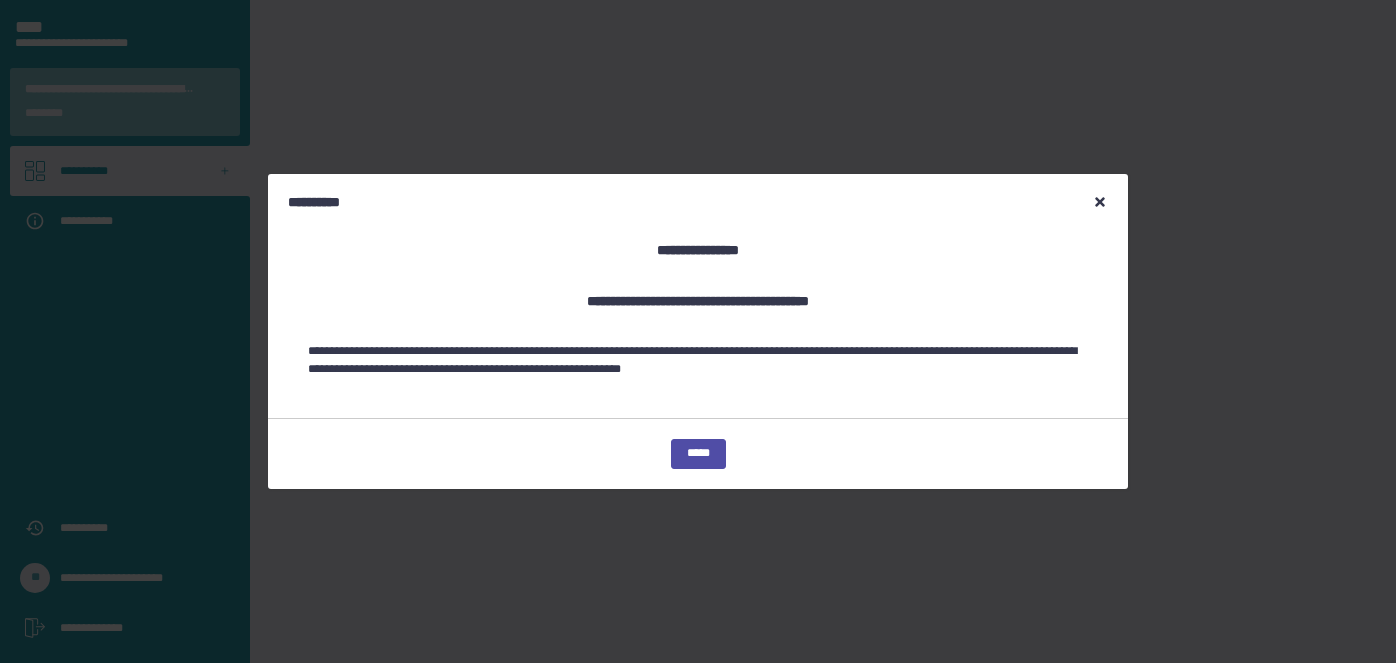 scroll, scrollTop: 0, scrollLeft: 0, axis: both 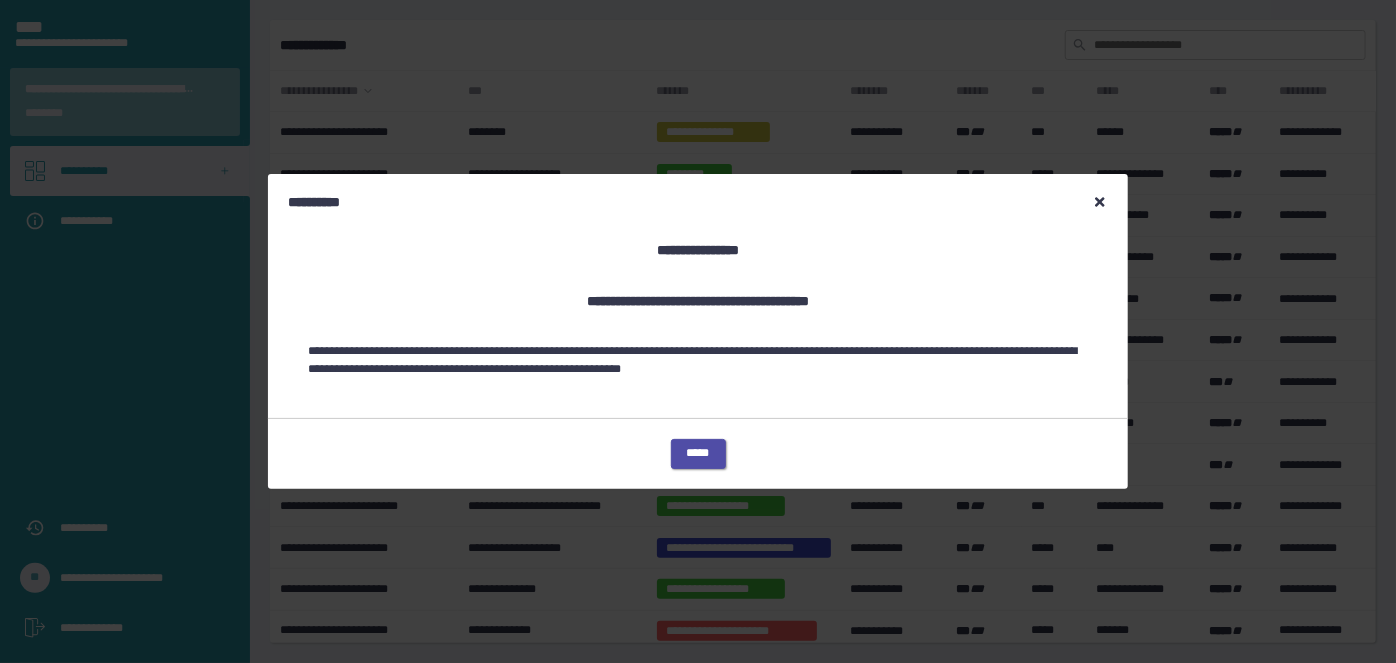 click on "*****" at bounding box center (698, 453) 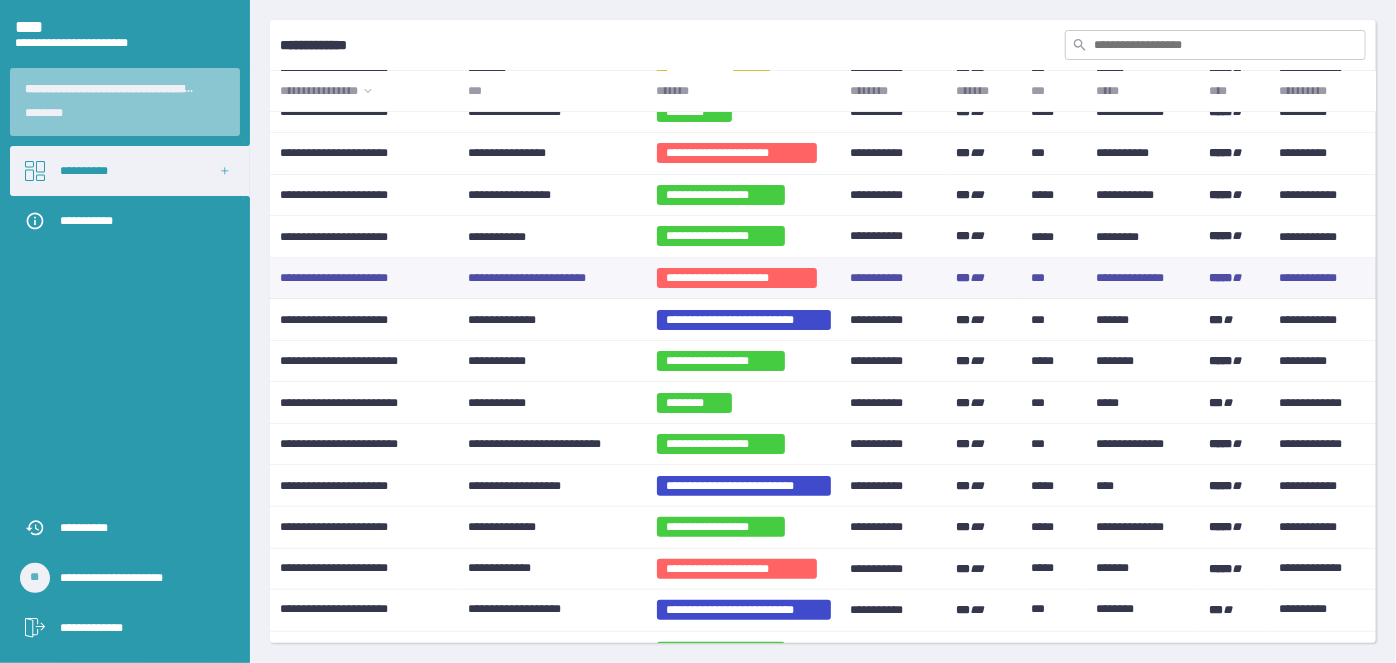 scroll, scrollTop: 90, scrollLeft: 0, axis: vertical 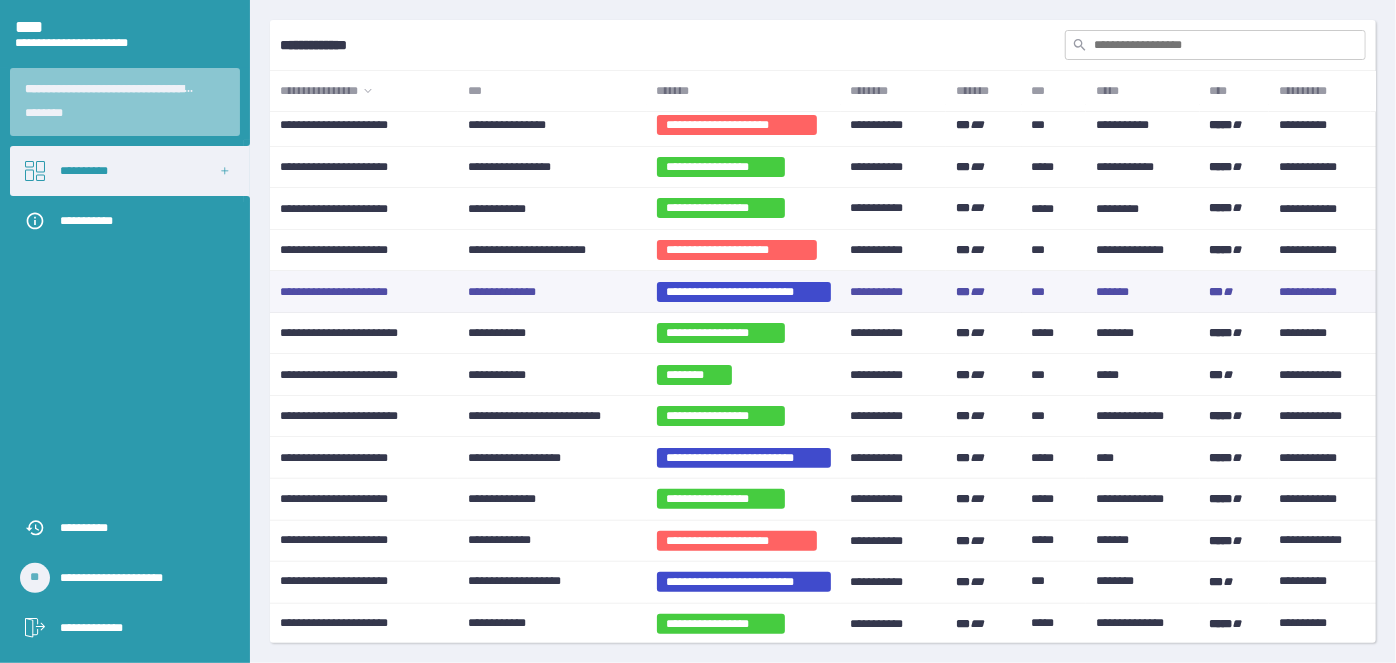 click on "**********" at bounding box center [502, 291] 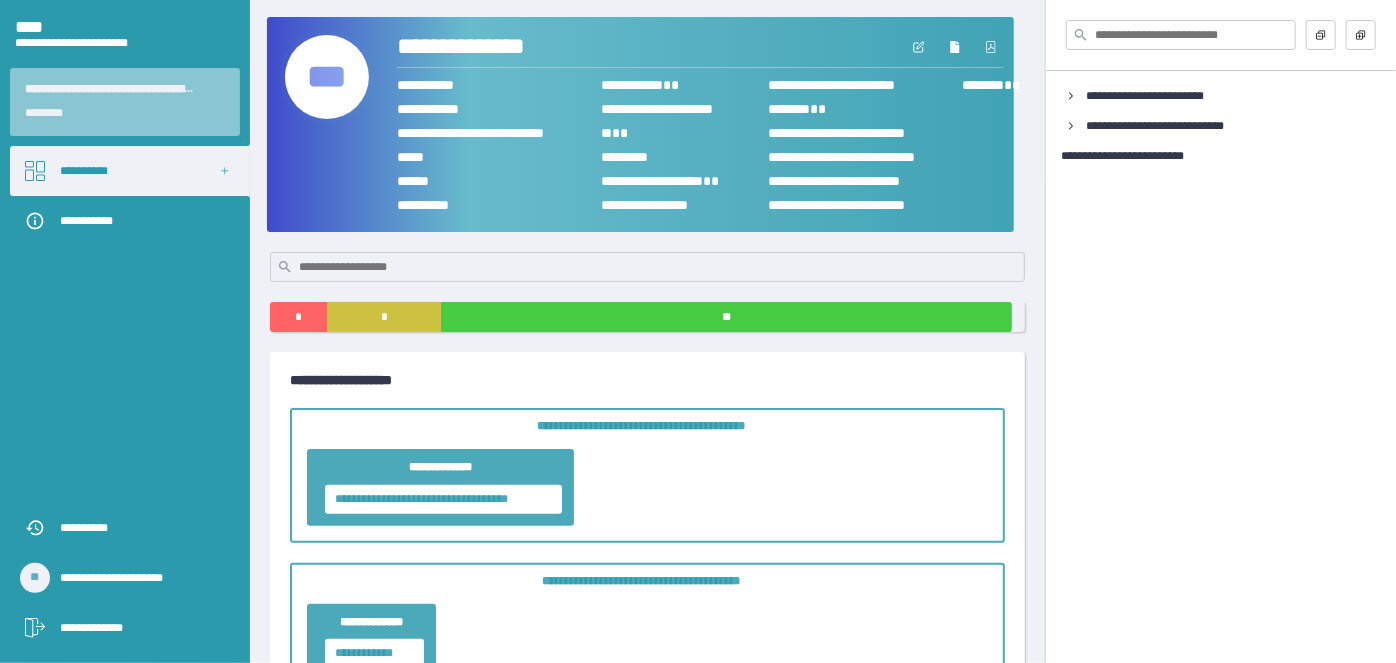 click on "***" at bounding box center [327, 77] 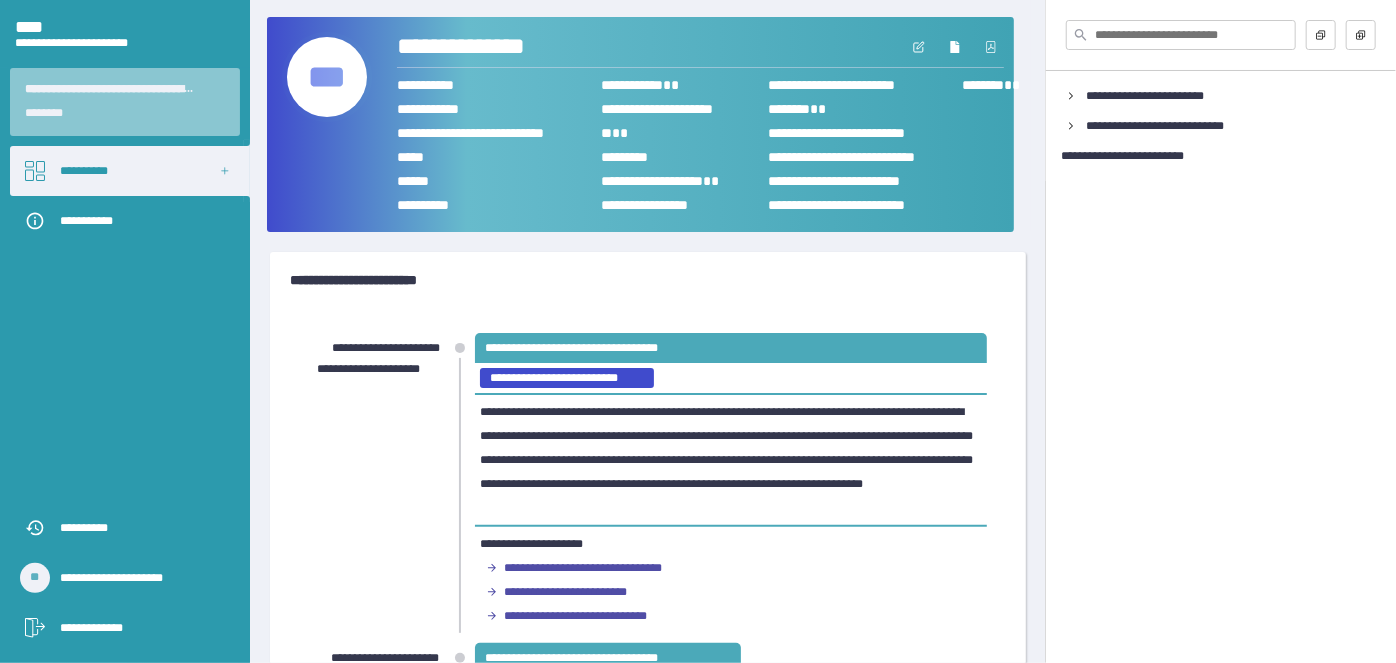 scroll, scrollTop: 90, scrollLeft: 0, axis: vertical 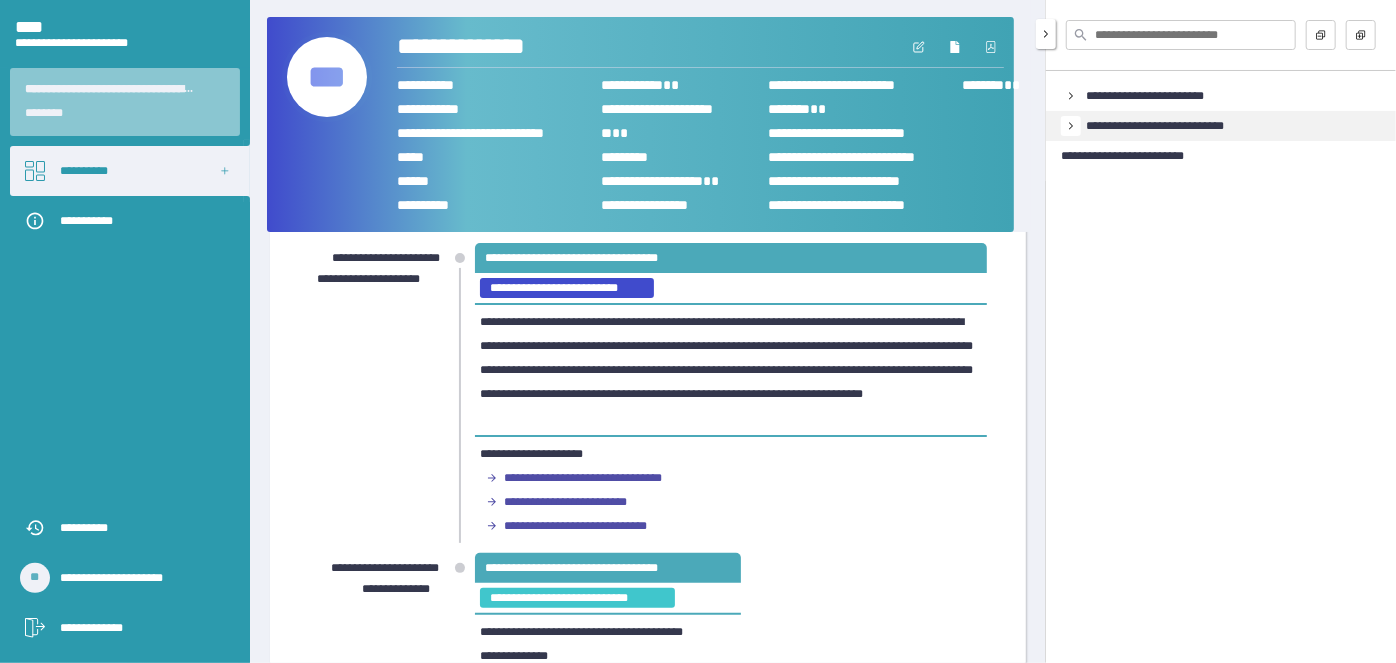 click 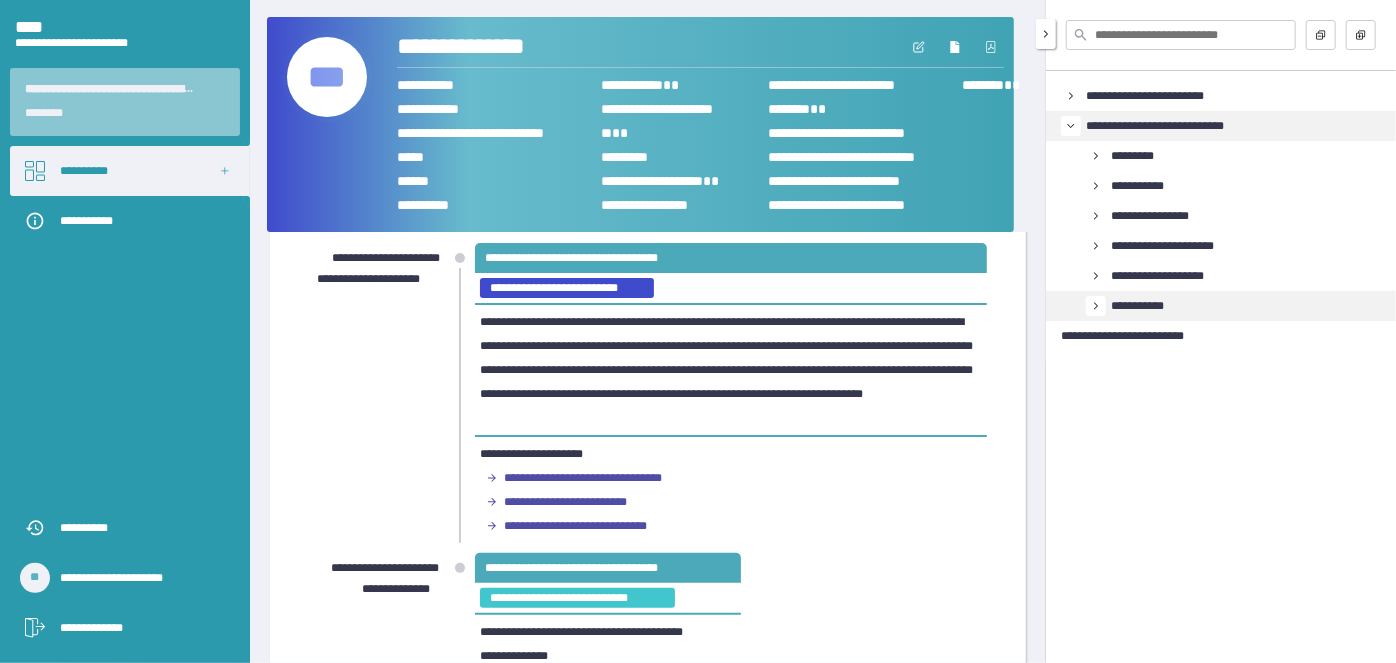 click 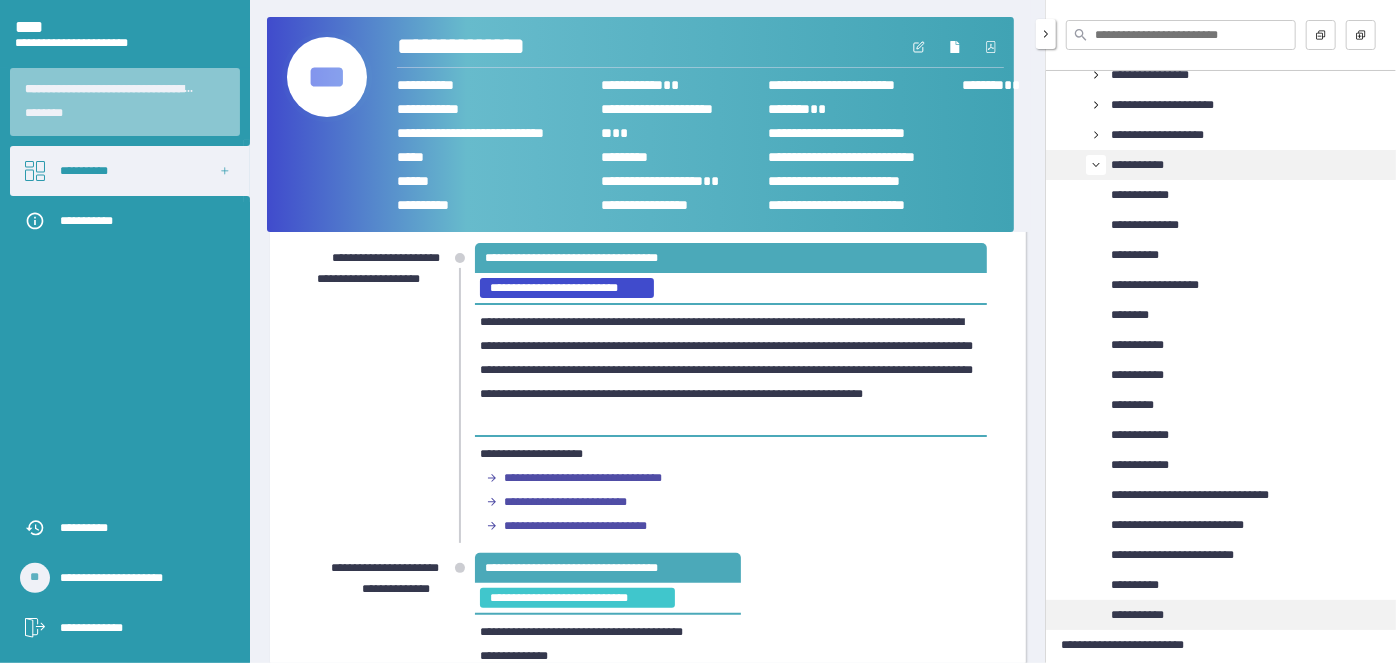 scroll, scrollTop: 147, scrollLeft: 0, axis: vertical 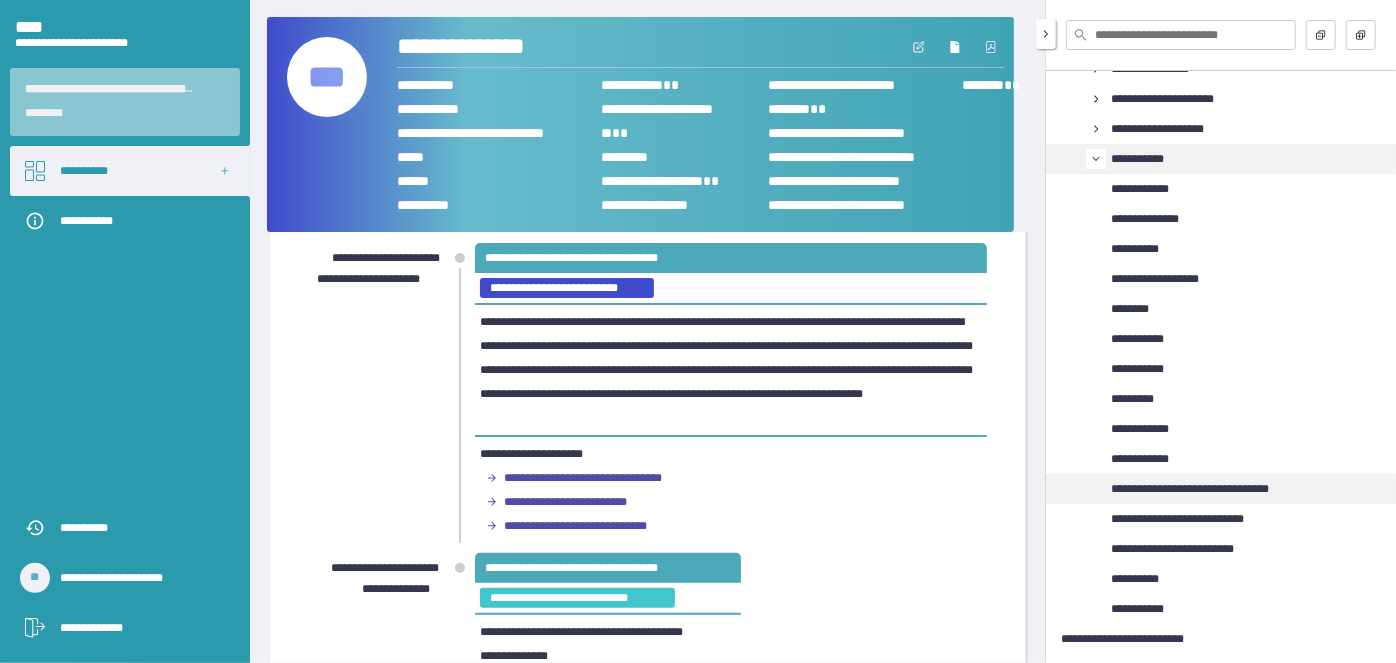 click on "**********" at bounding box center [1190, 489] 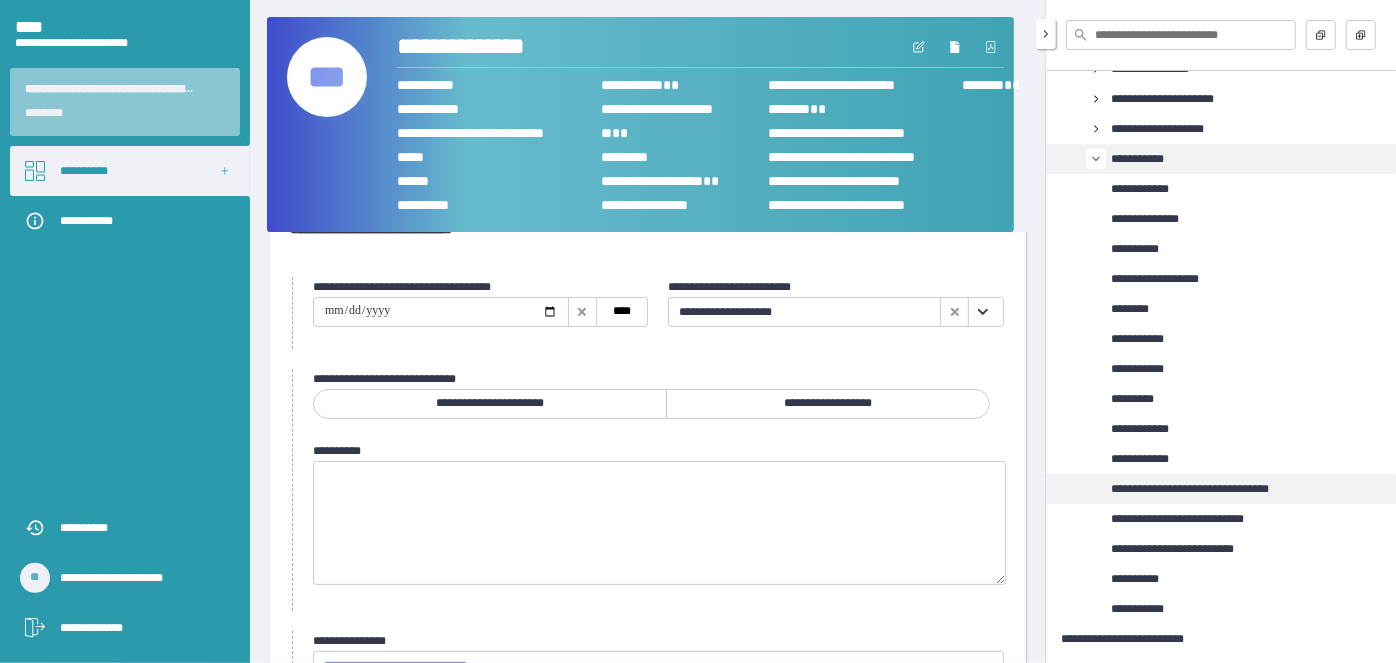 scroll, scrollTop: 90, scrollLeft: 0, axis: vertical 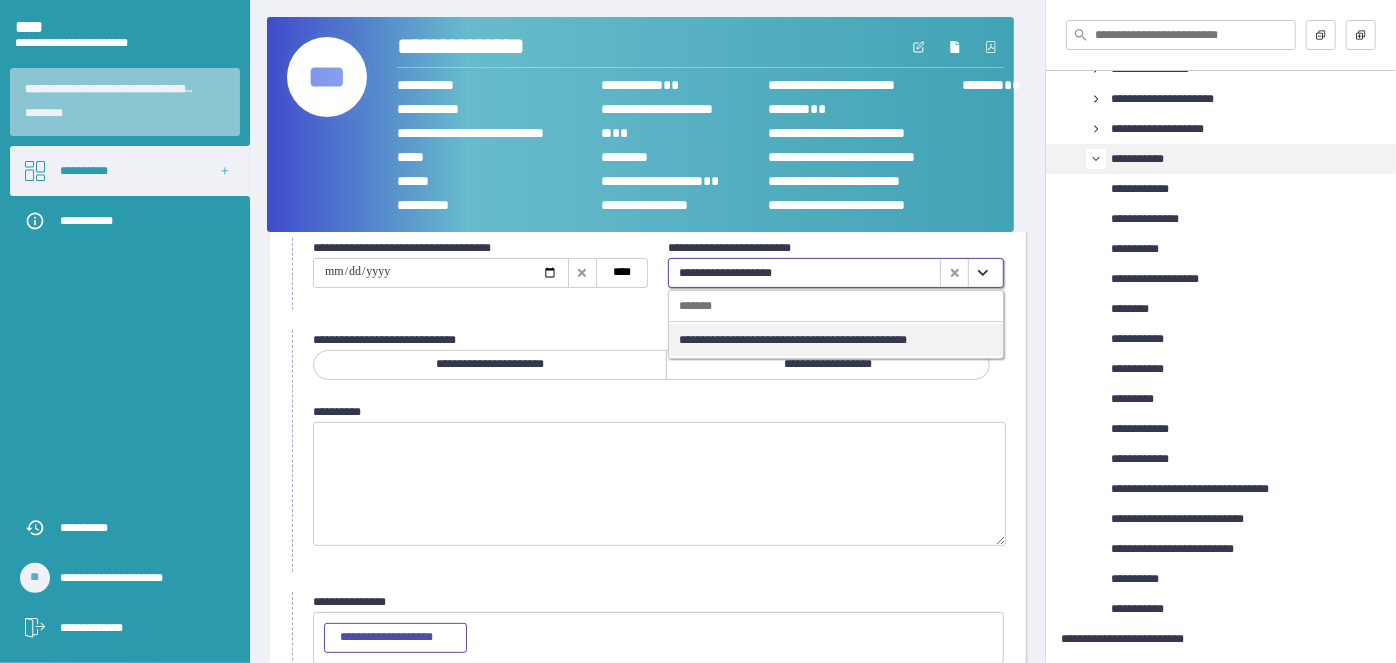 click 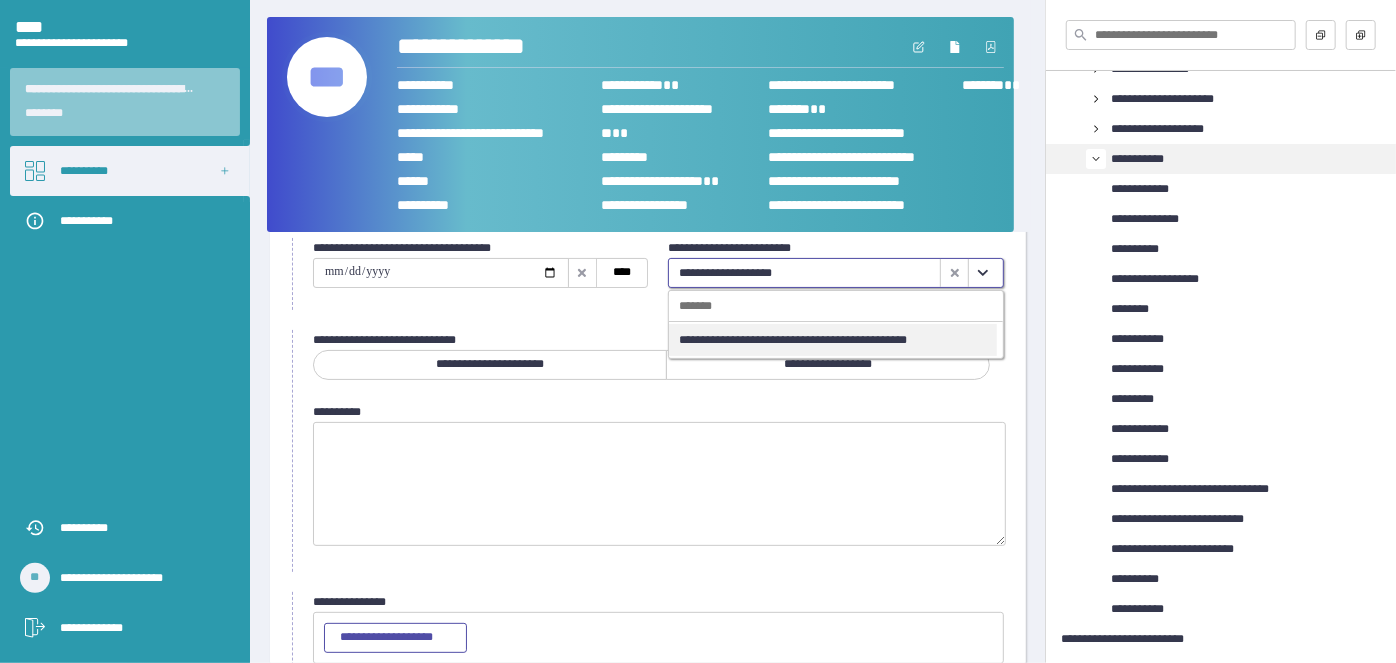 click on "**********" at bounding box center (793, 340) 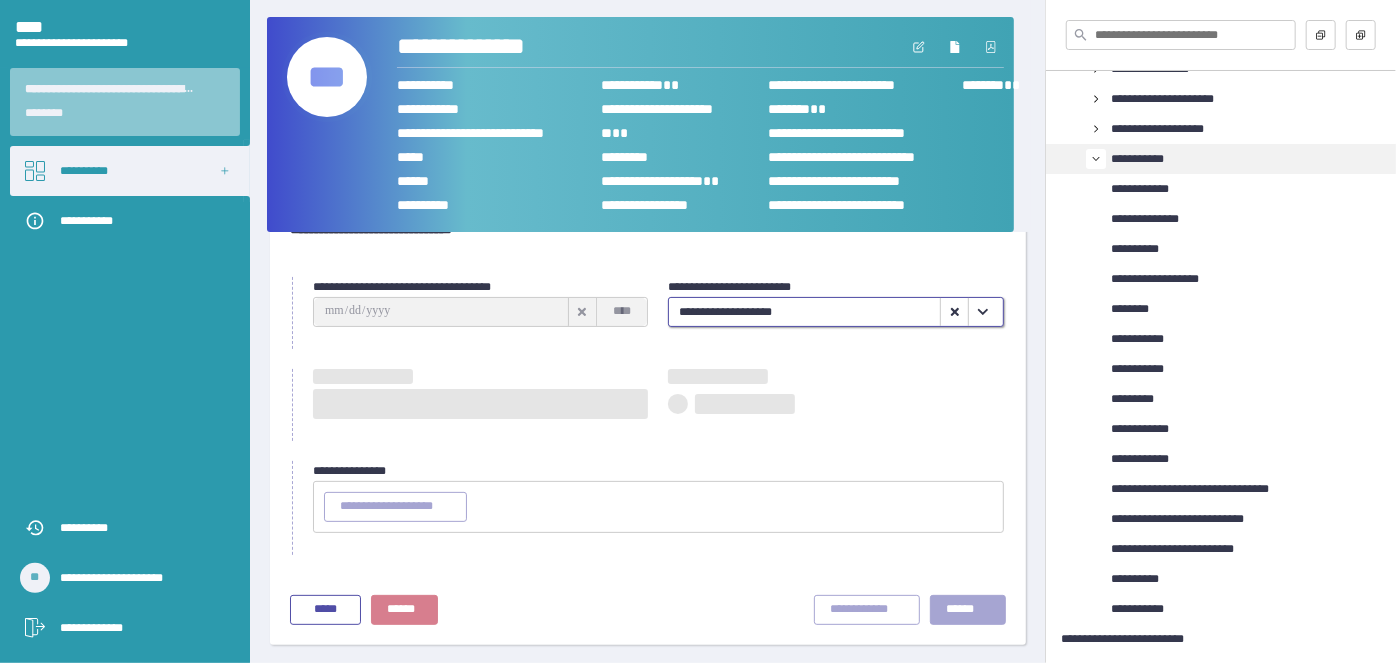 type on "**********" 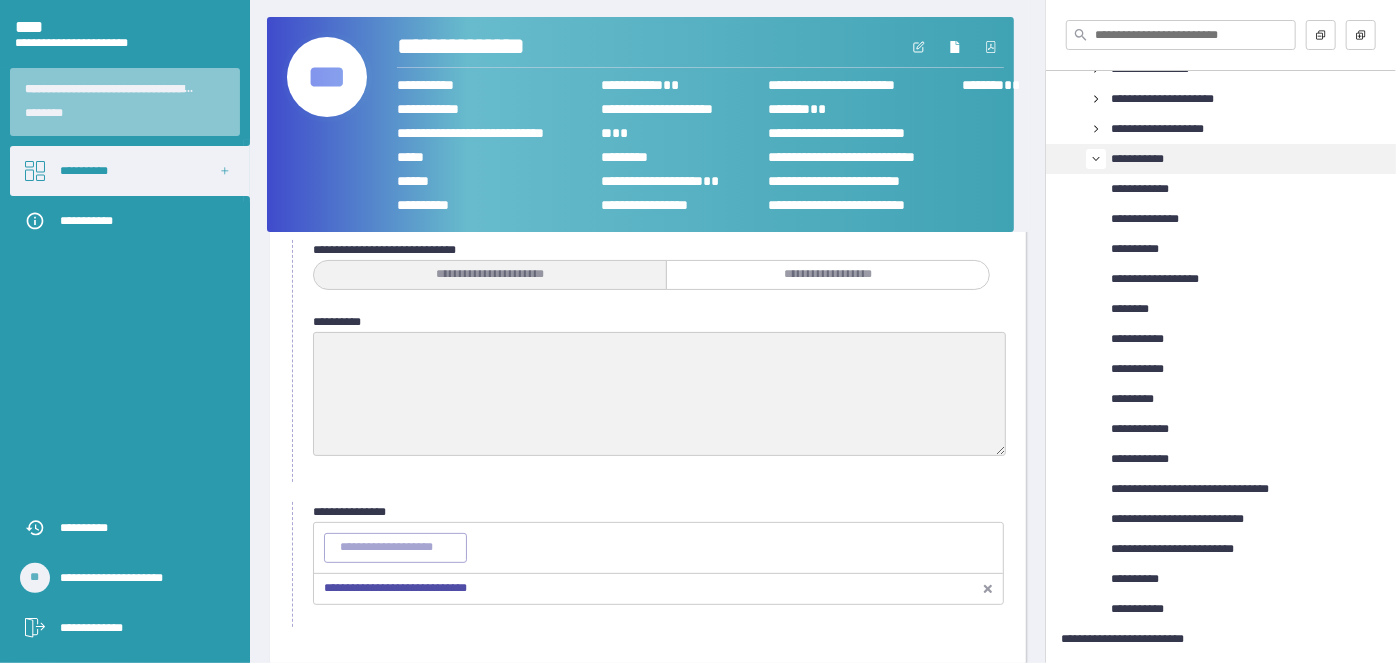 scroll, scrollTop: 250, scrollLeft: 0, axis: vertical 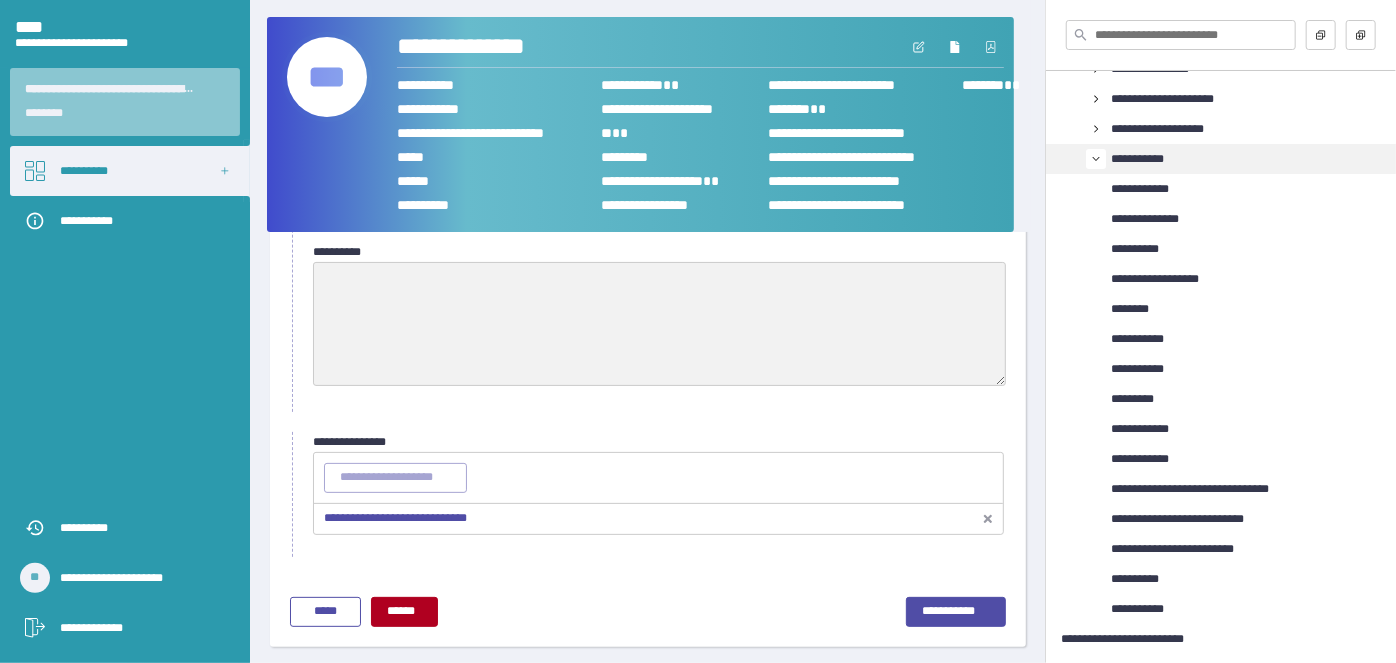 click on "**********" at bounding box center (395, 518) 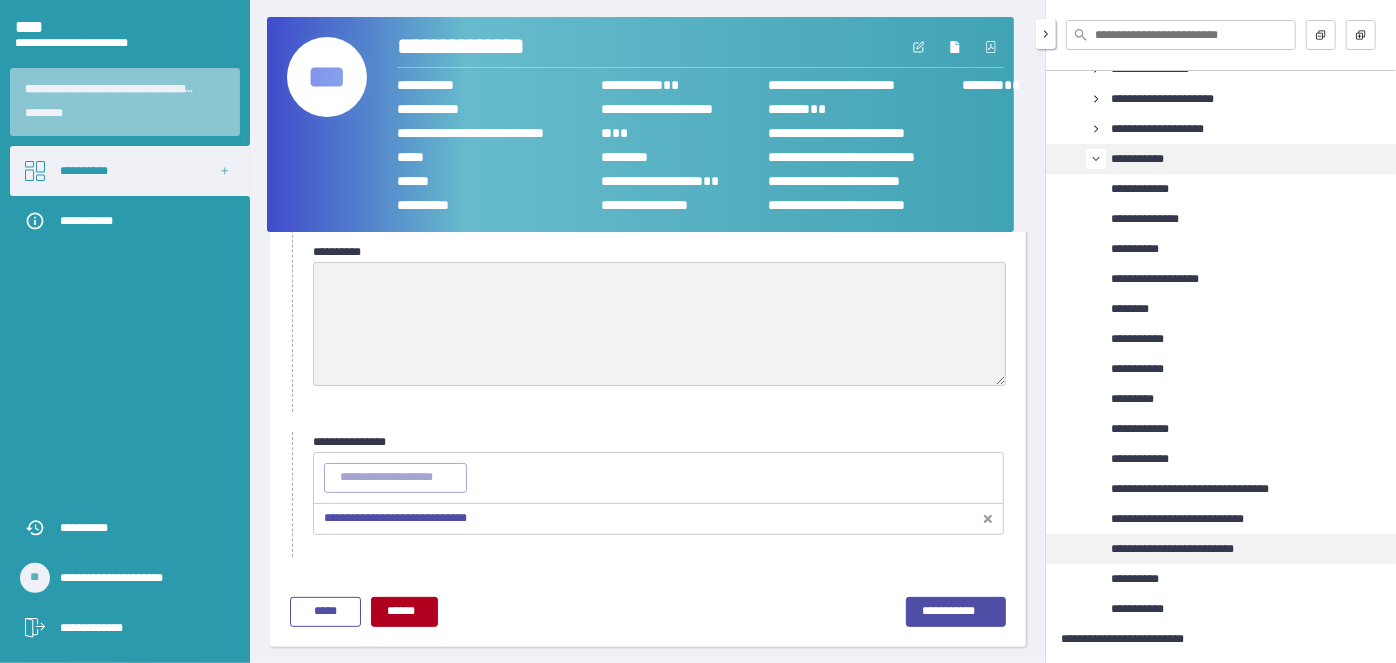 click on "**********" at bounding box center (1172, 549) 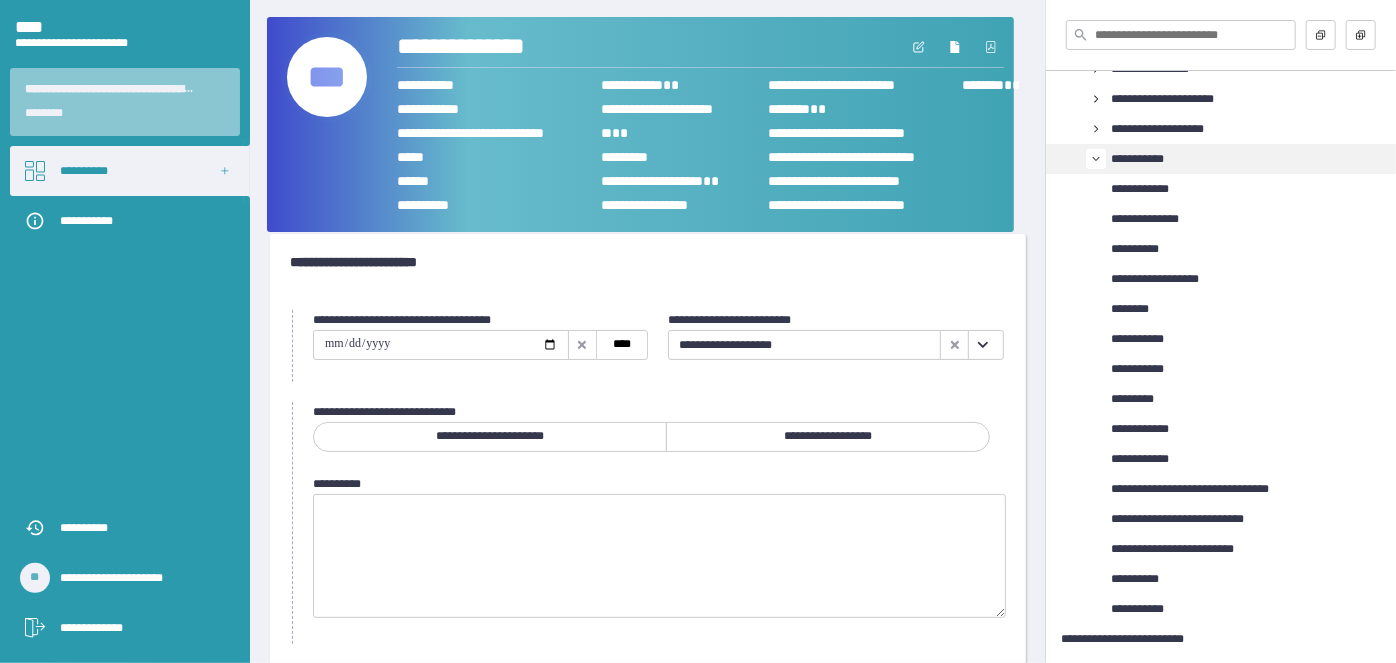 scroll, scrollTop: 0, scrollLeft: 0, axis: both 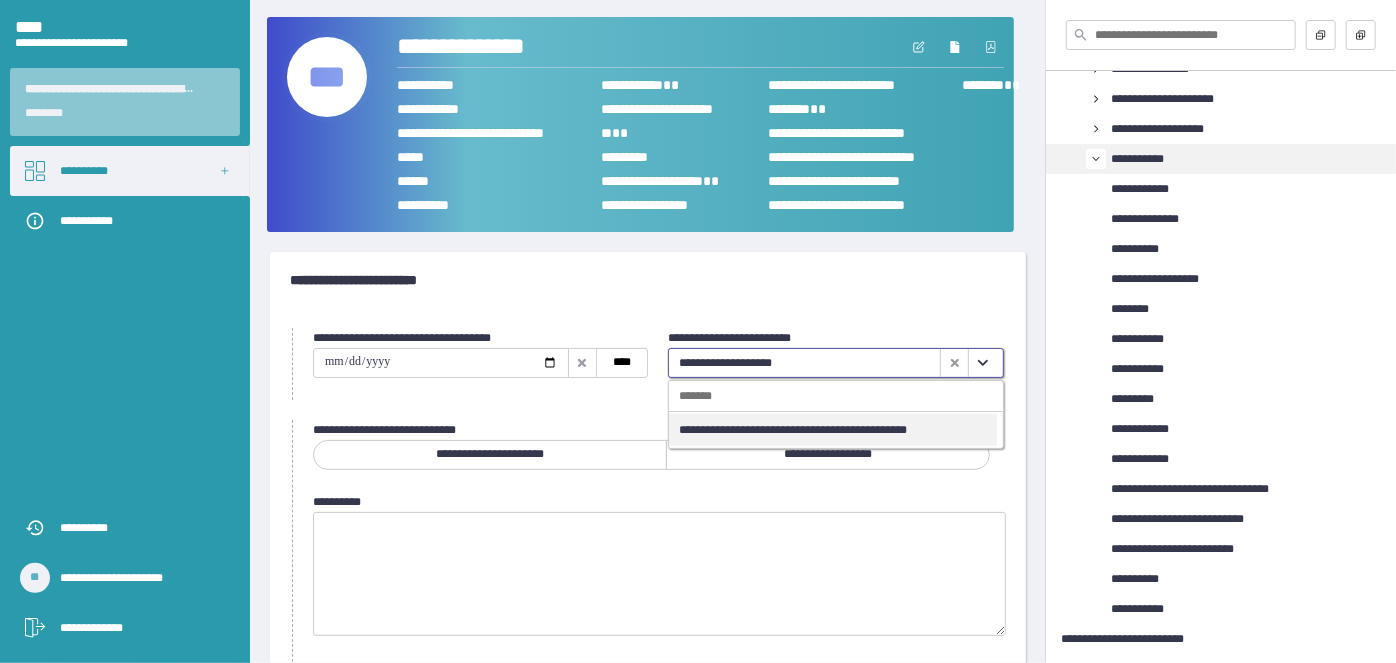 click 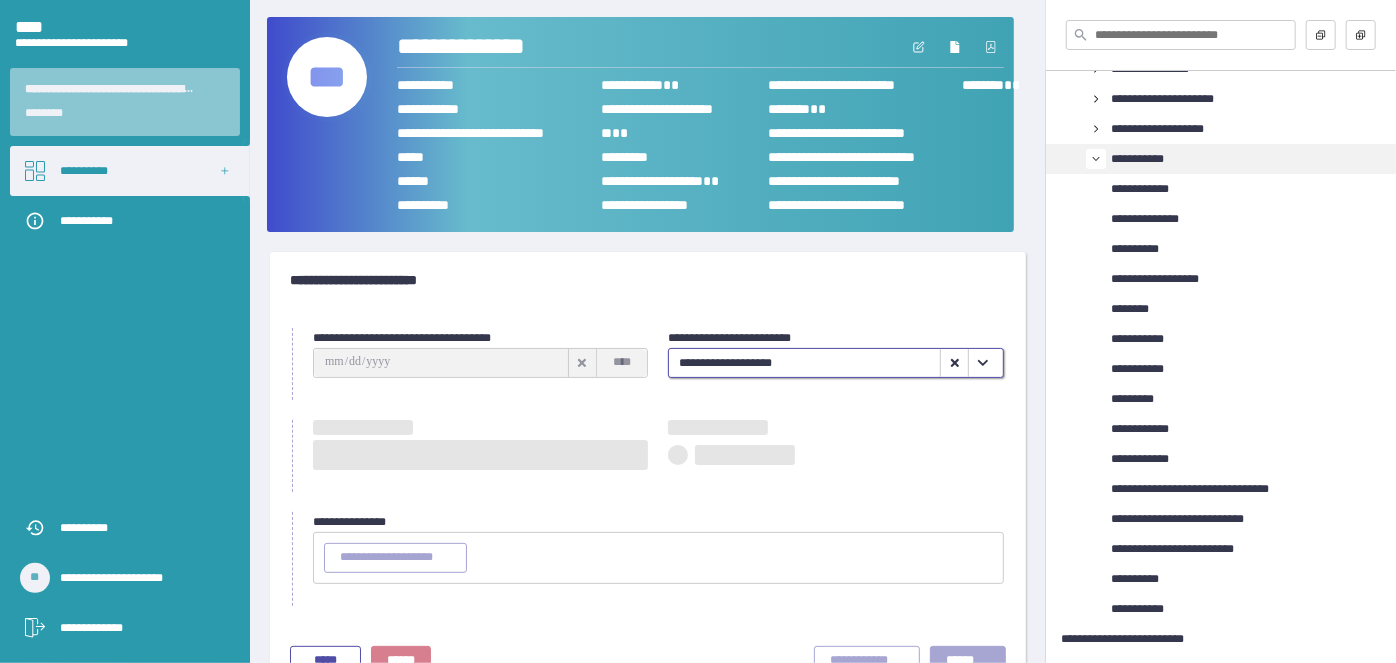 type on "**********" 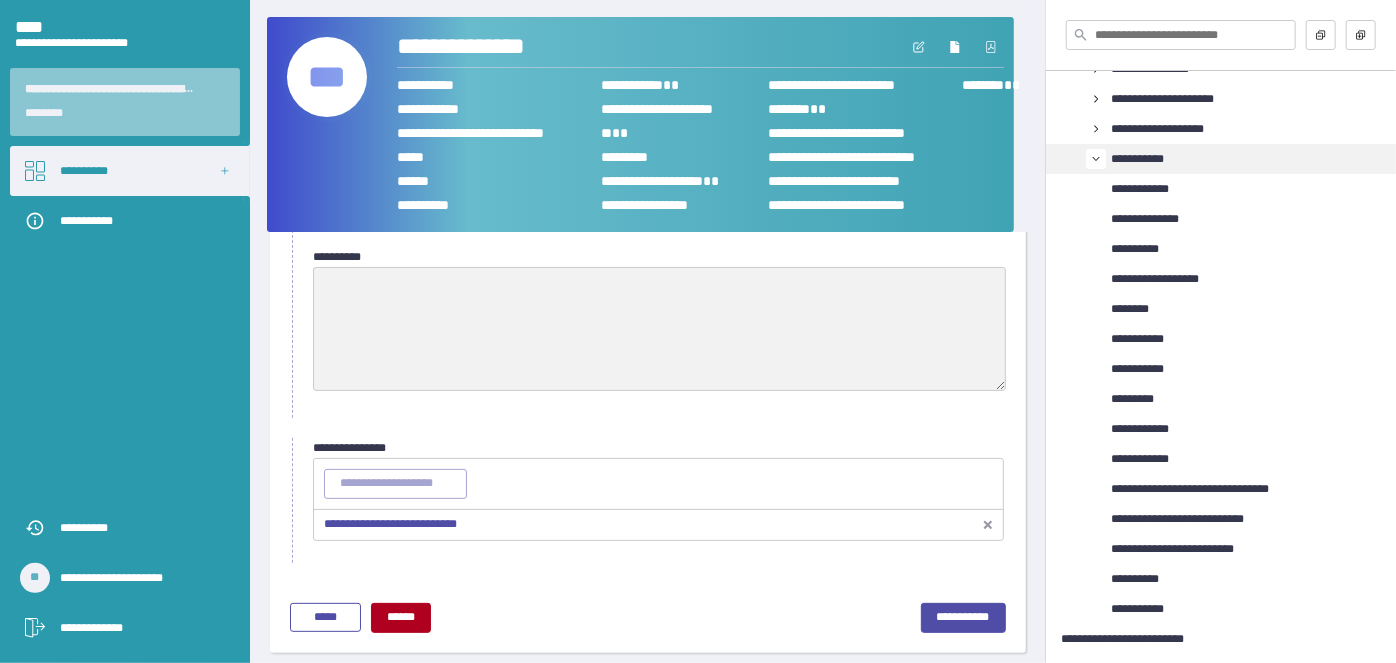 scroll, scrollTop: 250, scrollLeft: 0, axis: vertical 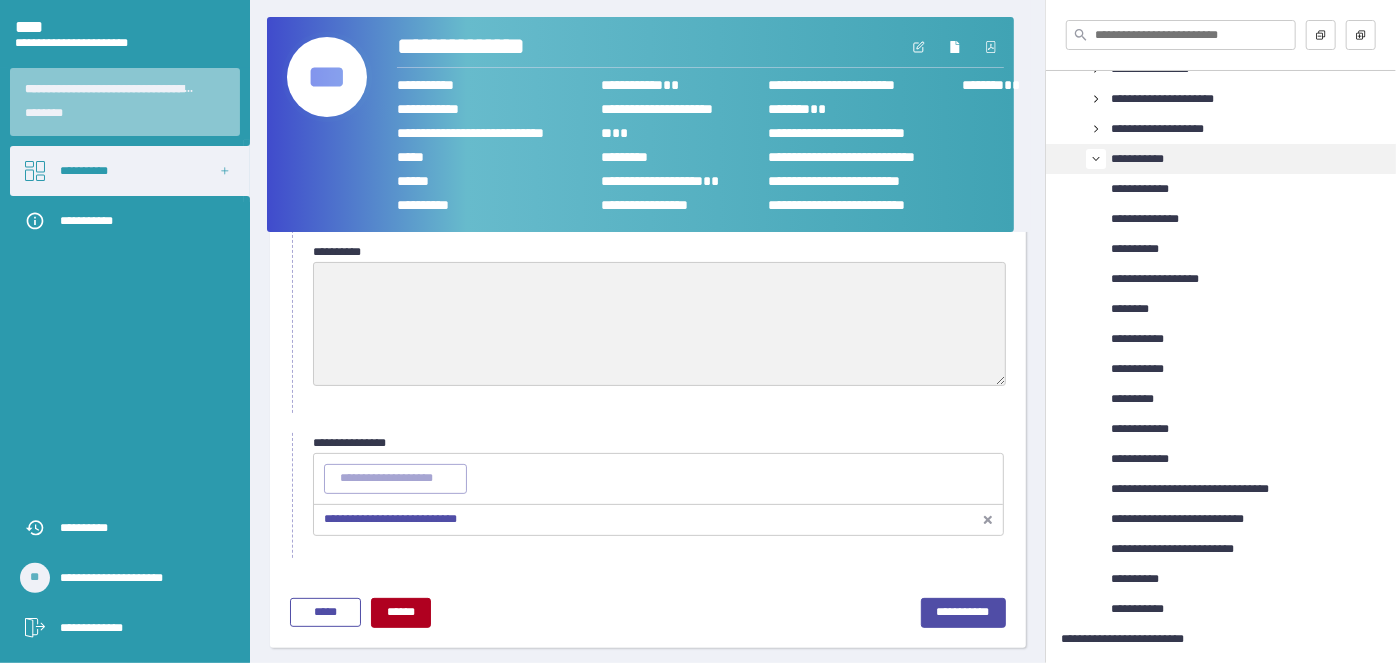 click on "**********" at bounding box center (390, 519) 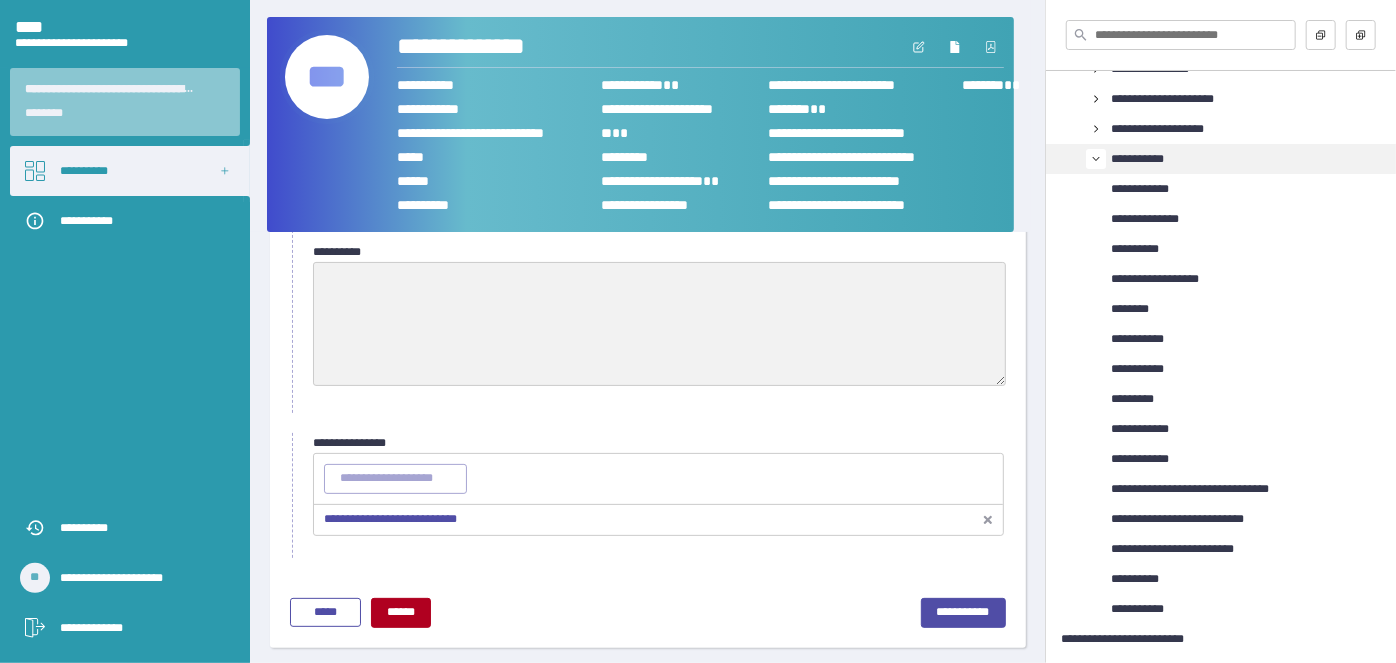 click on "***" at bounding box center (327, 77) 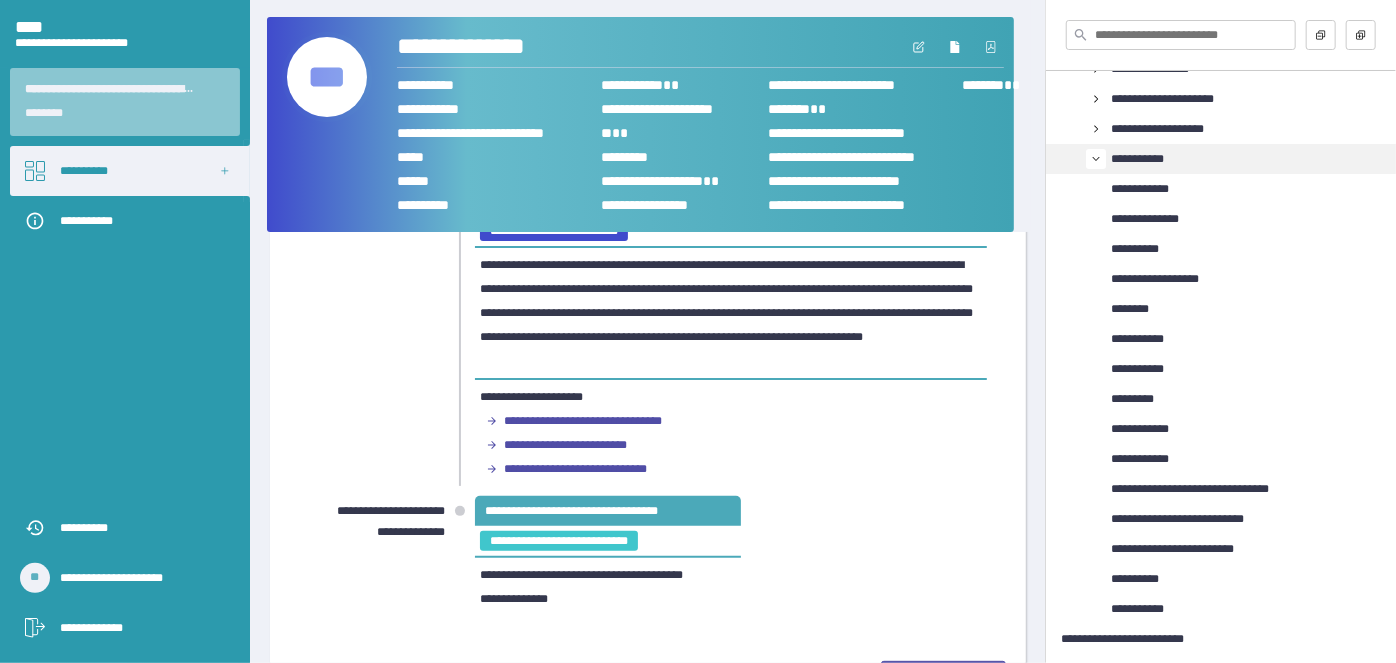 scroll, scrollTop: 215, scrollLeft: 0, axis: vertical 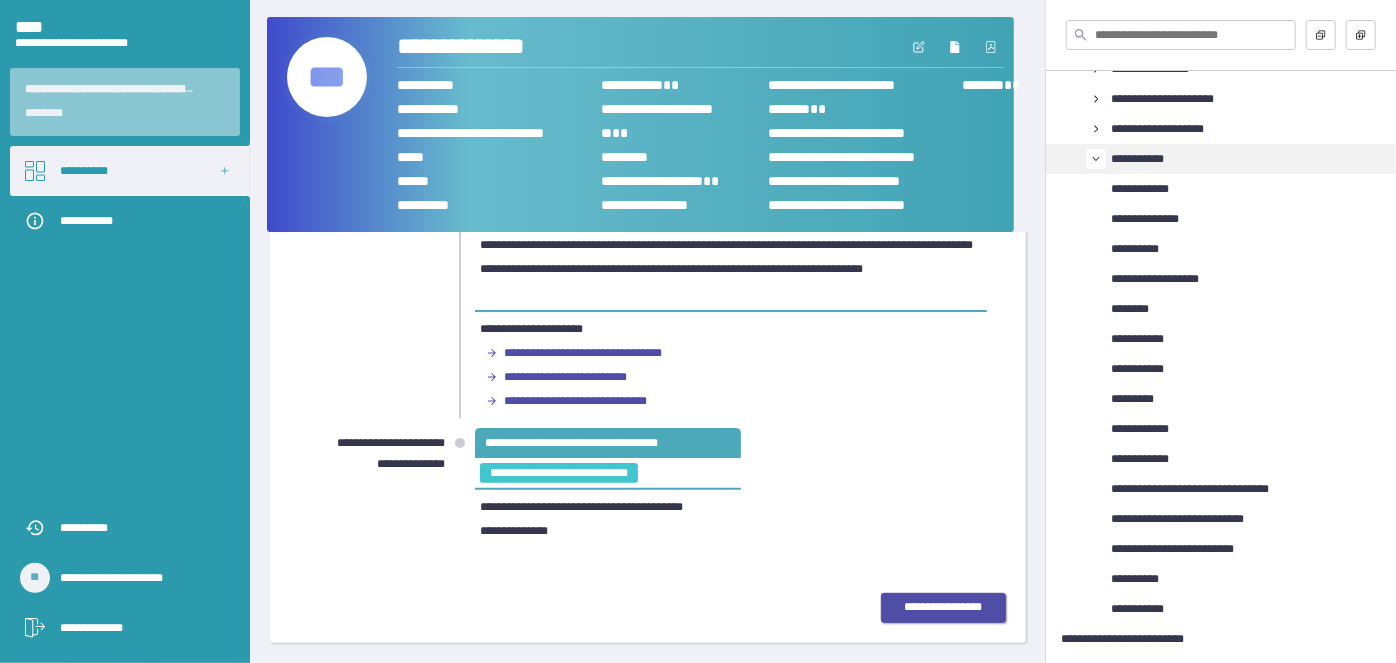 click on "**********" at bounding box center [943, 607] 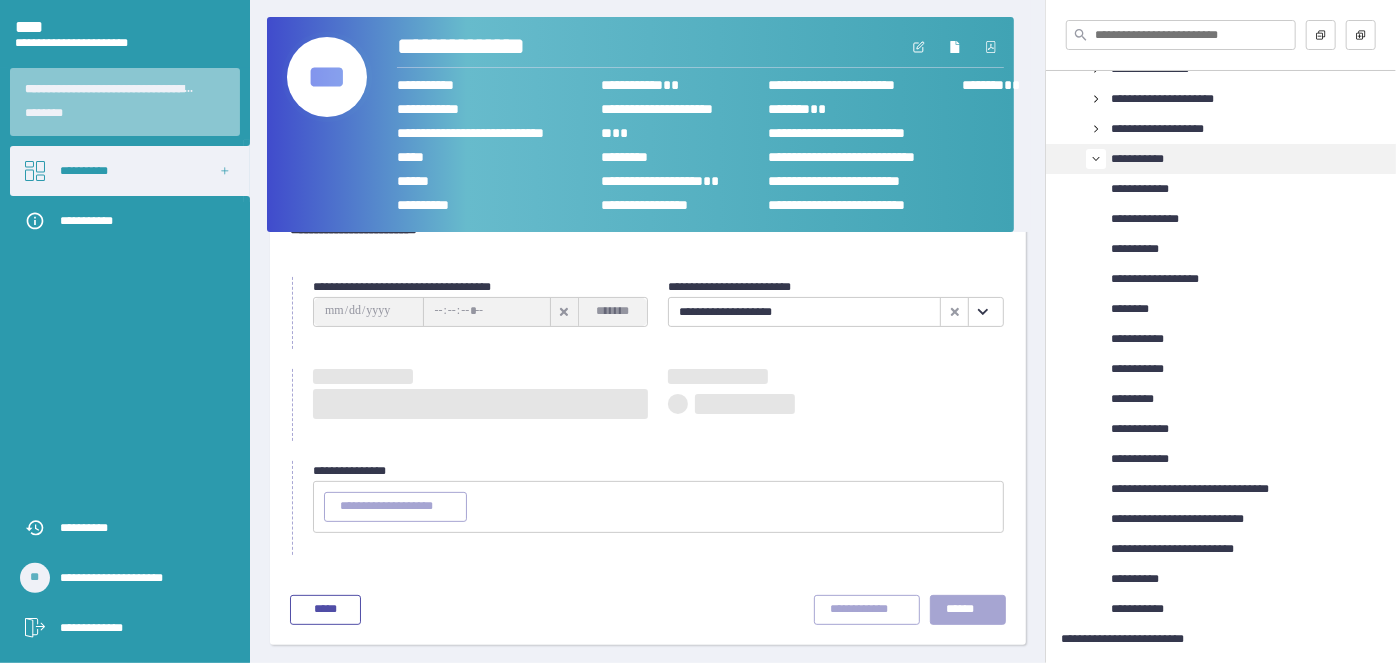 type on "**********" 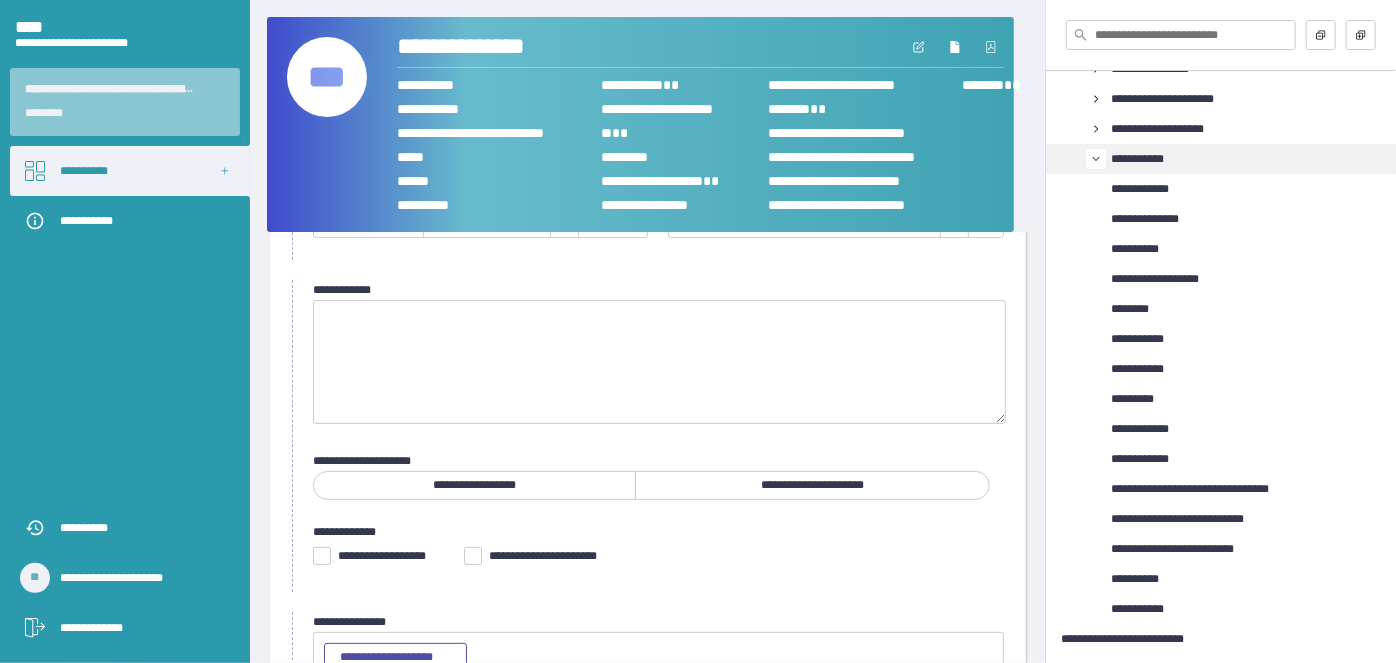 scroll, scrollTop: 33, scrollLeft: 0, axis: vertical 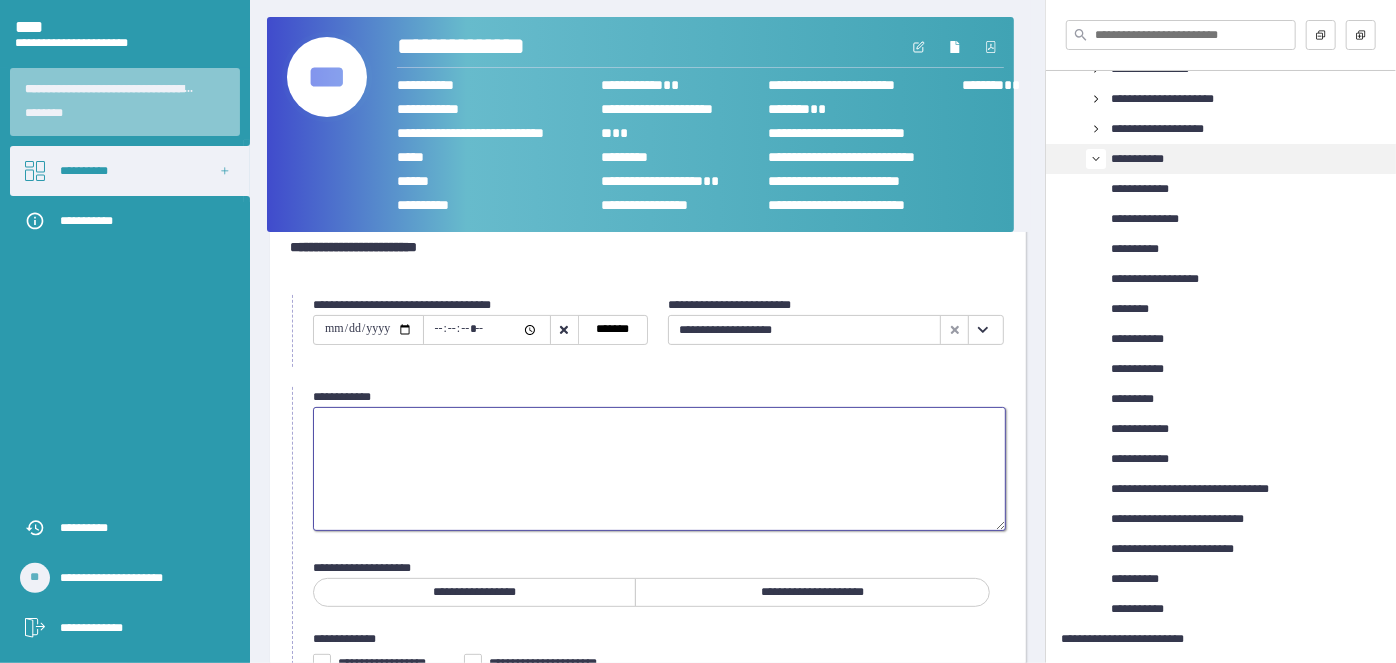 click at bounding box center (659, 469) 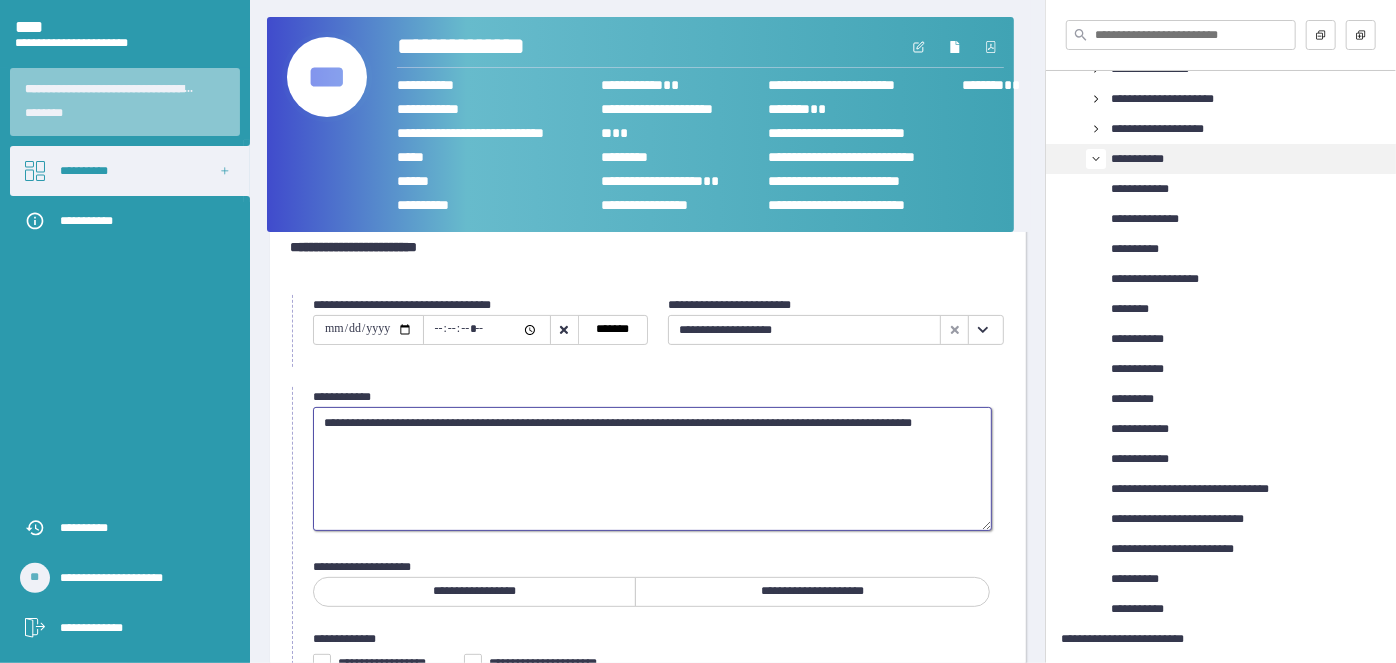 click on "**********" at bounding box center [652, 468] 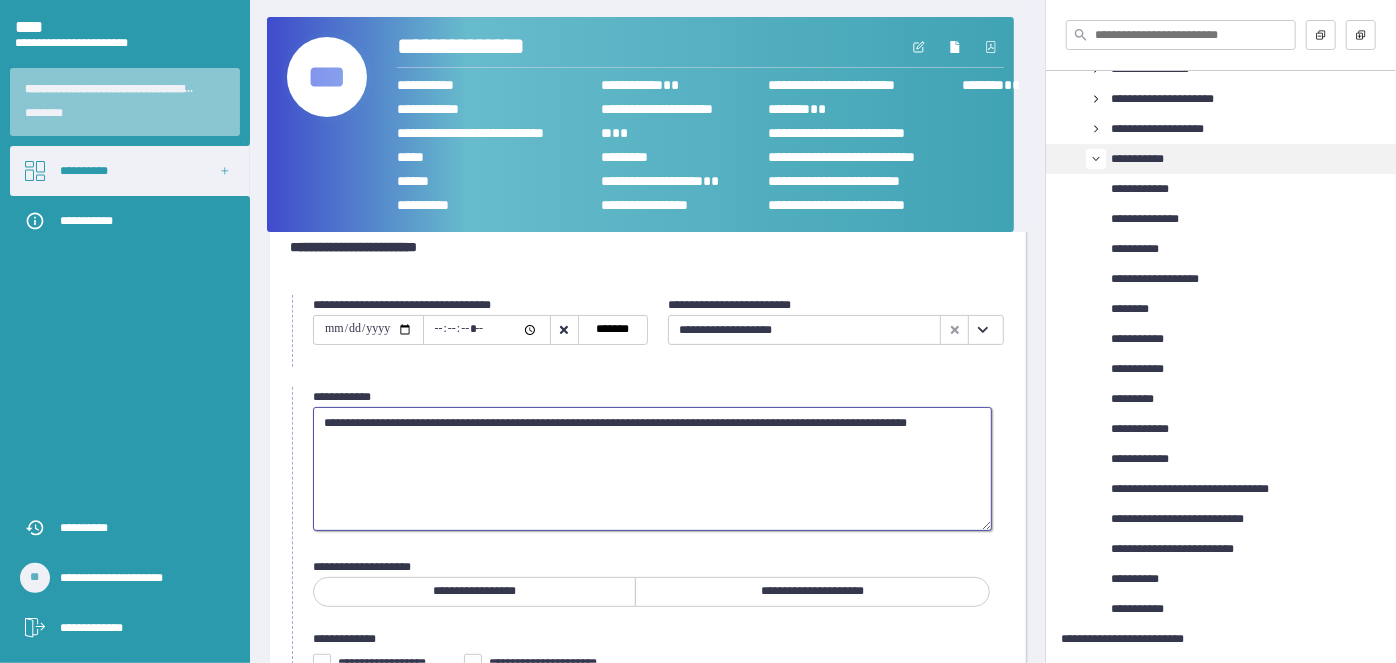 click on "**********" at bounding box center (652, 468) 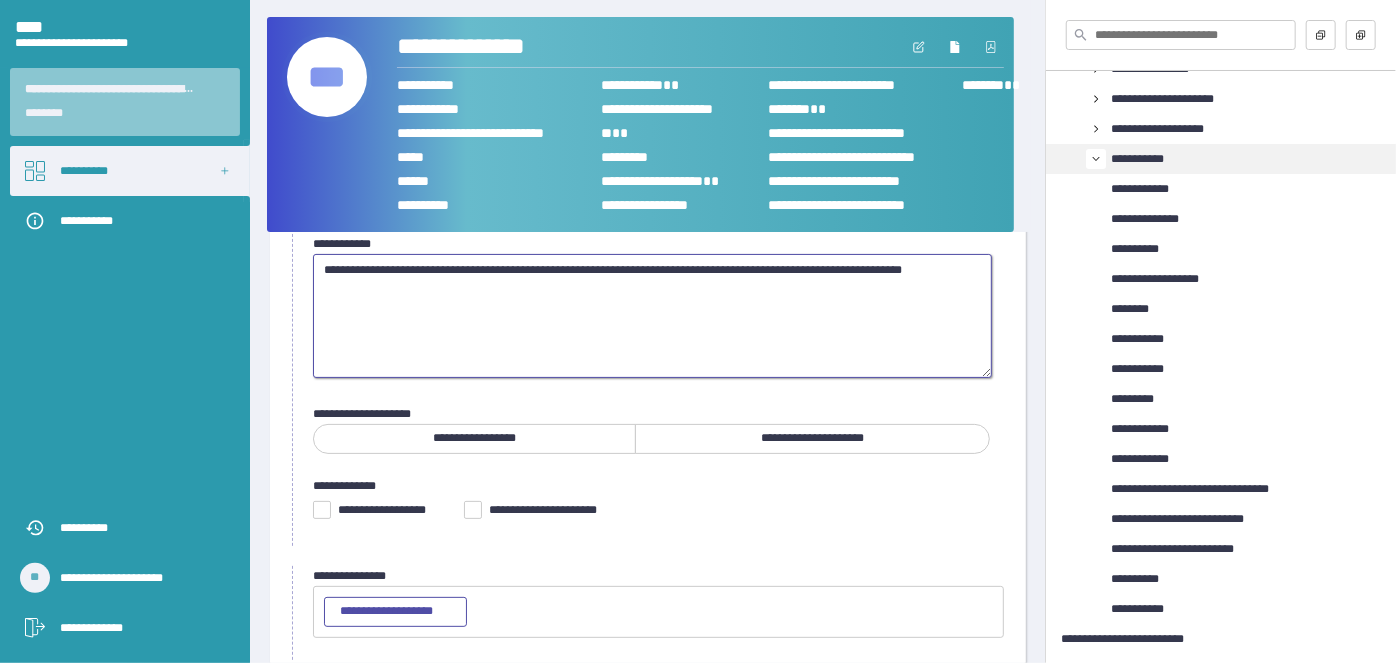 scroll, scrollTop: 215, scrollLeft: 0, axis: vertical 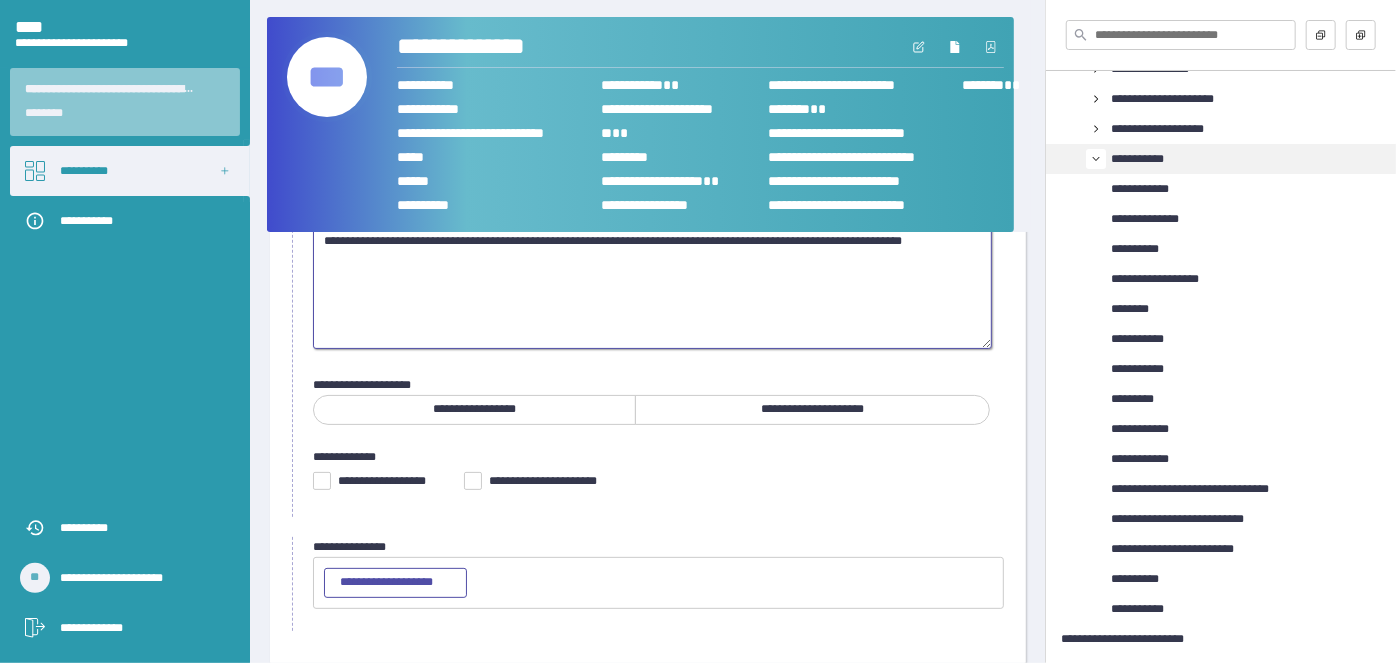 type on "**********" 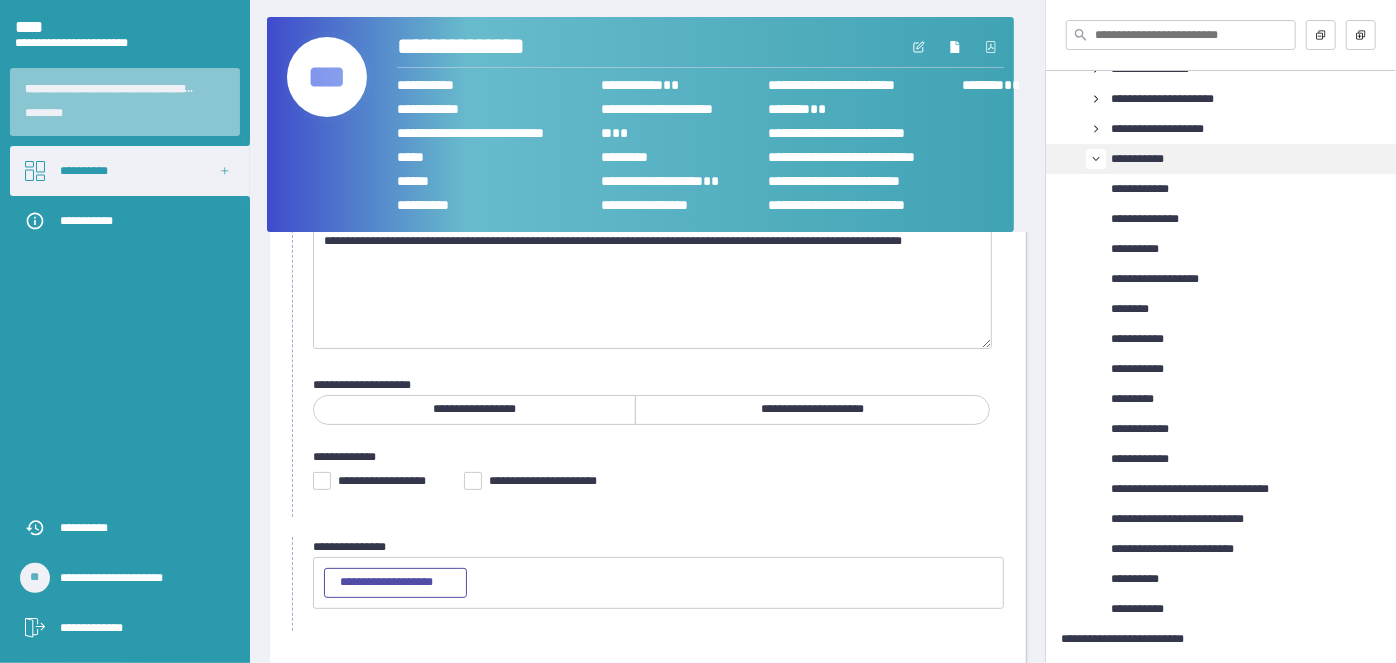 click on "**********" at bounding box center [812, 409] 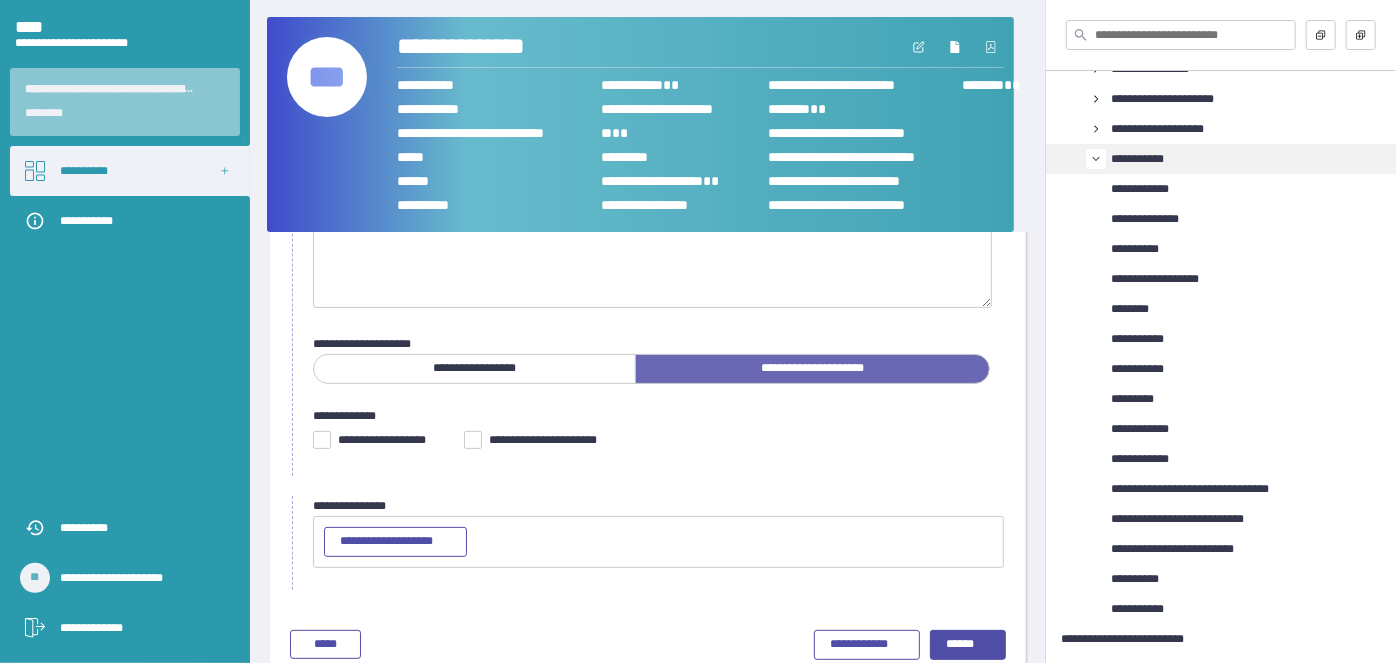 scroll, scrollTop: 290, scrollLeft: 0, axis: vertical 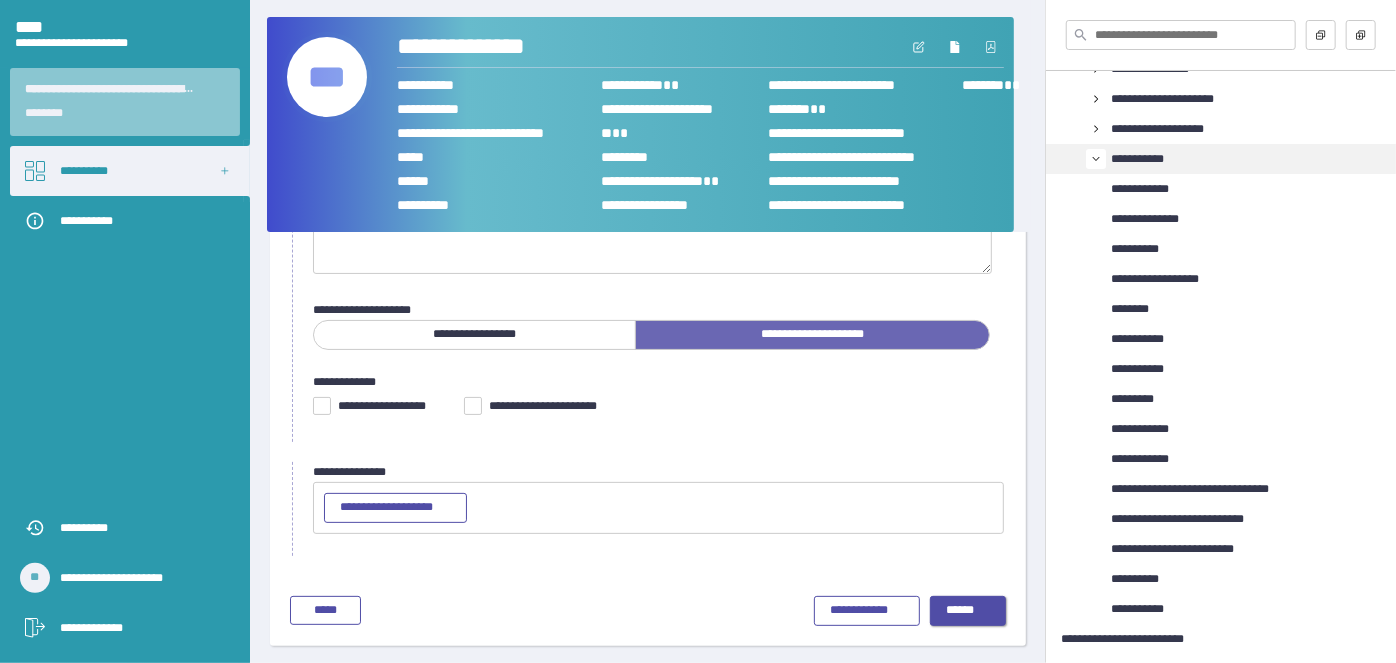 click on "******" at bounding box center (960, 610) 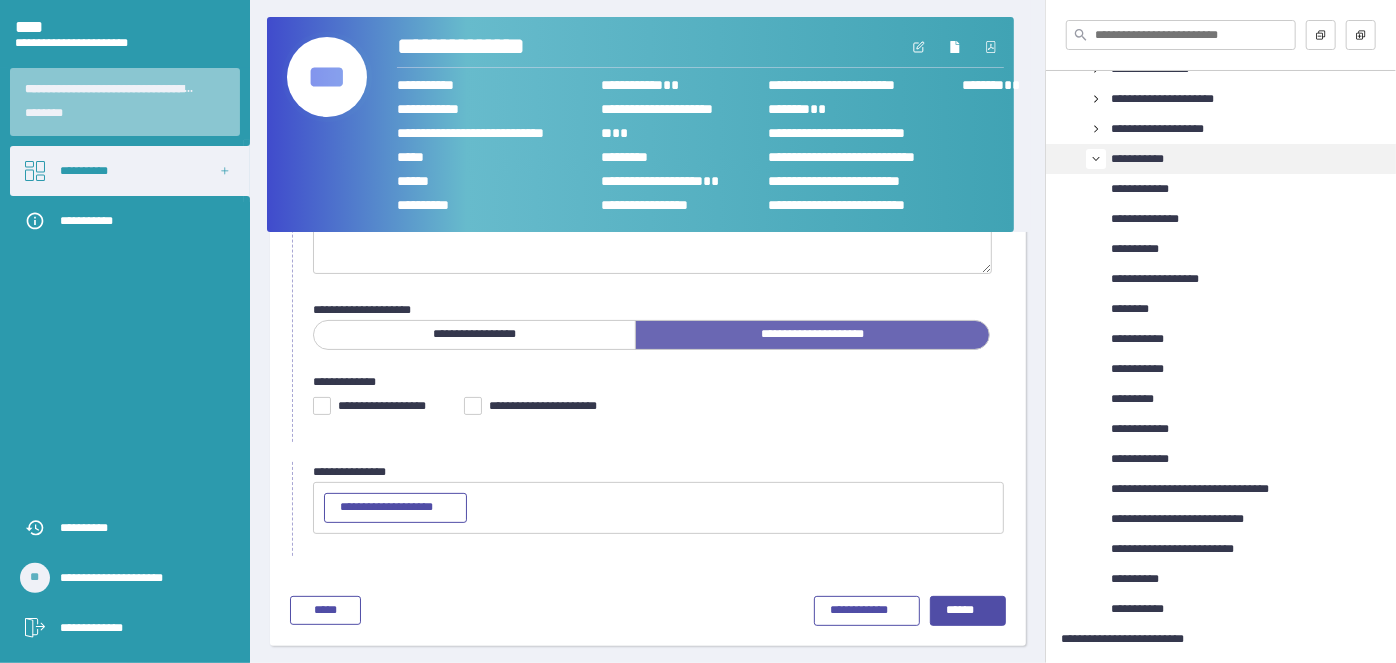 scroll, scrollTop: 41, scrollLeft: 0, axis: vertical 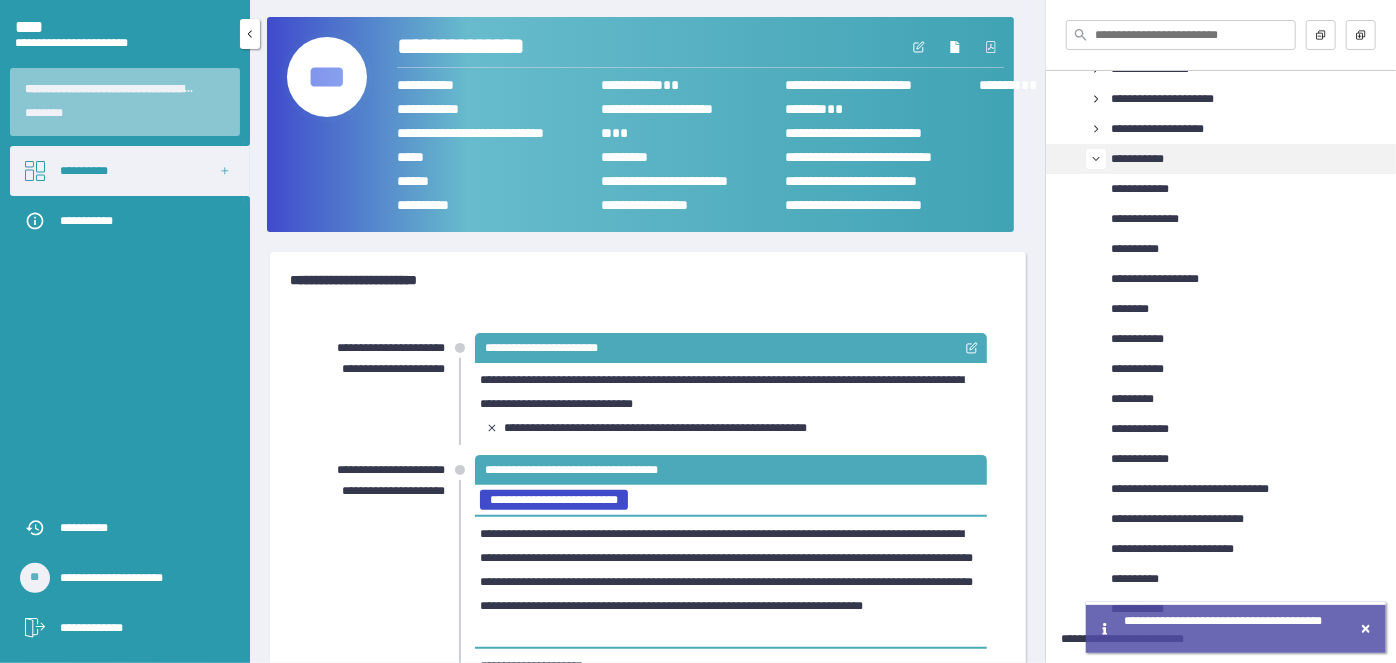 click on "**********" at bounding box center (84, 171) 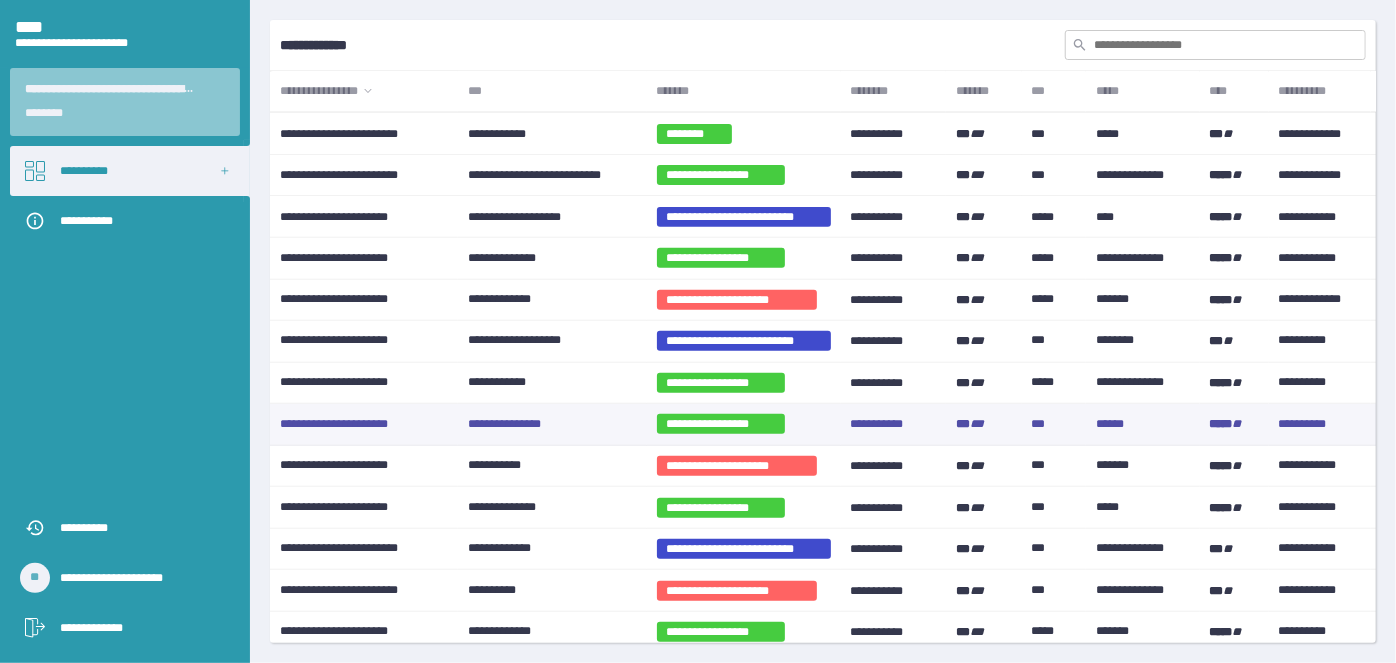 scroll, scrollTop: 363, scrollLeft: 0, axis: vertical 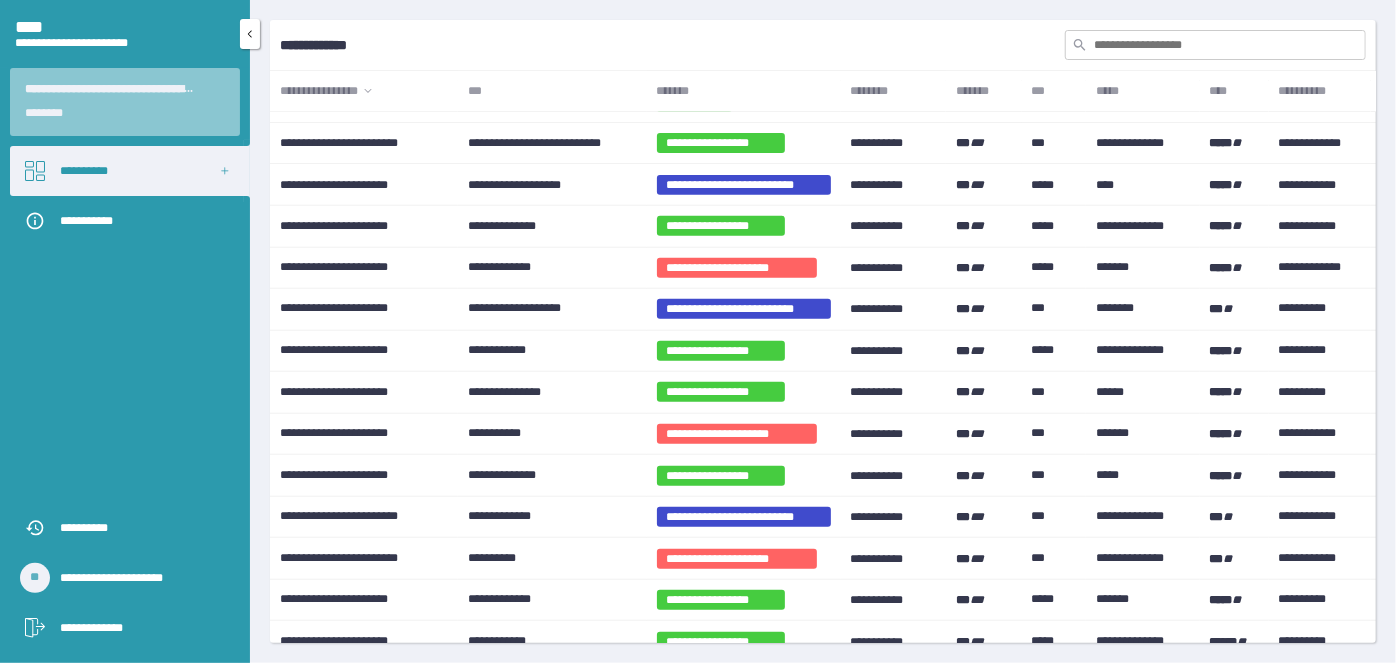 click on "**********" at bounding box center [86, 221] 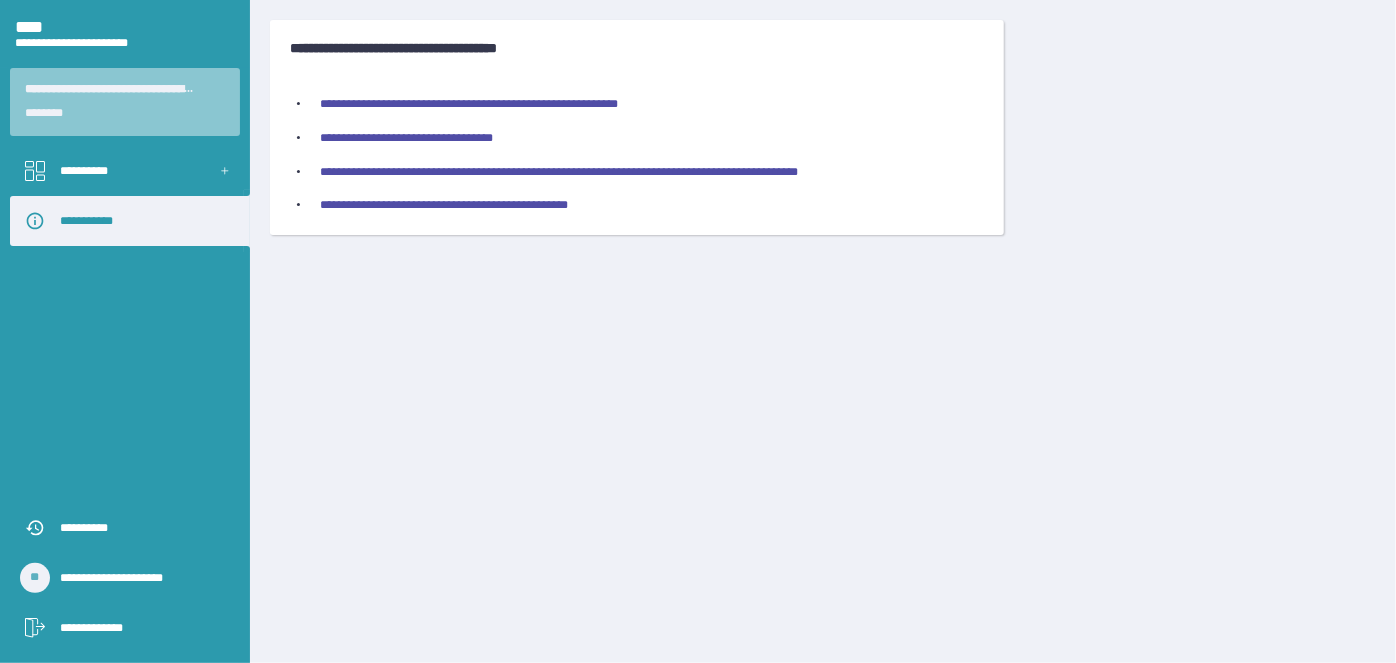 click on "**********" at bounding box center (444, 205) 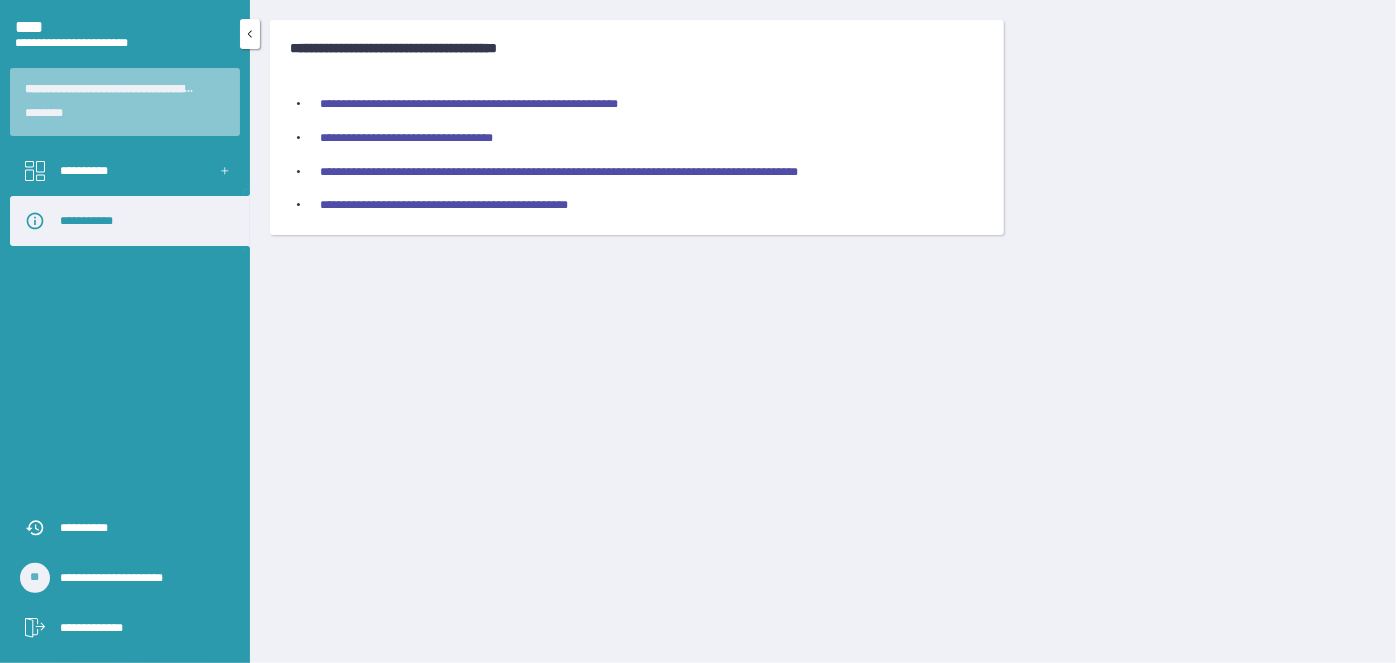 click on "**********" at bounding box center (86, 221) 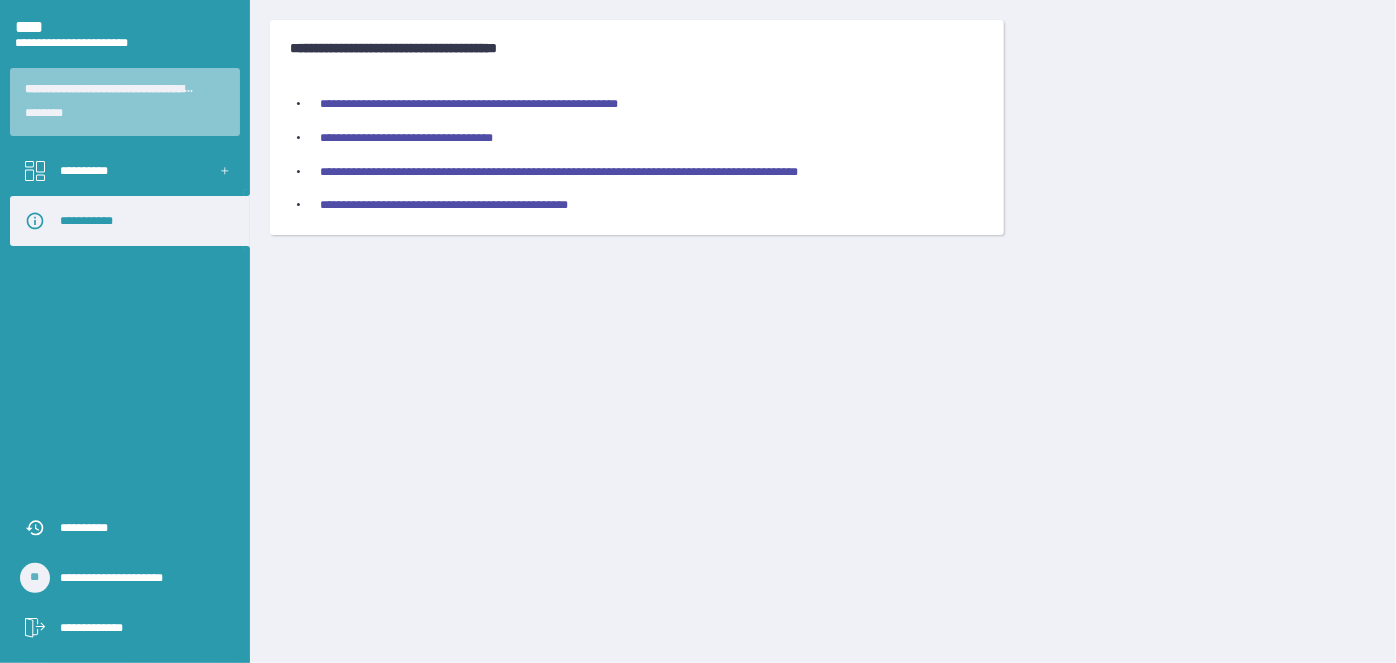 click on "**********" at bounding box center (469, 104) 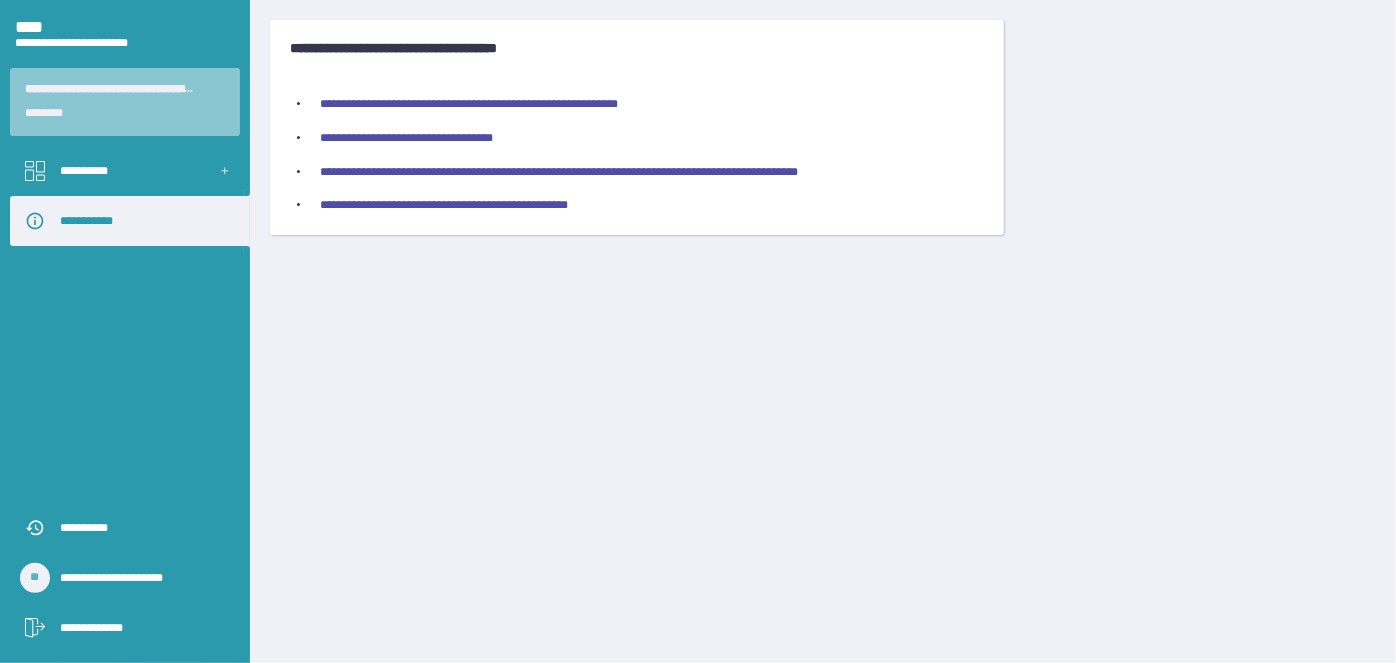 click on "**********" at bounding box center (469, 104) 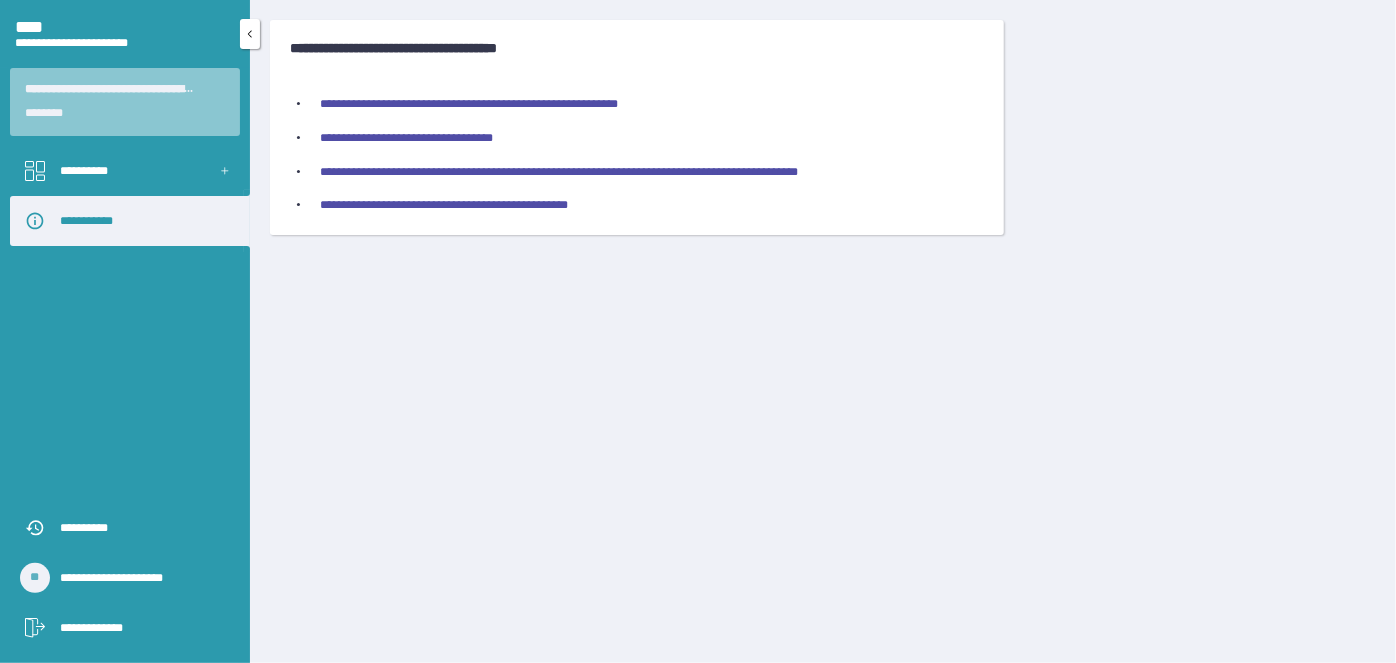 click on "**********" at bounding box center (84, 171) 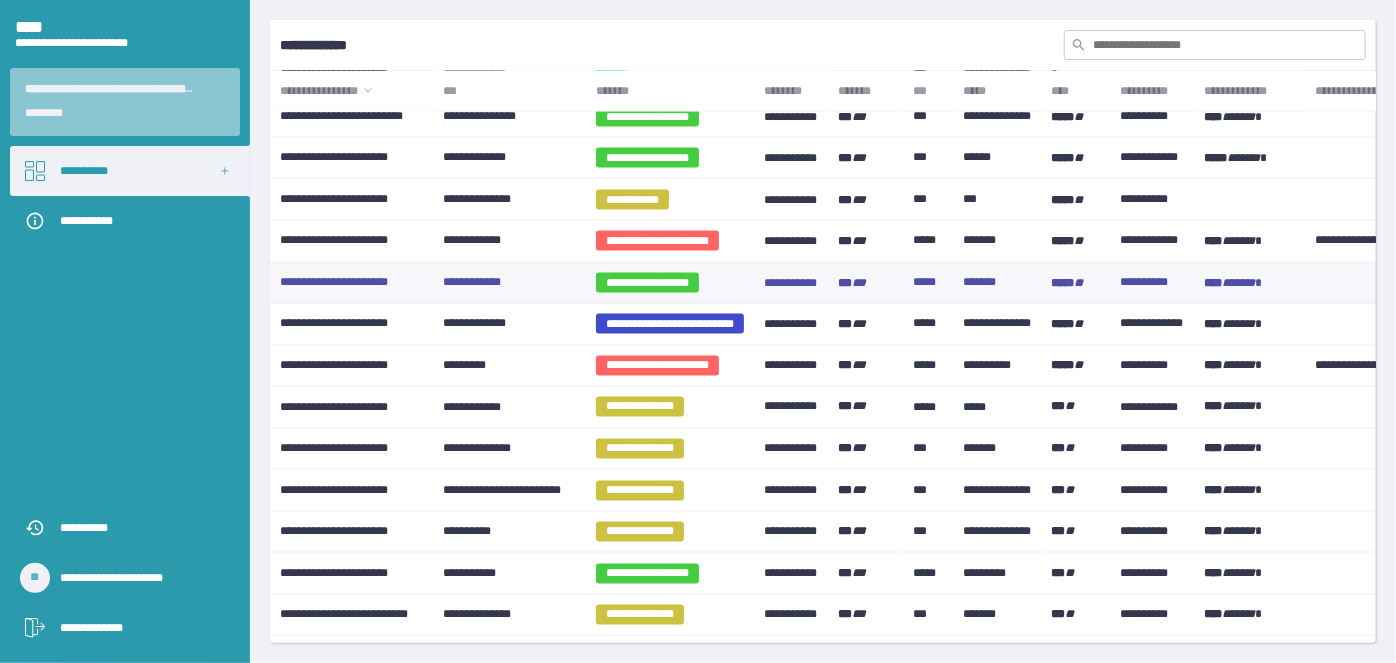 scroll, scrollTop: 1727, scrollLeft: 0, axis: vertical 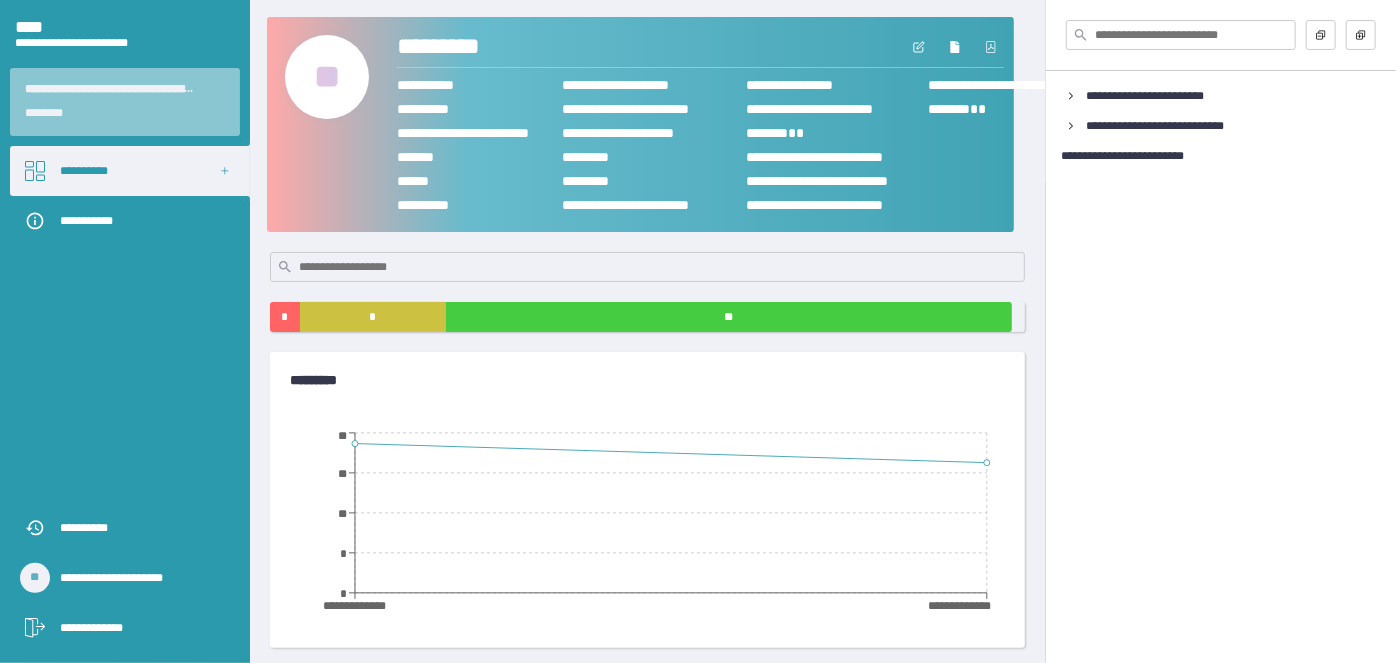 click on "**" at bounding box center (327, 77) 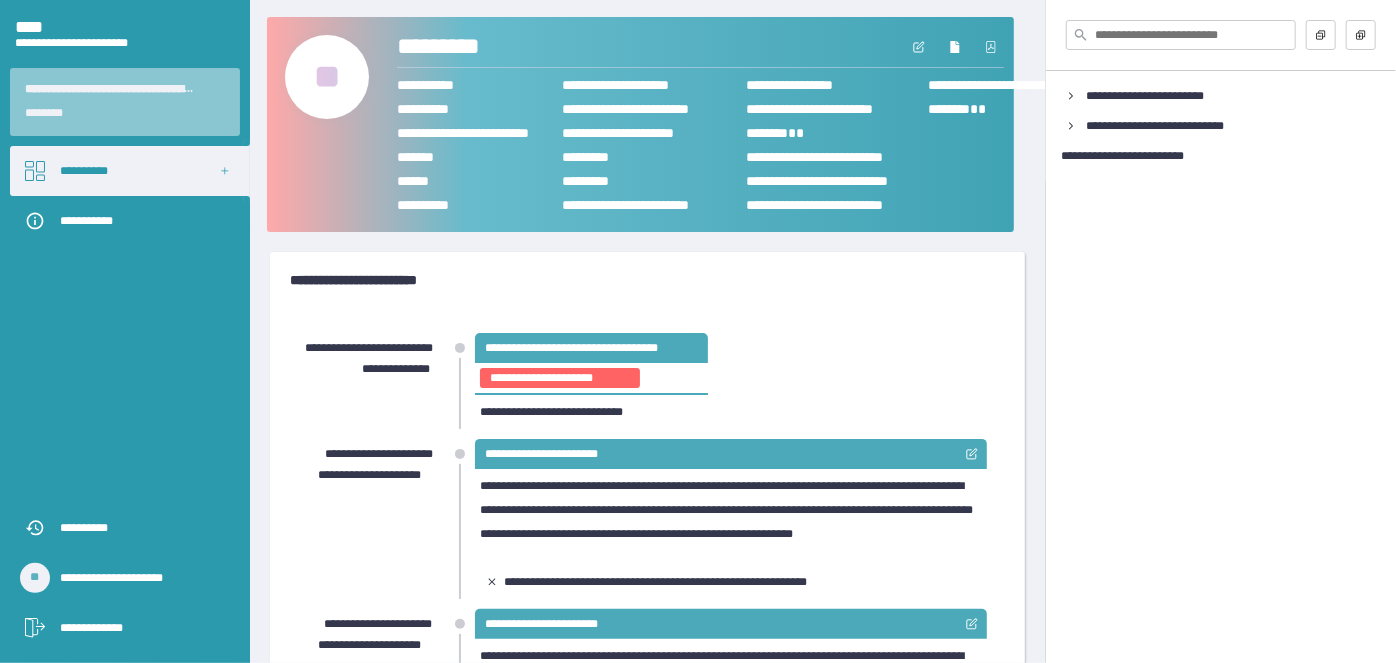 click on "**" at bounding box center (327, 77) 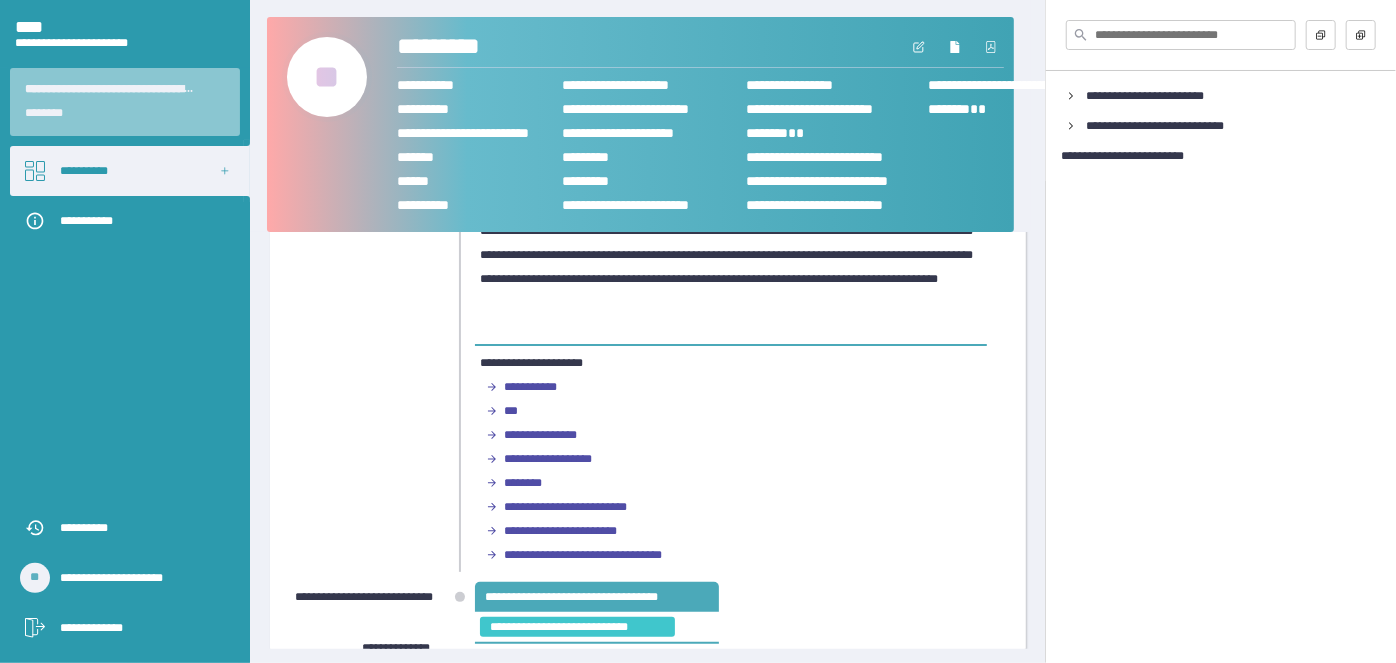 scroll, scrollTop: 1136, scrollLeft: 0, axis: vertical 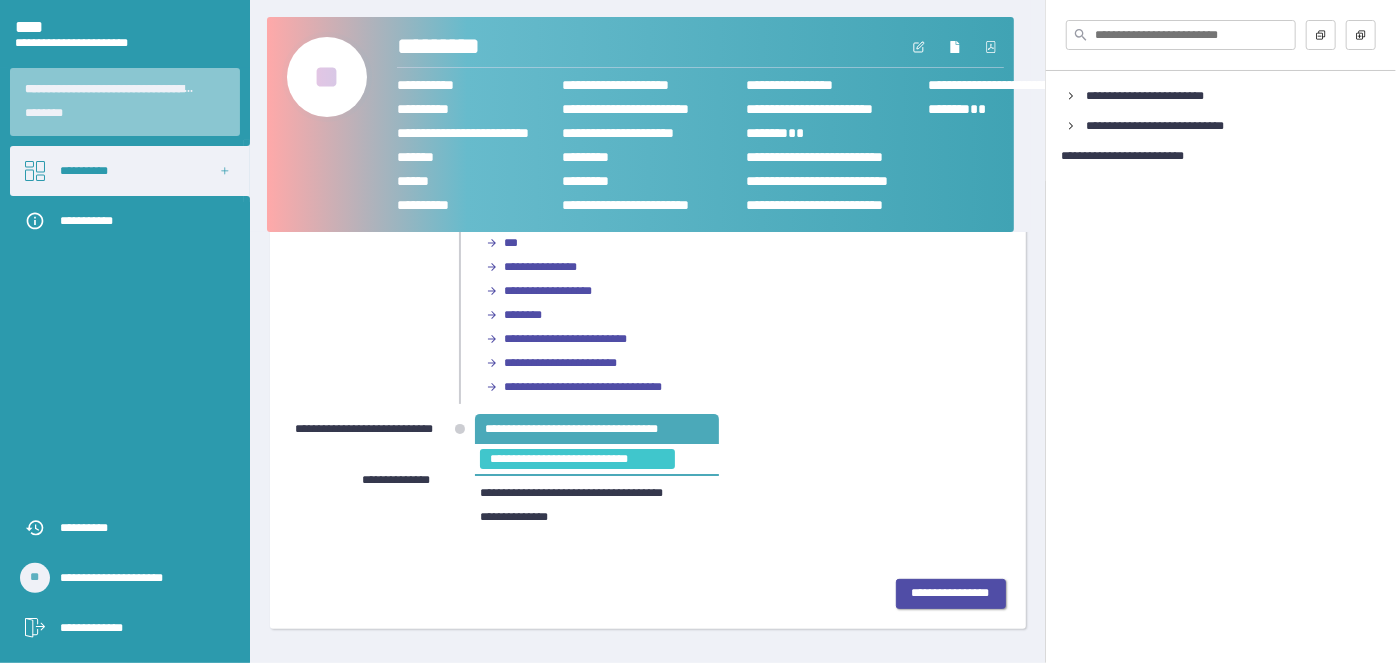 click on "**********" at bounding box center [951, 593] 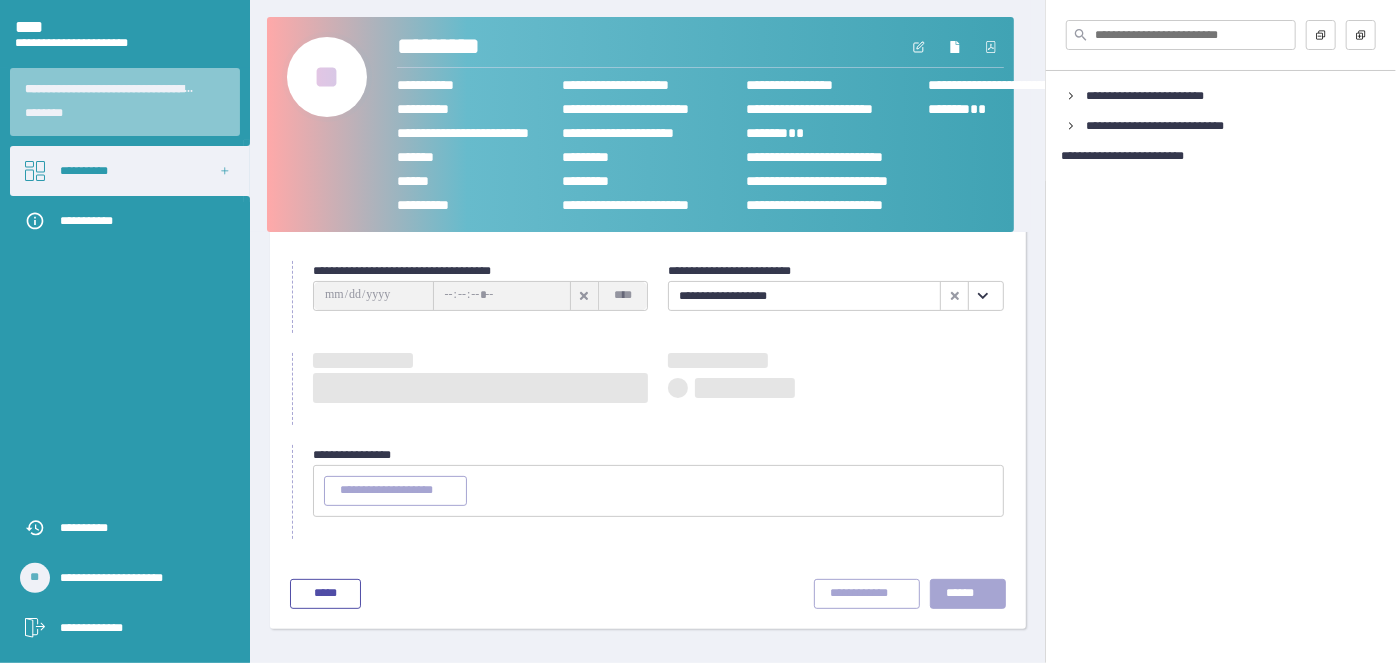 scroll, scrollTop: 65, scrollLeft: 0, axis: vertical 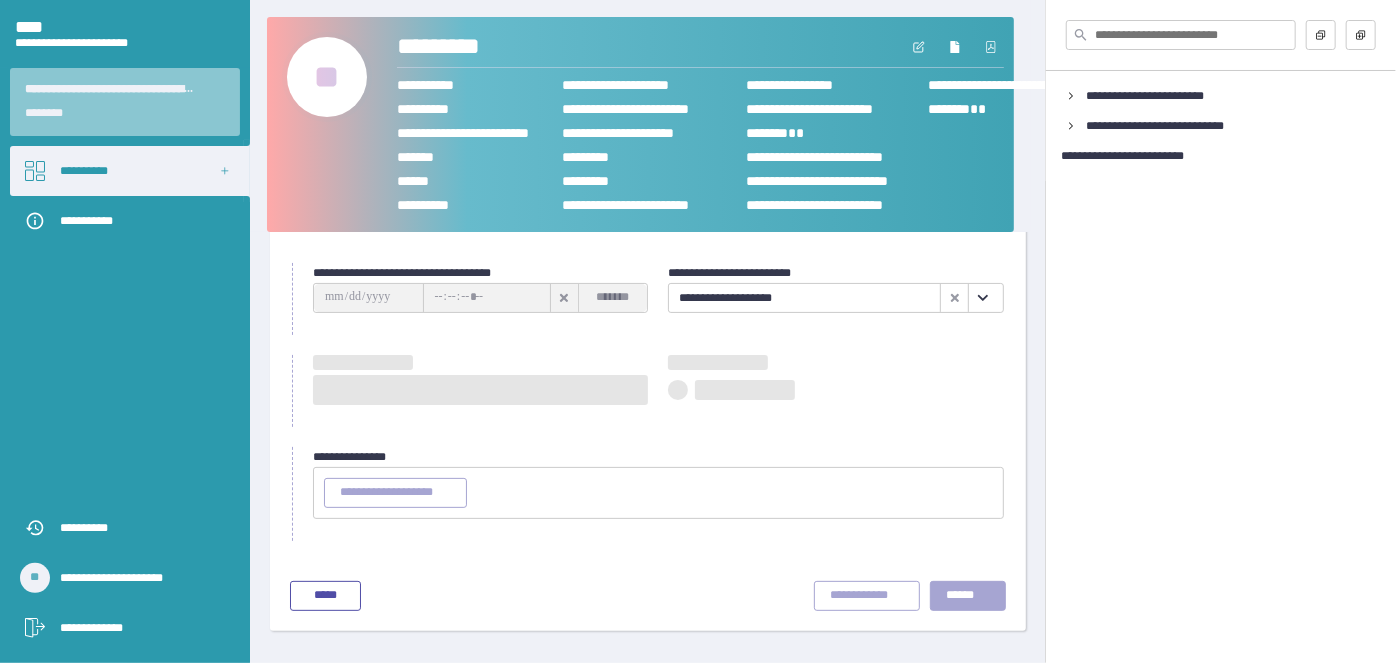type on "**********" 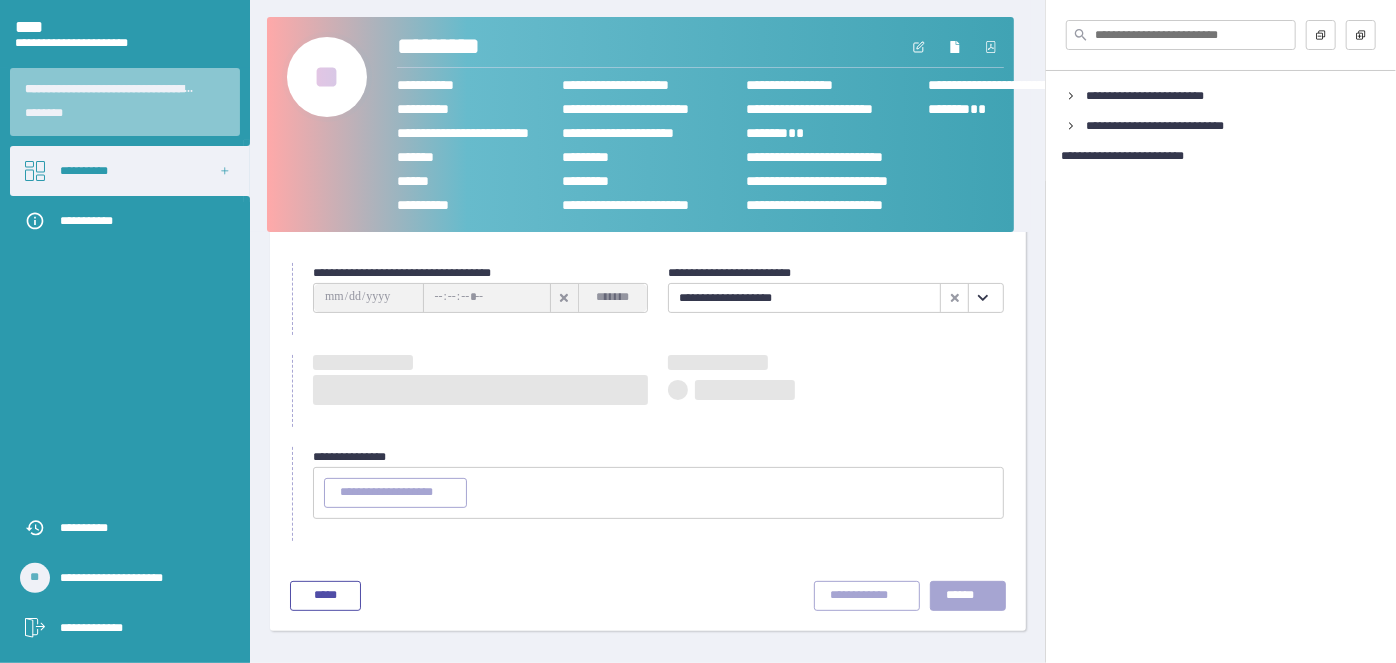 type on "********" 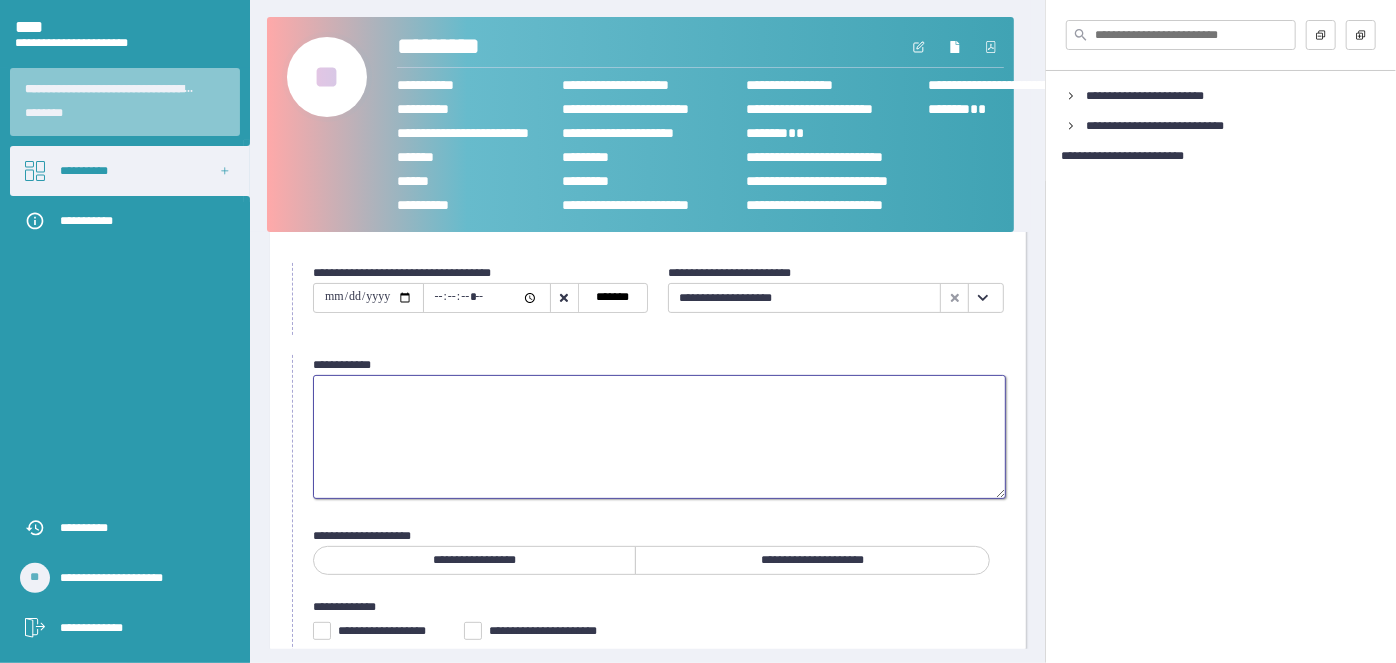 drag, startPoint x: 332, startPoint y: 392, endPoint x: 352, endPoint y: 394, distance: 20.09975 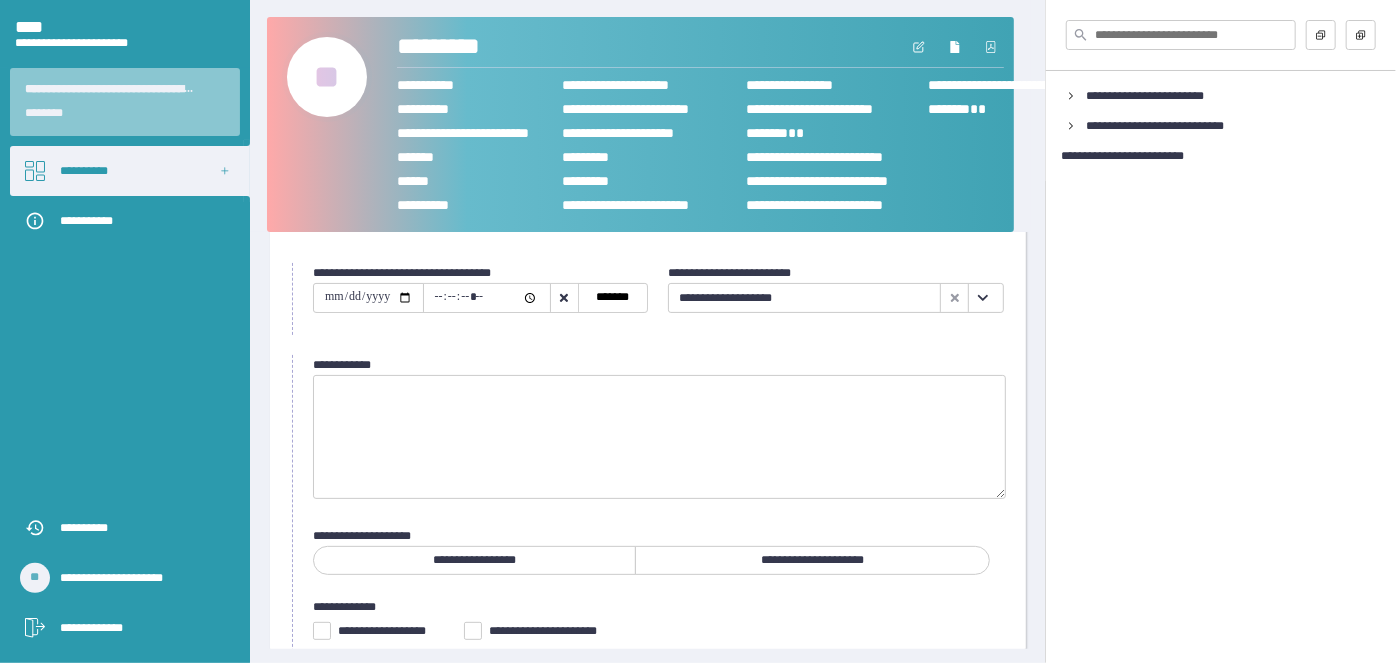 click on "**********" at bounding box center (368, 298) 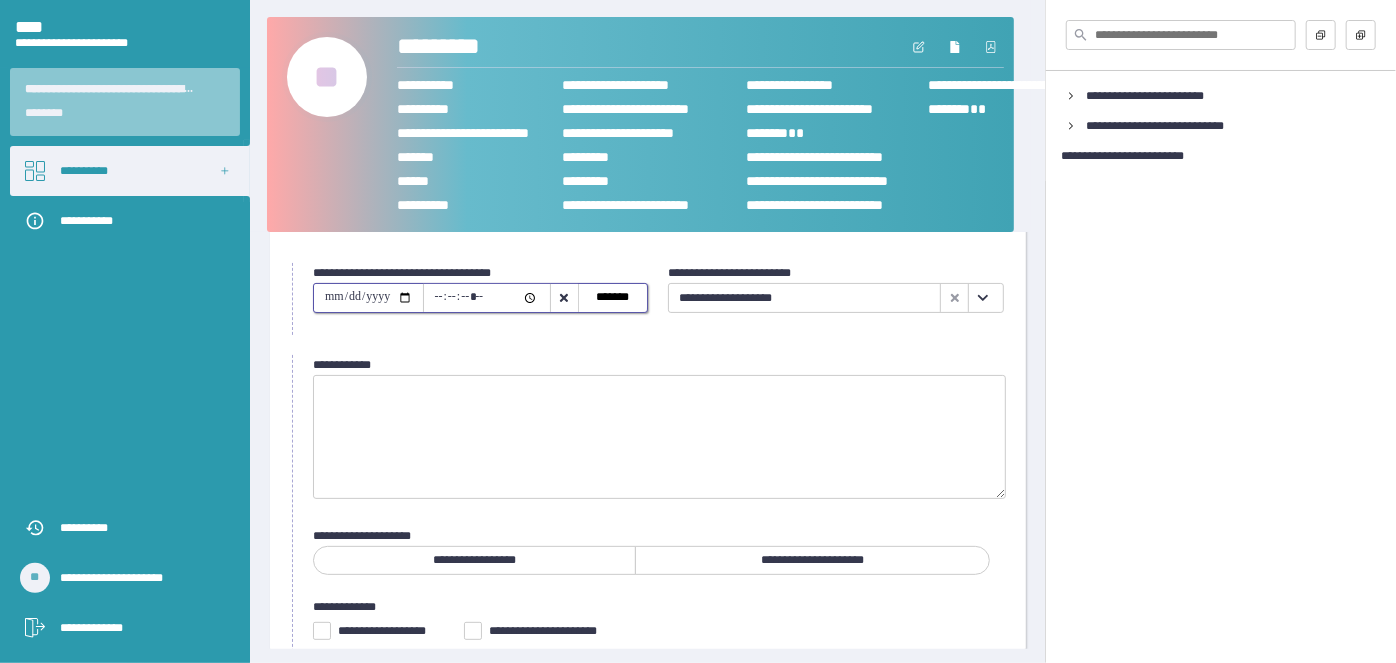 type on "**********" 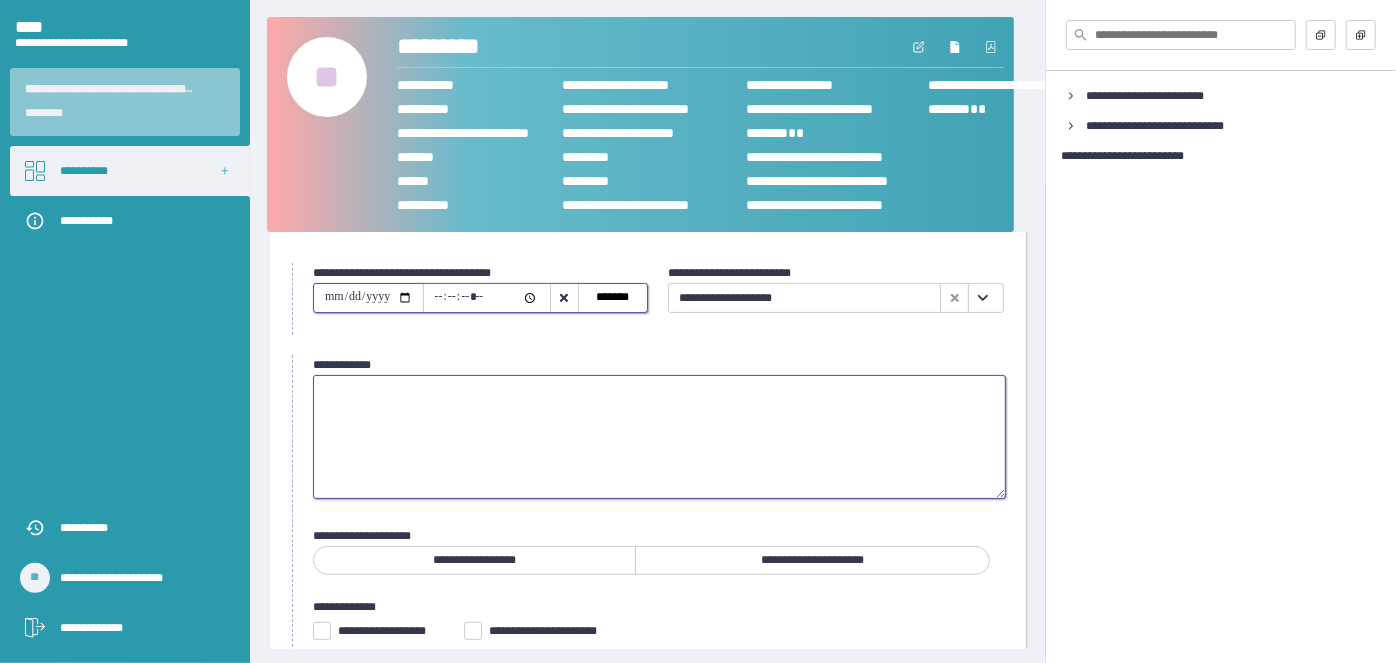 click at bounding box center (659, 437) 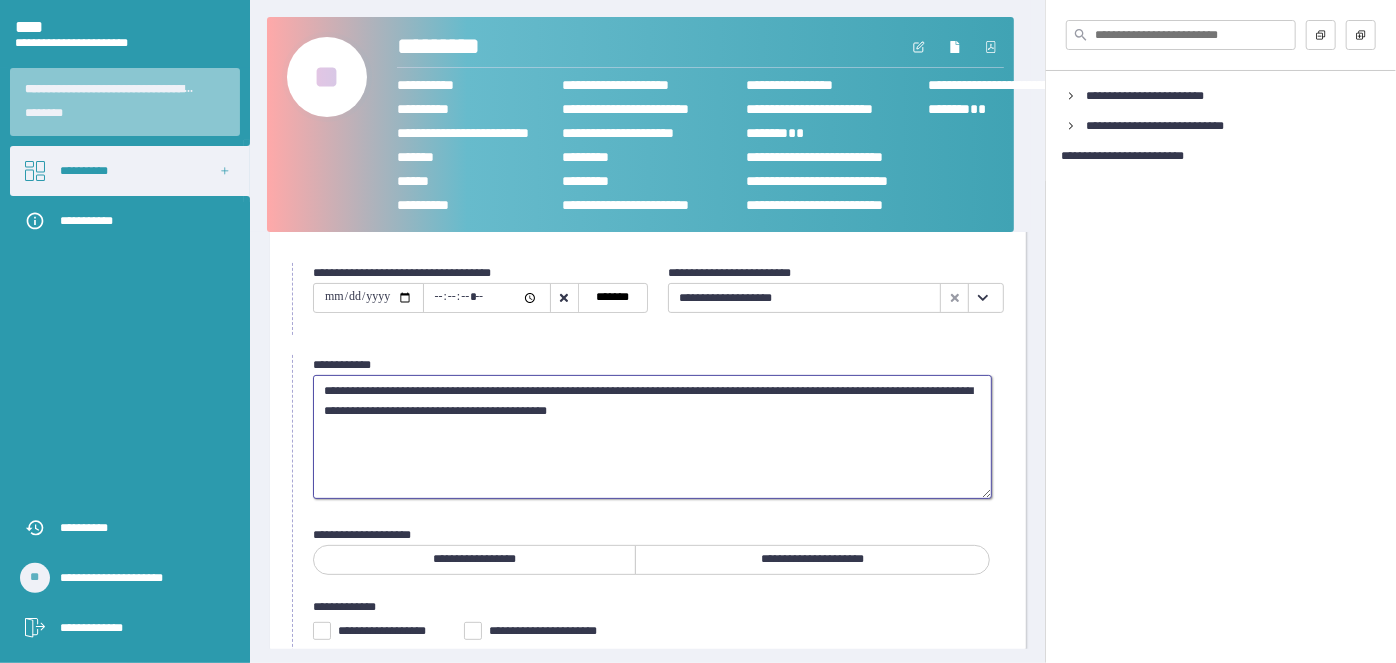 click on "**********" at bounding box center [652, 436] 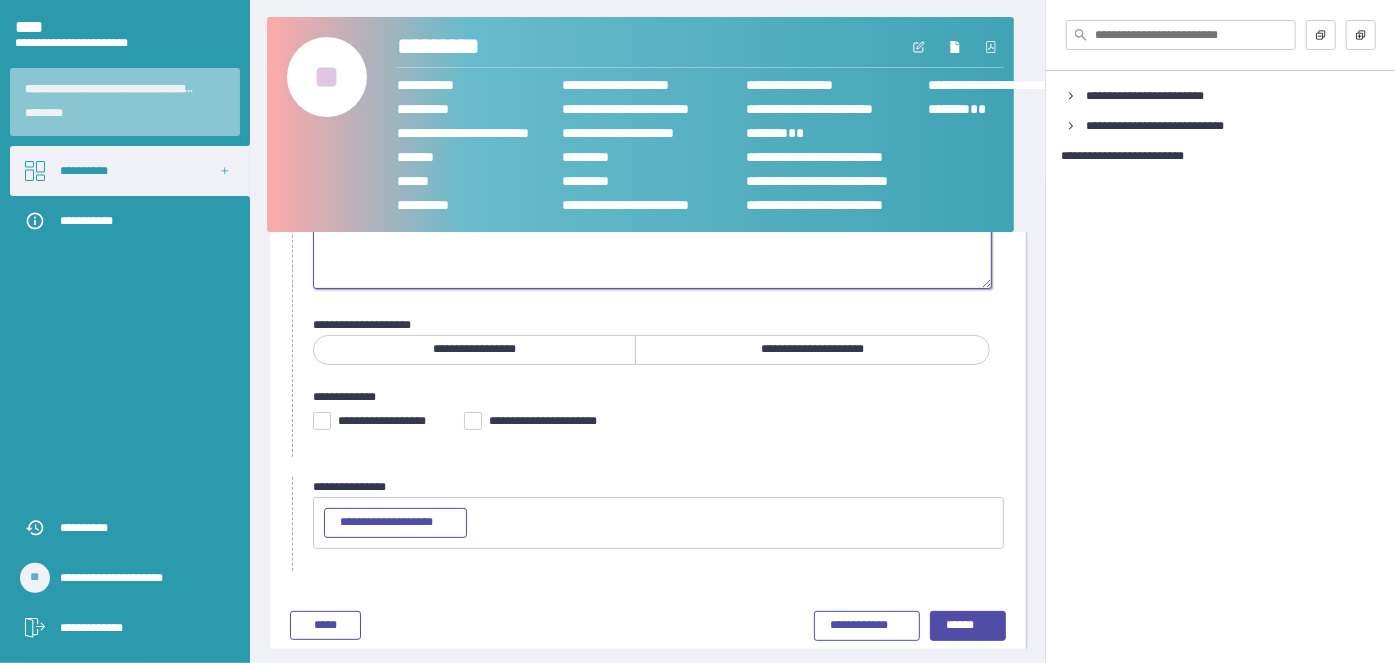 scroll, scrollTop: 304, scrollLeft: 0, axis: vertical 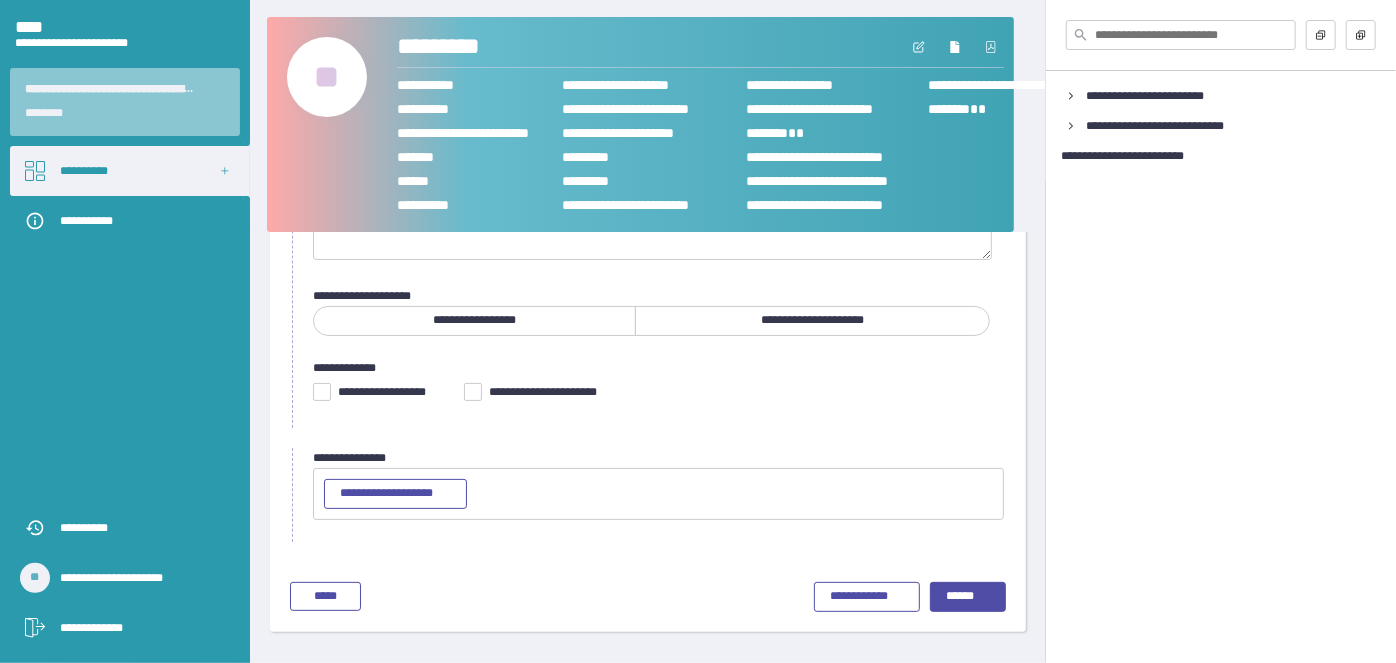 click on "**********" at bounding box center [812, 320] 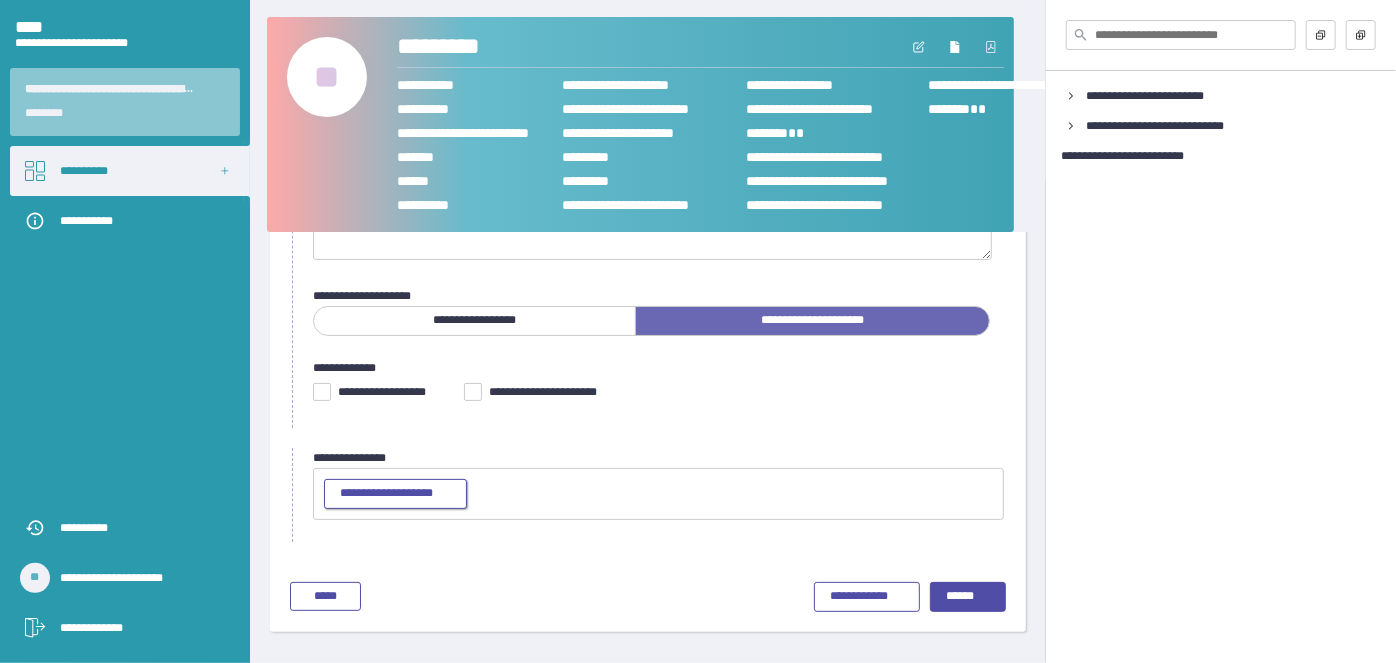 click on "**********" at bounding box center (386, 493) 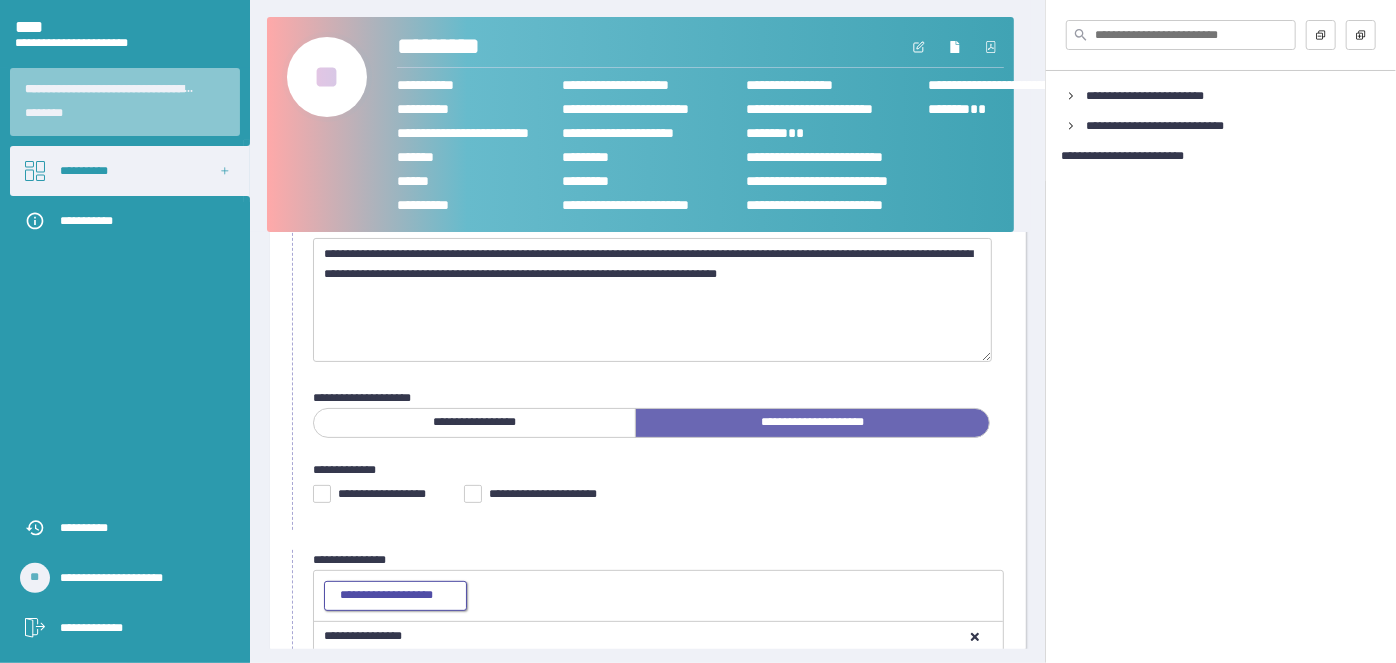 scroll, scrollTop: 122, scrollLeft: 0, axis: vertical 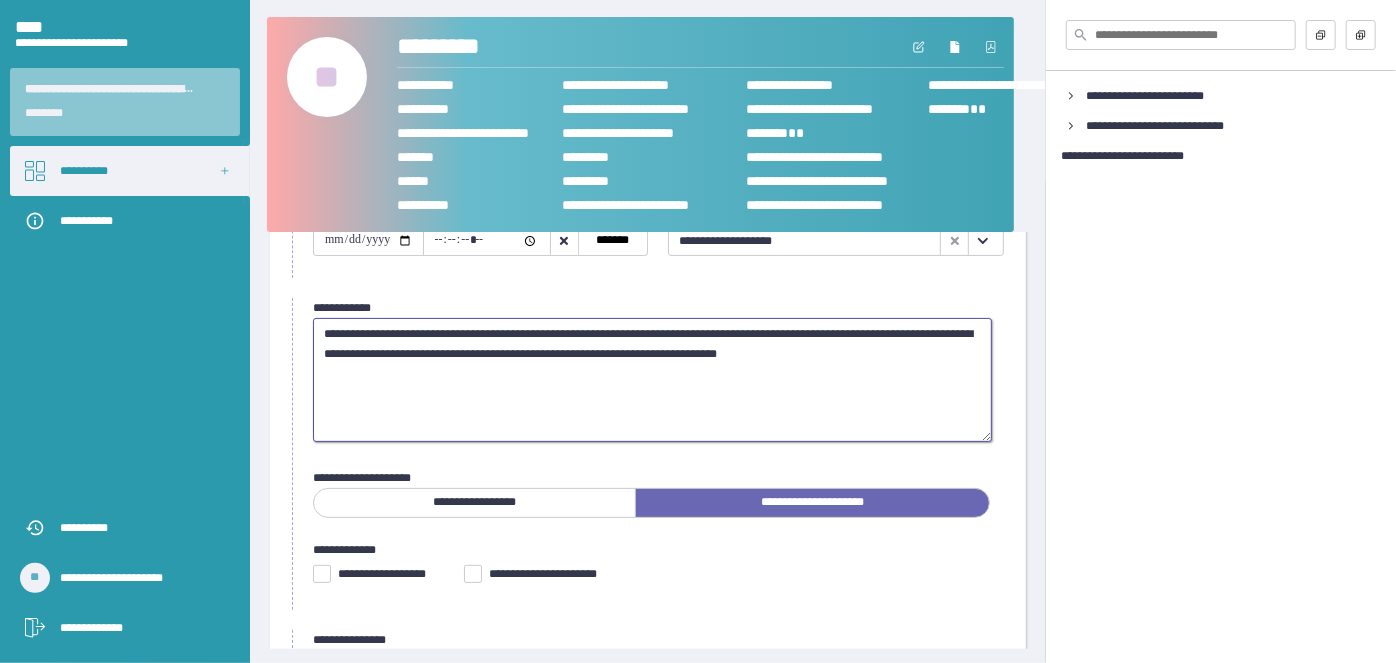 drag, startPoint x: 462, startPoint y: 331, endPoint x: 508, endPoint y: 318, distance: 47.801674 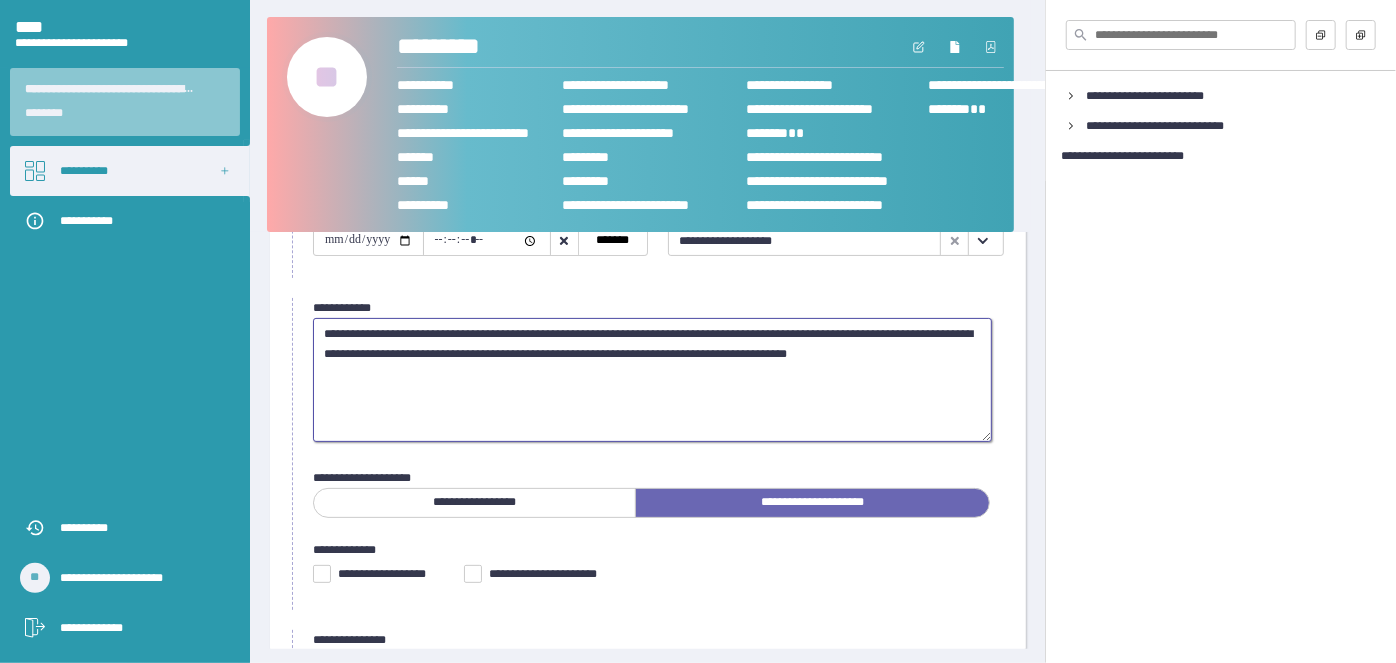 drag, startPoint x: 929, startPoint y: 331, endPoint x: 944, endPoint y: 328, distance: 15.297058 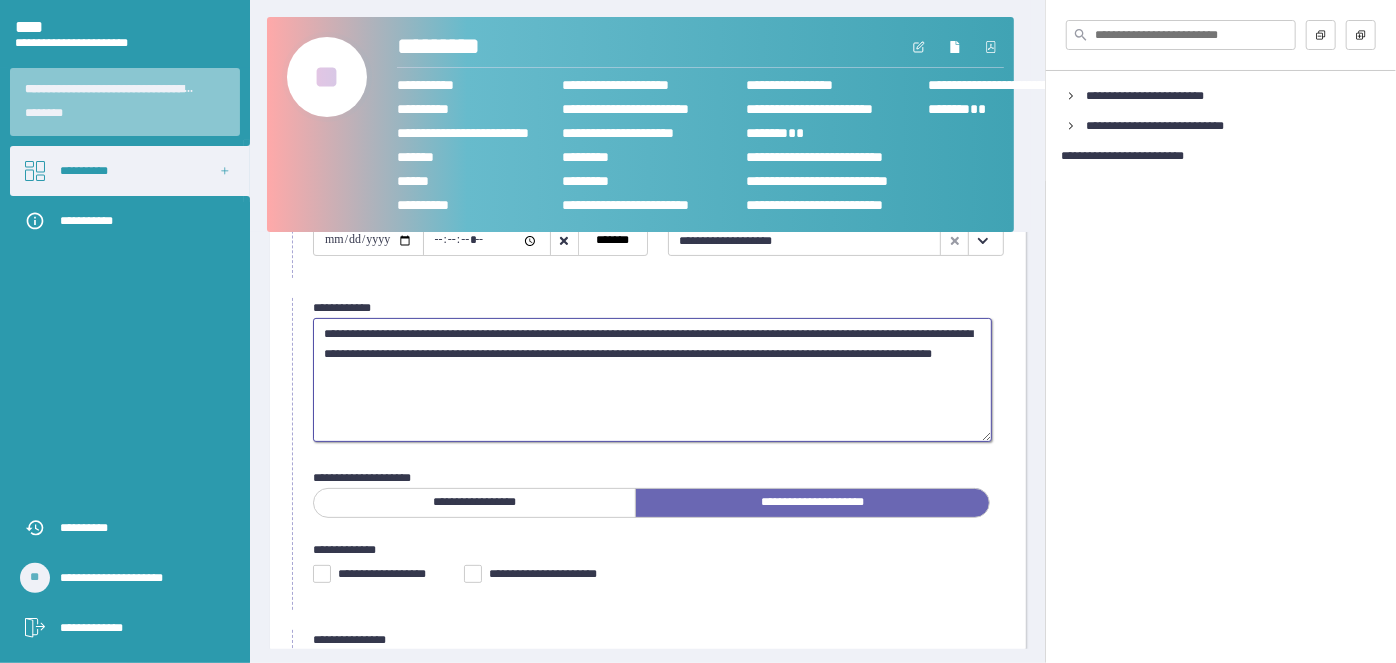 drag, startPoint x: 624, startPoint y: 354, endPoint x: 639, endPoint y: 355, distance: 15.033297 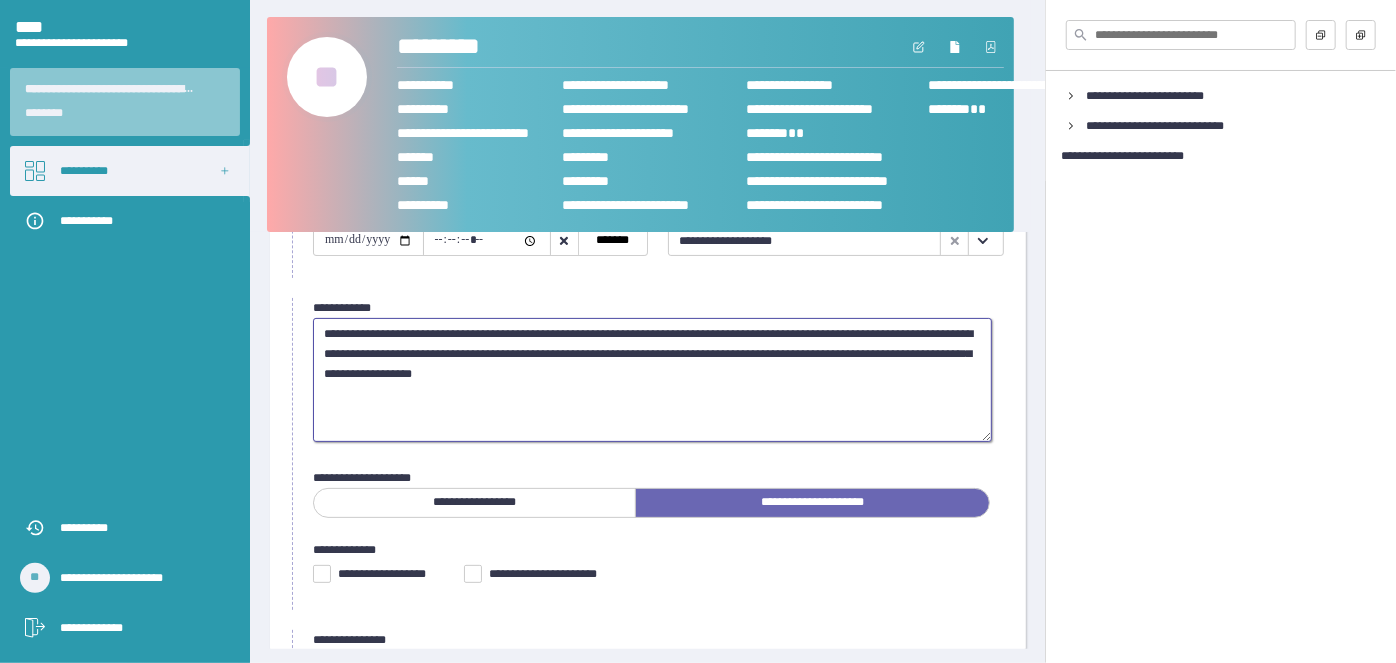 click on "**********" at bounding box center [652, 379] 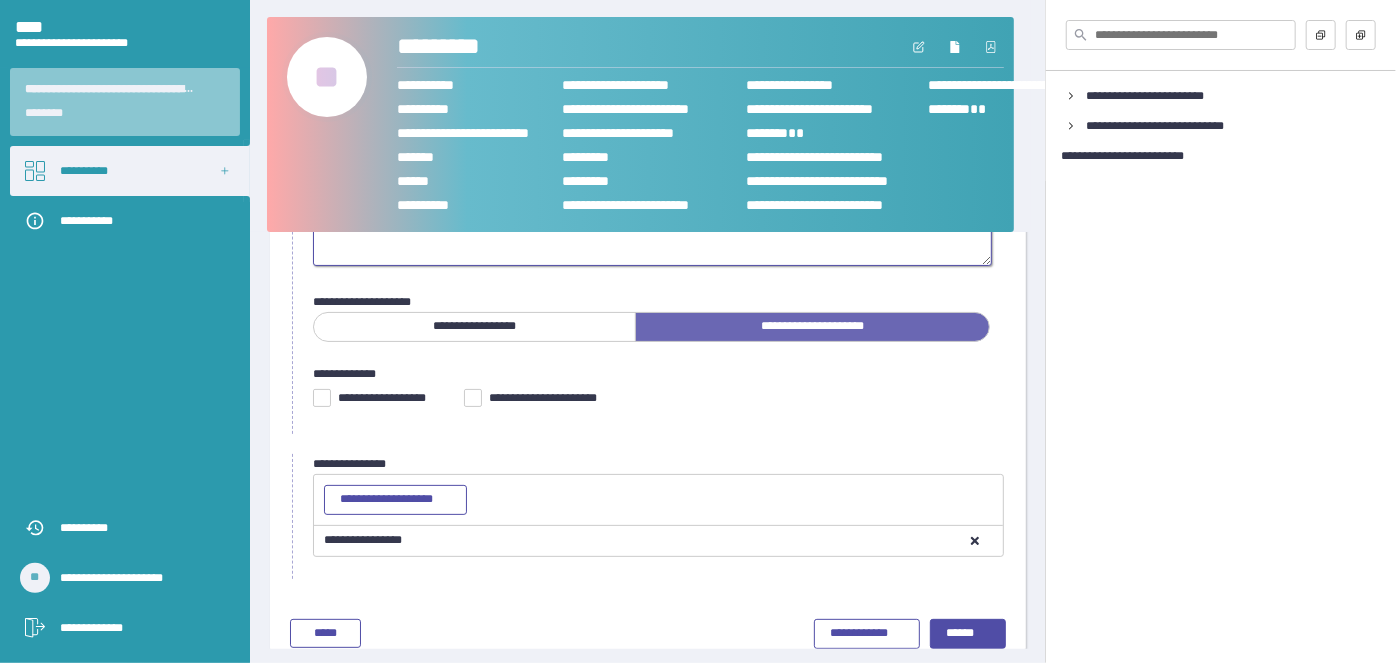 scroll, scrollTop: 334, scrollLeft: 0, axis: vertical 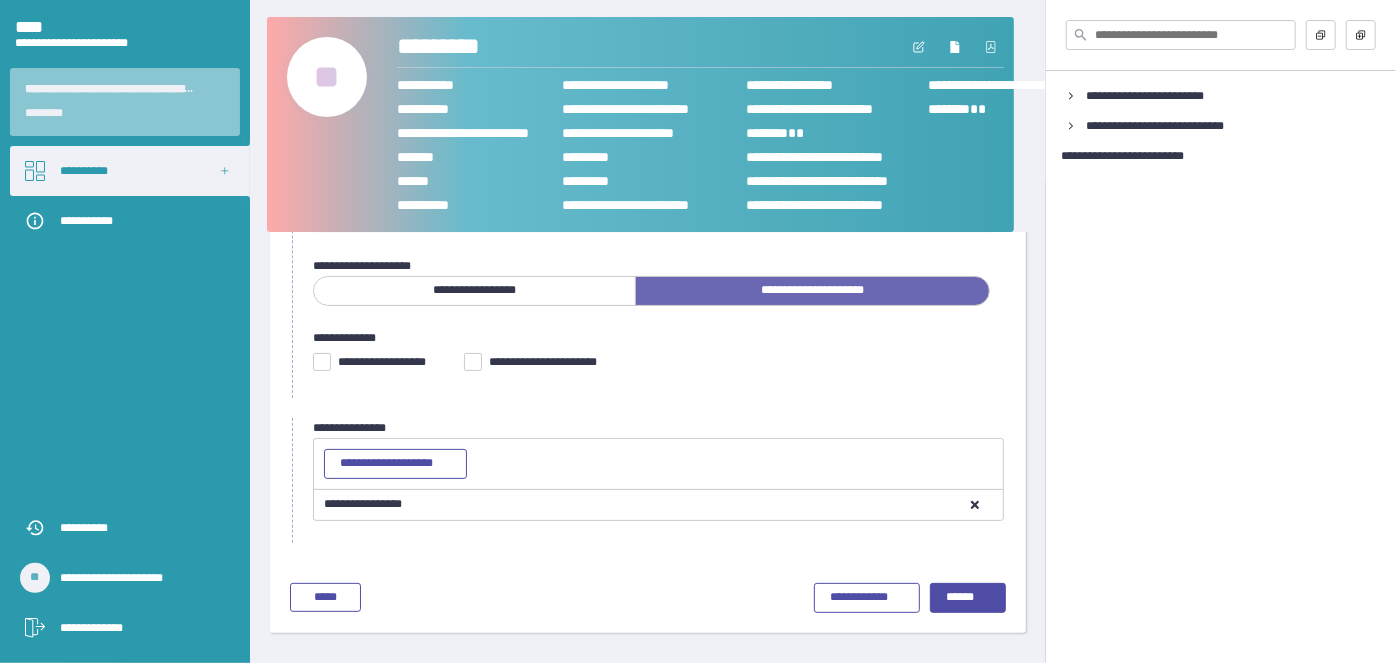 type on "**********" 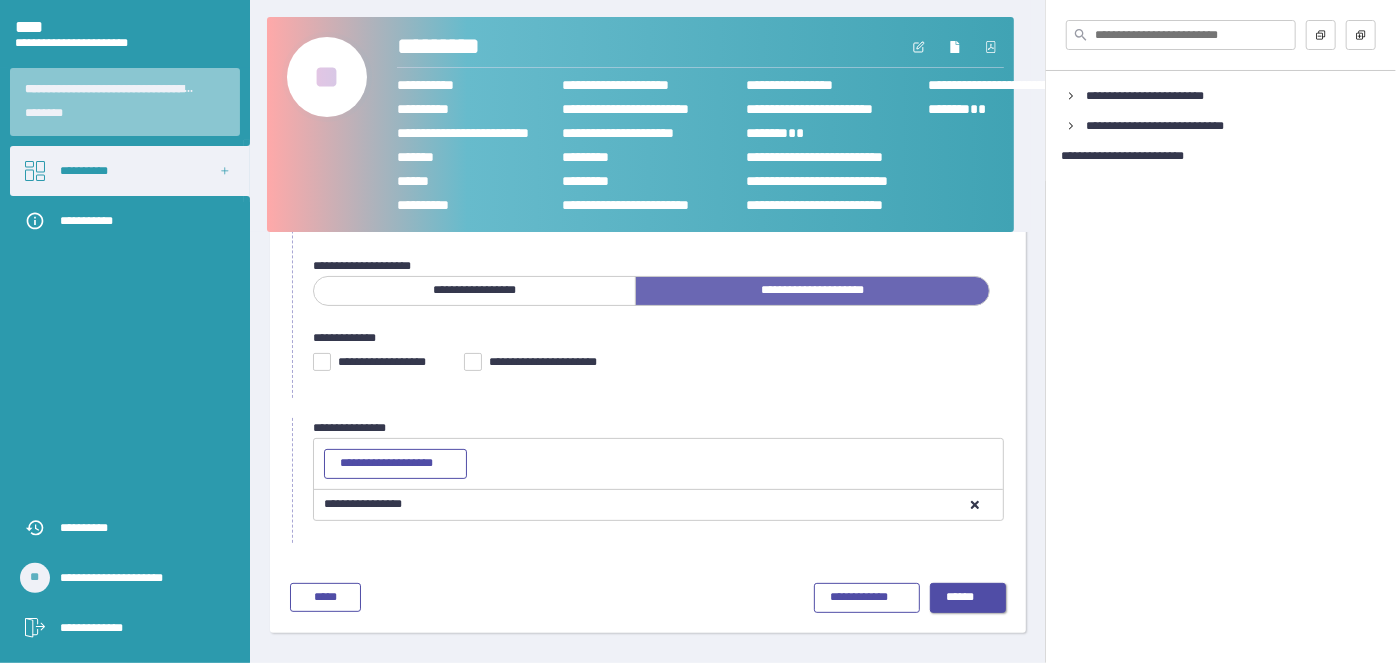 click on "******" at bounding box center [960, 597] 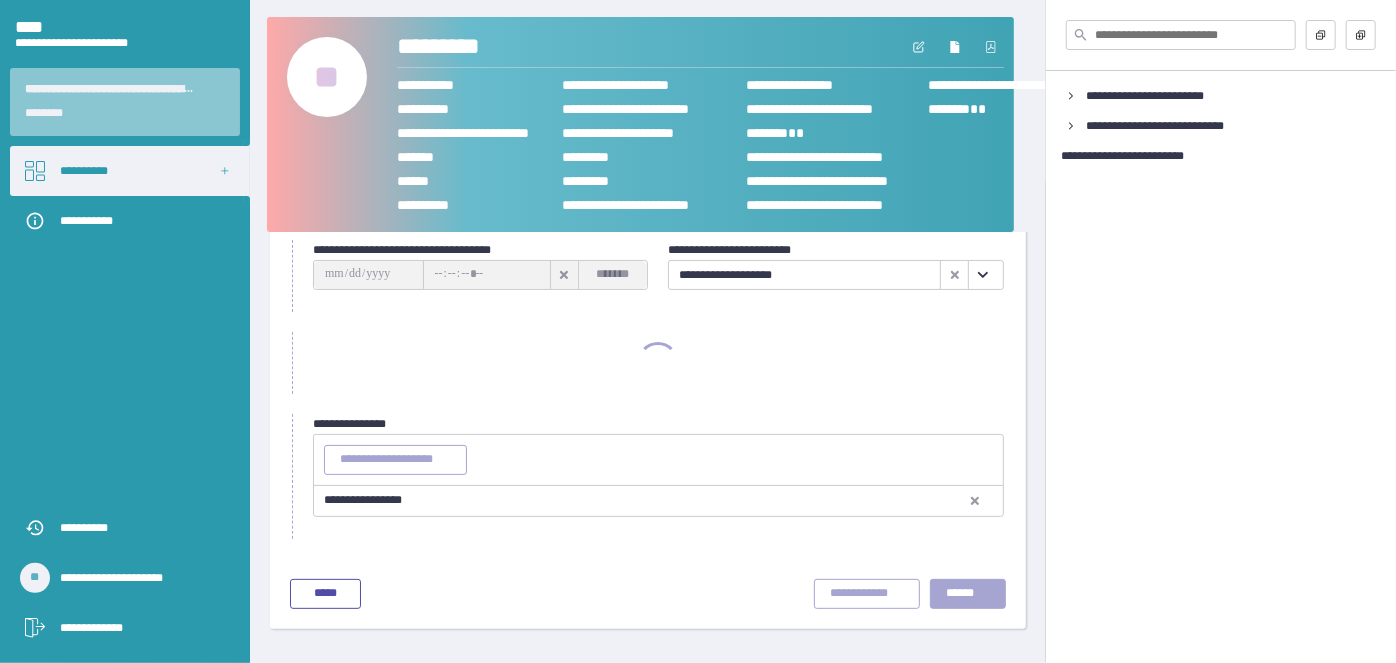 scroll, scrollTop: 85, scrollLeft: 0, axis: vertical 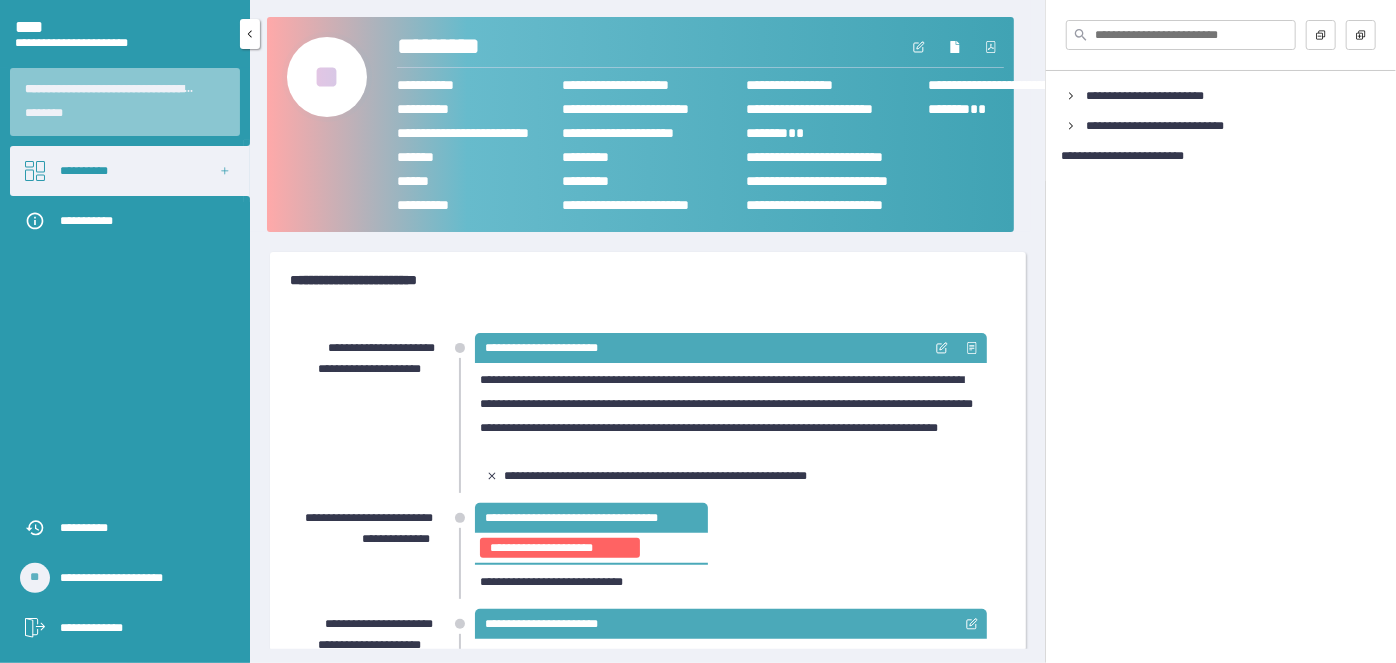 click on "**********" at bounding box center [84, 171] 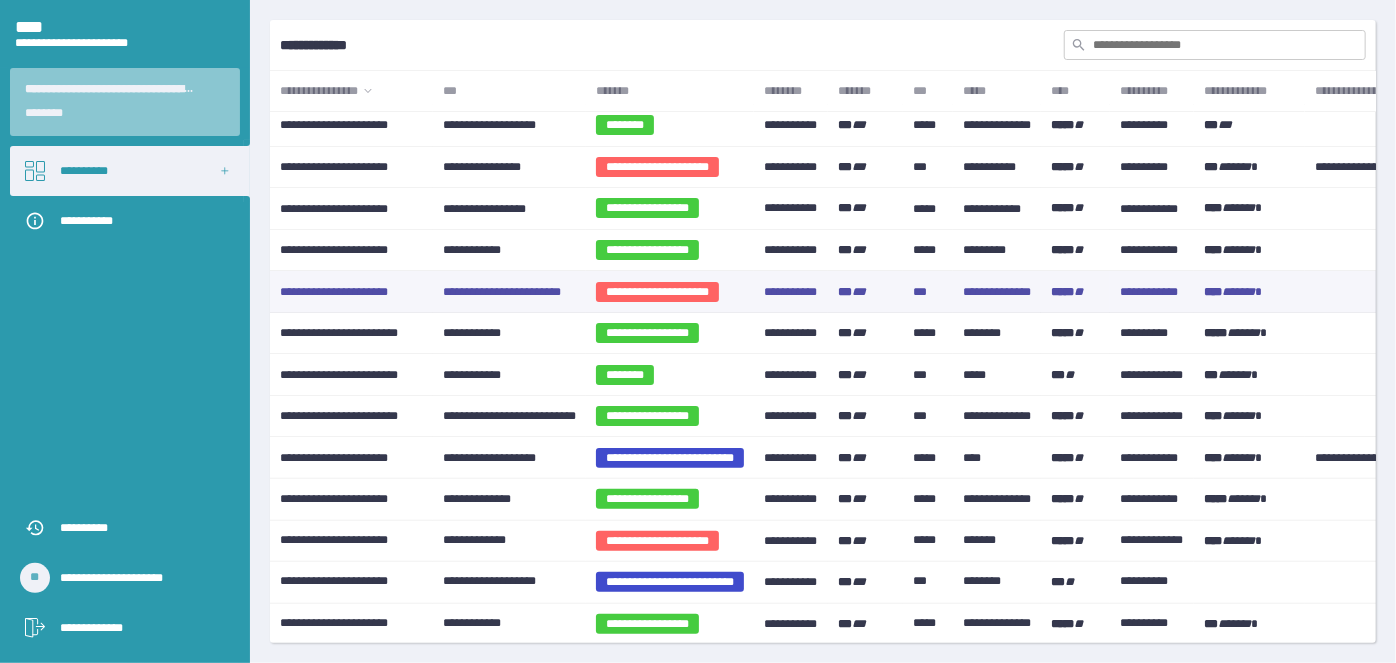 scroll, scrollTop: 181, scrollLeft: 0, axis: vertical 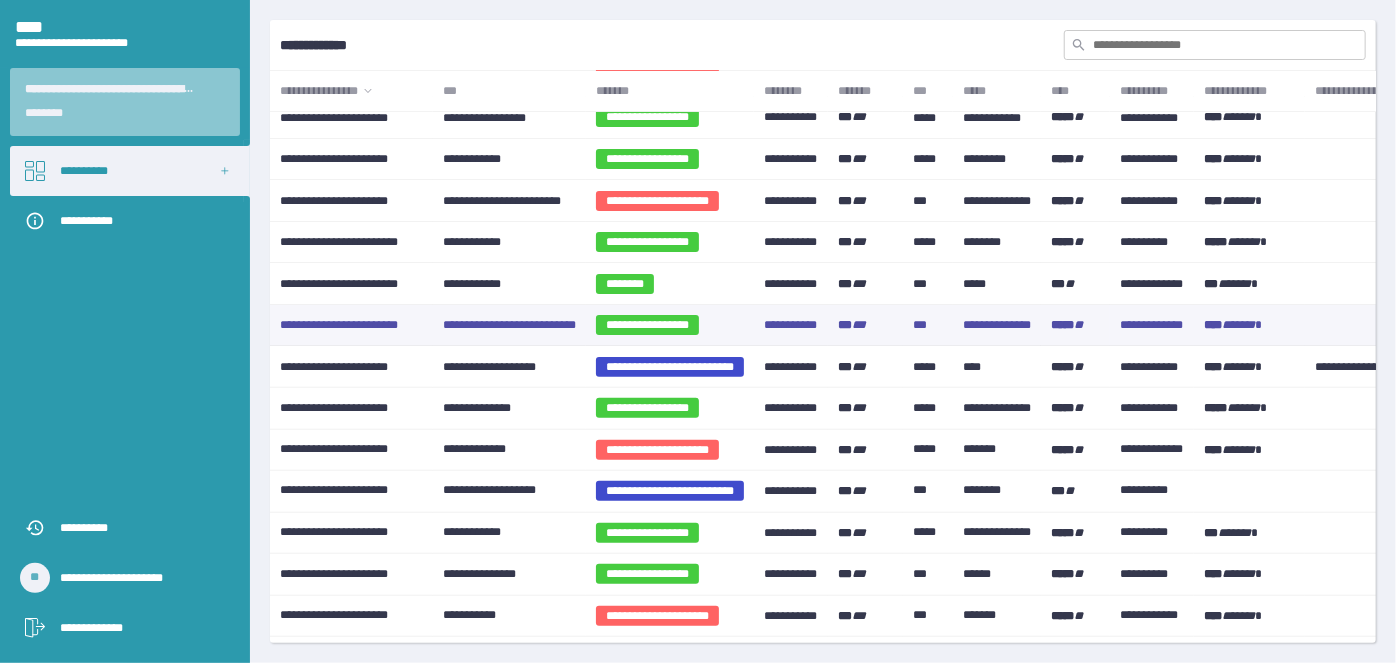 click on "**********" at bounding box center [509, 325] 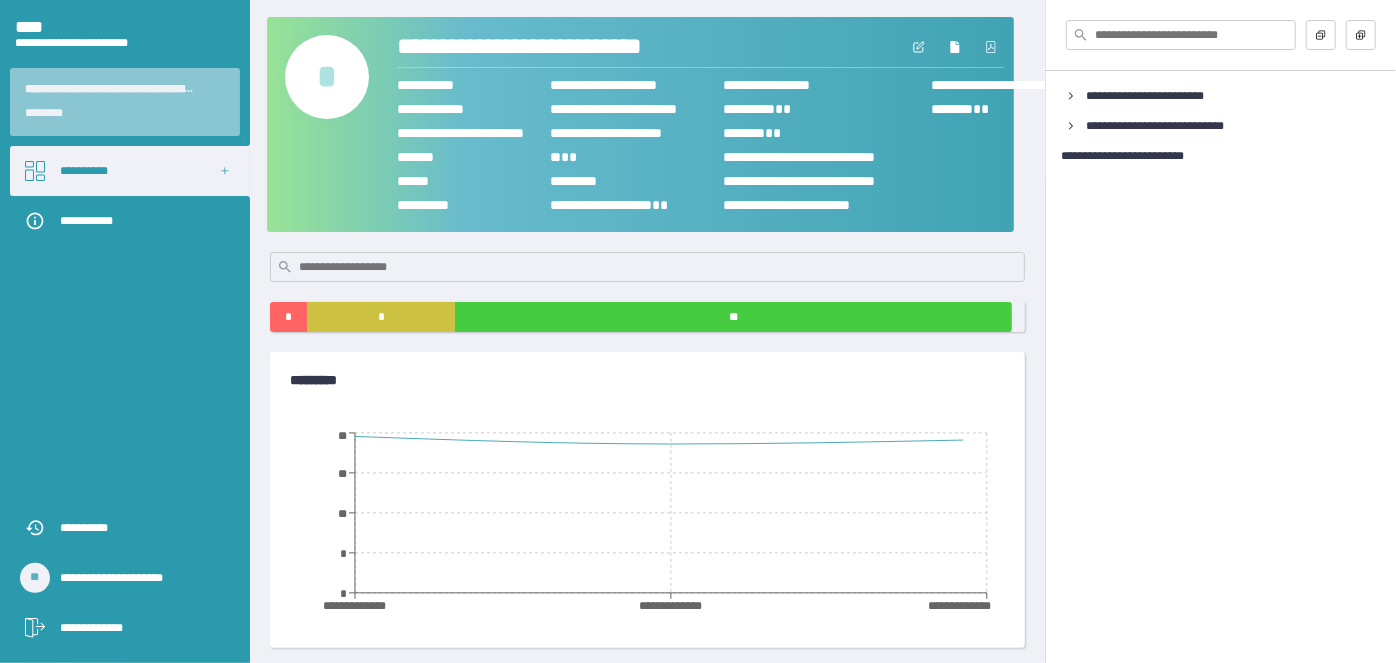 click on "*" at bounding box center (327, 77) 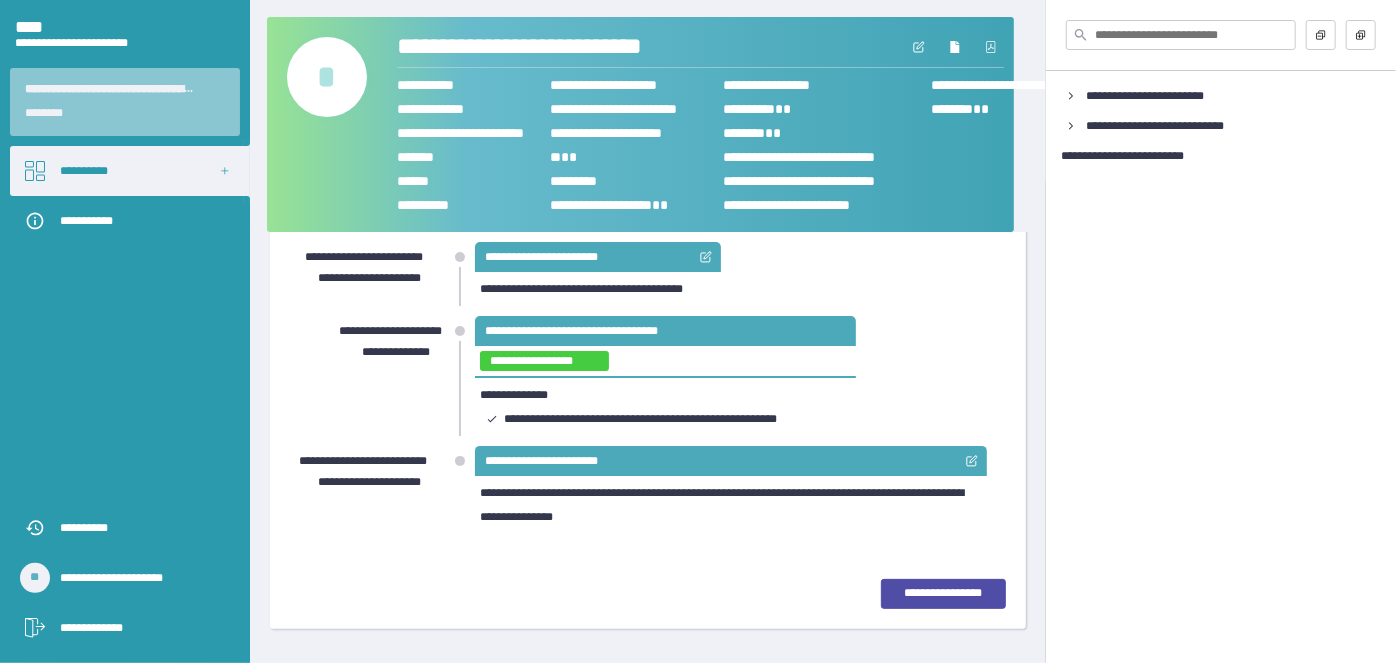 scroll, scrollTop: 93, scrollLeft: 0, axis: vertical 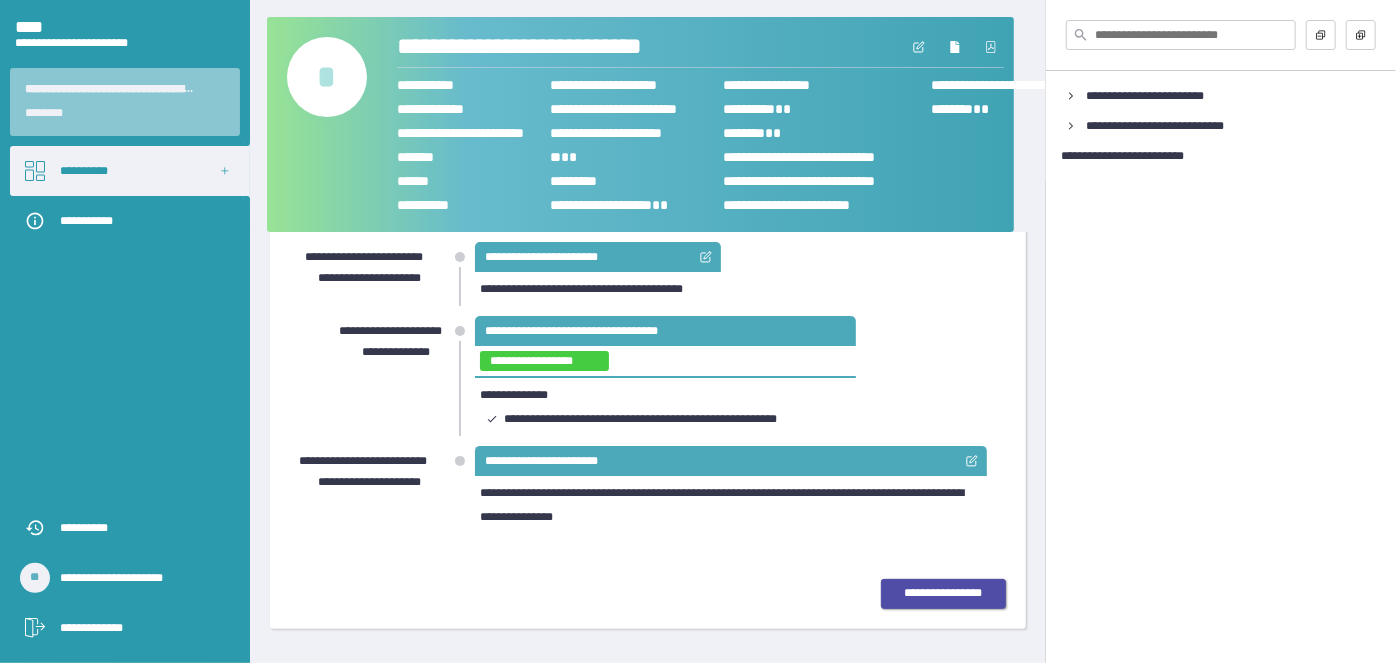 click on "**********" at bounding box center (943, 593) 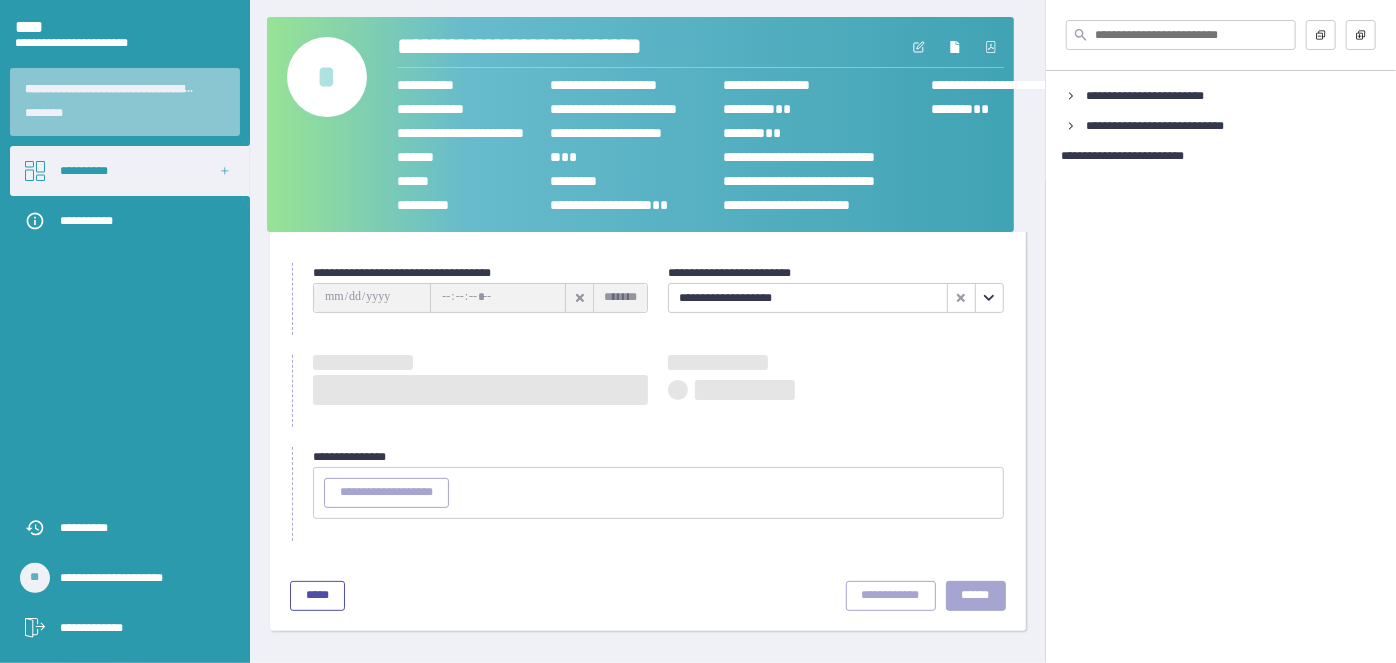 type on "**********" 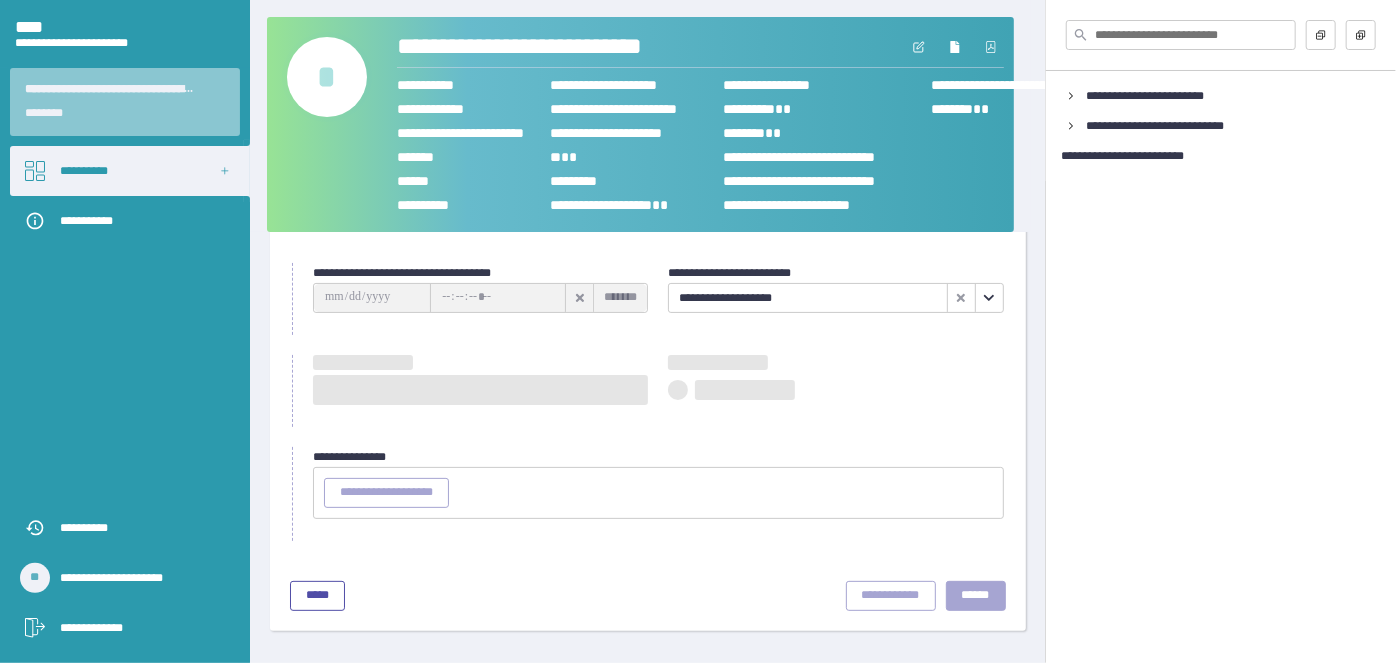 type on "********" 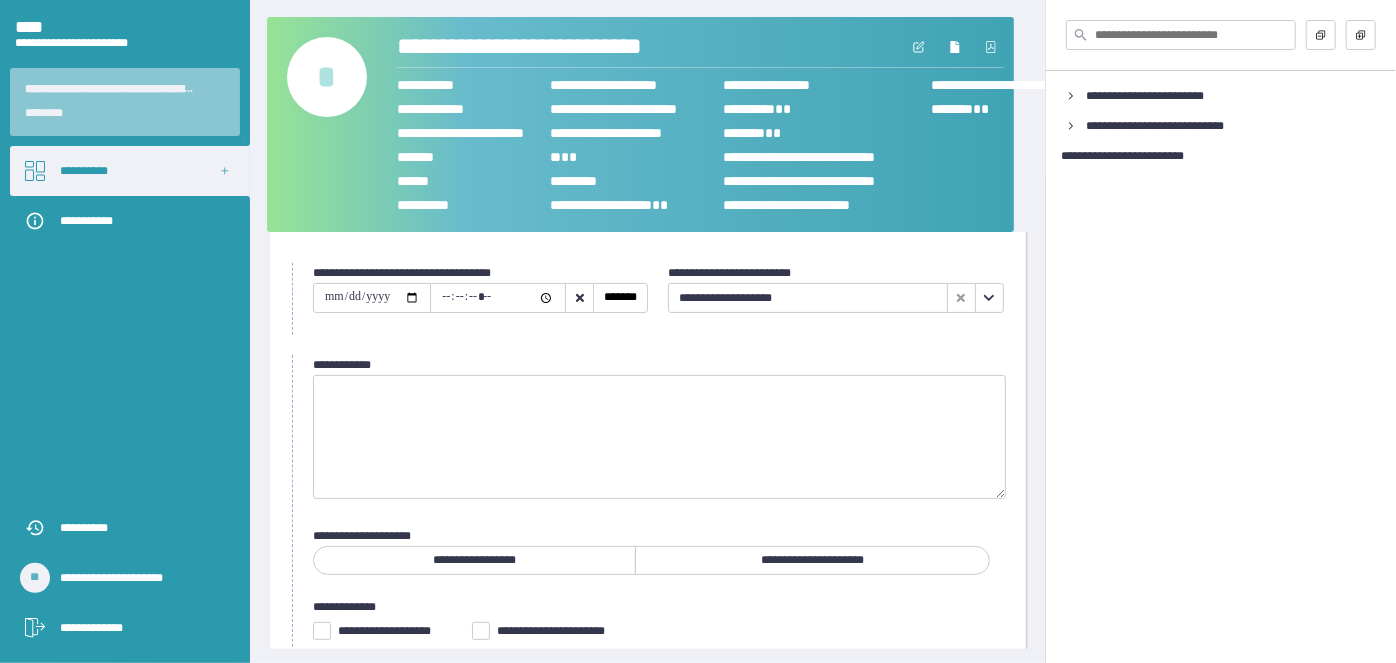 scroll, scrollTop: 93, scrollLeft: 0, axis: vertical 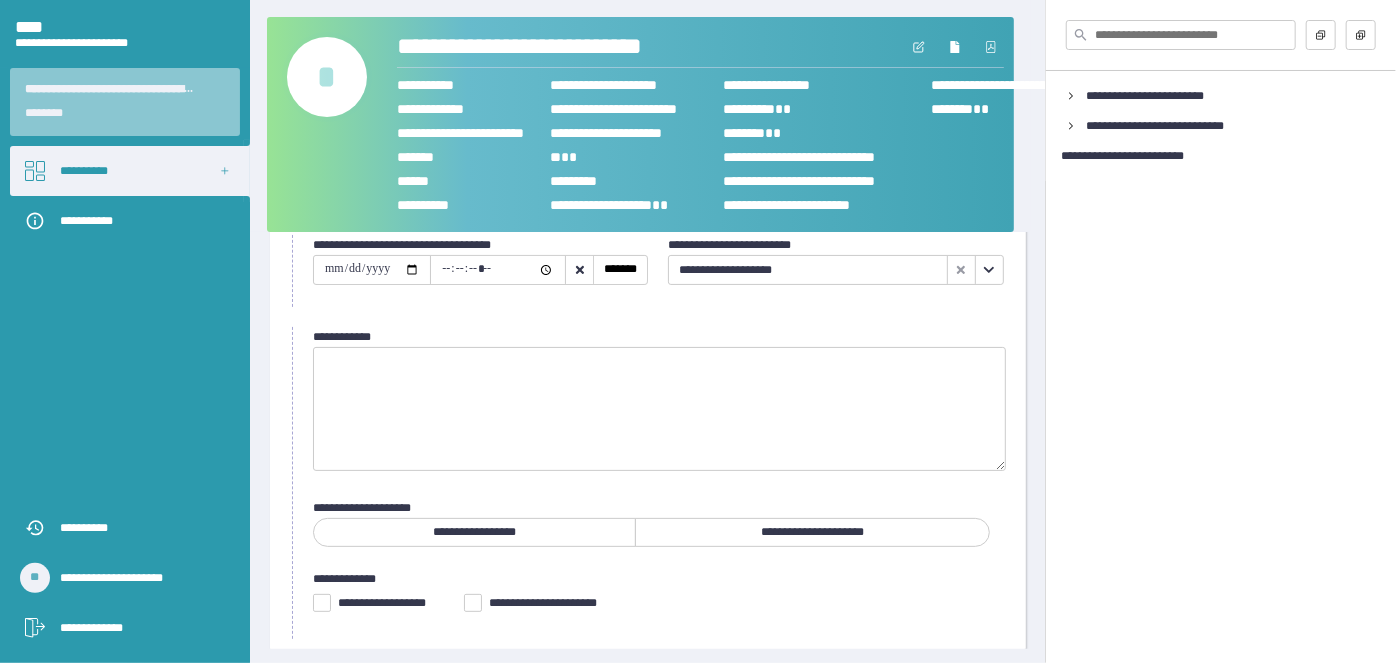 click on "**********" at bounding box center (372, 270) 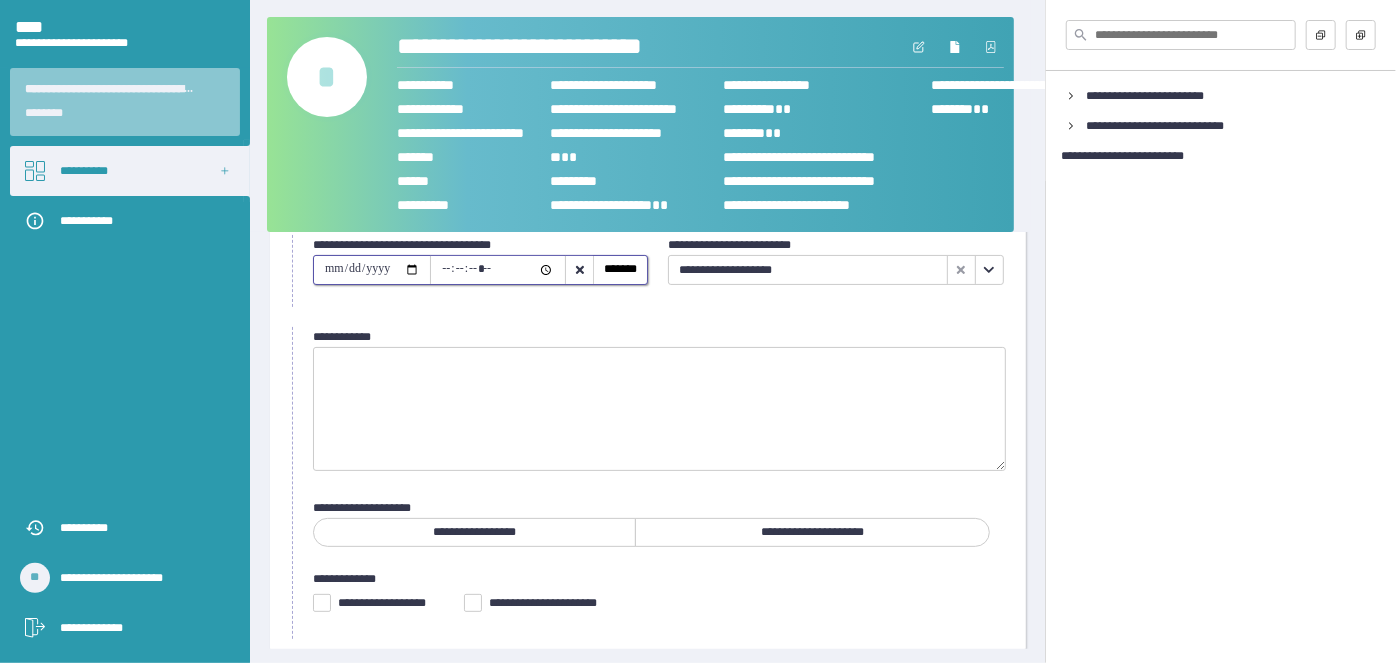 type on "**********" 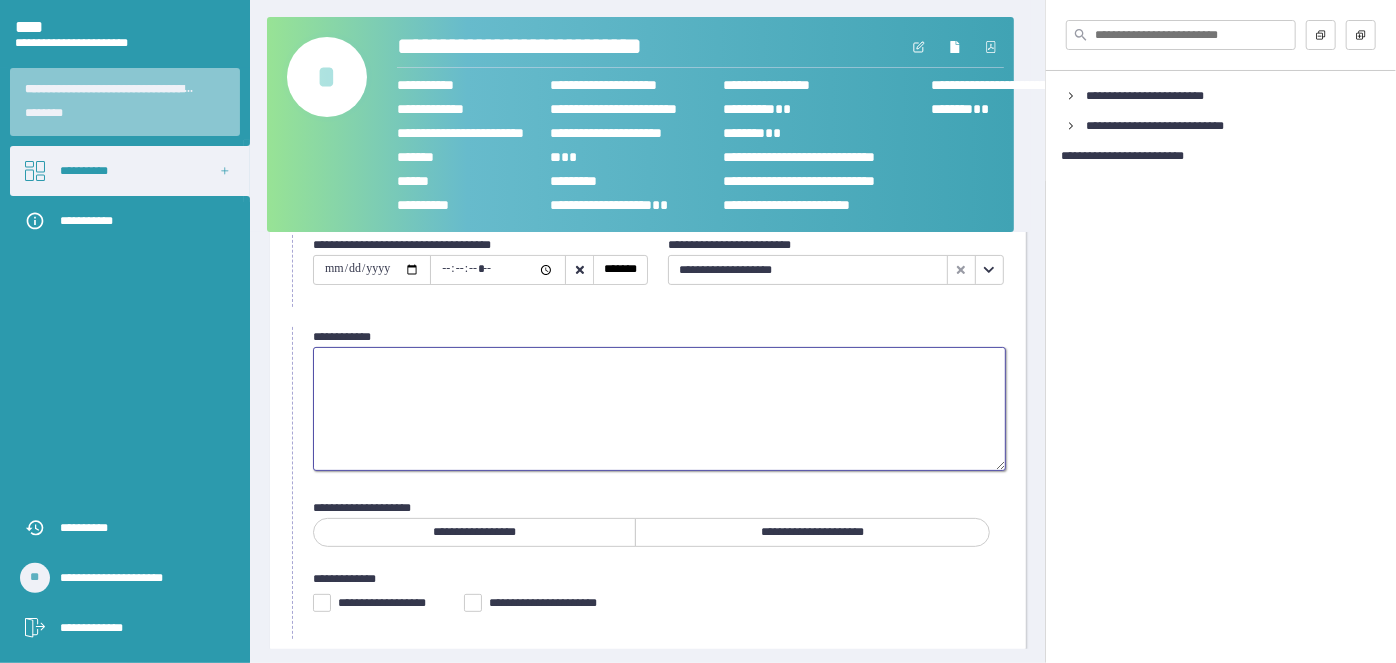 click at bounding box center [659, 409] 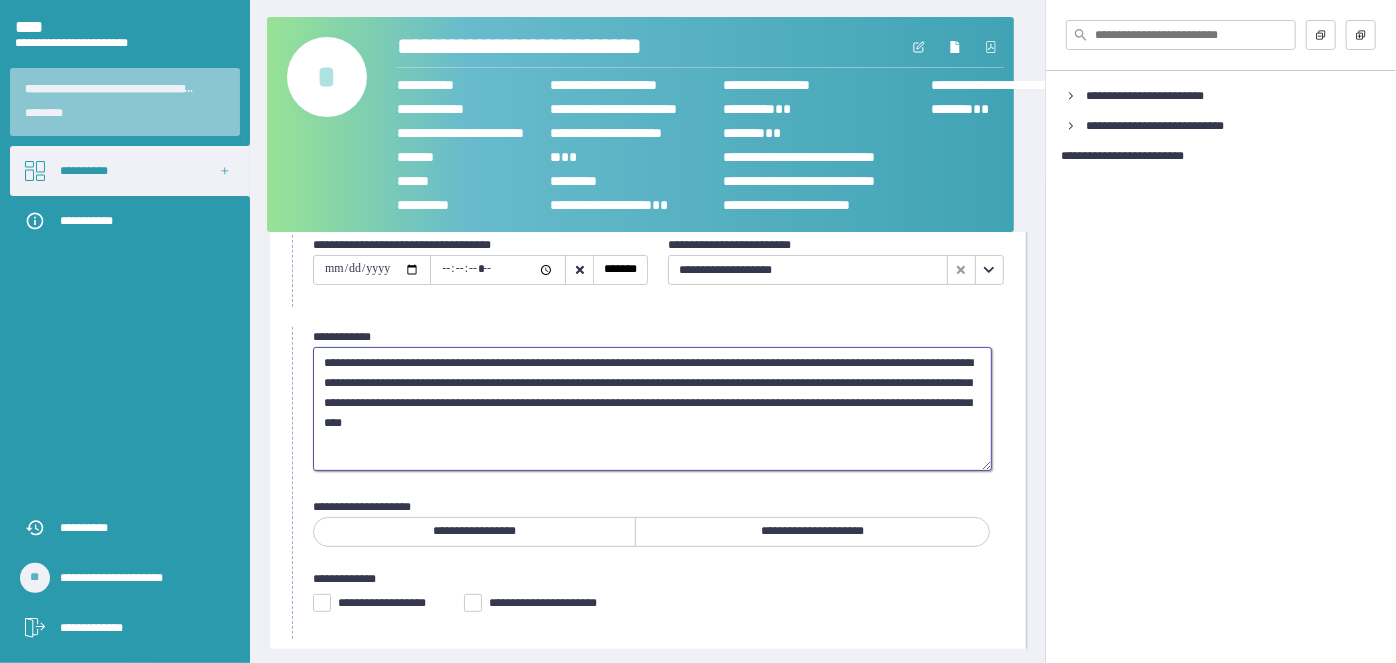 drag, startPoint x: 756, startPoint y: 360, endPoint x: 773, endPoint y: 360, distance: 17 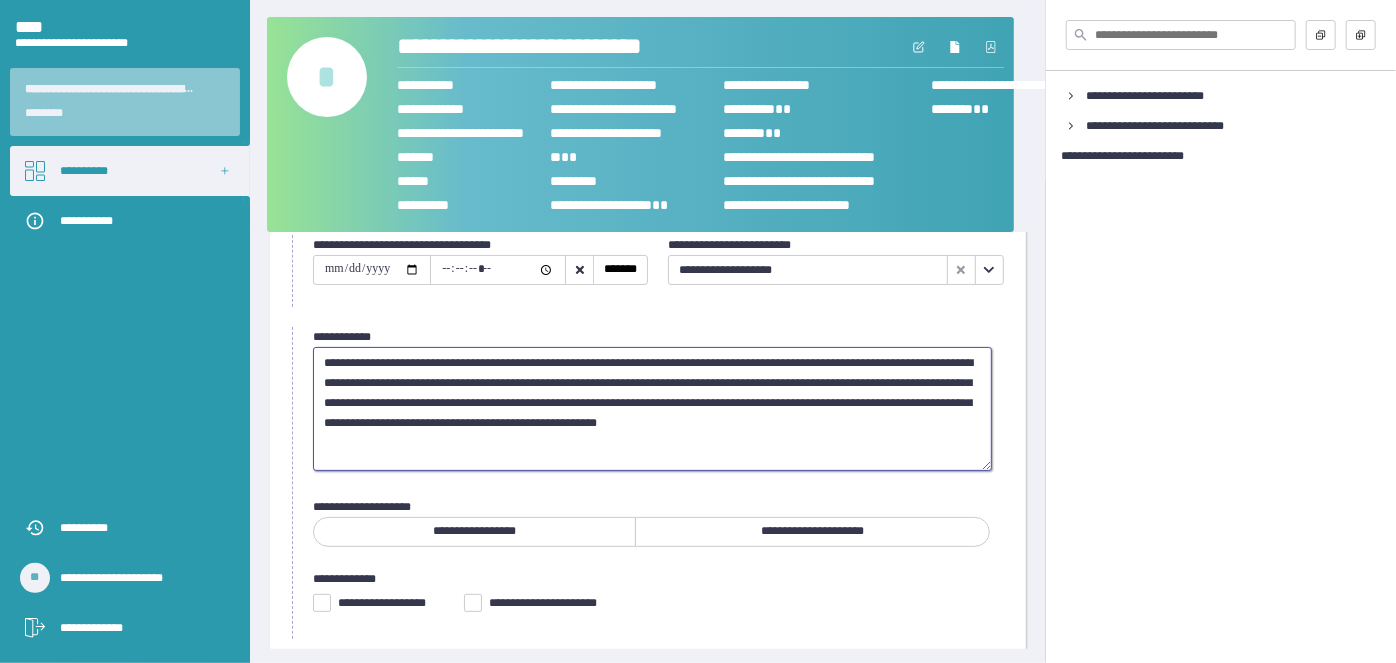 click on "**********" at bounding box center [652, 408] 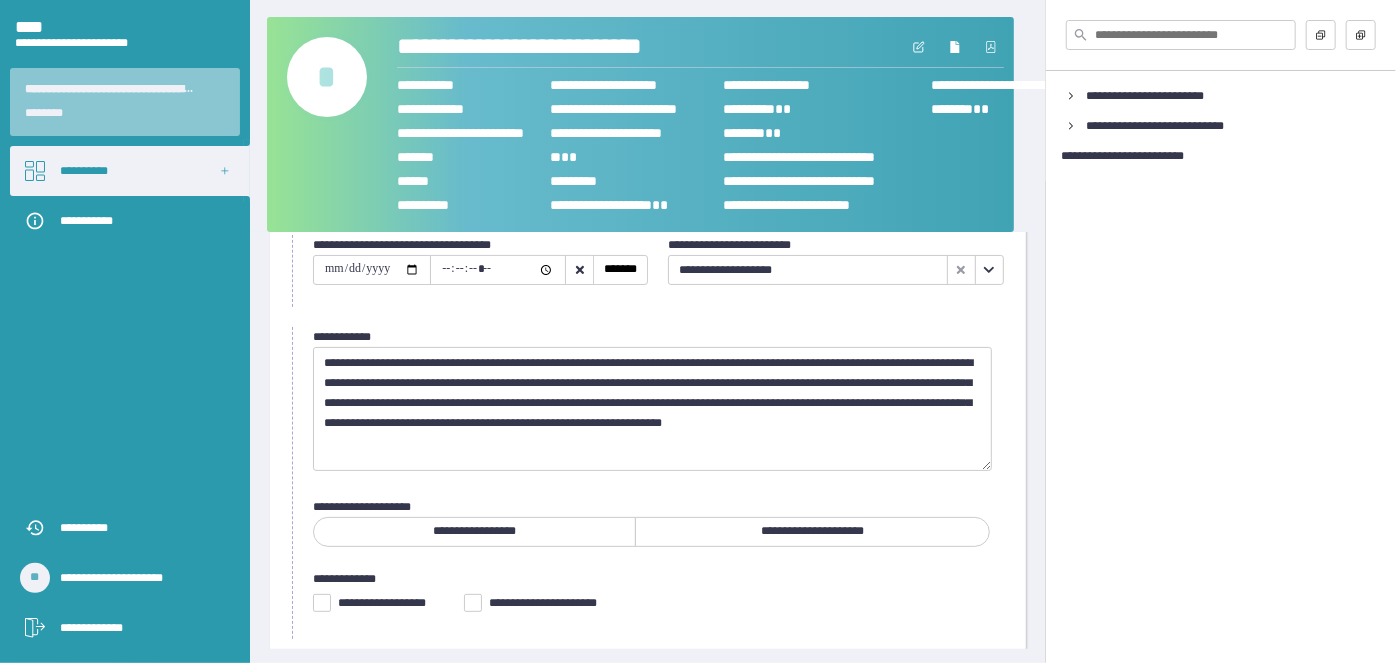 click on "**********" at bounding box center (812, 531) 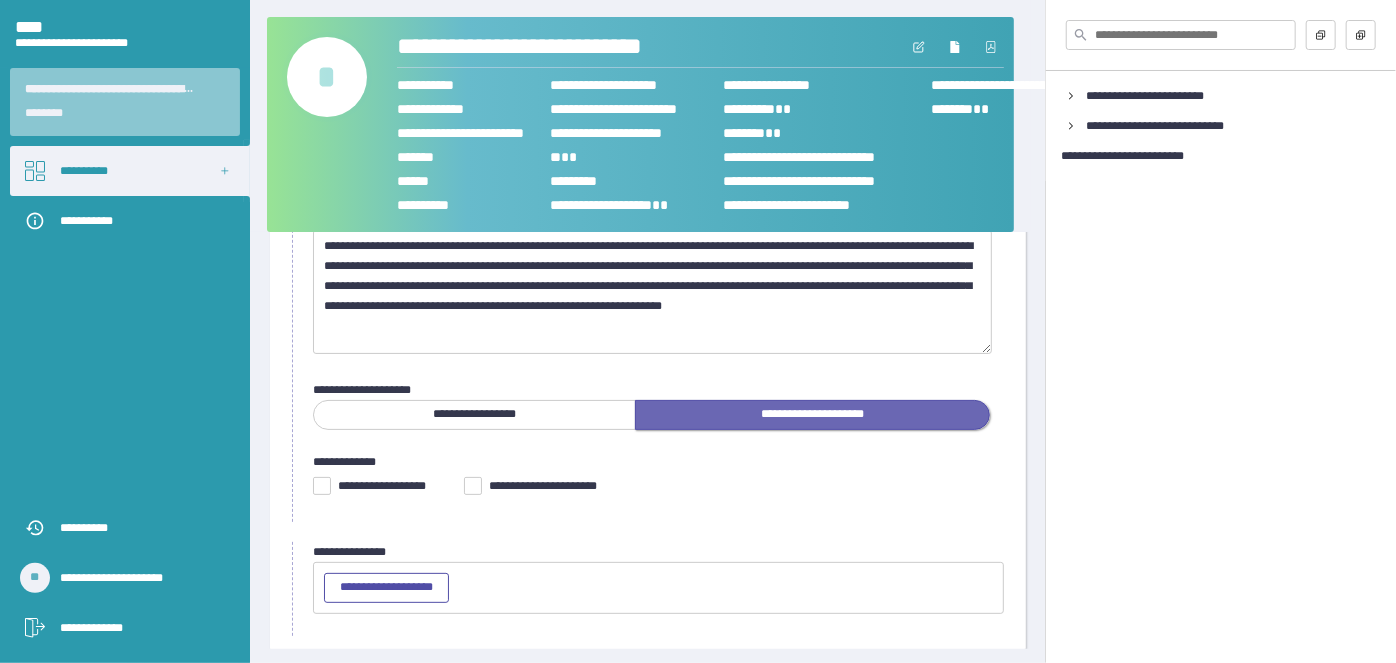 scroll, scrollTop: 184, scrollLeft: 0, axis: vertical 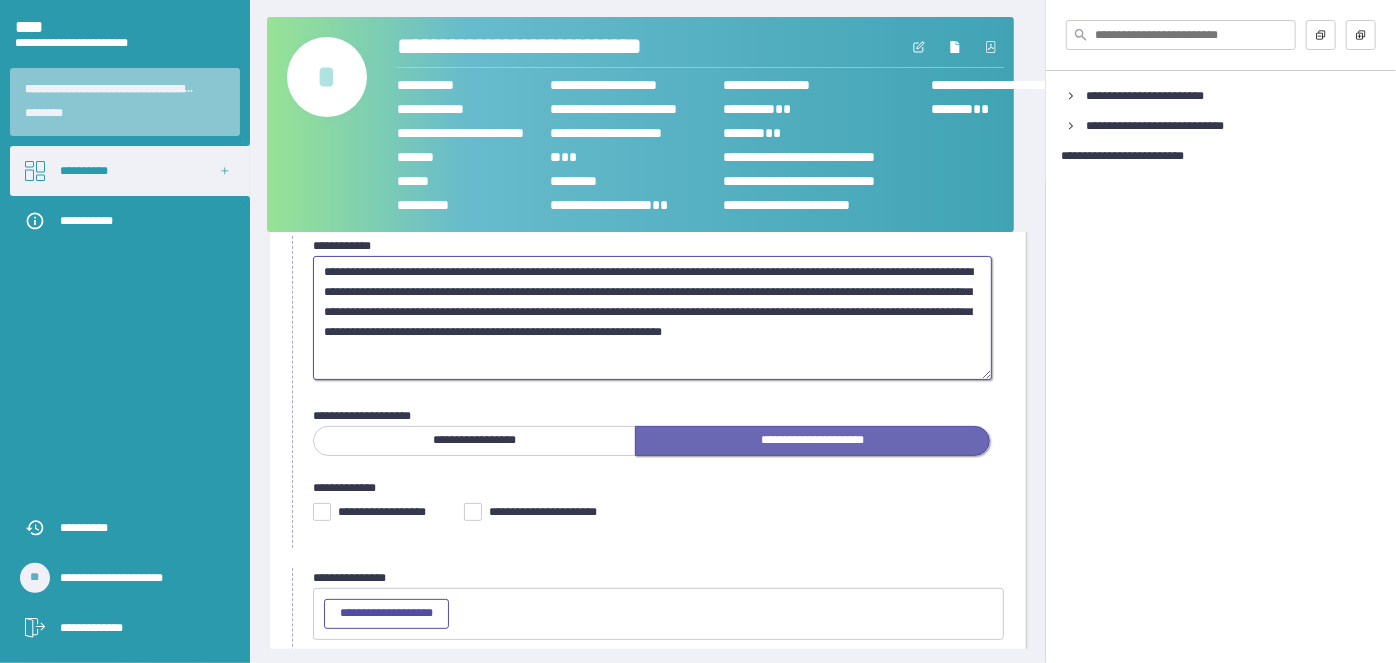 click on "**********" at bounding box center (652, 317) 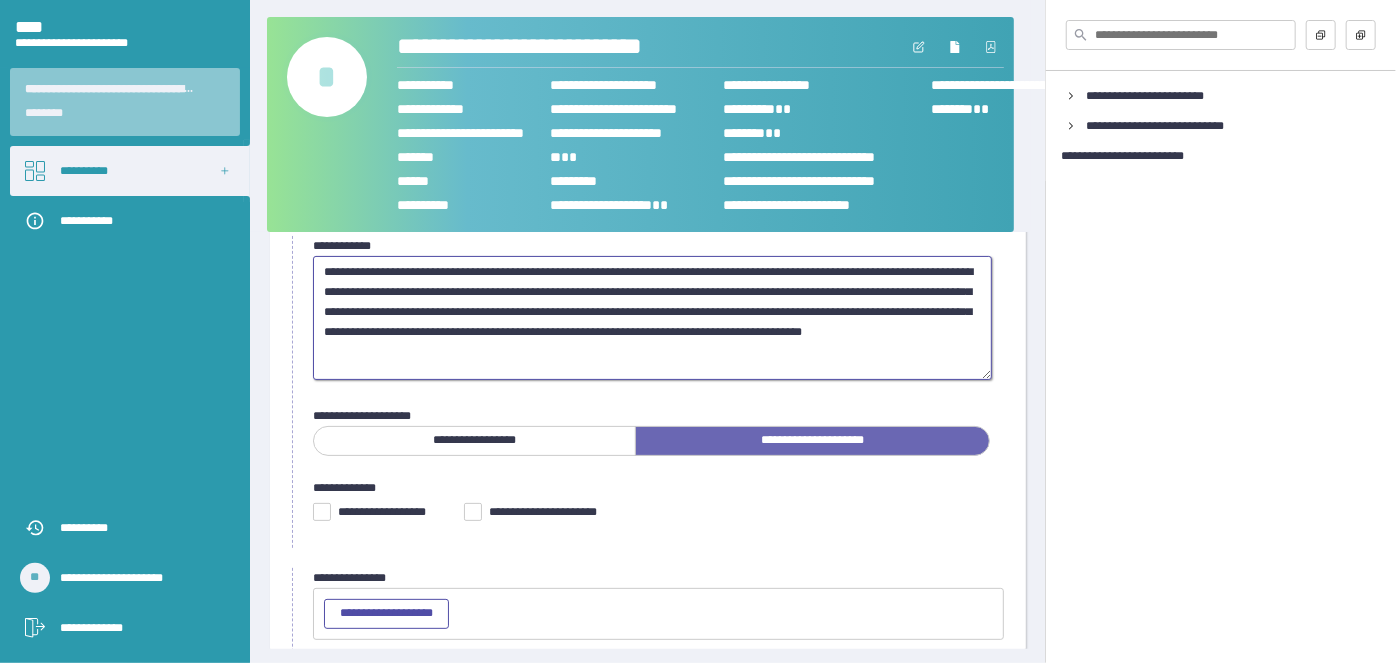 click on "**********" at bounding box center (652, 317) 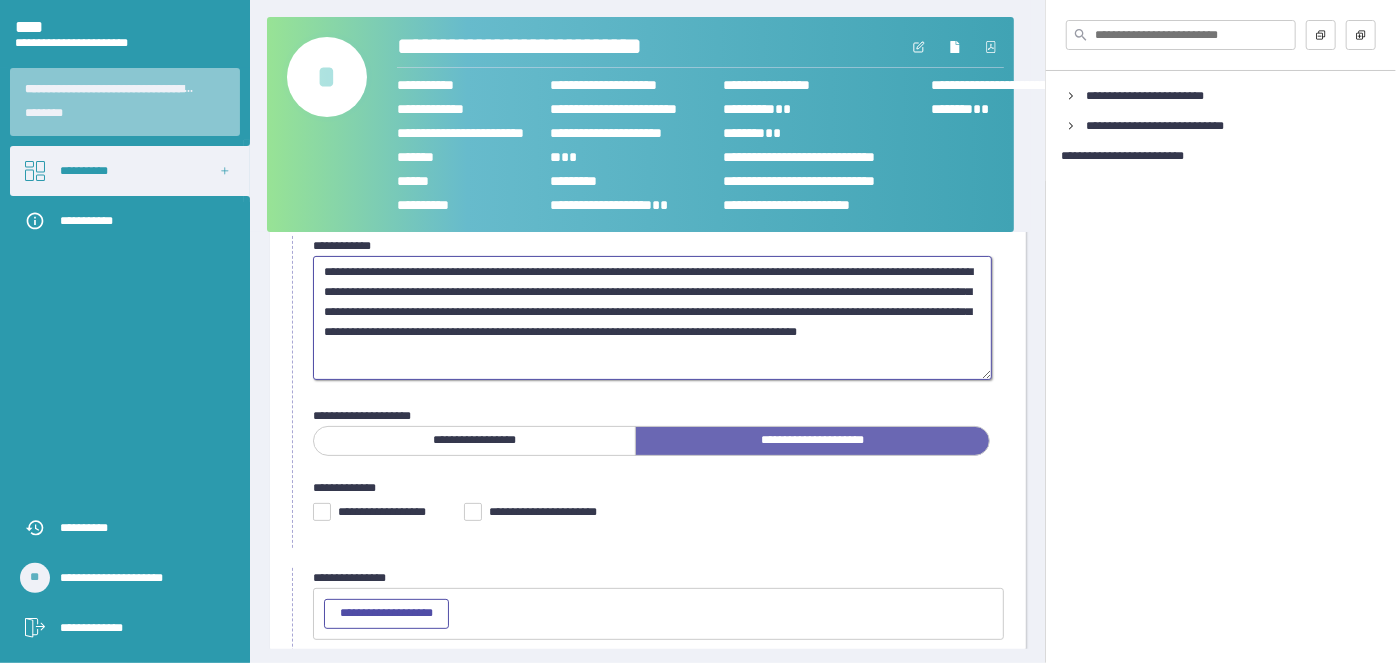 click on "**********" at bounding box center [652, 317] 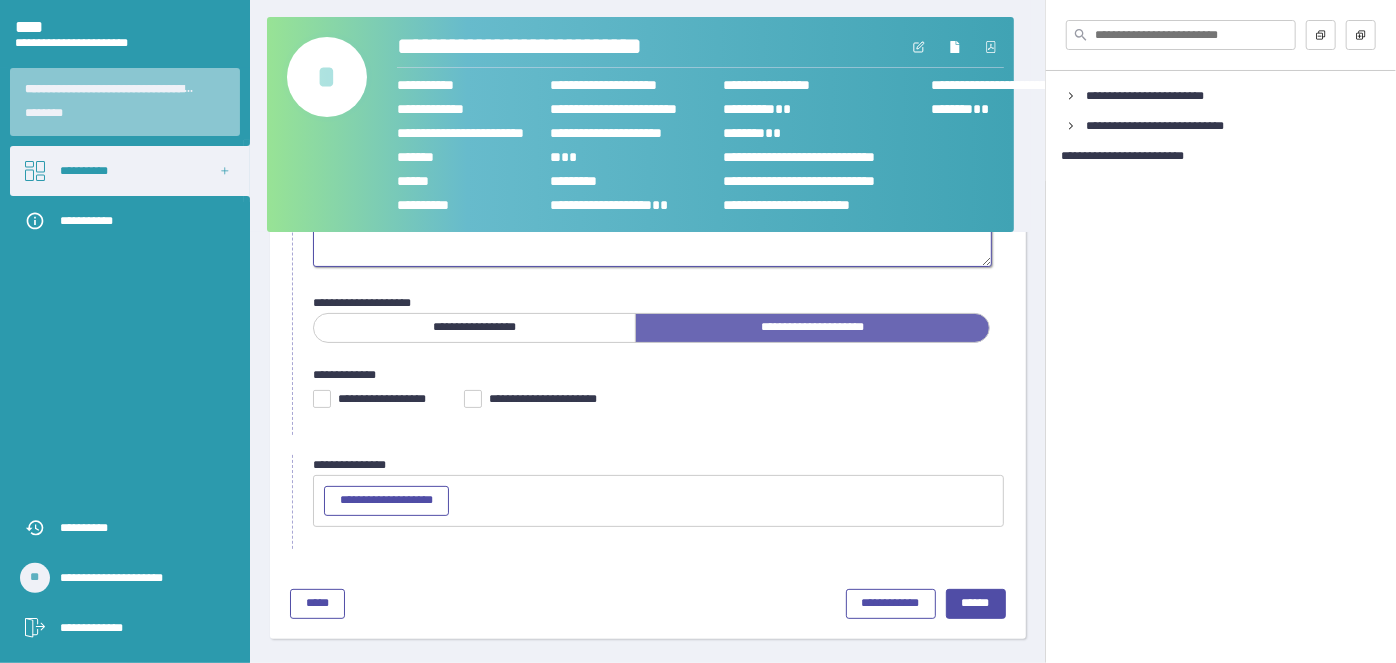 scroll, scrollTop: 304, scrollLeft: 0, axis: vertical 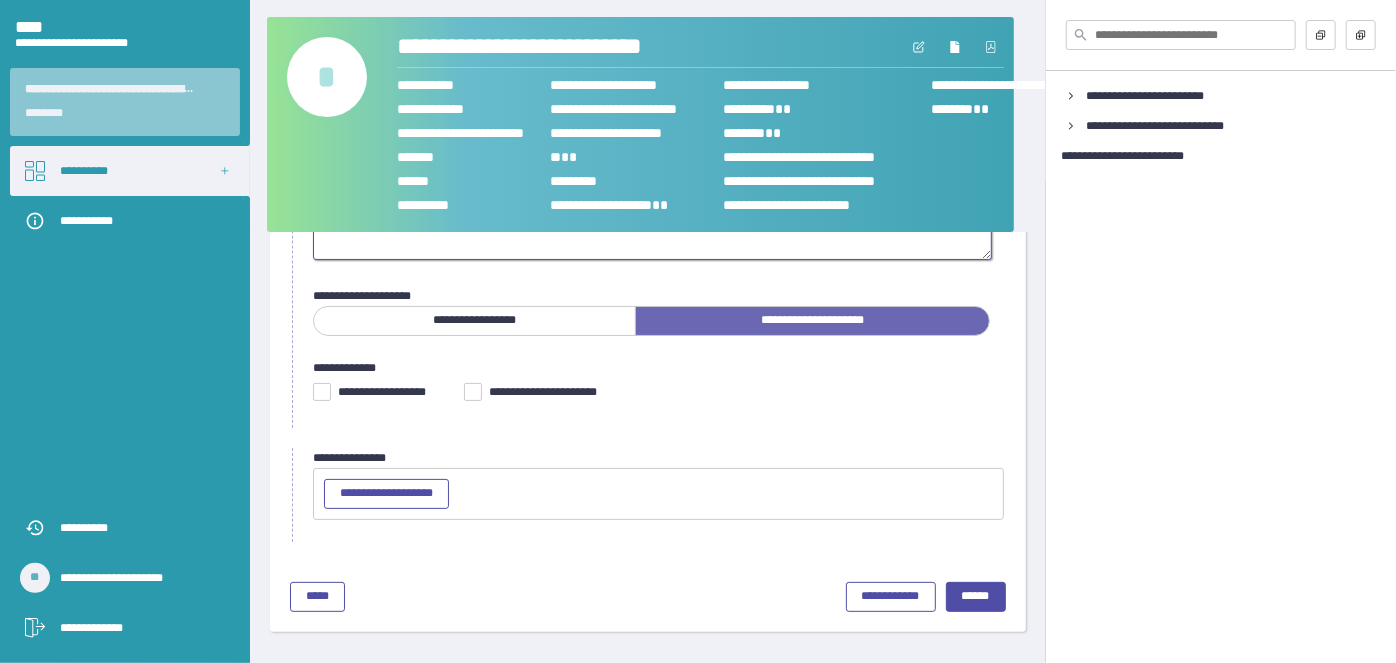 type on "**********" 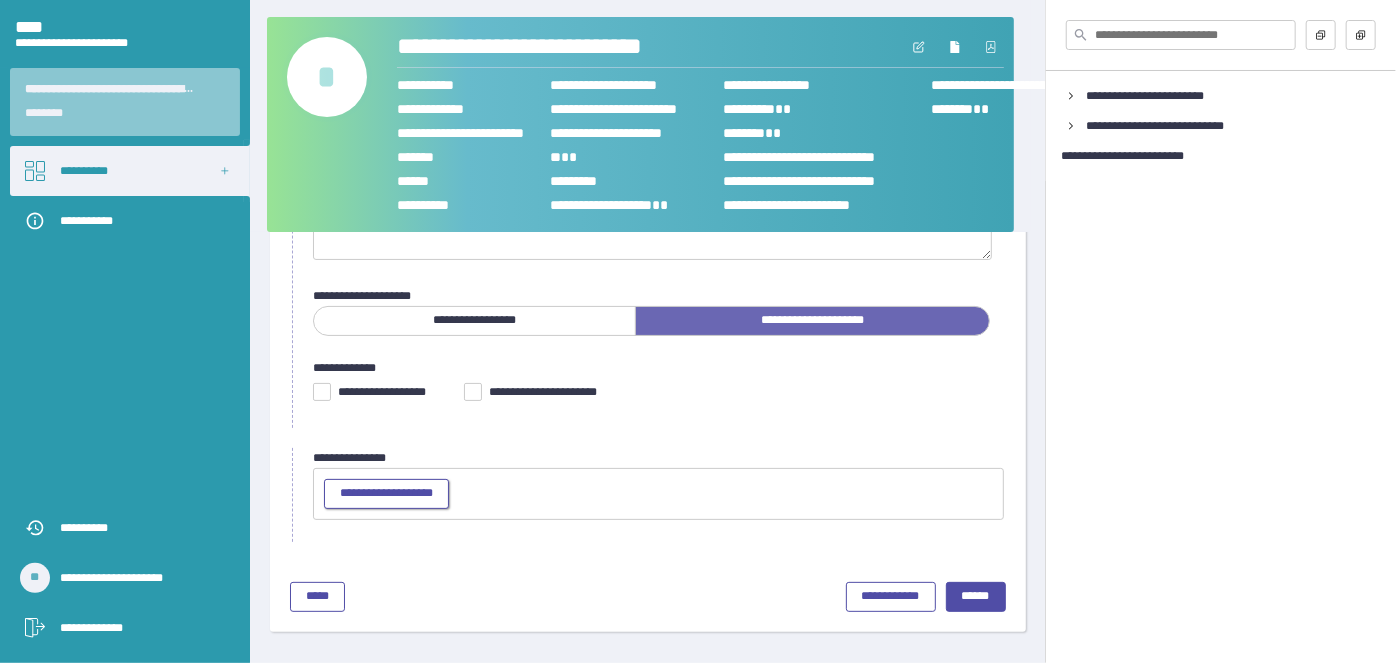 click on "**********" at bounding box center [386, 493] 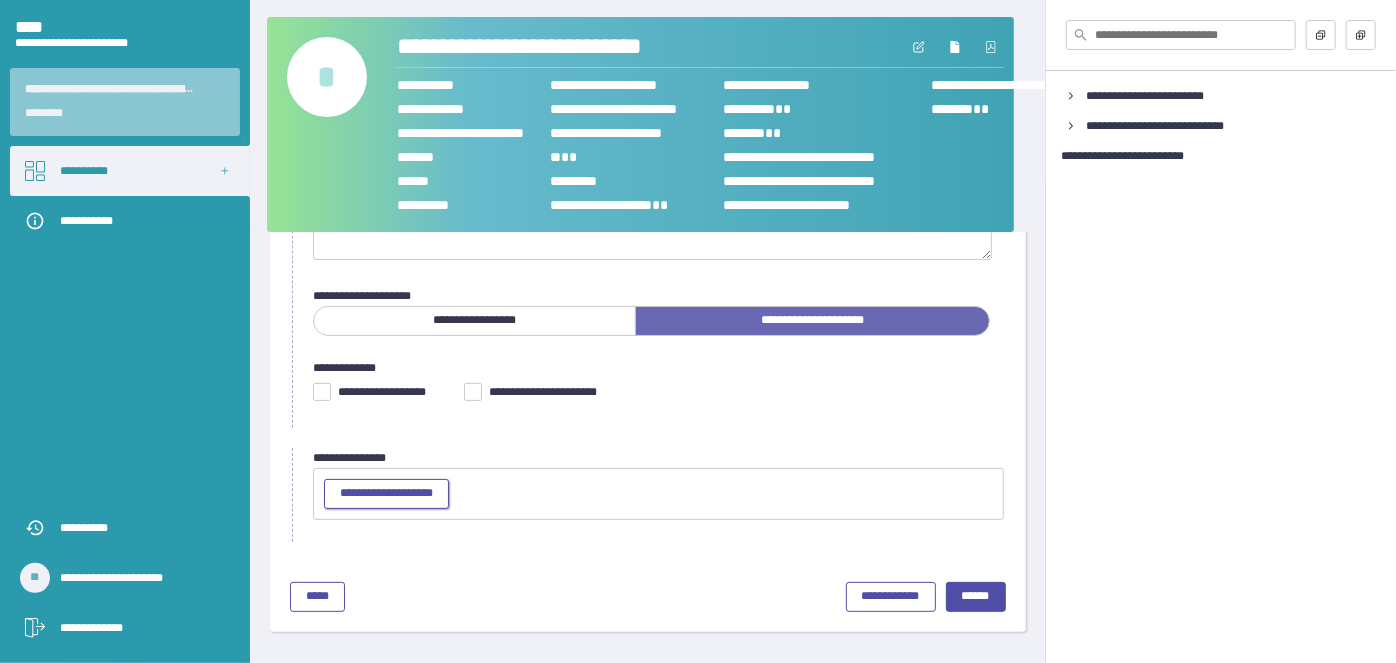 click on "**********" at bounding box center (386, 493) 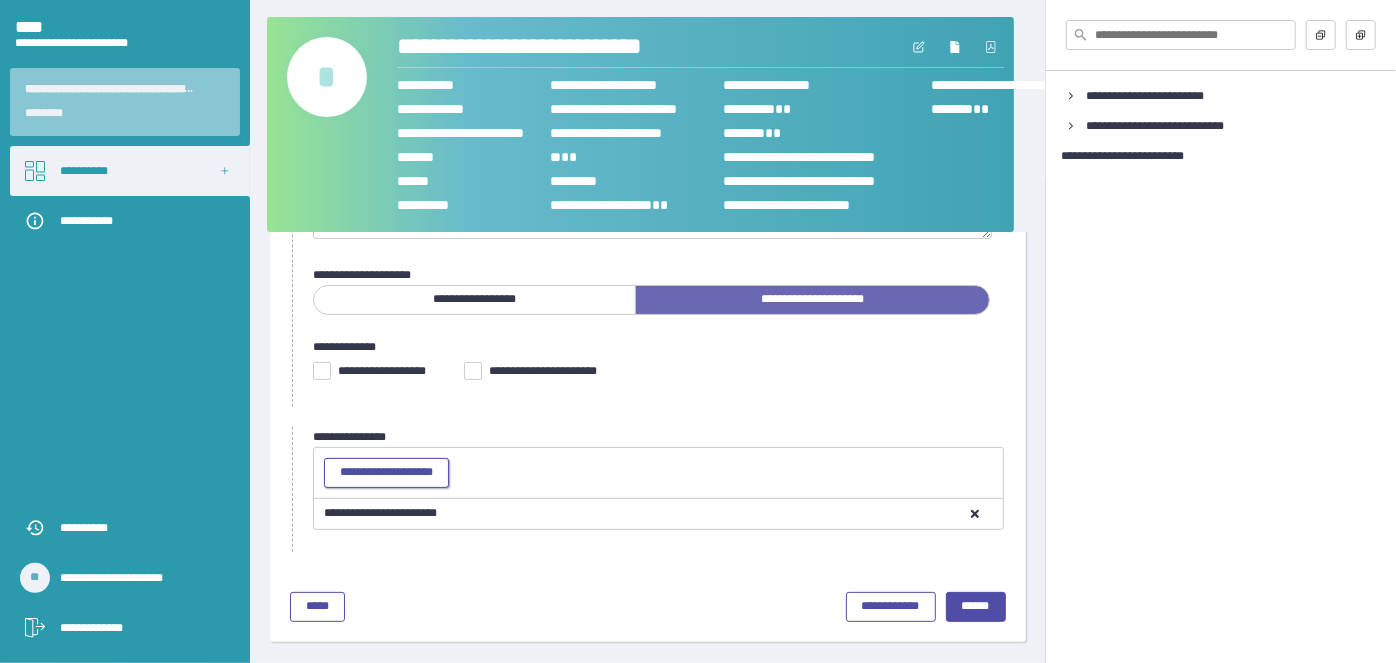 scroll, scrollTop: 334, scrollLeft: 0, axis: vertical 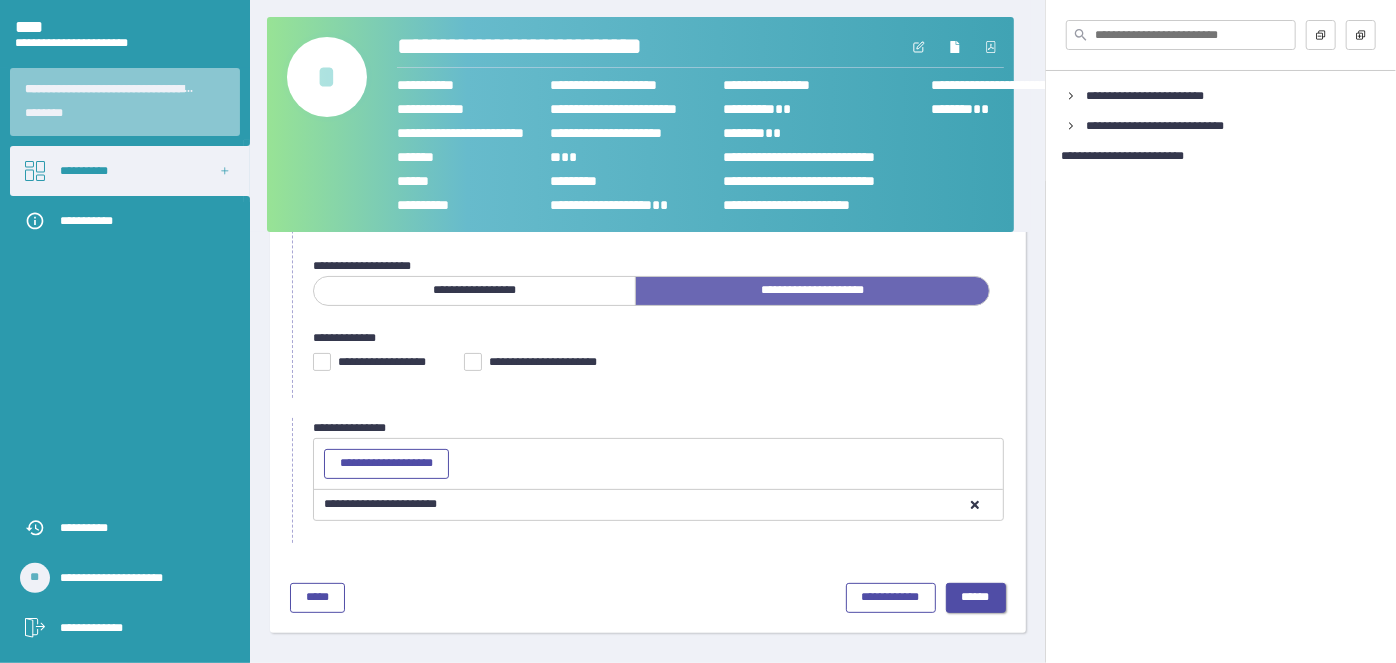 click on "******" at bounding box center [976, 597] 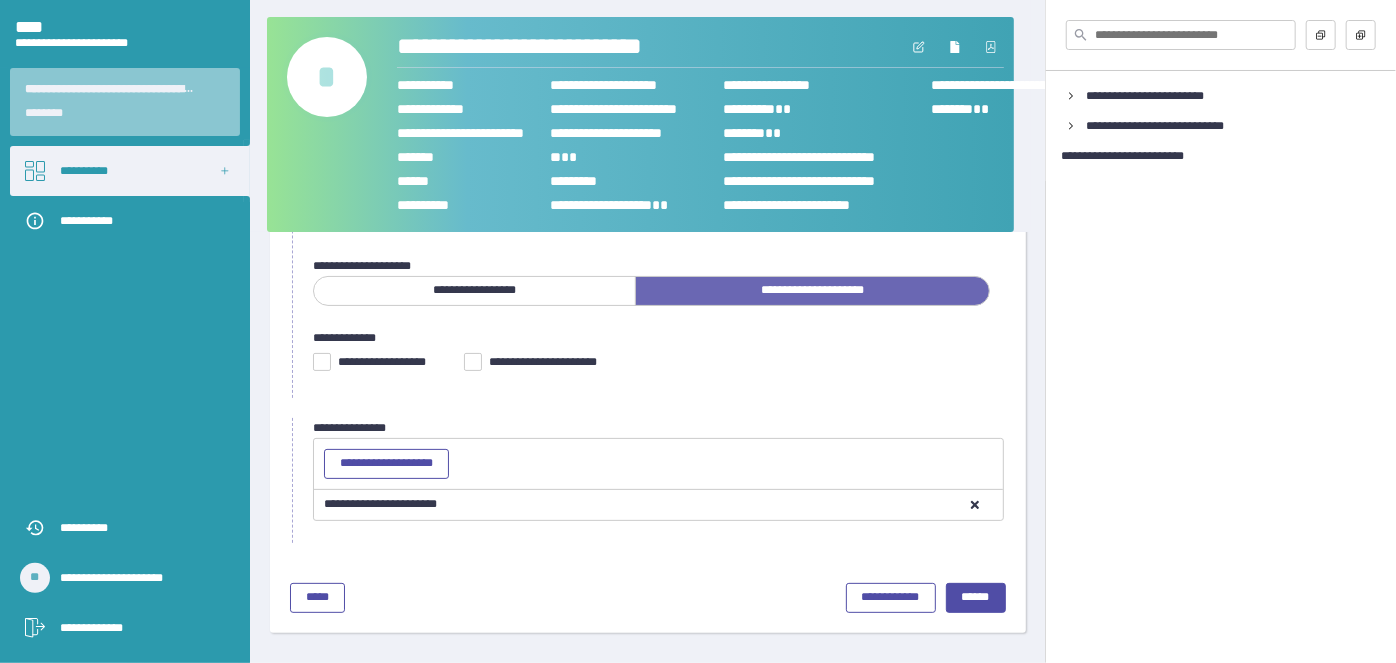 scroll, scrollTop: 85, scrollLeft: 0, axis: vertical 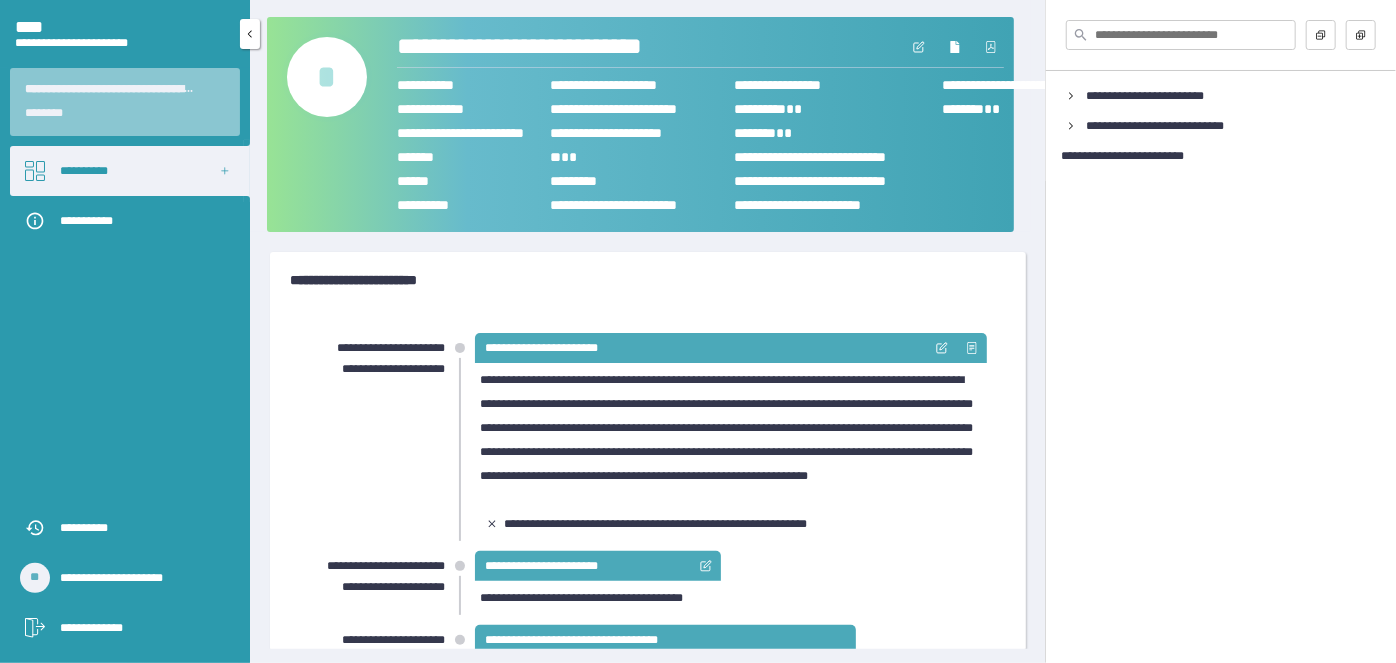 click on "**********" at bounding box center [84, 171] 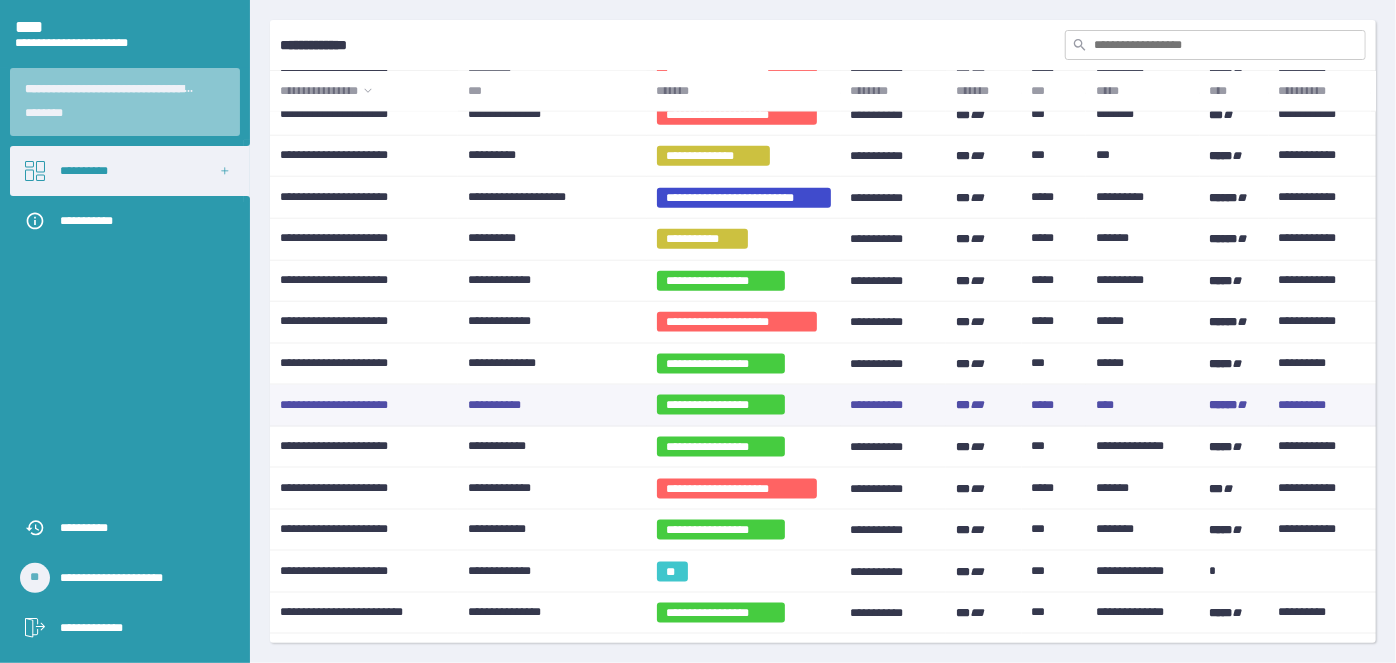 scroll, scrollTop: 1272, scrollLeft: 0, axis: vertical 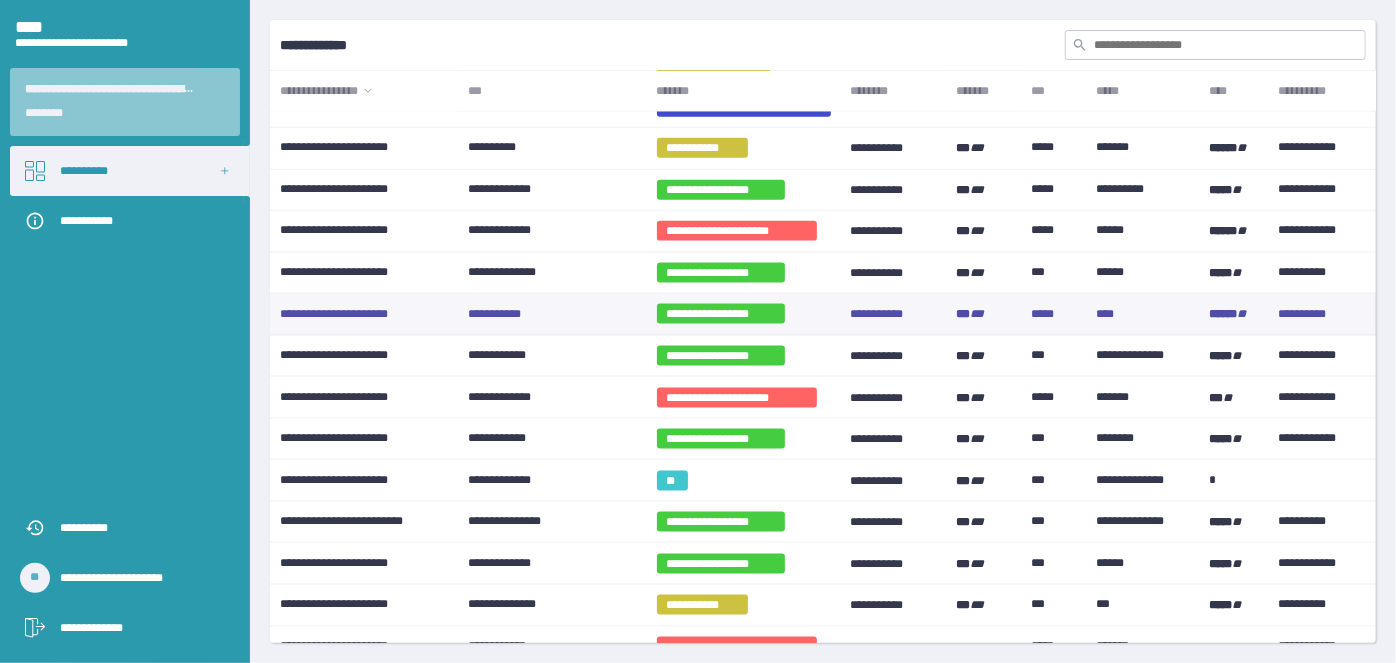 click on "**********" at bounding box center [494, 314] 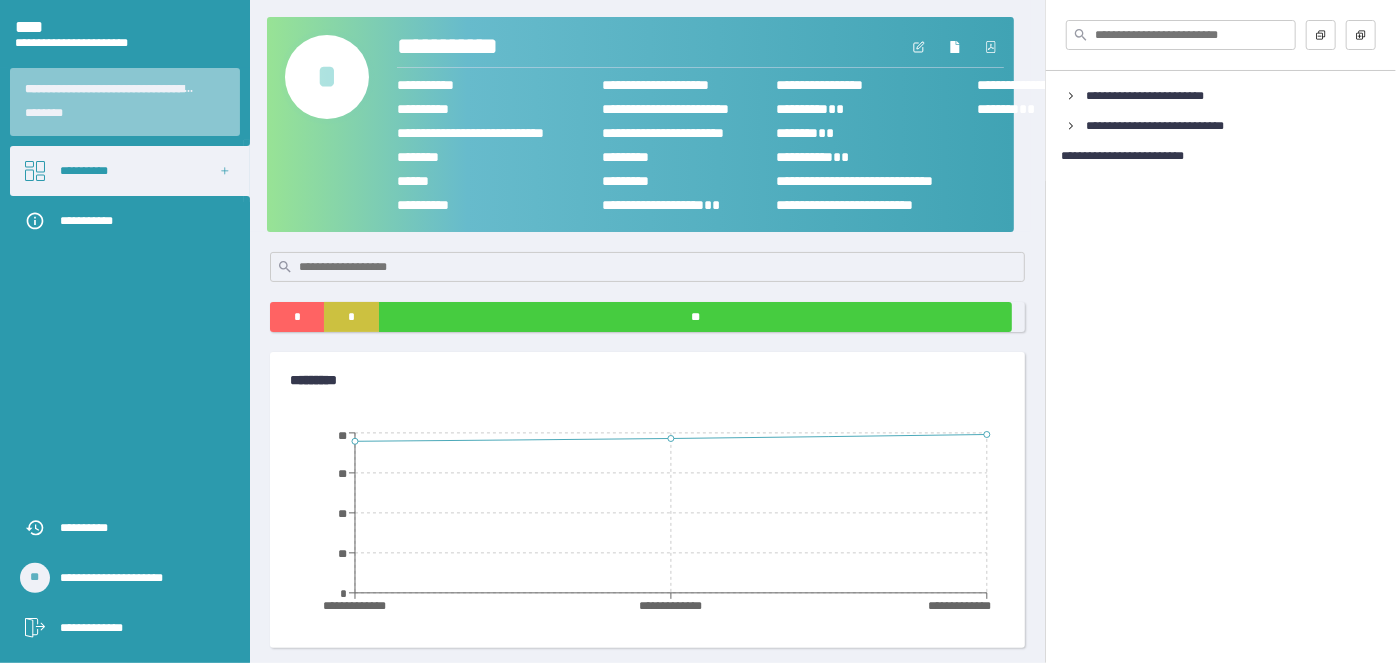 click on "*" at bounding box center [327, 77] 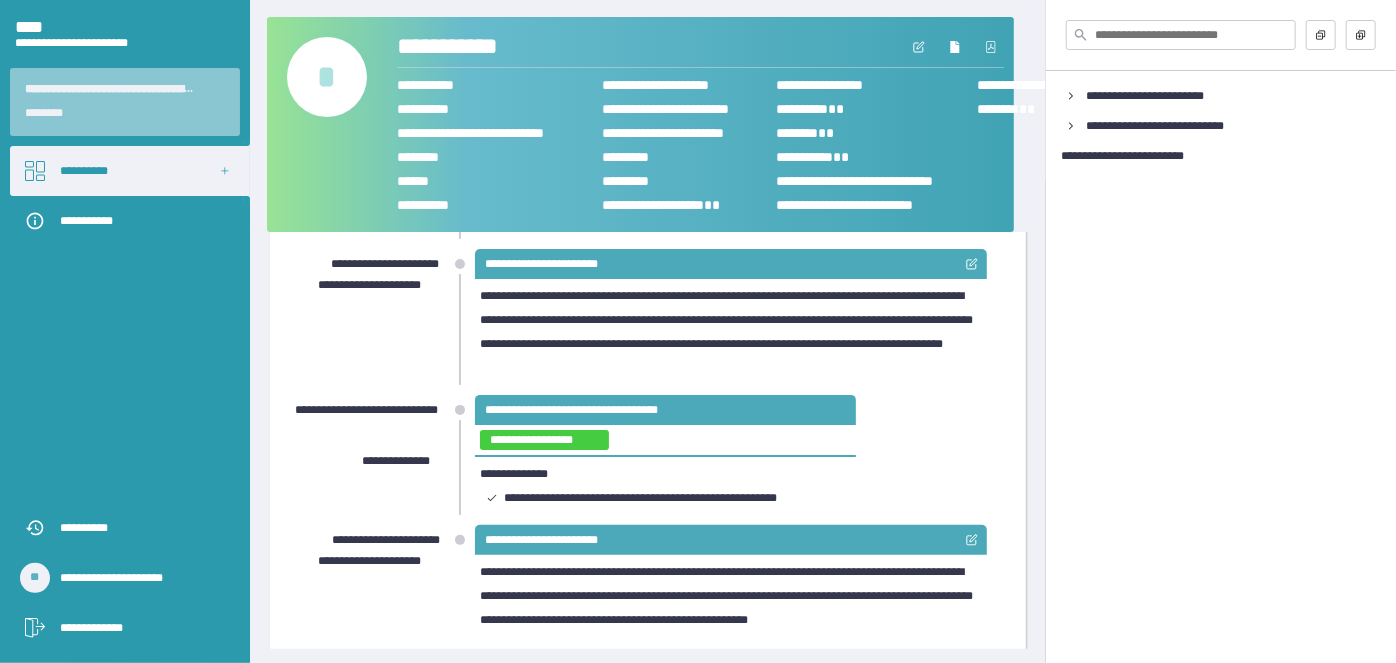 scroll, scrollTop: 912, scrollLeft: 0, axis: vertical 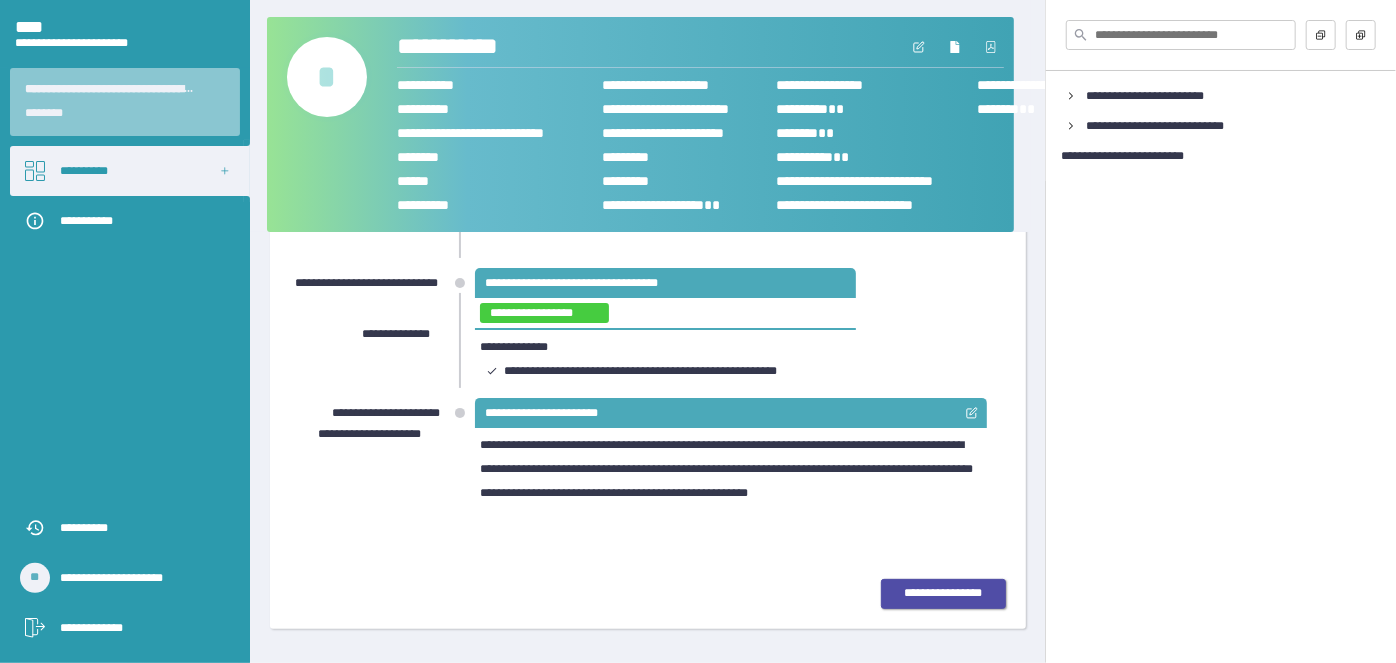 click on "**********" at bounding box center (943, 593) 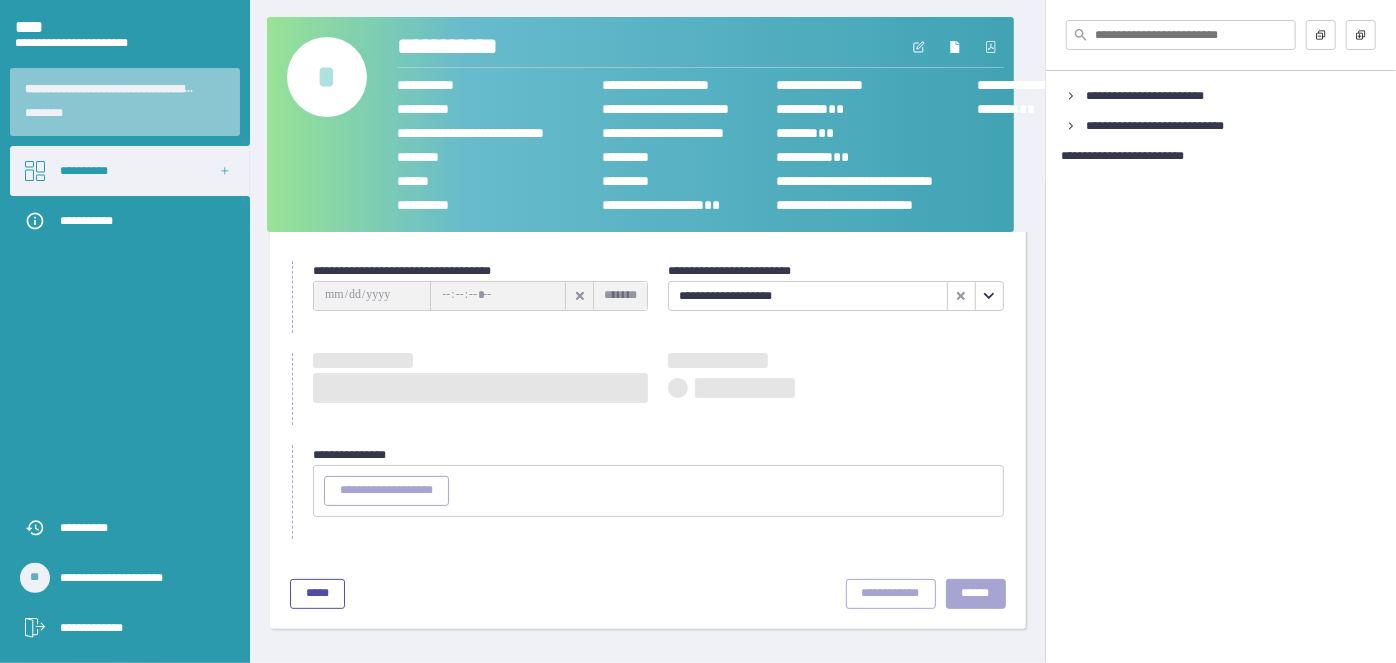 scroll, scrollTop: 65, scrollLeft: 0, axis: vertical 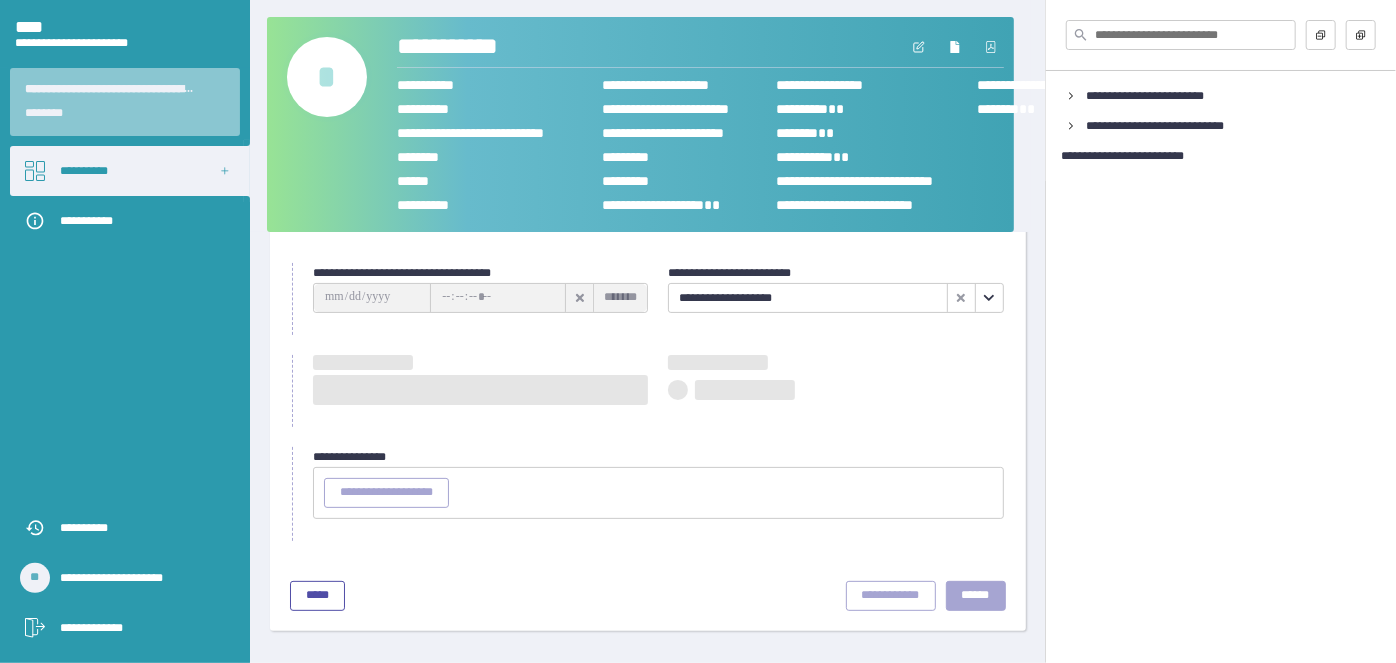 type on "**********" 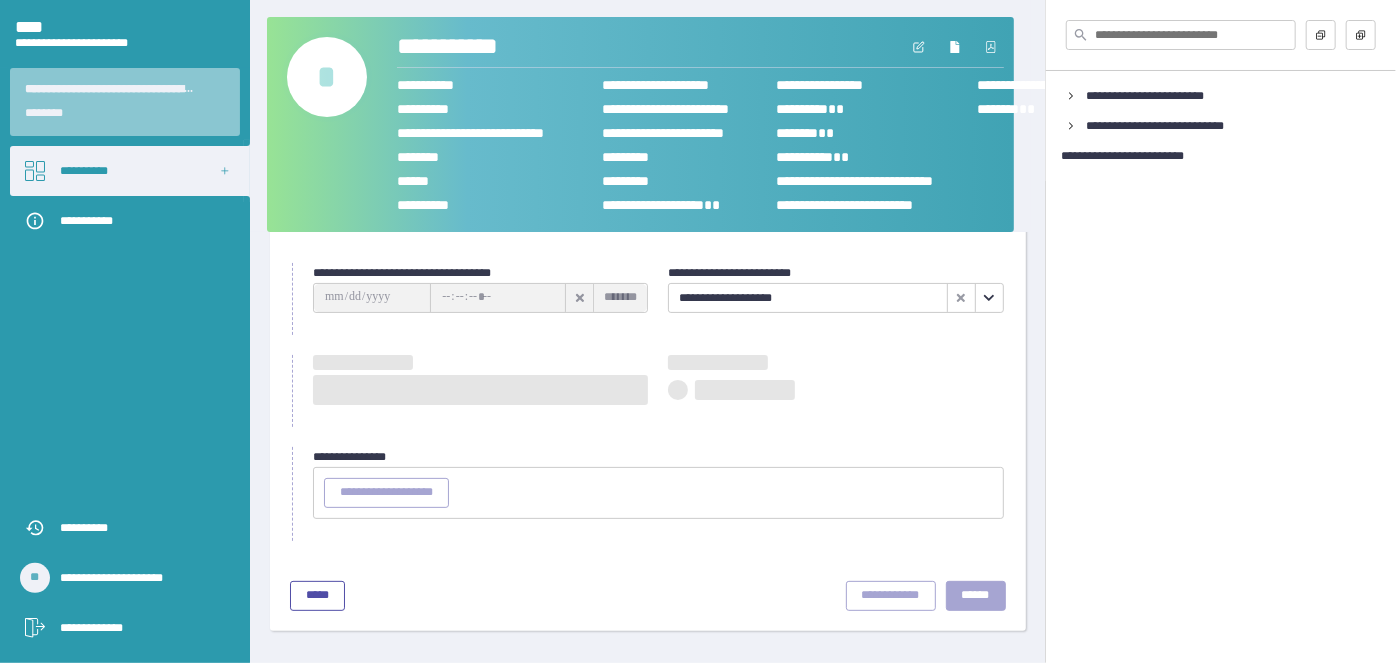 type on "********" 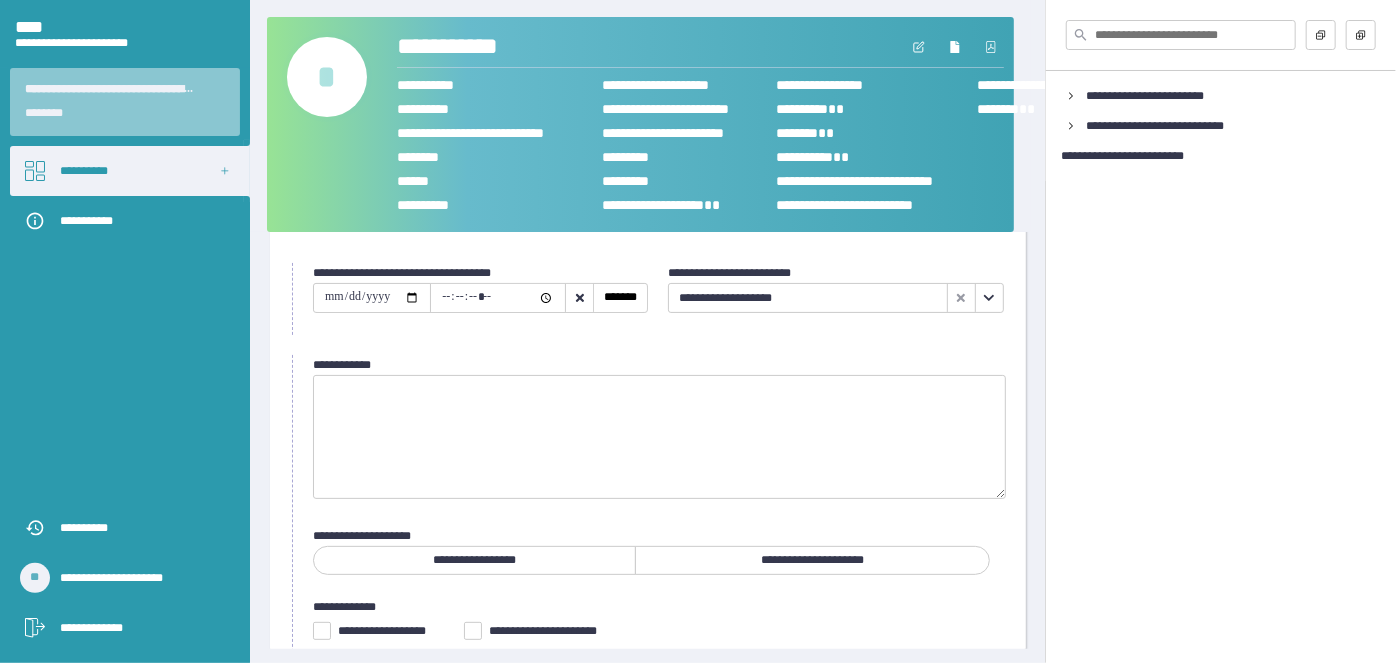click on "**********" at bounding box center [372, 298] 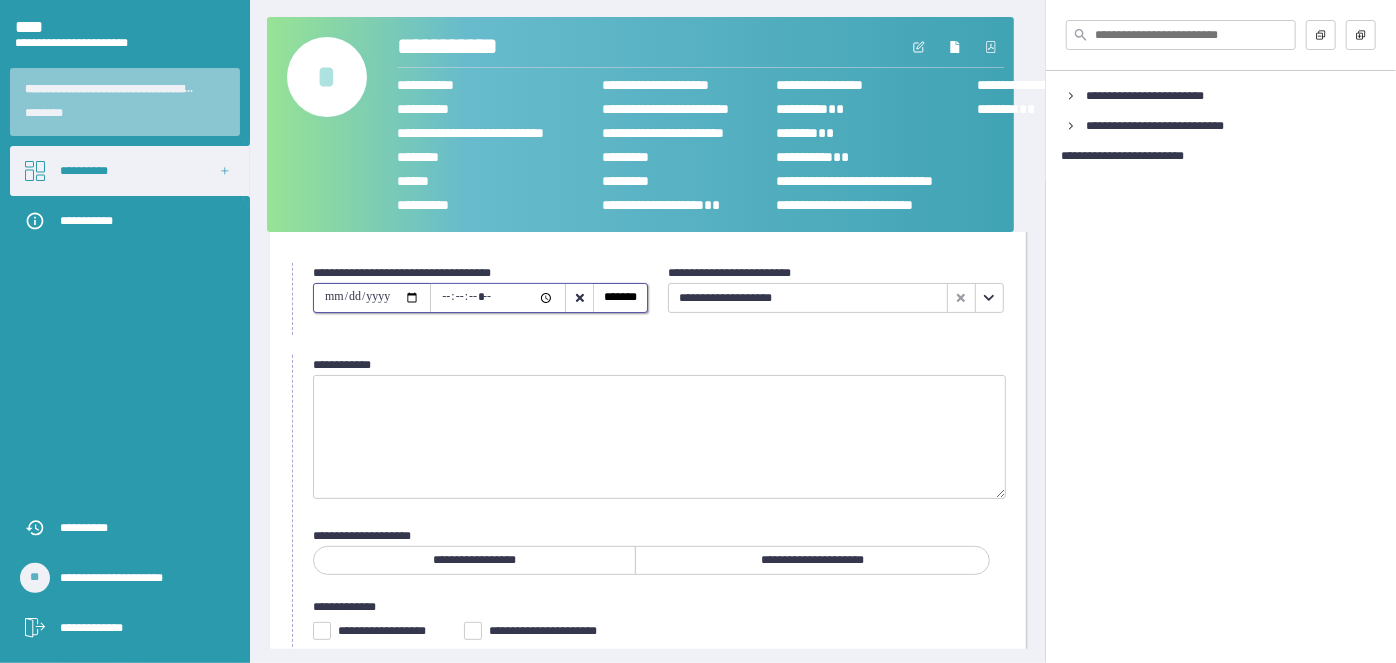 type on "**********" 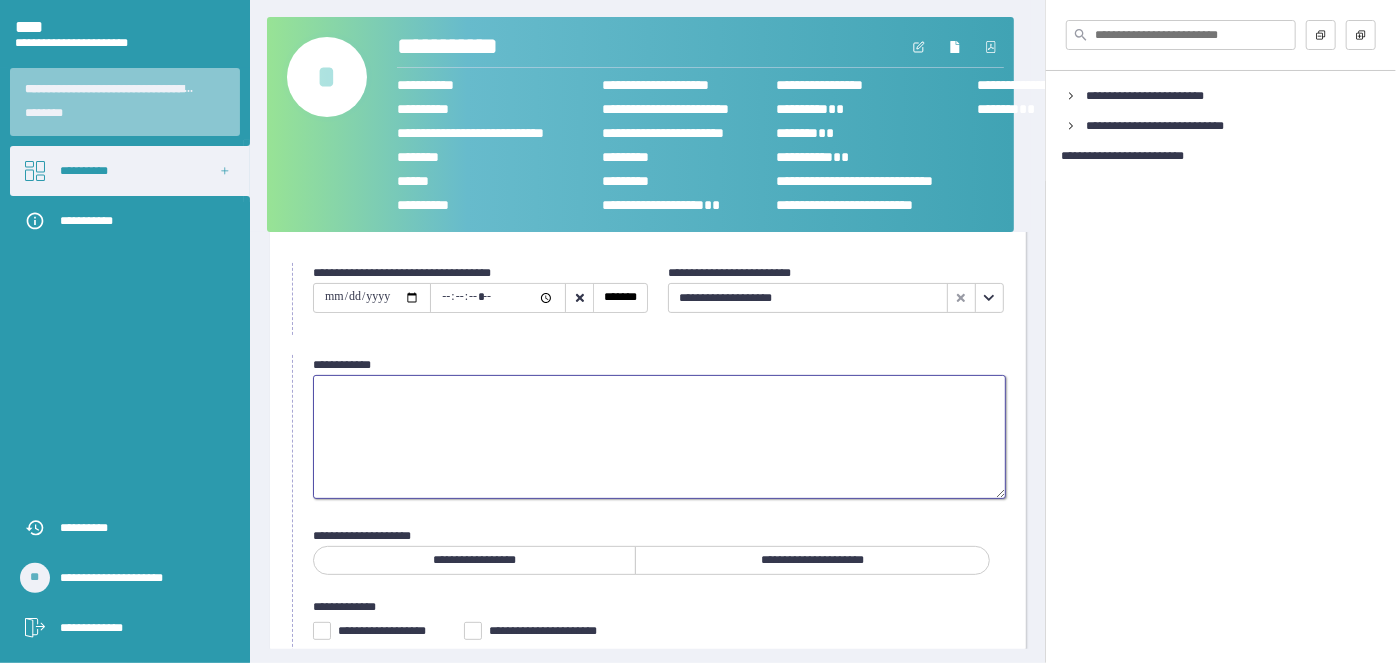 click at bounding box center (659, 437) 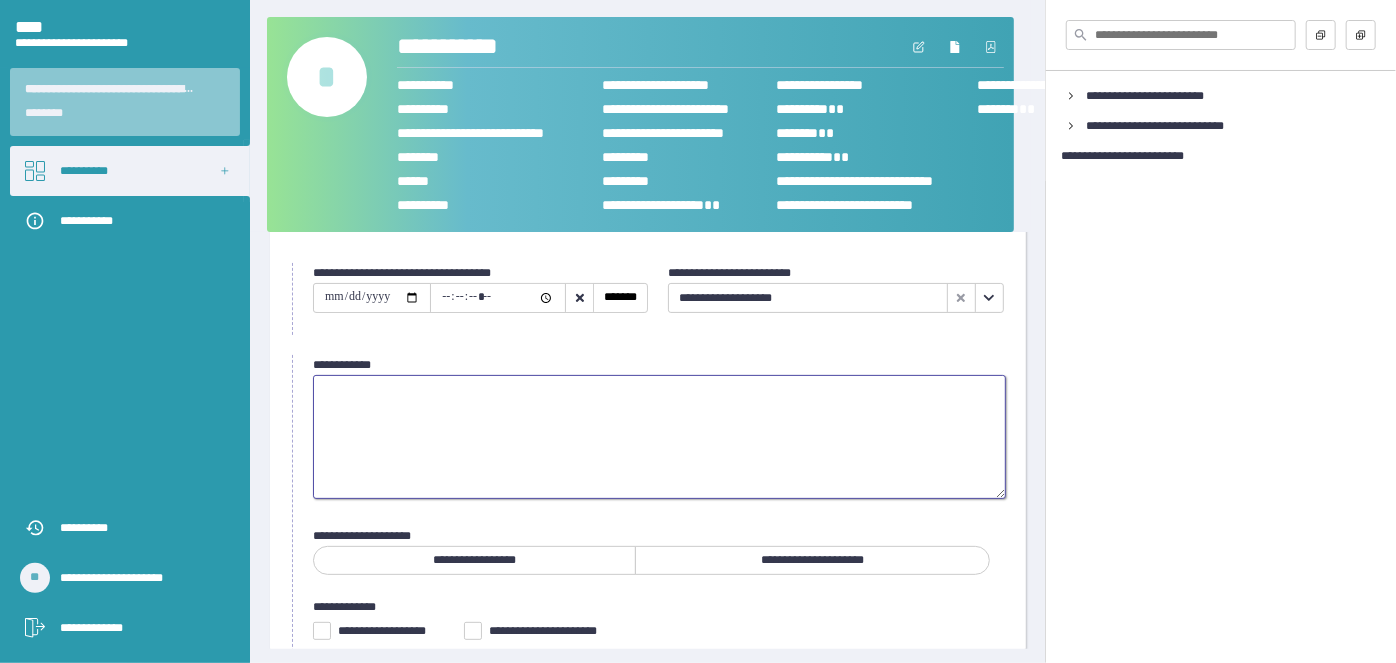 click at bounding box center (659, 437) 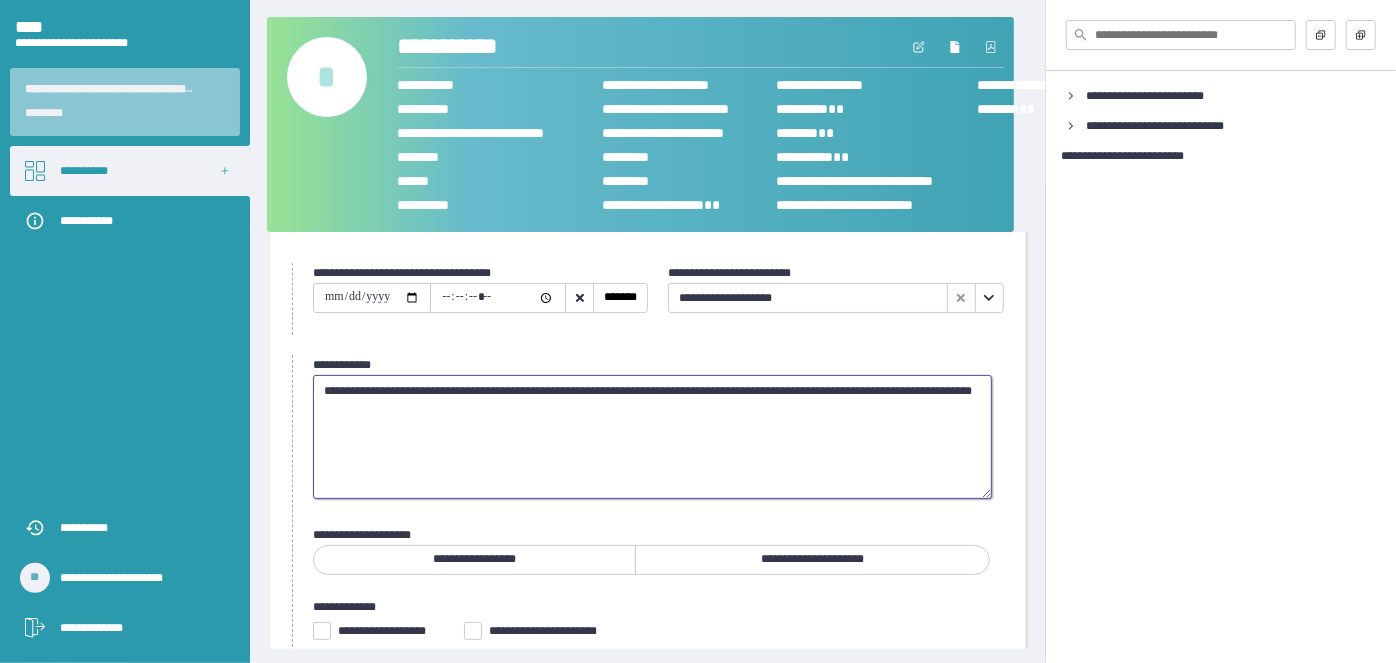 click on "**********" at bounding box center (652, 436) 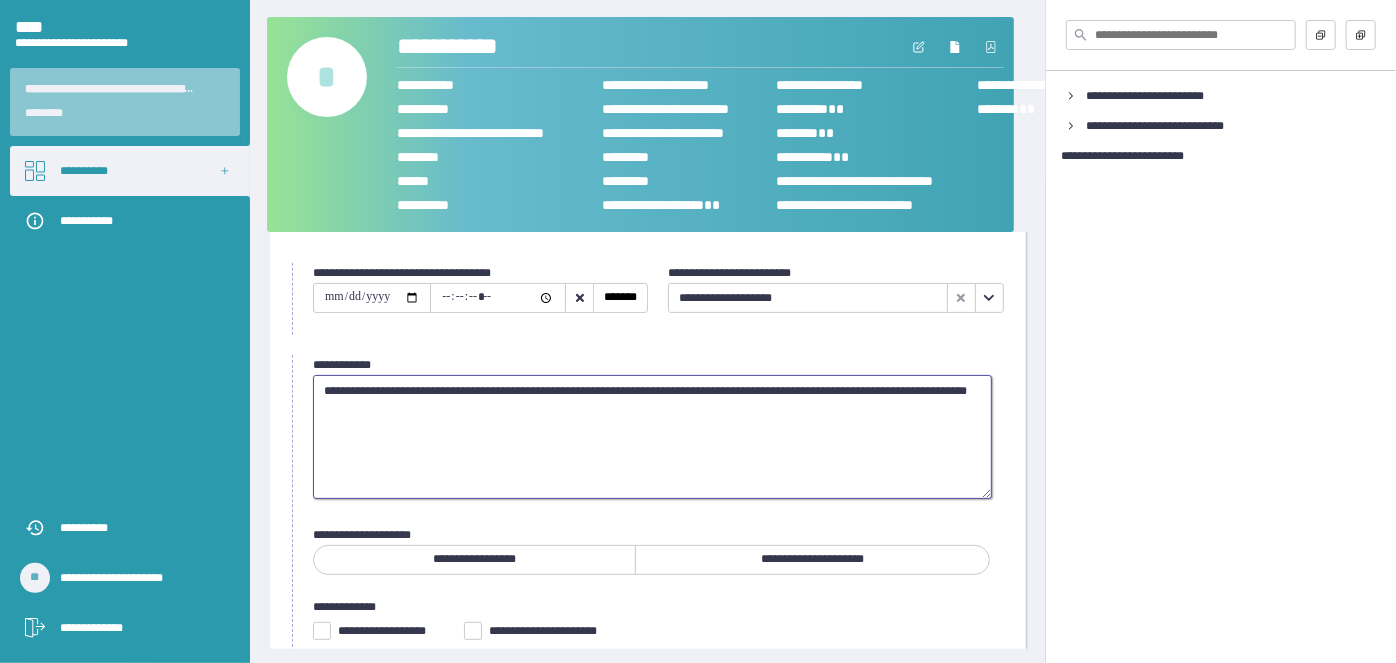 click on "**********" at bounding box center (652, 436) 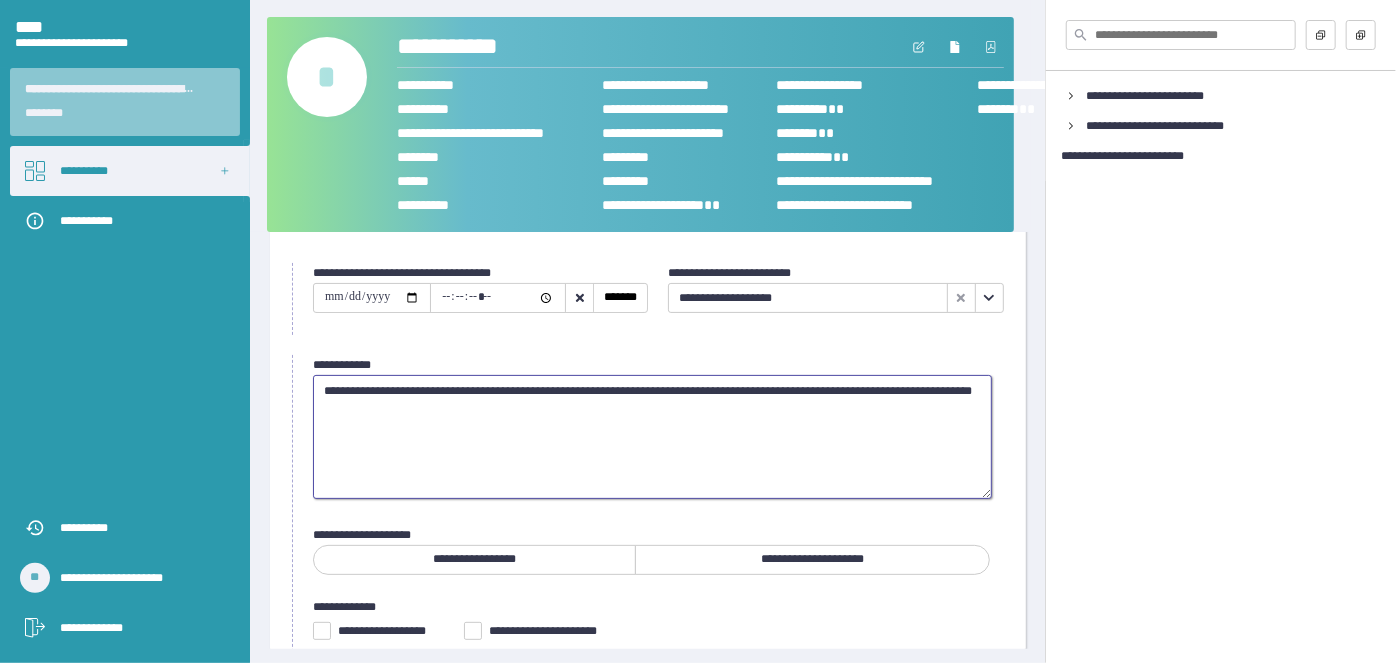 click on "**********" at bounding box center [652, 436] 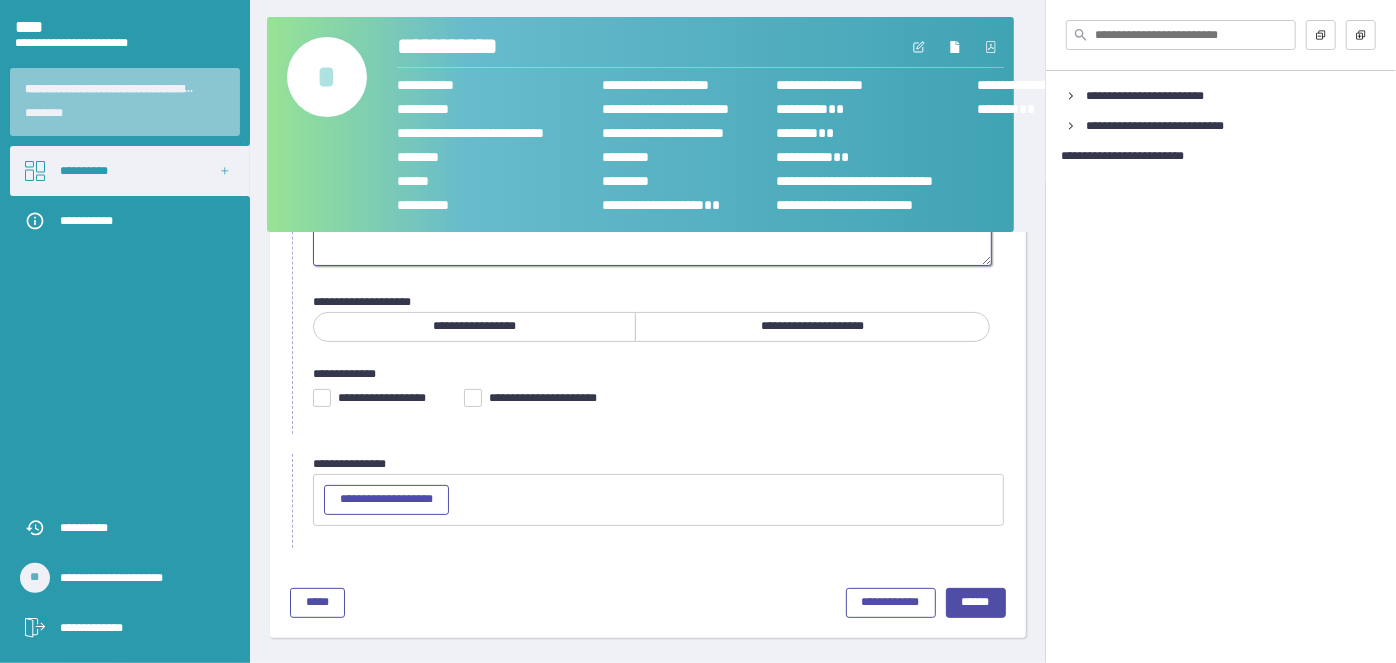 scroll, scrollTop: 304, scrollLeft: 0, axis: vertical 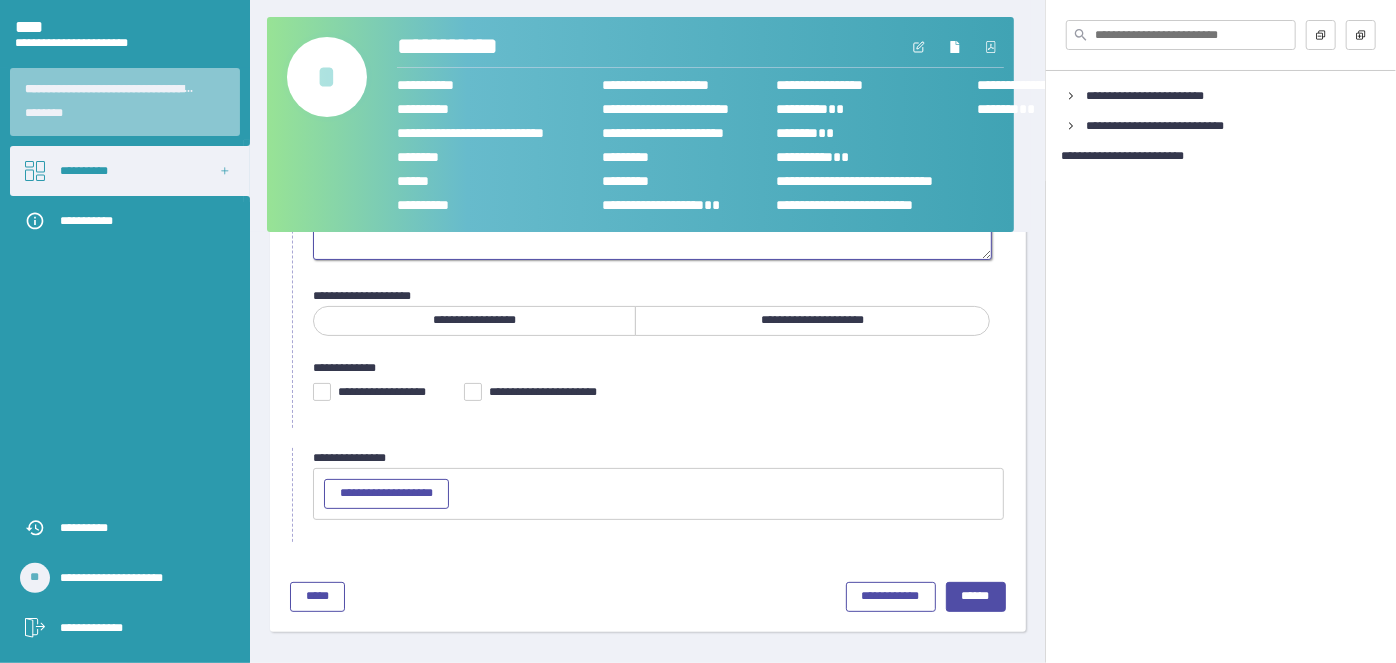 type on "**********" 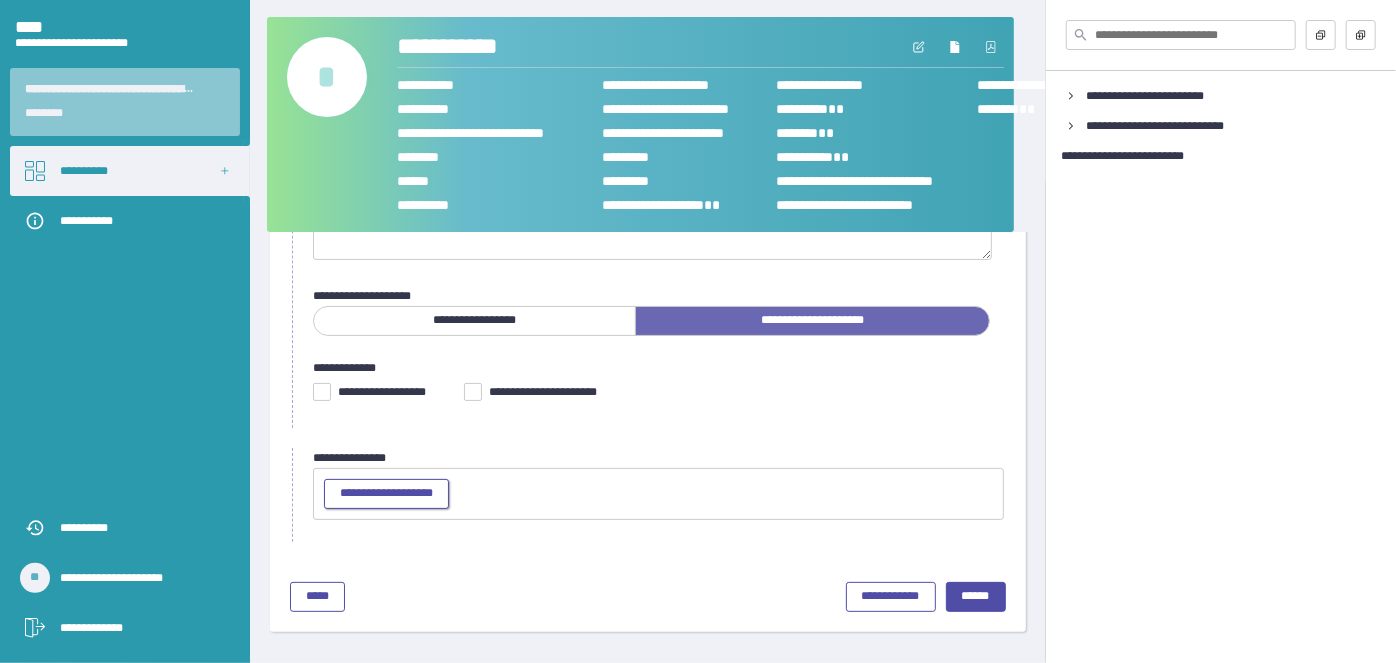 click on "**********" at bounding box center (386, 493) 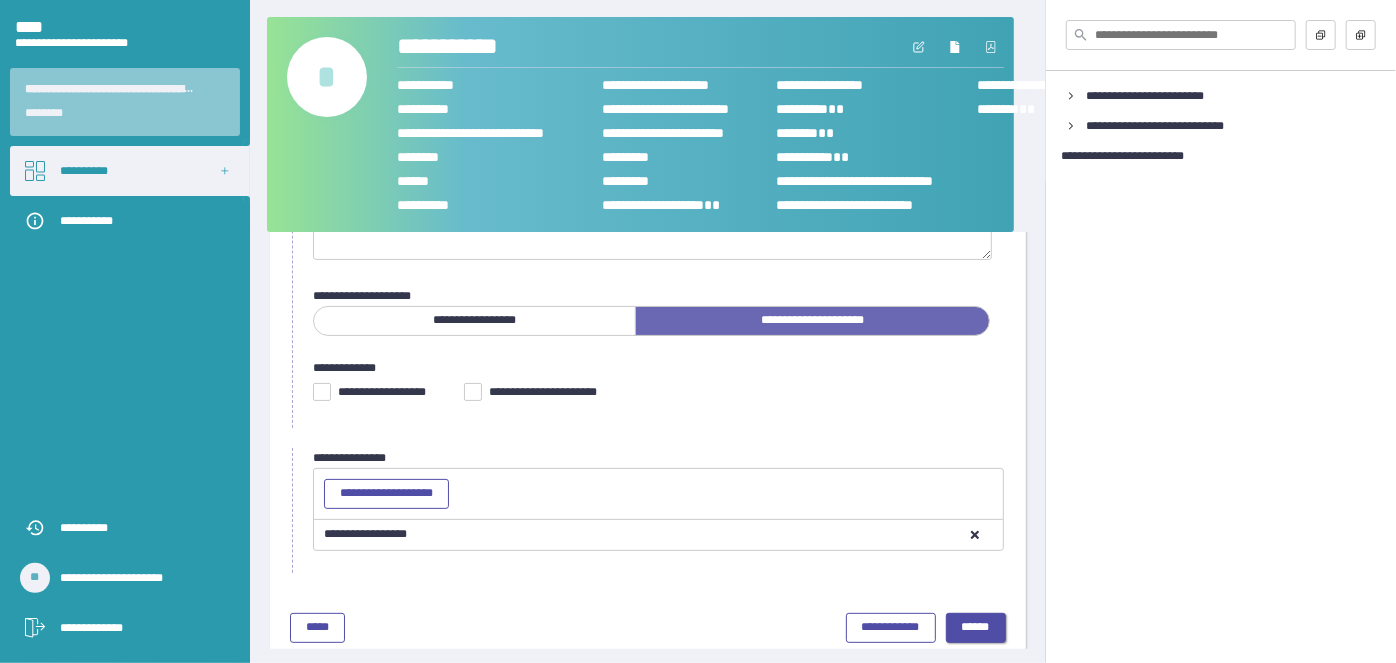 click on "******" at bounding box center (976, 627) 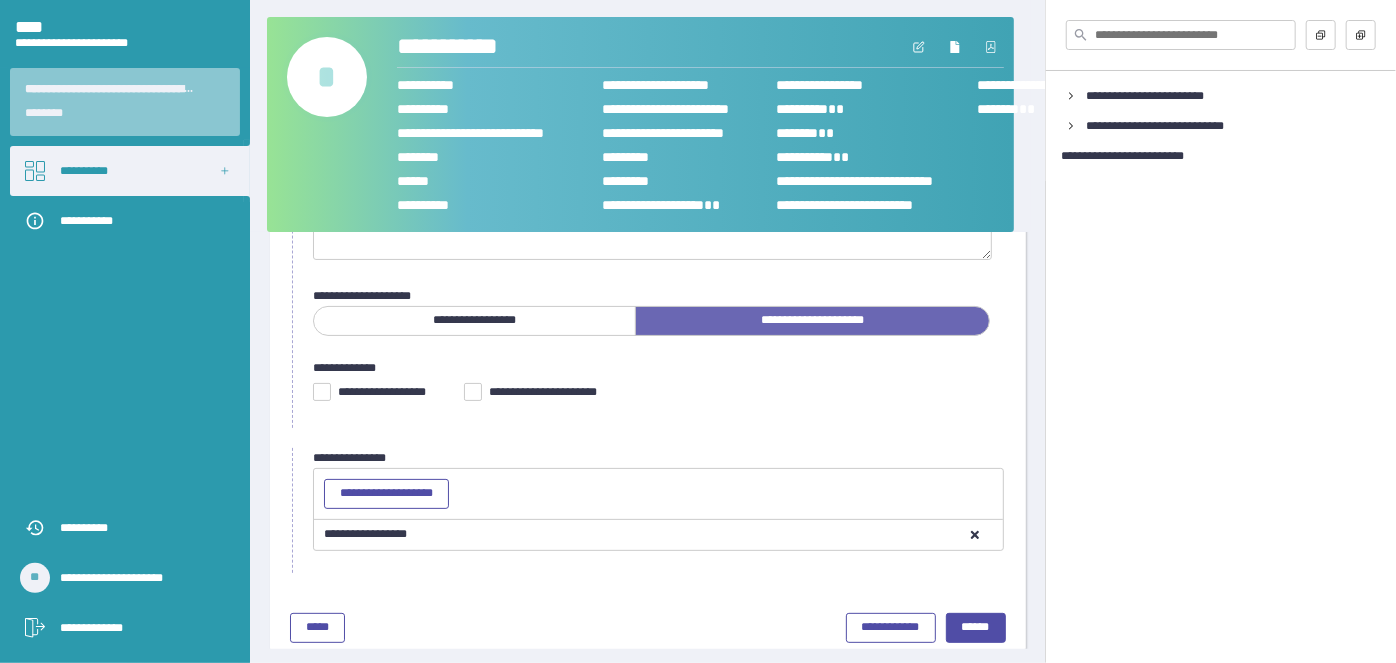 scroll, scrollTop: 85, scrollLeft: 0, axis: vertical 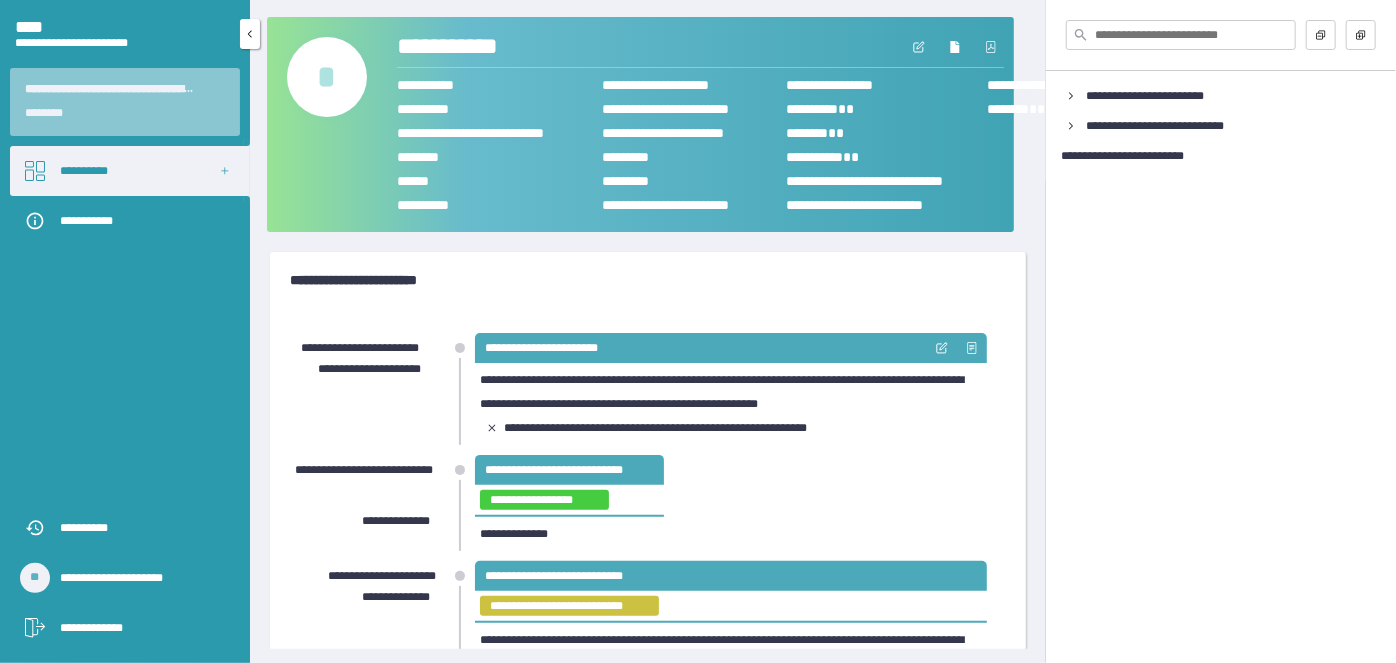 click on "**********" at bounding box center [84, 171] 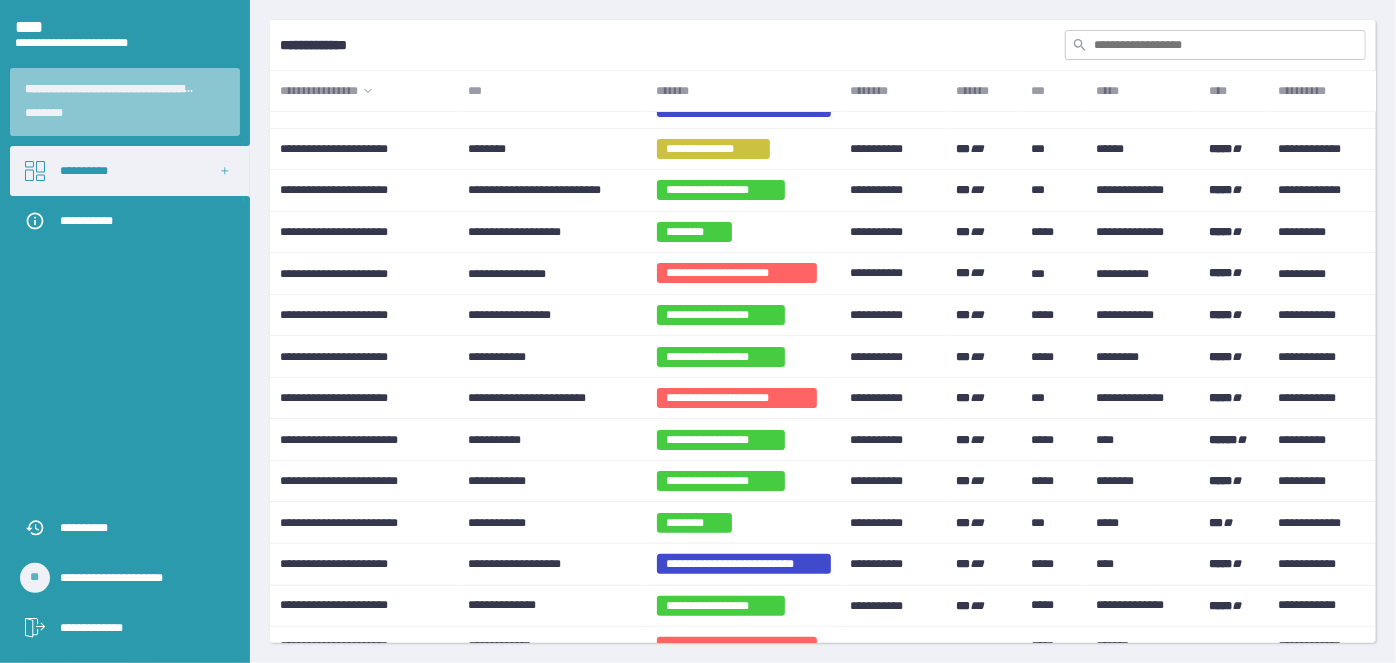 scroll, scrollTop: 0, scrollLeft: 0, axis: both 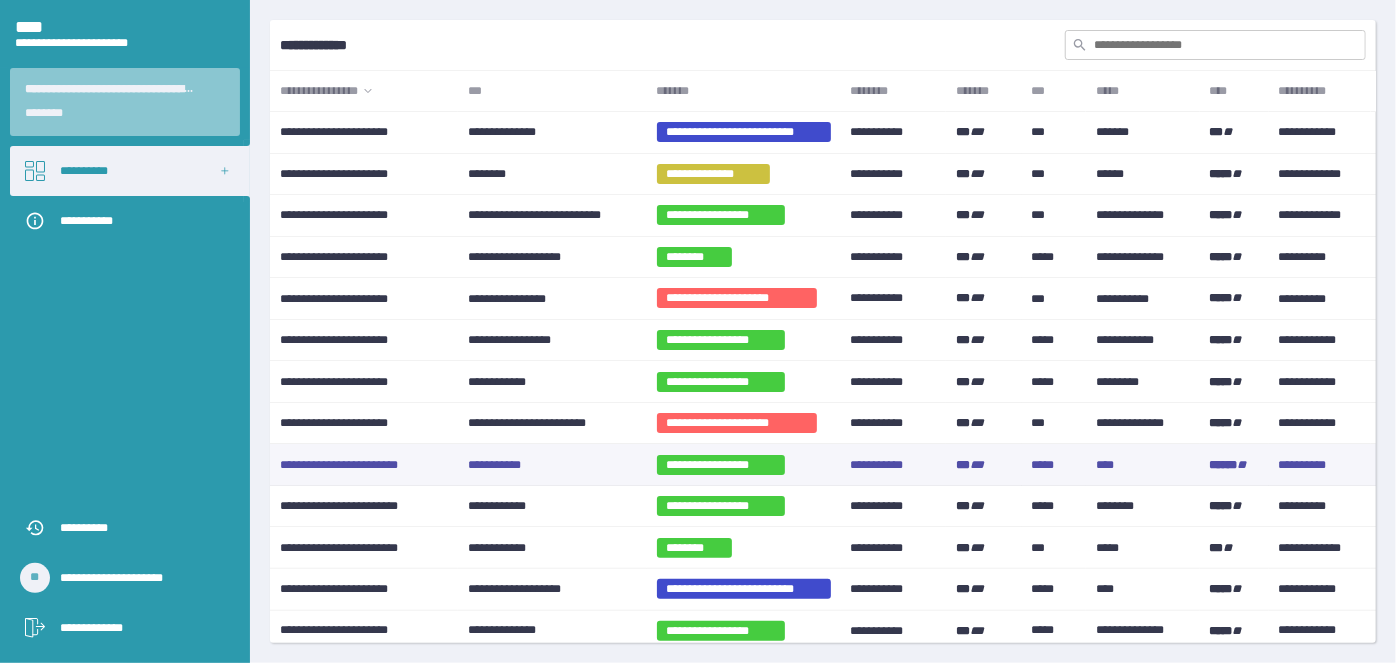 click on "**********" at bounding box center (494, 464) 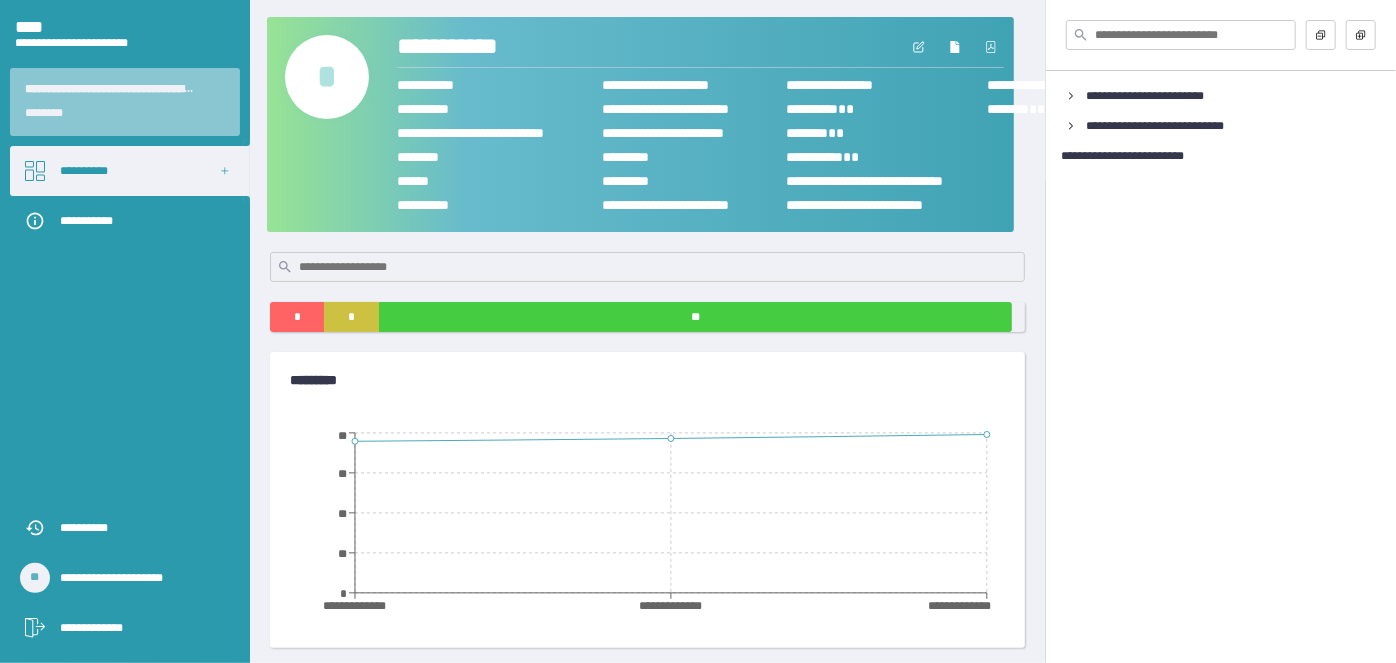 click on "*" at bounding box center (327, 77) 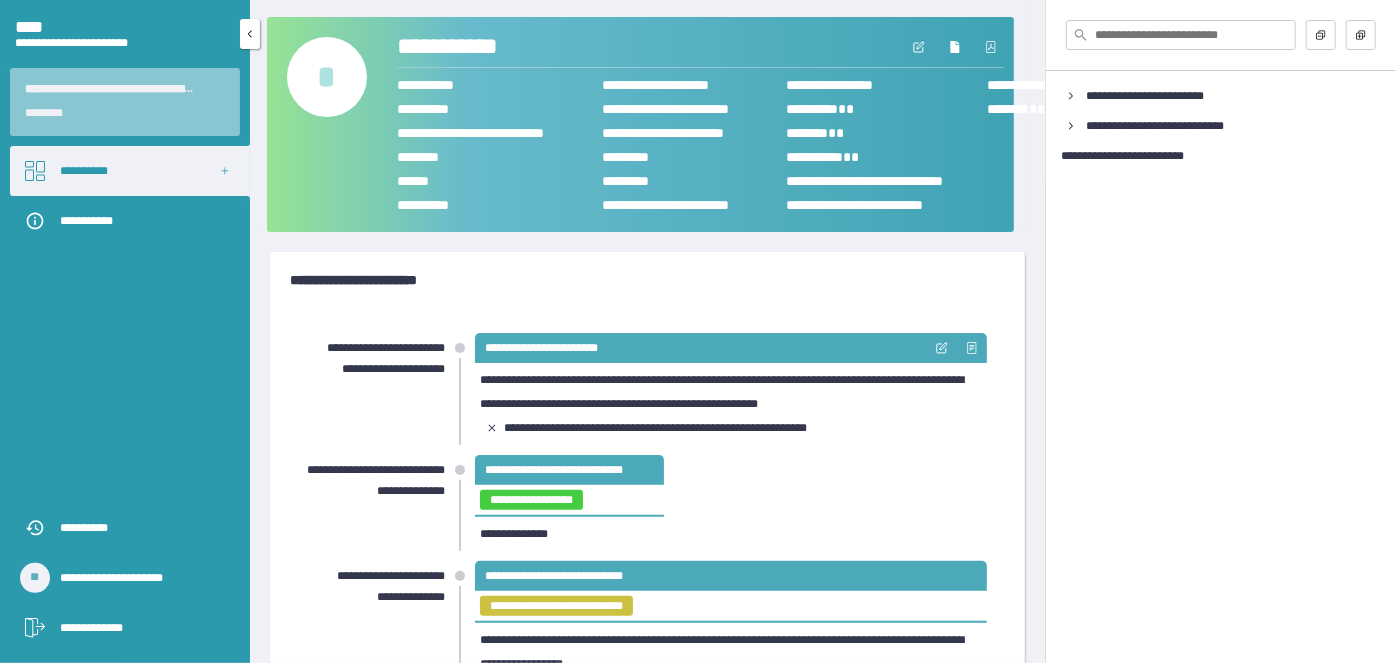 click on "**********" at bounding box center [84, 171] 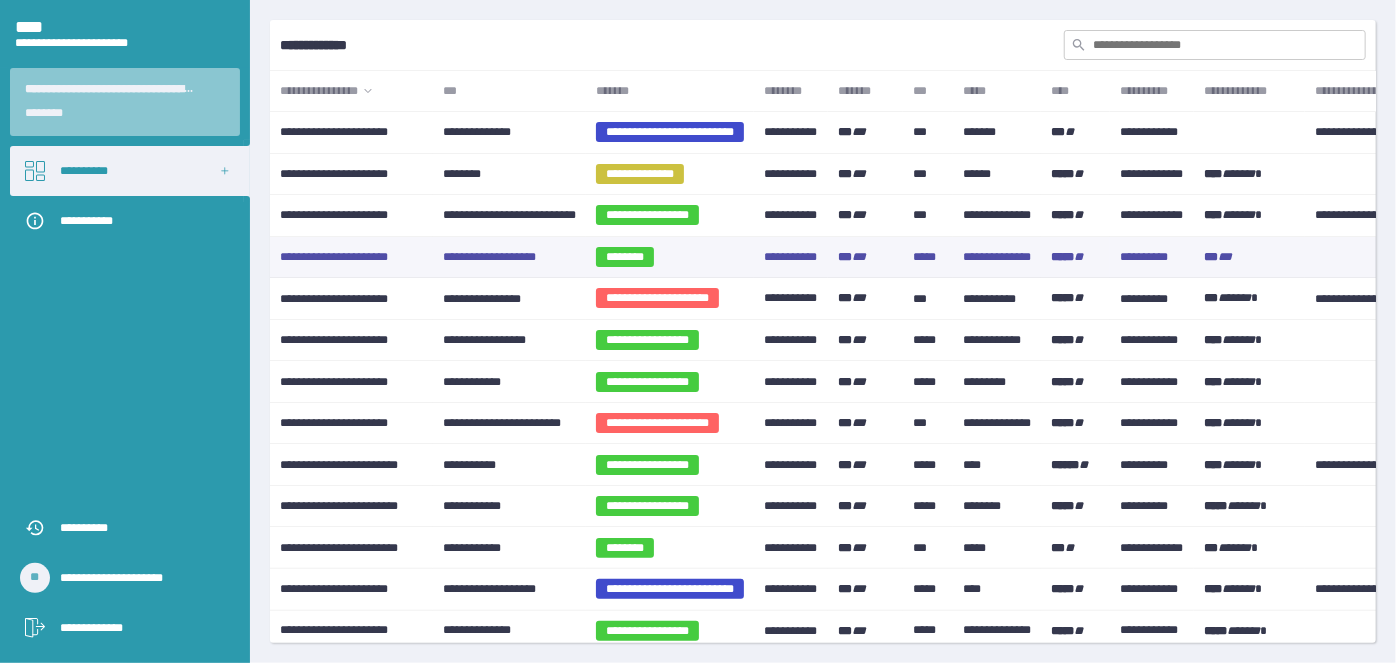 click on "**********" at bounding box center [489, 257] 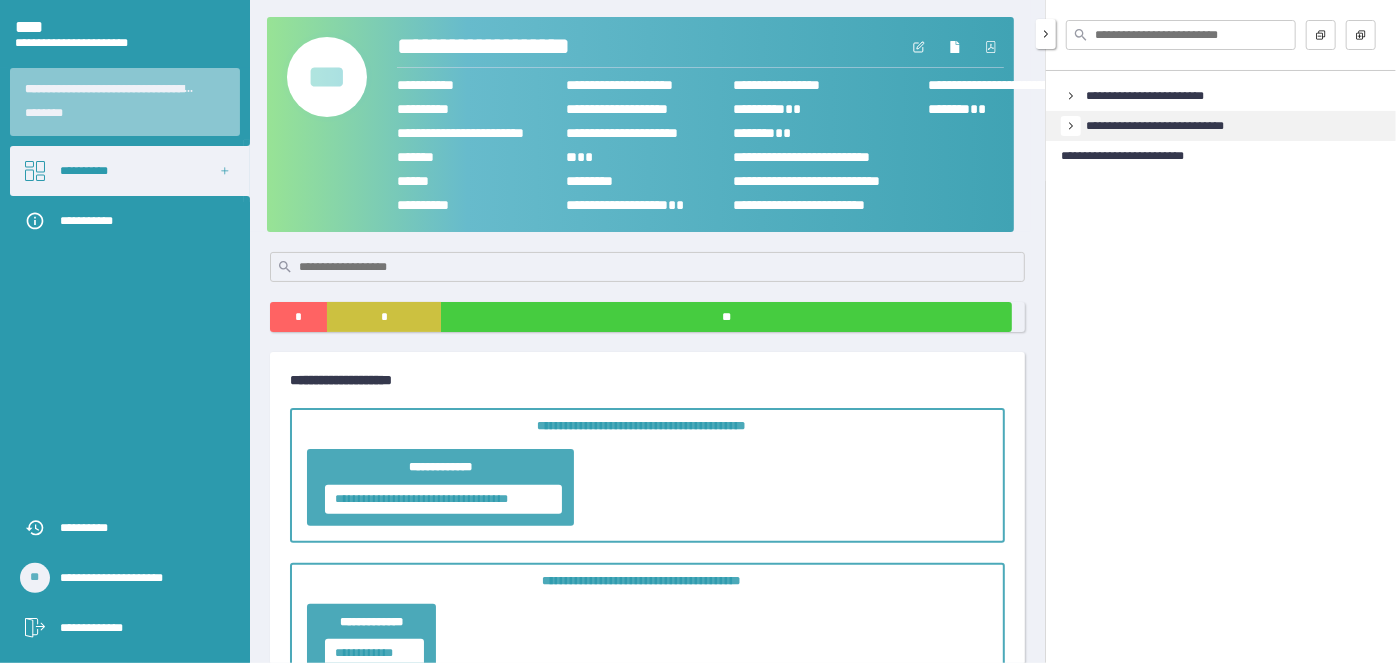 click 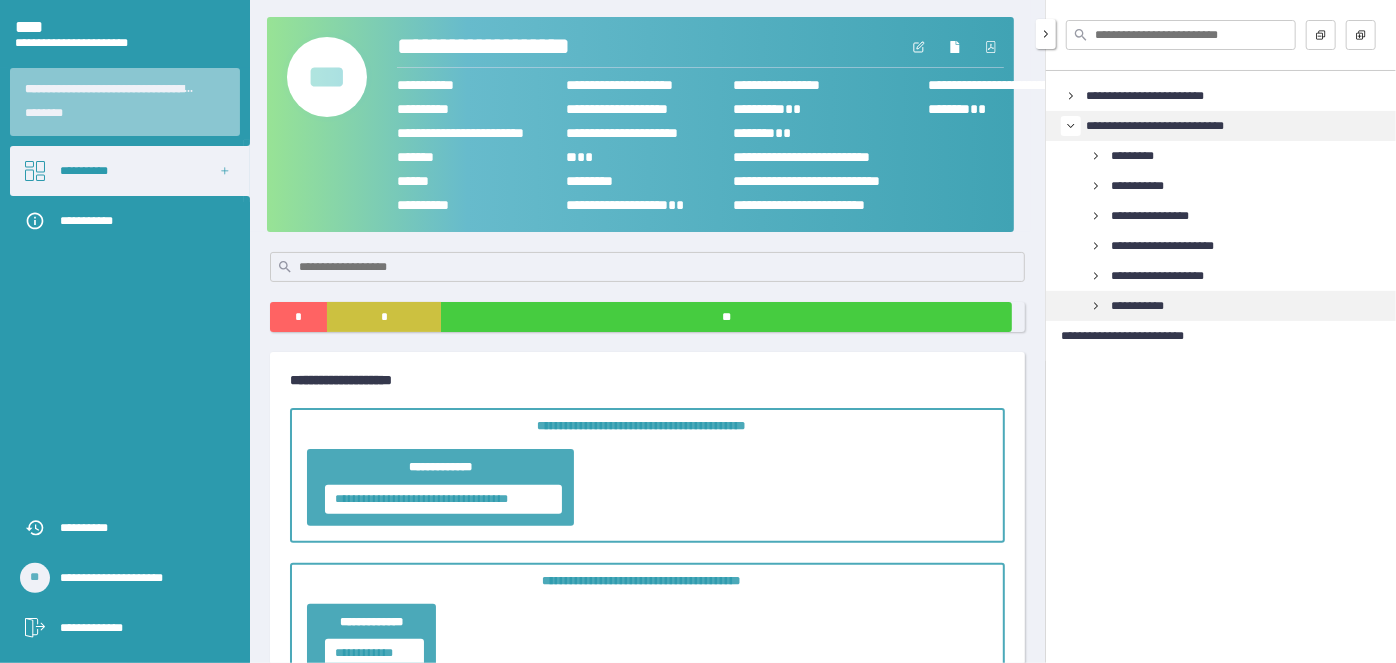 click on "**********" at bounding box center [1137, 306] 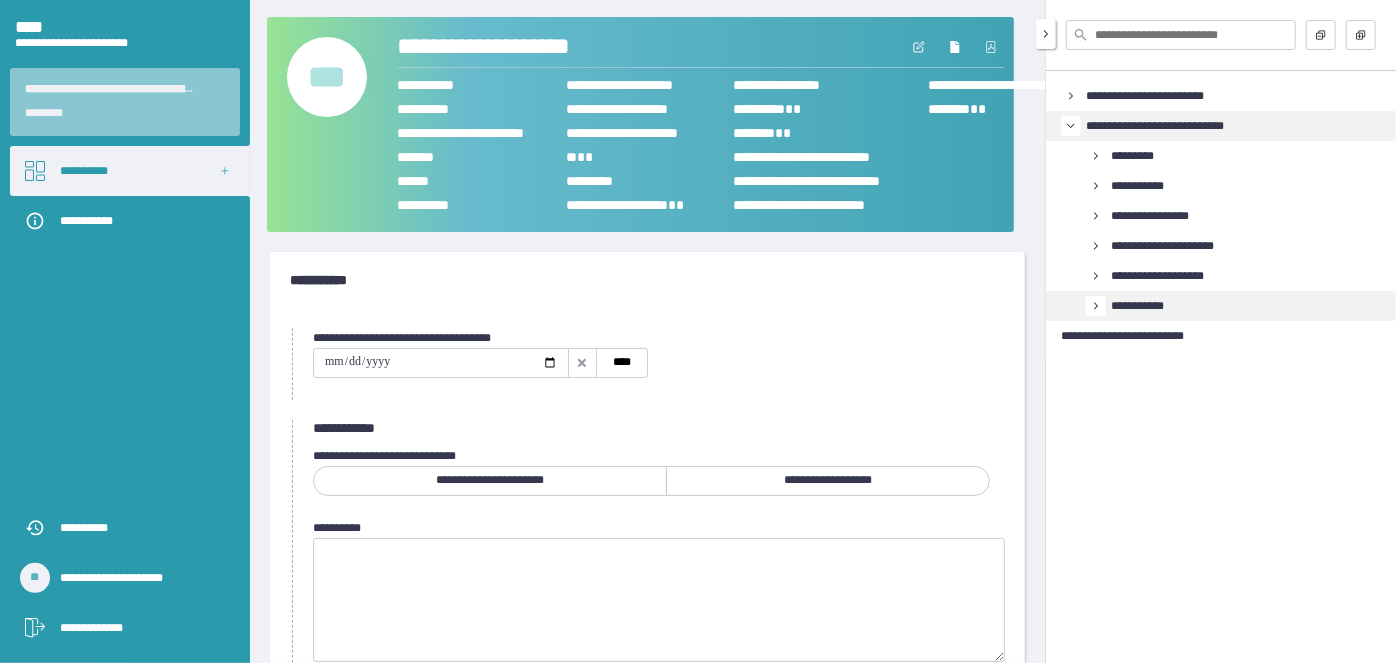 click 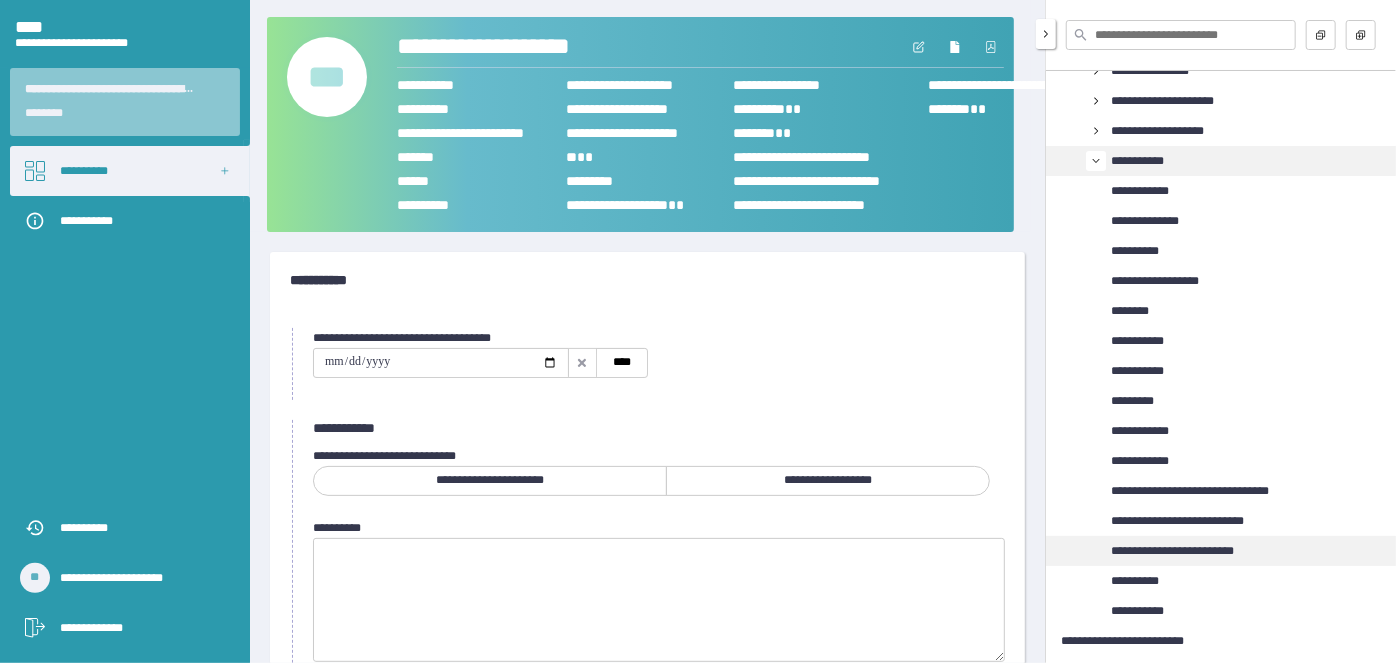 scroll, scrollTop: 147, scrollLeft: 0, axis: vertical 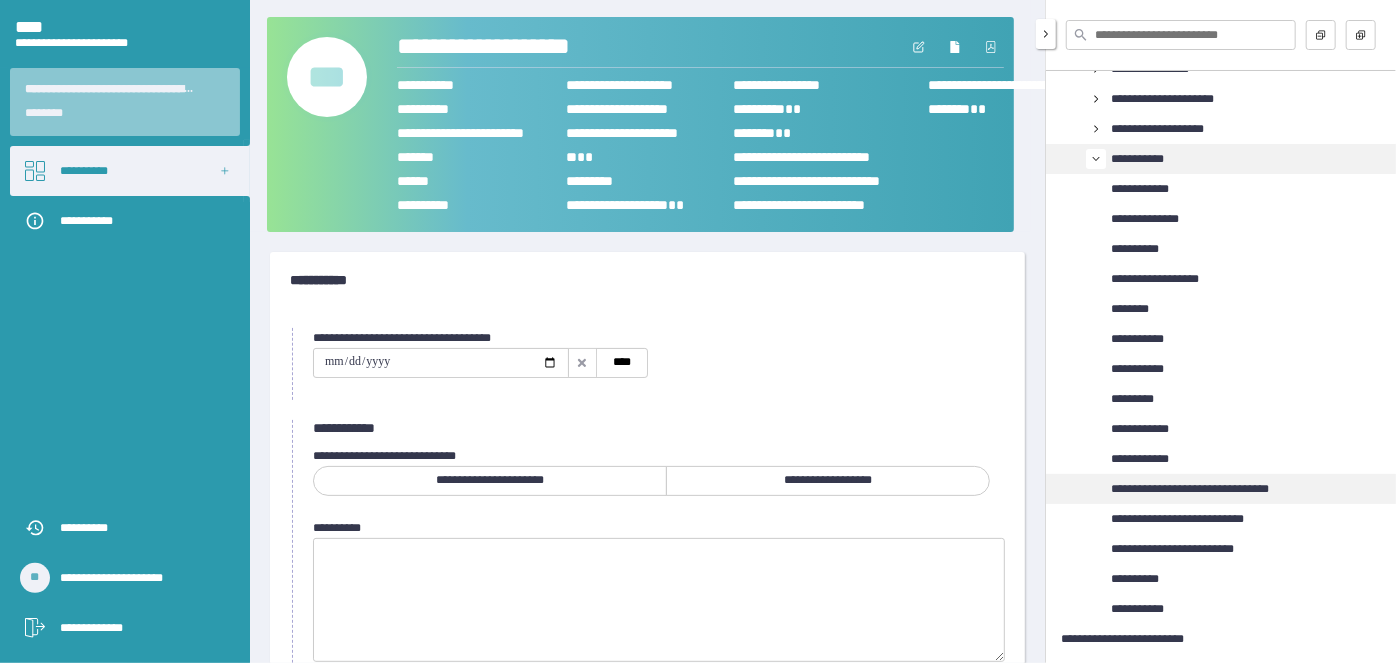 click on "**********" at bounding box center (1190, 489) 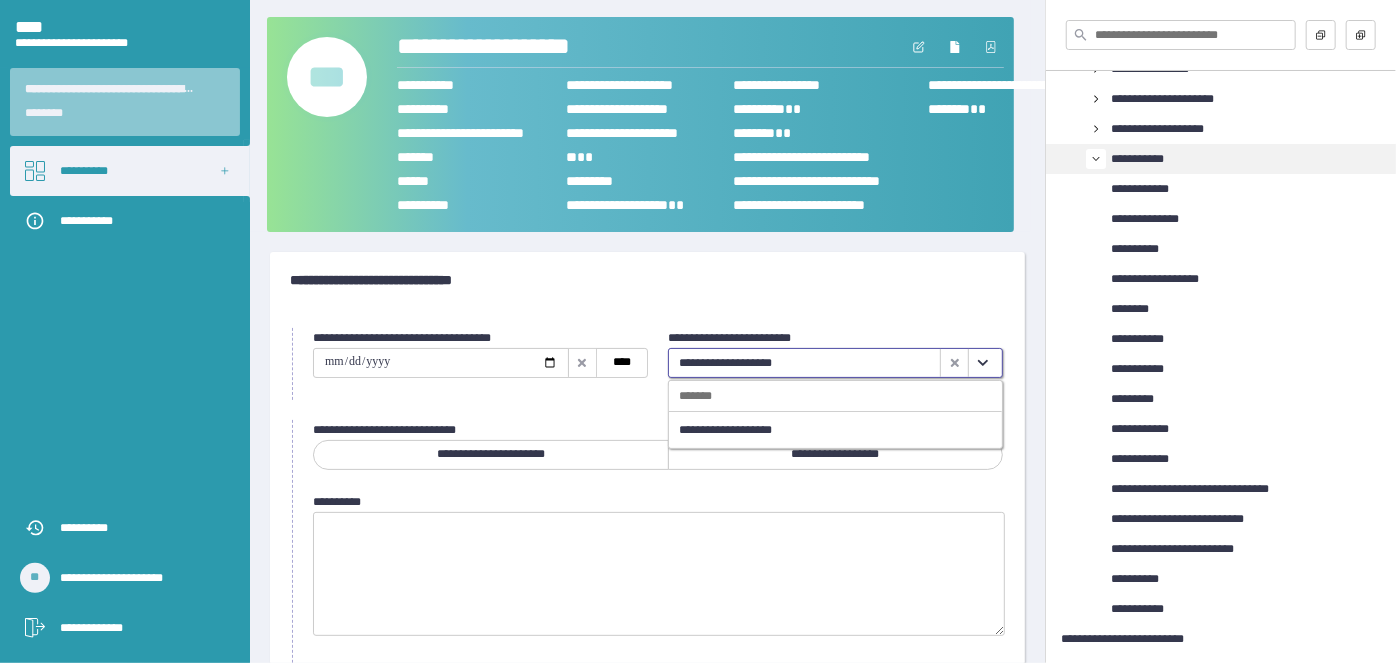 click 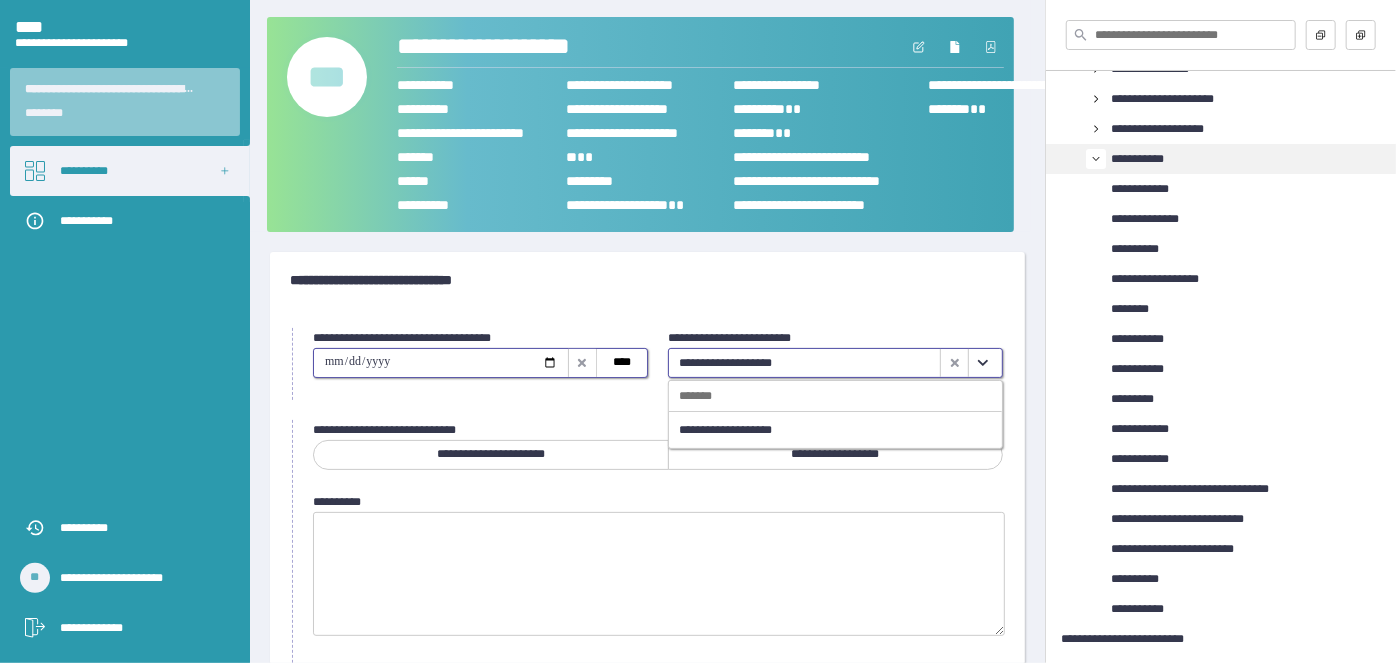 click at bounding box center [441, 363] 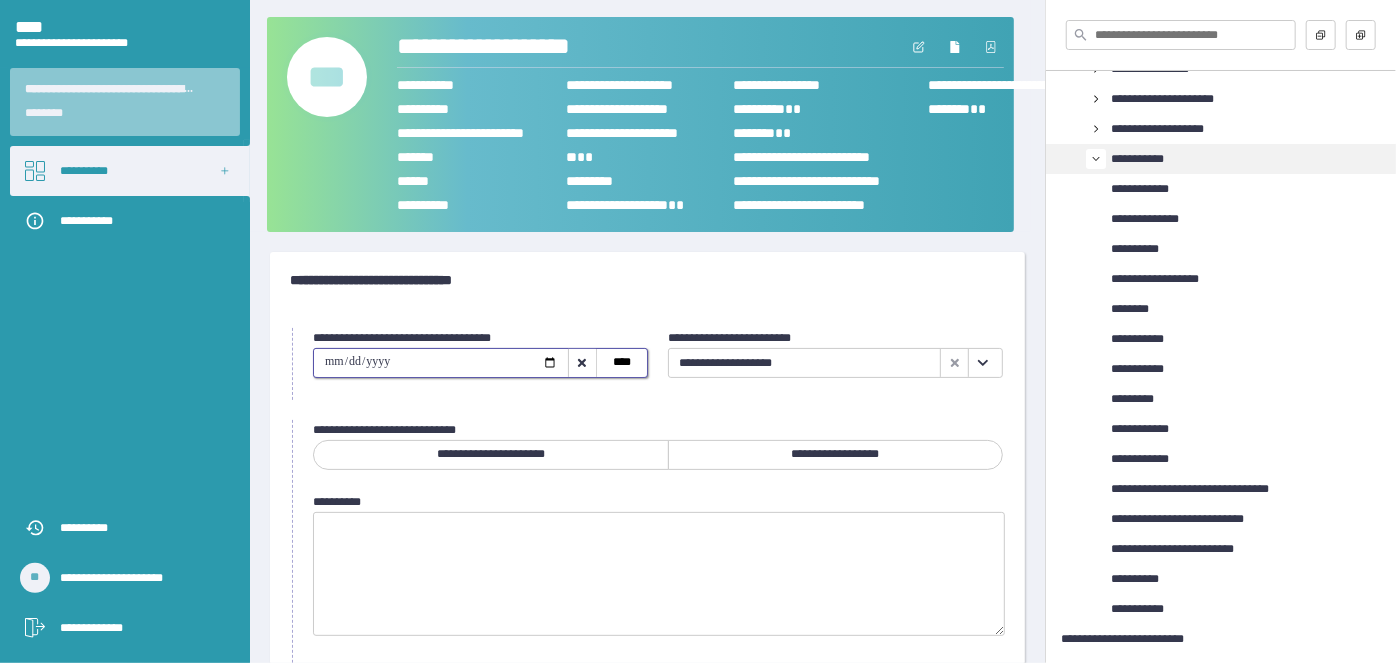 type on "**********" 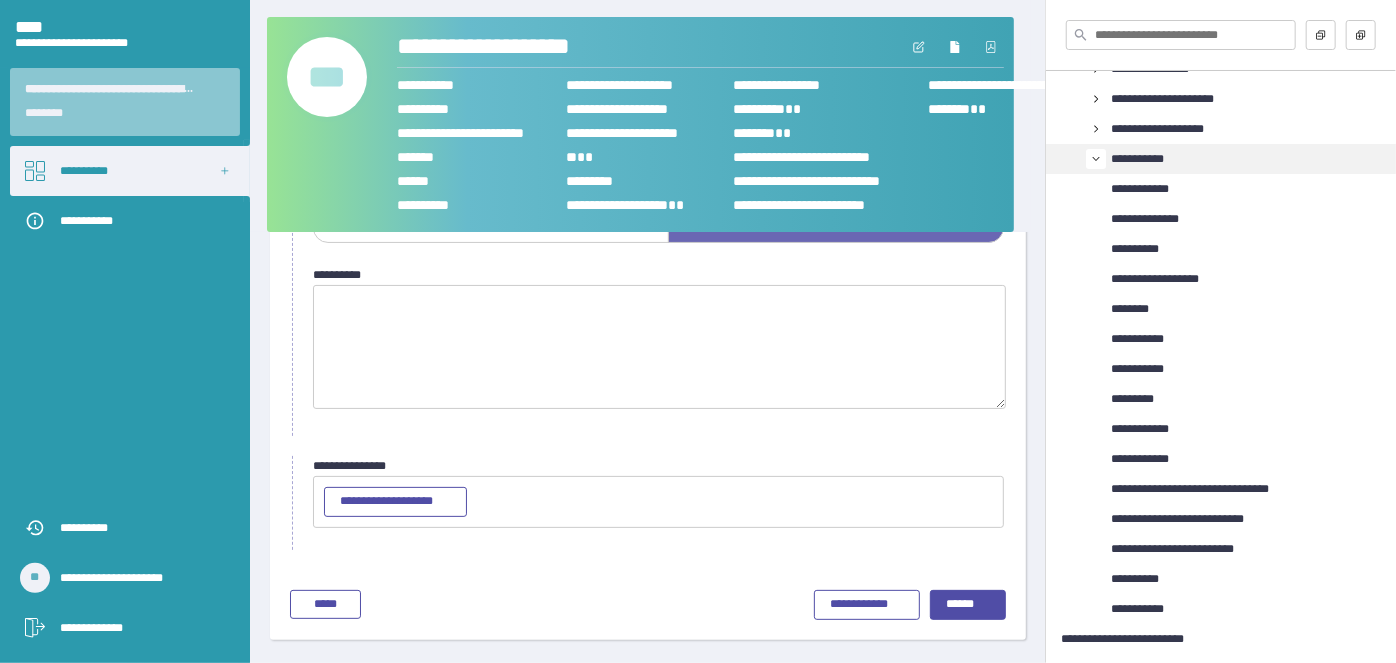 scroll, scrollTop: 234, scrollLeft: 0, axis: vertical 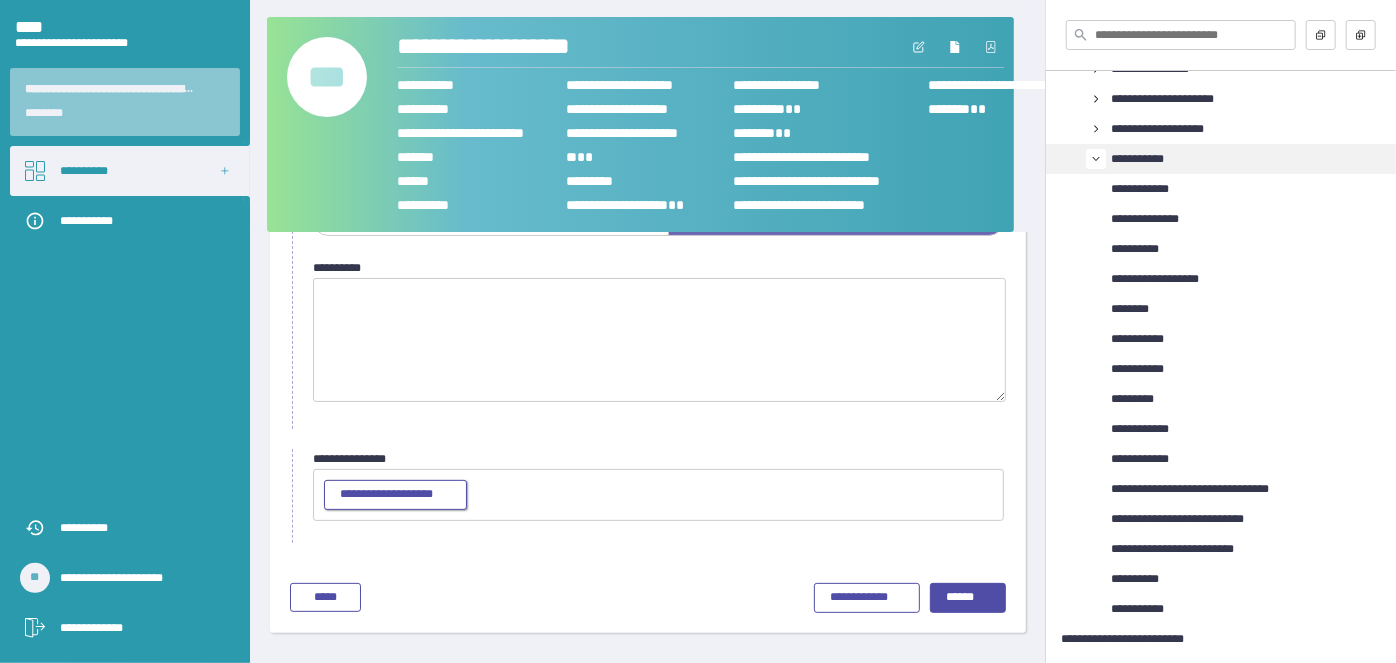 click on "**********" at bounding box center [386, 494] 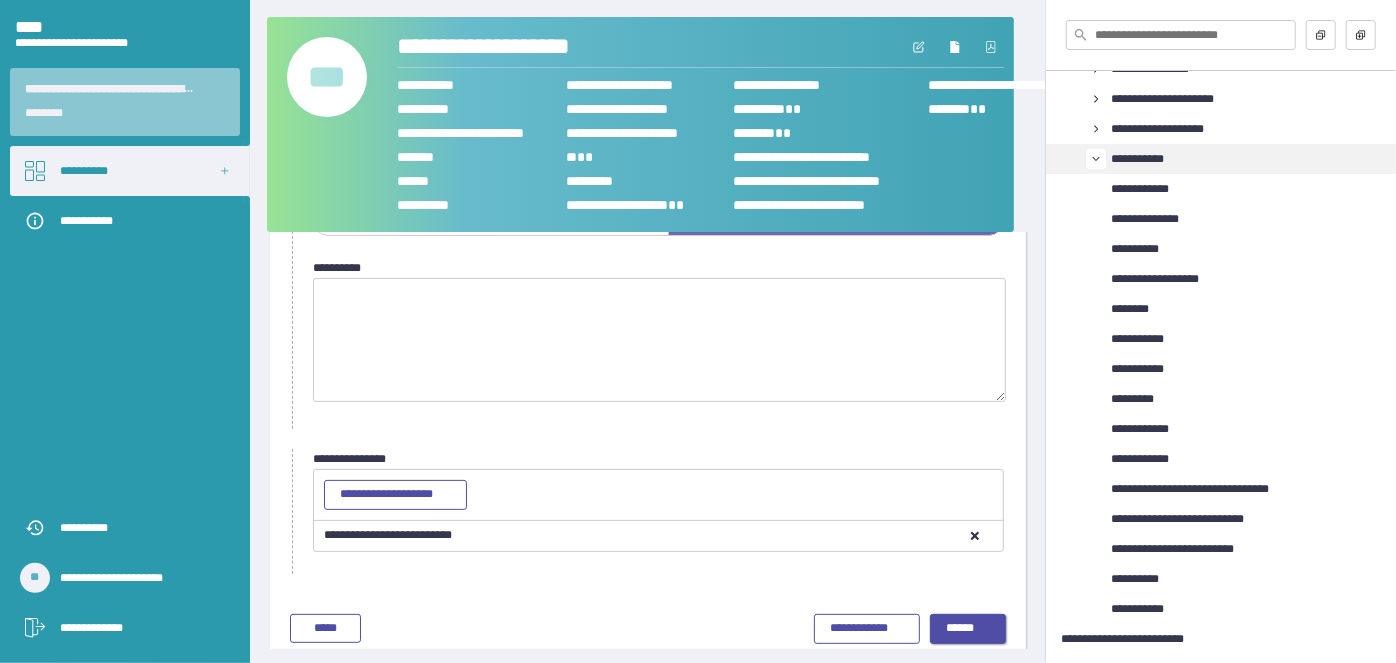 click on "******" at bounding box center [960, 628] 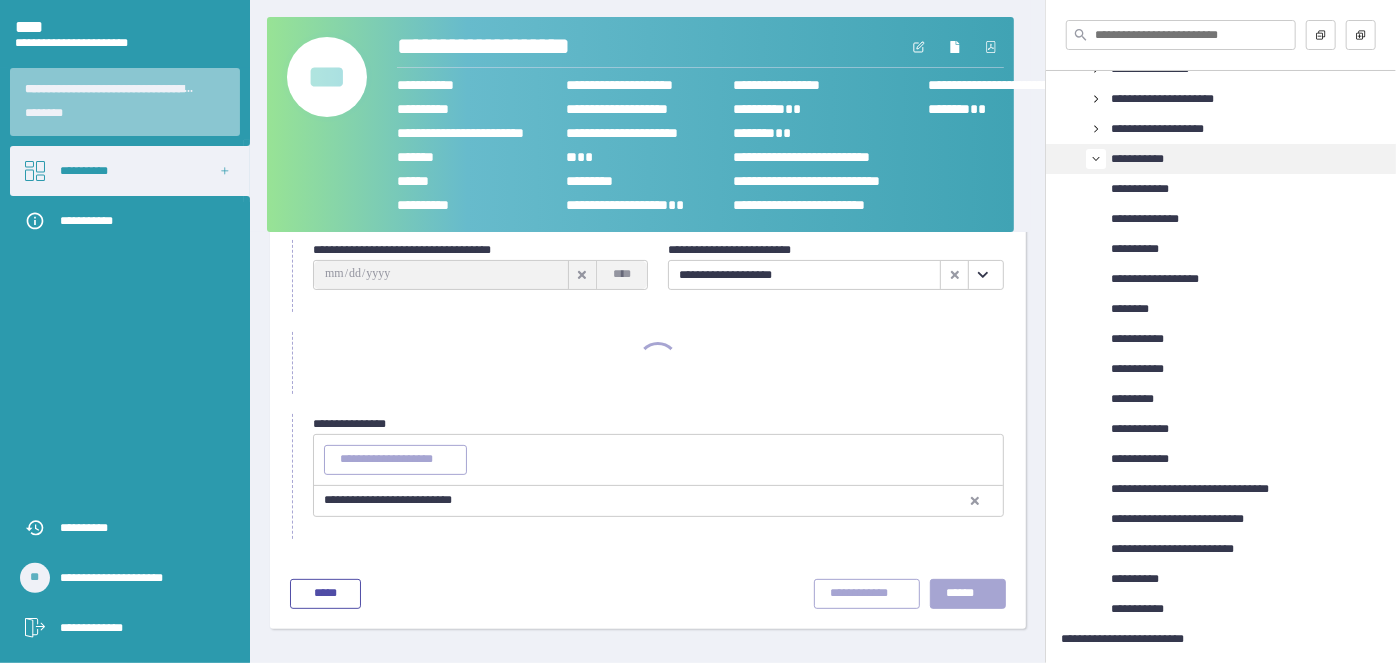 scroll, scrollTop: 85, scrollLeft: 0, axis: vertical 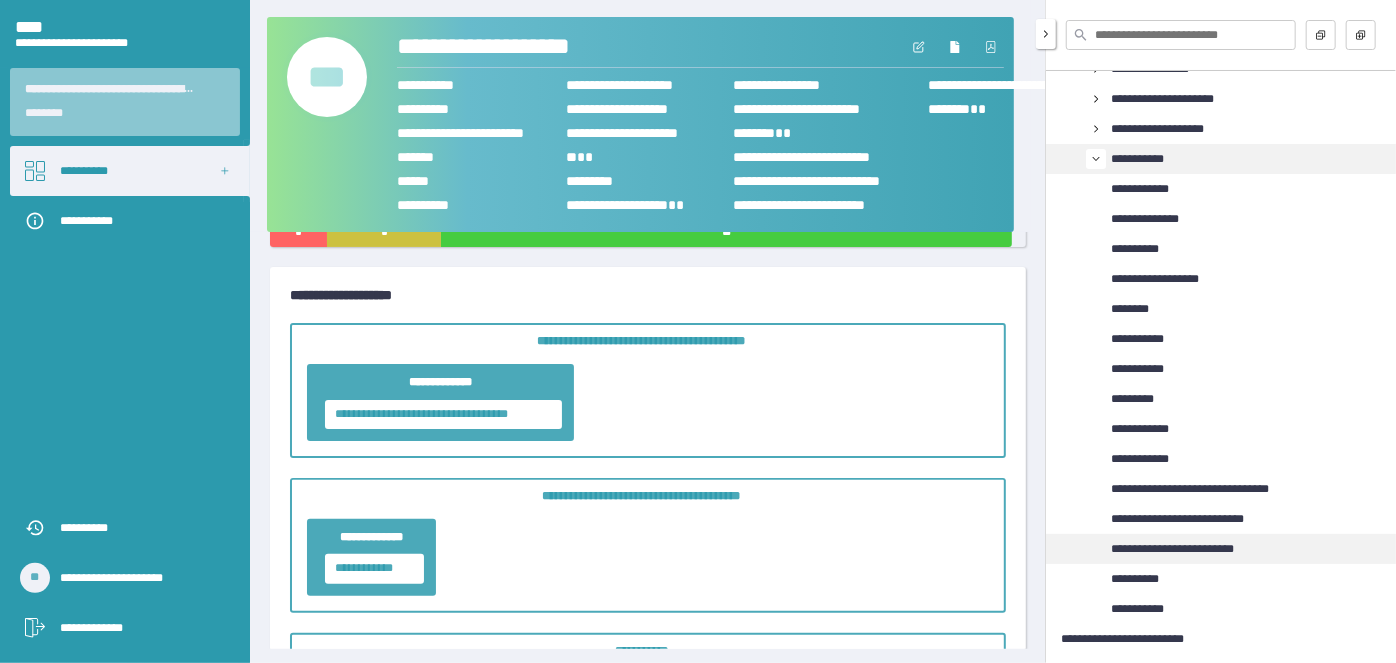 click on "**********" at bounding box center (1172, 549) 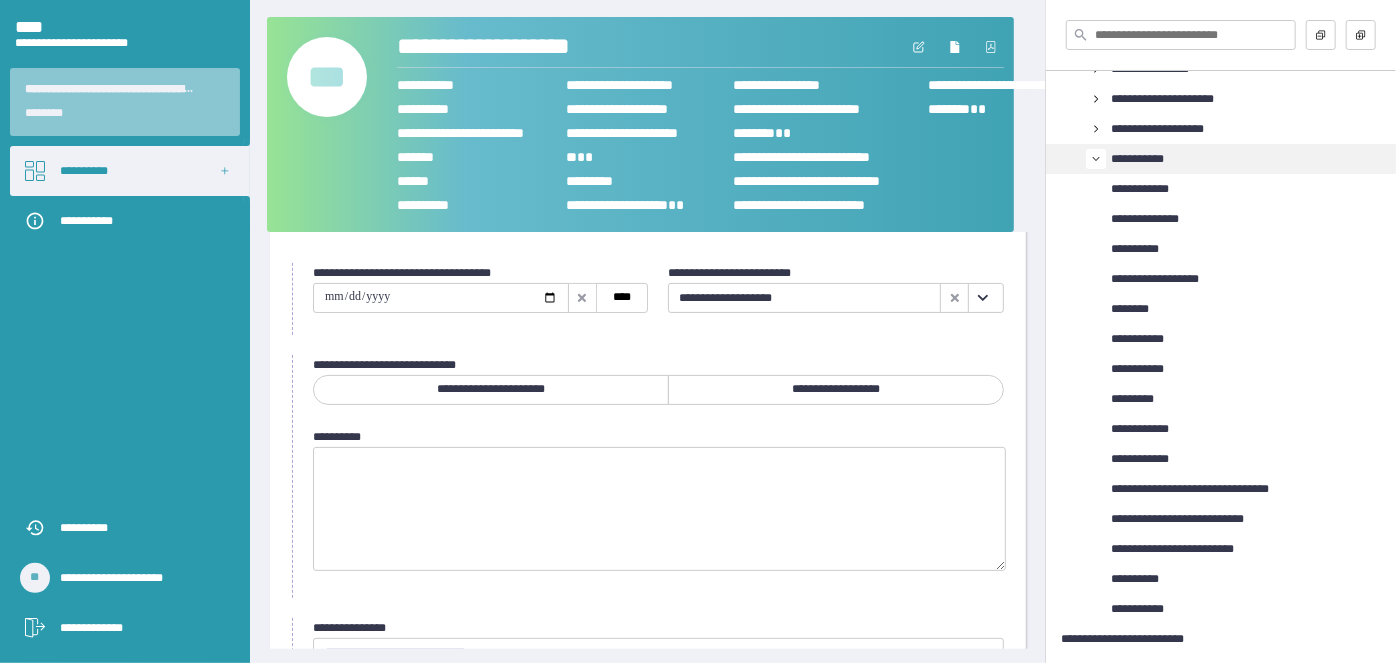 scroll, scrollTop: 85, scrollLeft: 0, axis: vertical 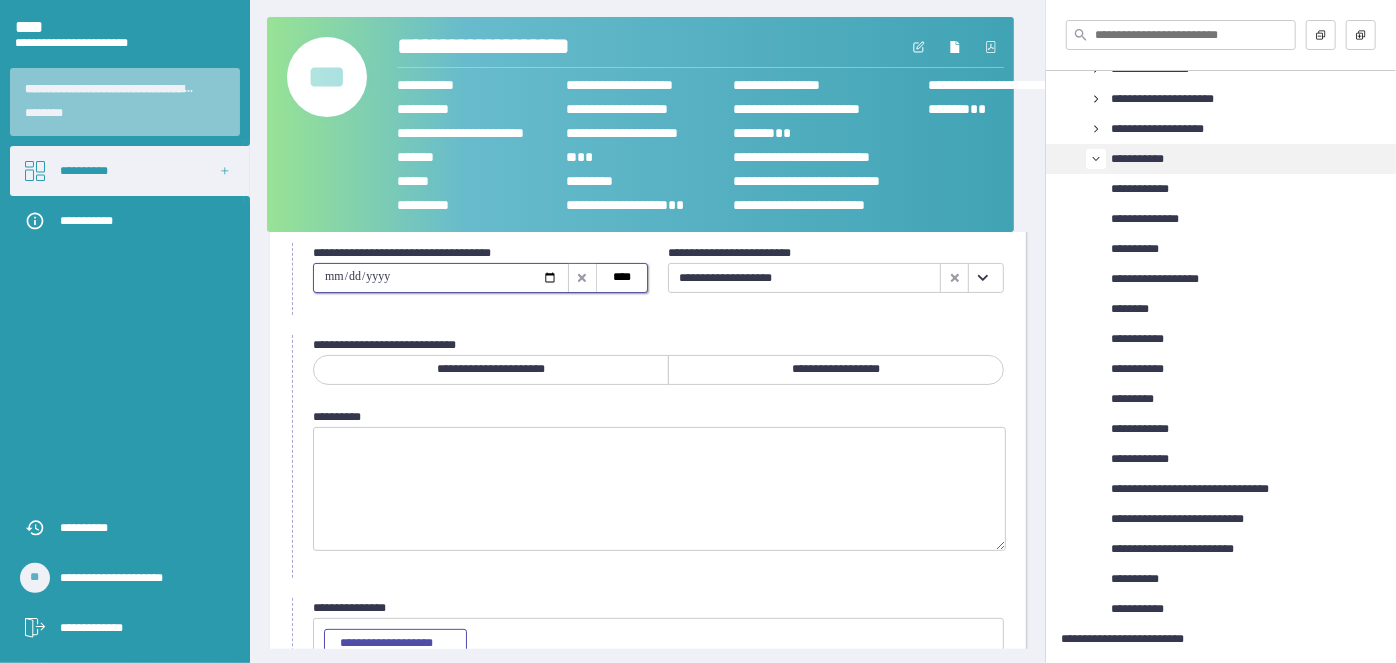 click at bounding box center [441, 278] 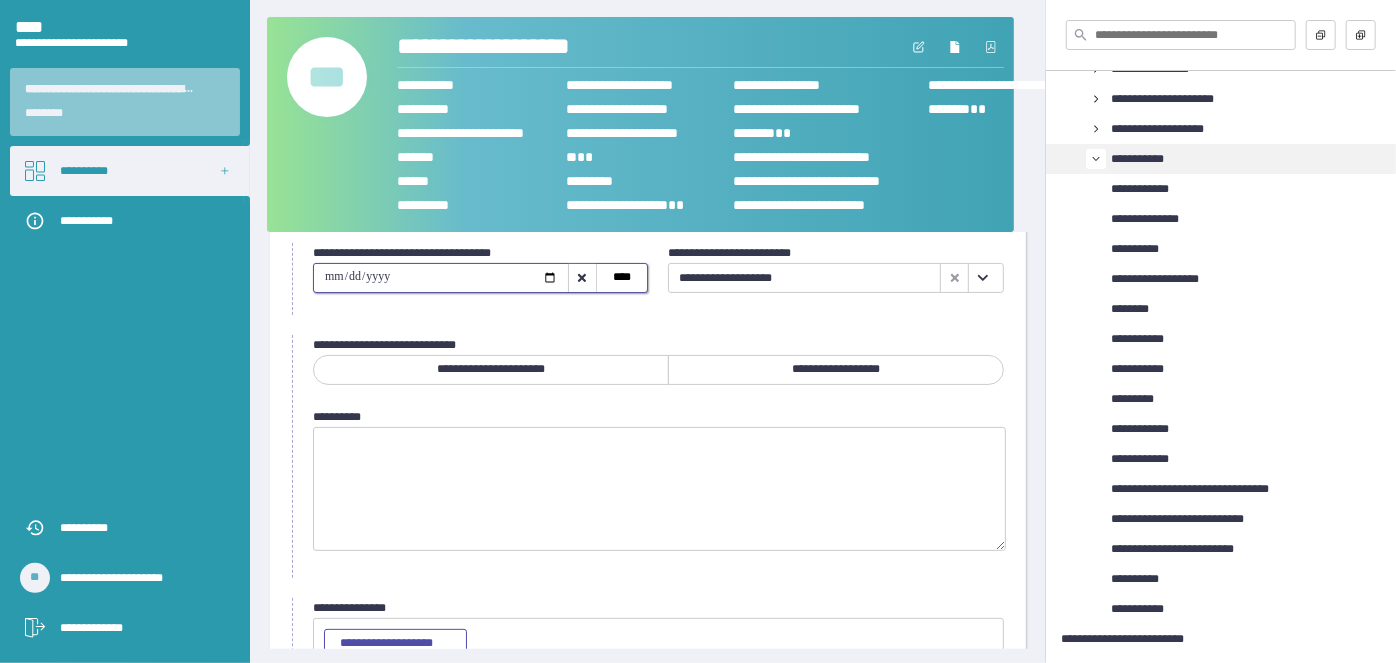 type on "**********" 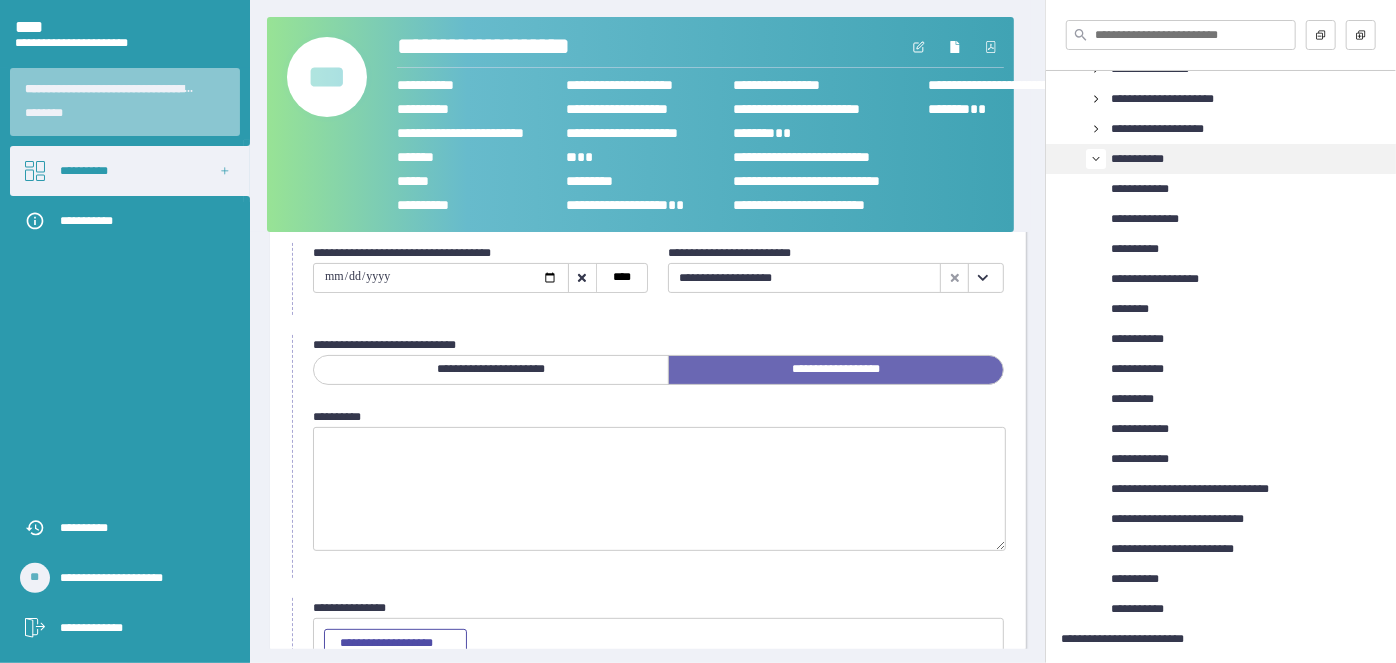 scroll, scrollTop: 234, scrollLeft: 0, axis: vertical 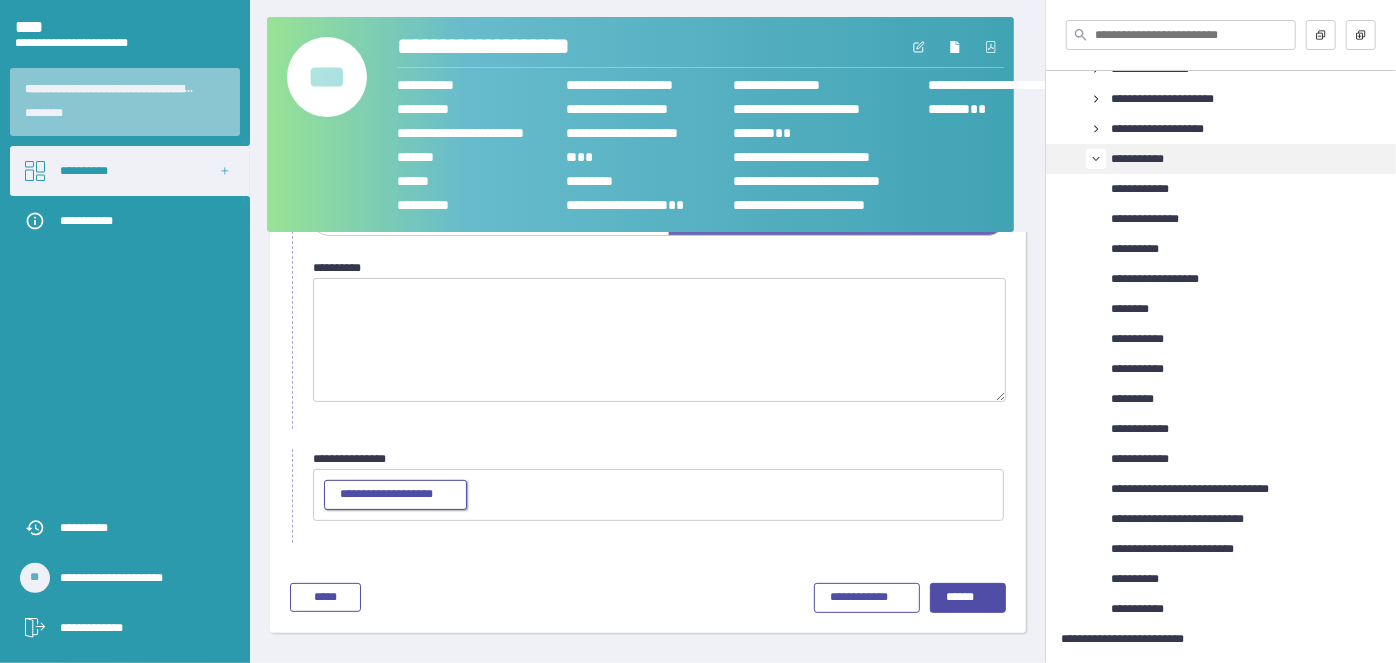 click on "**********" at bounding box center [386, 494] 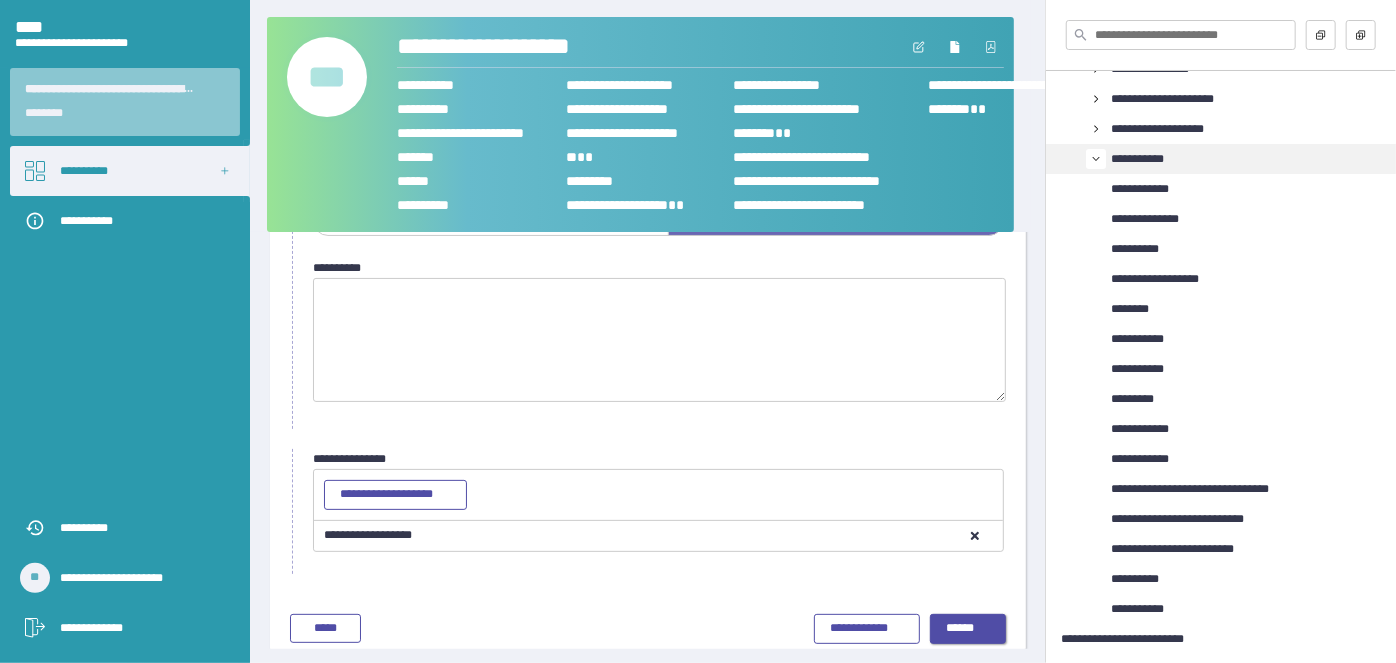 click on "******" at bounding box center [960, 628] 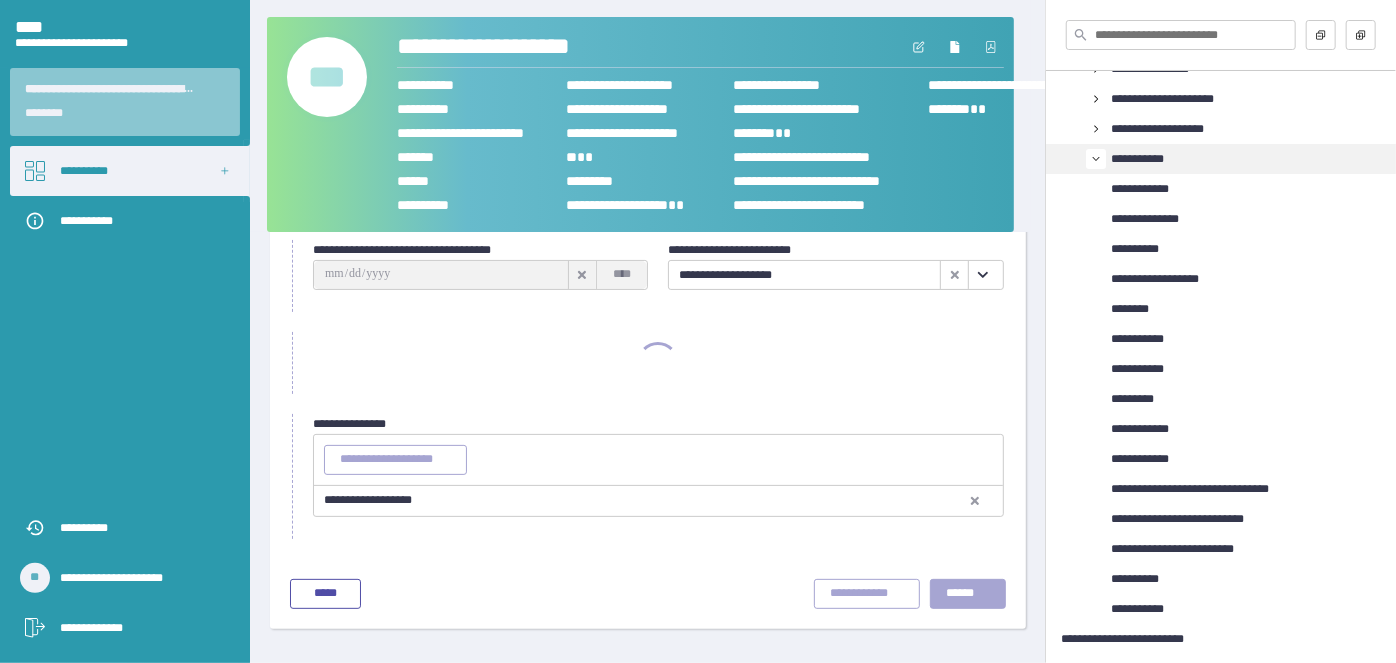 scroll, scrollTop: 85, scrollLeft: 0, axis: vertical 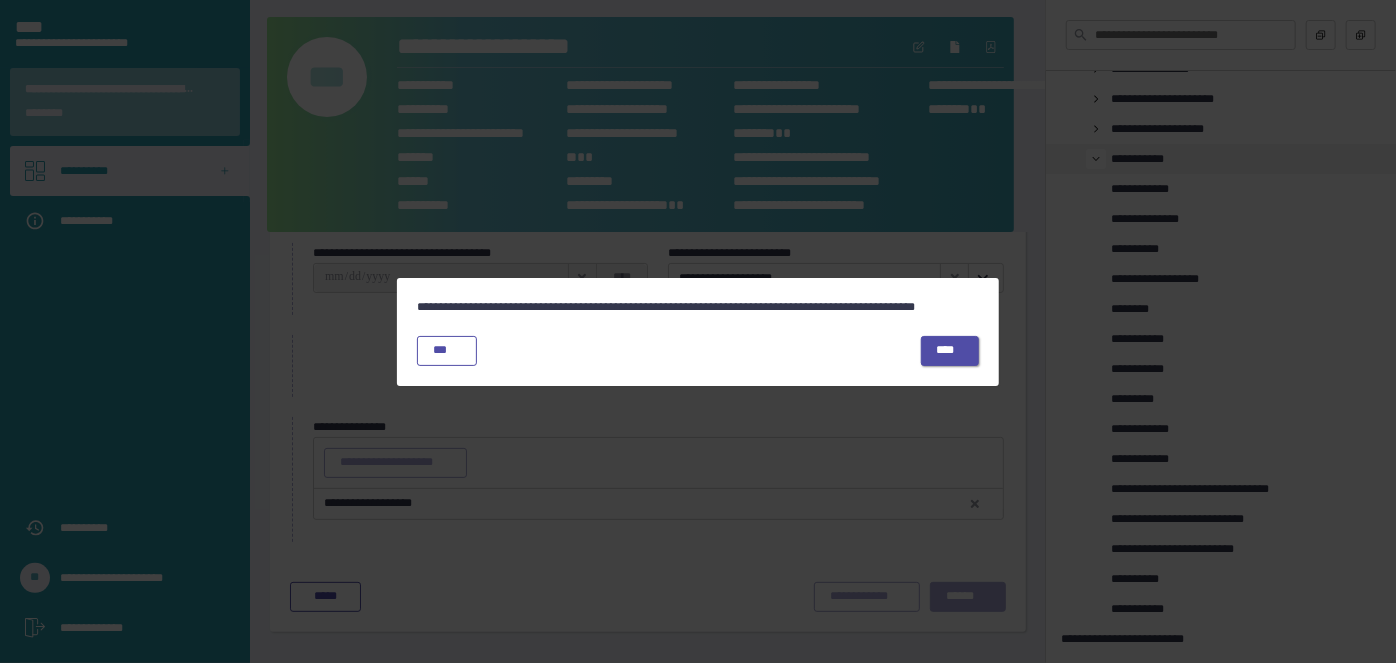 click on "****" at bounding box center [946, 350] 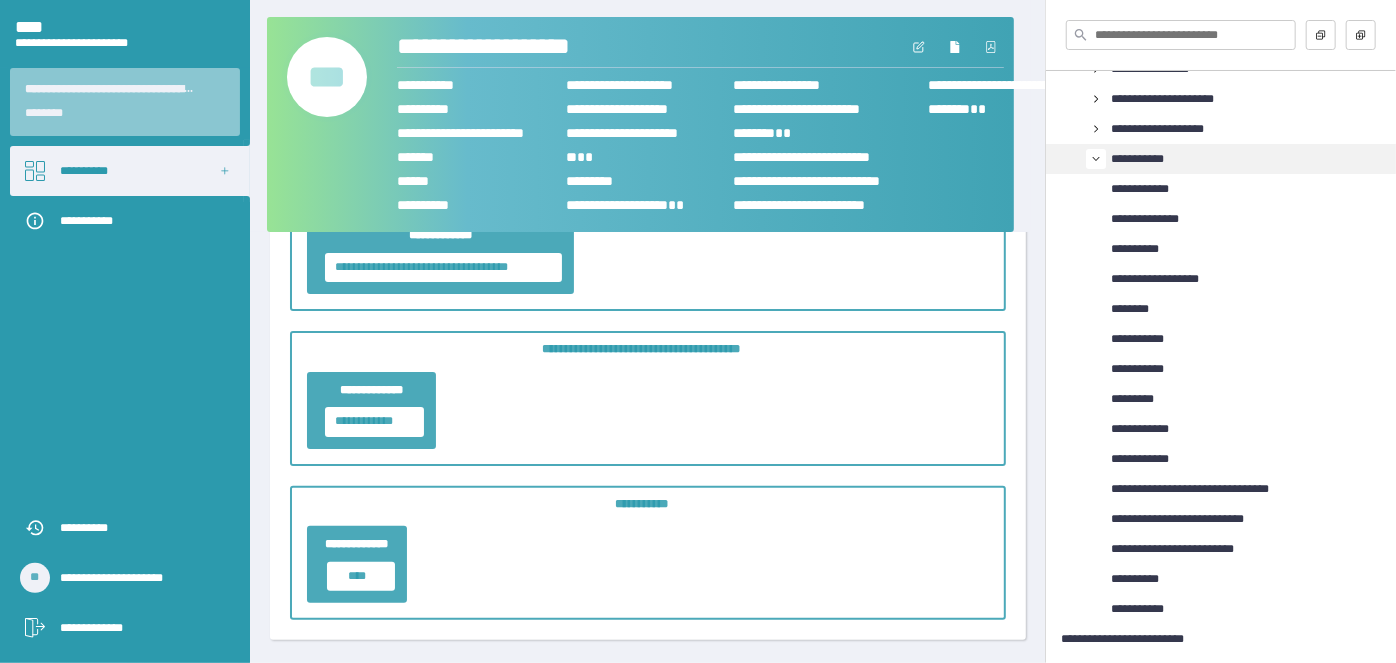 scroll, scrollTop: 454, scrollLeft: 0, axis: vertical 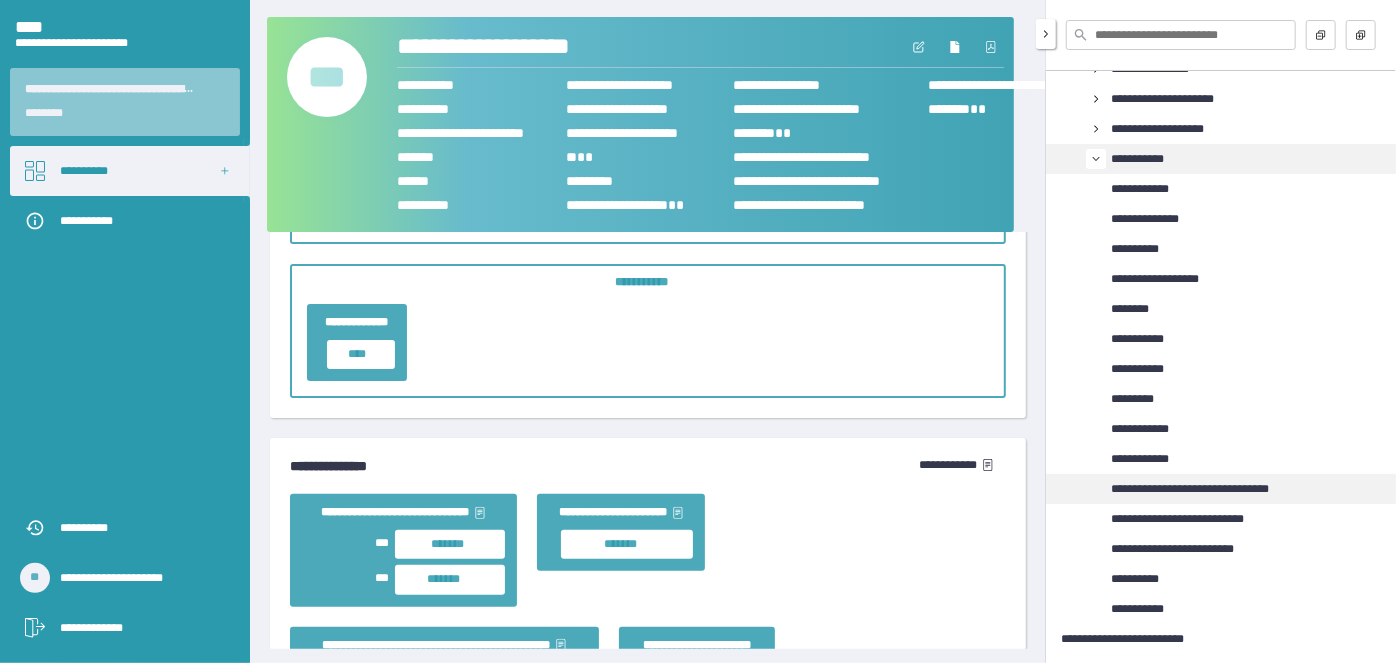 click on "**********" at bounding box center (1190, 489) 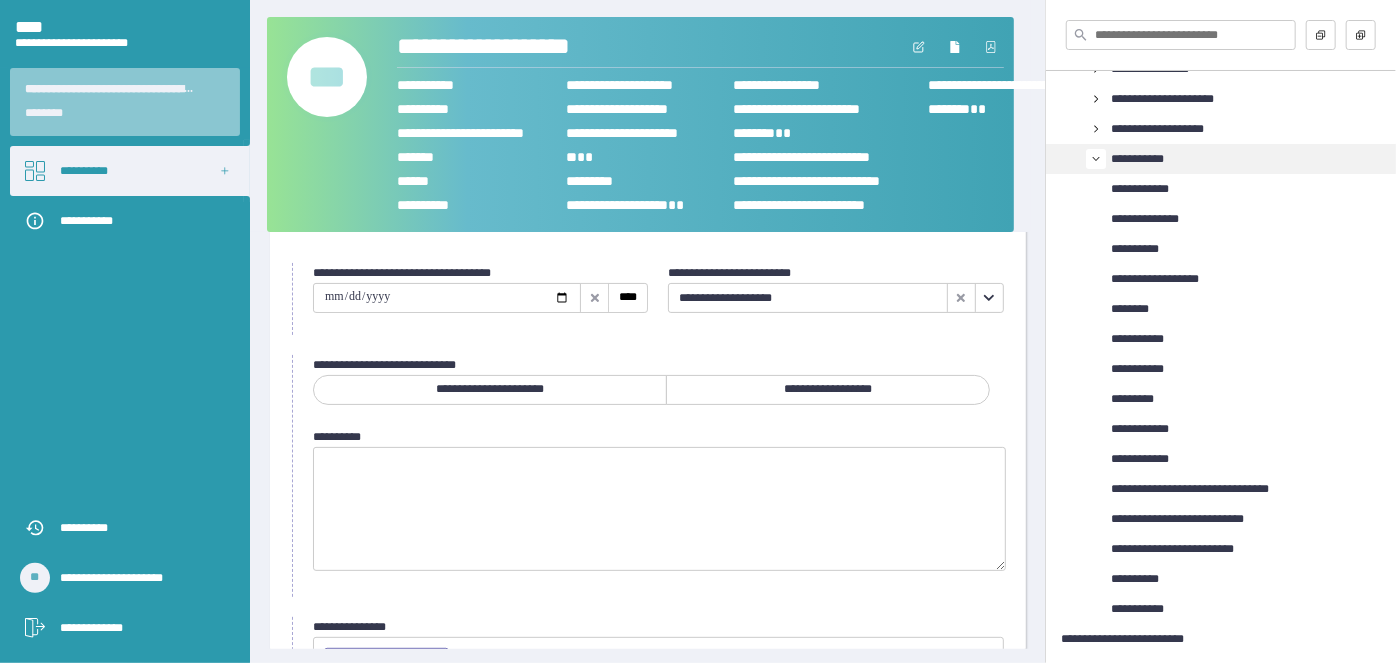 click 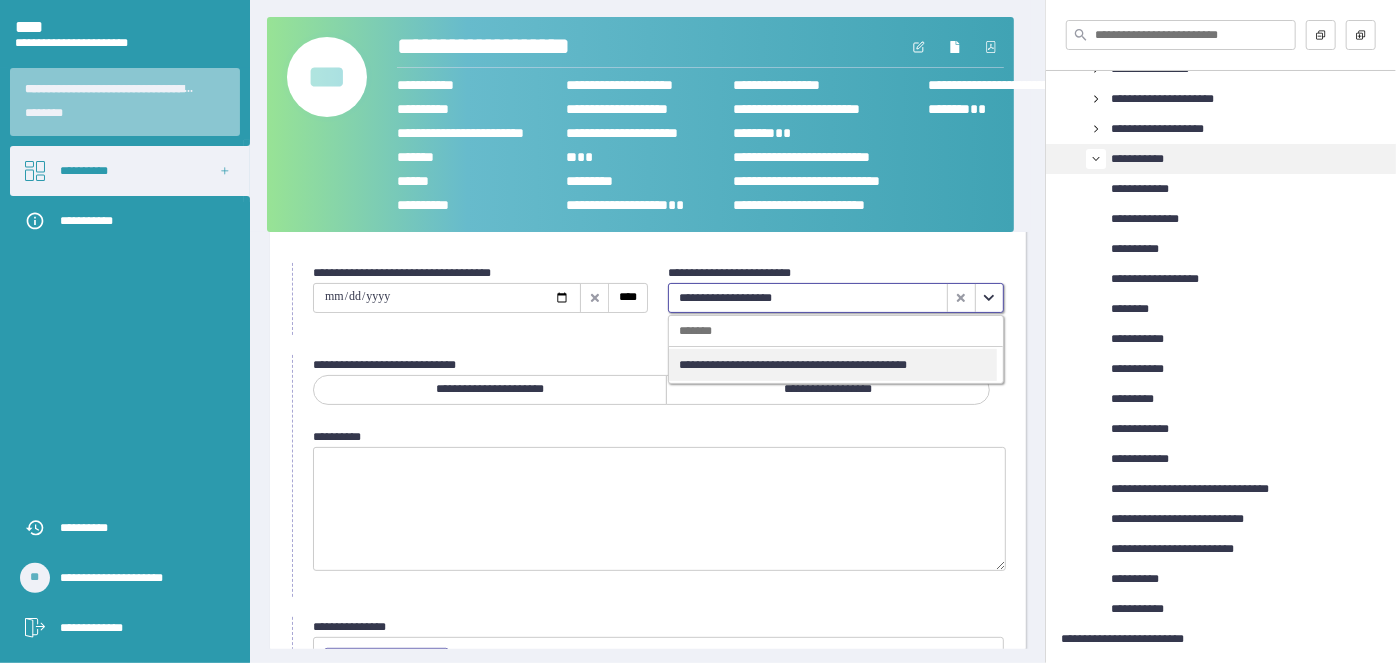 click on "**********" at bounding box center [793, 365] 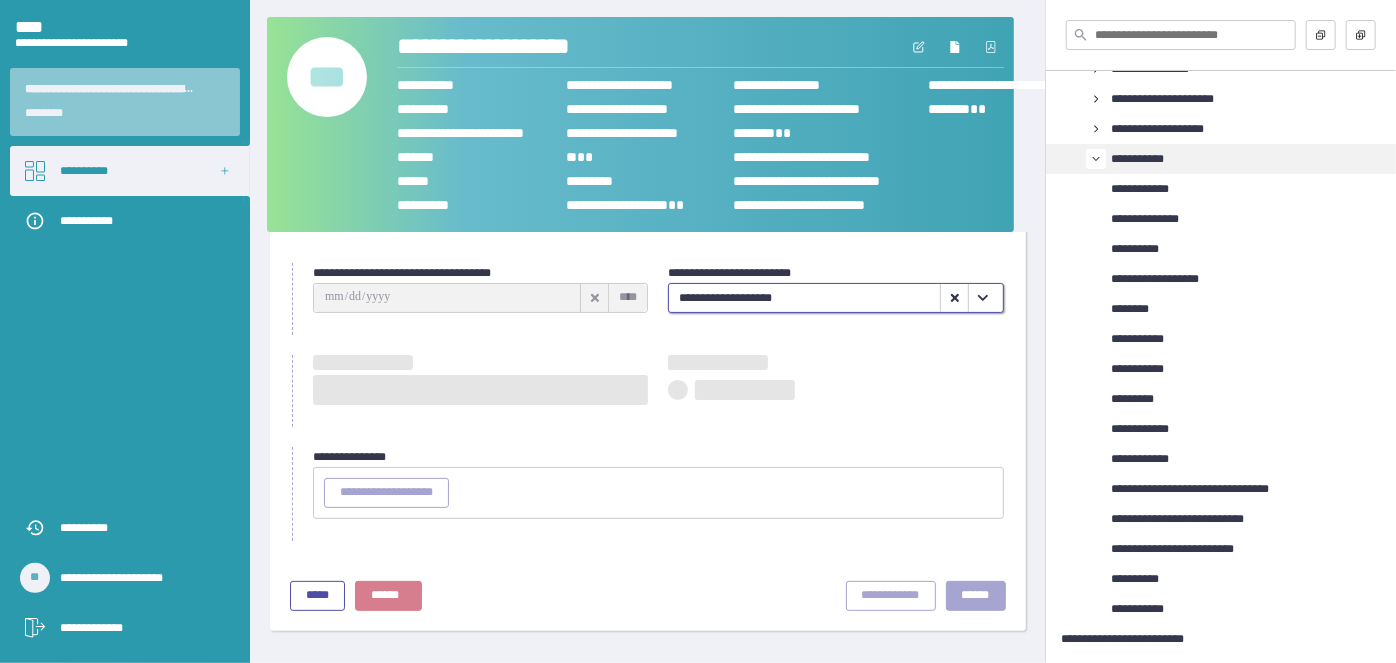 type on "**********" 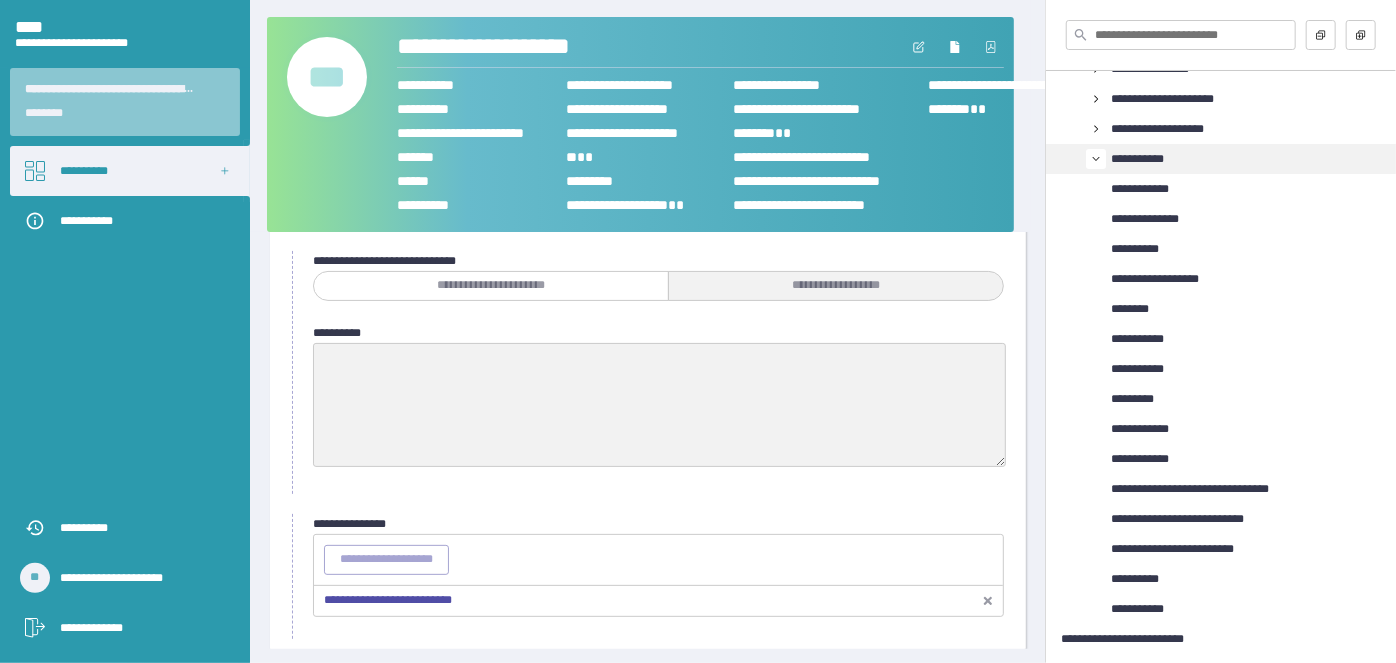 scroll, scrollTop: 264, scrollLeft: 0, axis: vertical 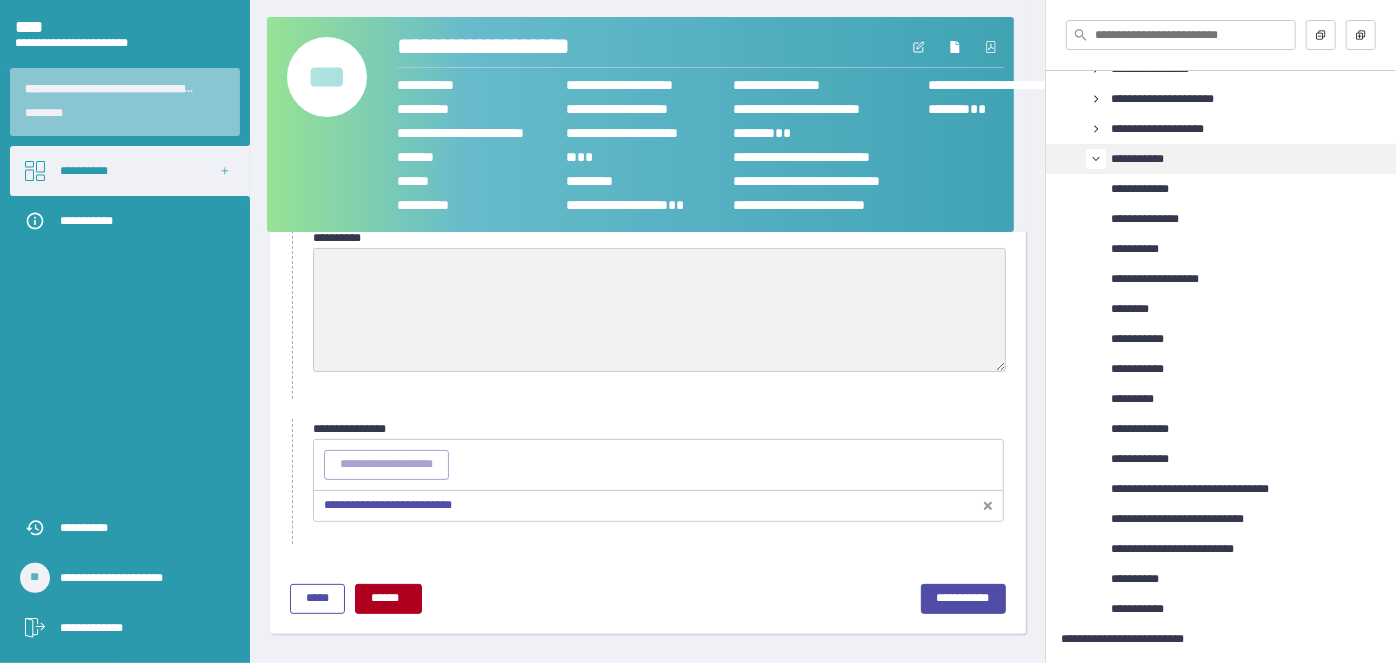 click on "**********" at bounding box center (388, 505) 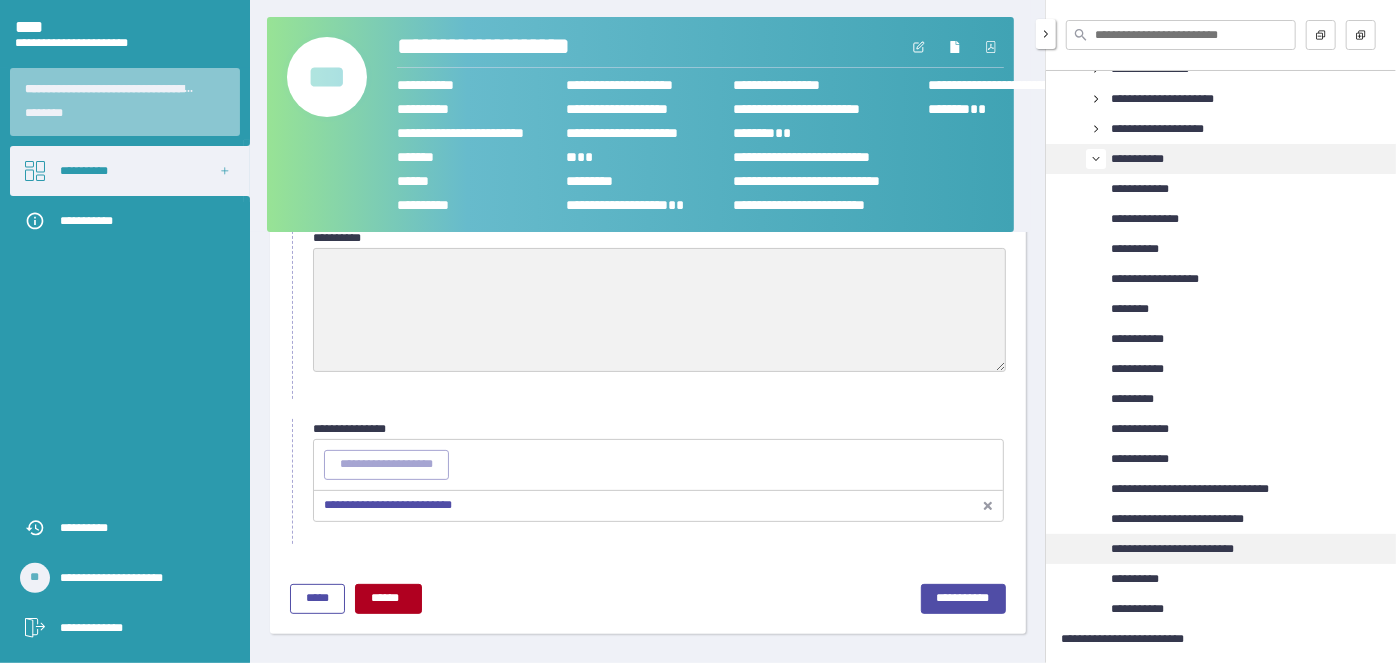 click on "**********" at bounding box center [1172, 549] 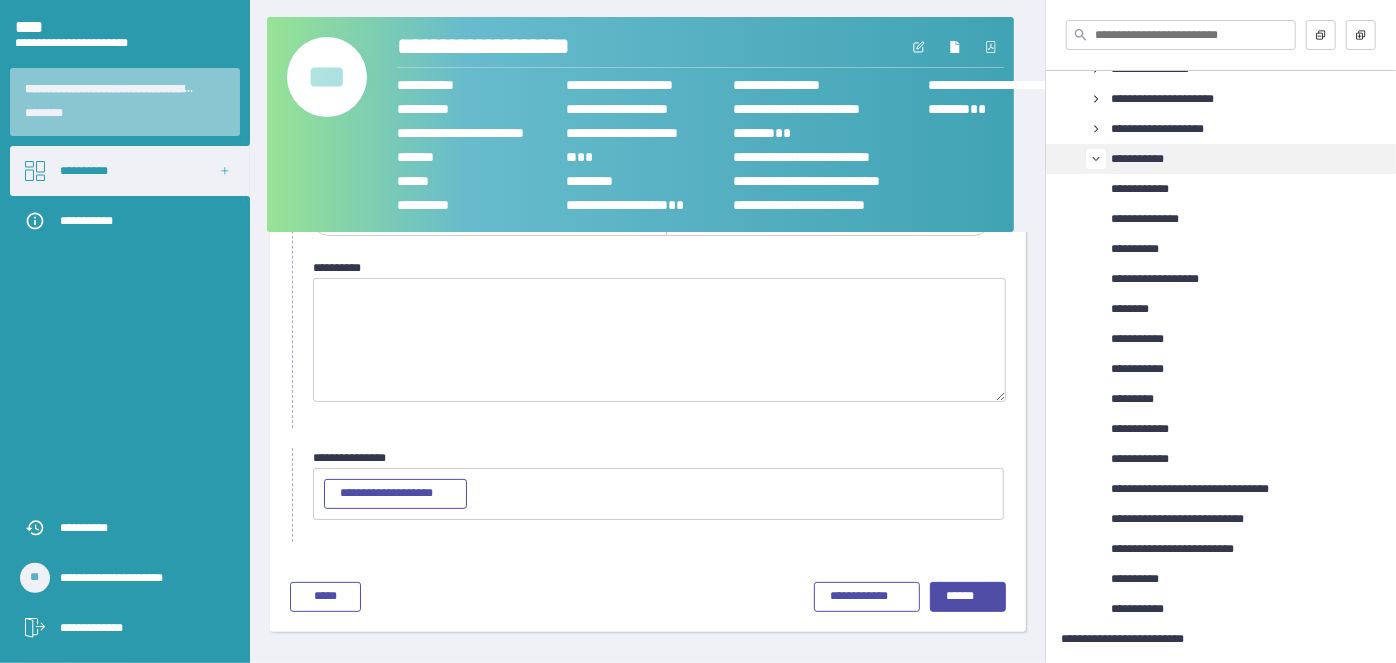 scroll, scrollTop: 0, scrollLeft: 0, axis: both 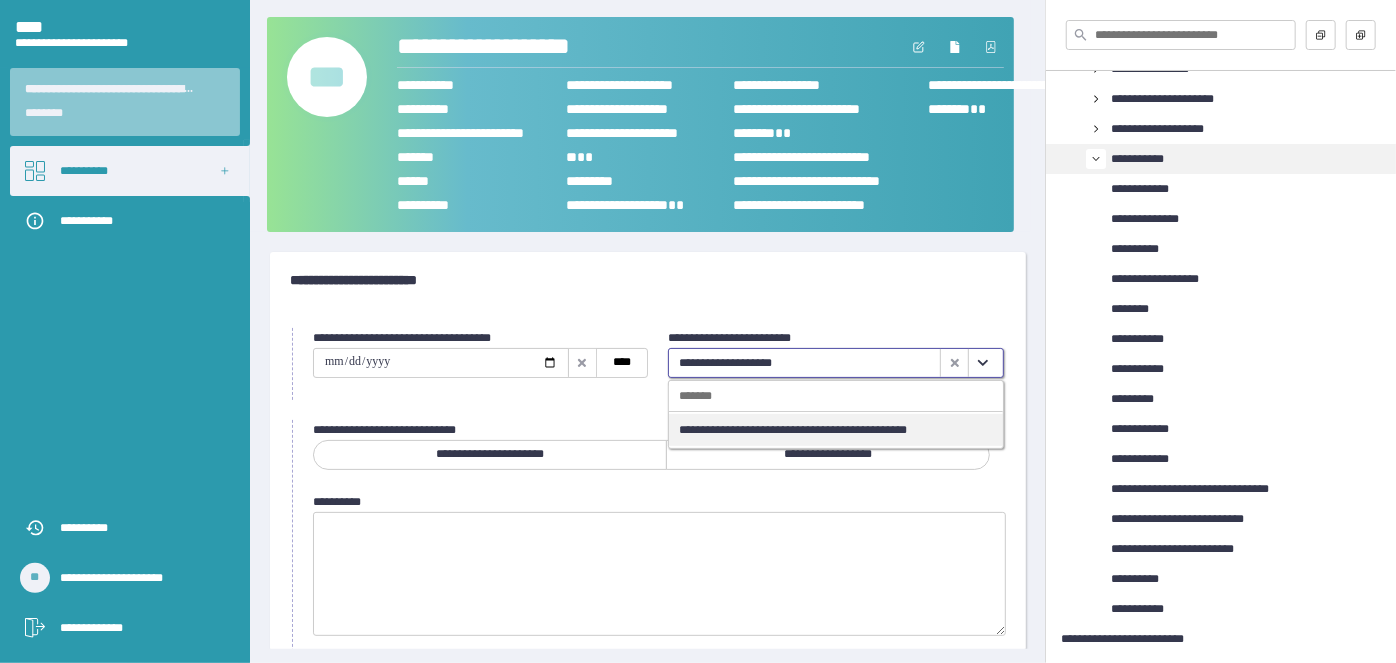 click 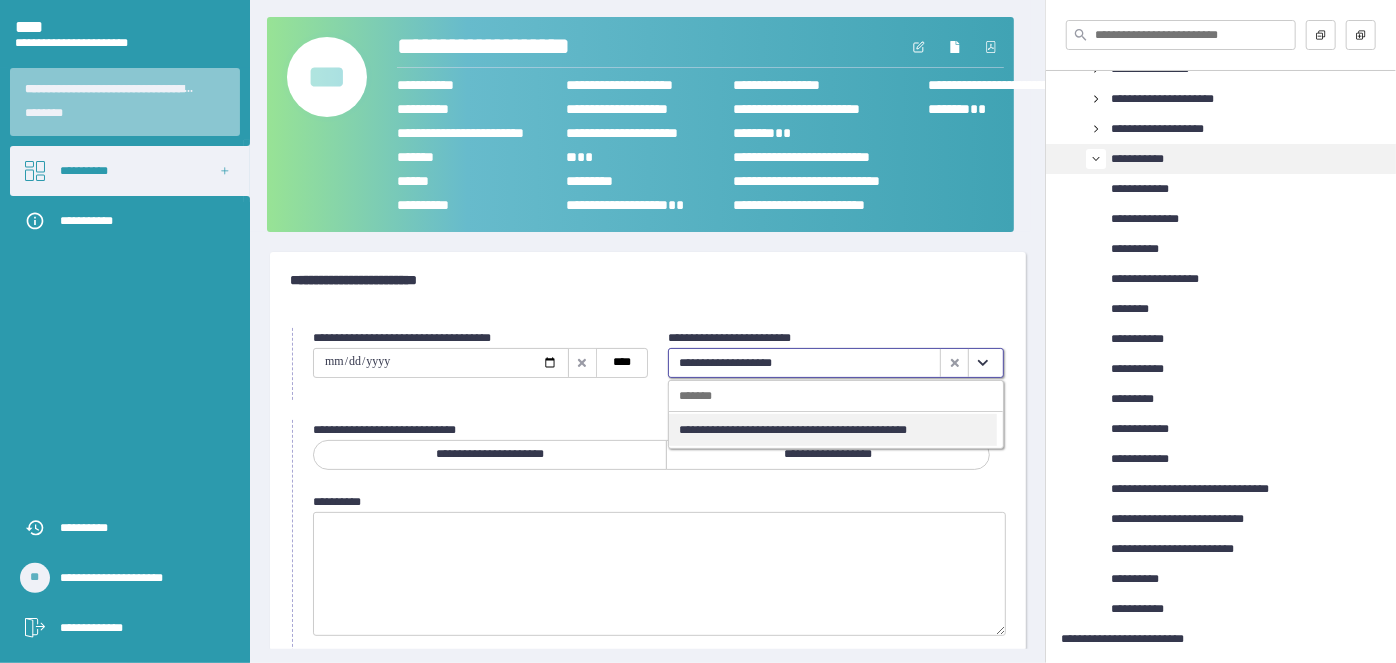 click on "**********" at bounding box center (833, 430) 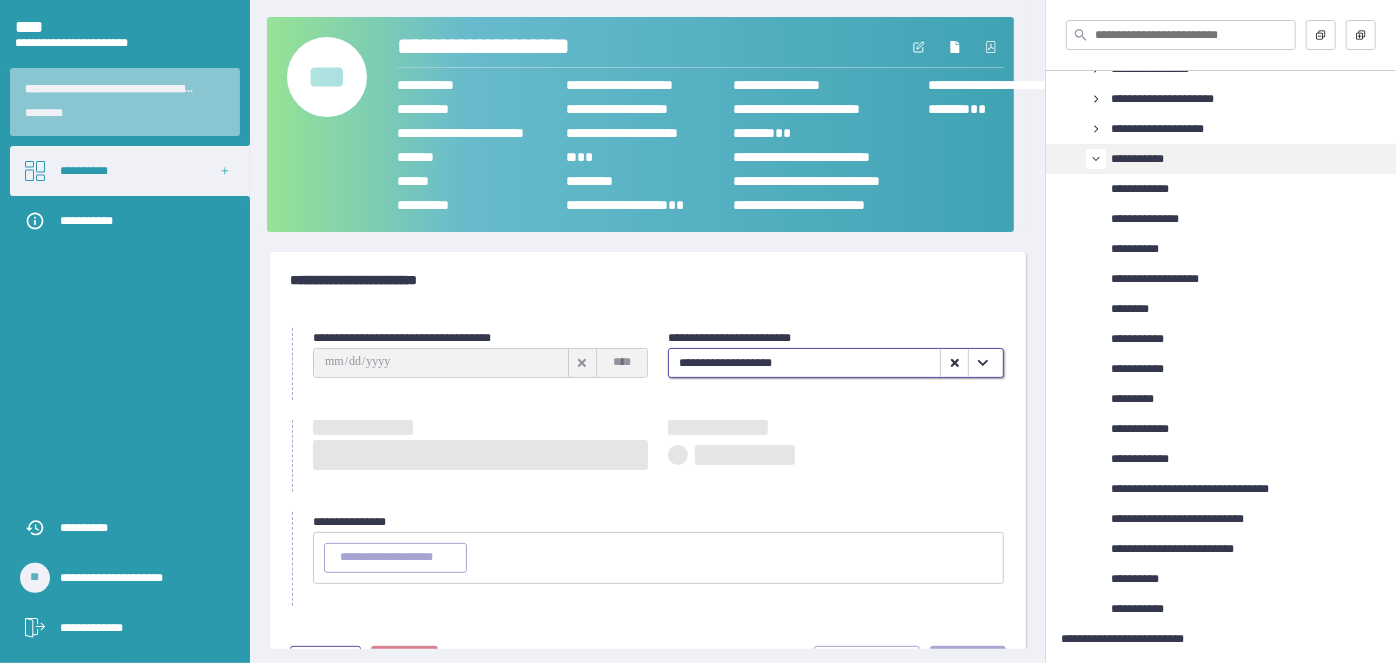 type on "**********" 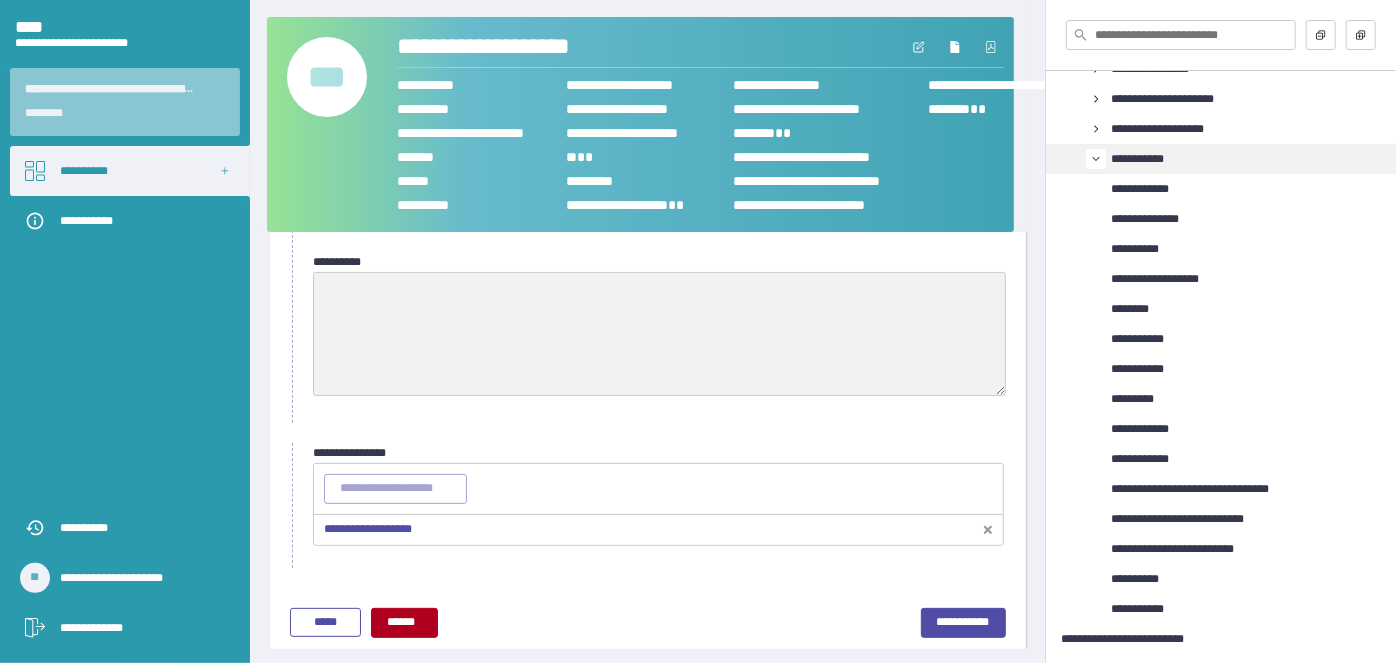 scroll, scrollTop: 264, scrollLeft: 0, axis: vertical 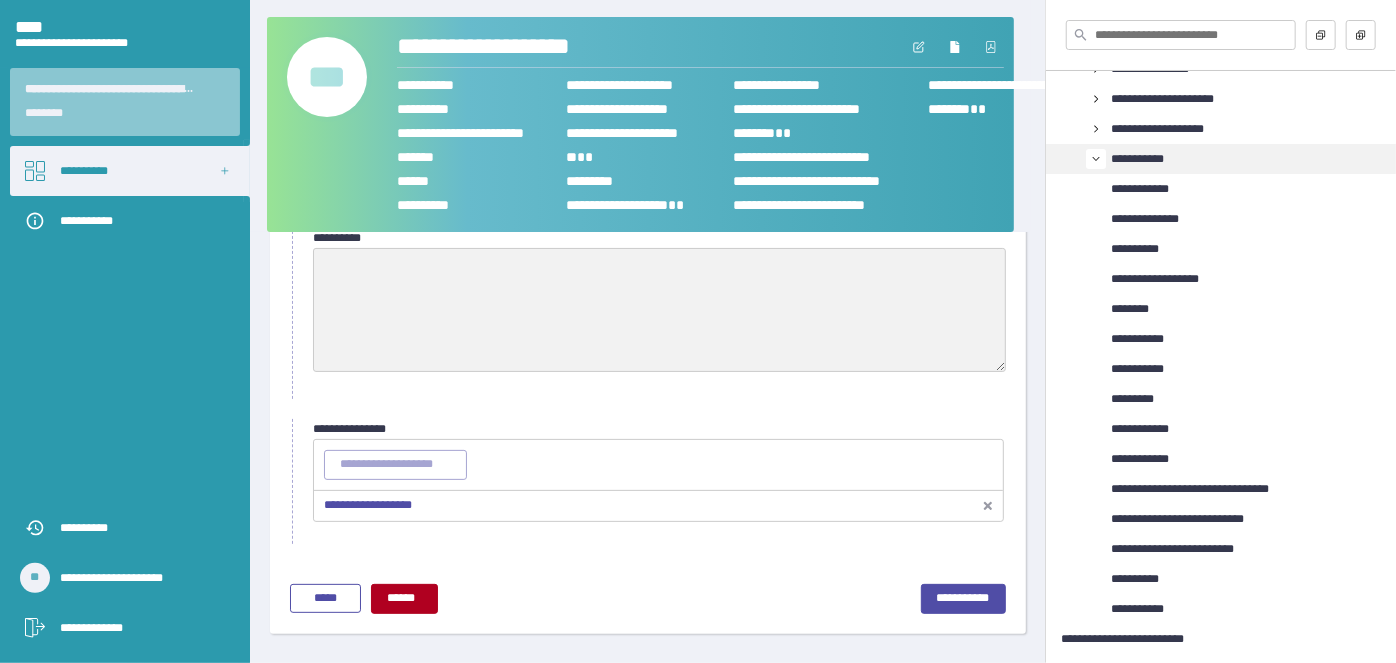 click on "**********" at bounding box center (368, 505) 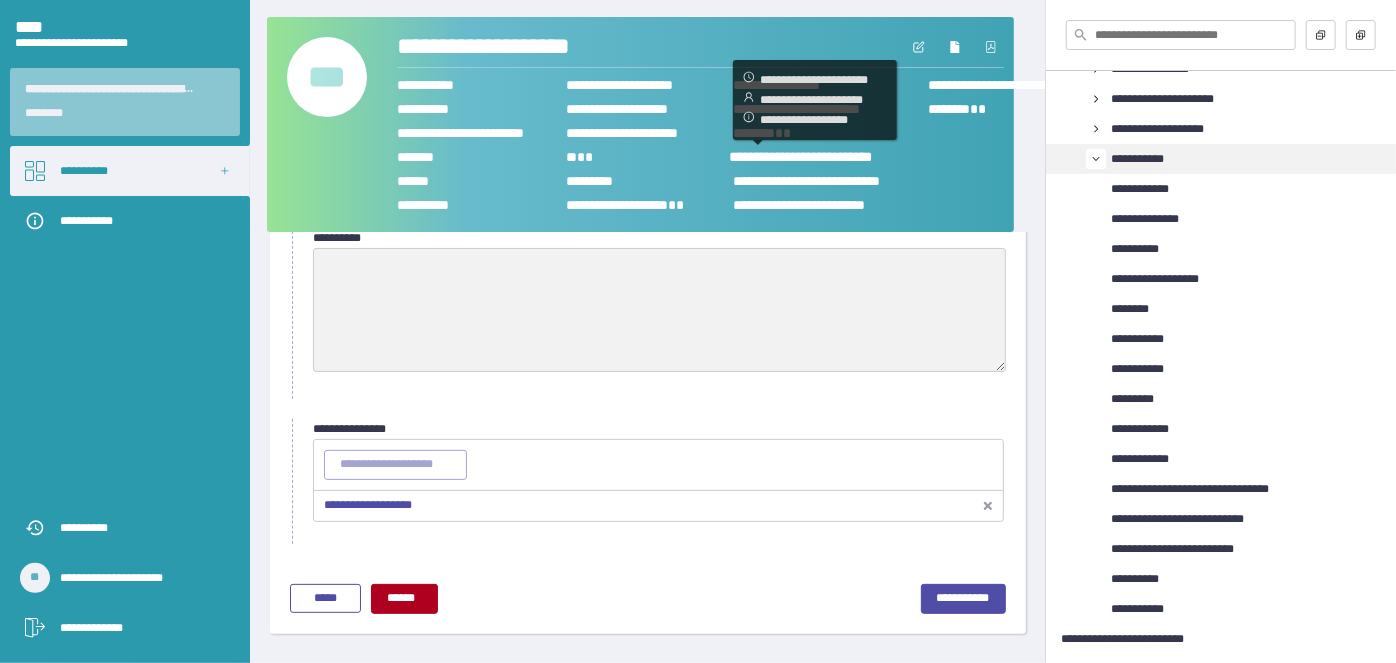 click on "**********" at bounding box center (761, 157) 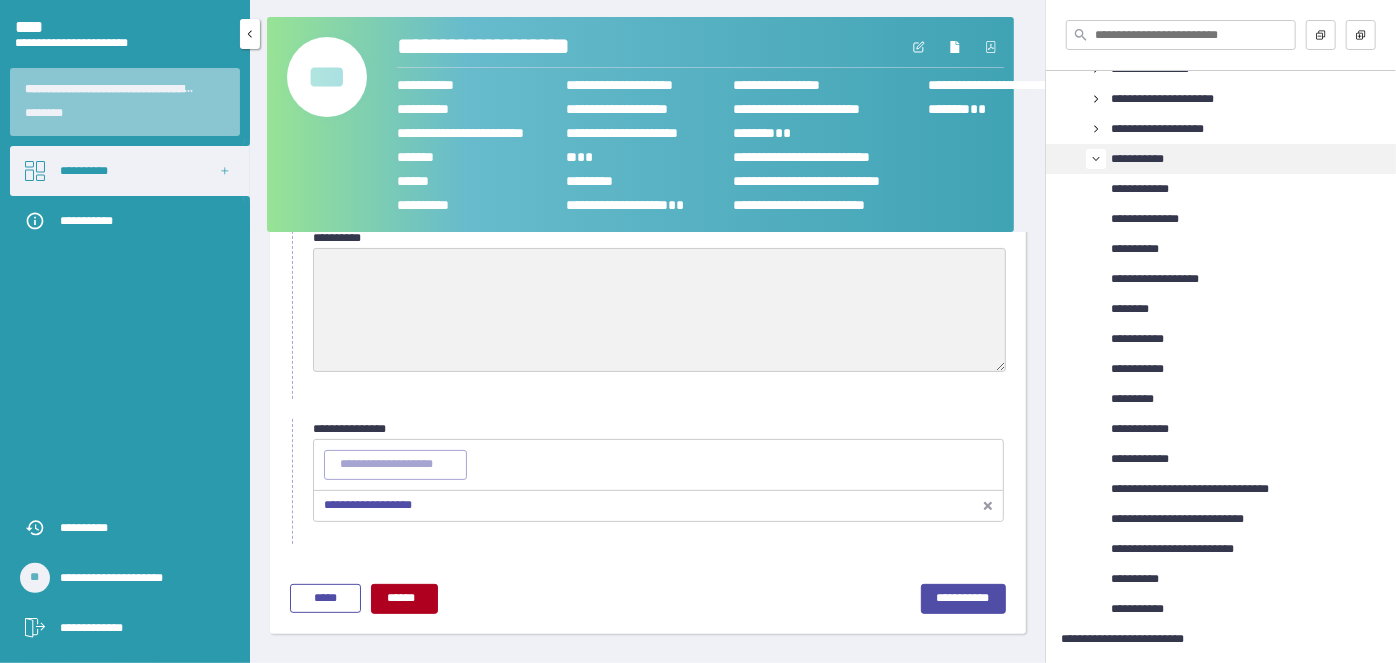 click on "**********" at bounding box center [84, 171] 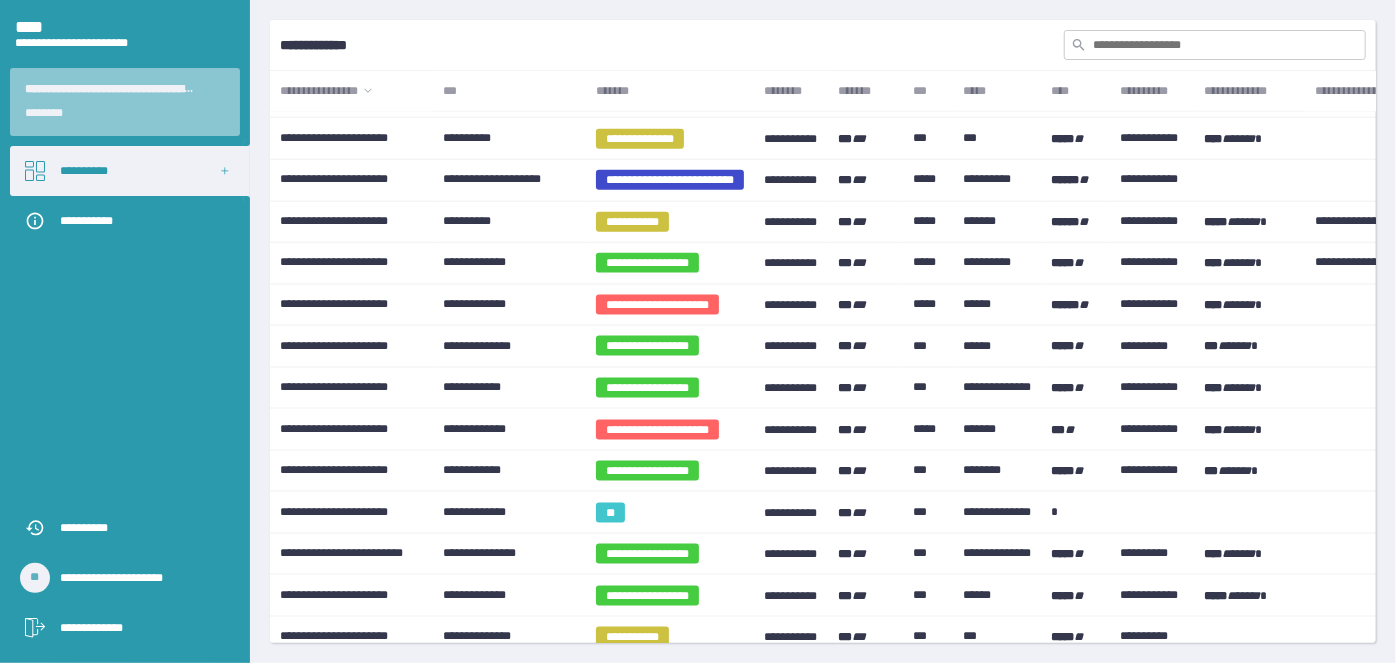 scroll, scrollTop: 1272, scrollLeft: 0, axis: vertical 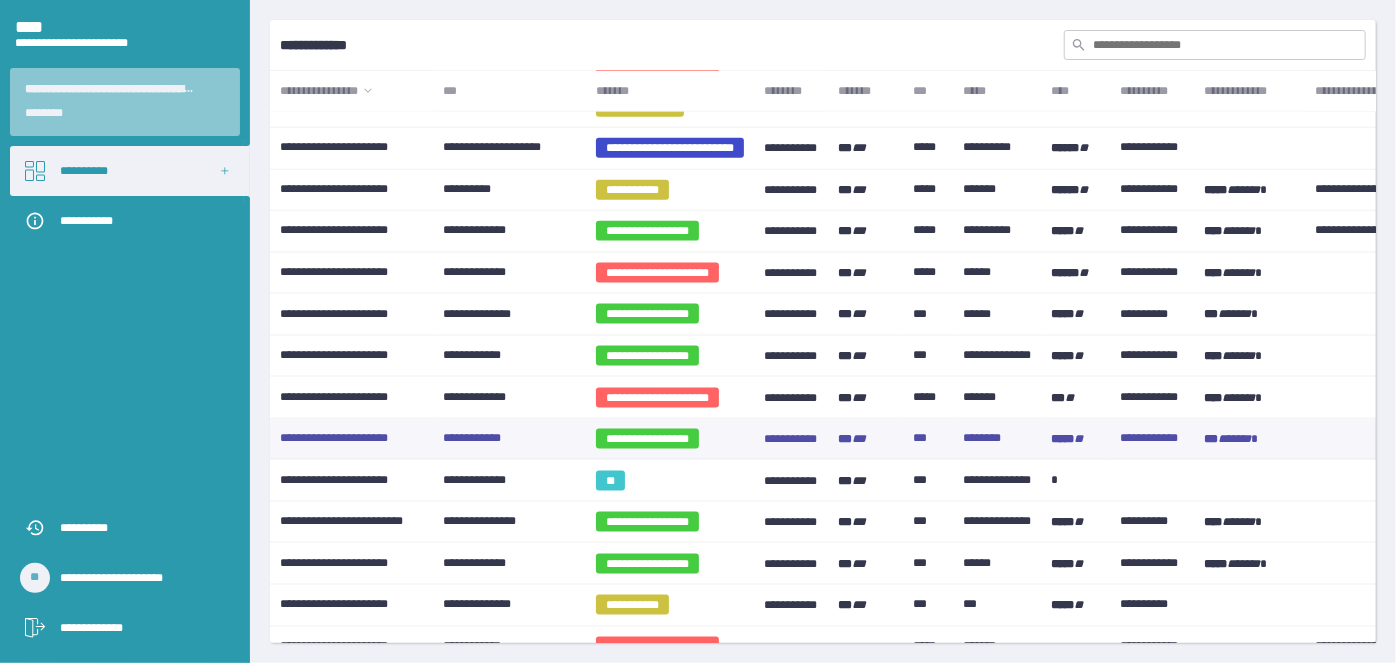 click on "**********" at bounding box center (472, 439) 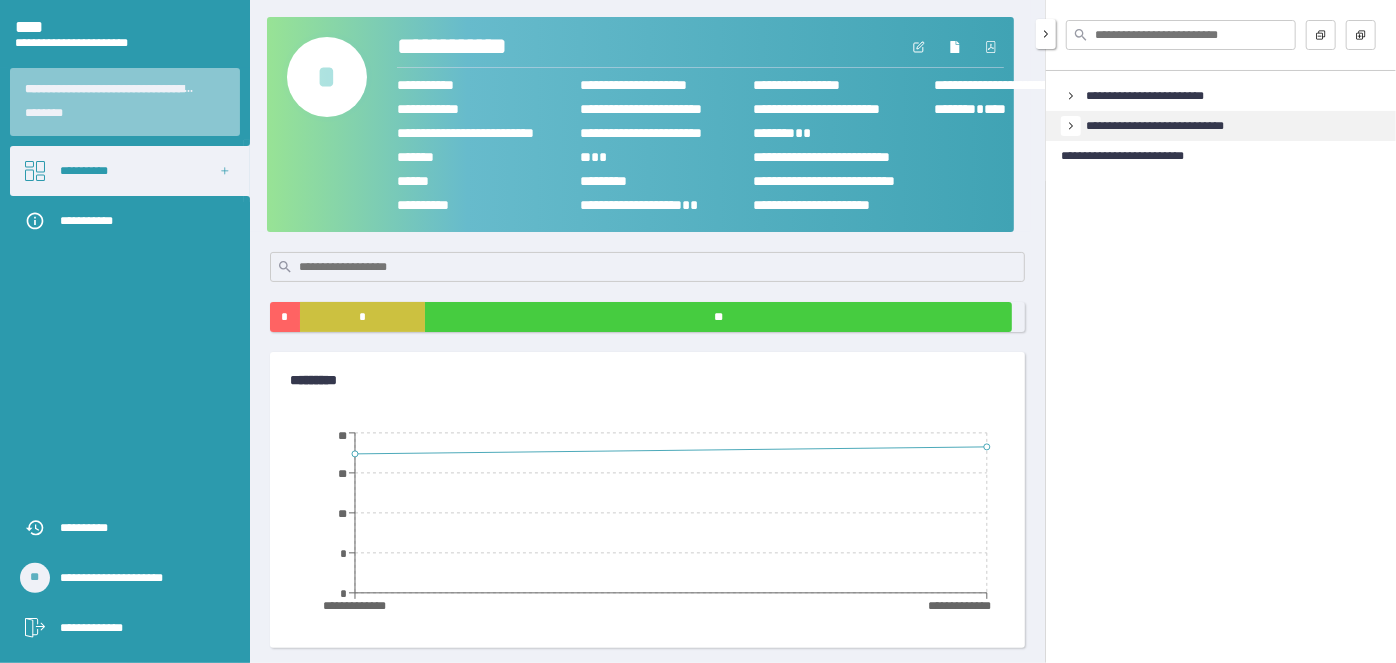 click 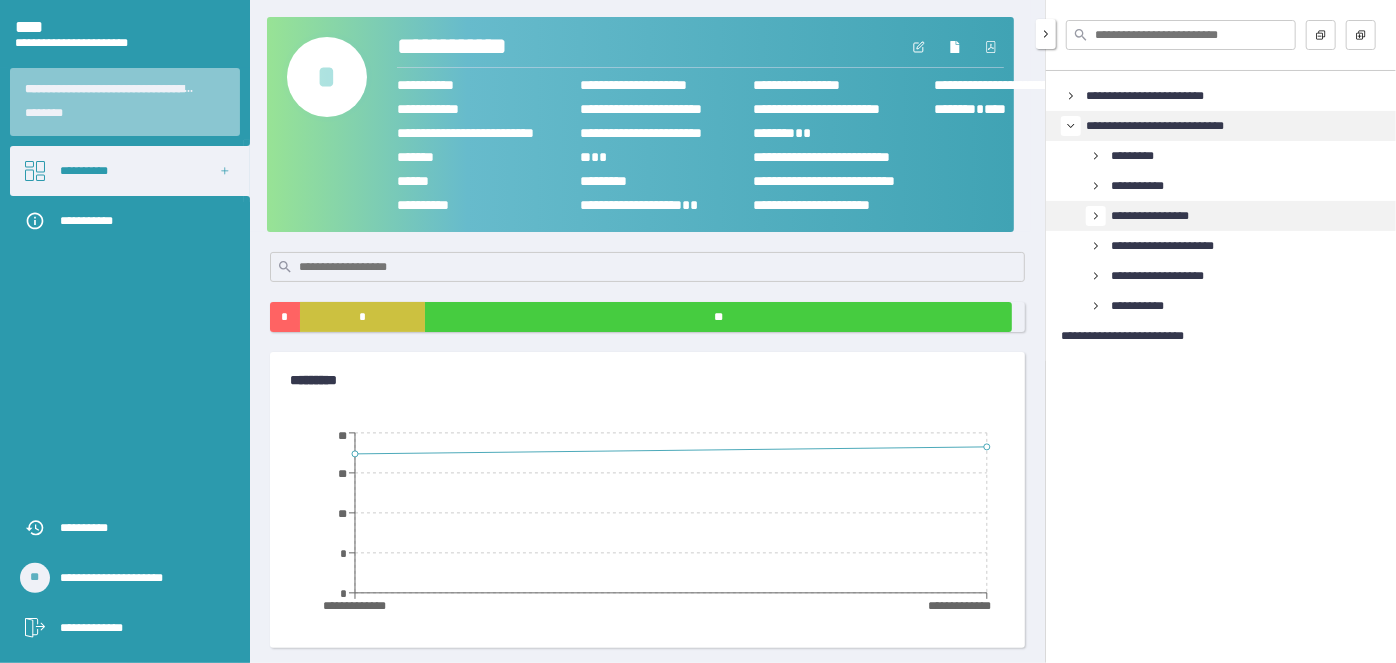 click 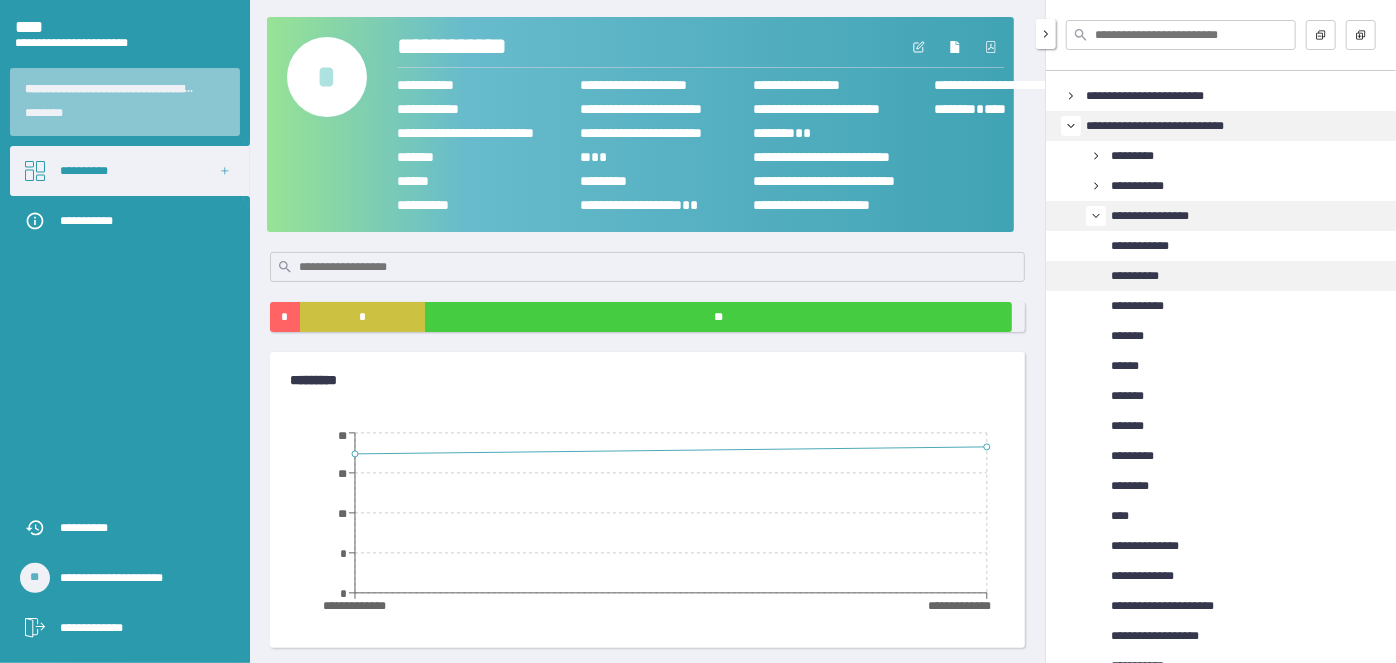 click on "**********" at bounding box center [1135, 276] 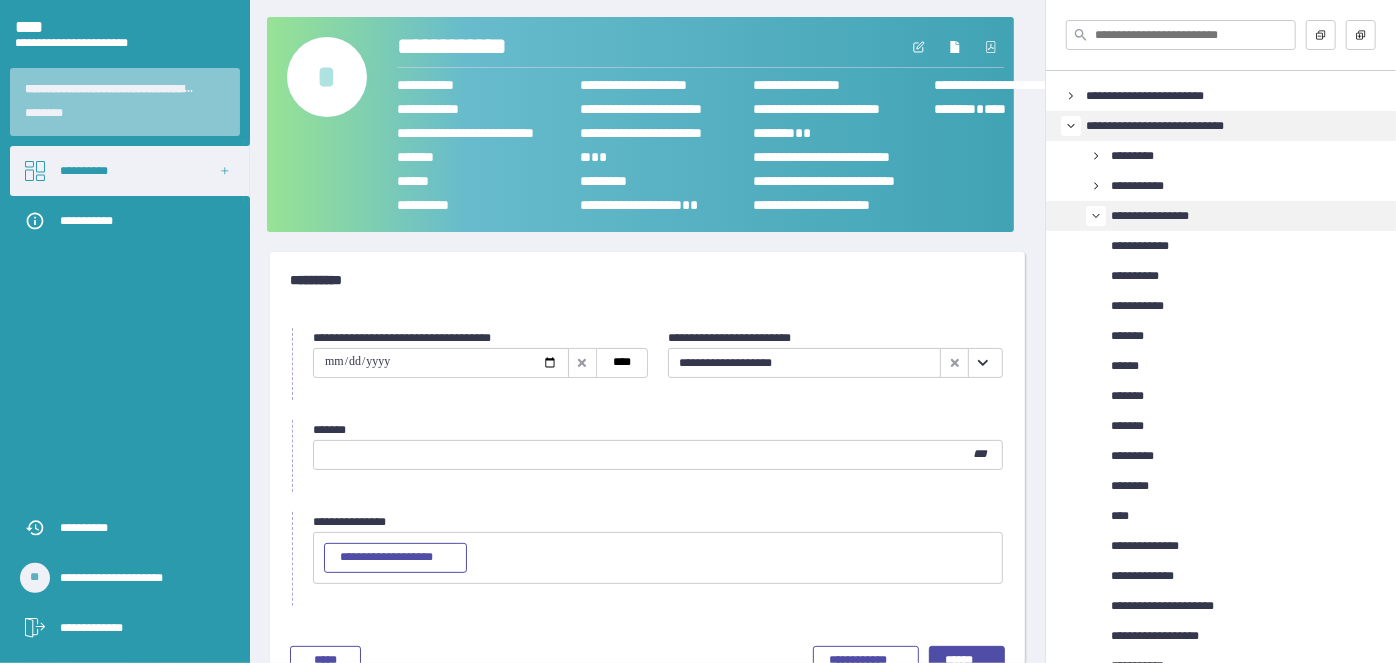 click 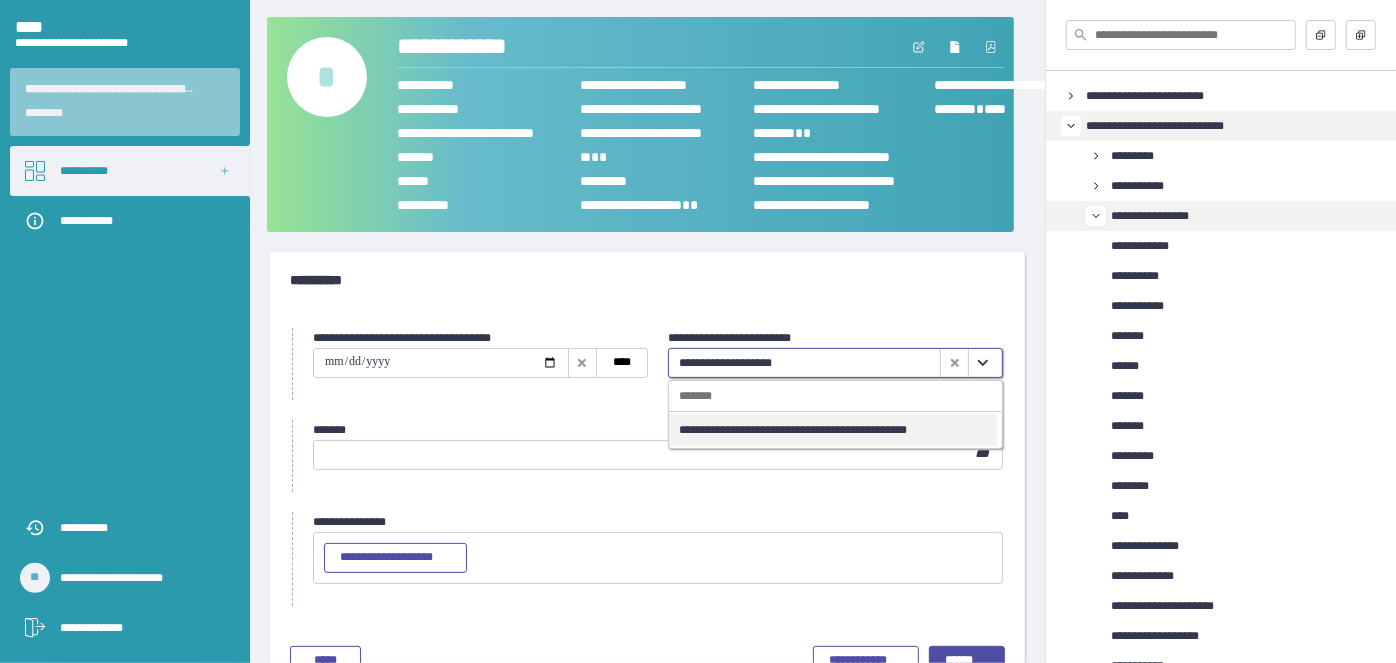 click 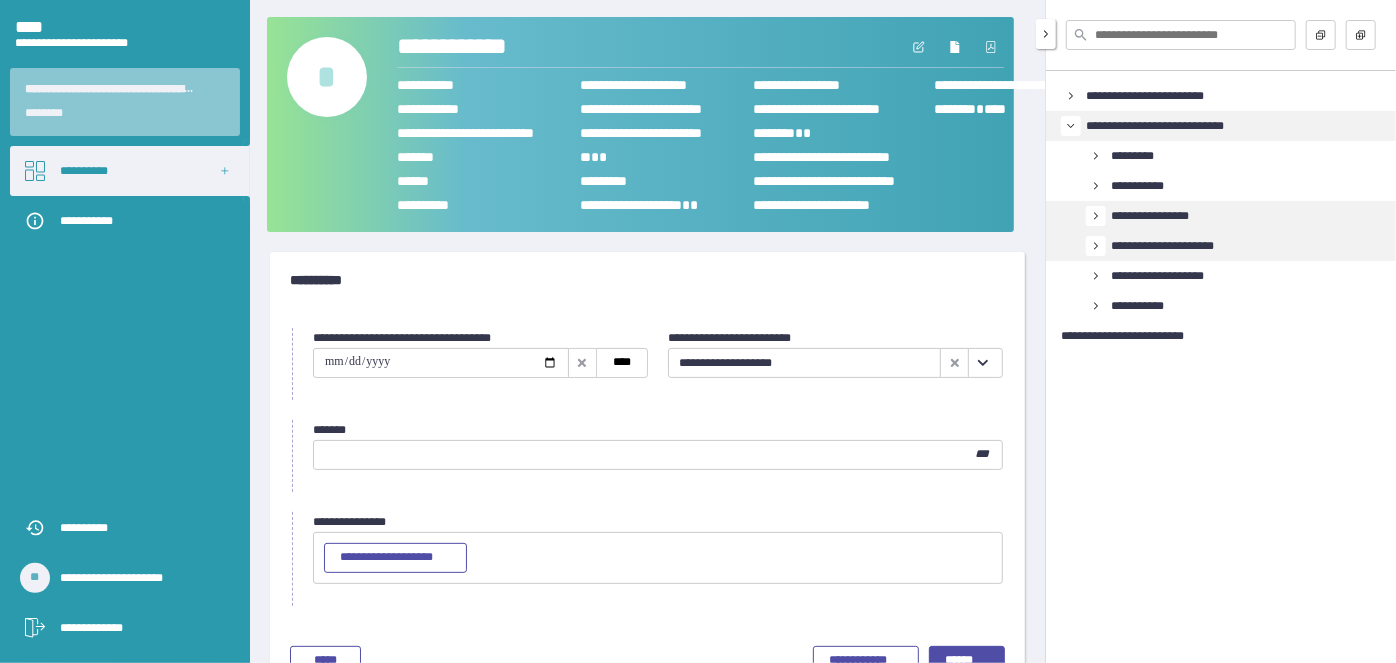 click 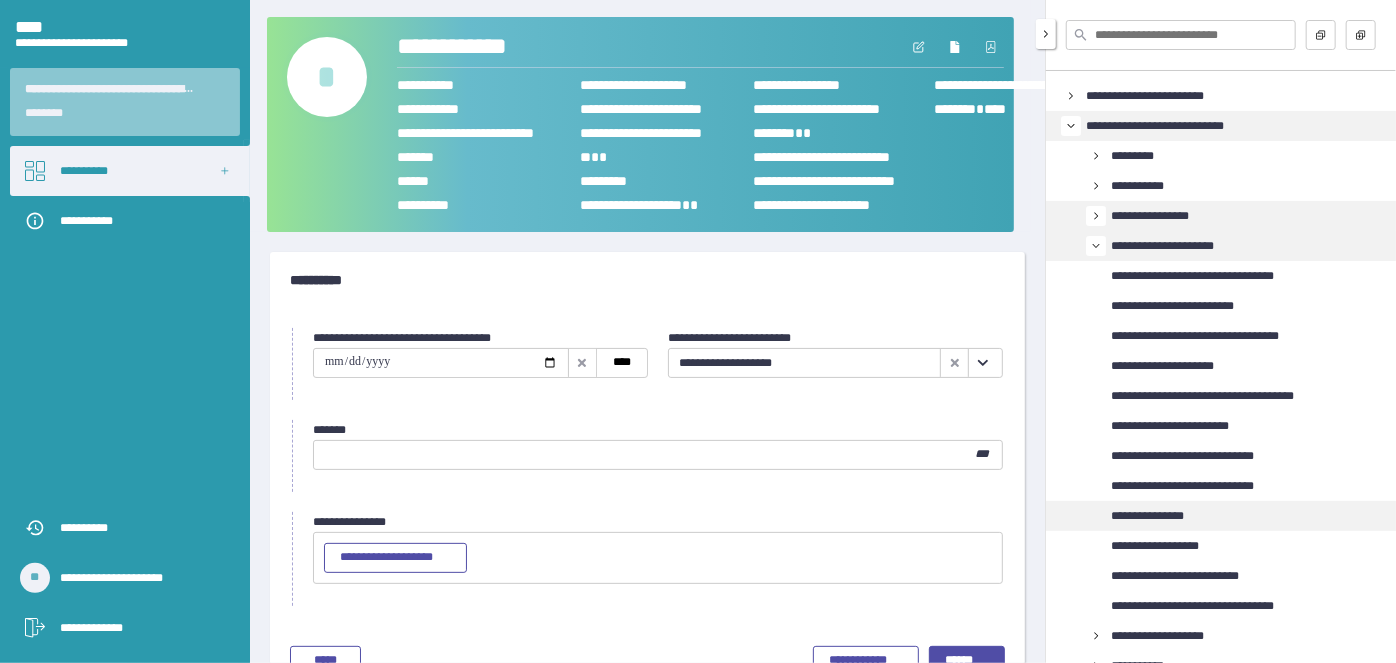 click on "**********" at bounding box center [1147, 516] 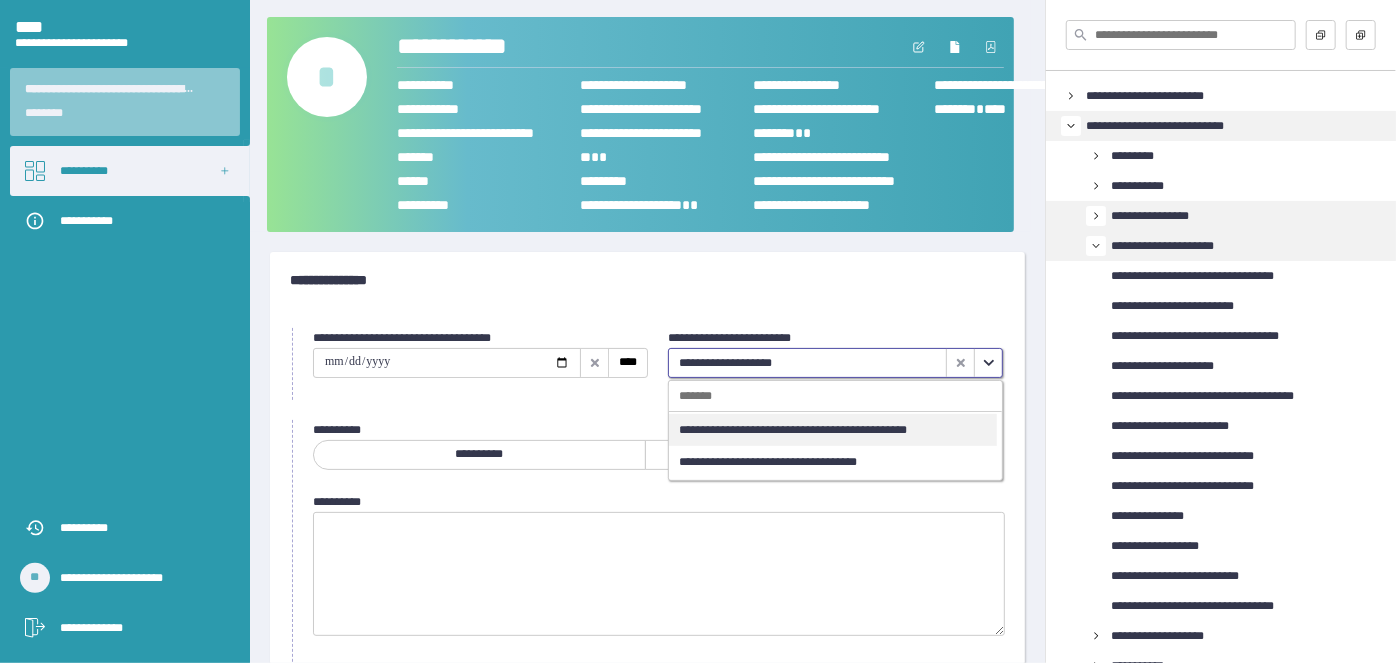 click 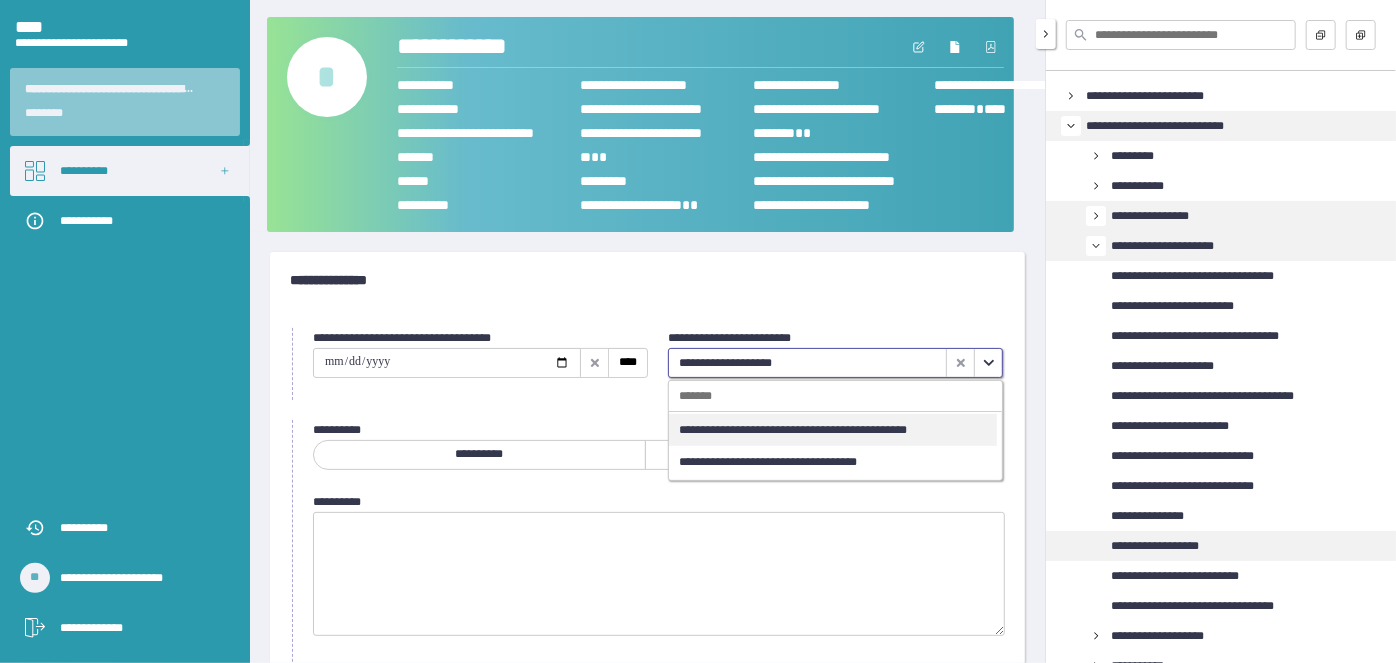 click on "**********" at bounding box center (1155, 546) 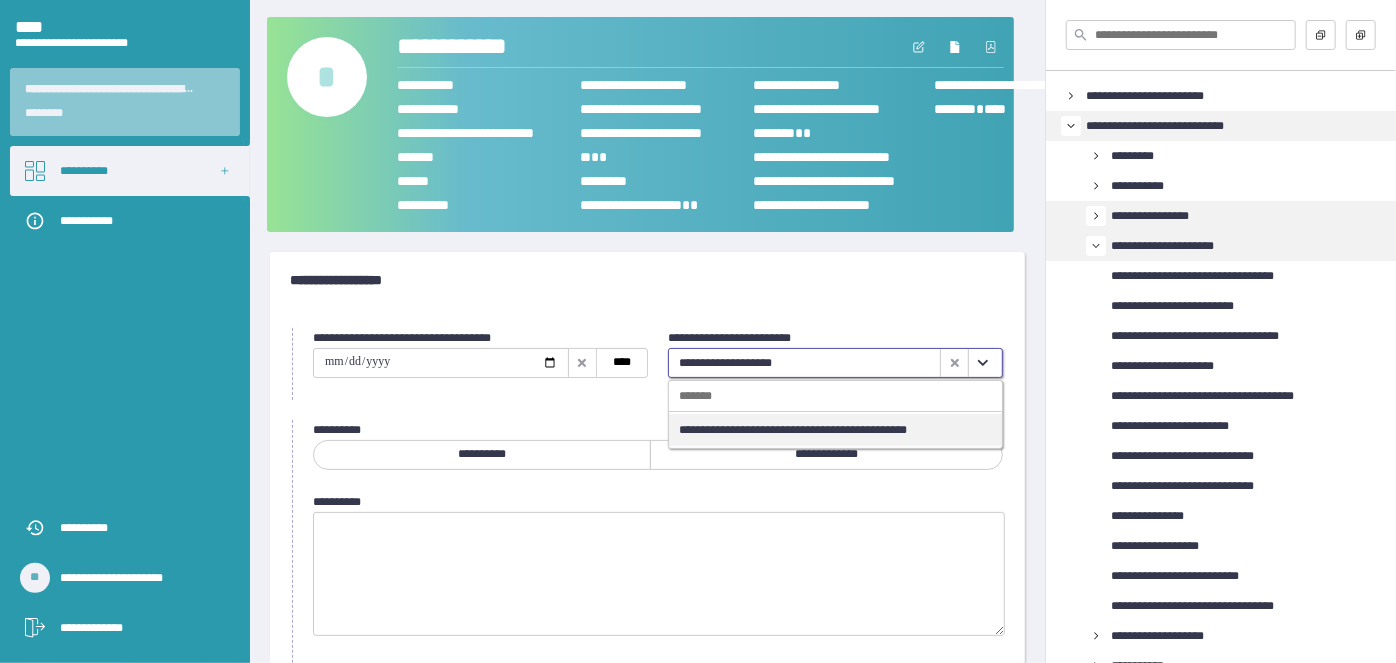 click 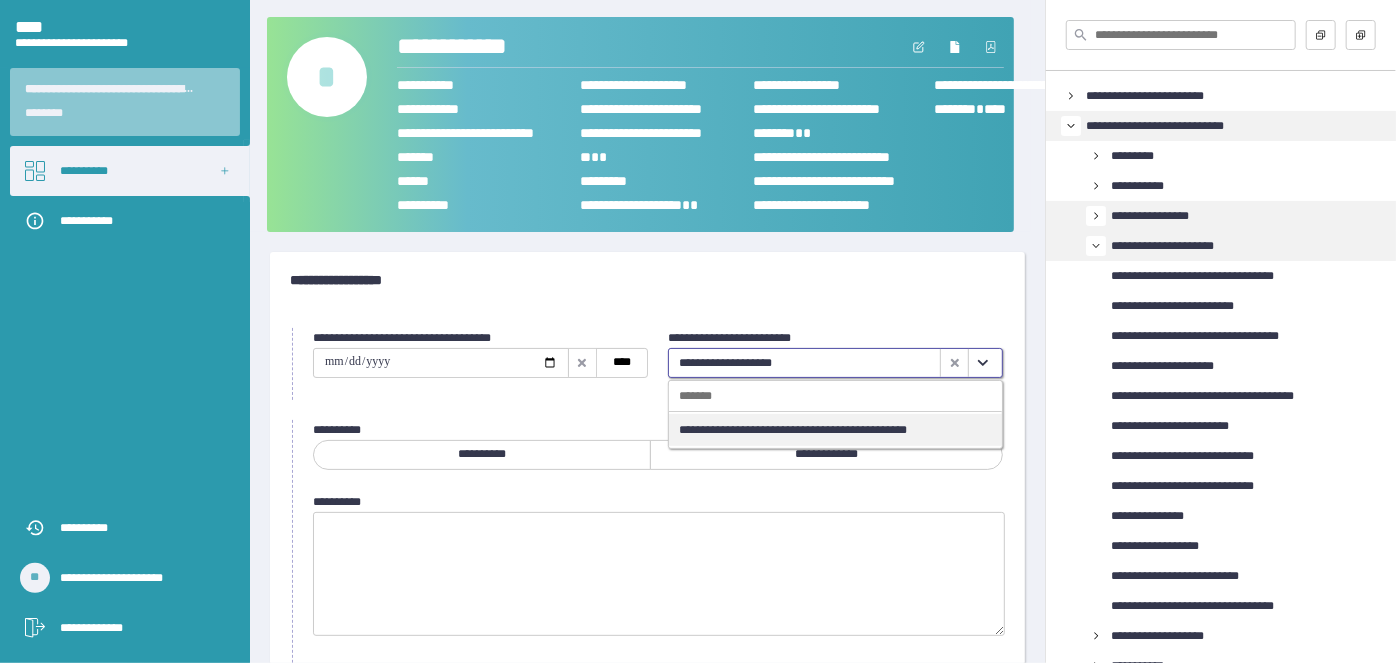 click on "**********" at bounding box center (793, 430) 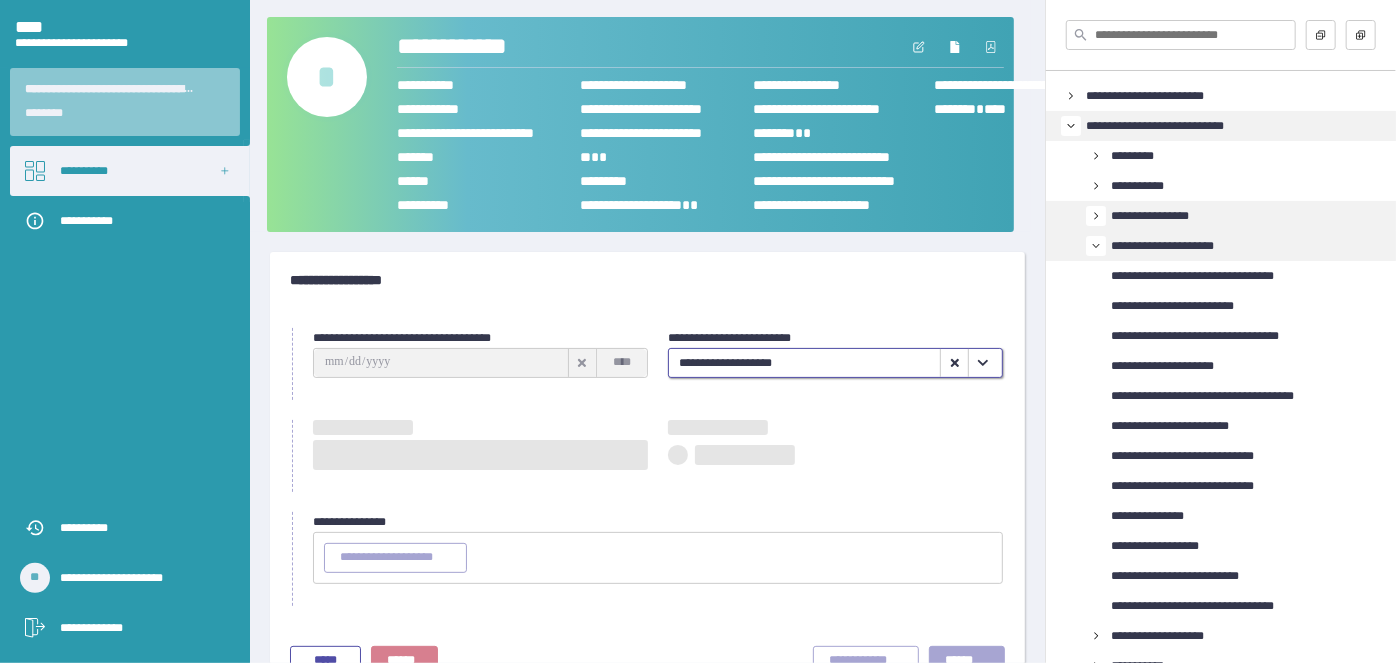 type on "**********" 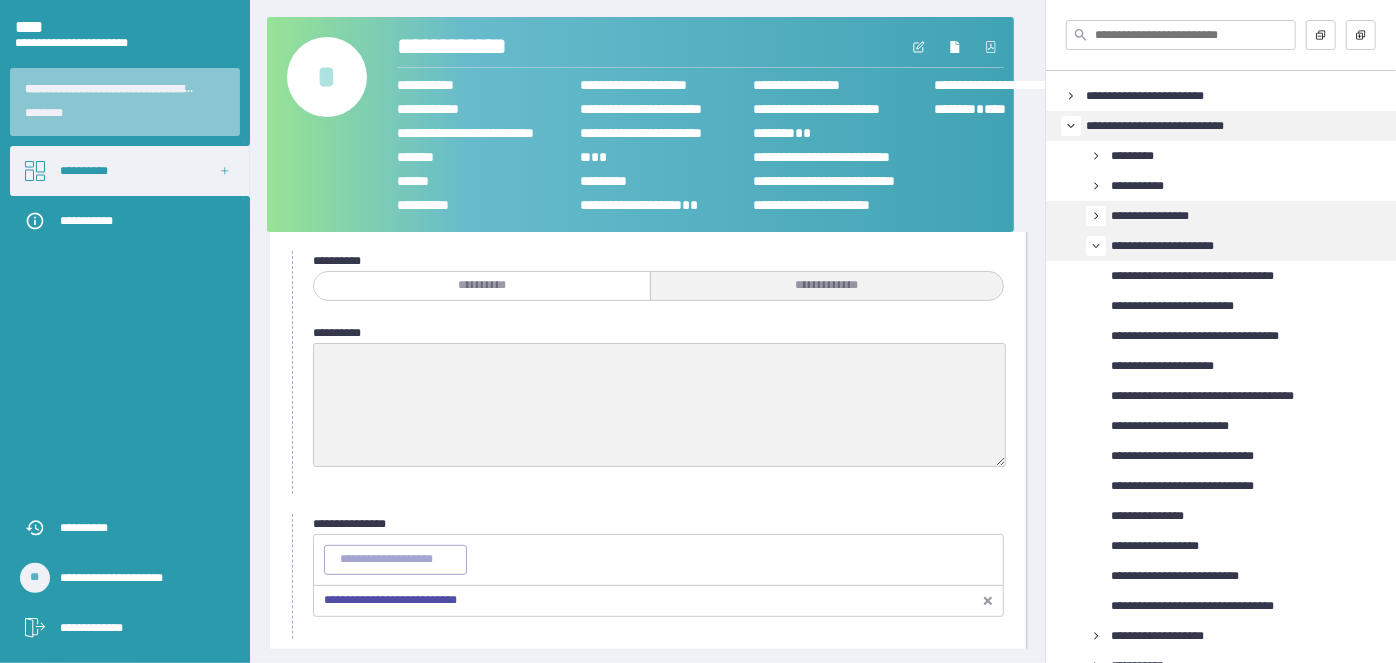 scroll, scrollTop: 181, scrollLeft: 0, axis: vertical 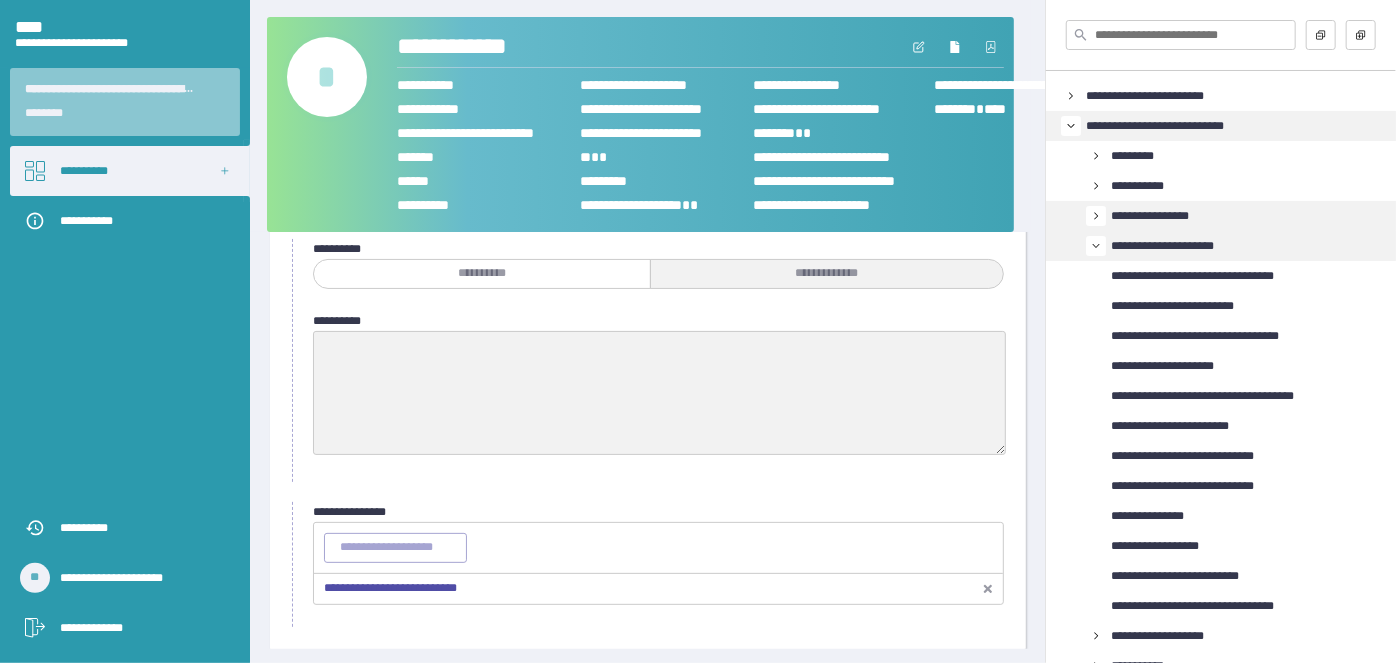 click 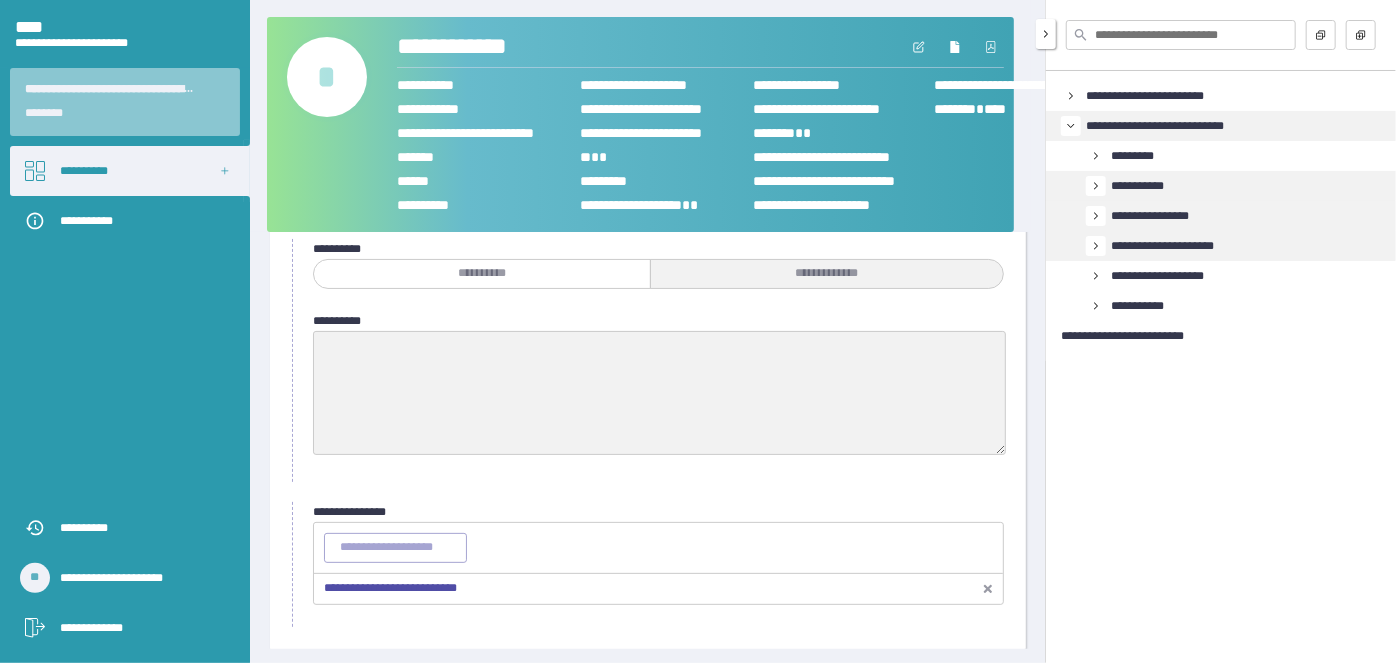 click 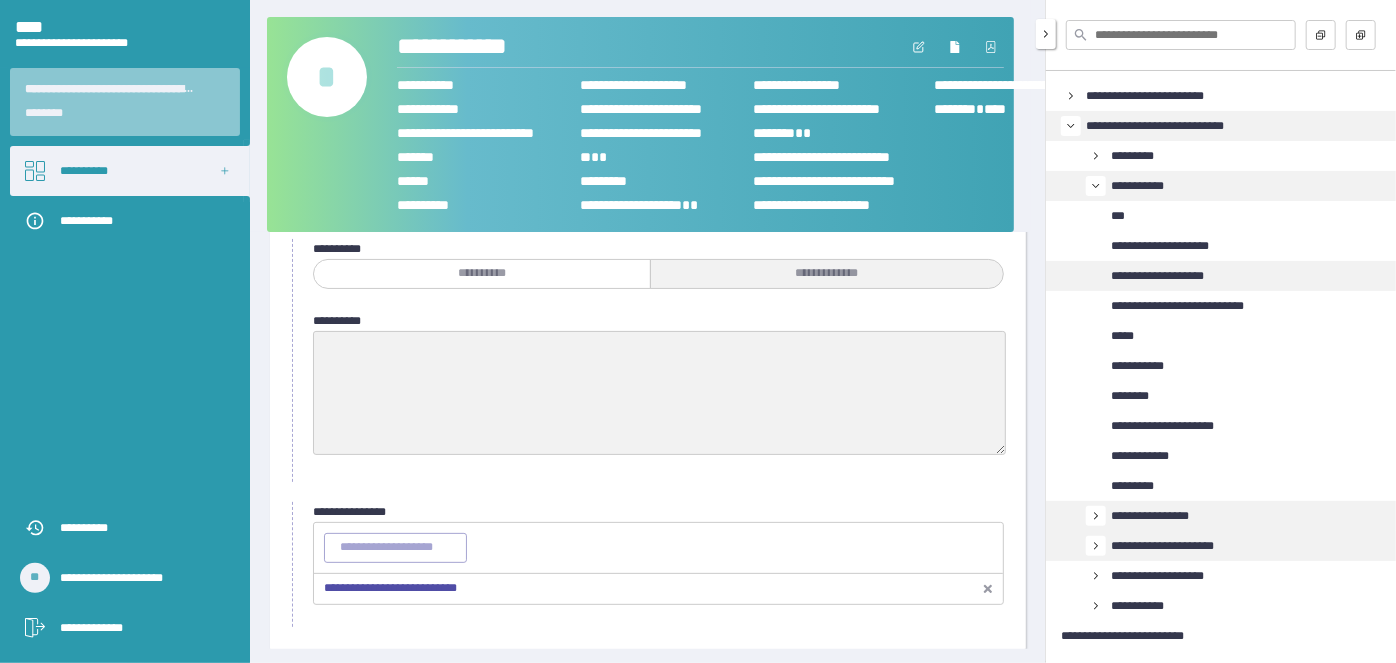 click on "**********" at bounding box center (1157, 276) 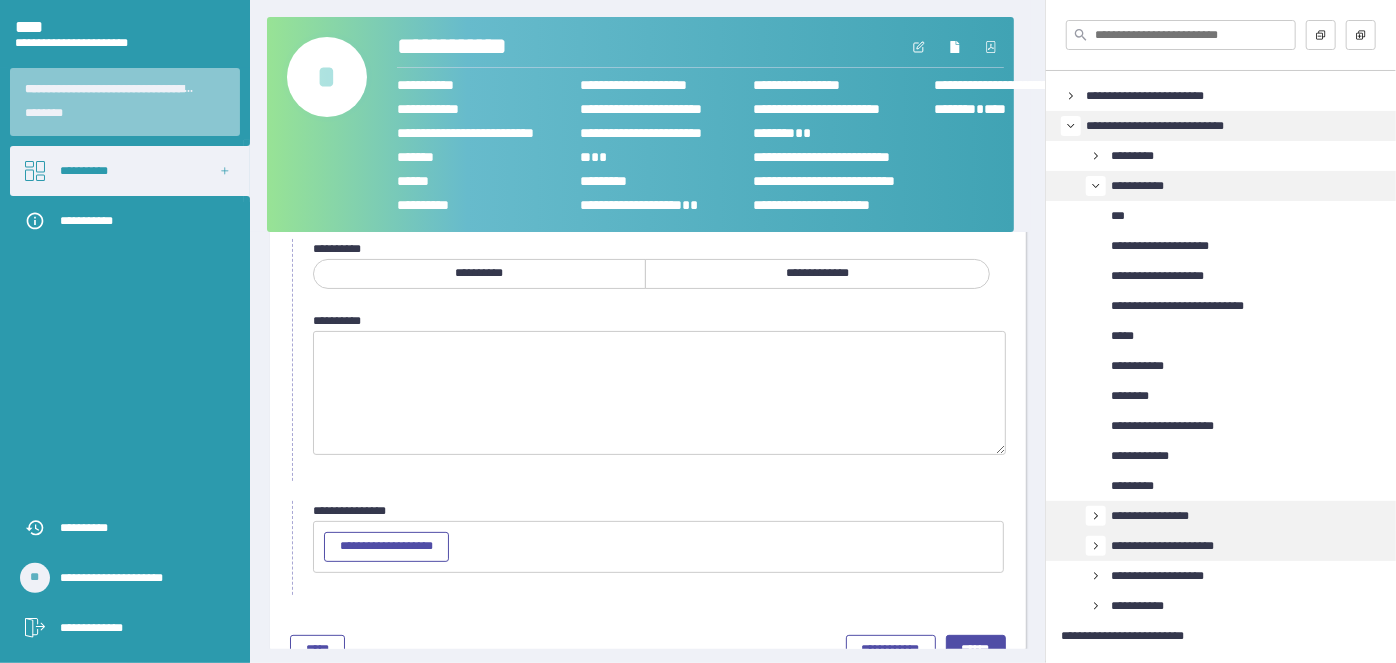 scroll, scrollTop: 0, scrollLeft: 0, axis: both 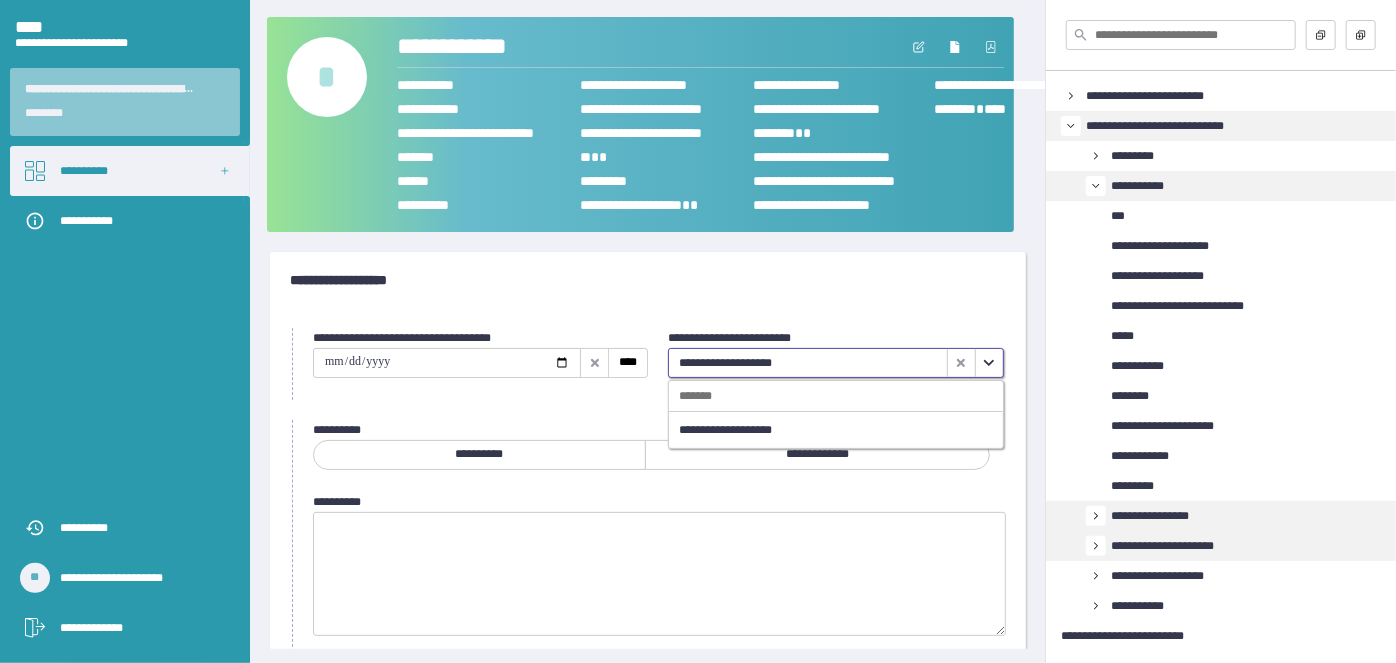 click 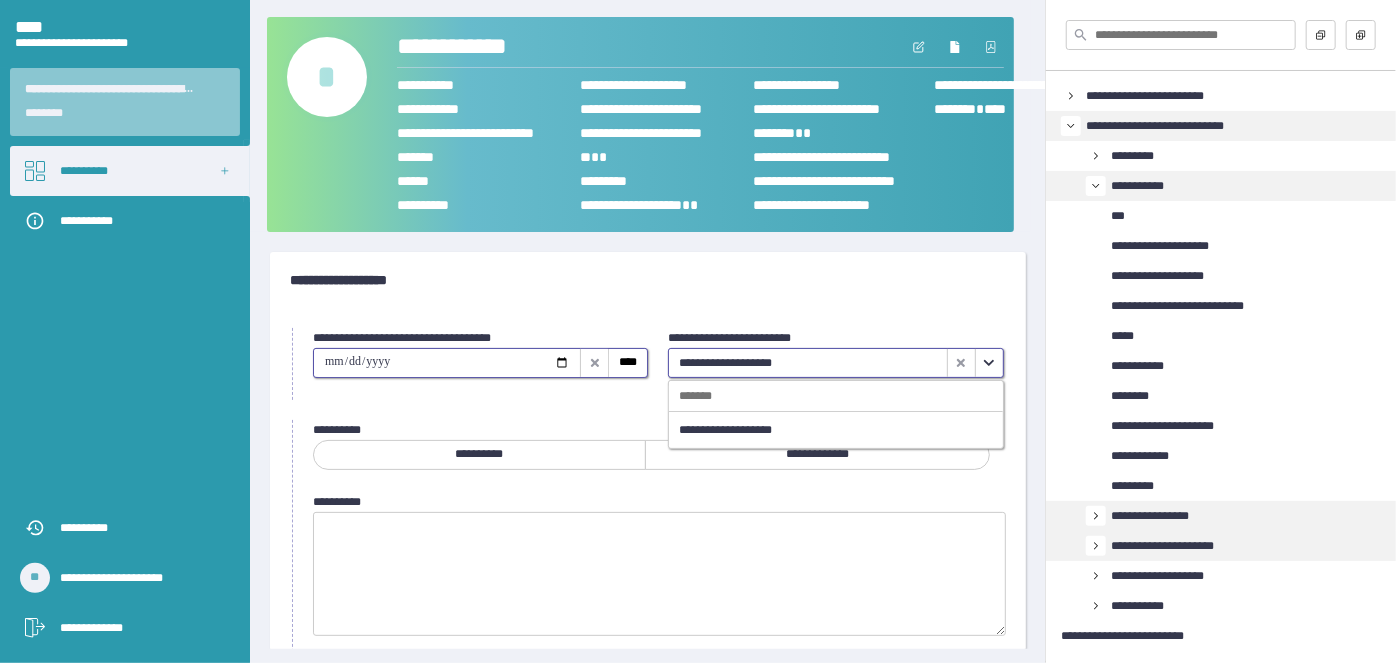 click at bounding box center [447, 363] 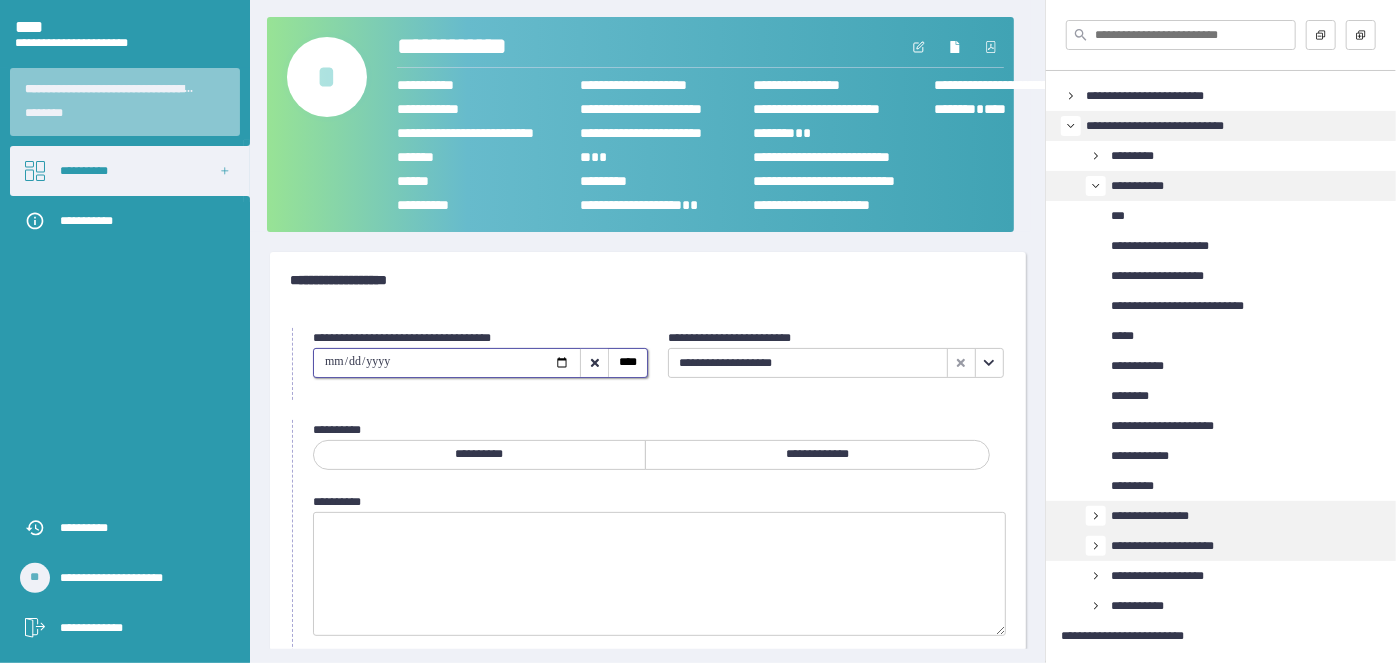 type on "**********" 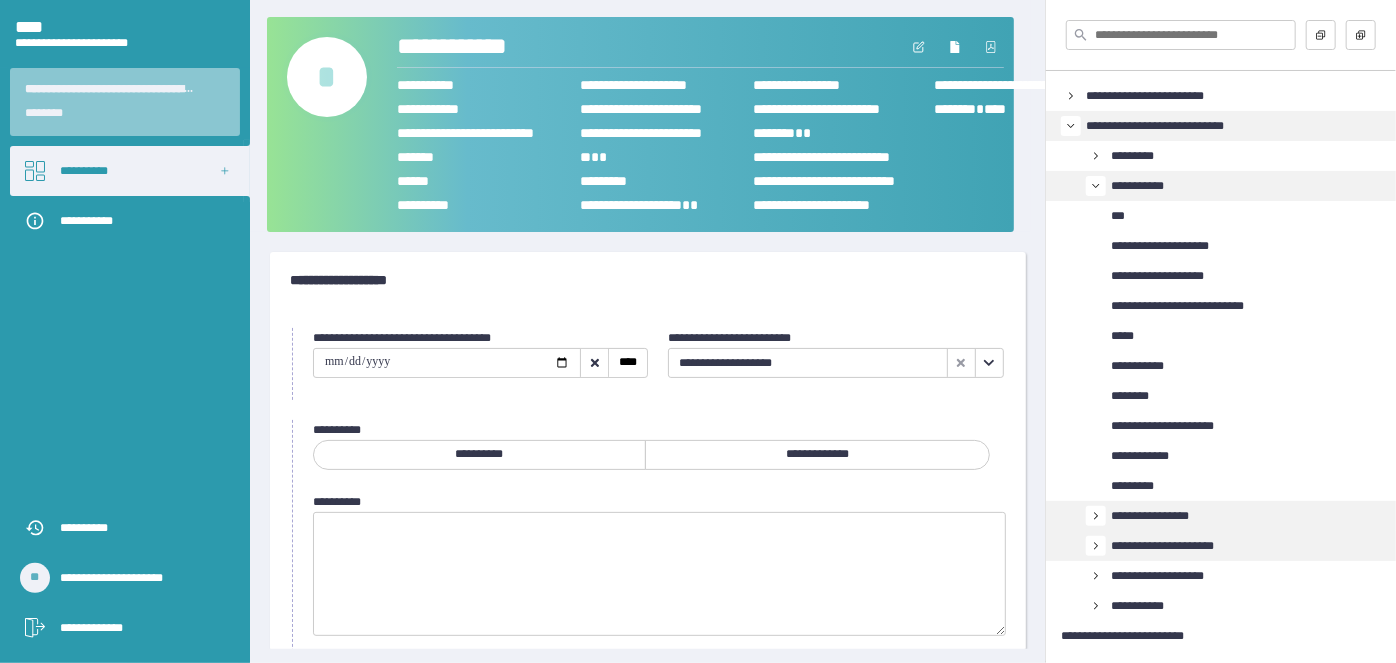 click on "**********" at bounding box center [817, 454] 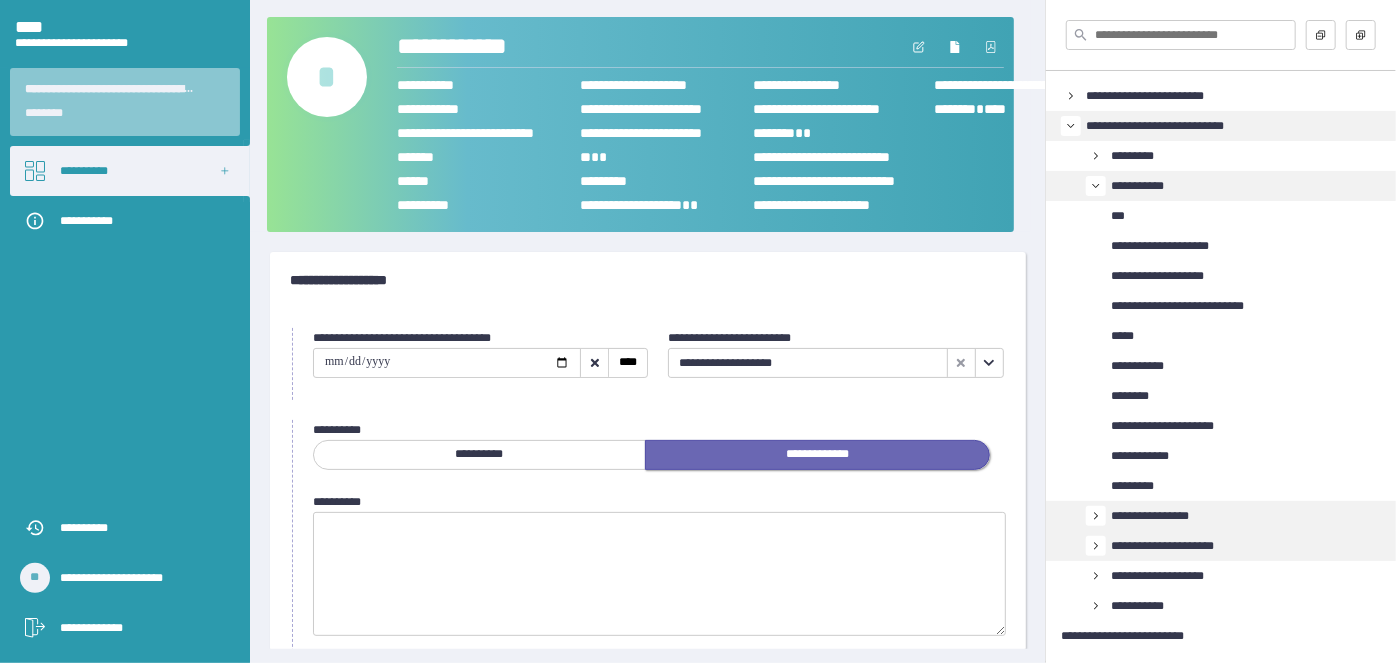 scroll, scrollTop: 234, scrollLeft: 0, axis: vertical 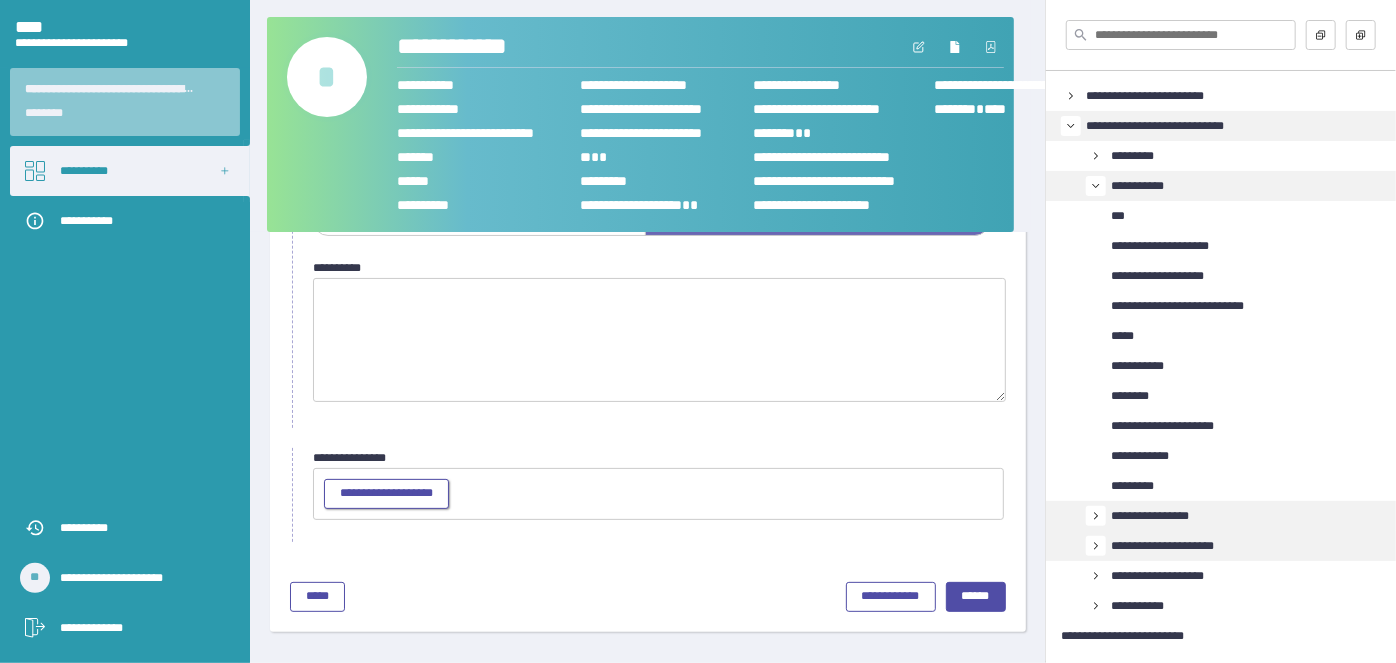 click on "**********" at bounding box center [386, 493] 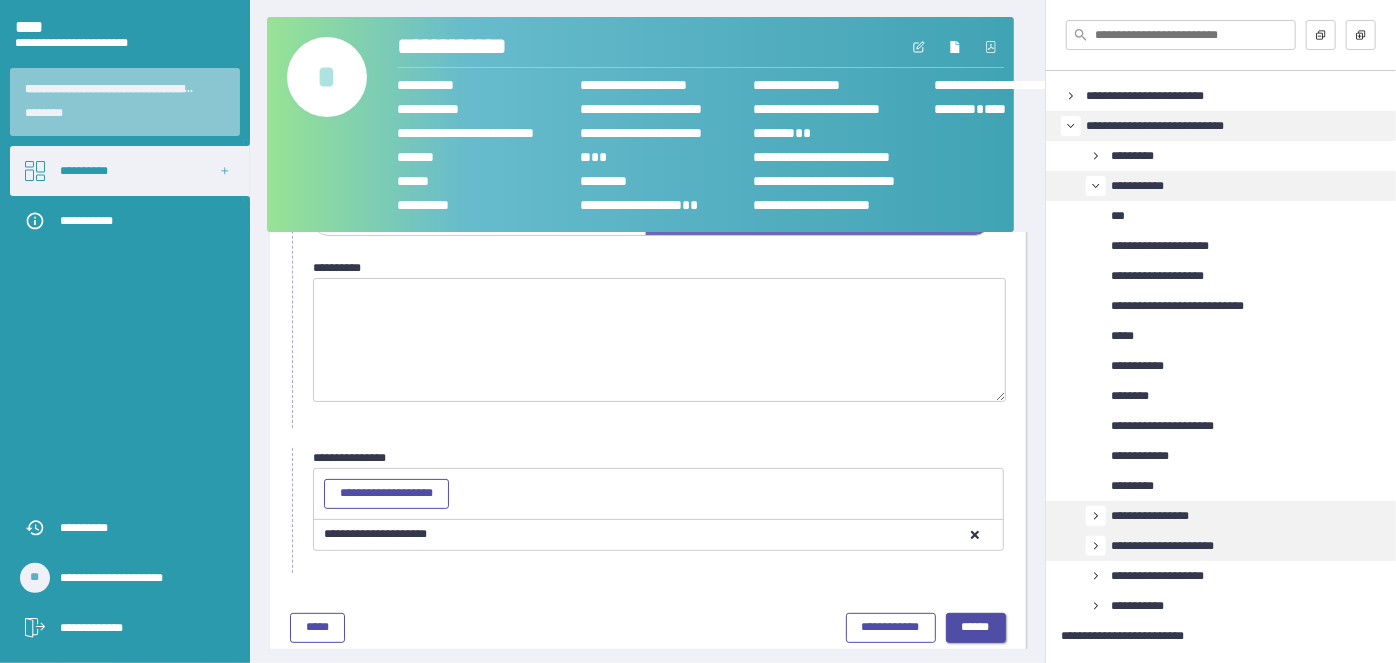 click on "******" at bounding box center [976, 627] 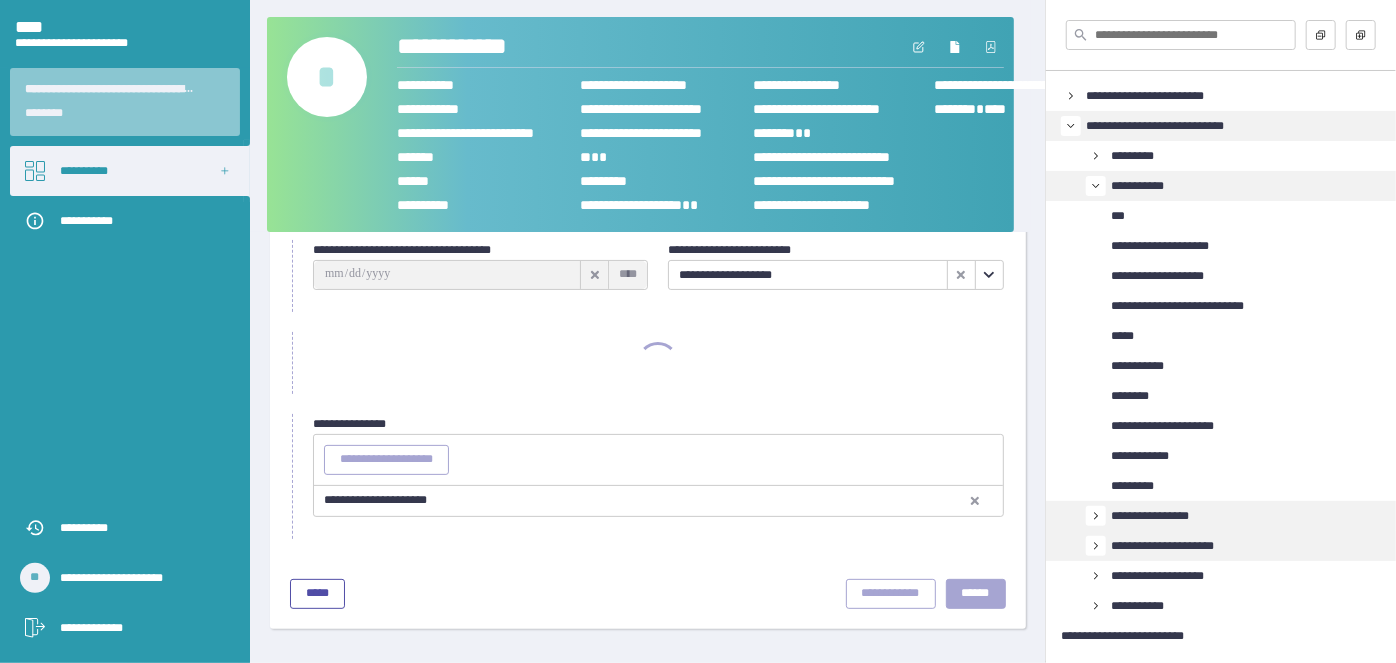 scroll, scrollTop: 85, scrollLeft: 0, axis: vertical 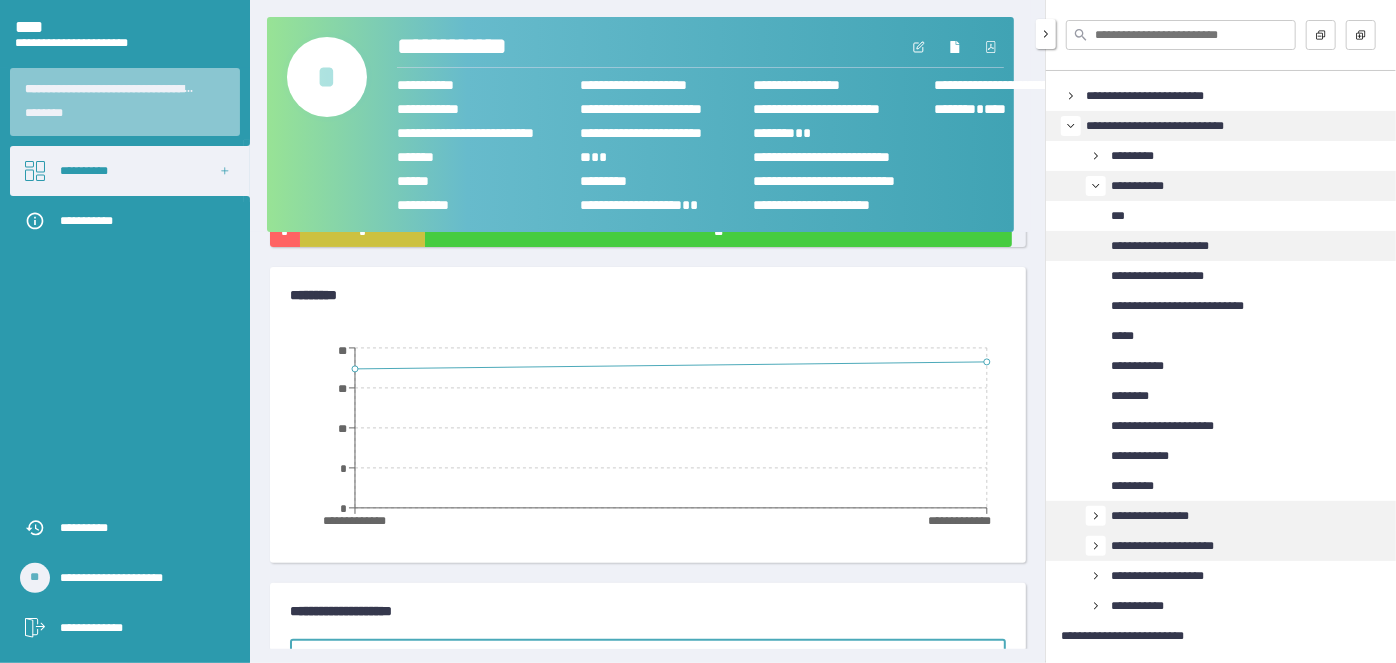 click on "**********" at bounding box center (1160, 246) 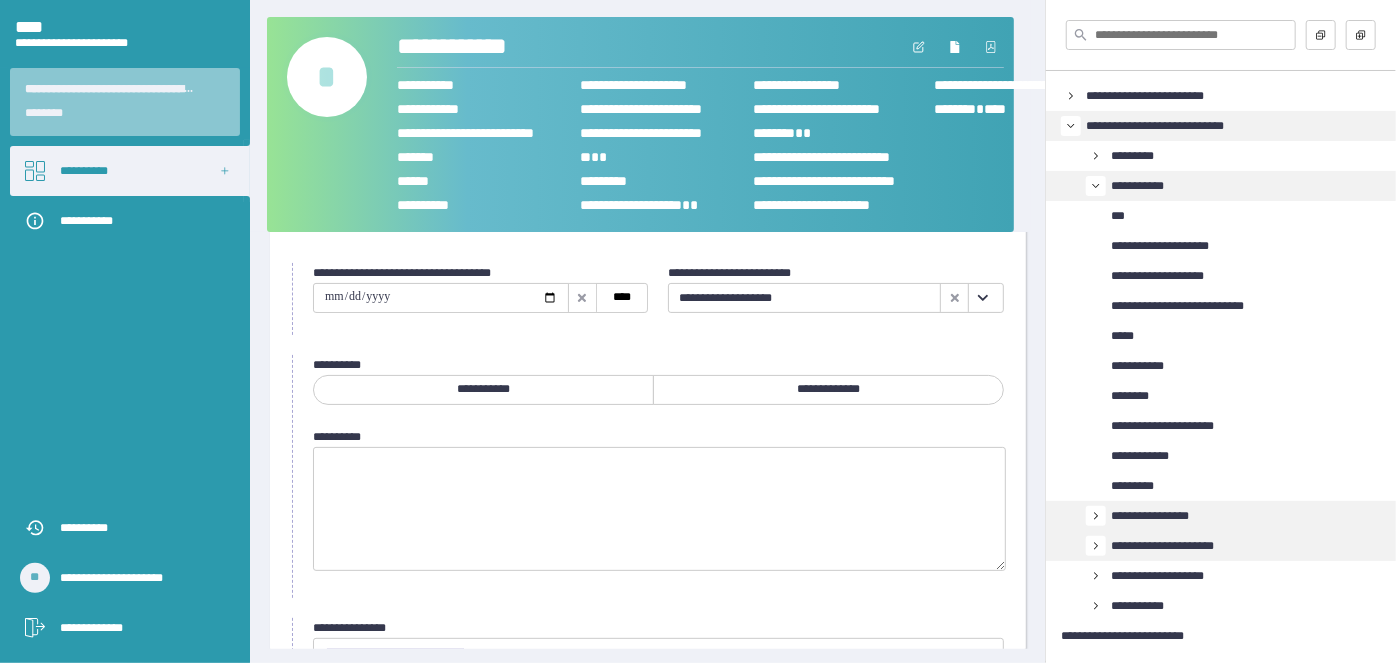scroll, scrollTop: 85, scrollLeft: 0, axis: vertical 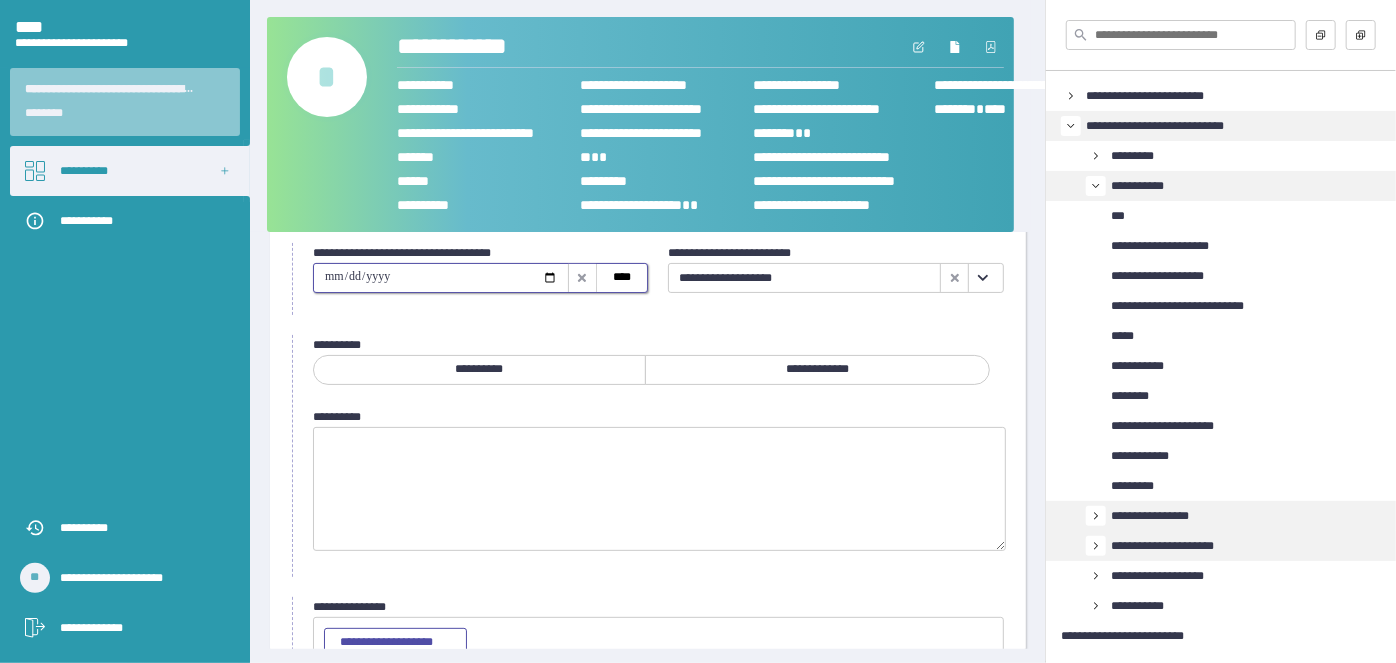 click at bounding box center [441, 278] 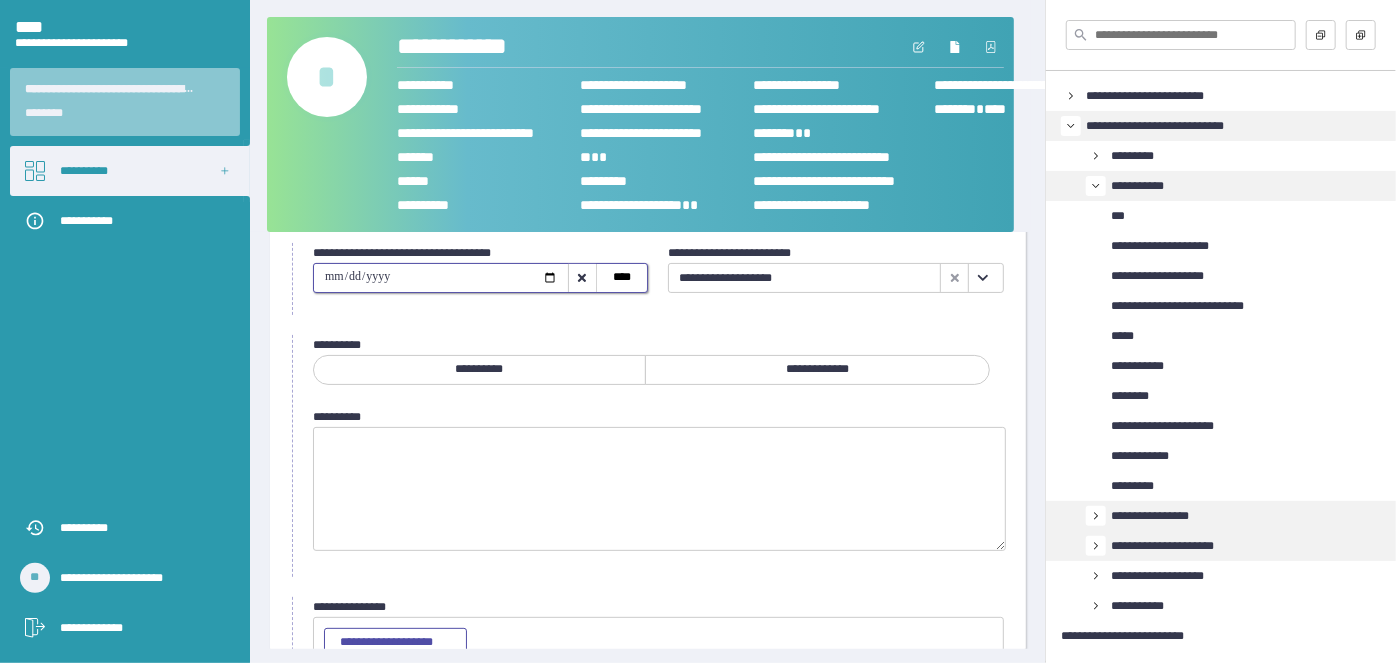 type on "**********" 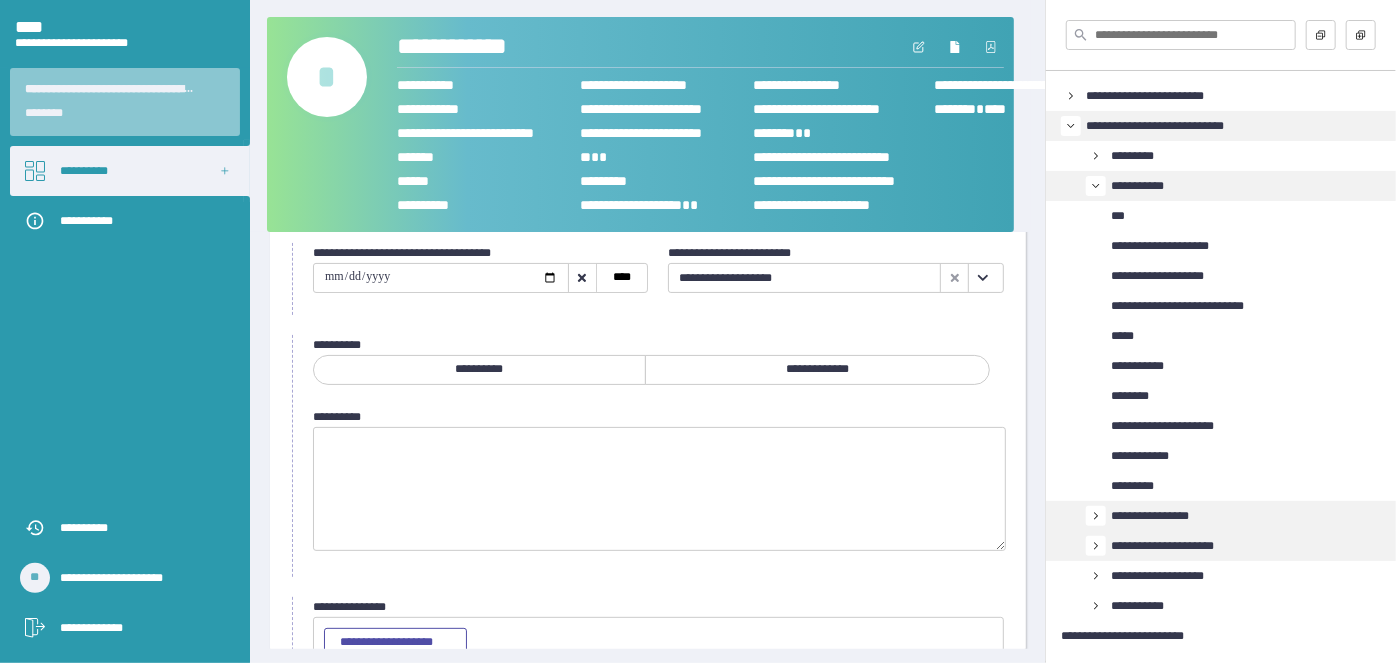 click on "**********" at bounding box center [817, 369] 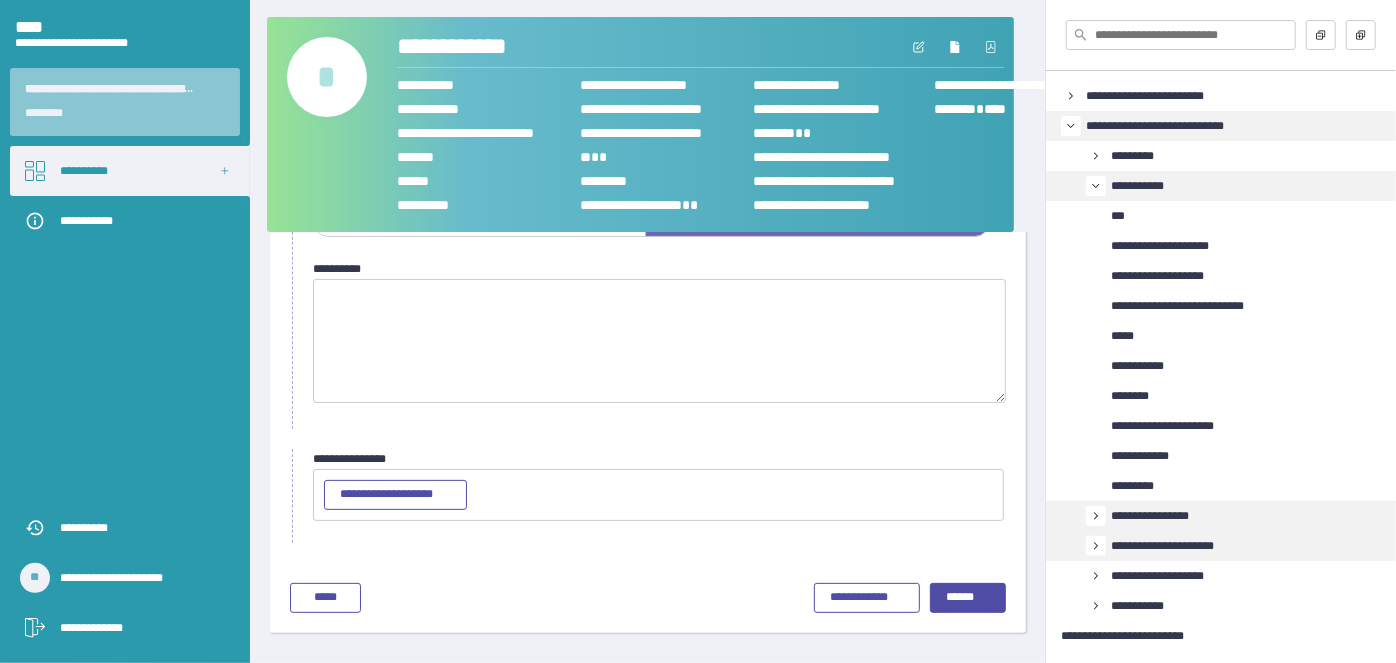 scroll, scrollTop: 234, scrollLeft: 0, axis: vertical 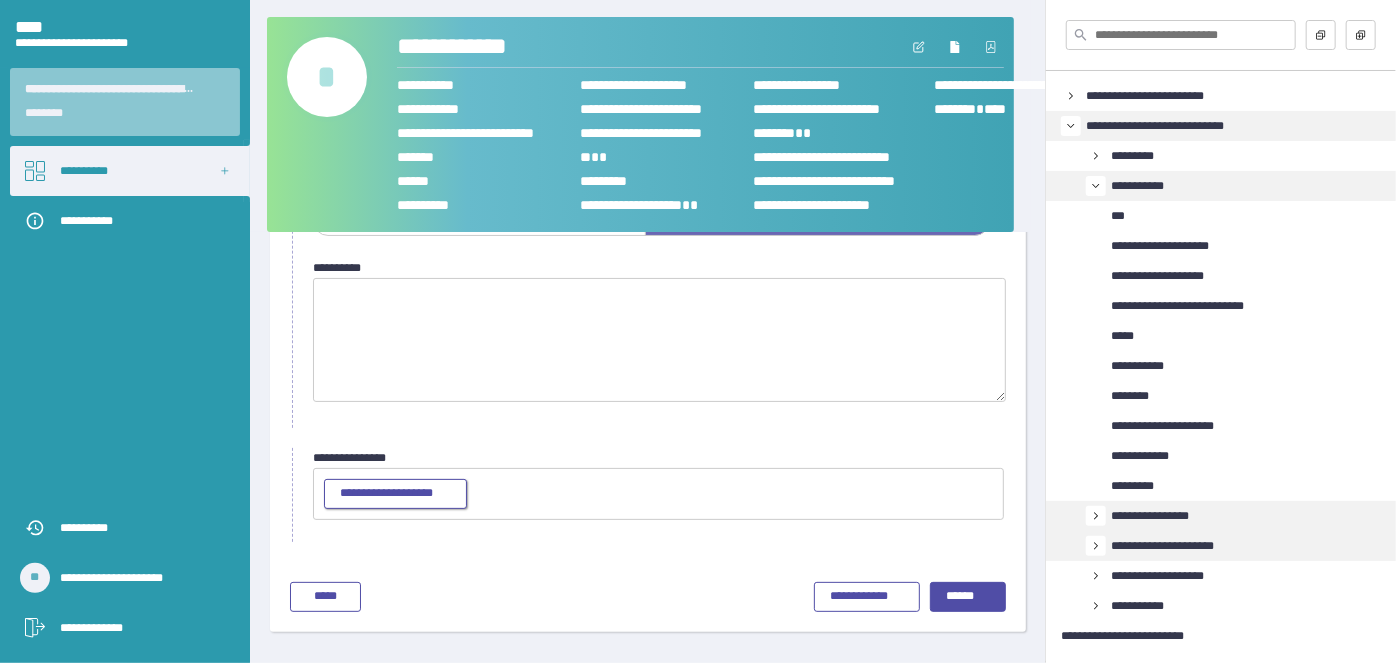 click on "**********" at bounding box center (386, 493) 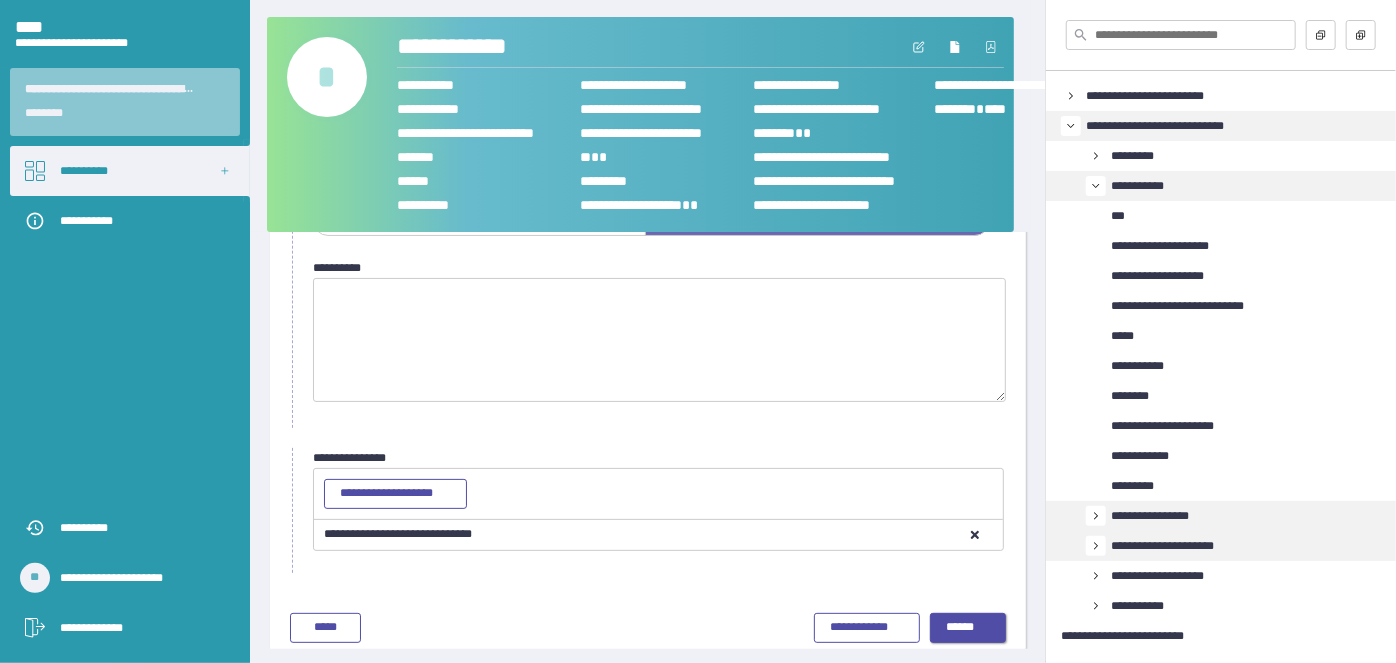 click on "******" at bounding box center [960, 627] 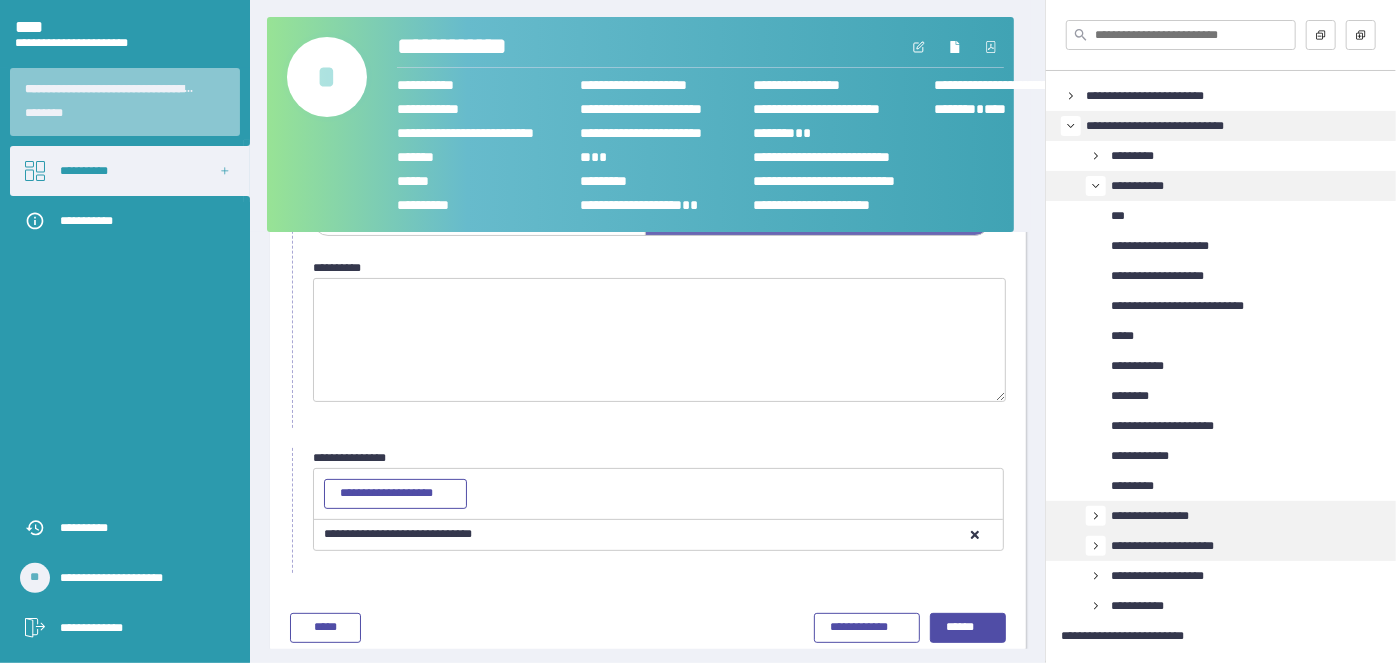 scroll, scrollTop: 85, scrollLeft: 0, axis: vertical 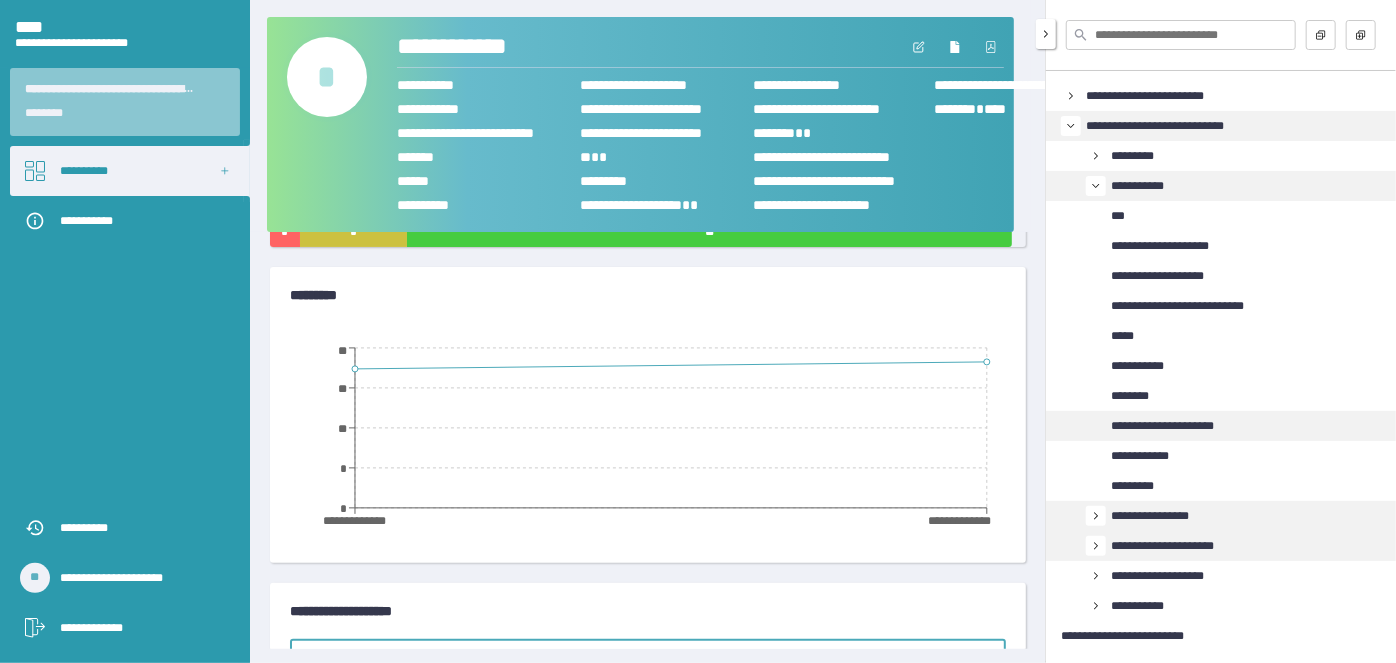 click on "**********" at bounding box center (1162, 426) 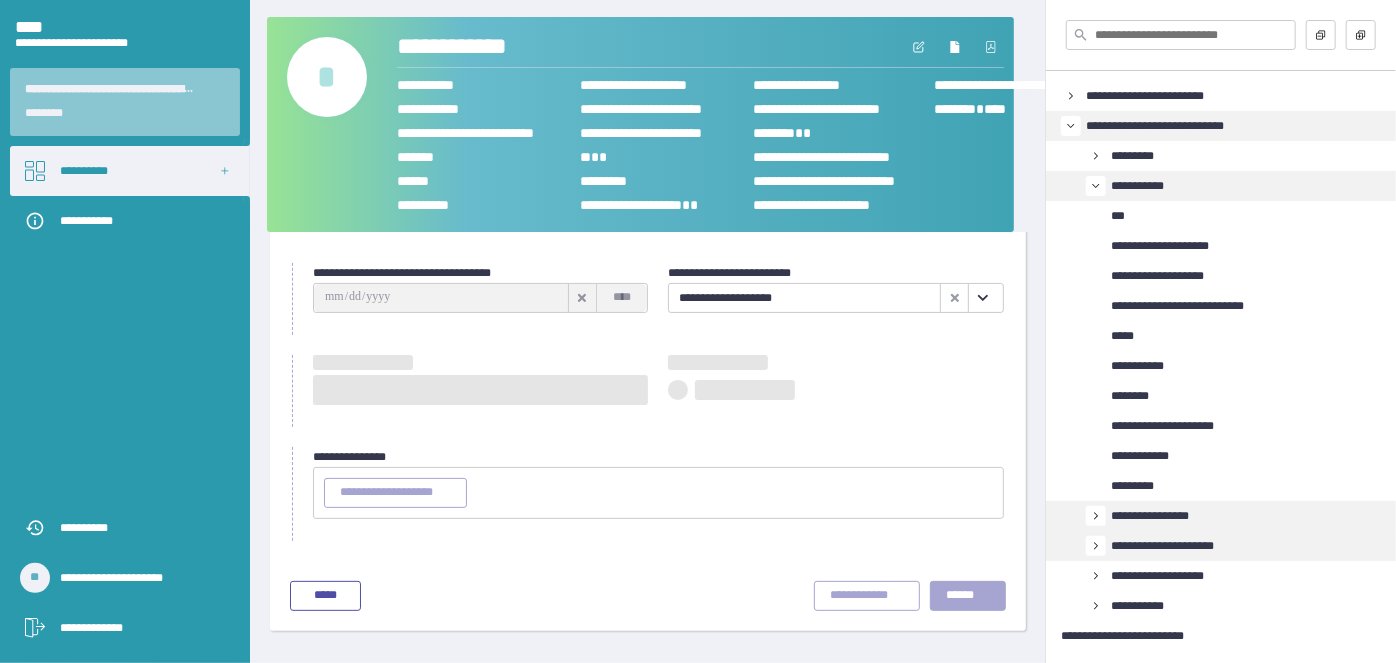 scroll, scrollTop: 85, scrollLeft: 0, axis: vertical 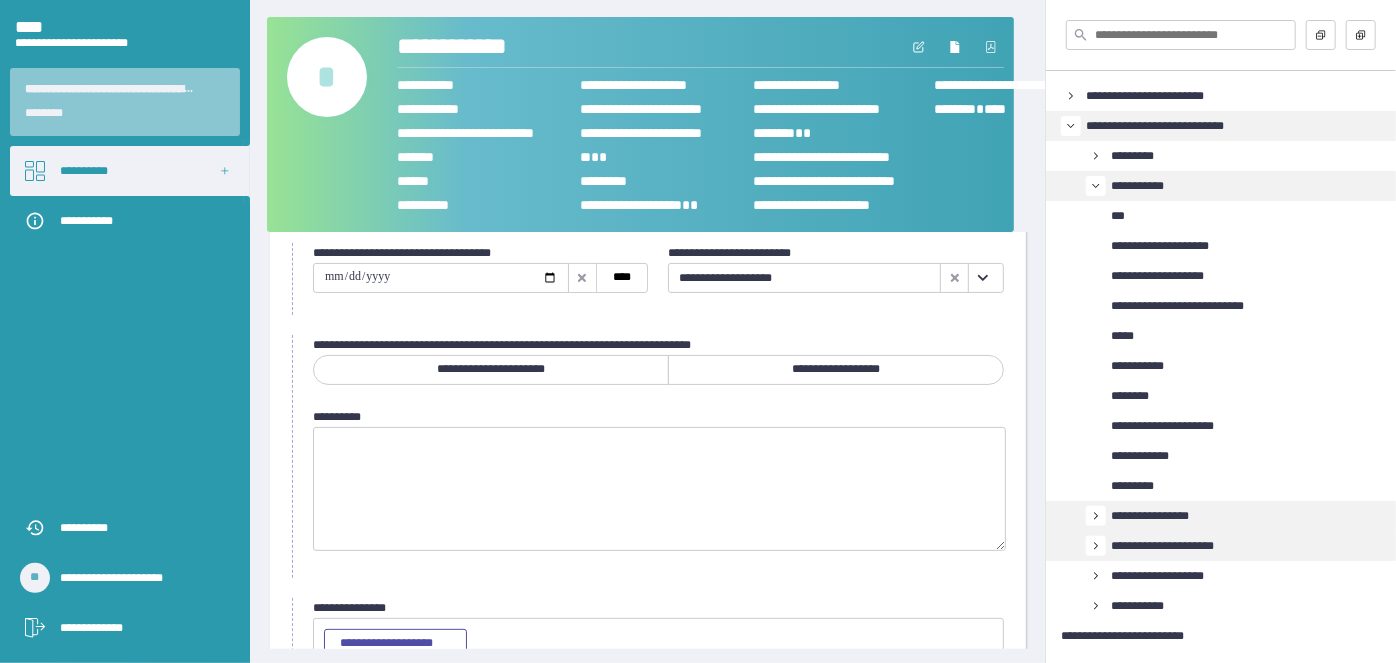 click at bounding box center (441, 278) 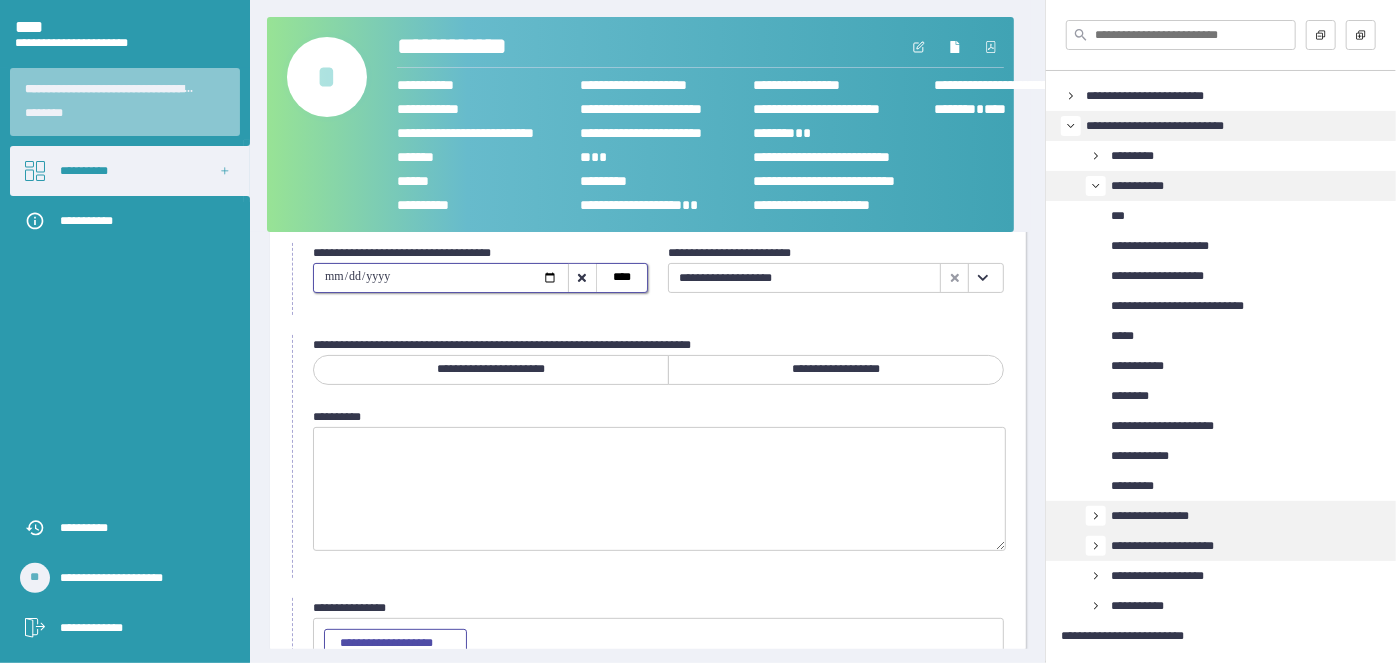 type on "**********" 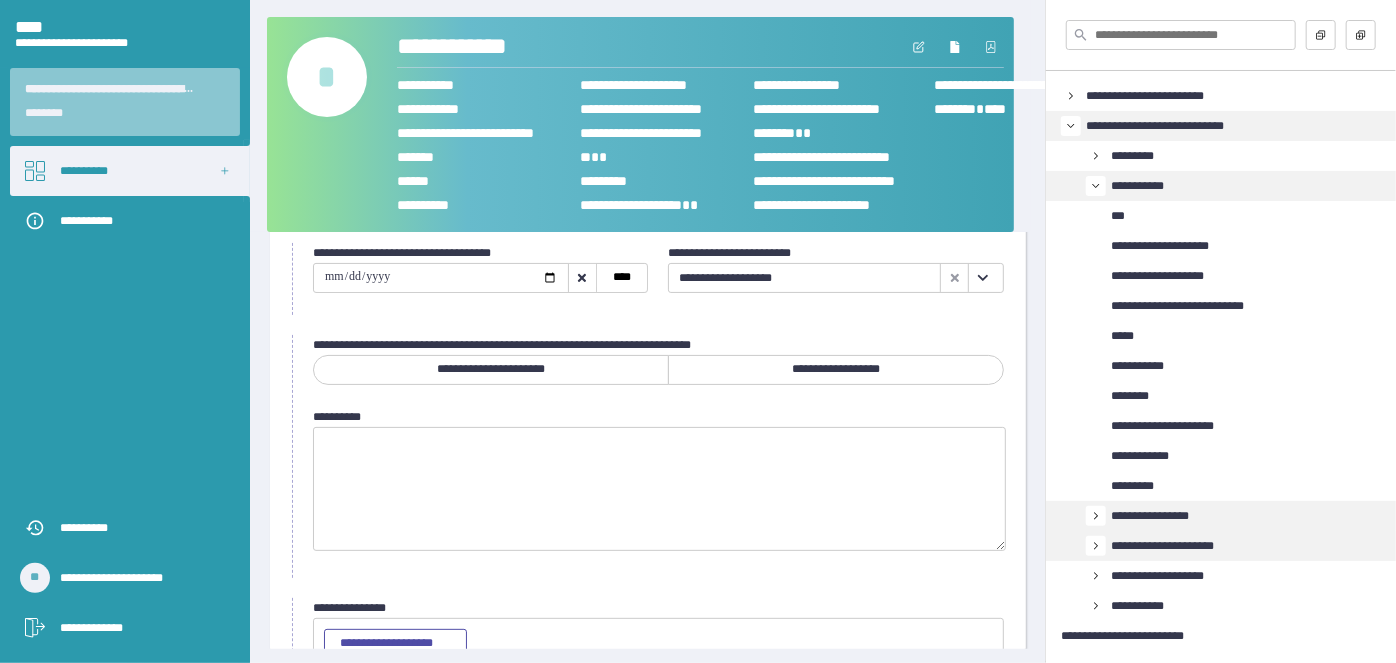 click on "**********" at bounding box center [836, 369] 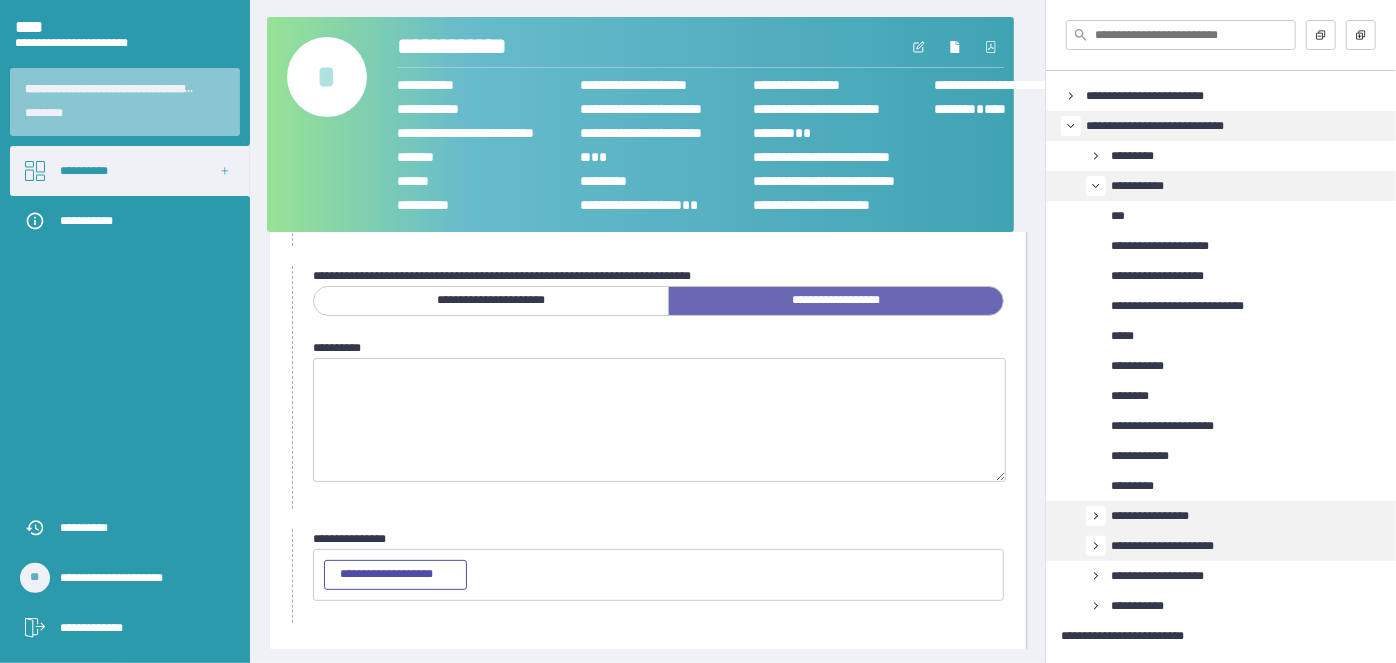 scroll, scrollTop: 234, scrollLeft: 0, axis: vertical 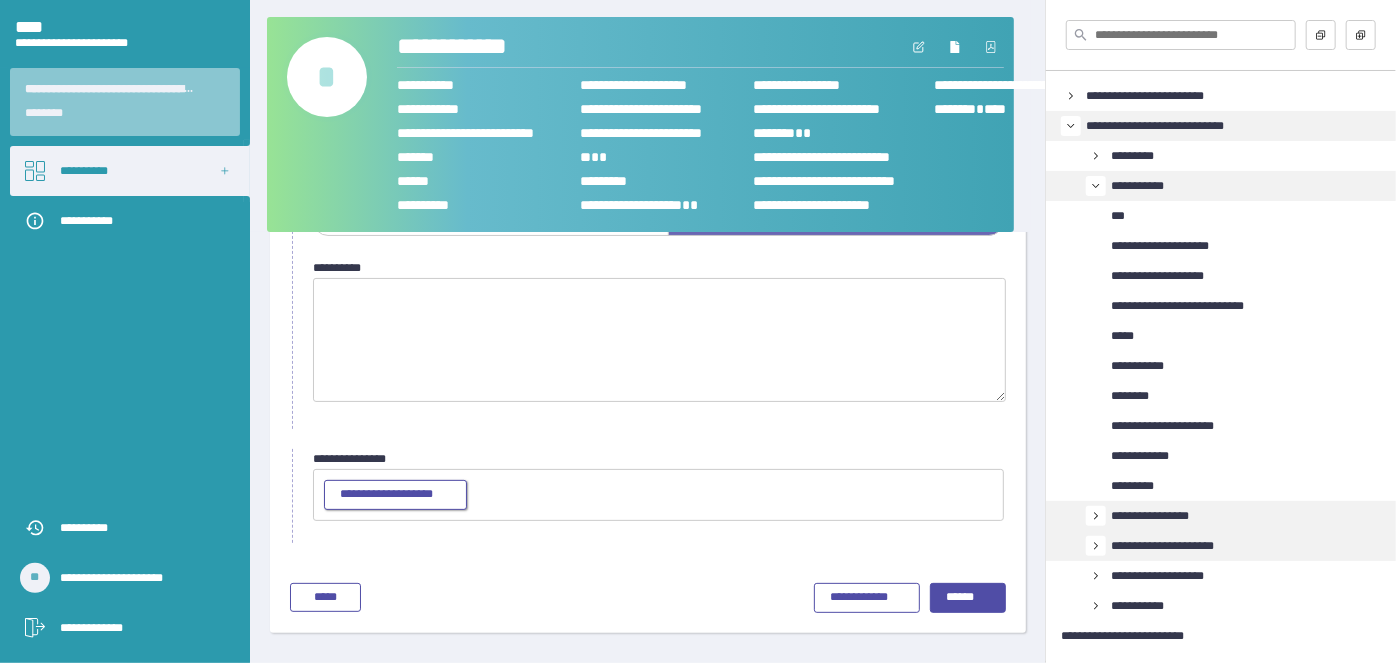 click on "**********" at bounding box center (386, 494) 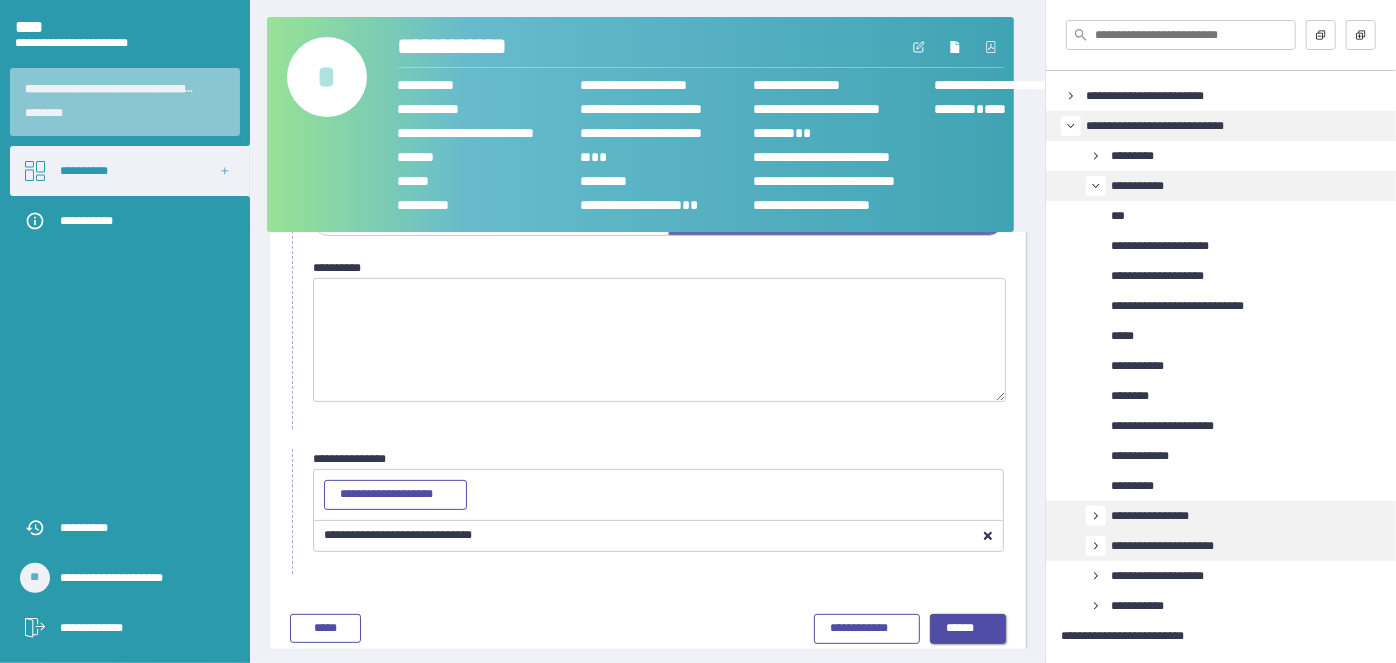 click on "******" at bounding box center (960, 628) 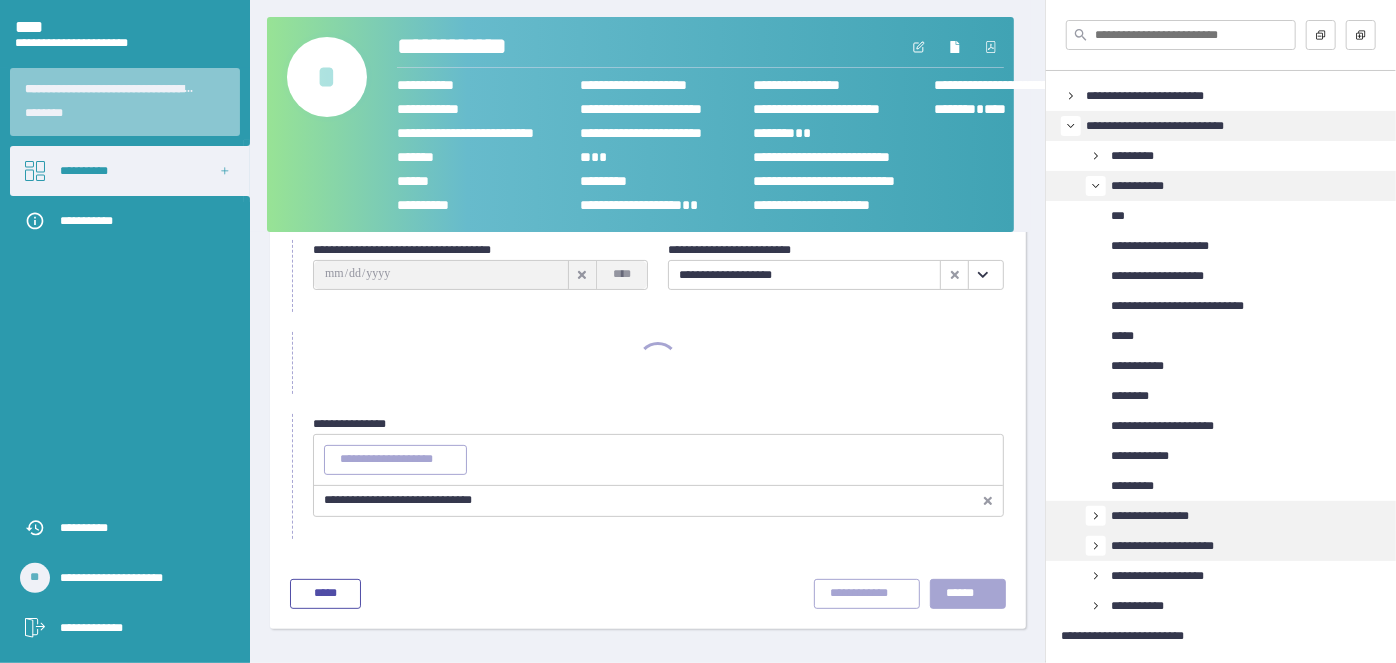 scroll, scrollTop: 85, scrollLeft: 0, axis: vertical 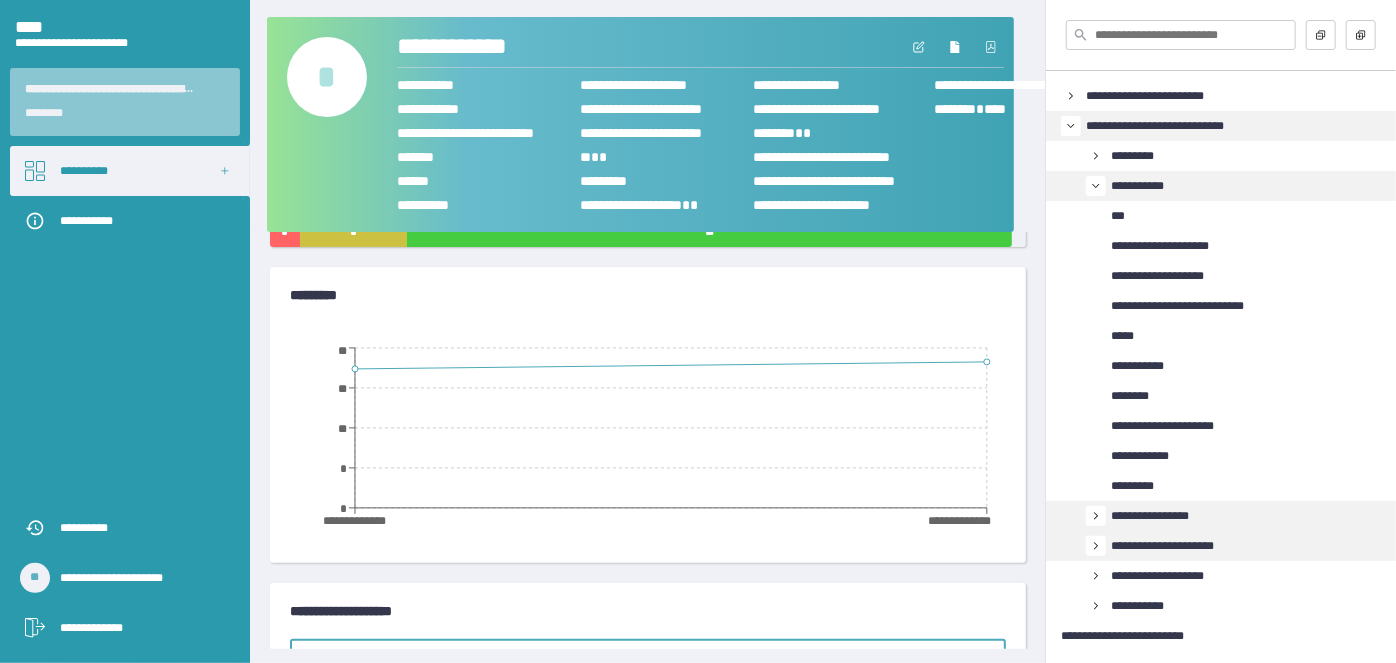 click 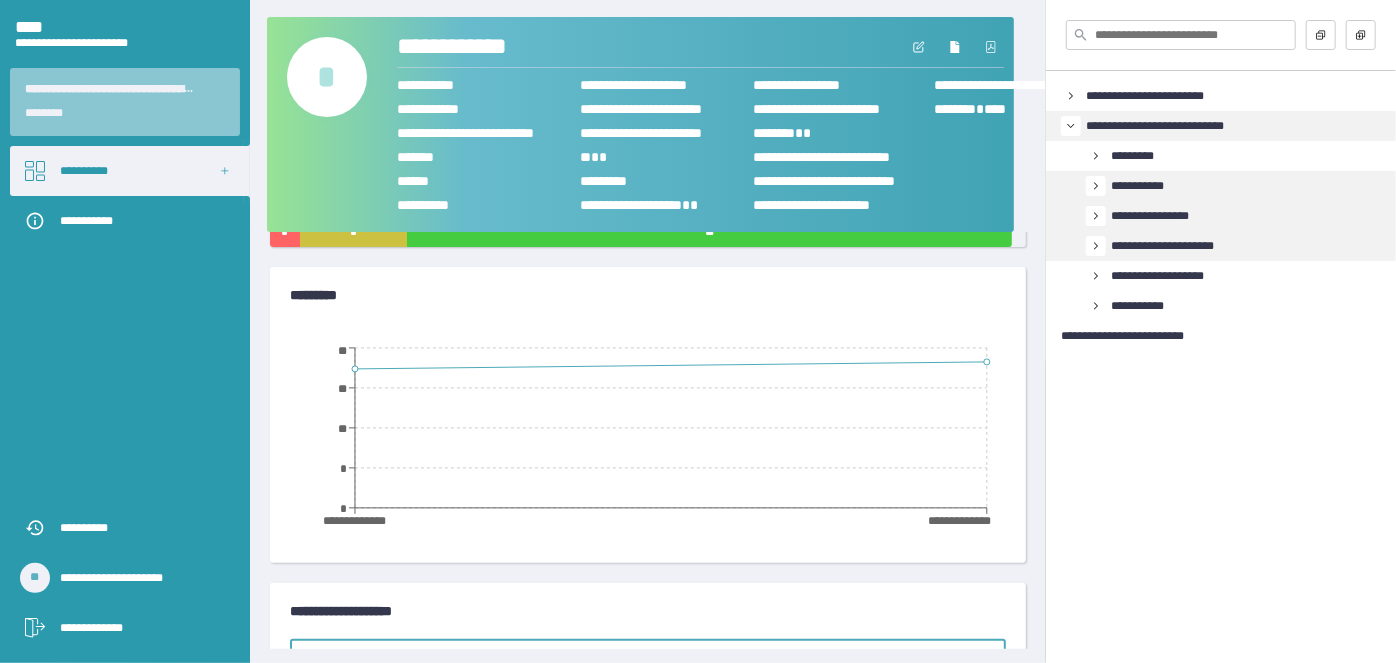 click 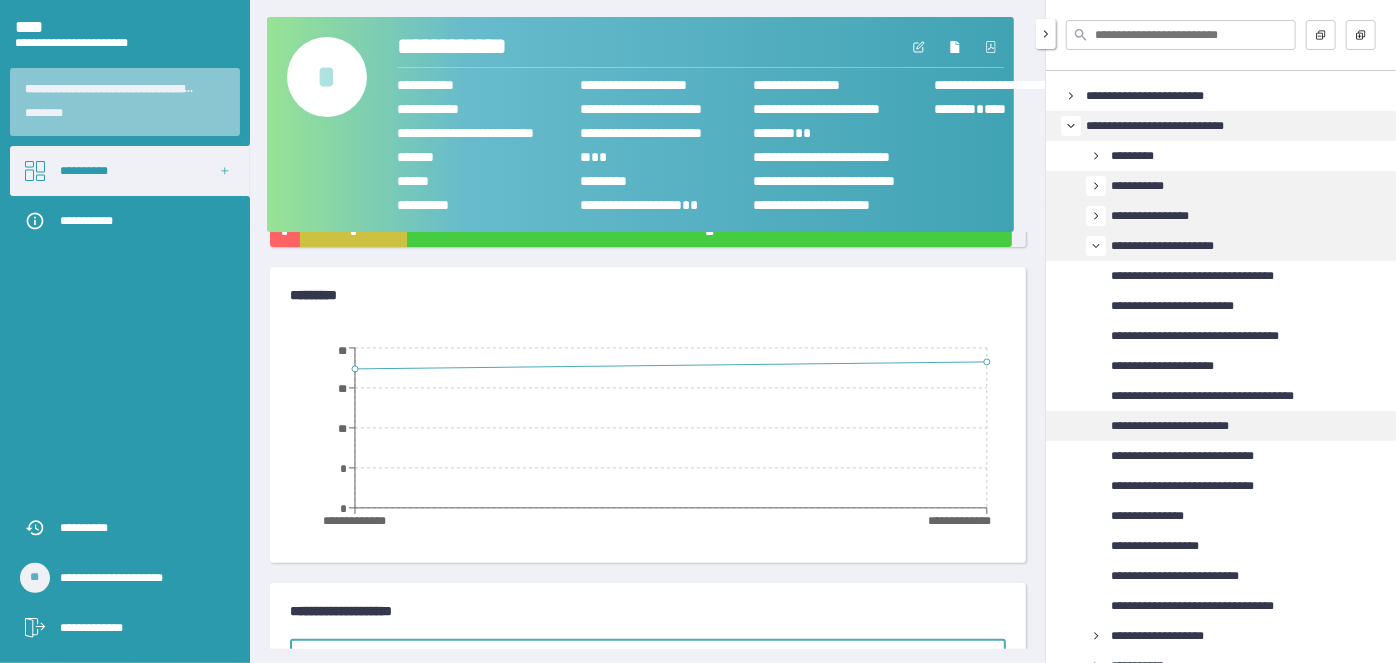 click on "**********" at bounding box center (1170, 426) 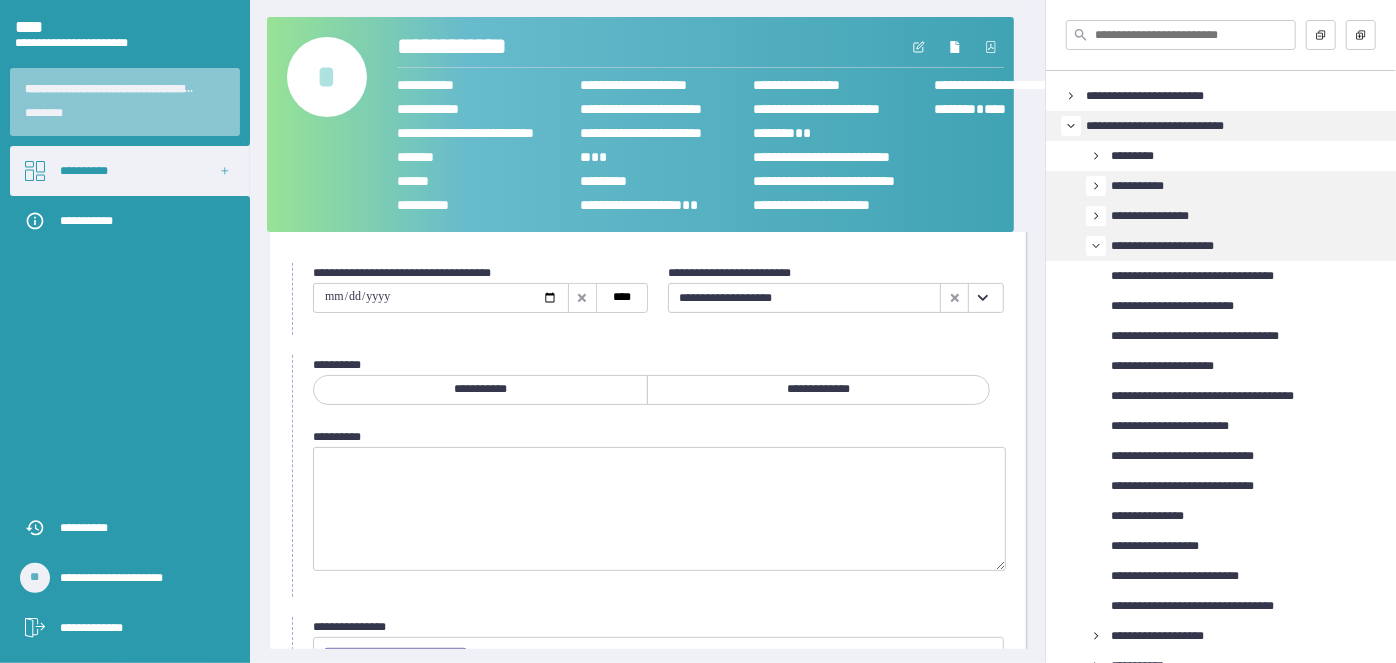 scroll, scrollTop: 85, scrollLeft: 0, axis: vertical 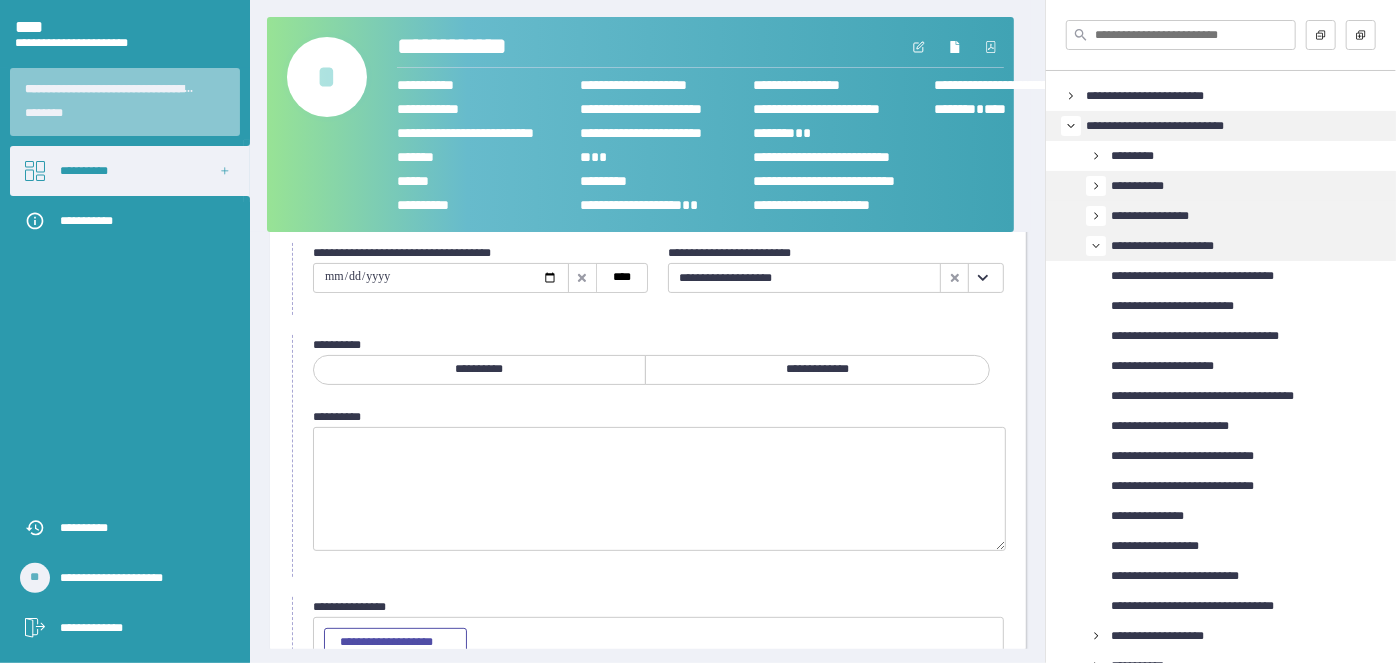click on "**********" at bounding box center (835, 279) 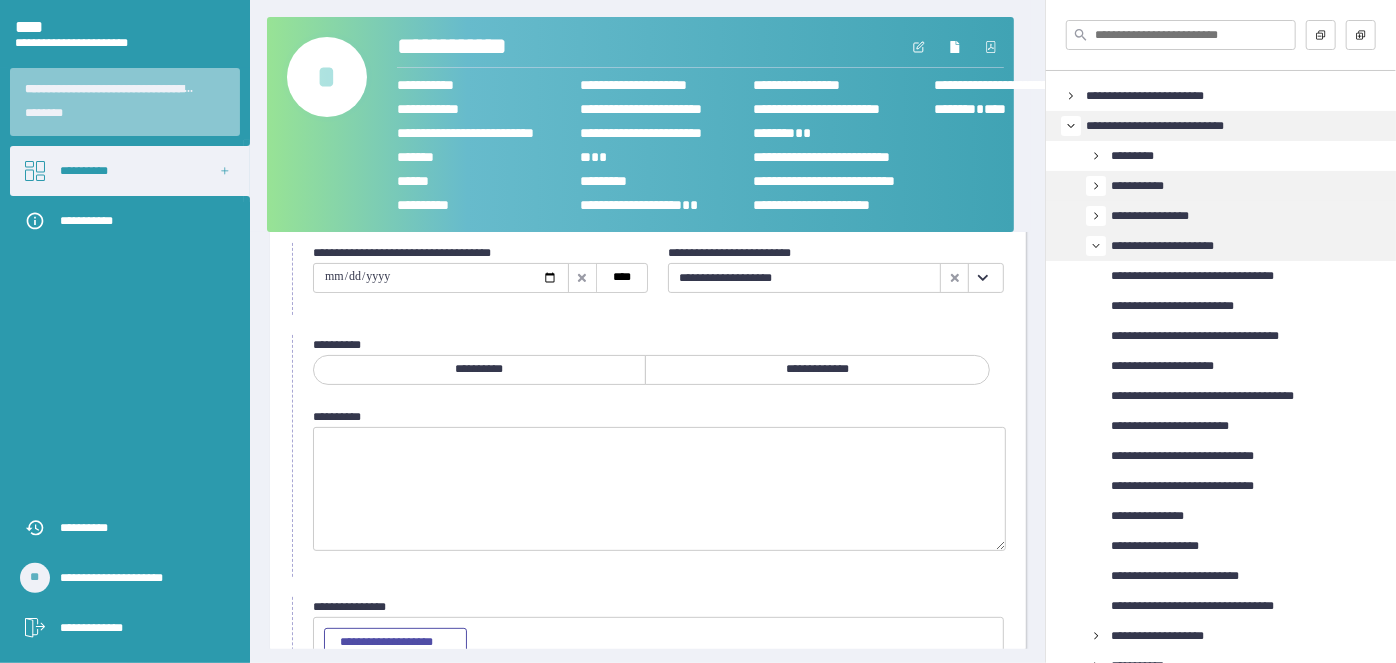 click 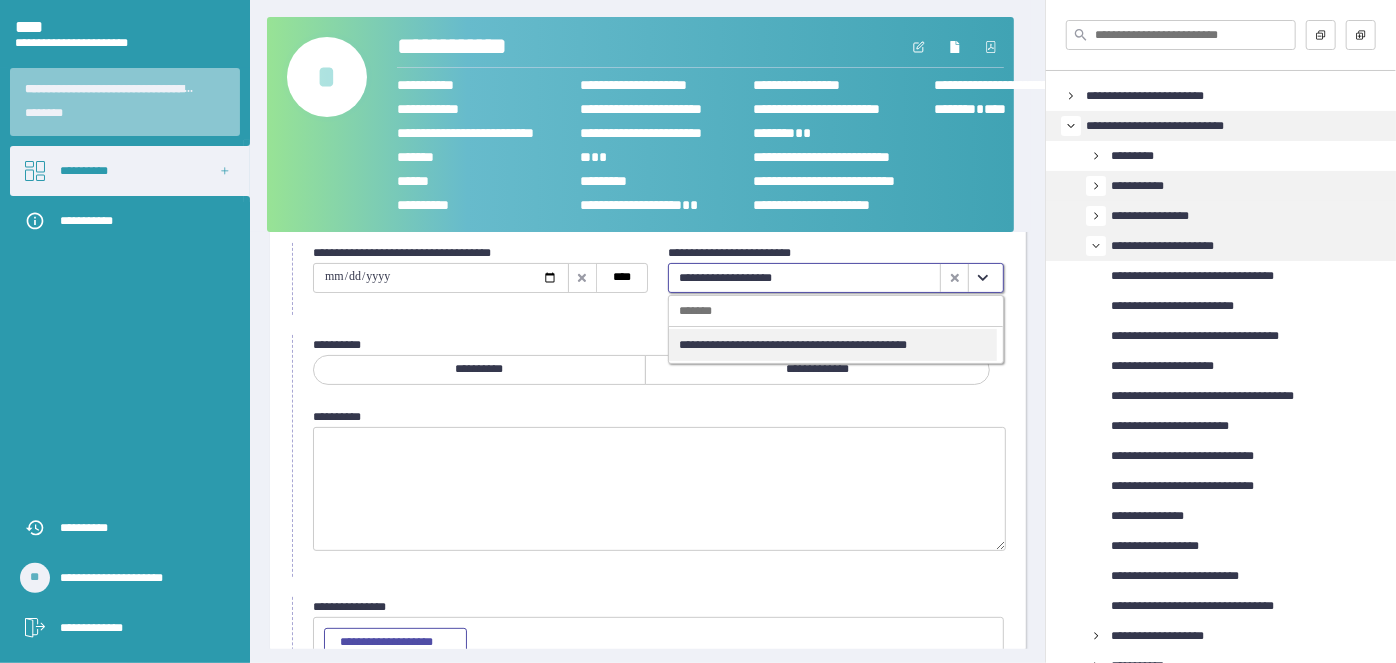 scroll, scrollTop: 0, scrollLeft: 0, axis: both 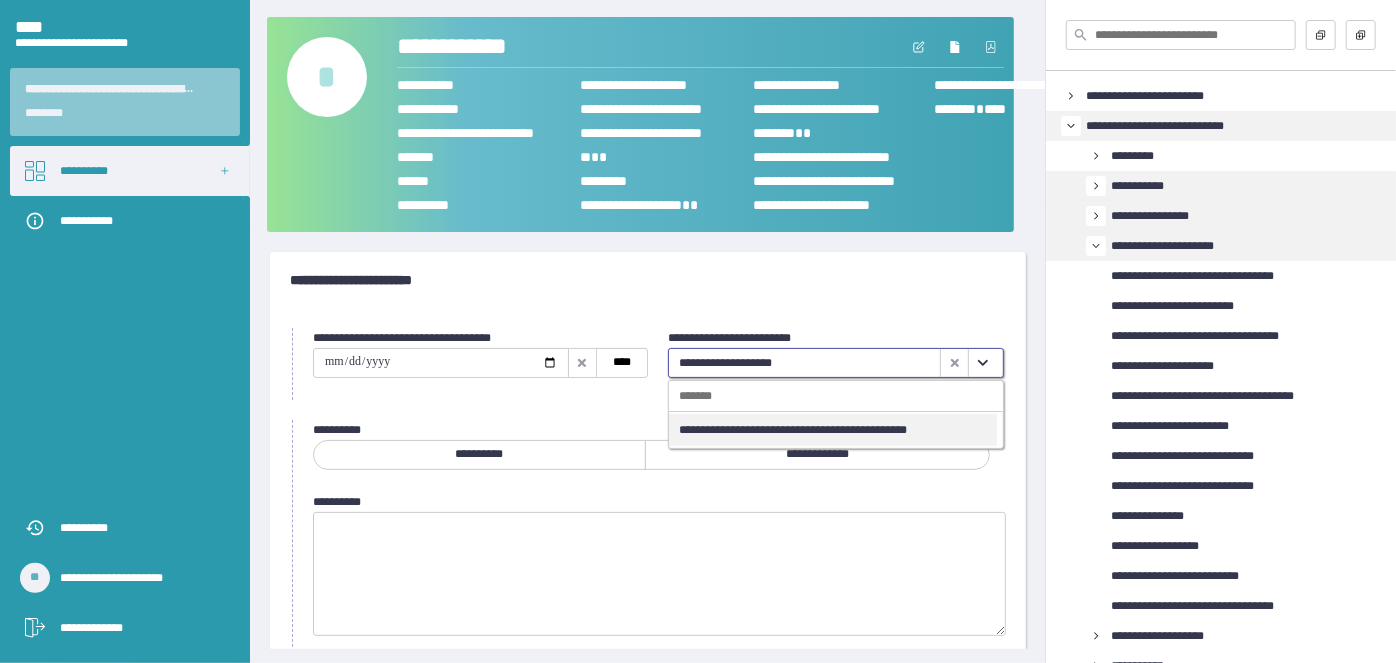 click at bounding box center [441, 363] 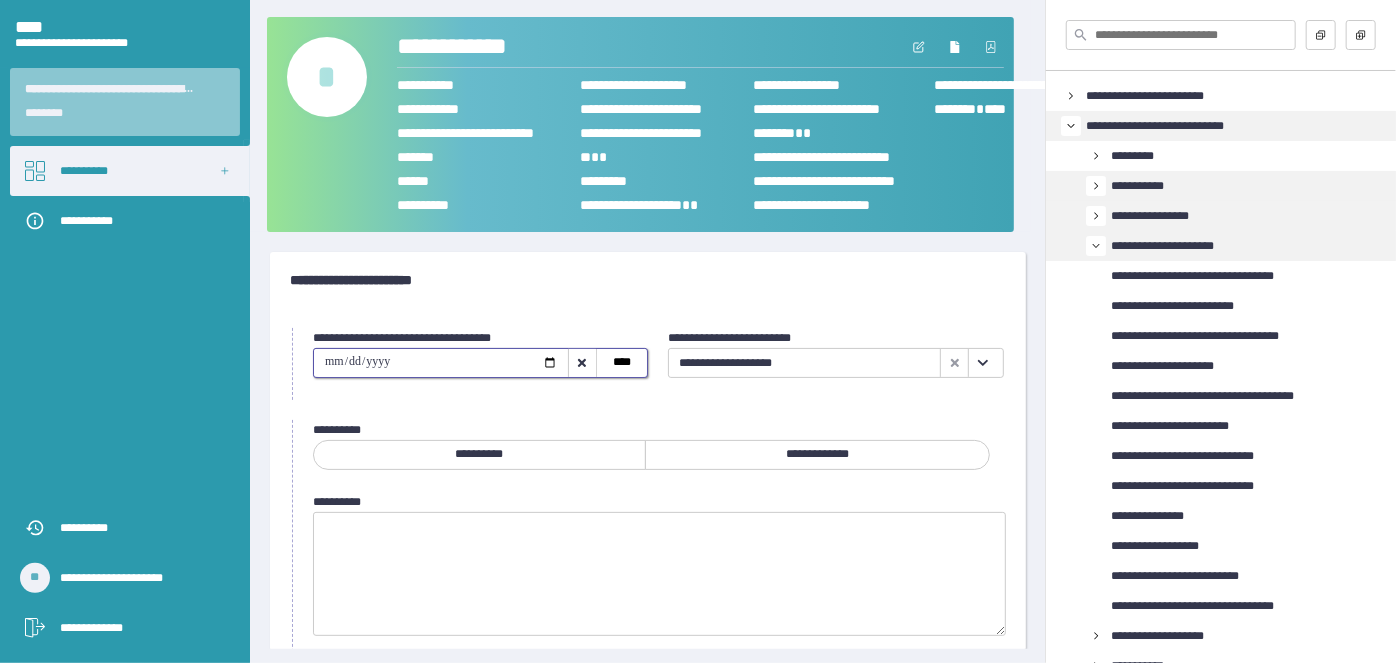 type on "**********" 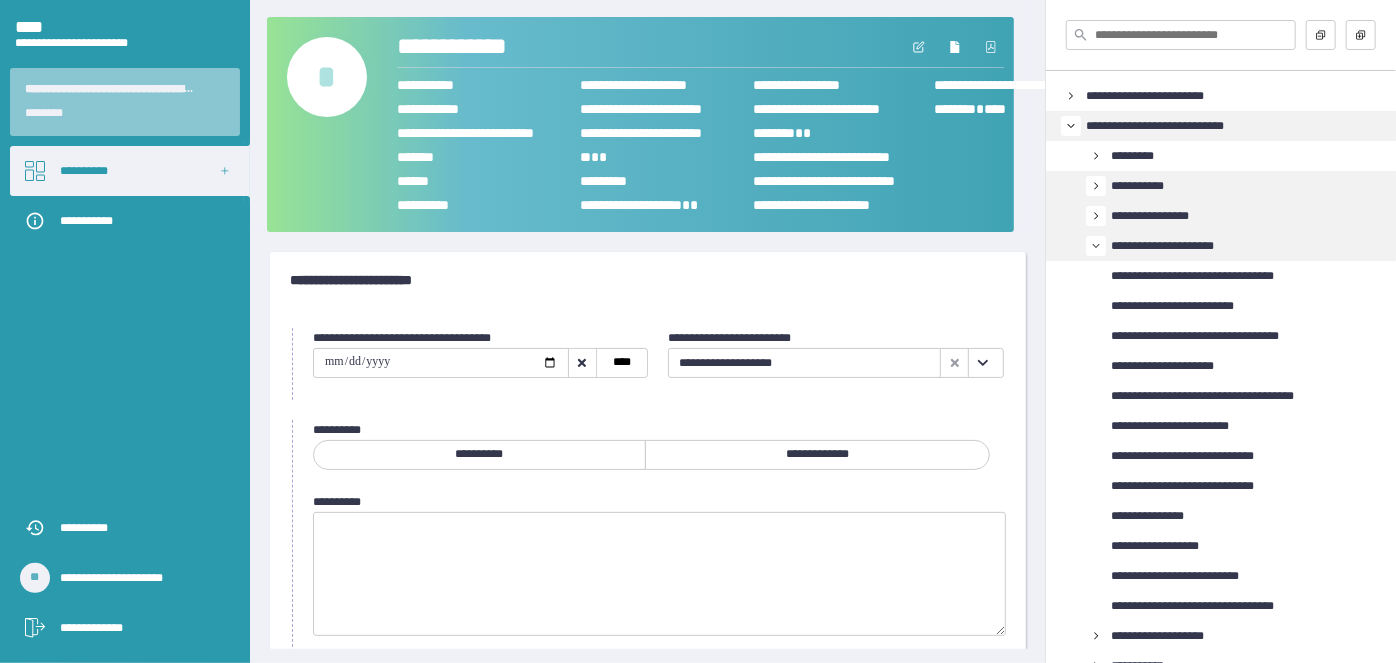 click on "**********" at bounding box center [817, 454] 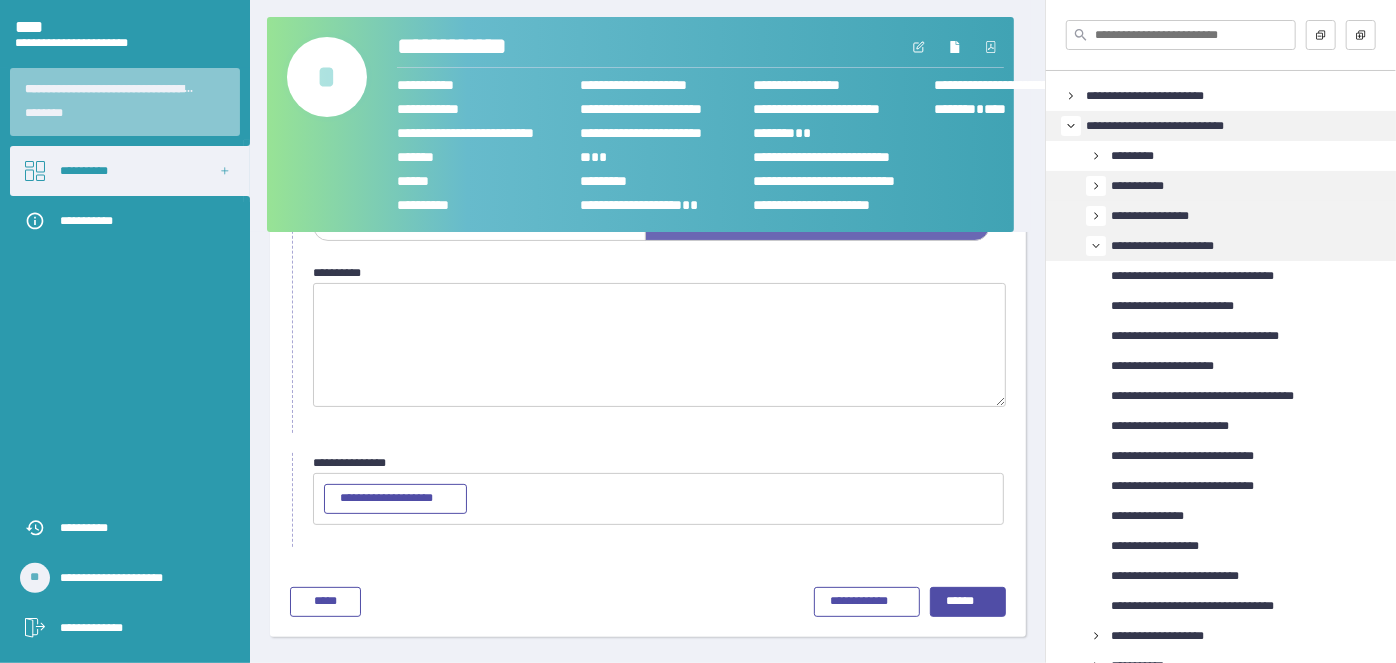 scroll, scrollTop: 234, scrollLeft: 0, axis: vertical 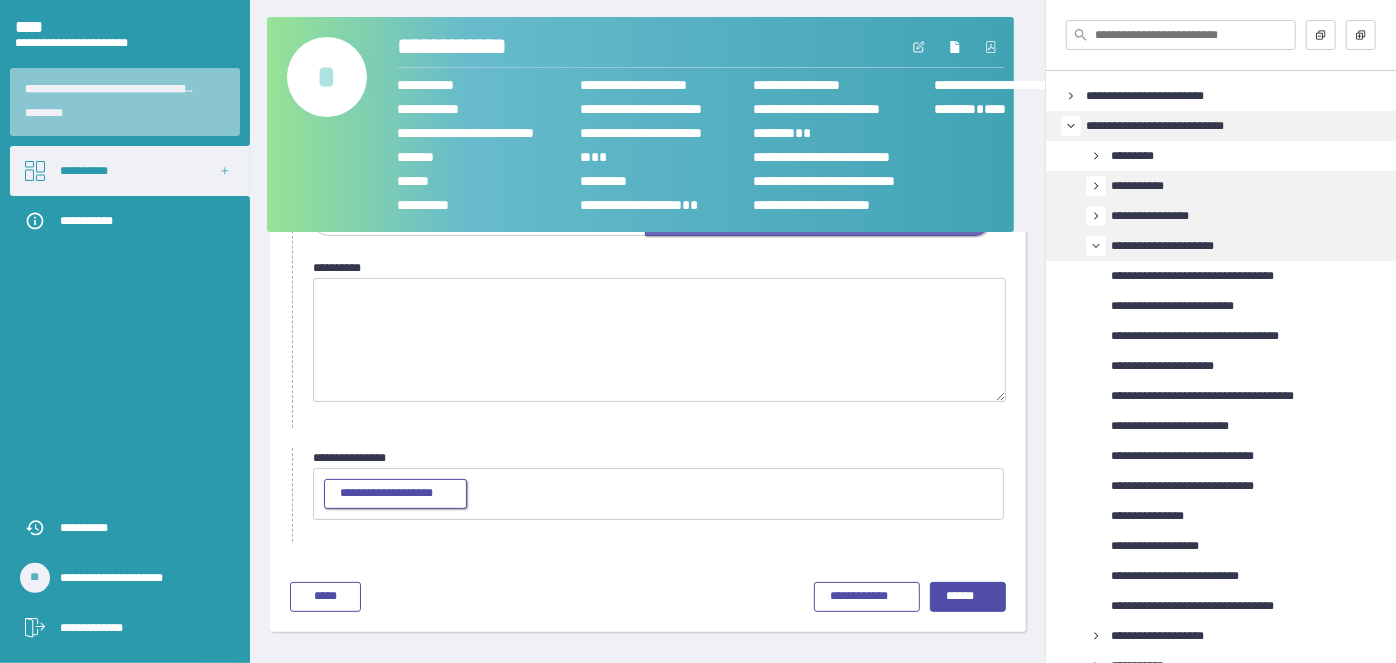click on "**********" at bounding box center [386, 493] 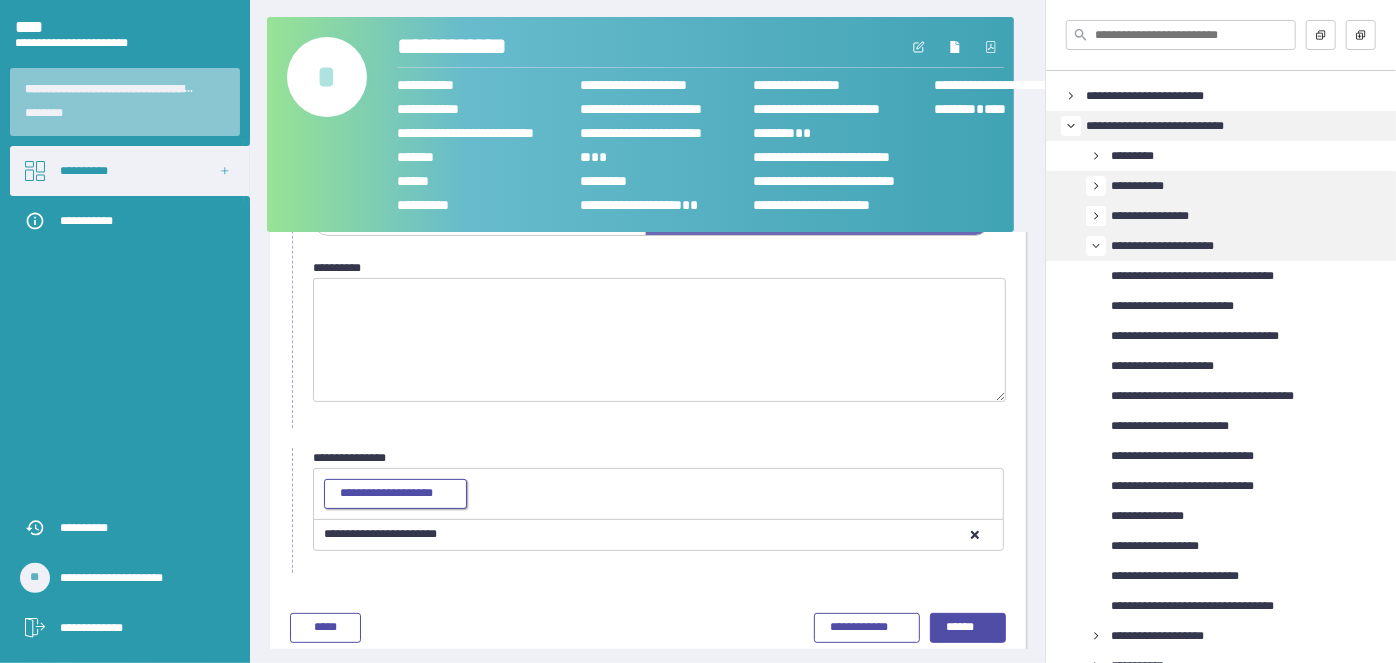 scroll, scrollTop: 264, scrollLeft: 0, axis: vertical 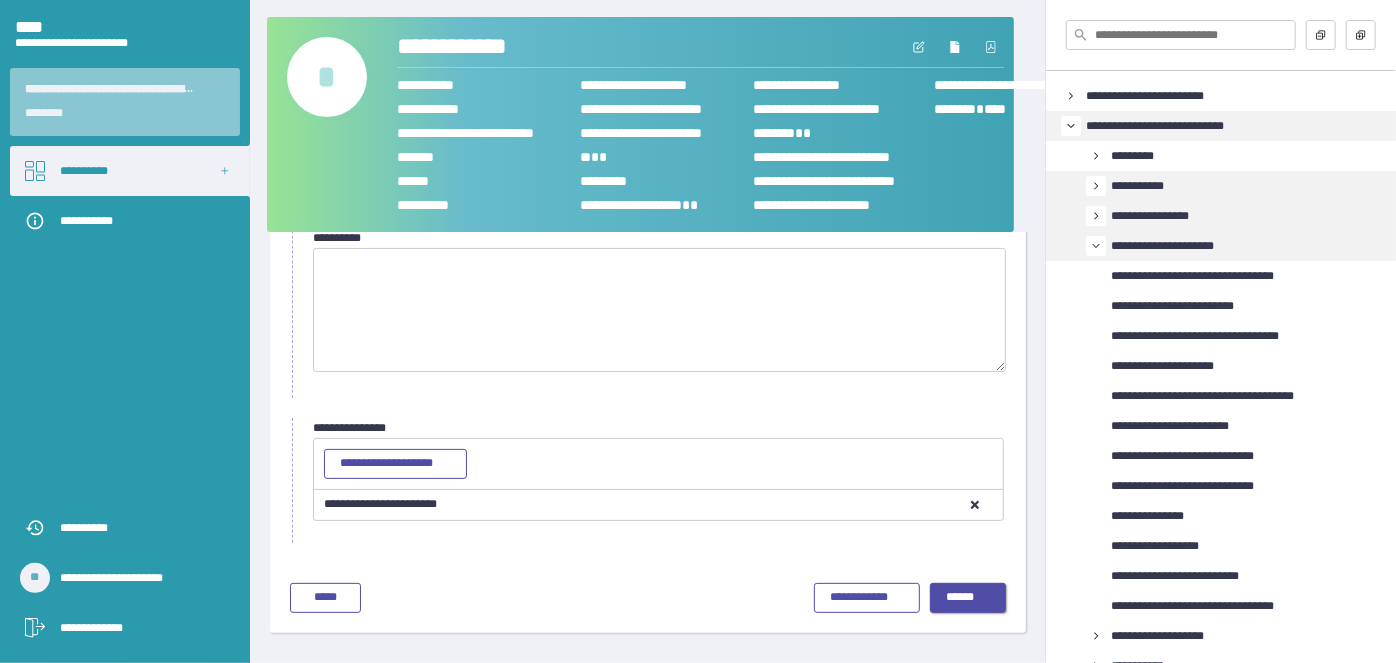 click on "******" at bounding box center (960, 597) 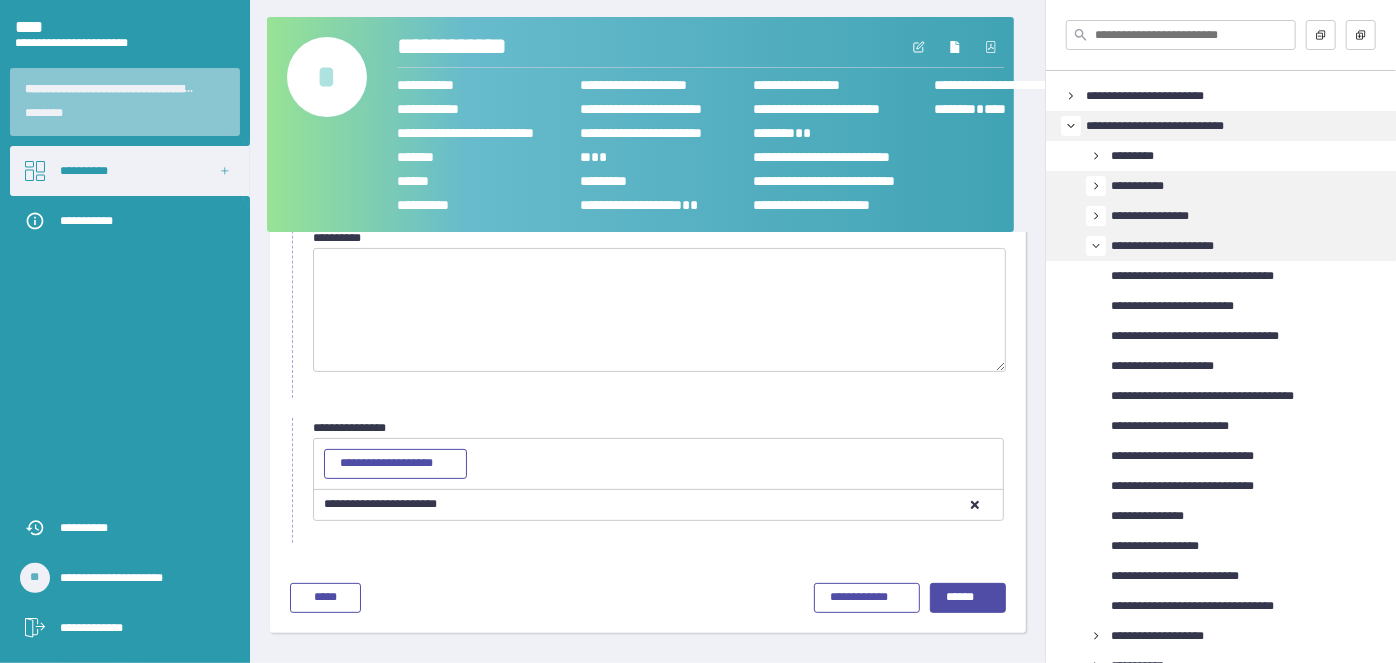 scroll, scrollTop: 85, scrollLeft: 0, axis: vertical 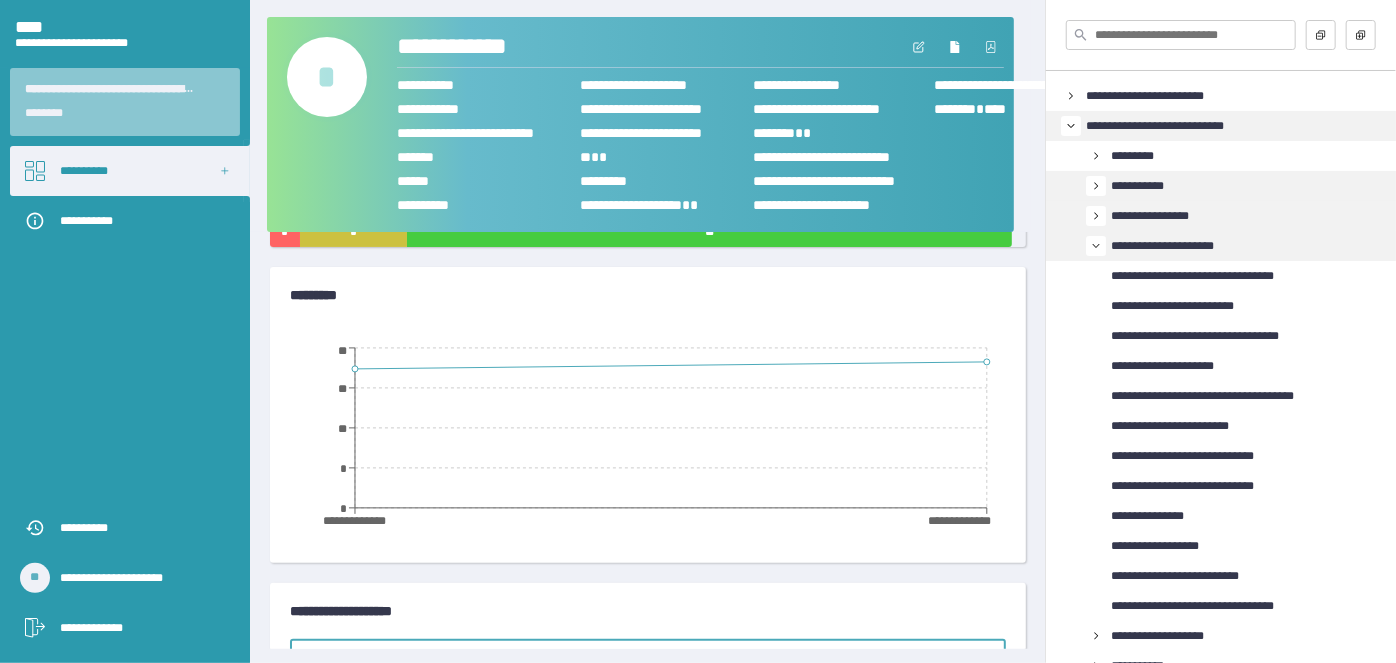 click 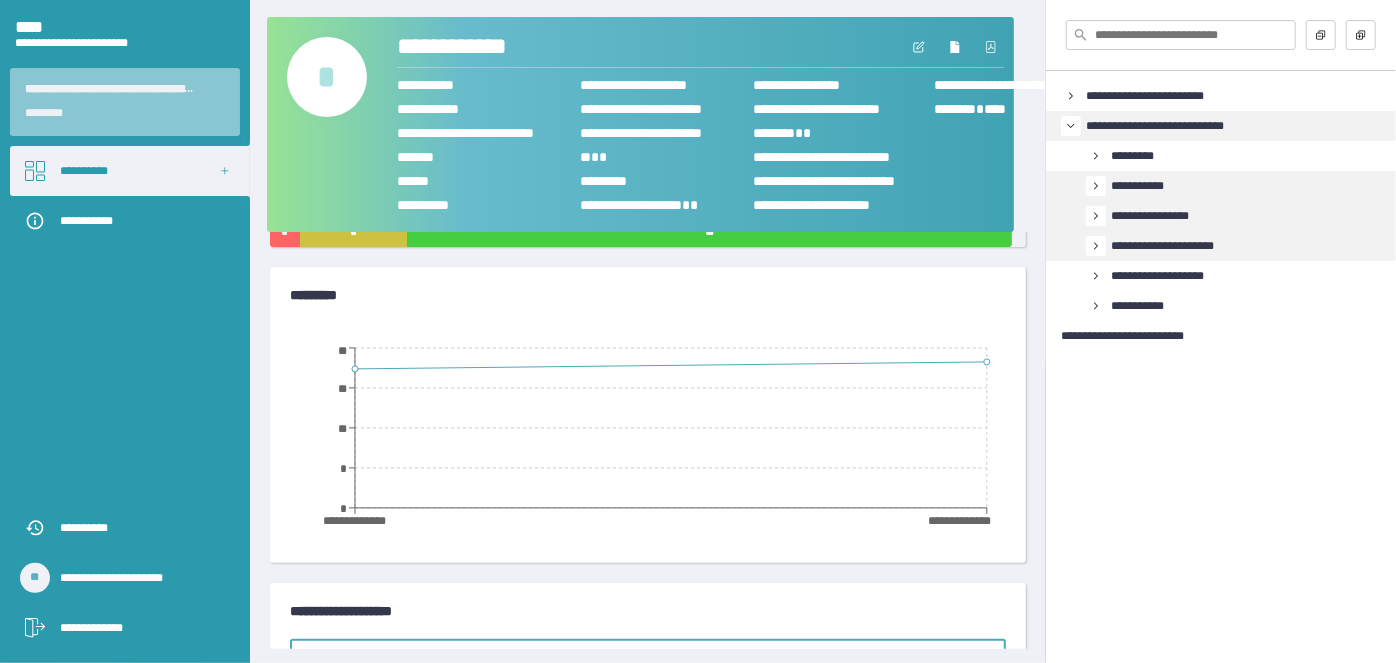 click 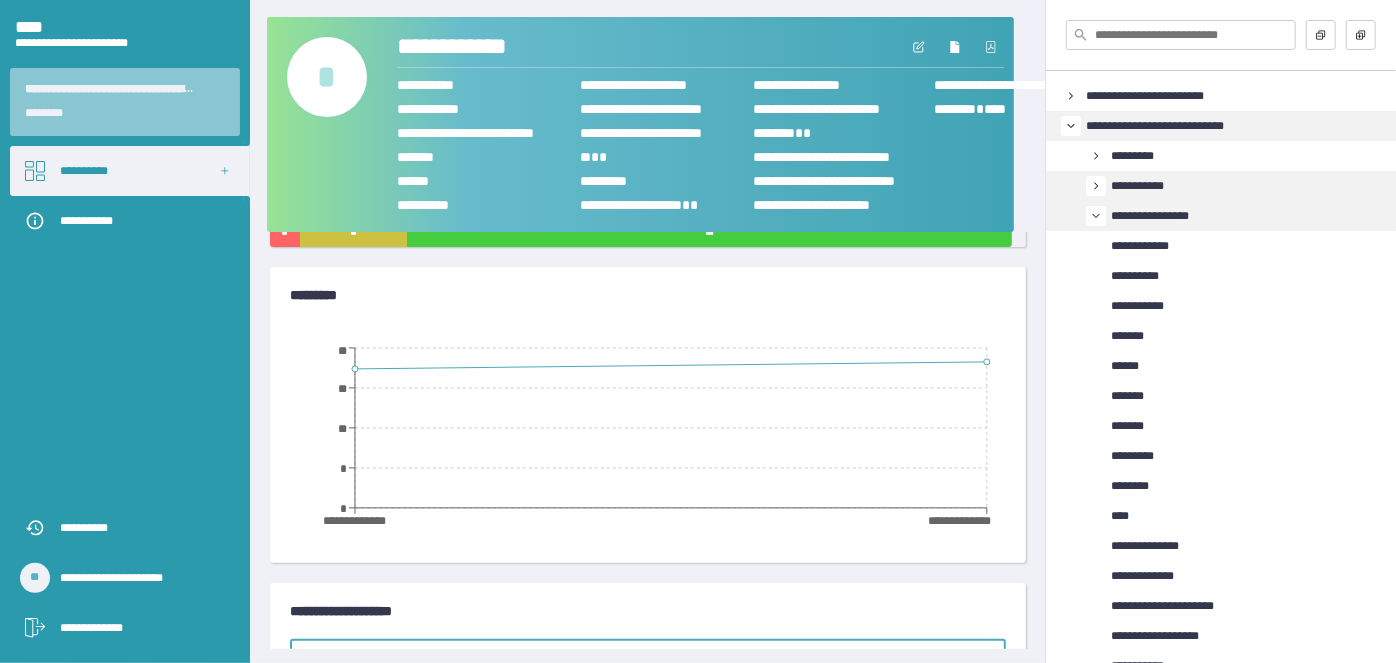 click on "**********" at bounding box center (1150, 216) 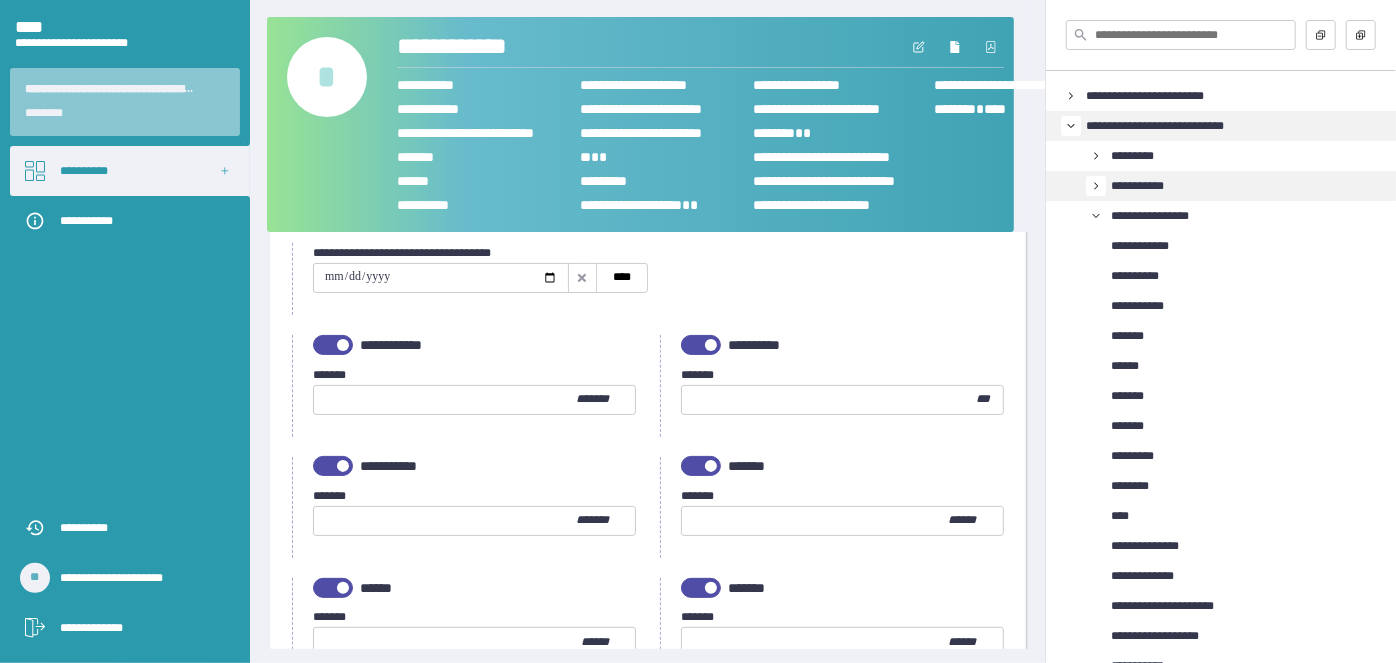 click at bounding box center [441, 278] 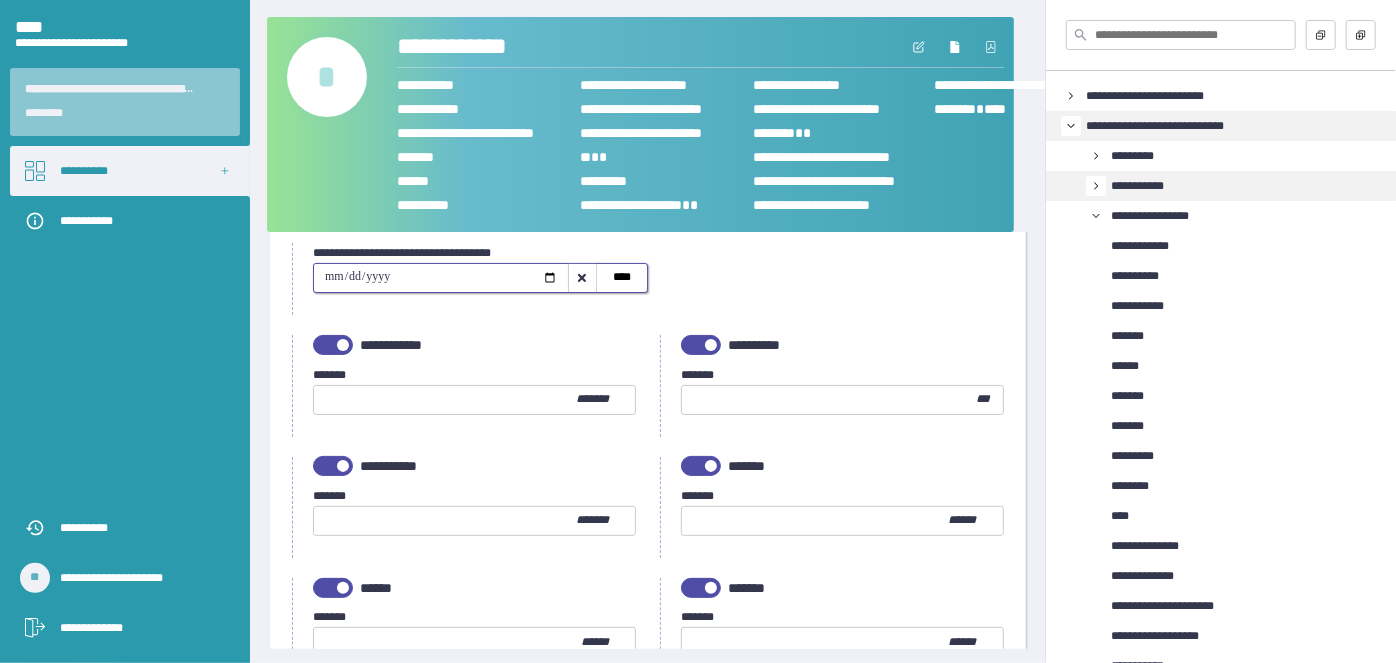 type on "**********" 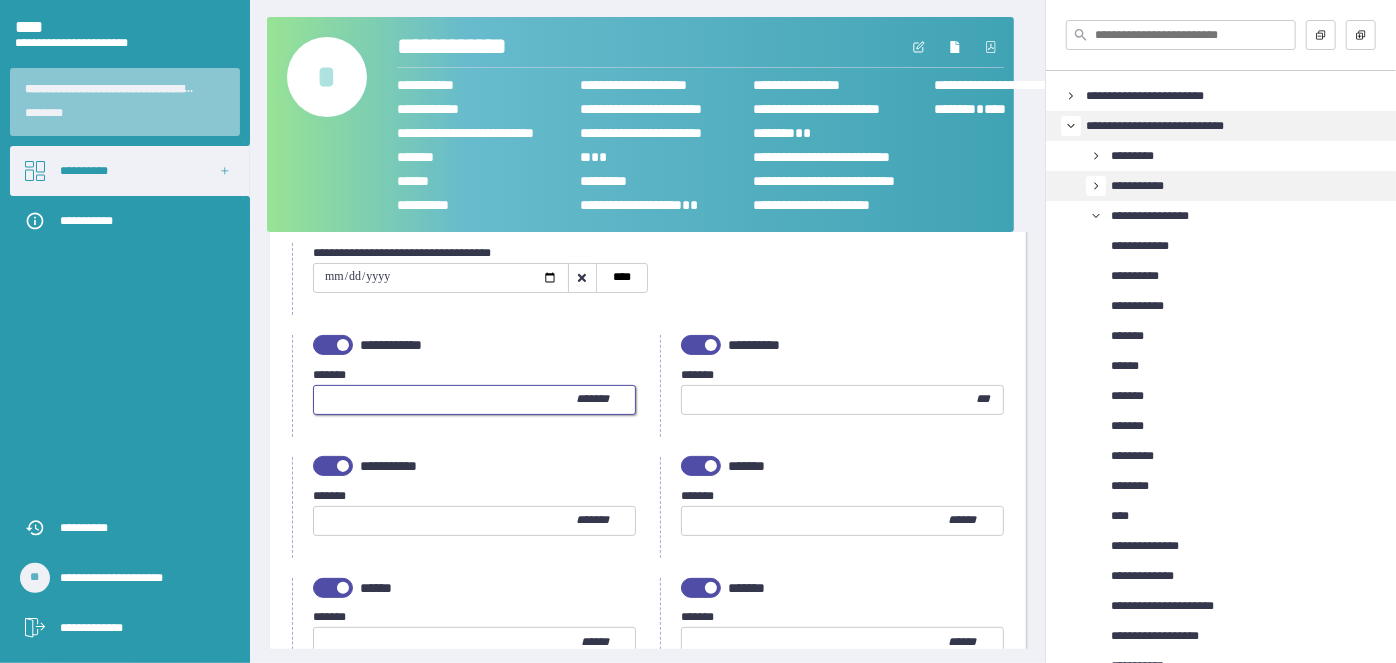 type on "***" 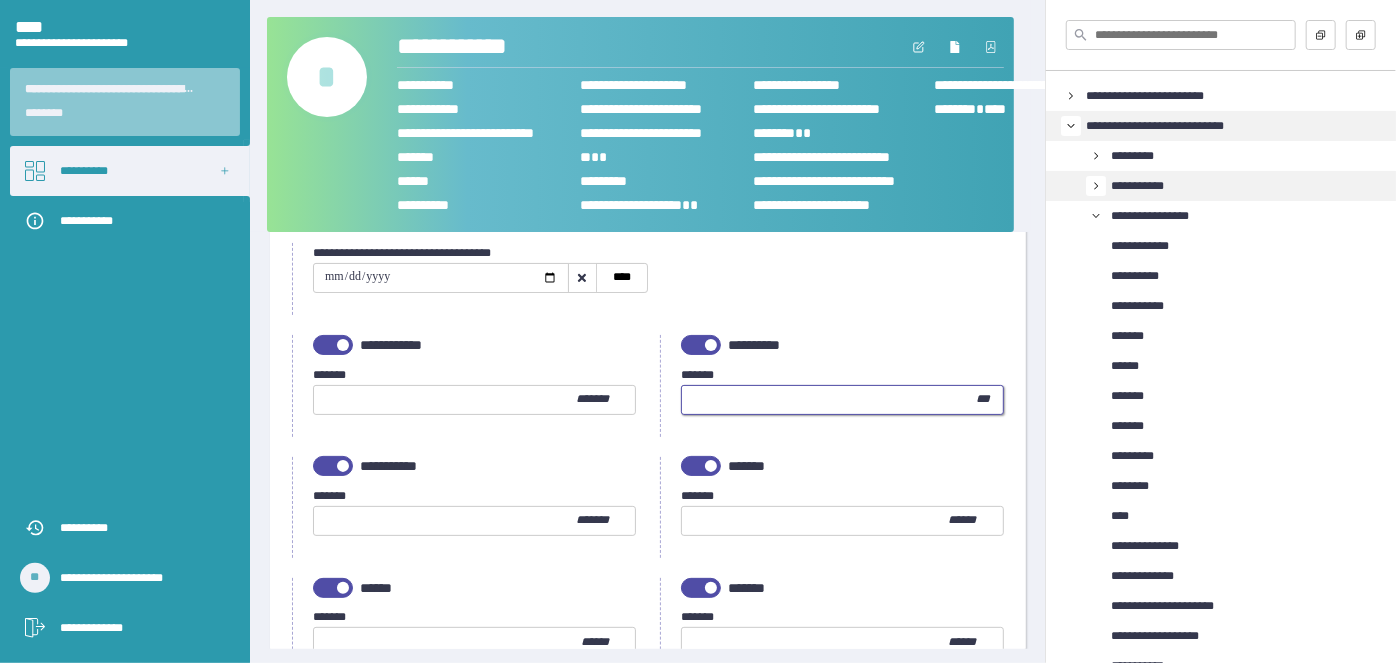click at bounding box center [829, 400] 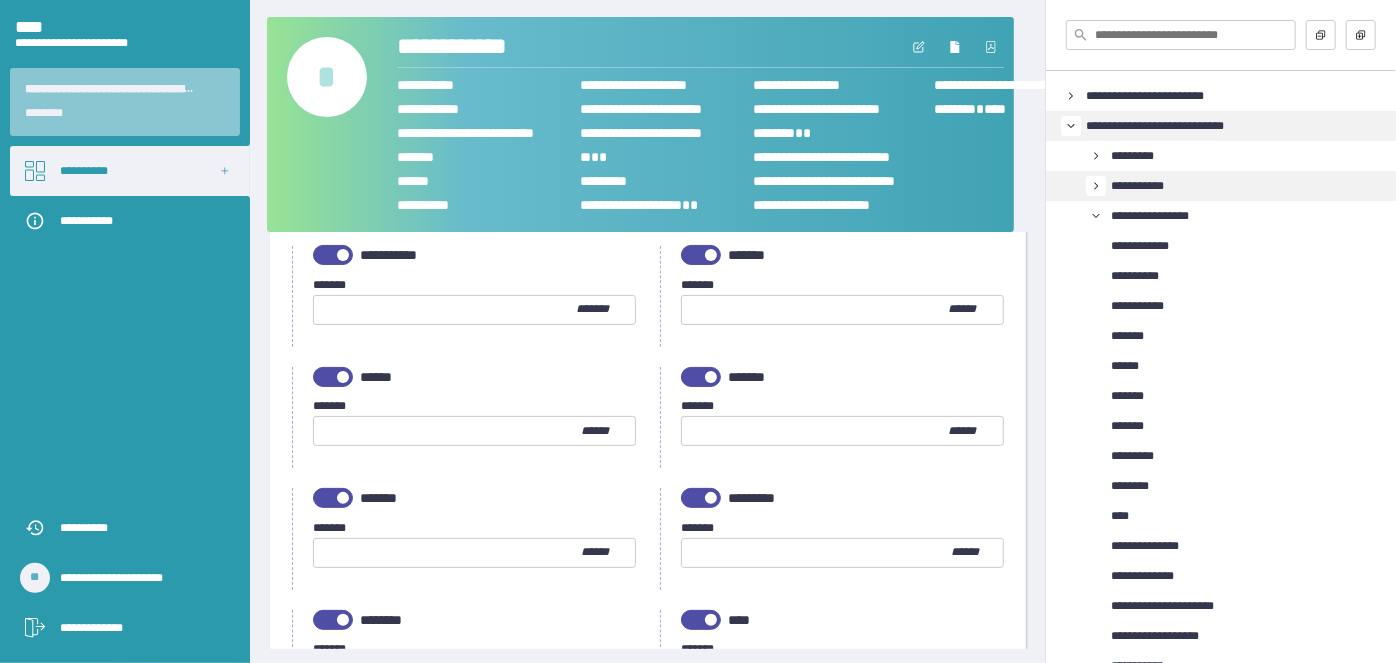 scroll, scrollTop: 267, scrollLeft: 0, axis: vertical 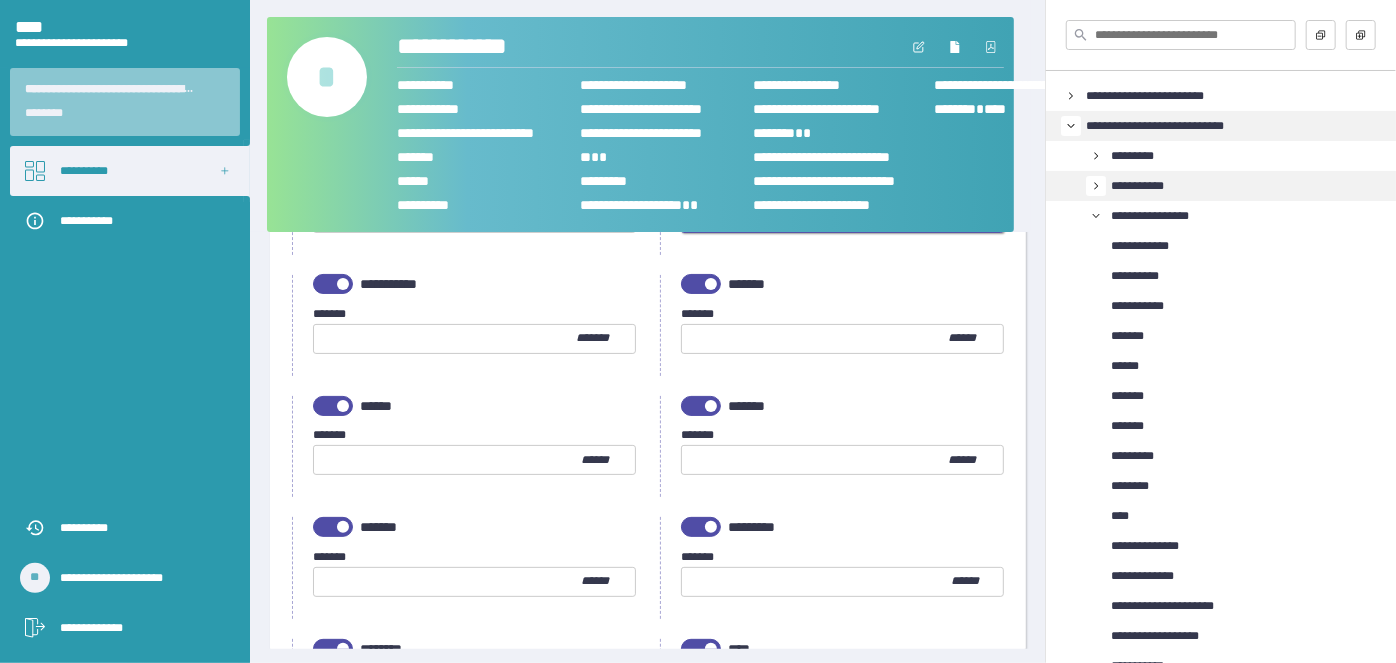 type on "**" 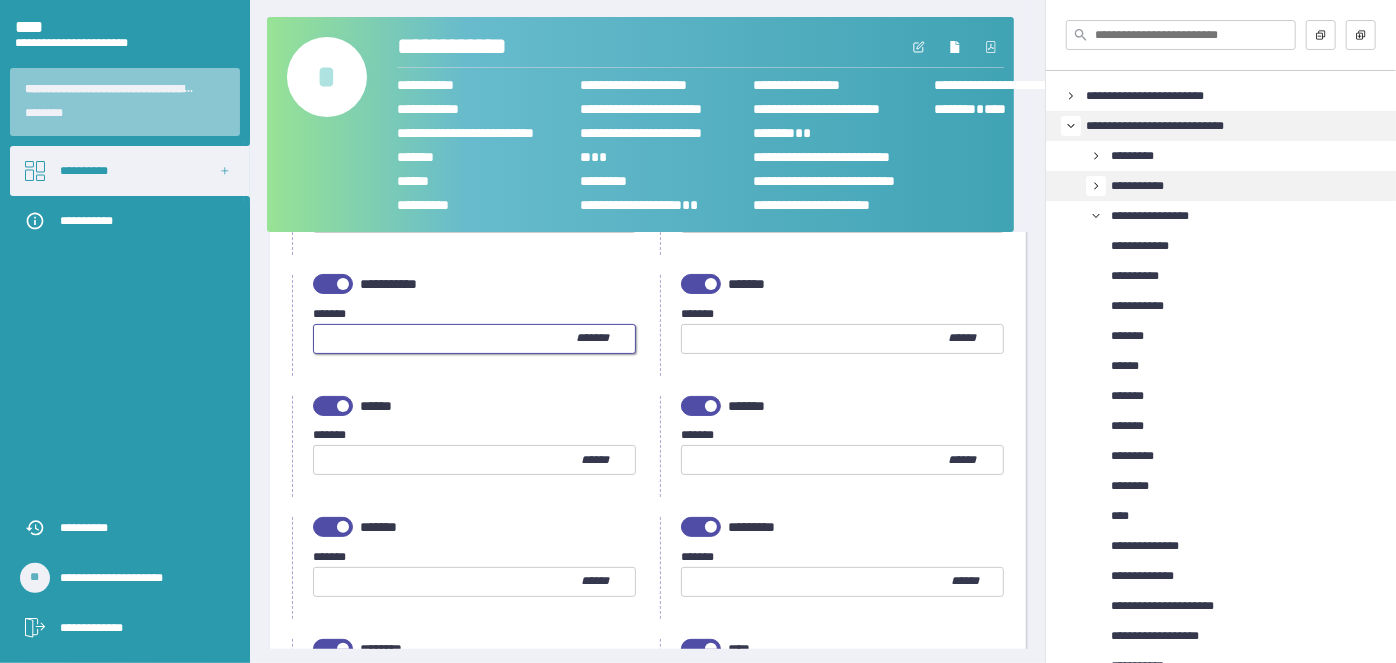 type on "***" 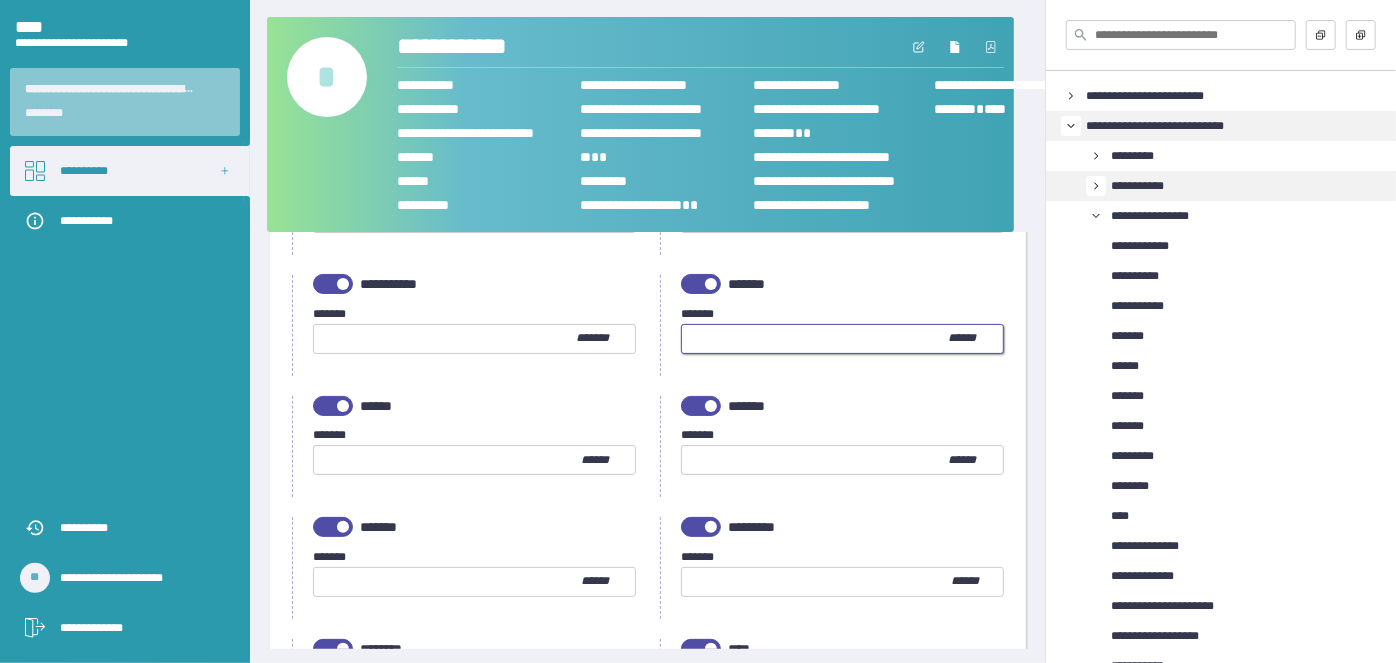 click at bounding box center (815, 339) 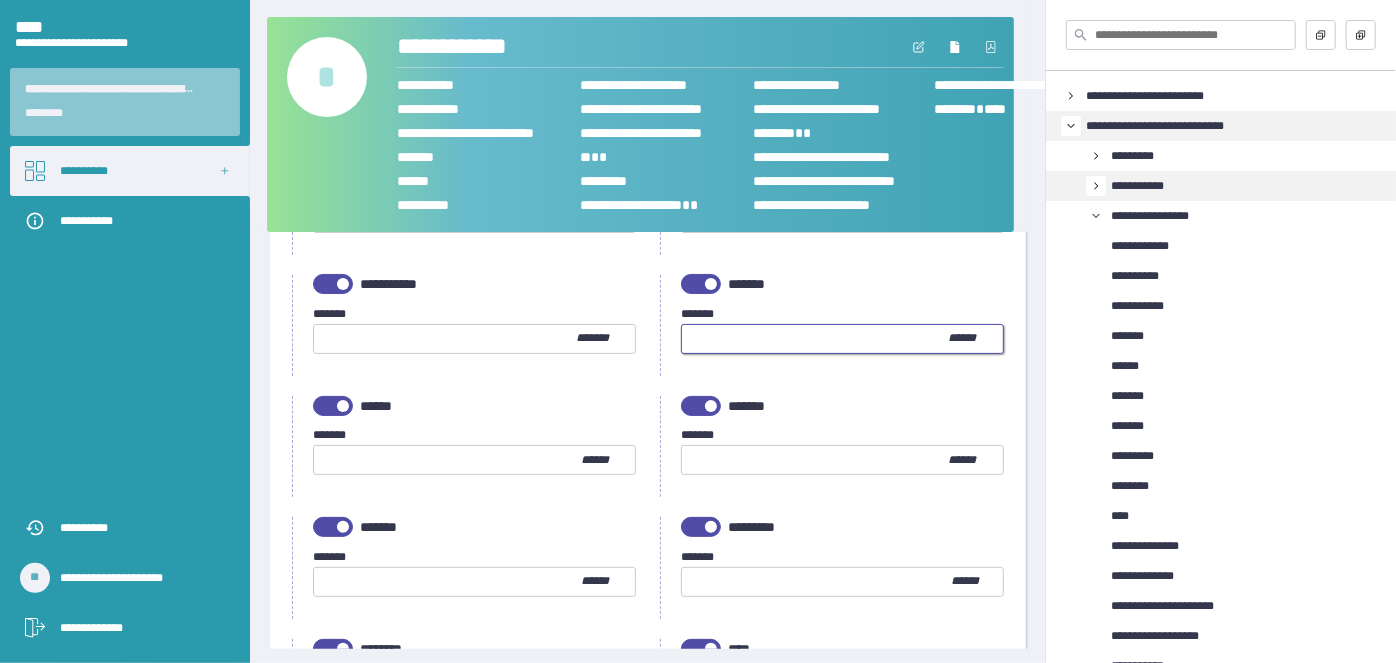 type on "***" 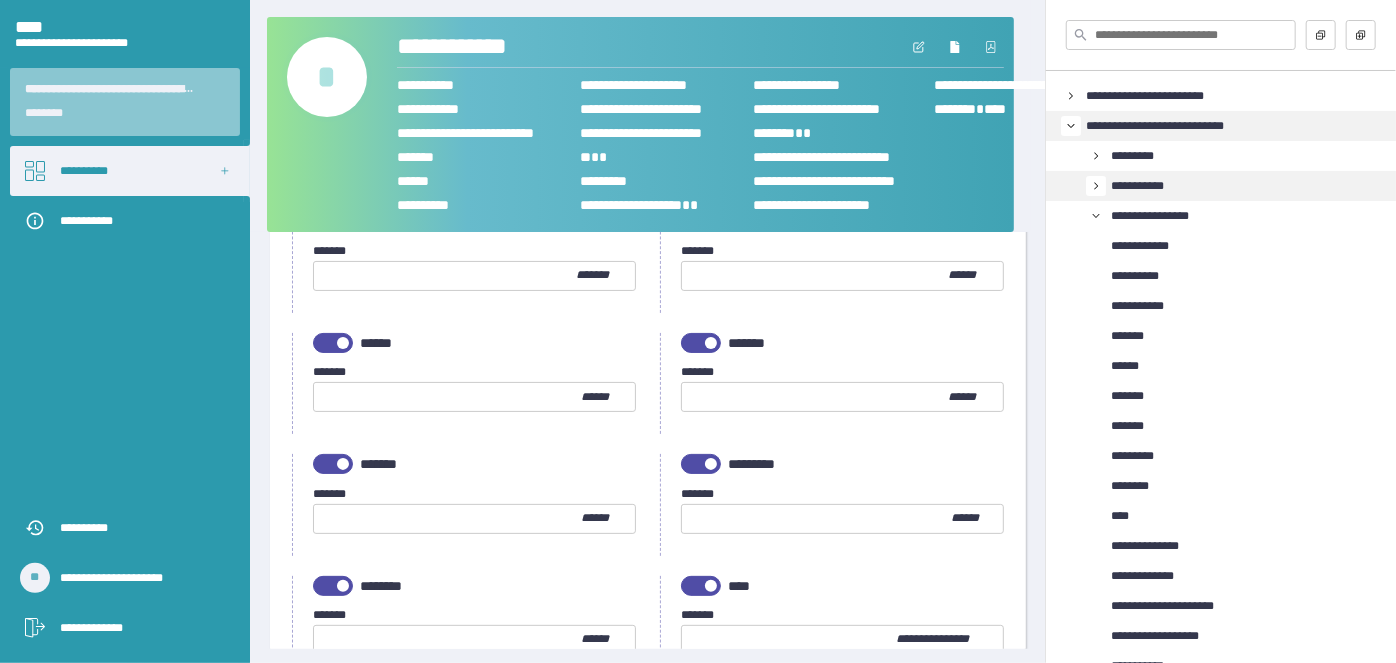 scroll, scrollTop: 358, scrollLeft: 0, axis: vertical 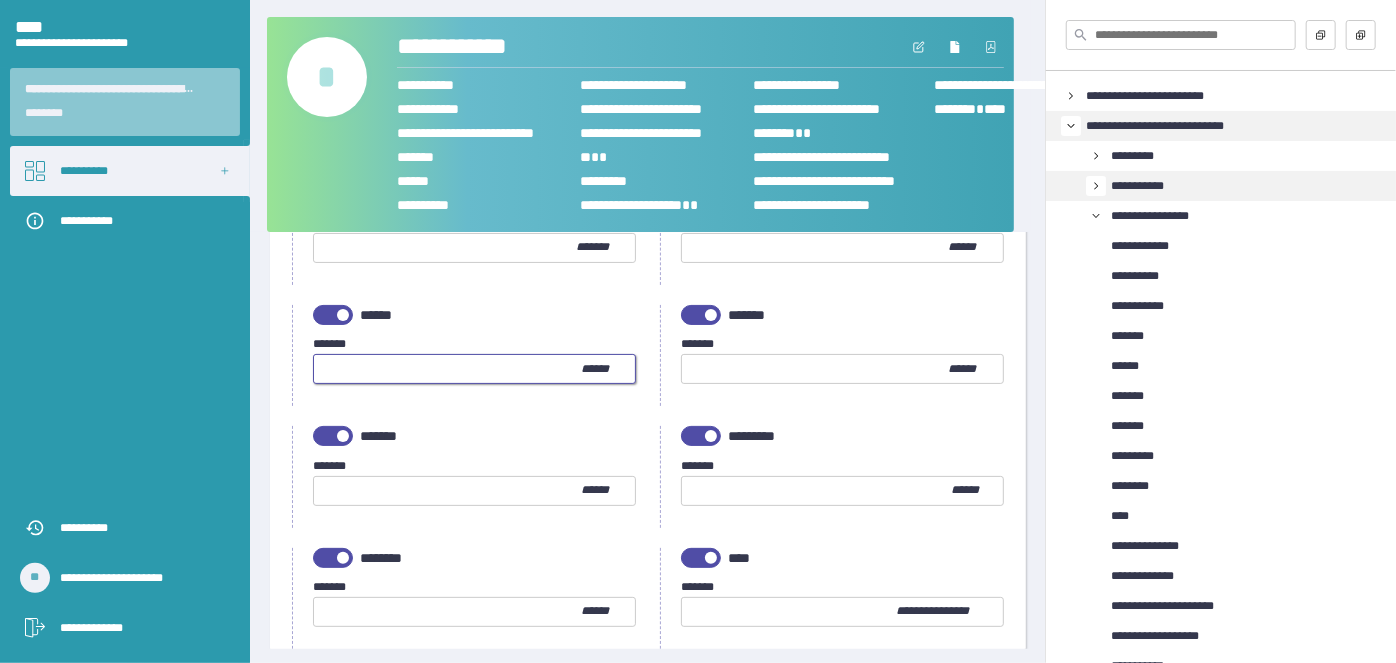 click at bounding box center [447, 369] 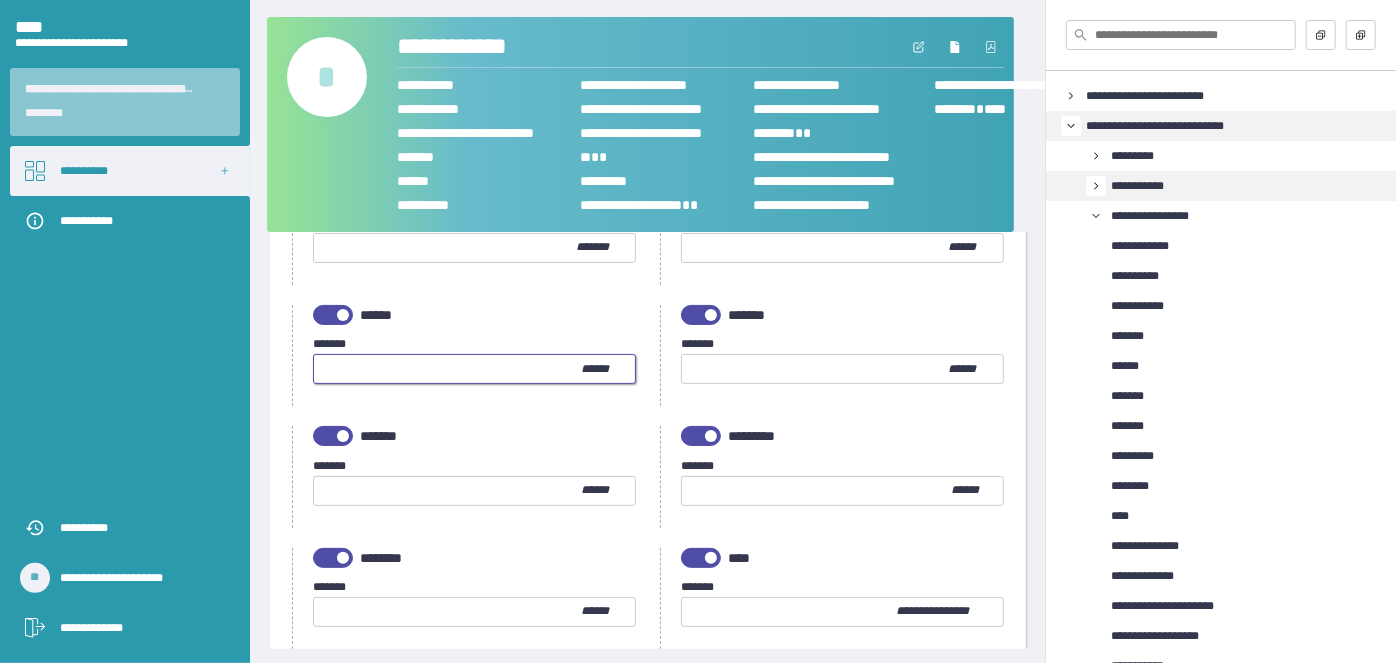 type on "***" 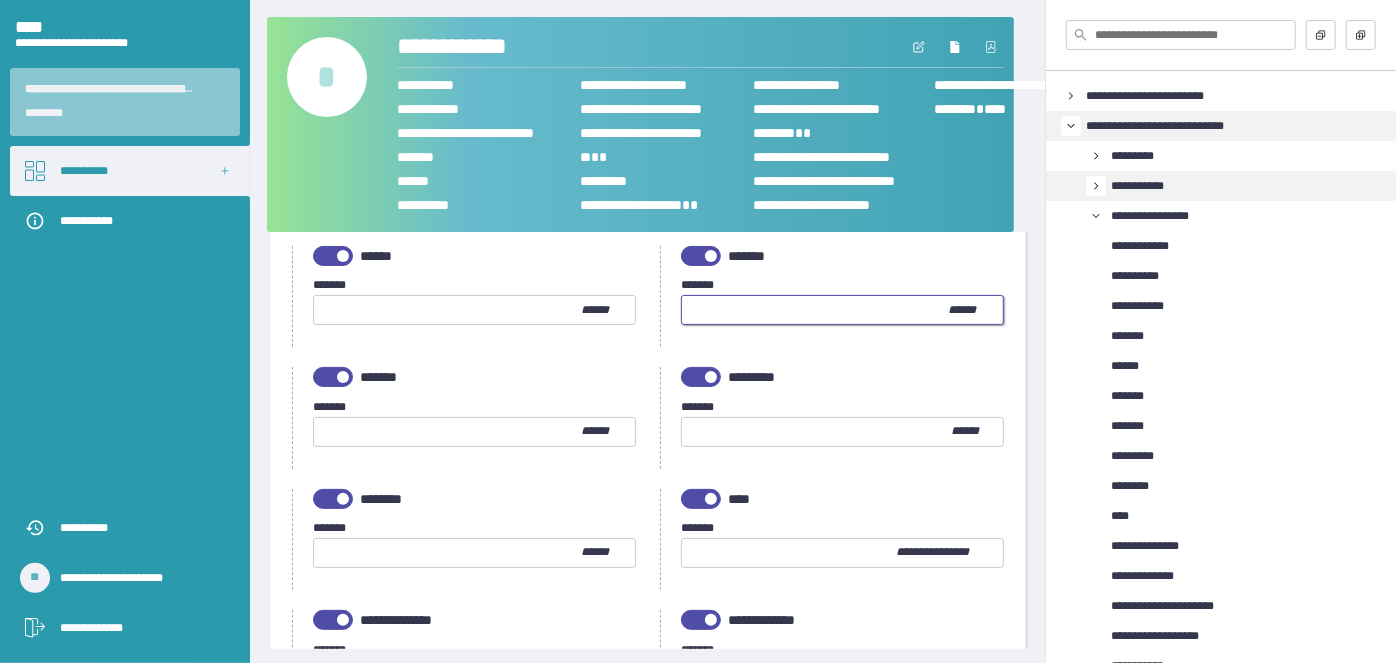 scroll, scrollTop: 449, scrollLeft: 0, axis: vertical 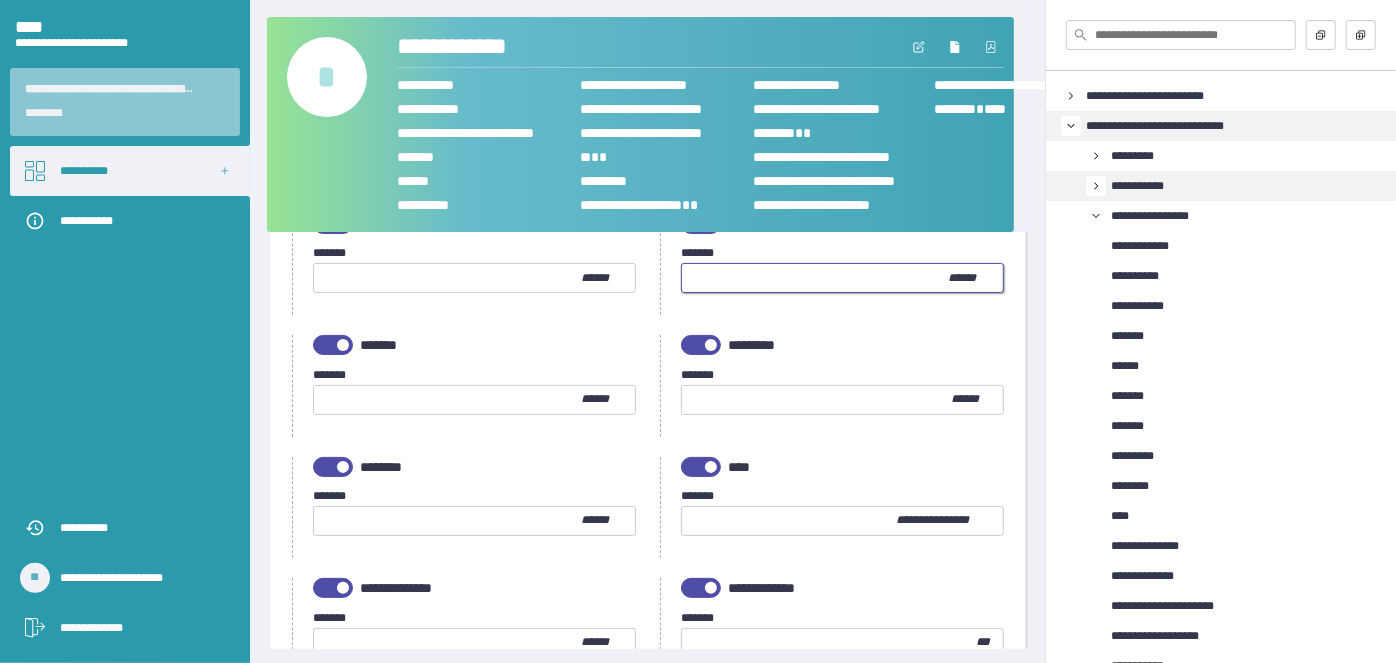 type on "****" 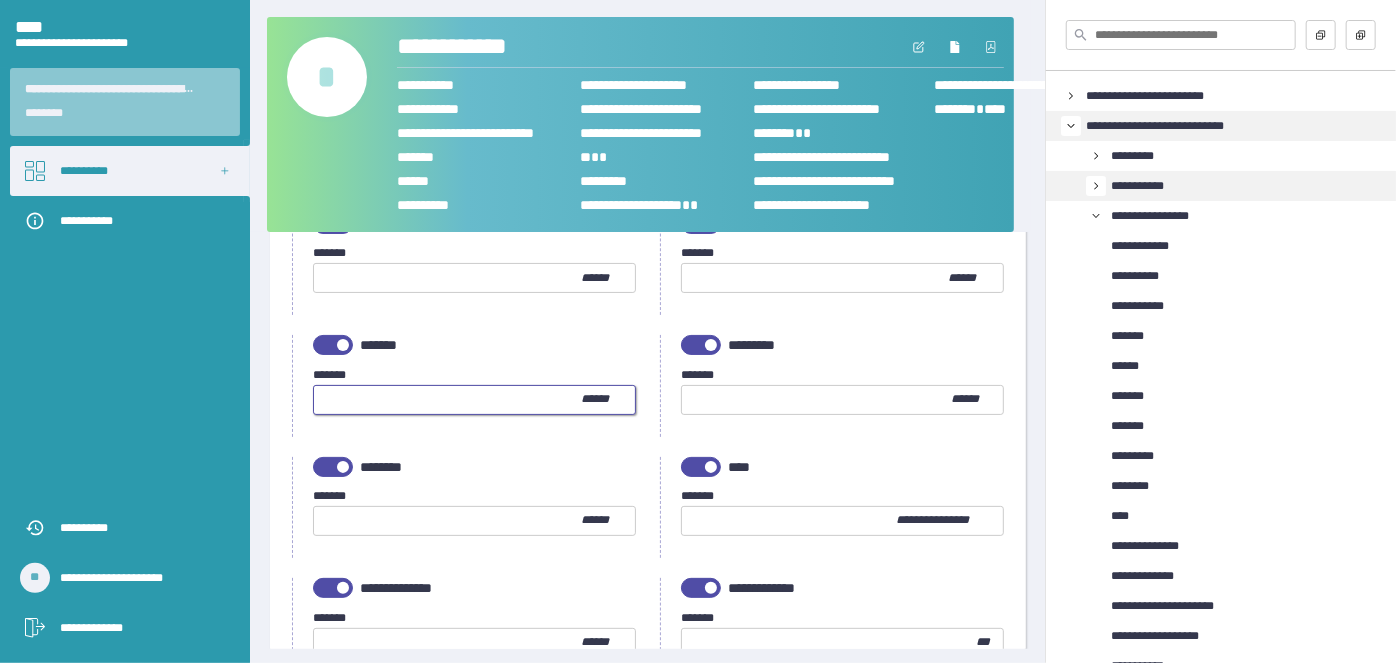 click at bounding box center (447, 400) 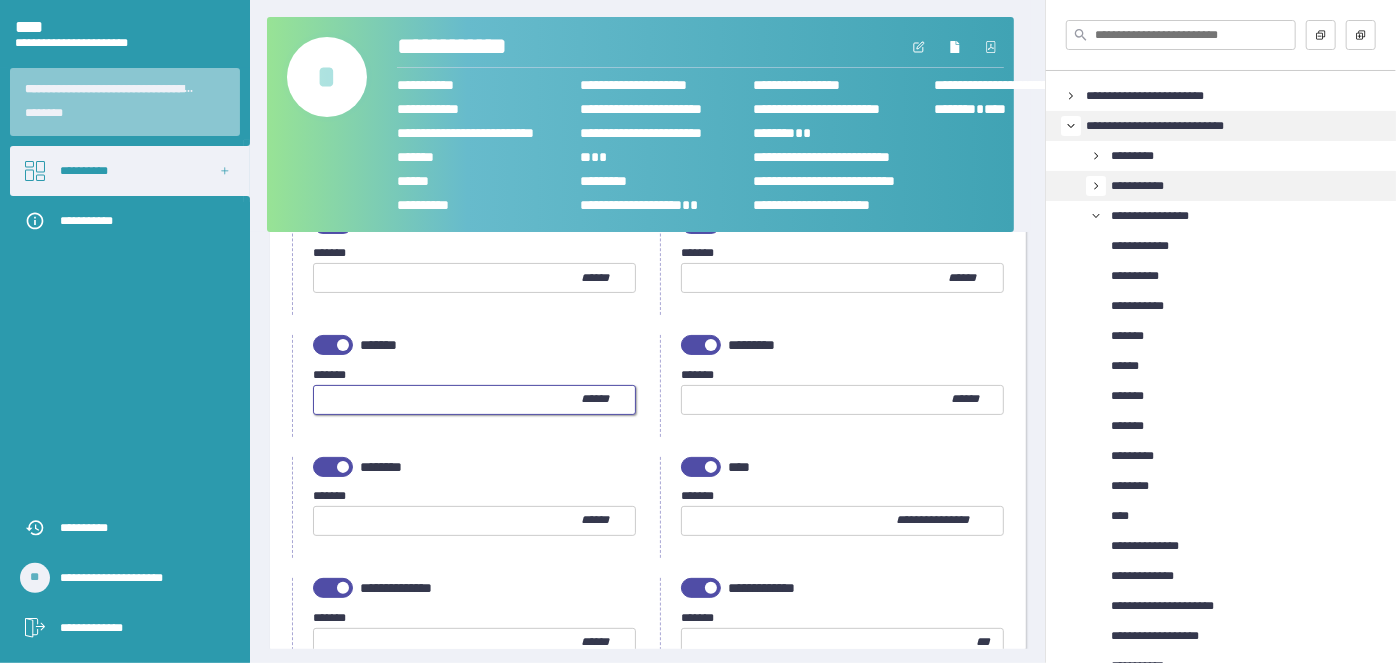 type on "****" 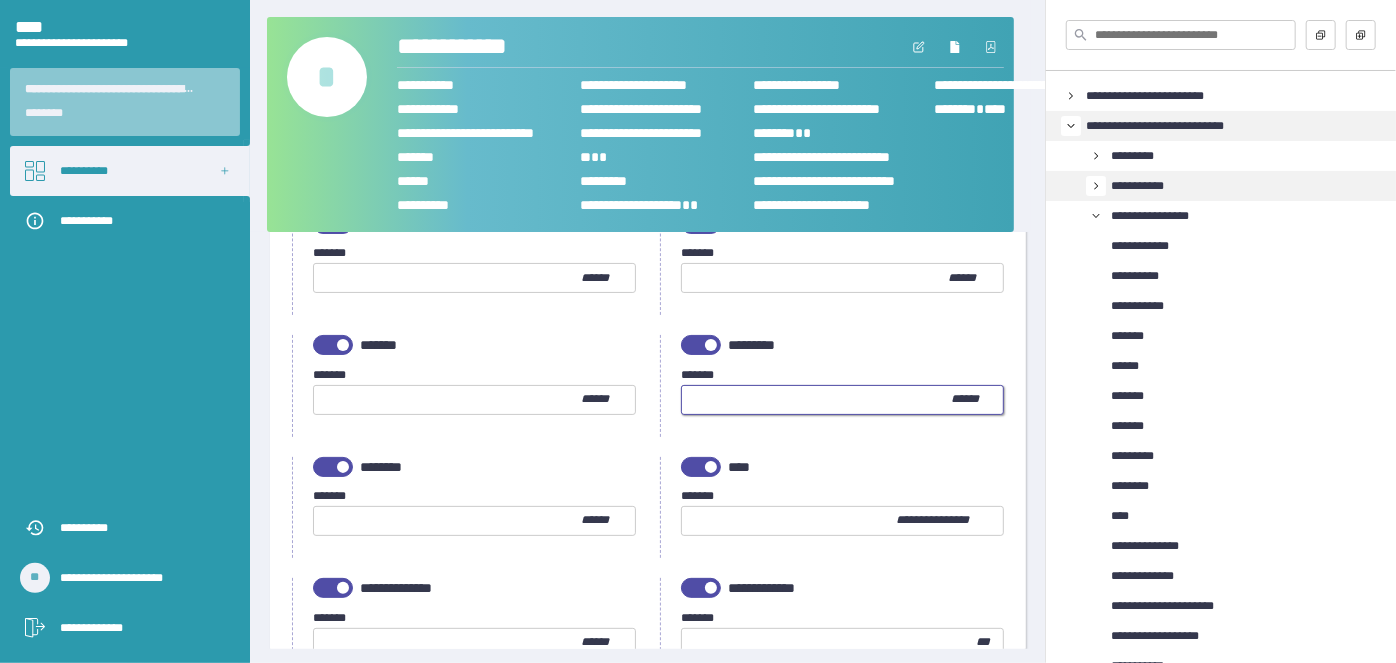 type on "****" 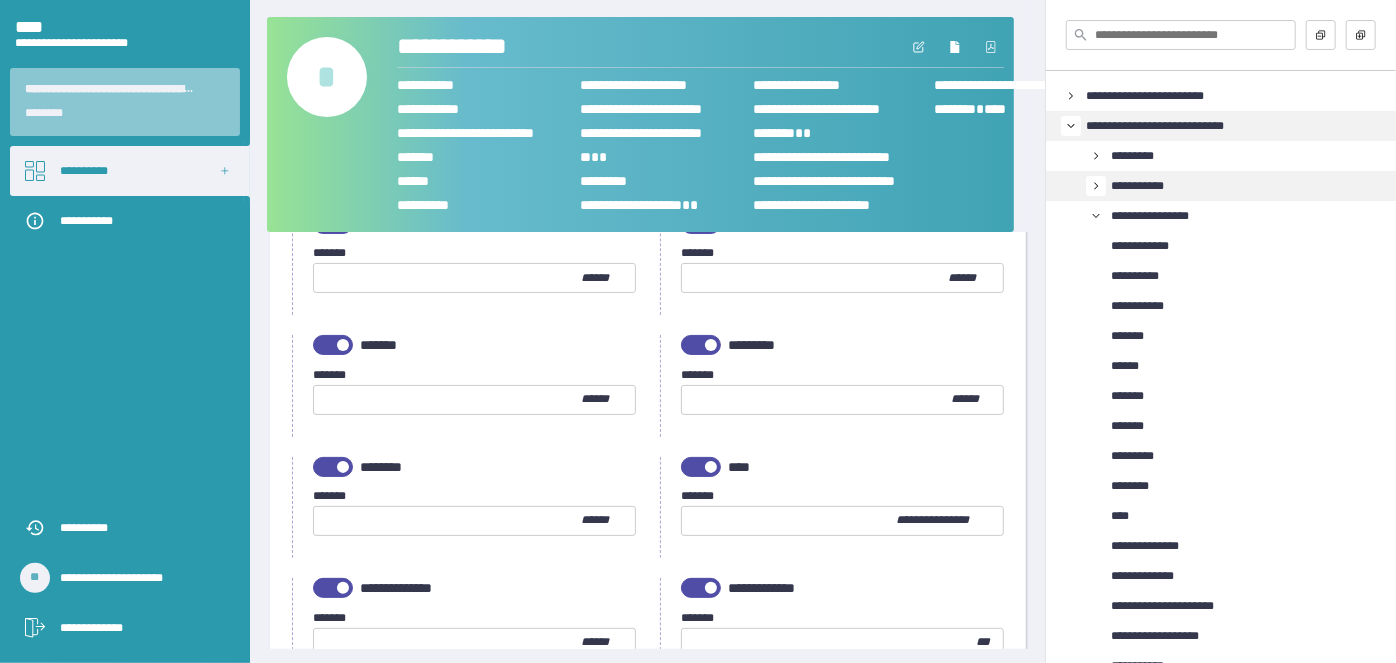 click on "***** *" at bounding box center (474, 496) 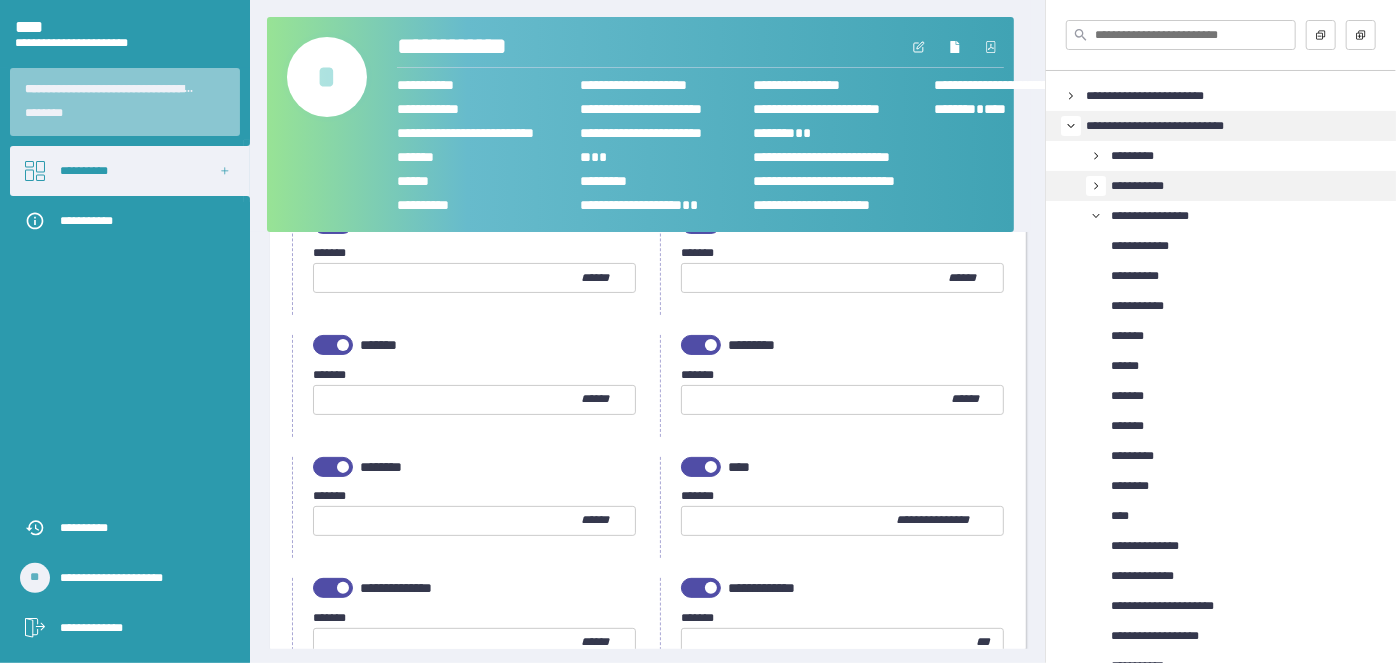 click at bounding box center [447, 521] 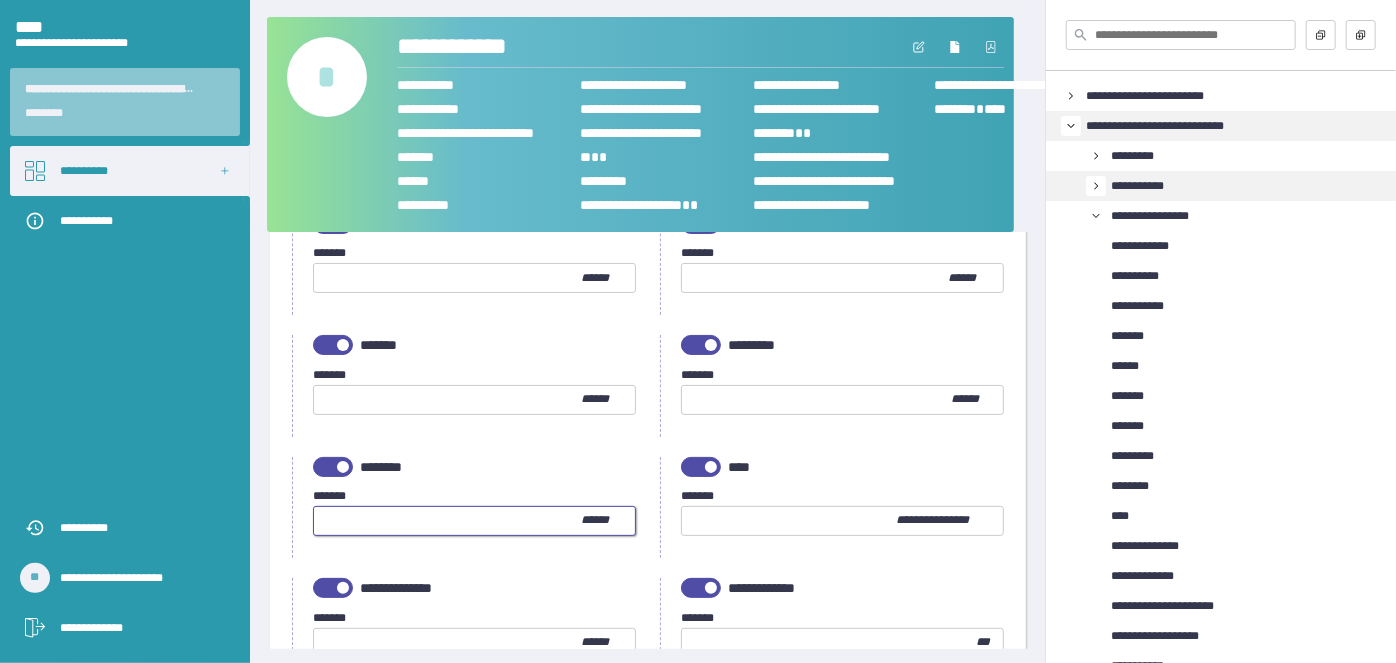 type on "**" 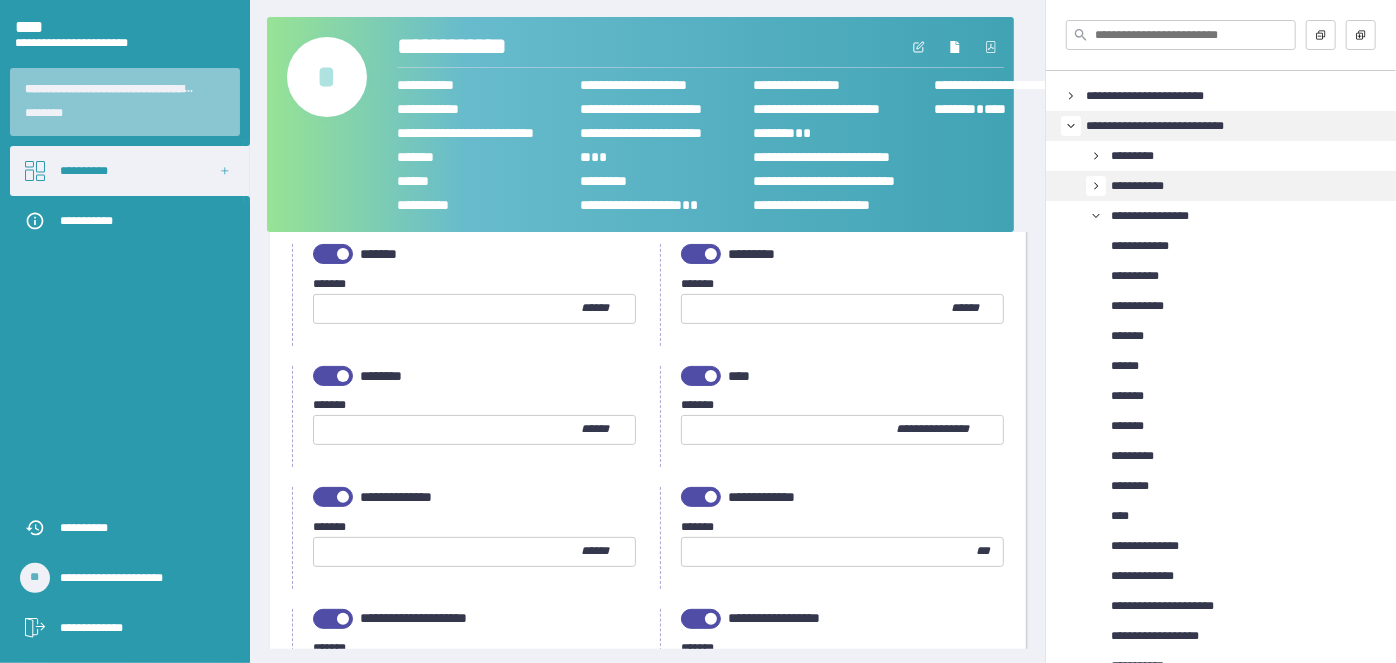 scroll, scrollTop: 631, scrollLeft: 0, axis: vertical 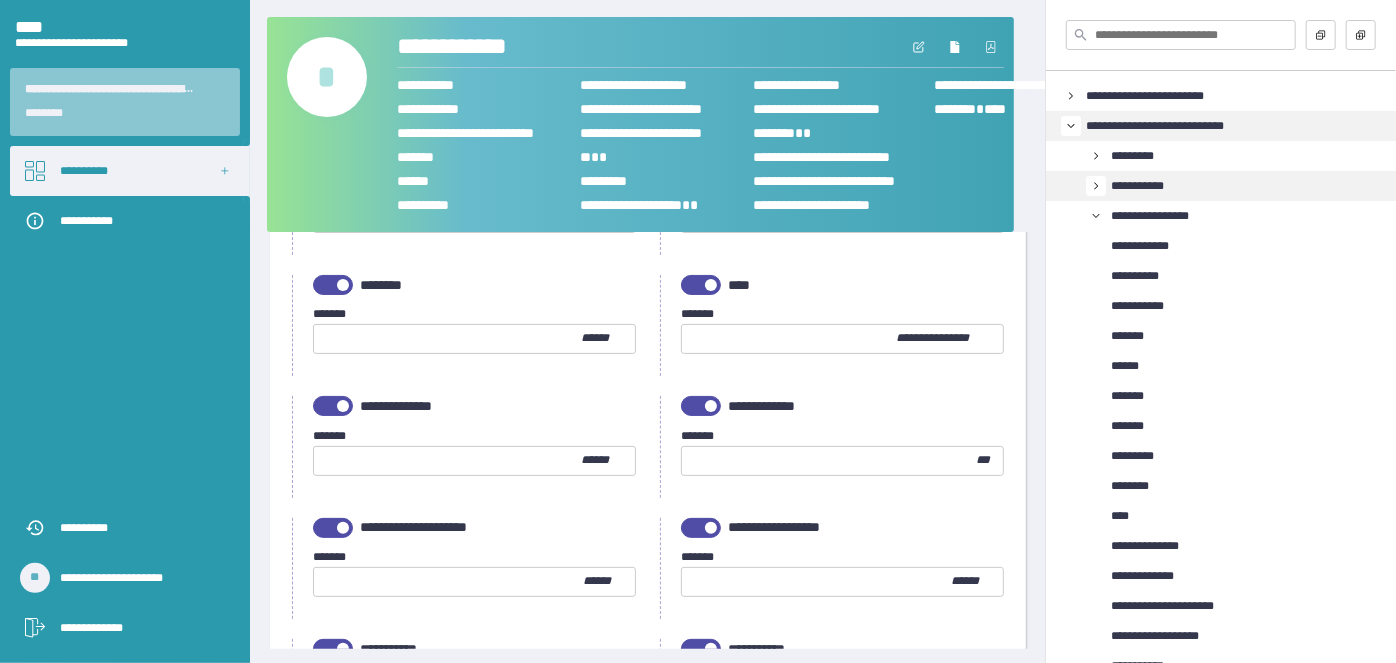 click at bounding box center [789, 339] 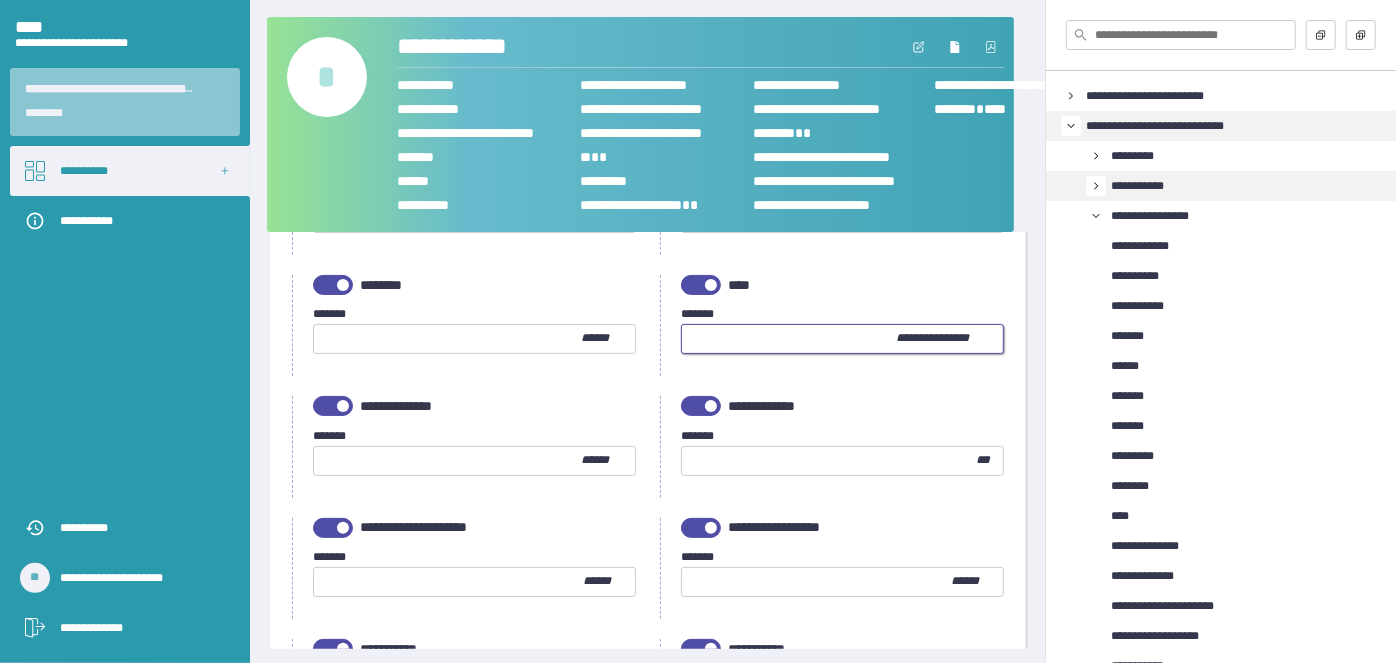 scroll, scrollTop: 722, scrollLeft: 0, axis: vertical 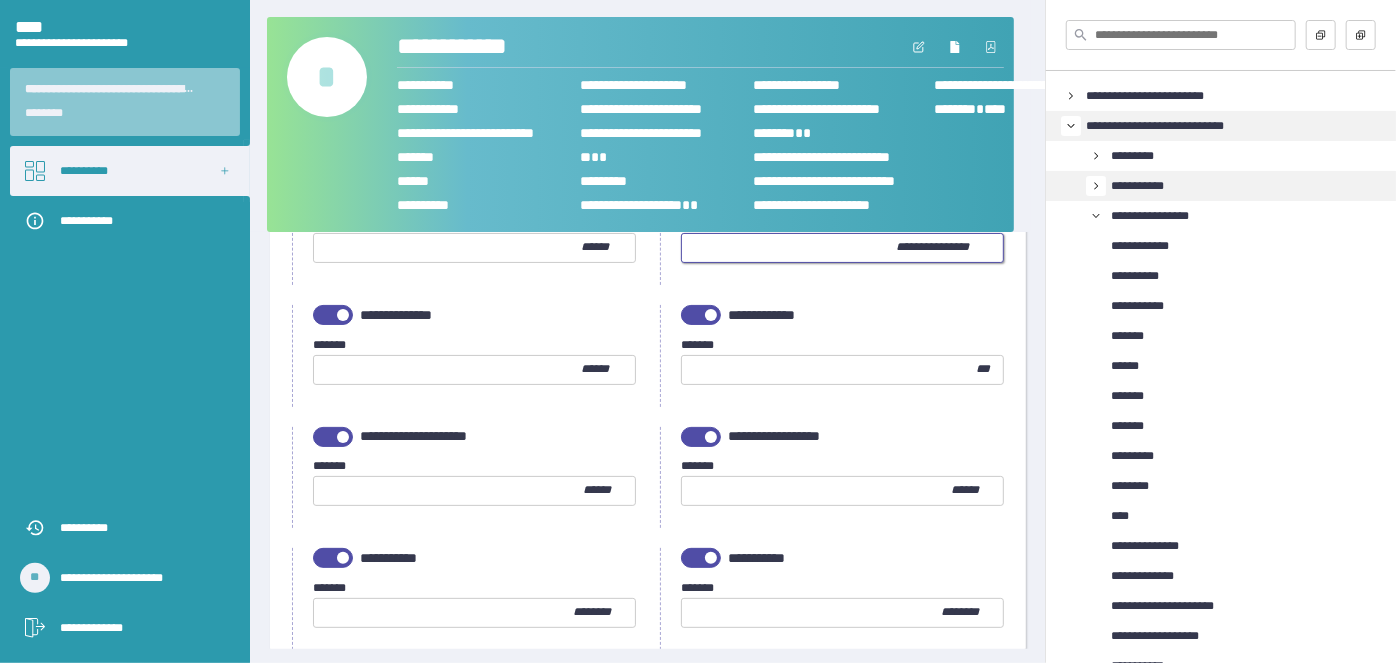 type on "*" 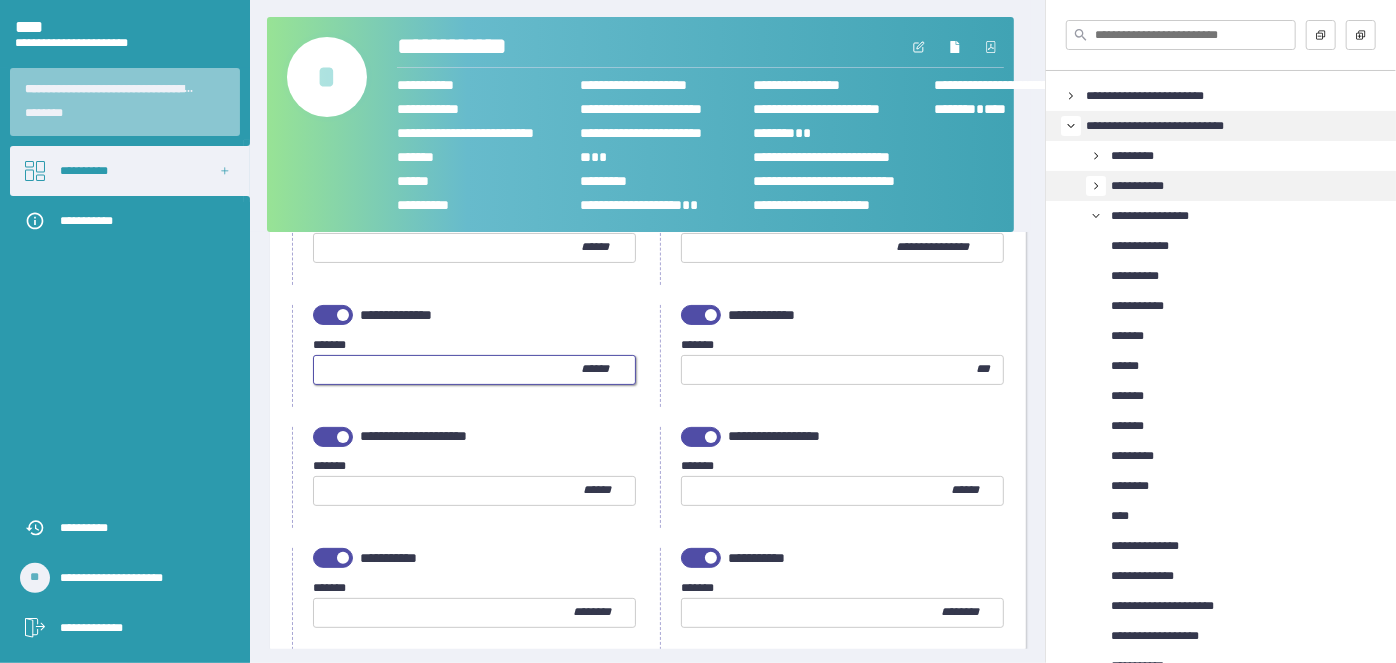 click at bounding box center (447, 370) 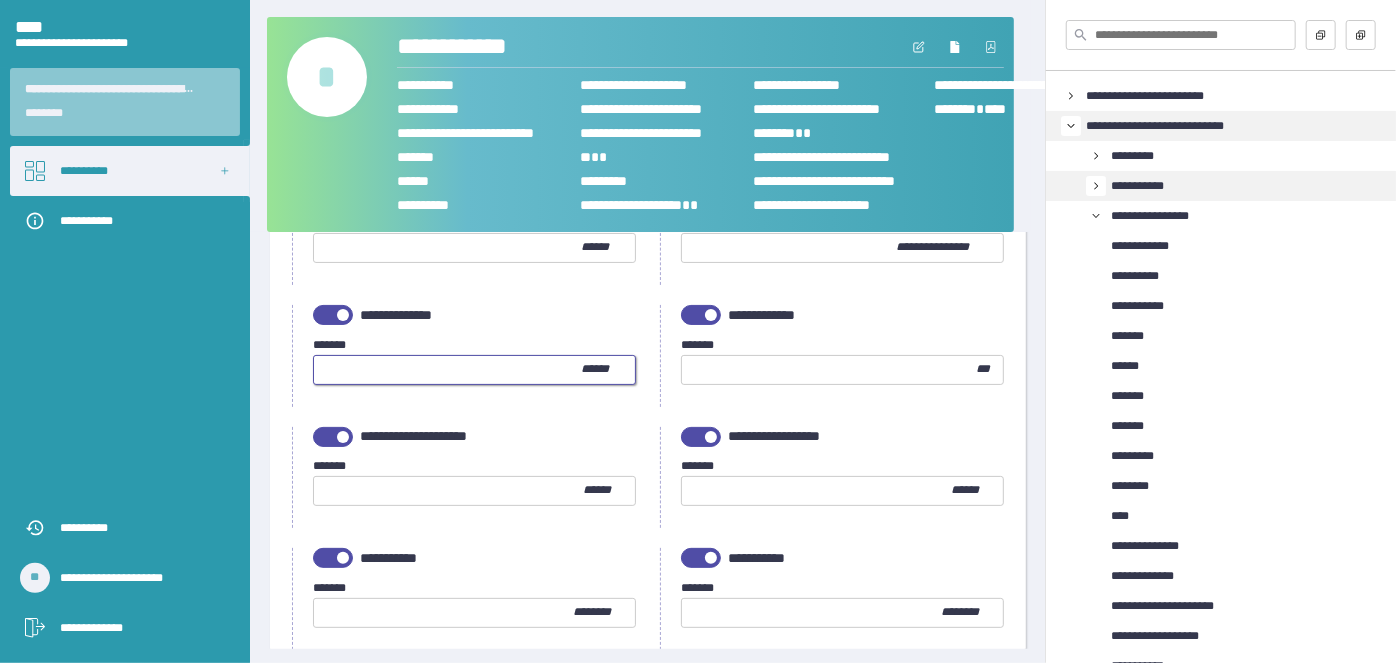 type on "***" 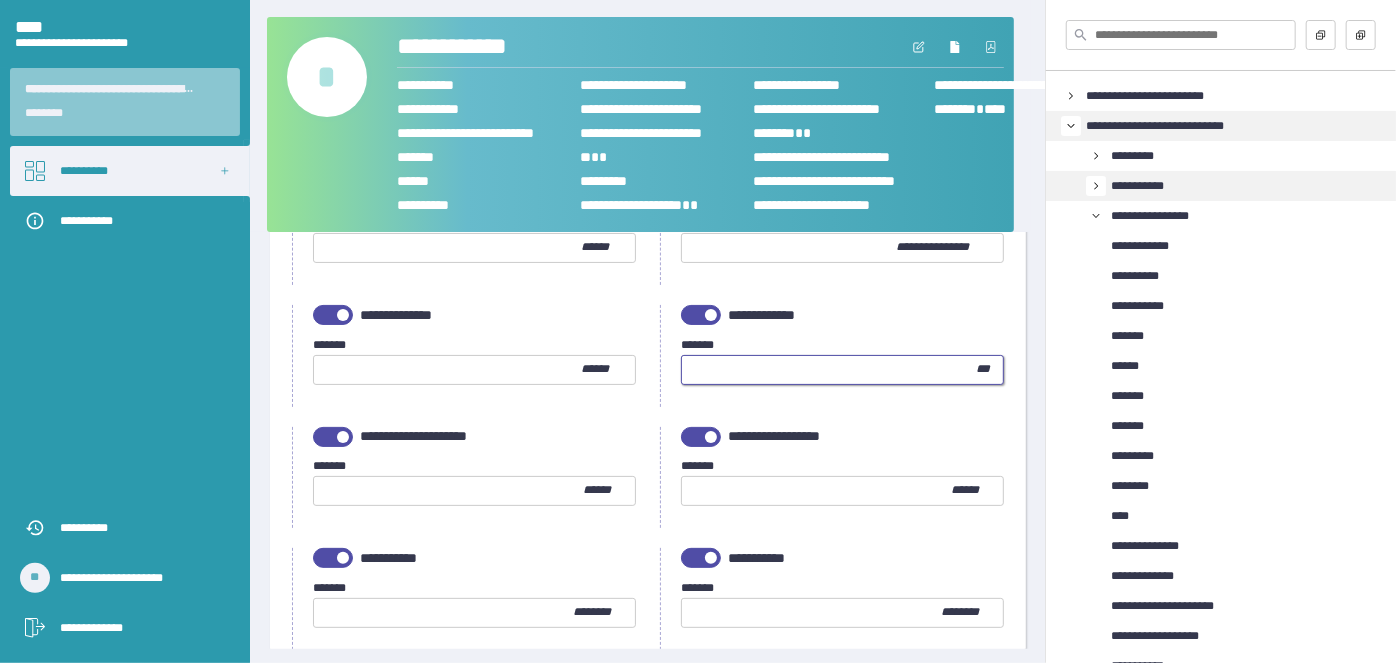 click at bounding box center [829, 370] 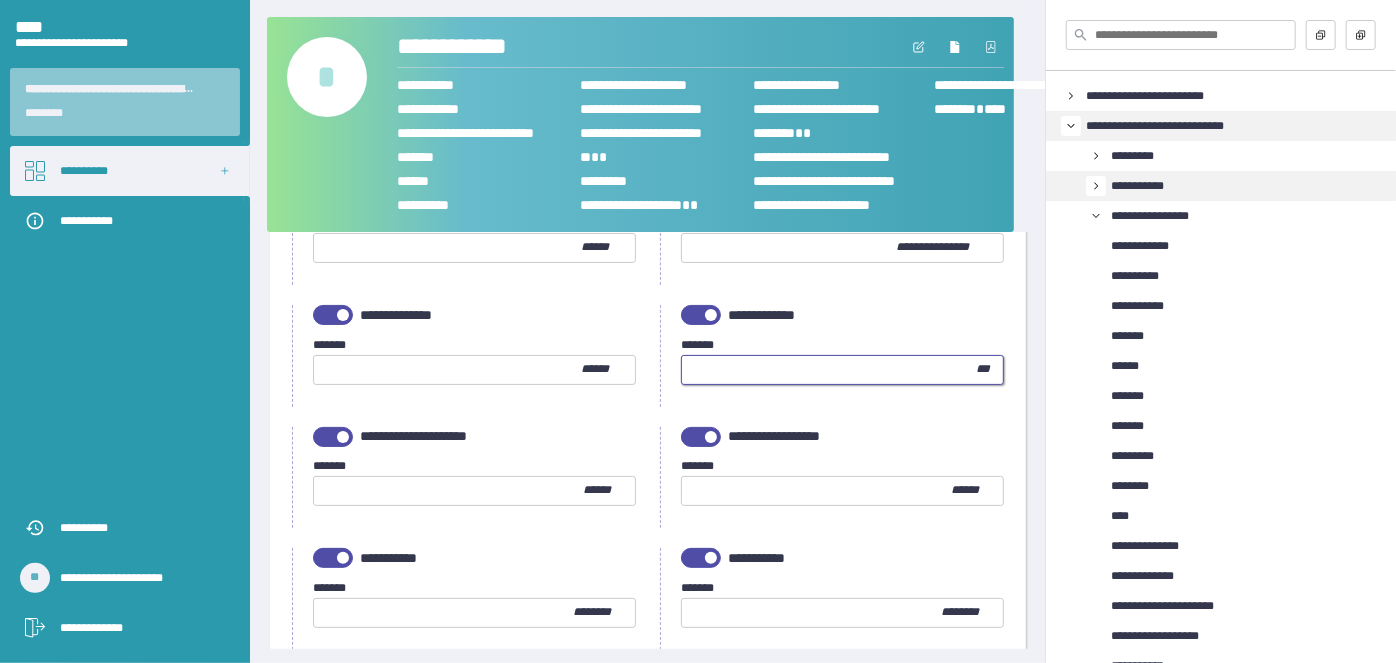 type on "**" 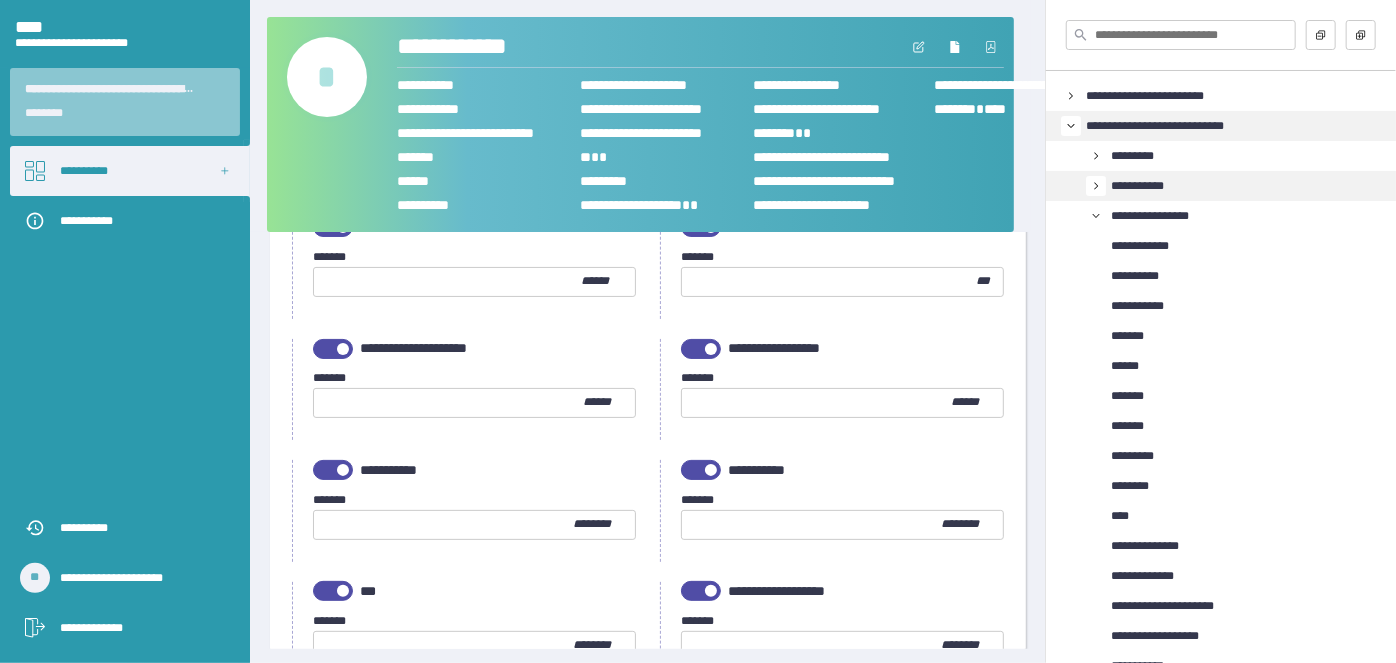 scroll, scrollTop: 813, scrollLeft: 0, axis: vertical 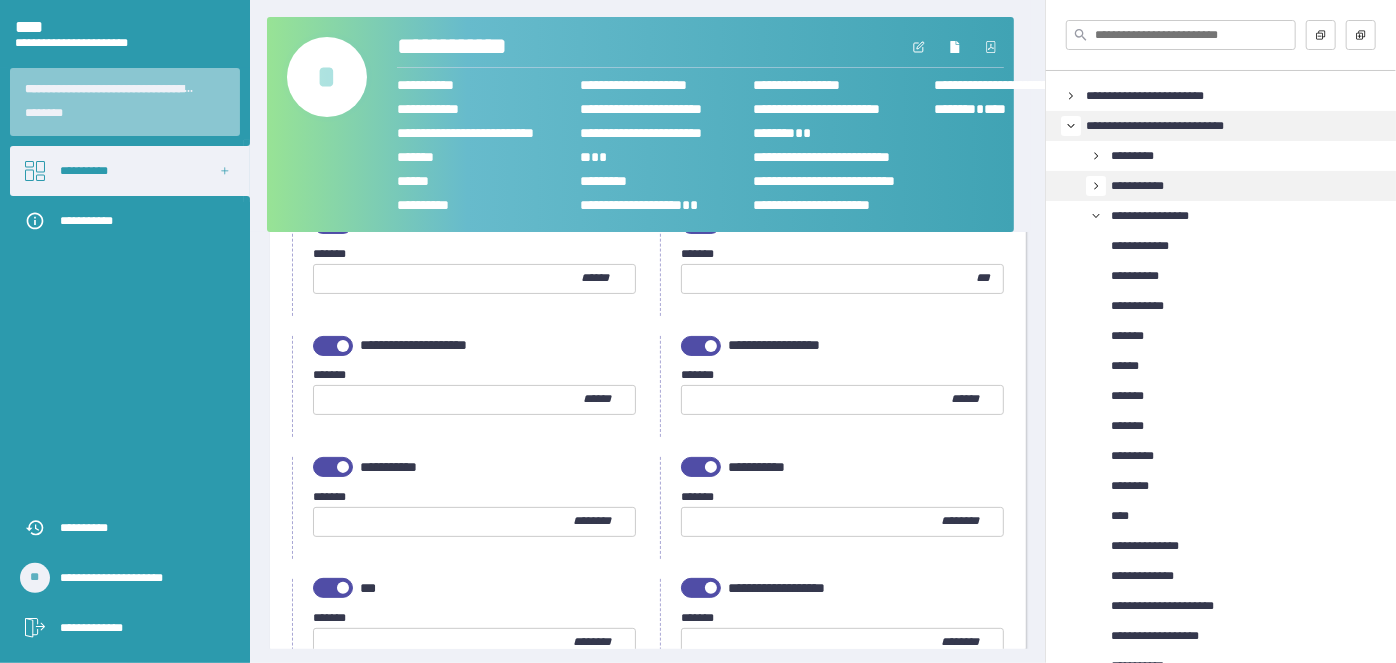 click at bounding box center [333, 346] 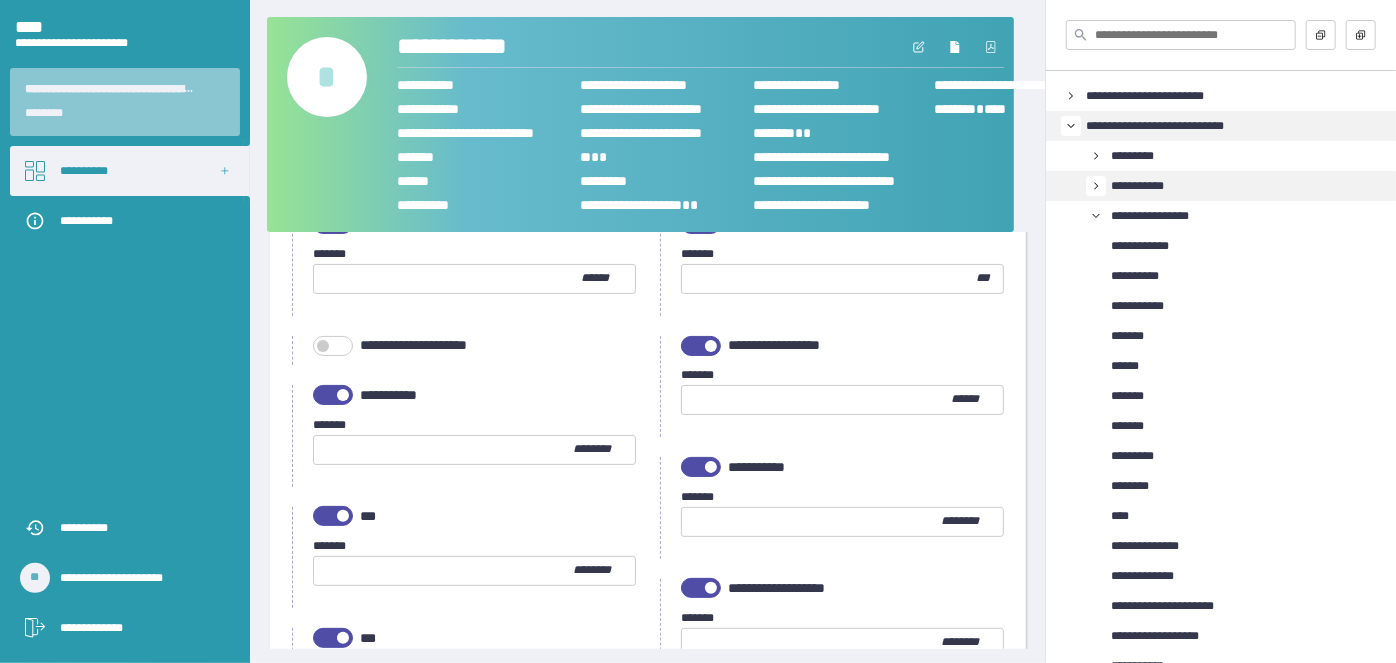 click at bounding box center [816, 400] 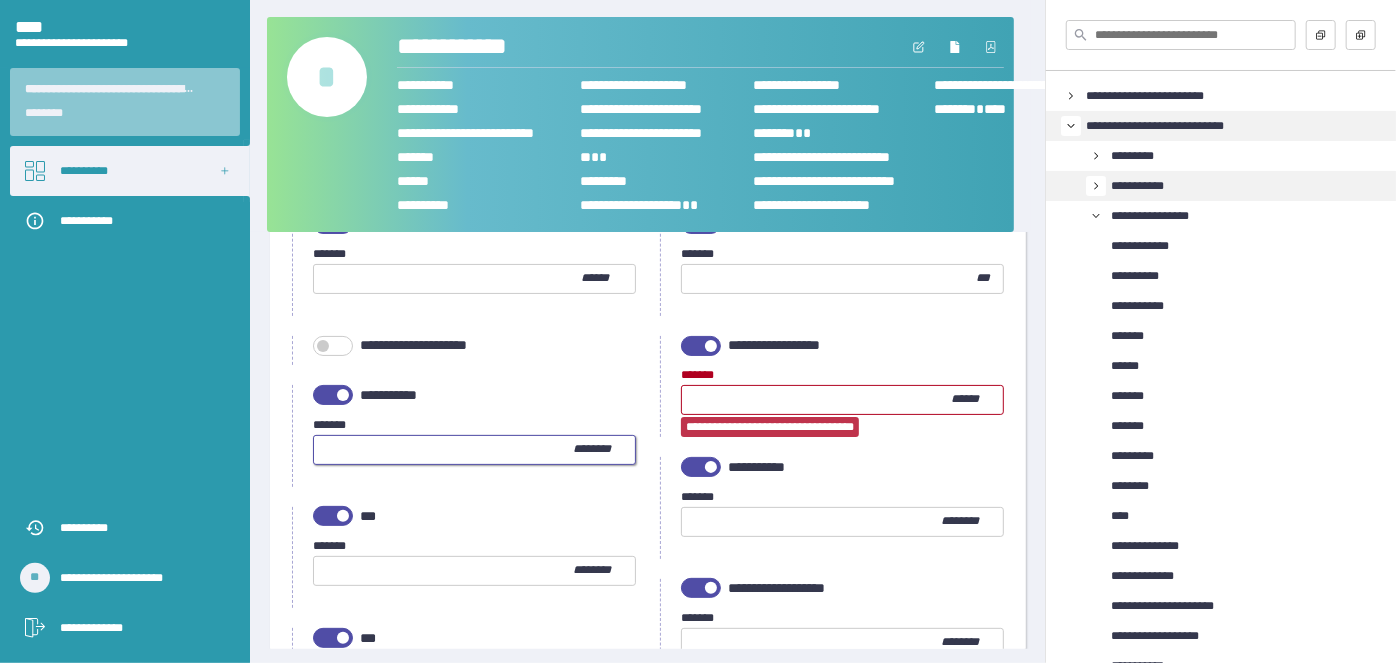 click at bounding box center [443, 450] 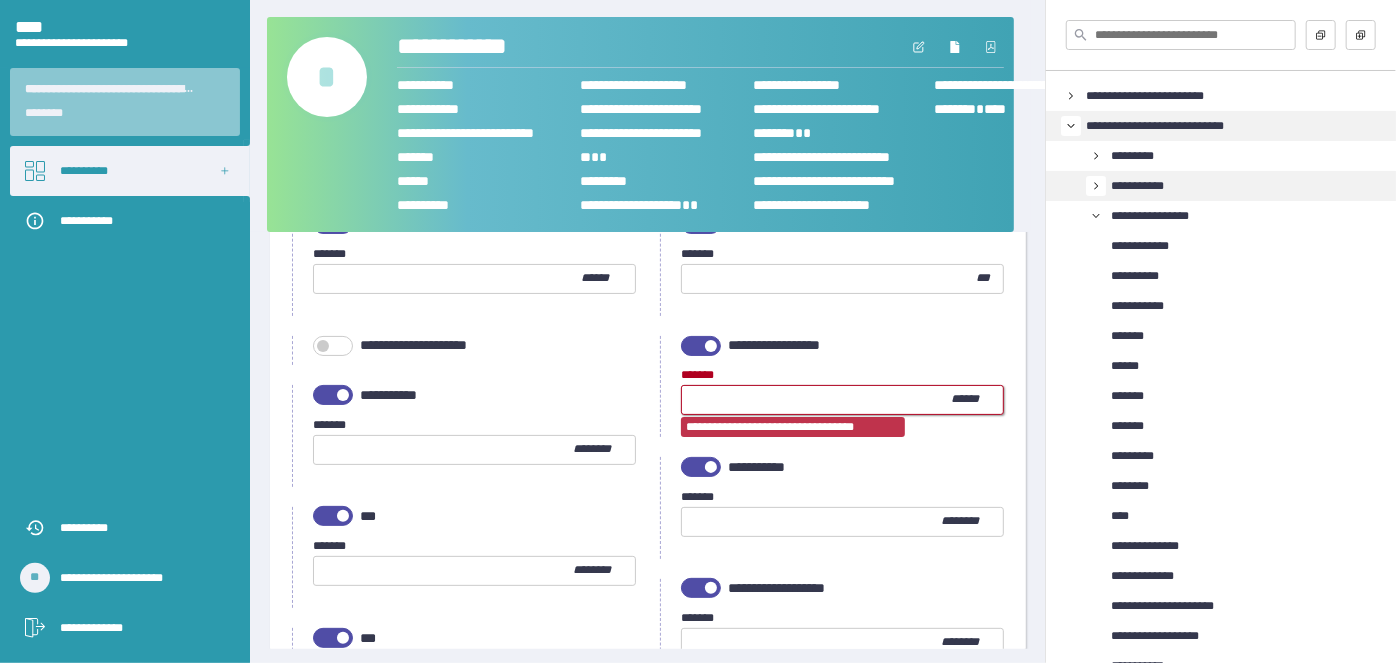 click on "***" at bounding box center [816, 400] 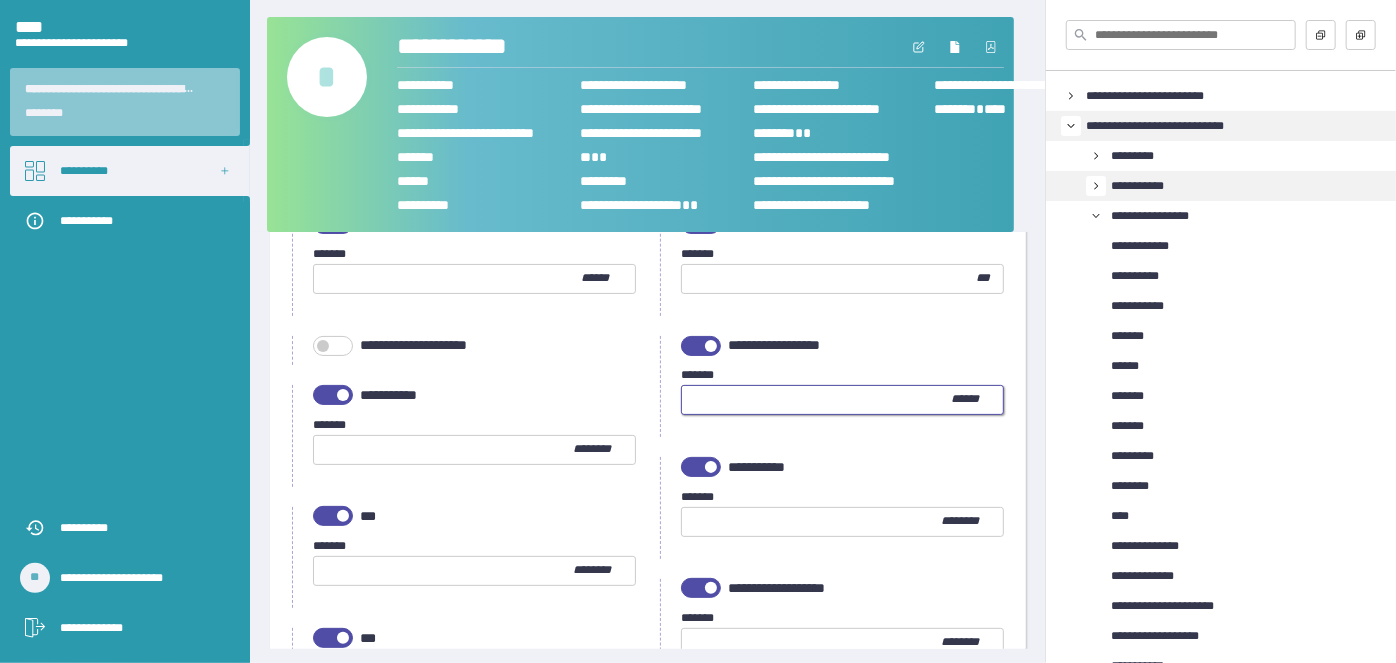 scroll, scrollTop: 904, scrollLeft: 0, axis: vertical 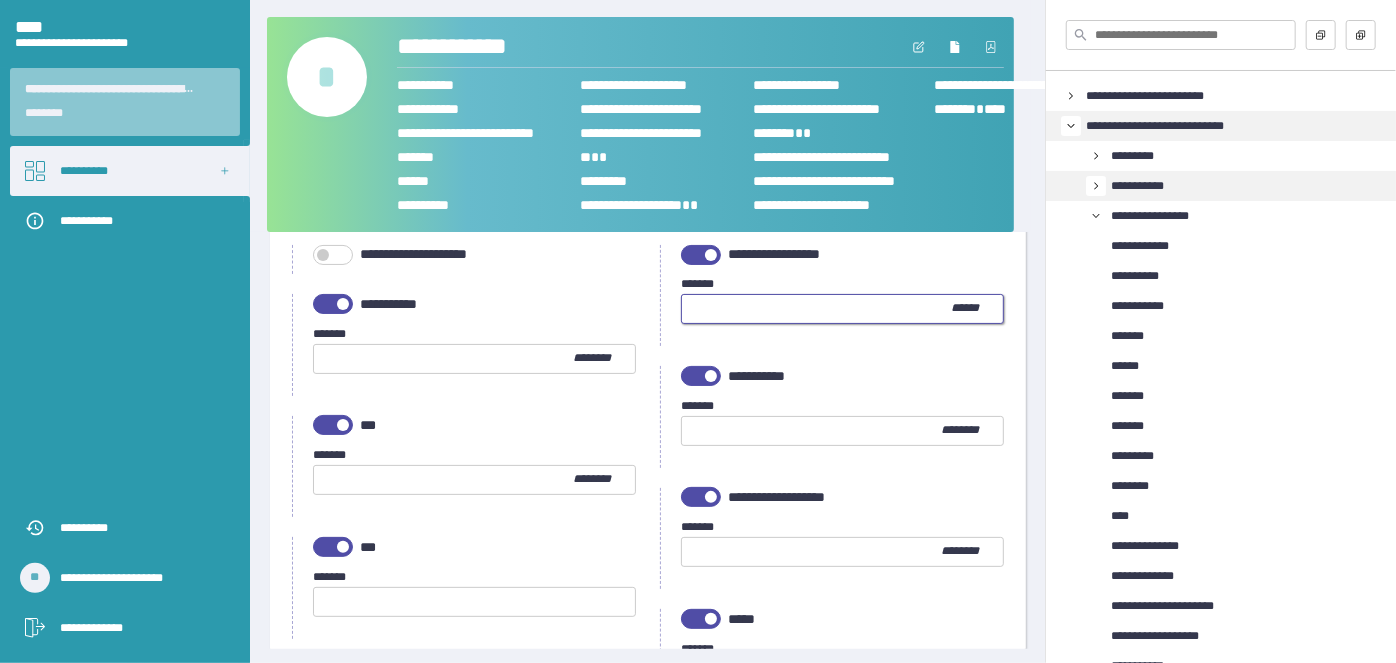 type on "*" 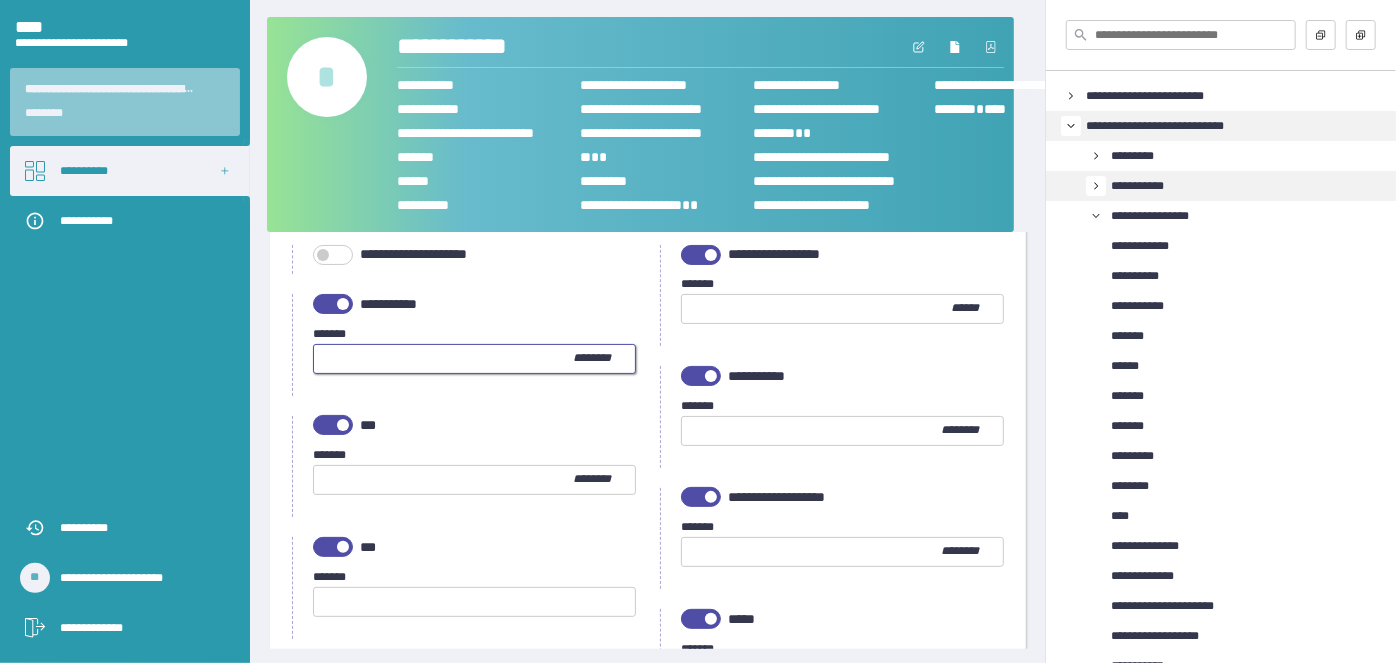 type on "**" 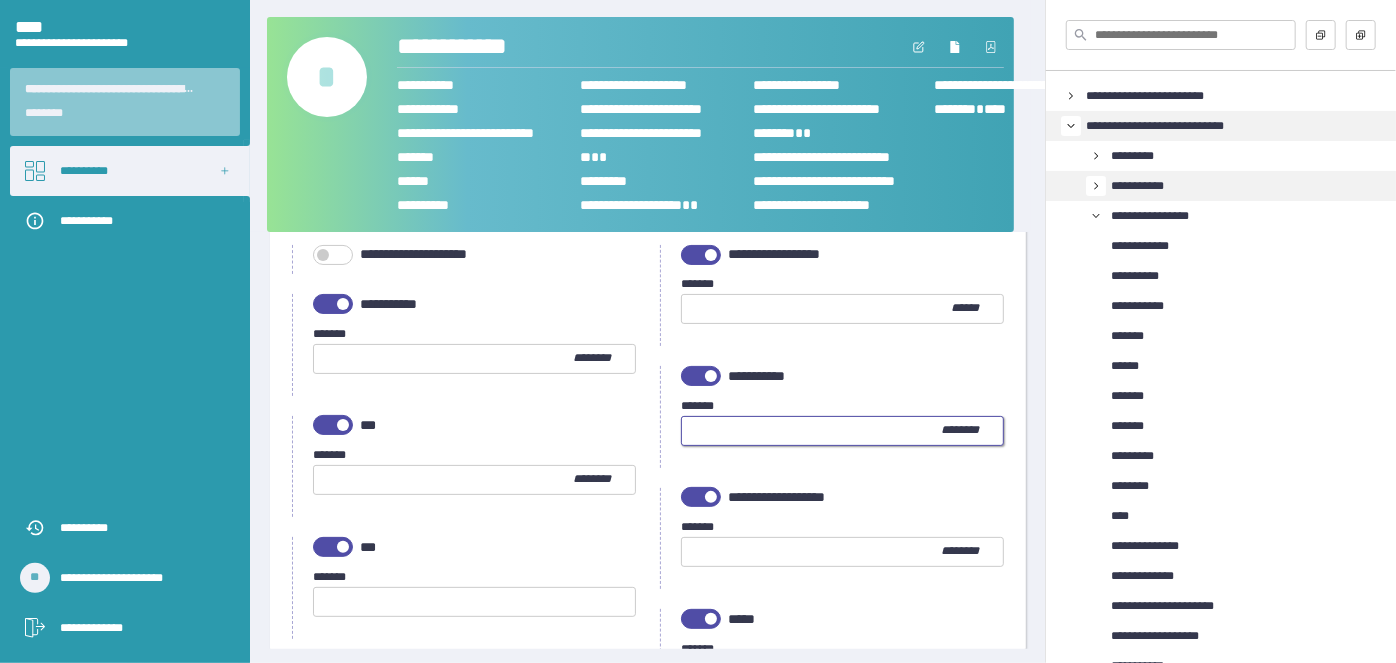 click at bounding box center (811, 431) 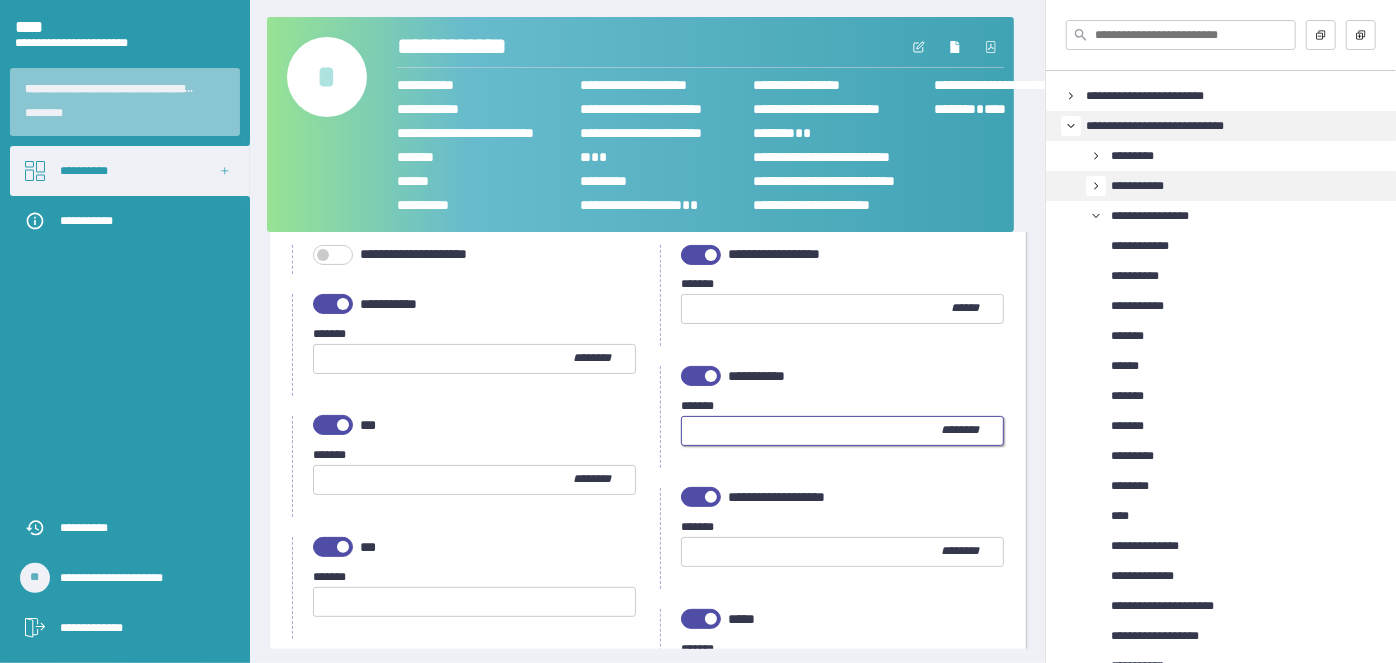 type on "**" 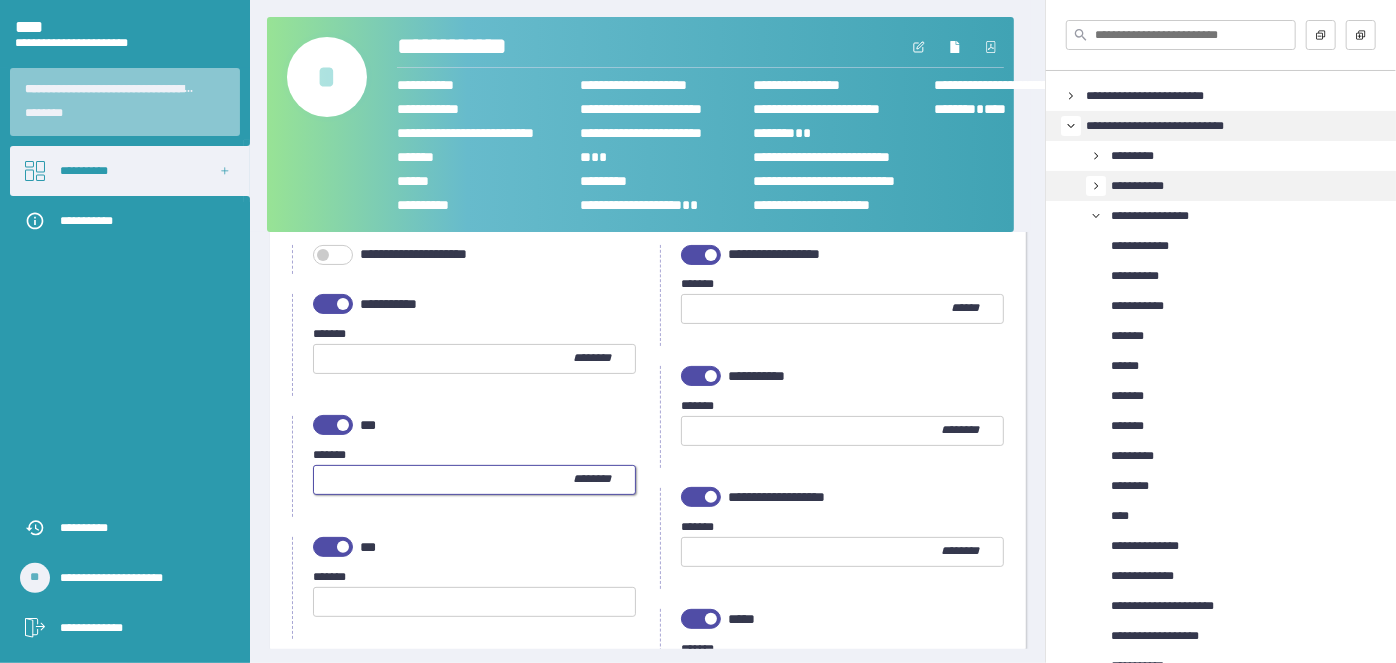click at bounding box center [443, 480] 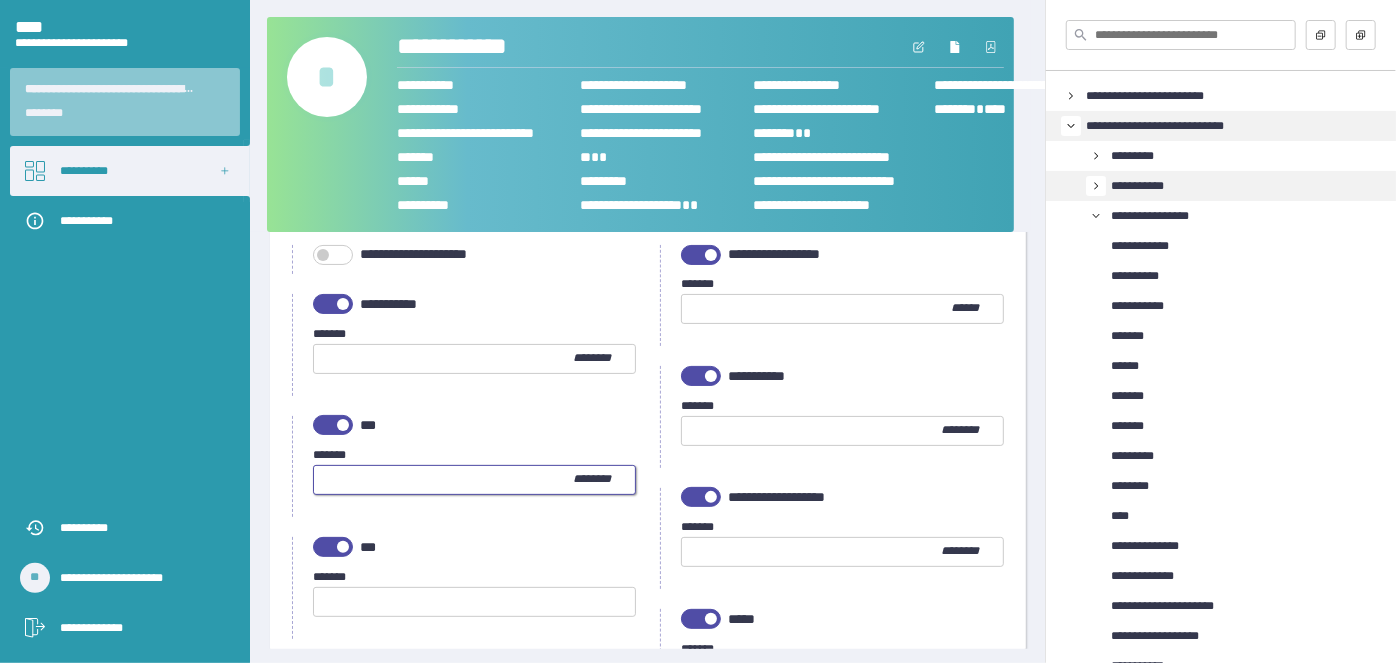 type on "**" 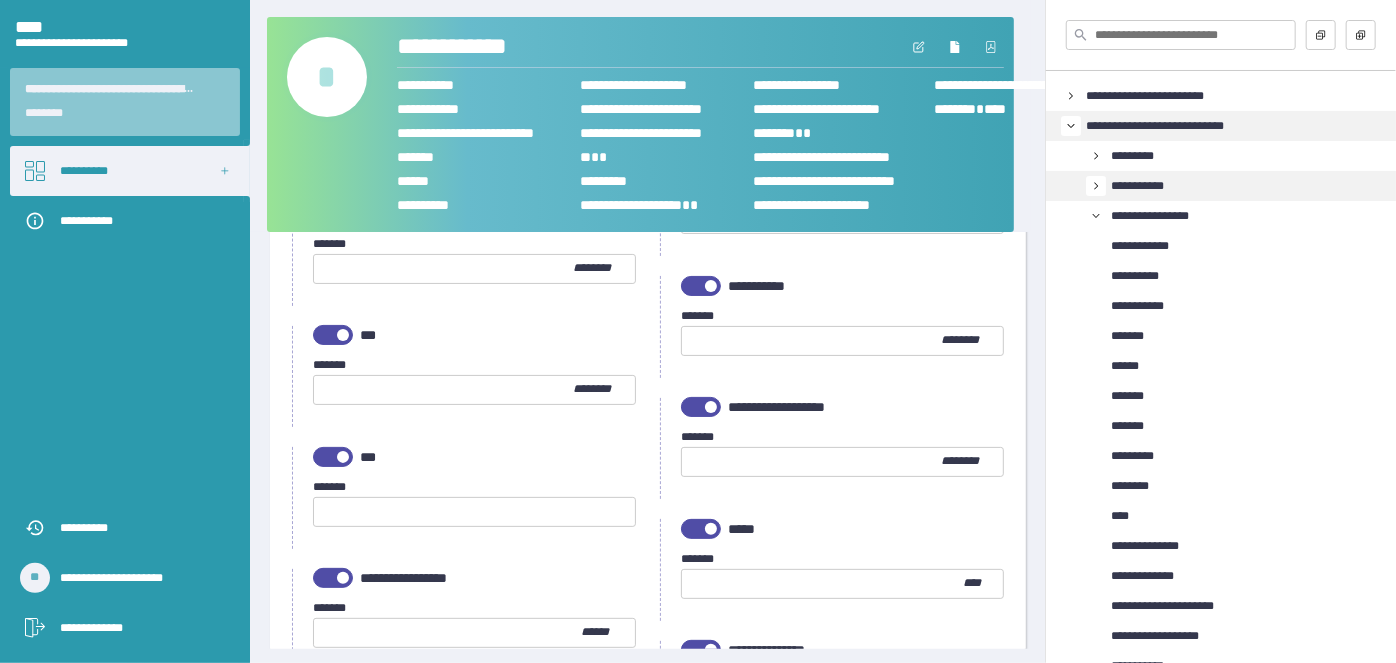 scroll, scrollTop: 1085, scrollLeft: 0, axis: vertical 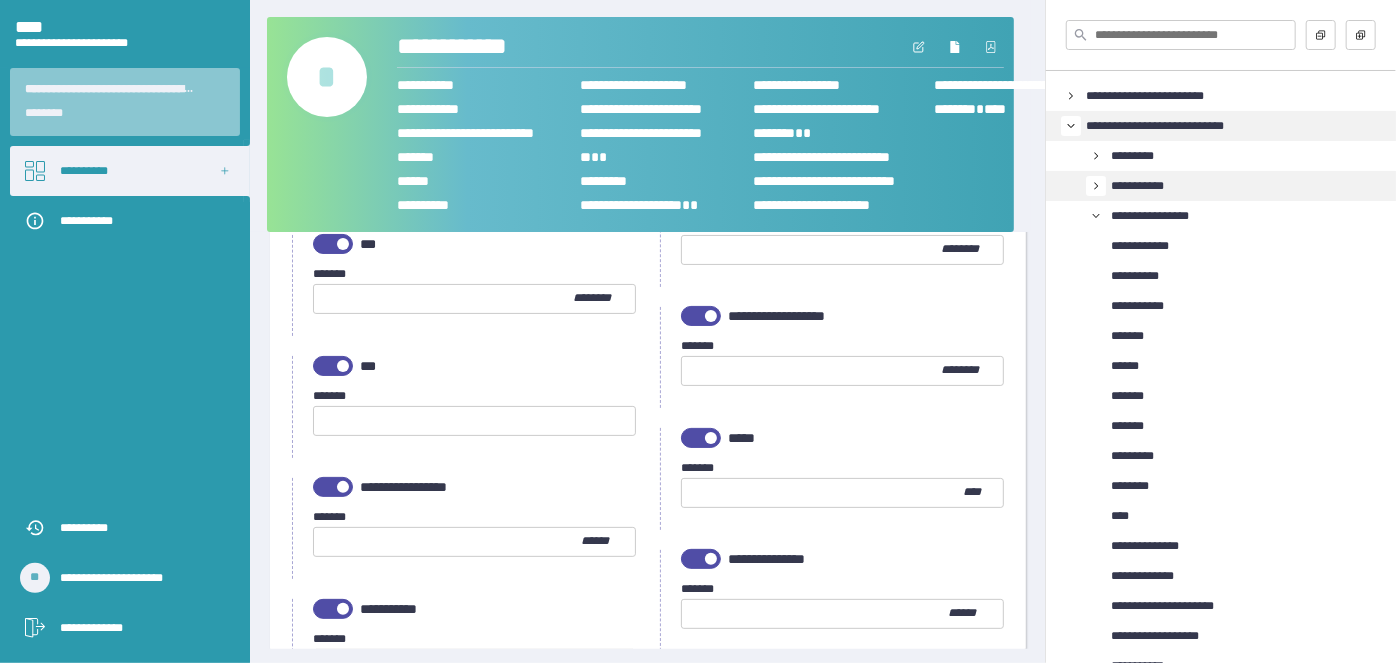 click at bounding box center (811, 371) 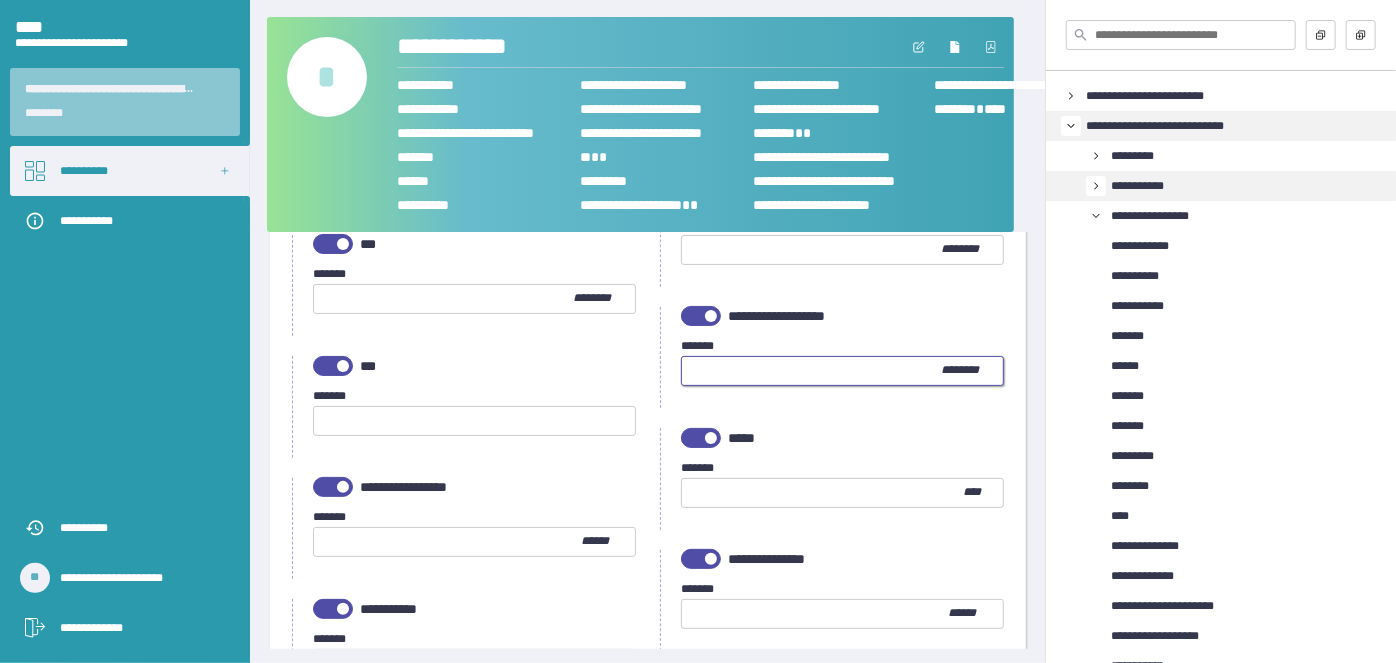 type on "***" 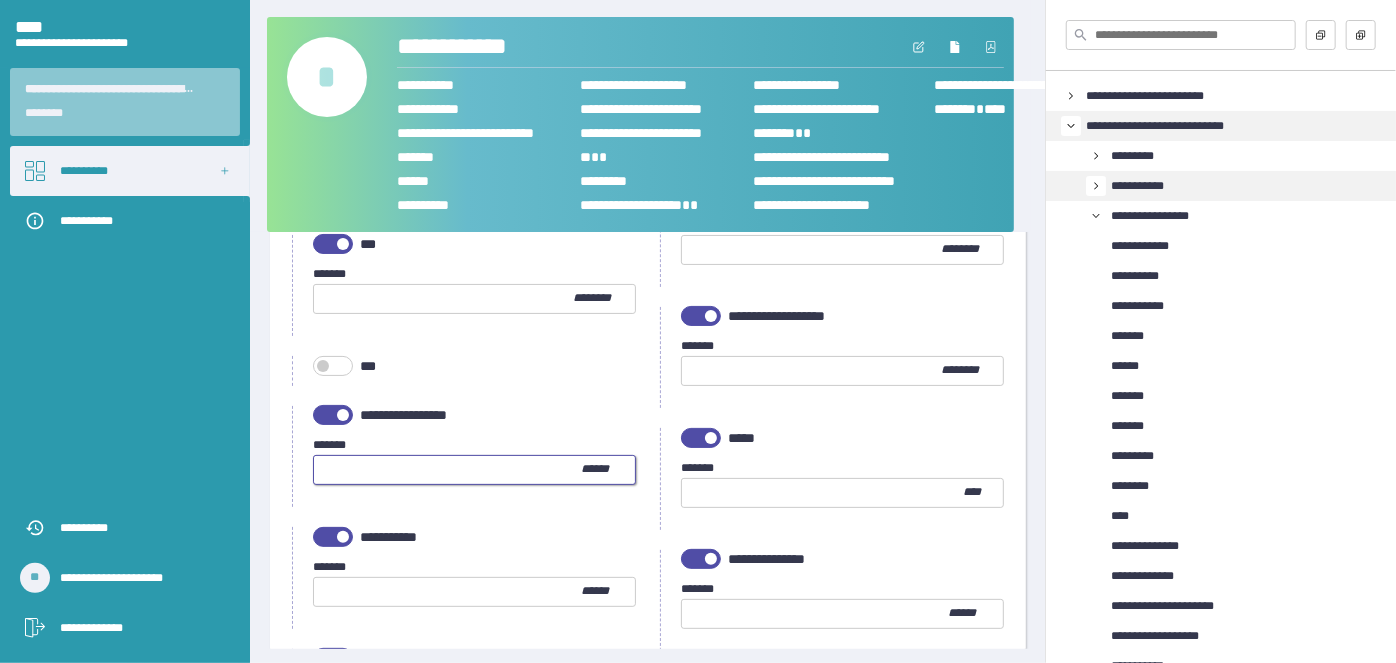 click at bounding box center (447, 470) 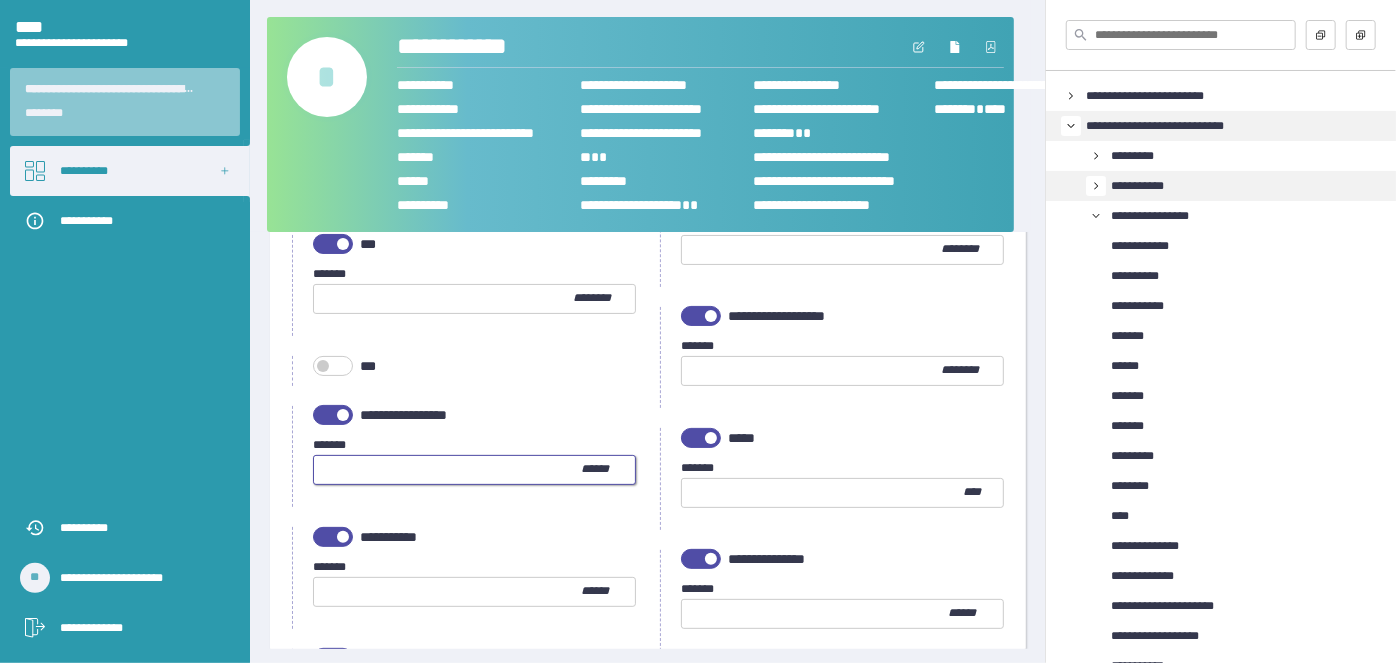 scroll, scrollTop: 1176, scrollLeft: 0, axis: vertical 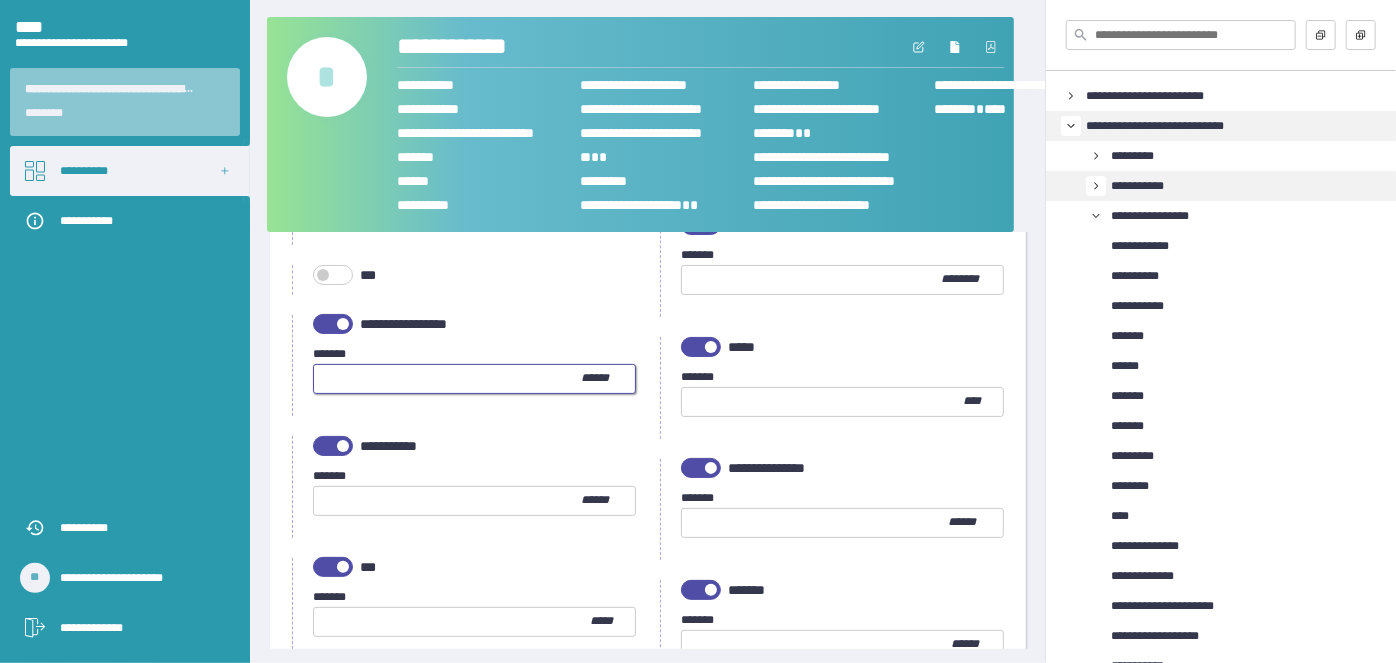 type on "***" 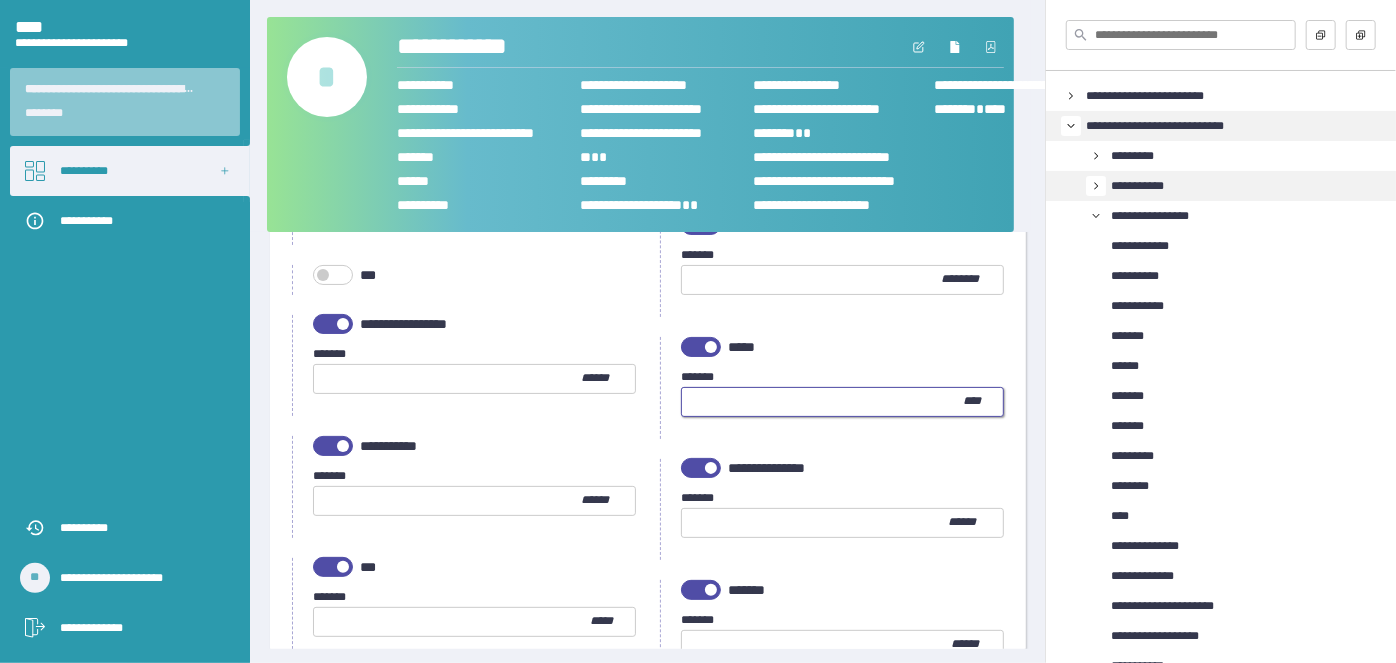 scroll, scrollTop: 1267, scrollLeft: 0, axis: vertical 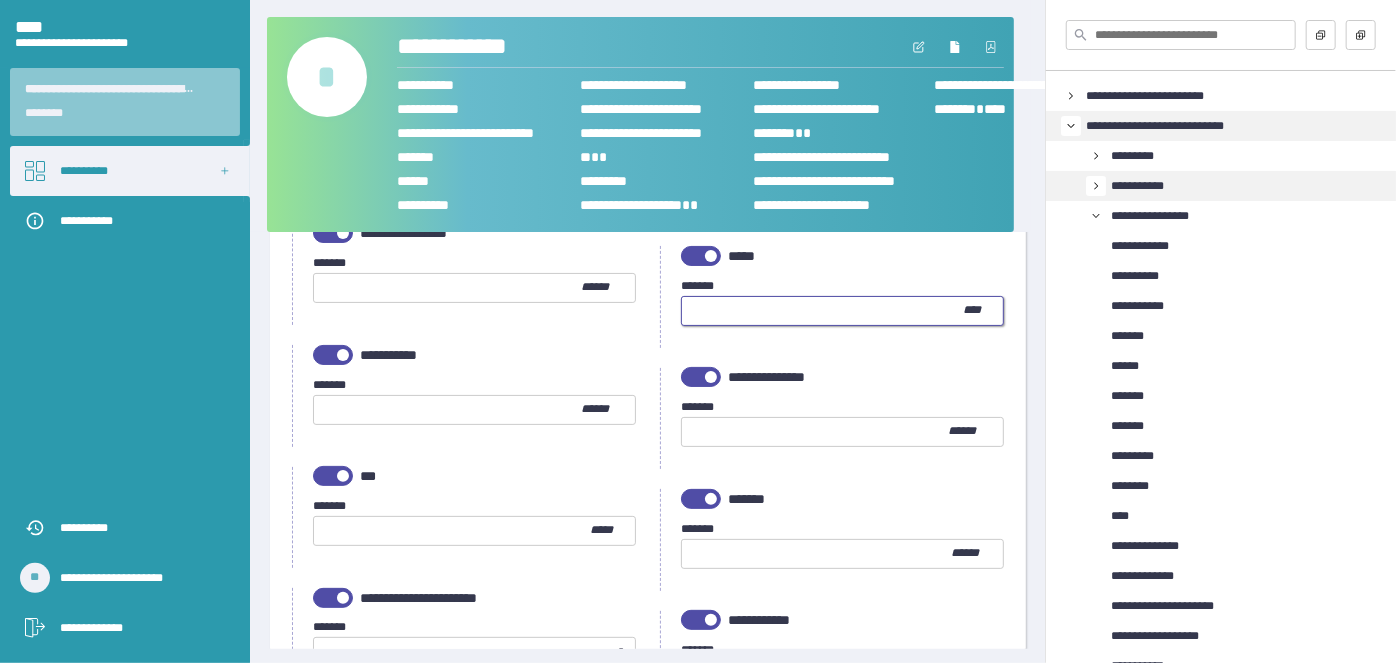 type on "**" 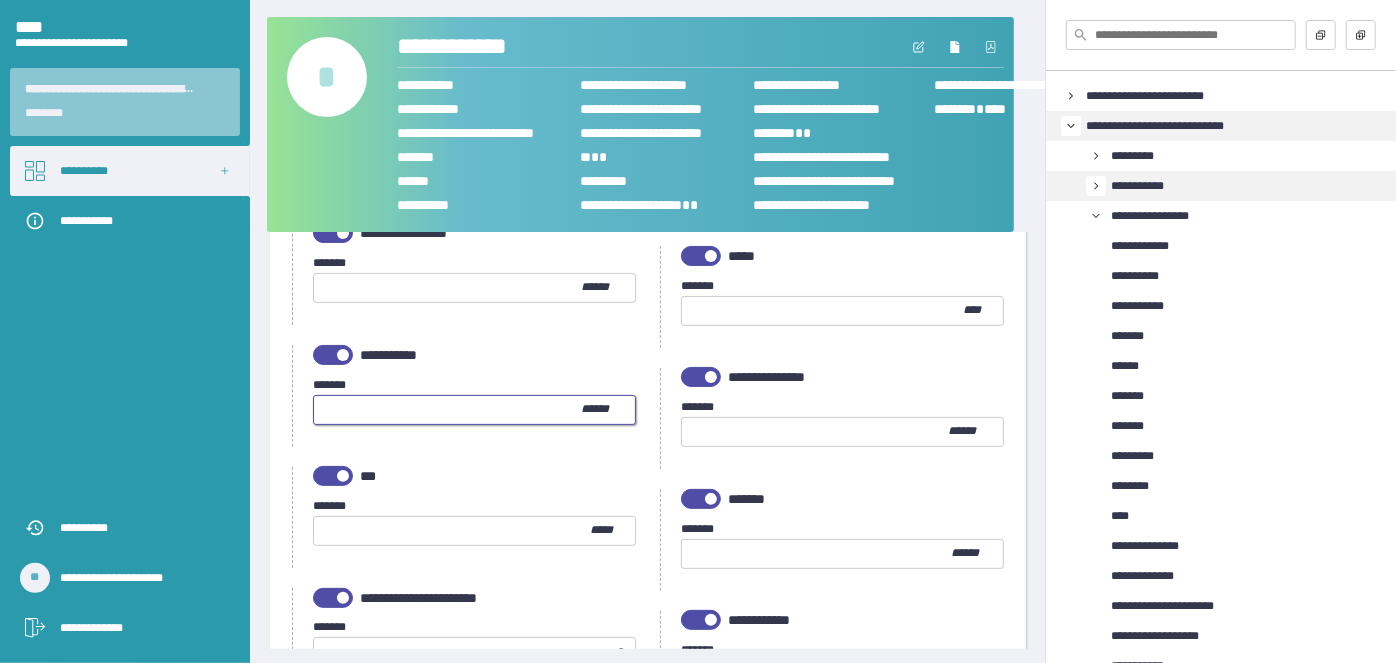 type on "***" 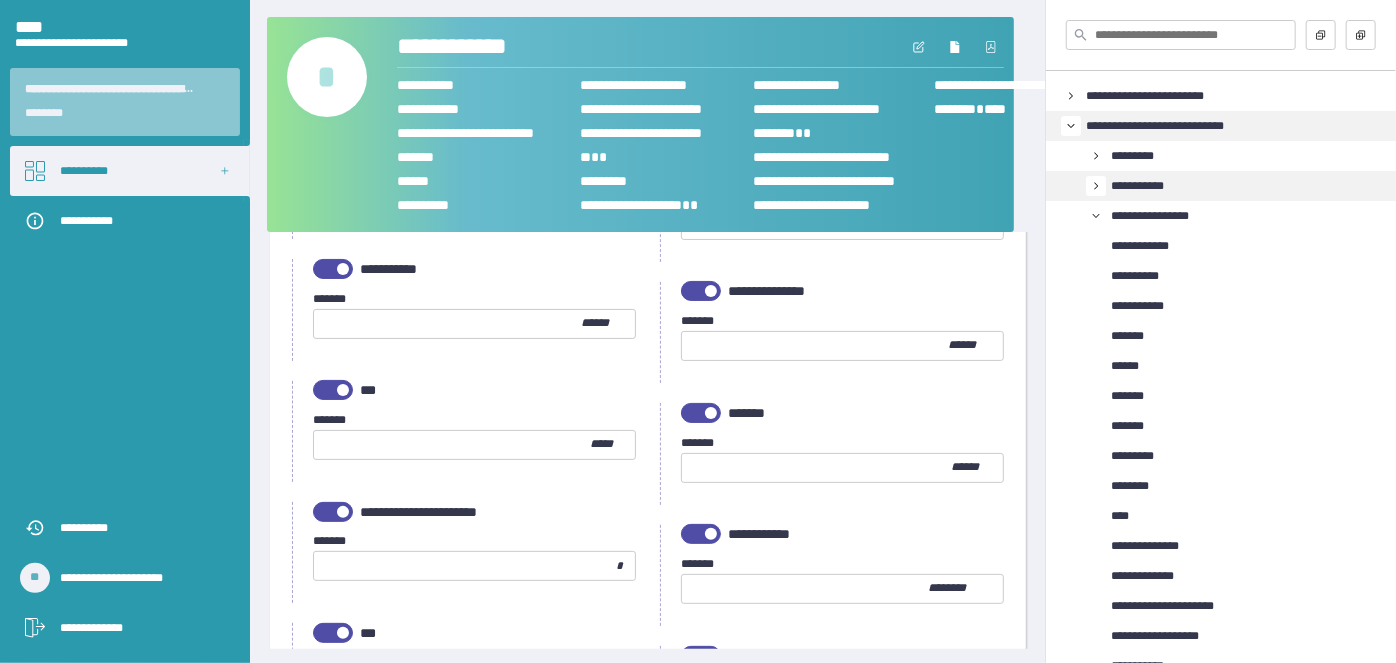 scroll, scrollTop: 1358, scrollLeft: 0, axis: vertical 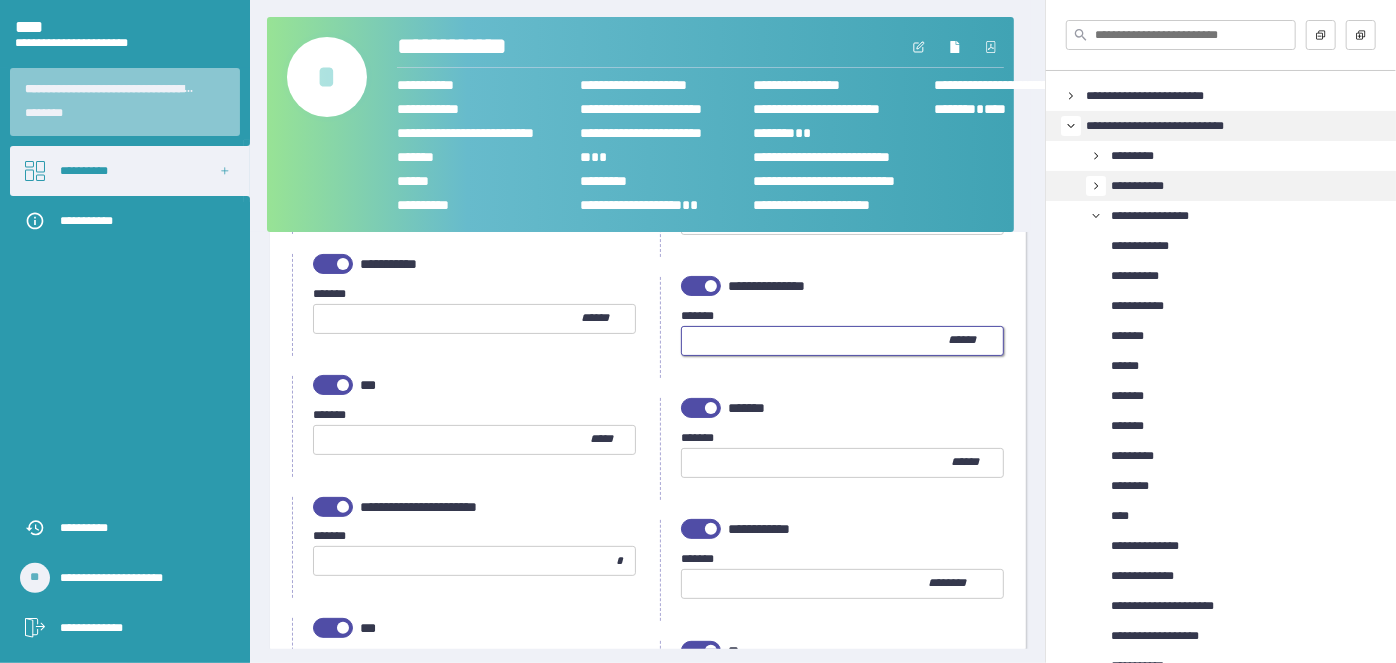 click at bounding box center (815, 341) 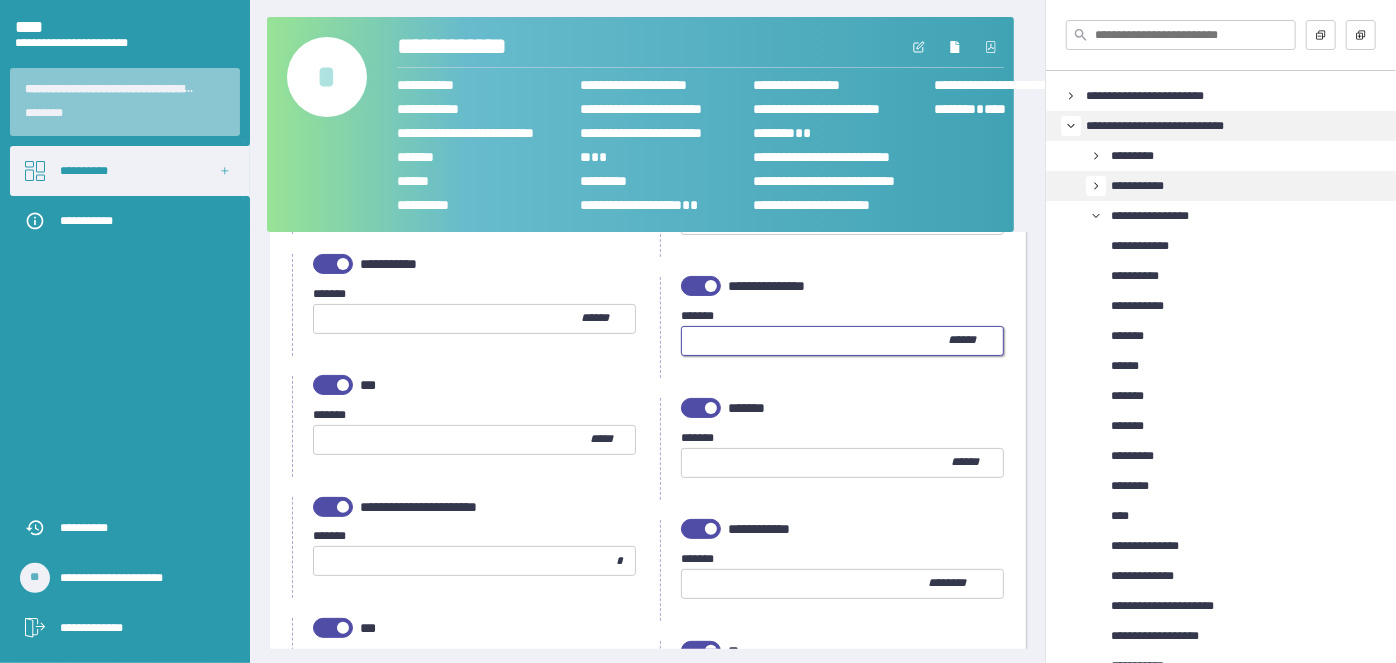 click at bounding box center [701, 286] 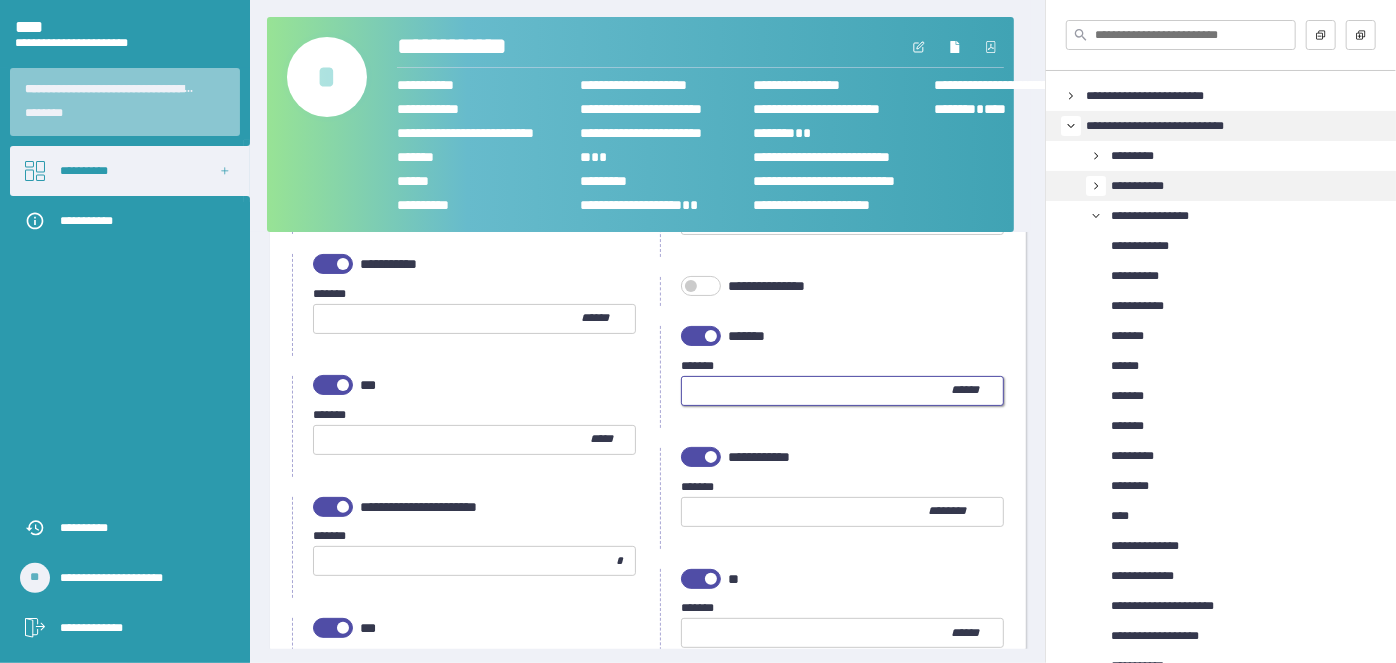 click at bounding box center (816, 391) 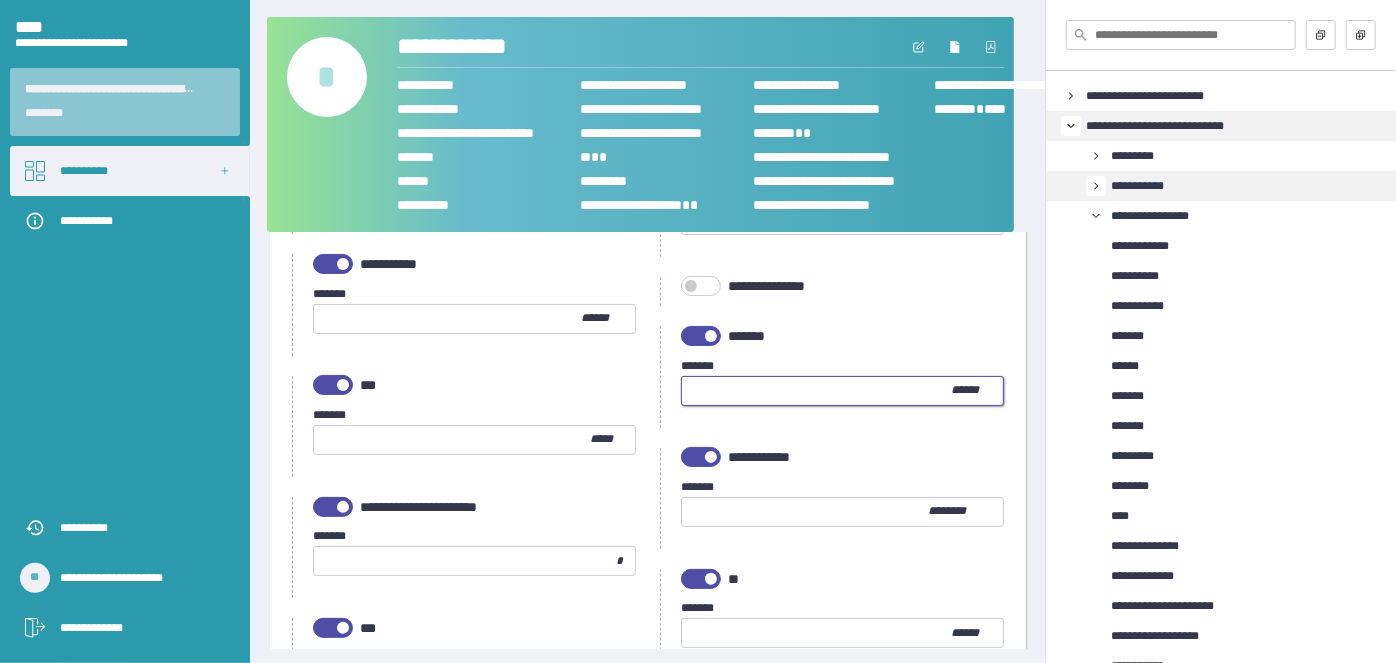 type on "***" 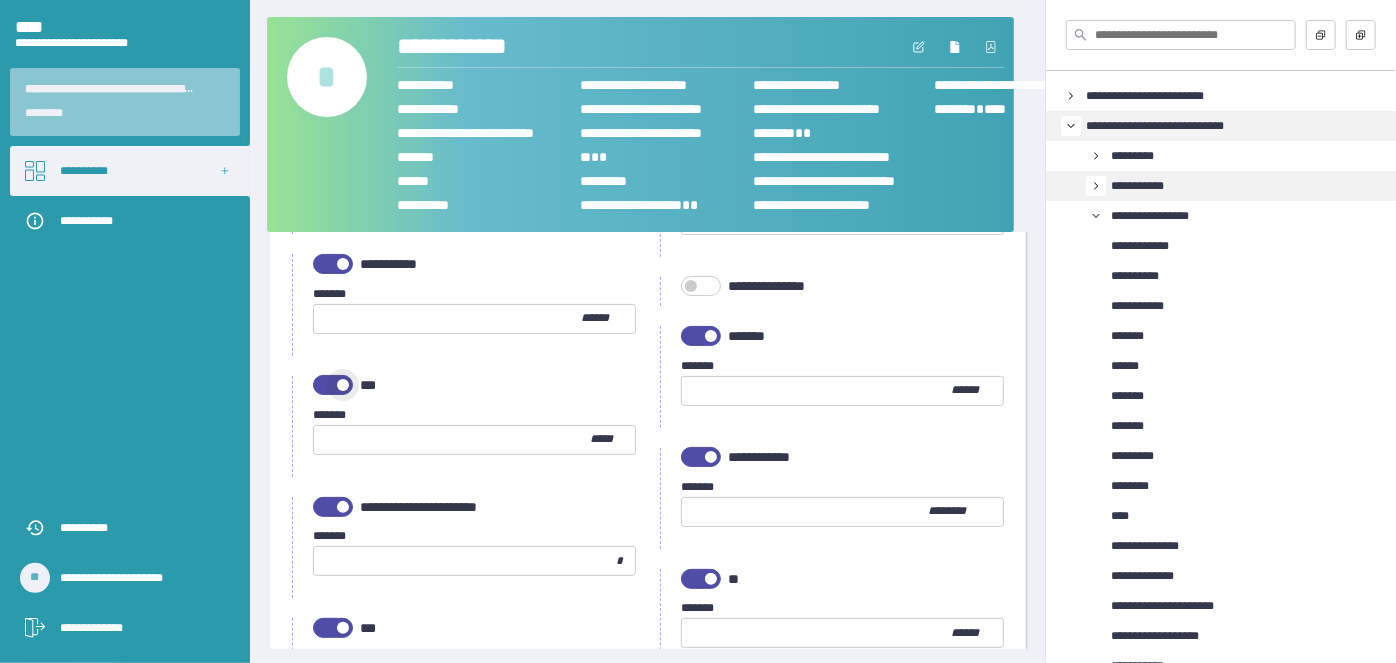 click at bounding box center [333, 385] 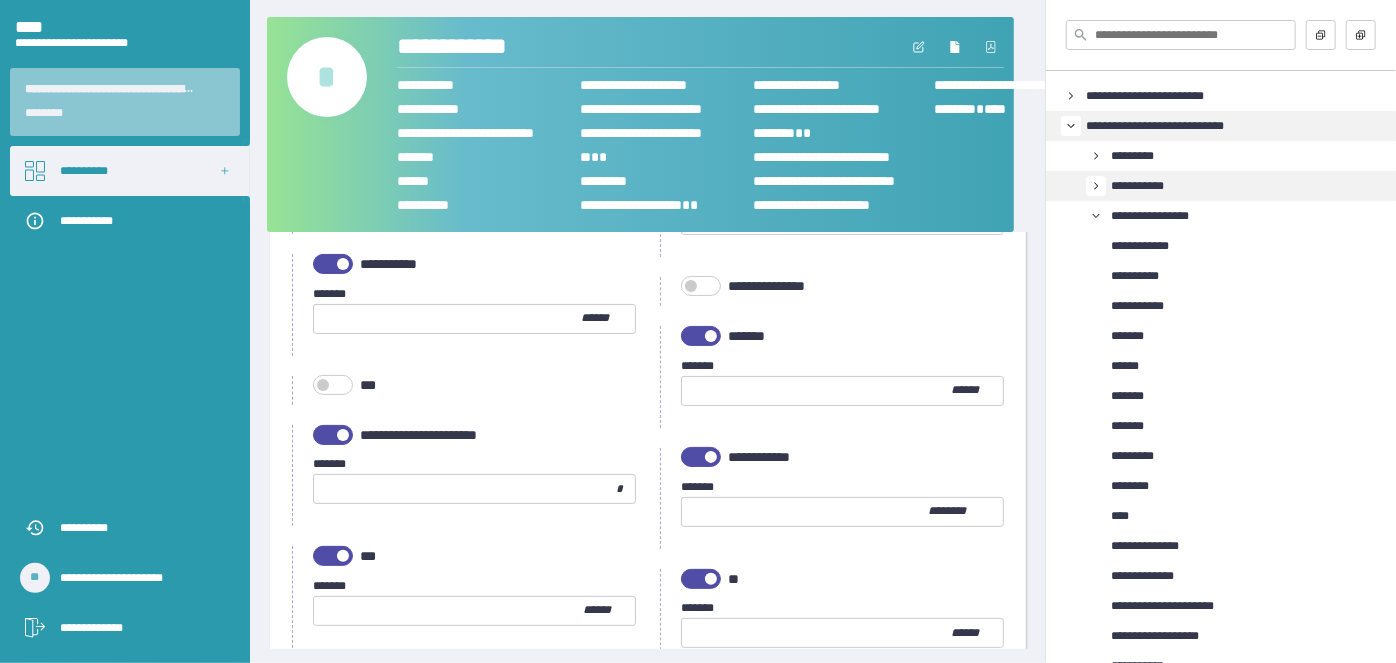 click at bounding box center [333, 435] 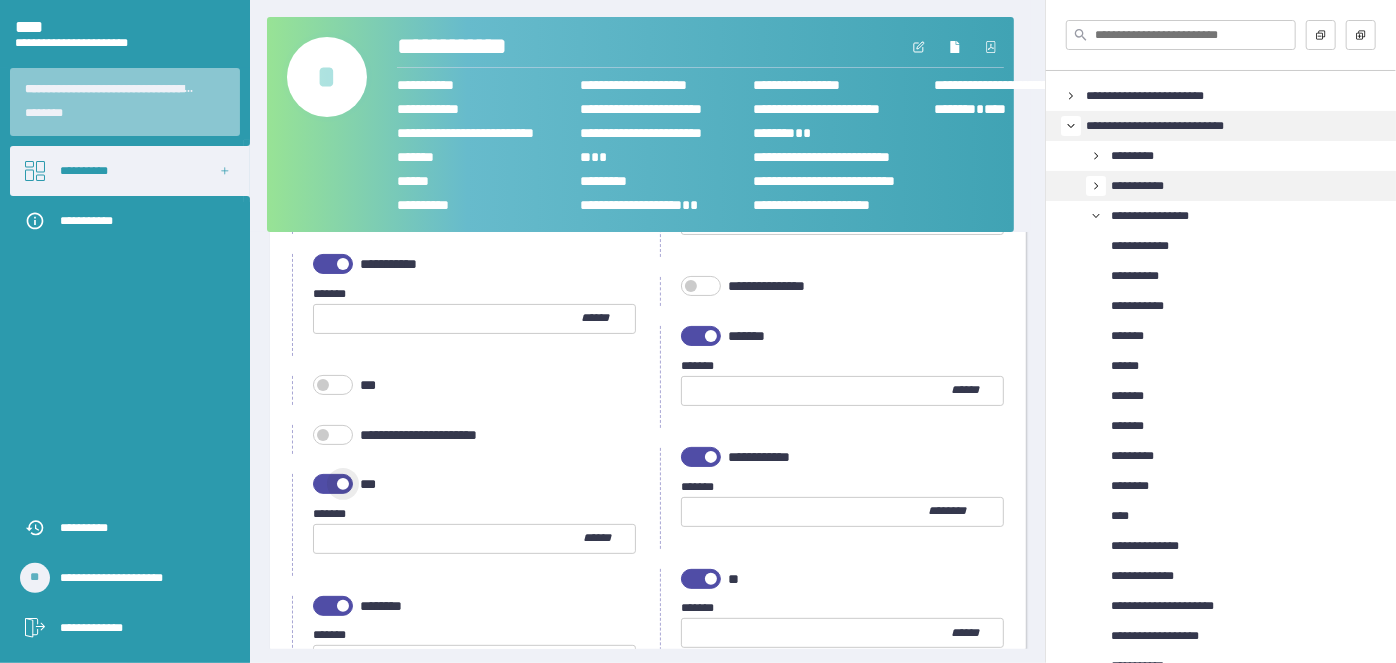 click at bounding box center (333, 484) 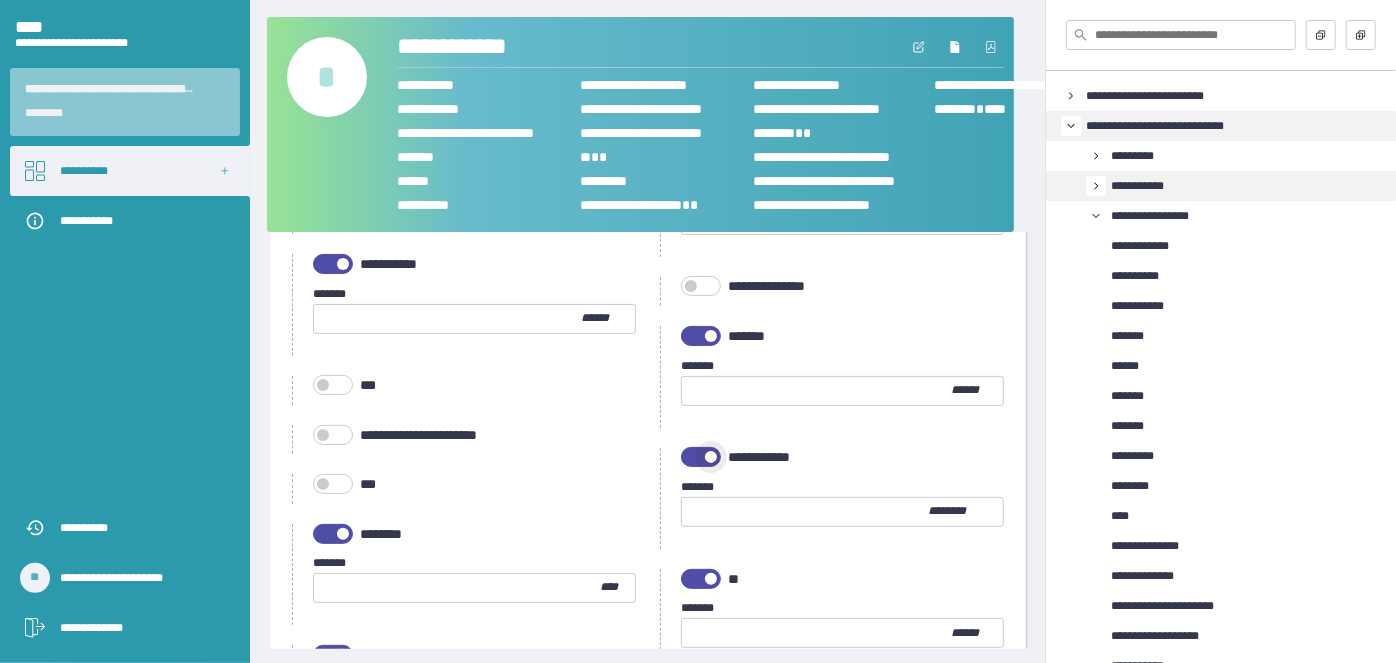 click at bounding box center (701, 457) 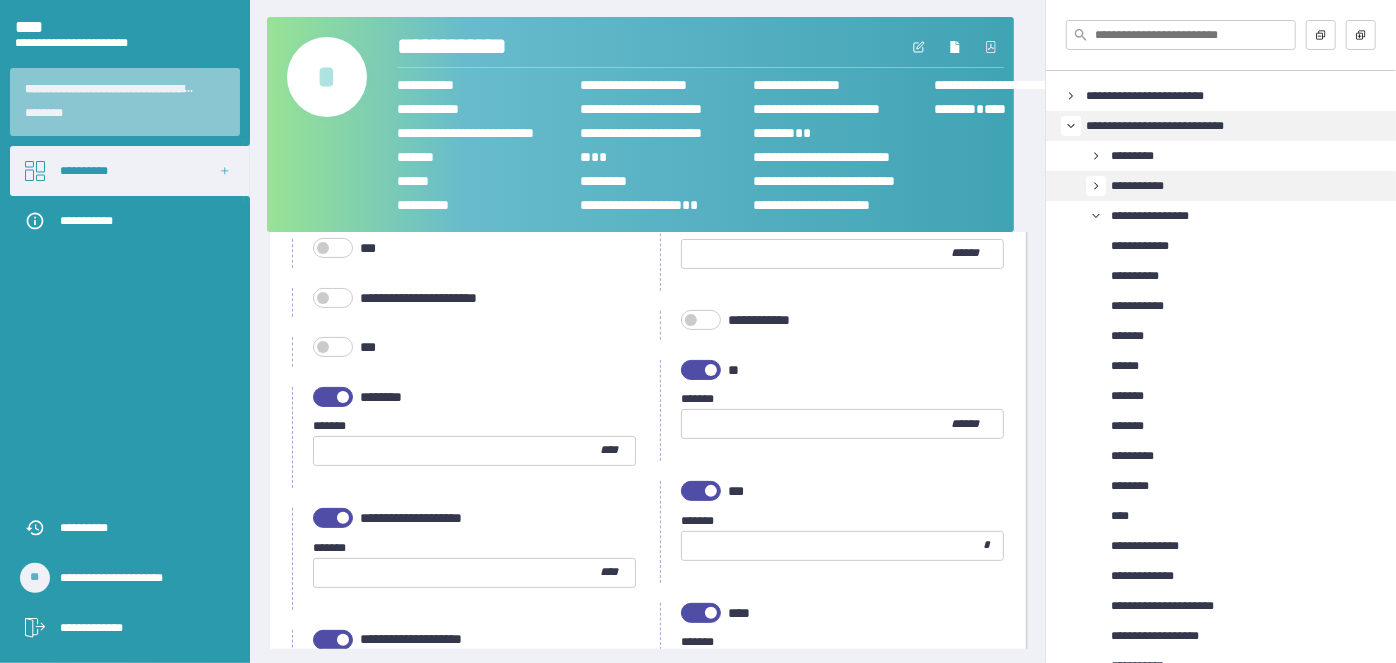 scroll, scrollTop: 1540, scrollLeft: 0, axis: vertical 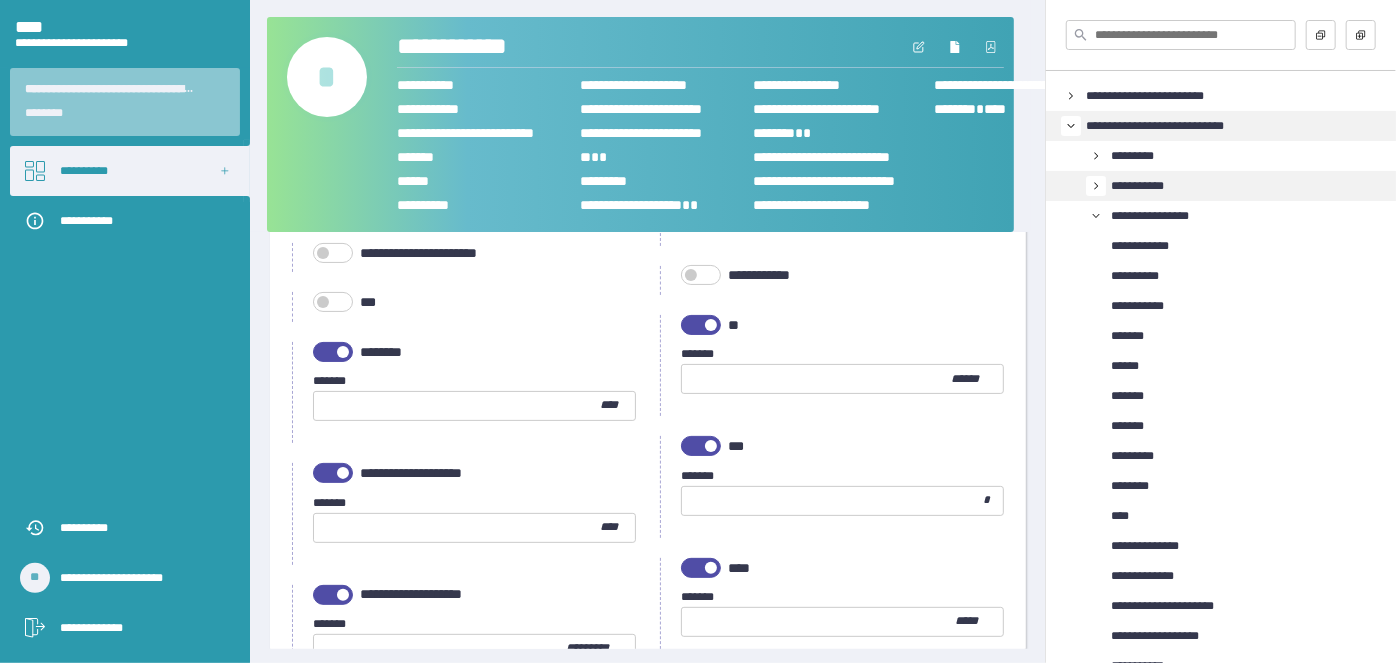 click on "**********" at bounding box center (832, 729) 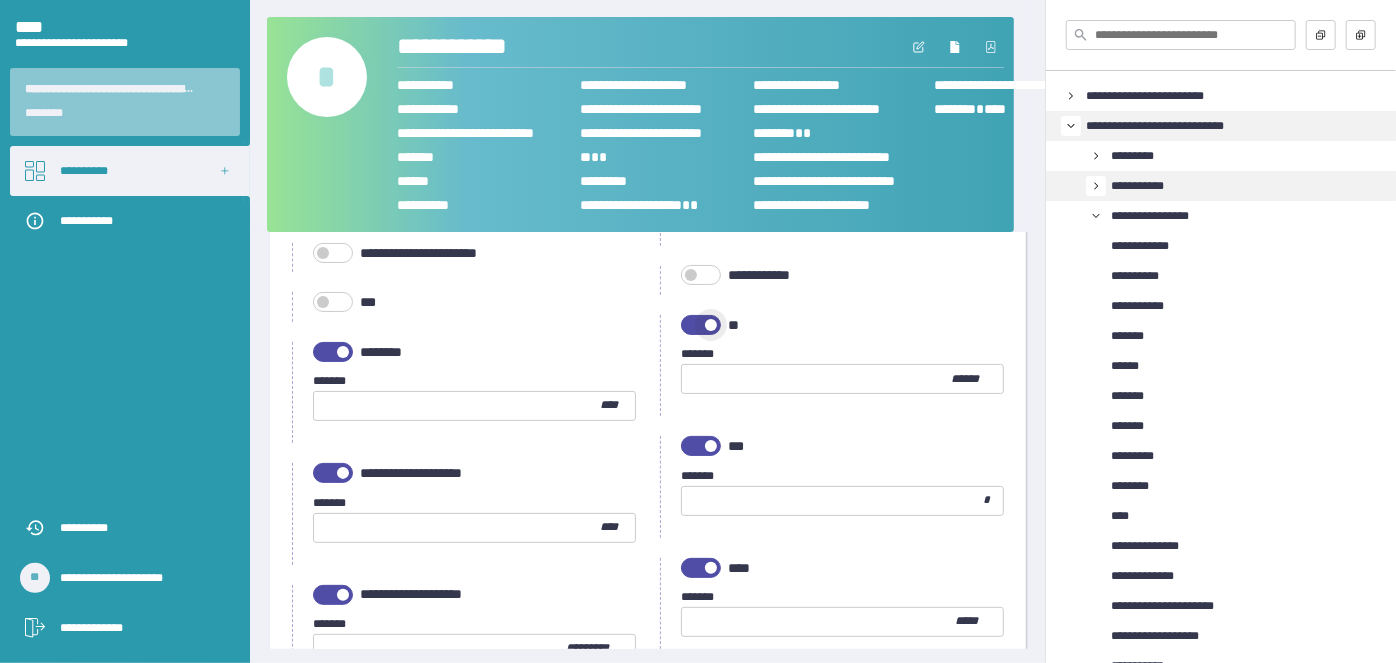 click at bounding box center (701, 325) 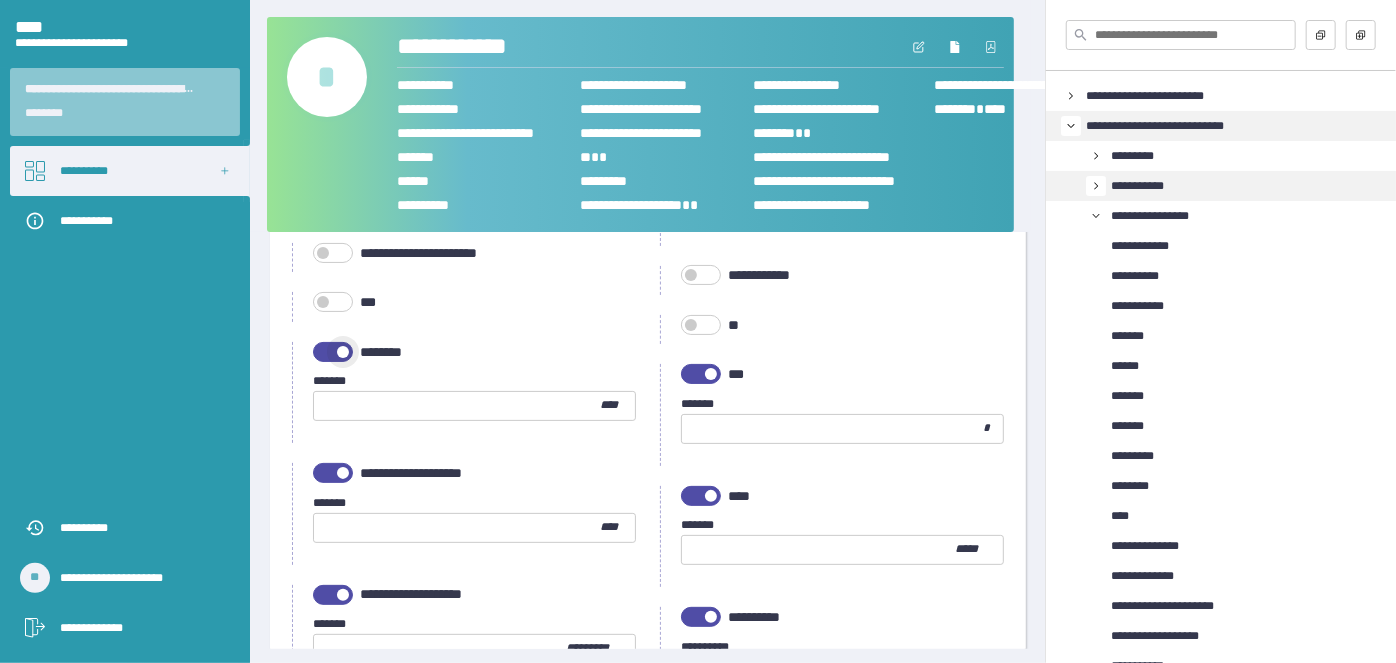 click at bounding box center [333, 352] 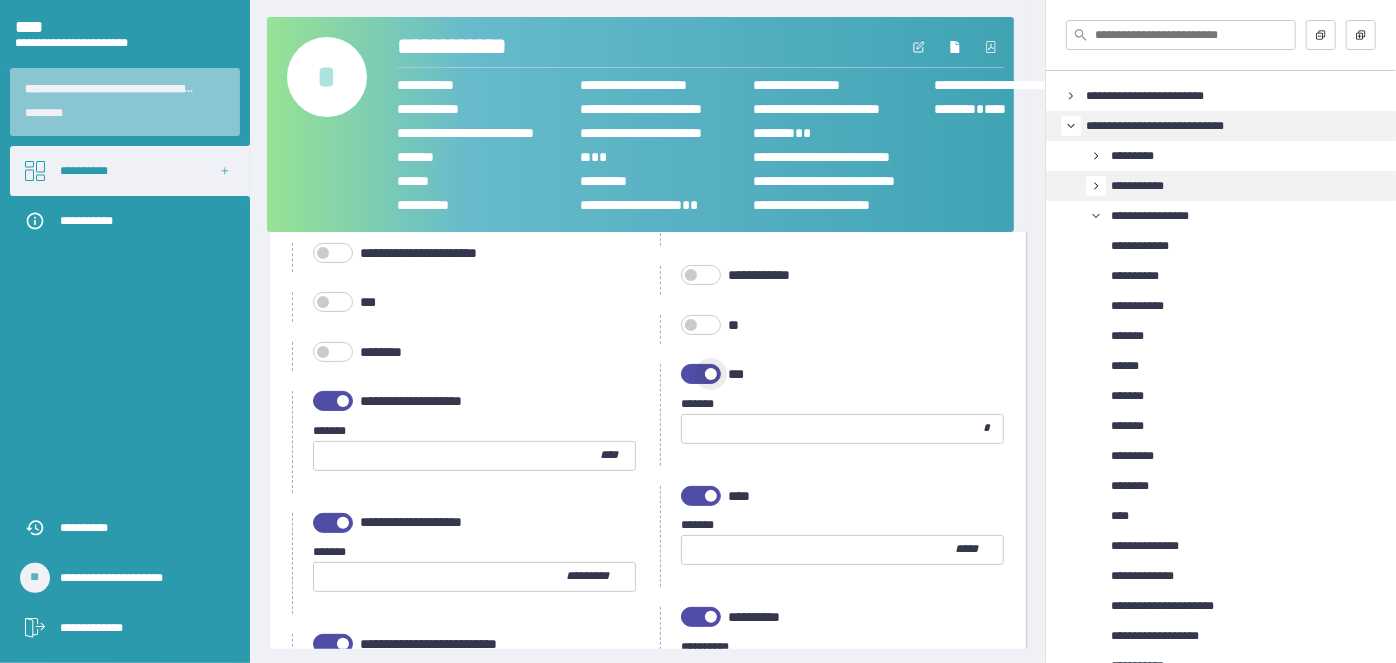 click at bounding box center (701, 374) 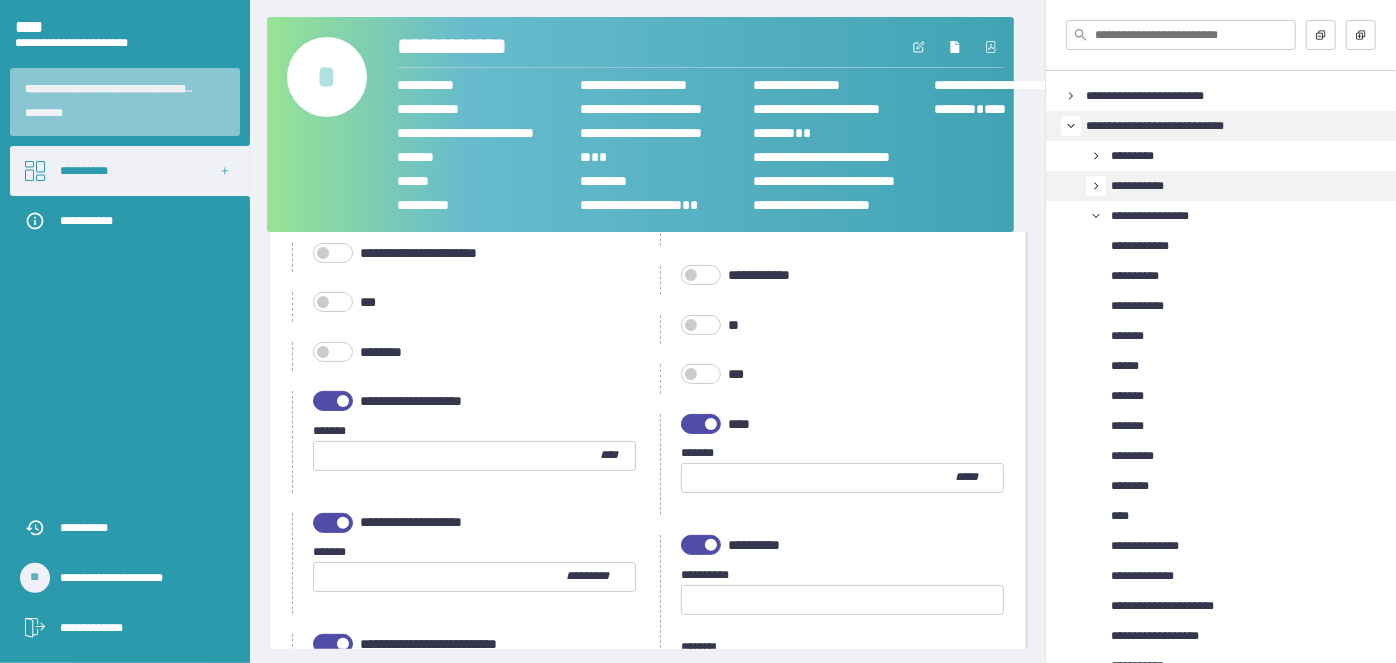 click at bounding box center [333, 401] 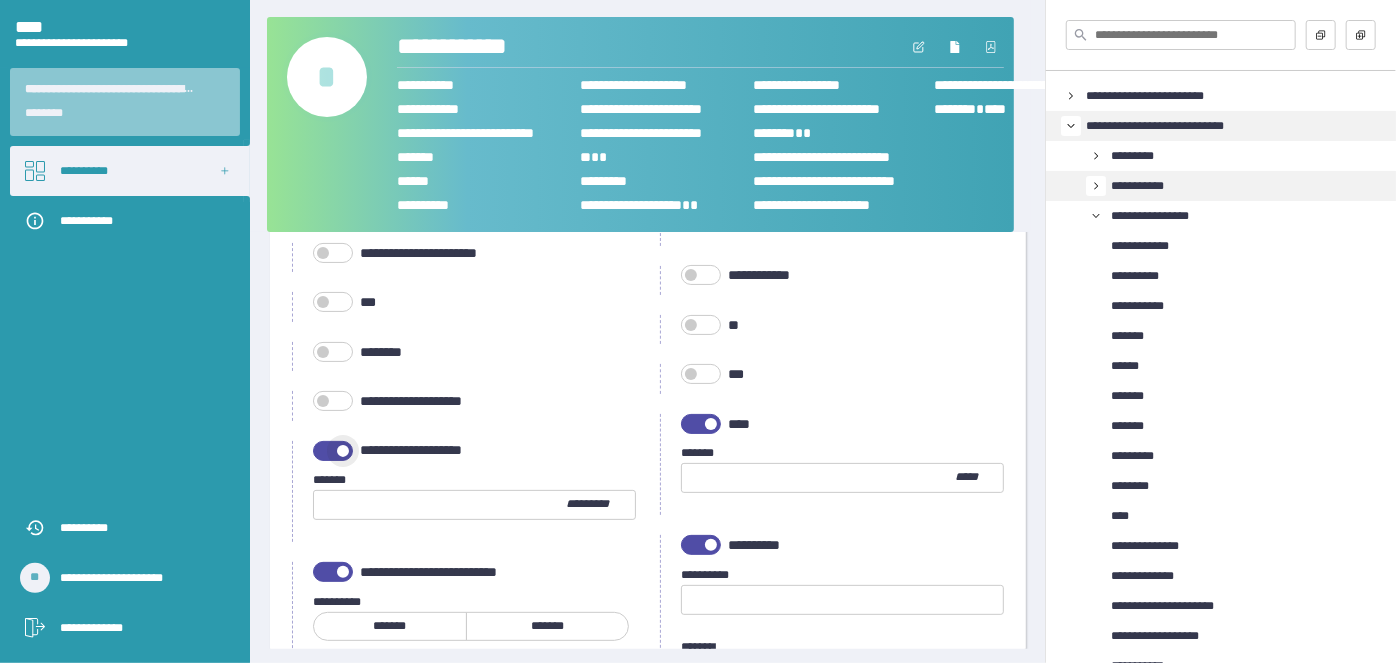 click at bounding box center [333, 451] 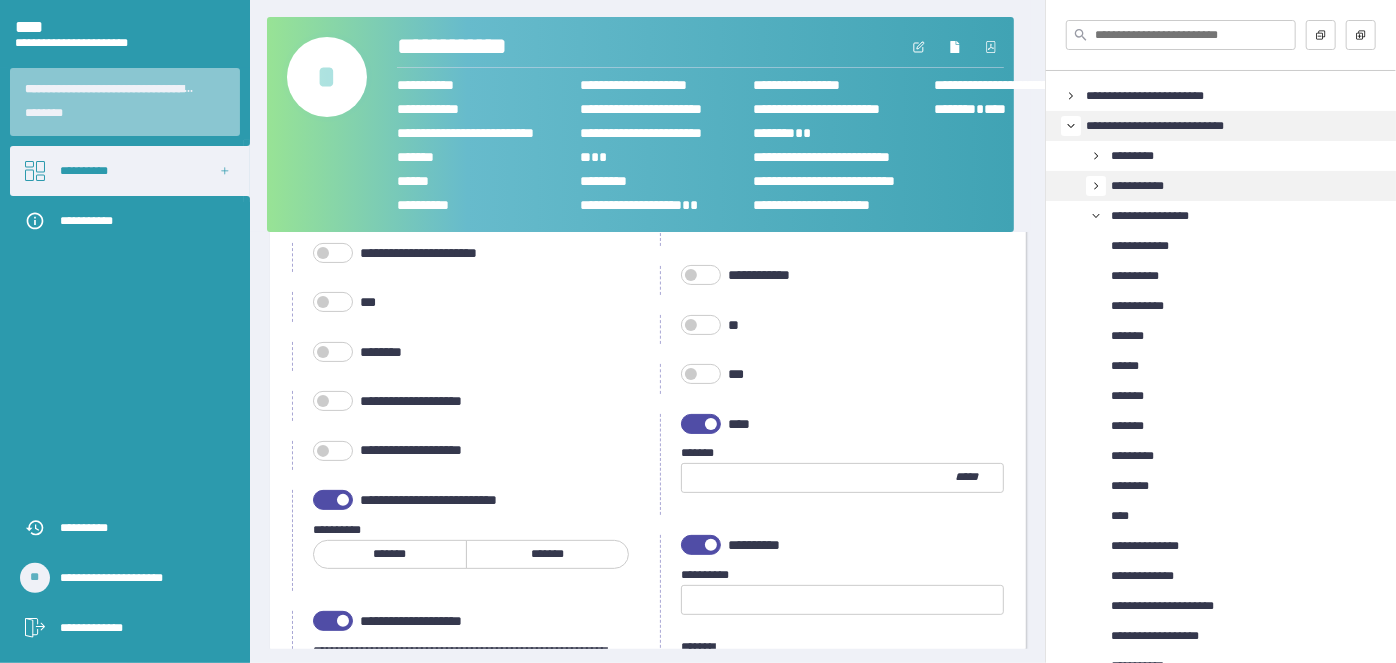 click at bounding box center (819, 478) 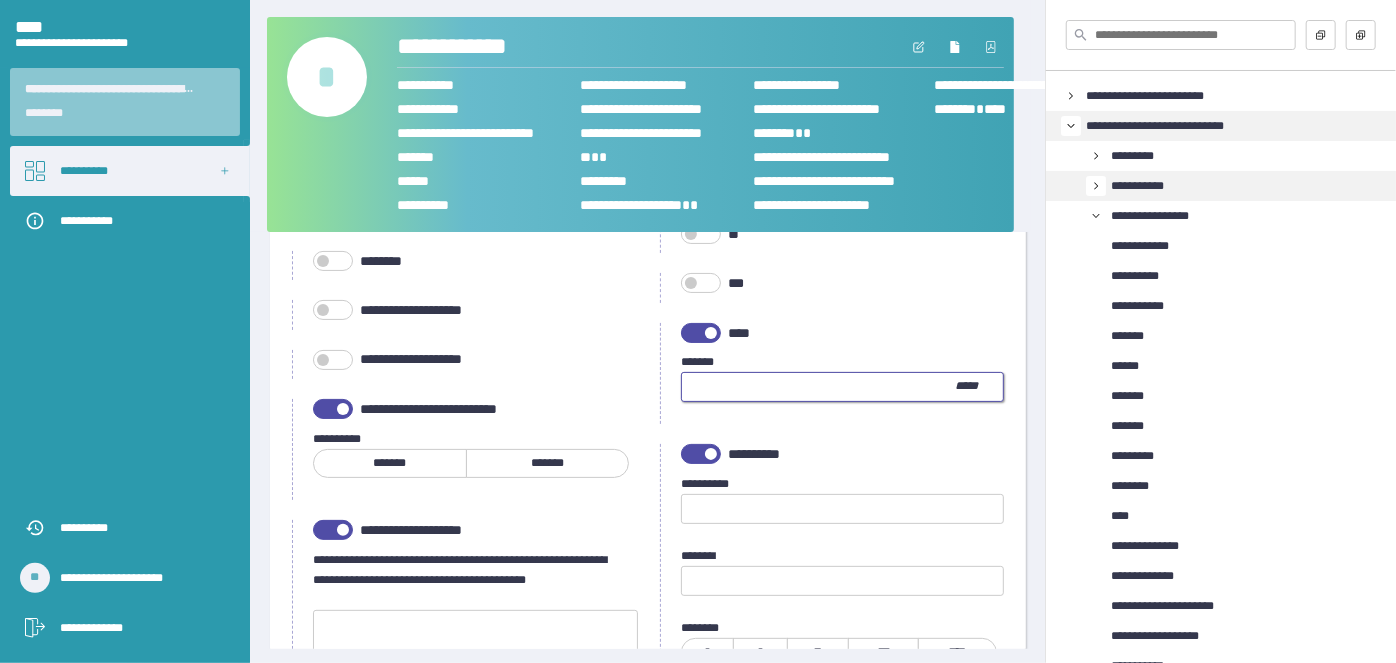 scroll, scrollTop: 1722, scrollLeft: 0, axis: vertical 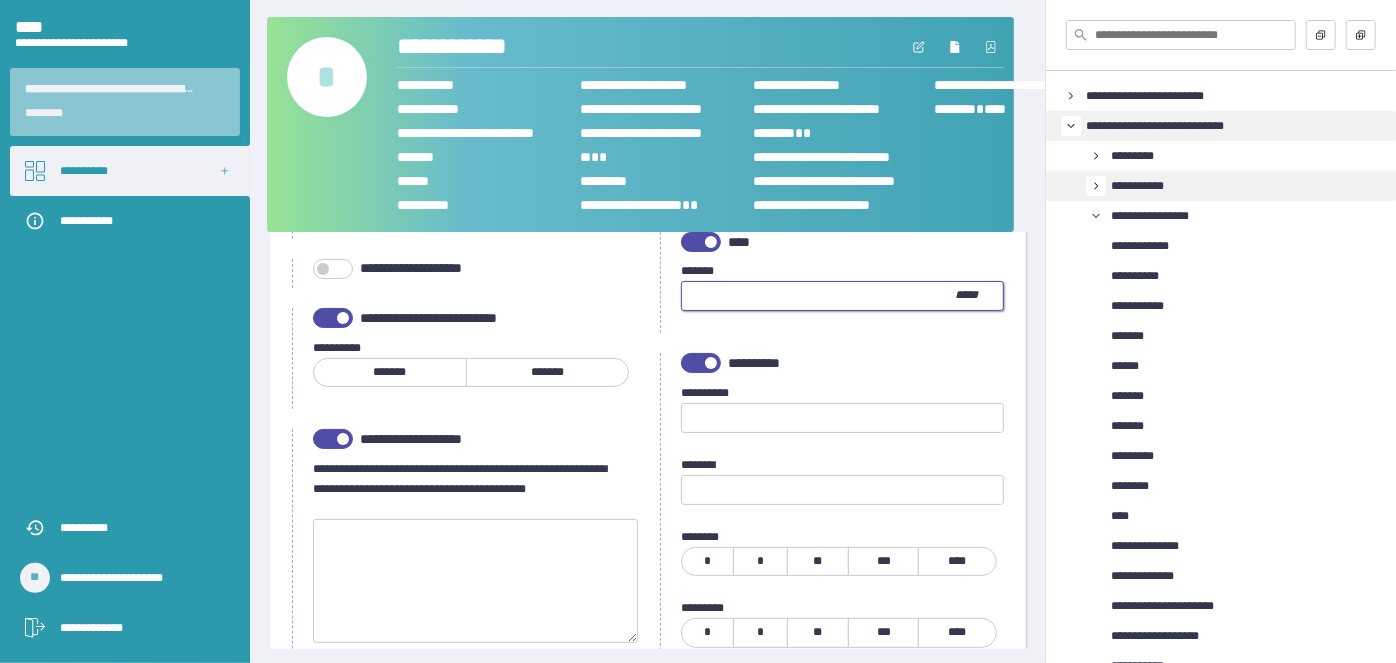 type on "***" 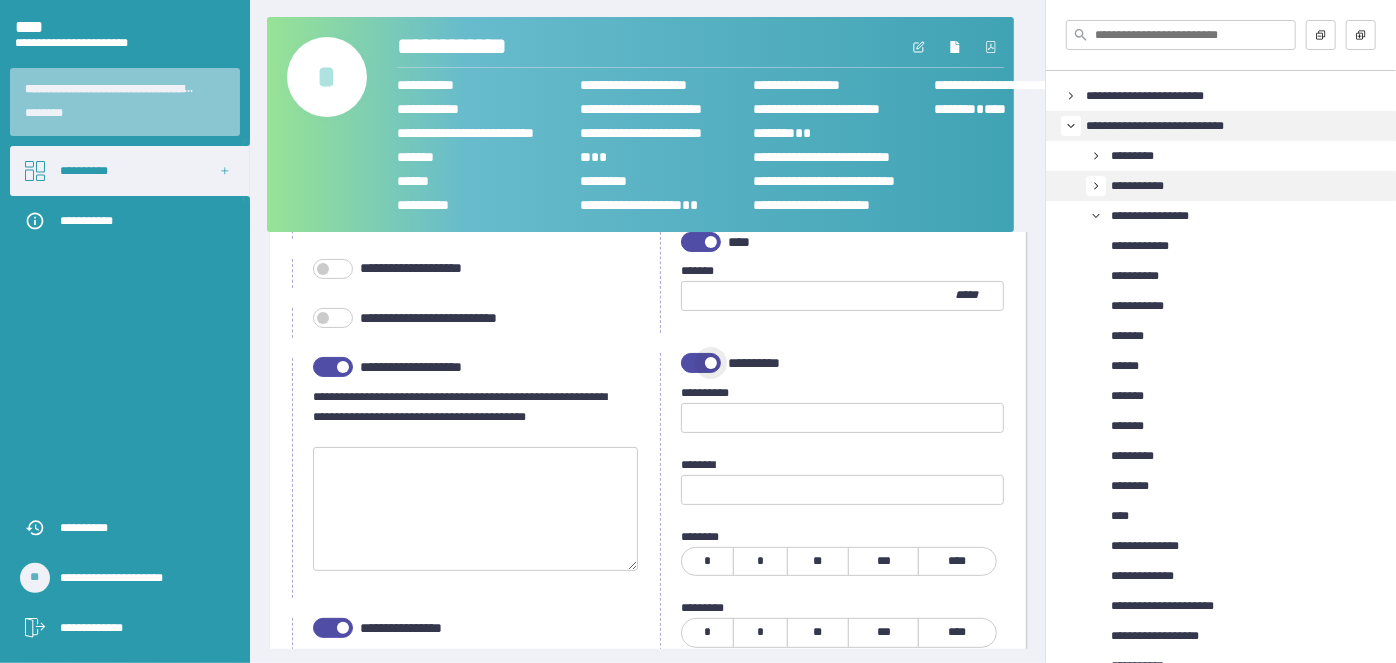 click at bounding box center [701, 363] 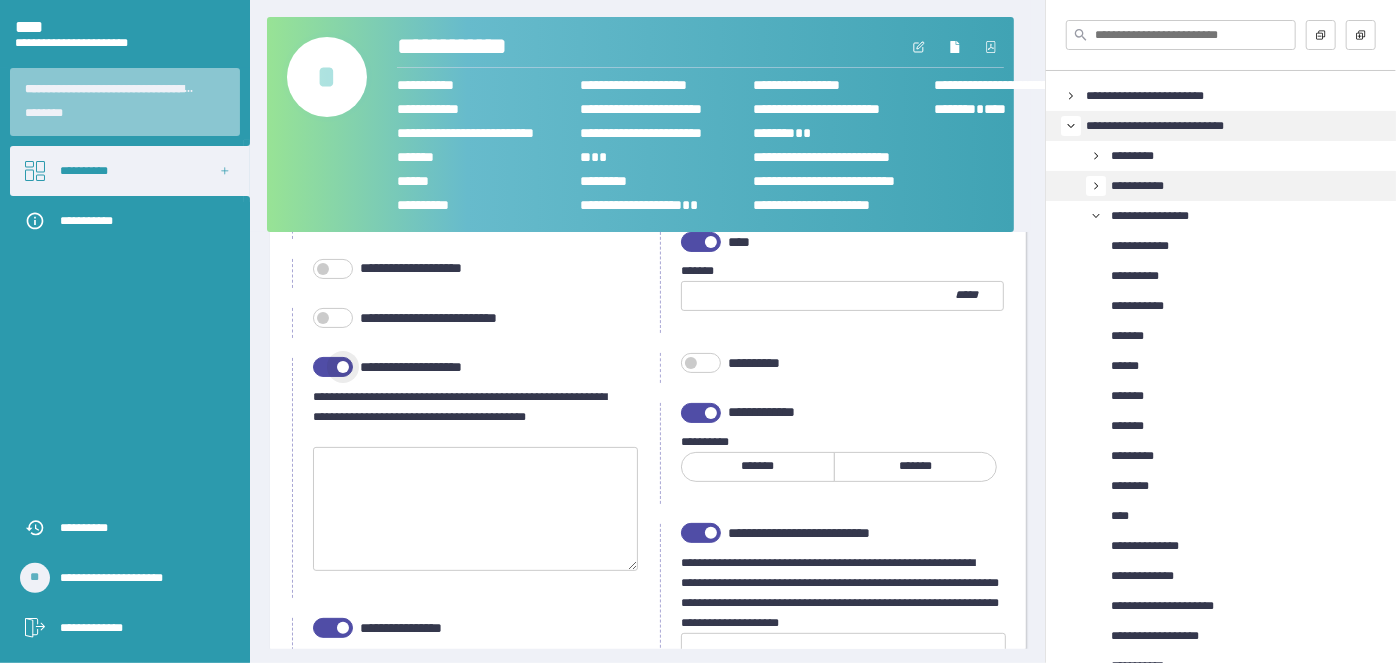click at bounding box center (333, 367) 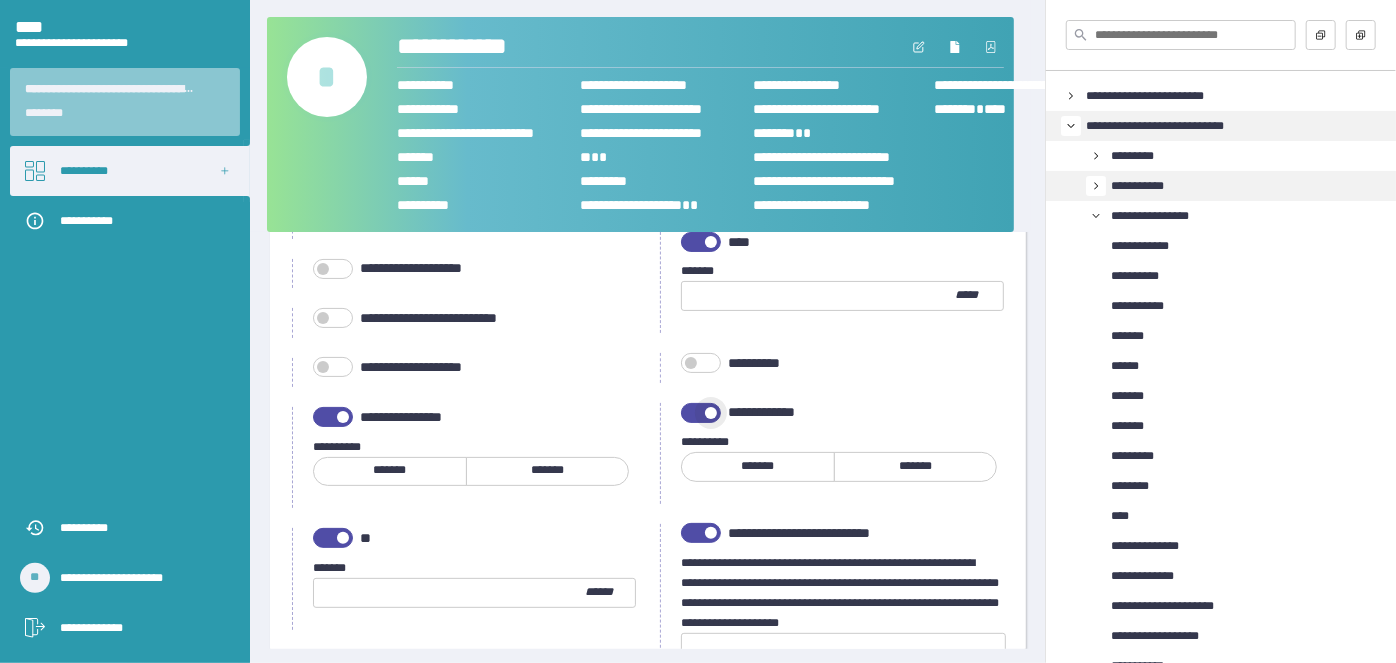 click at bounding box center [701, 413] 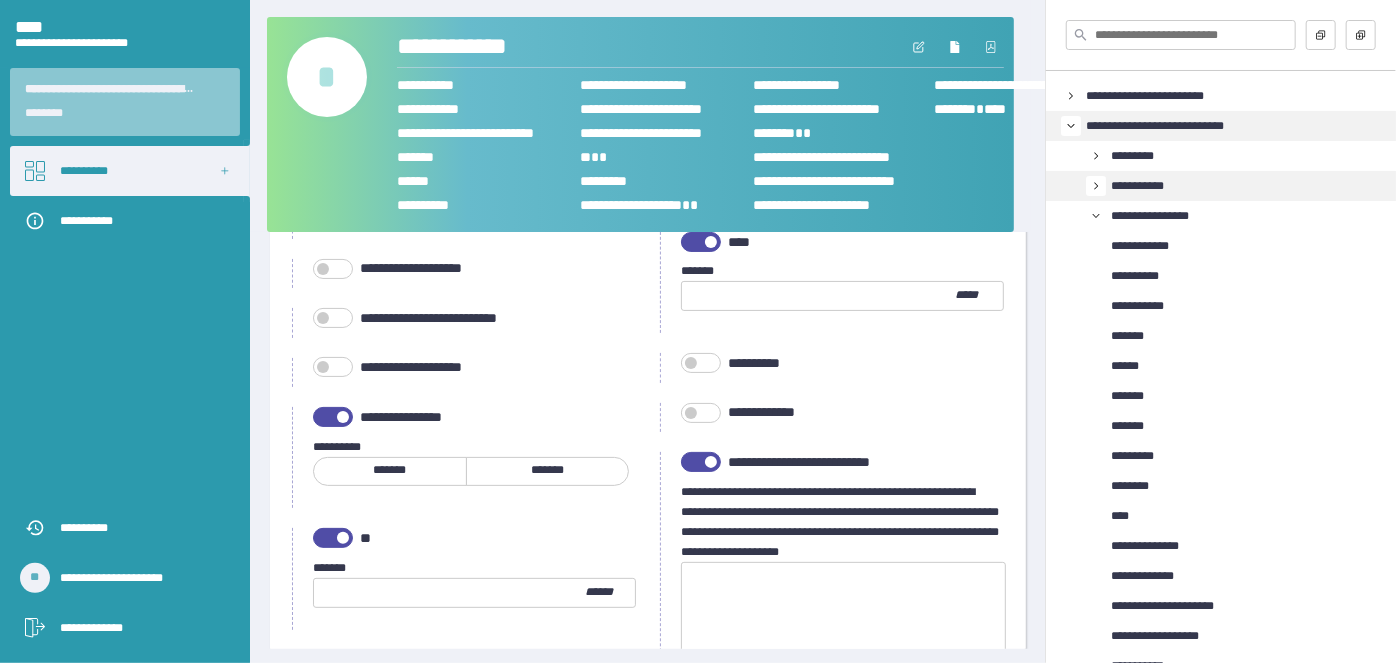 click at bounding box center (333, 417) 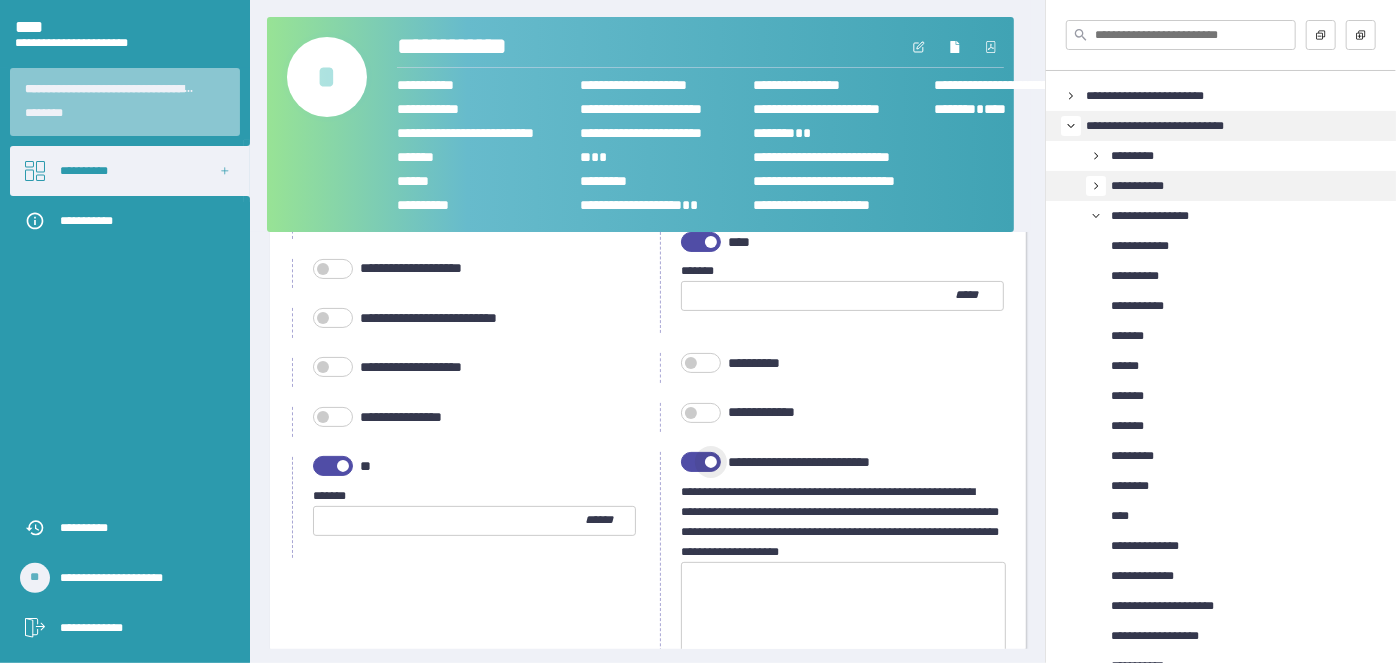 click at bounding box center (701, 462) 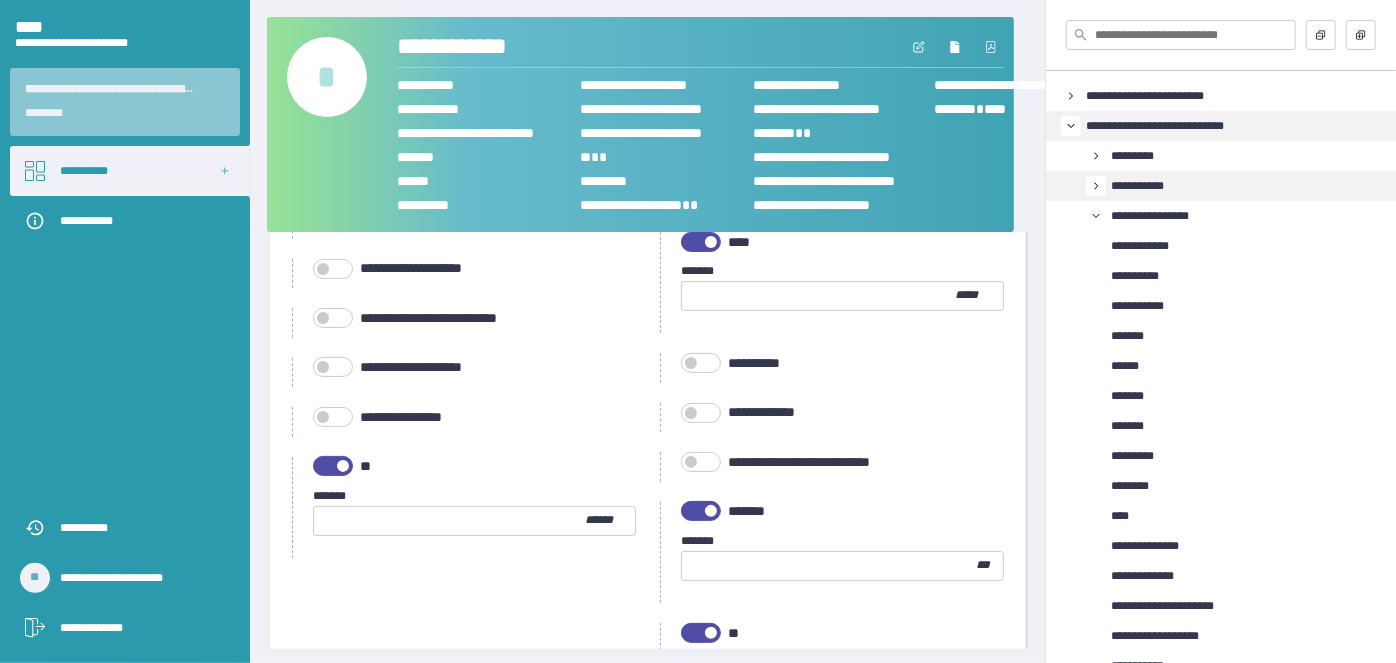 click at bounding box center [333, 466] 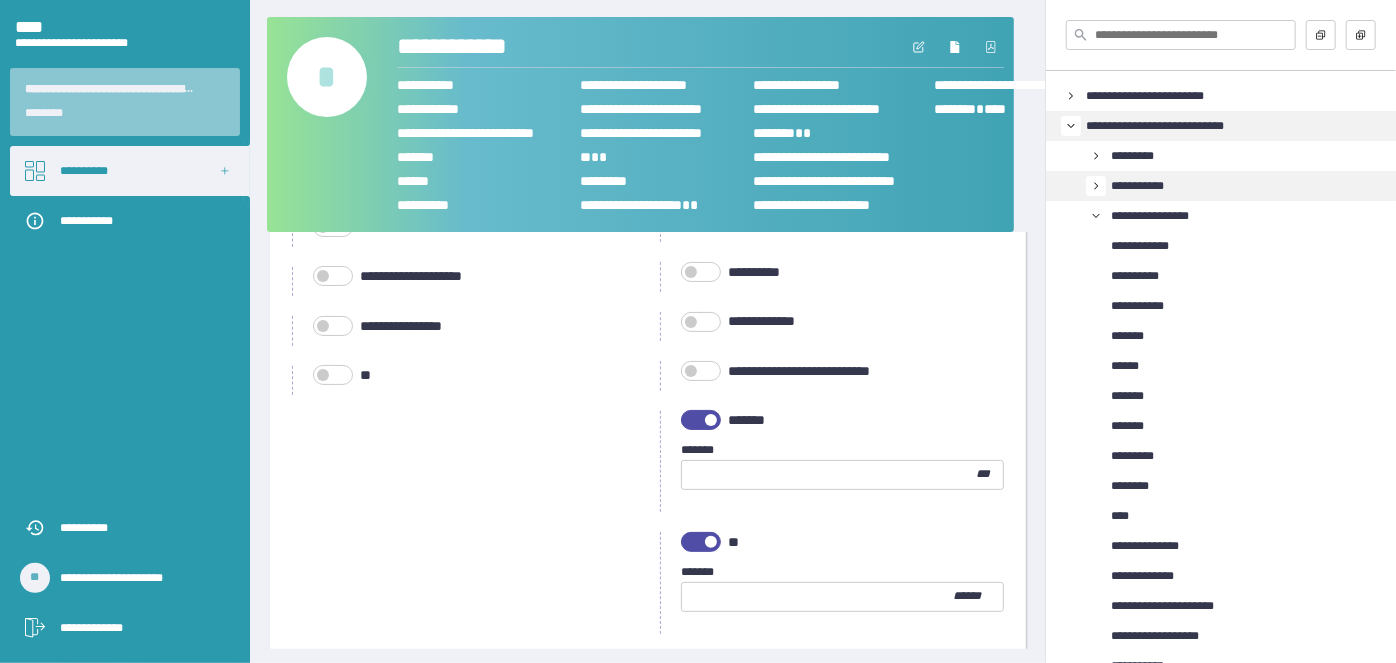 scroll, scrollTop: 1904, scrollLeft: 0, axis: vertical 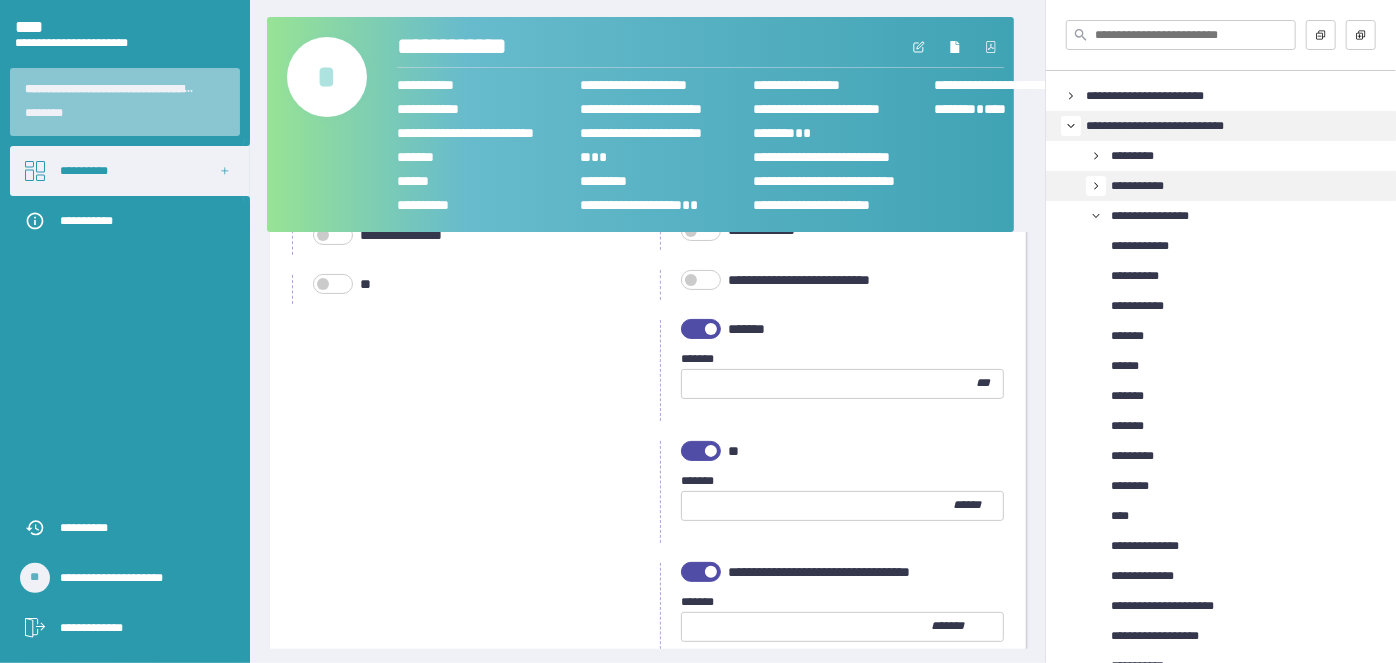 click at bounding box center (829, 384) 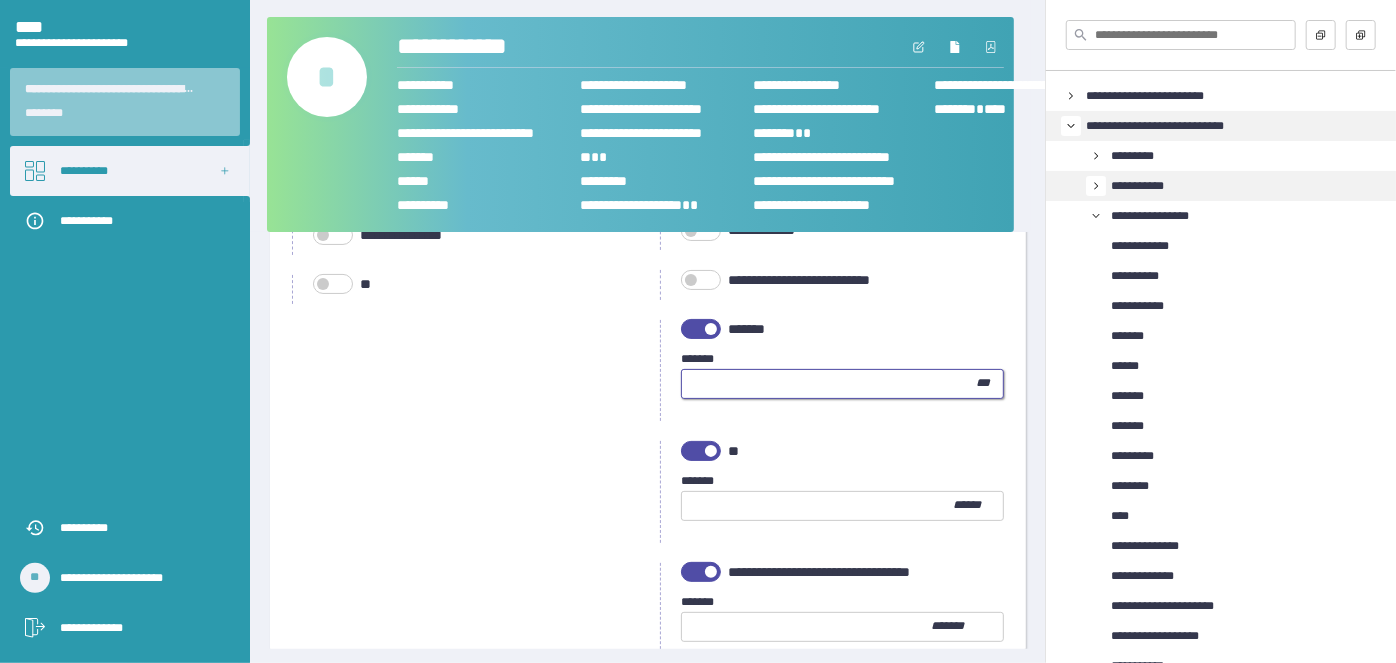 type on "**" 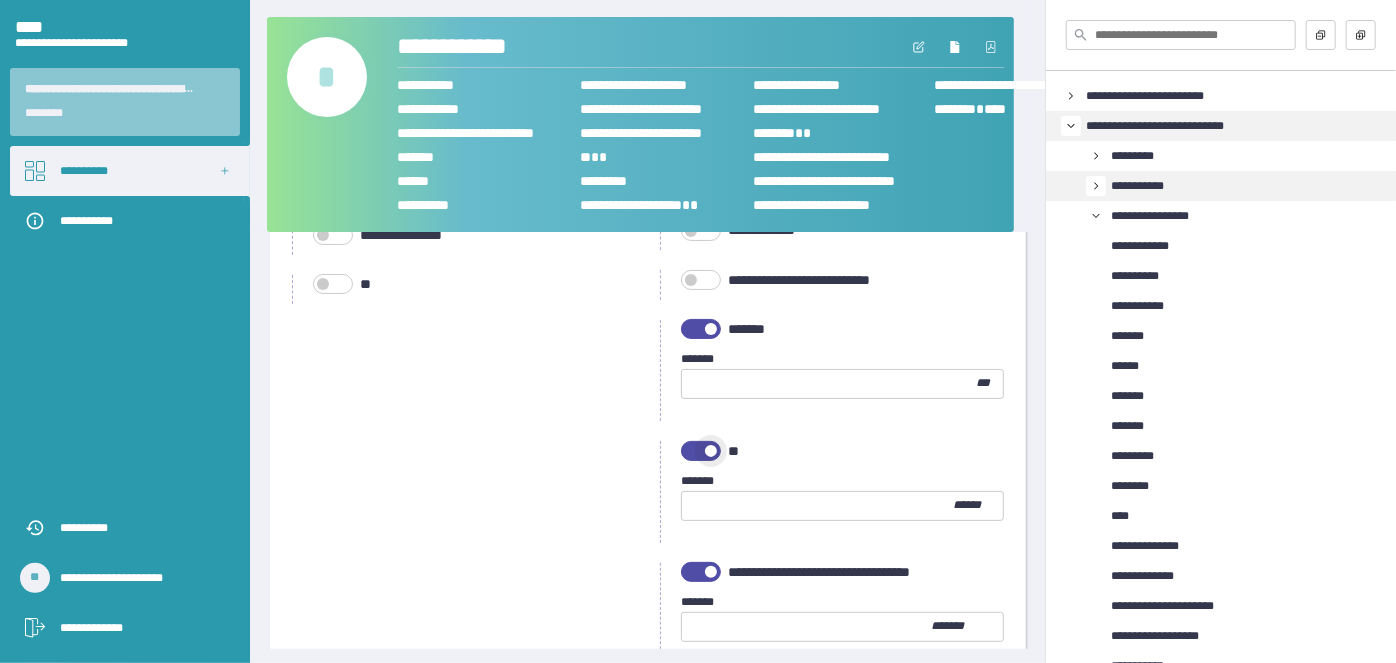 click at bounding box center (701, 451) 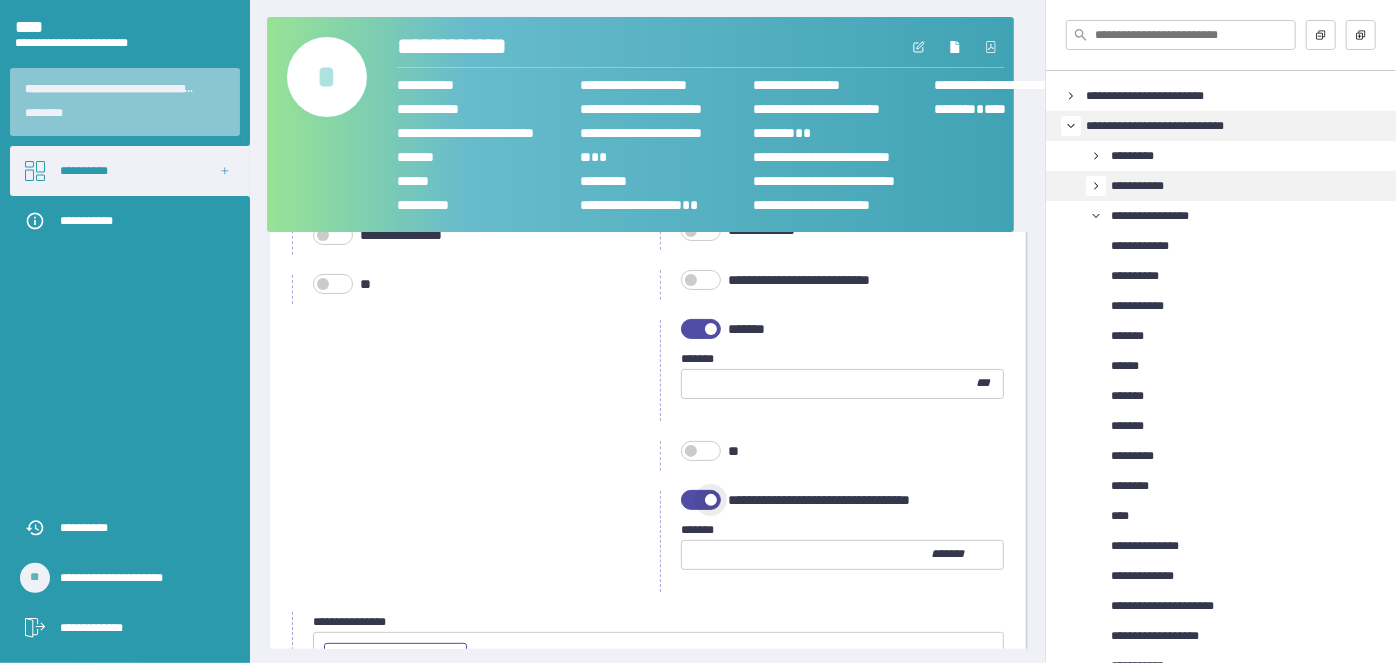 click at bounding box center [701, 500] 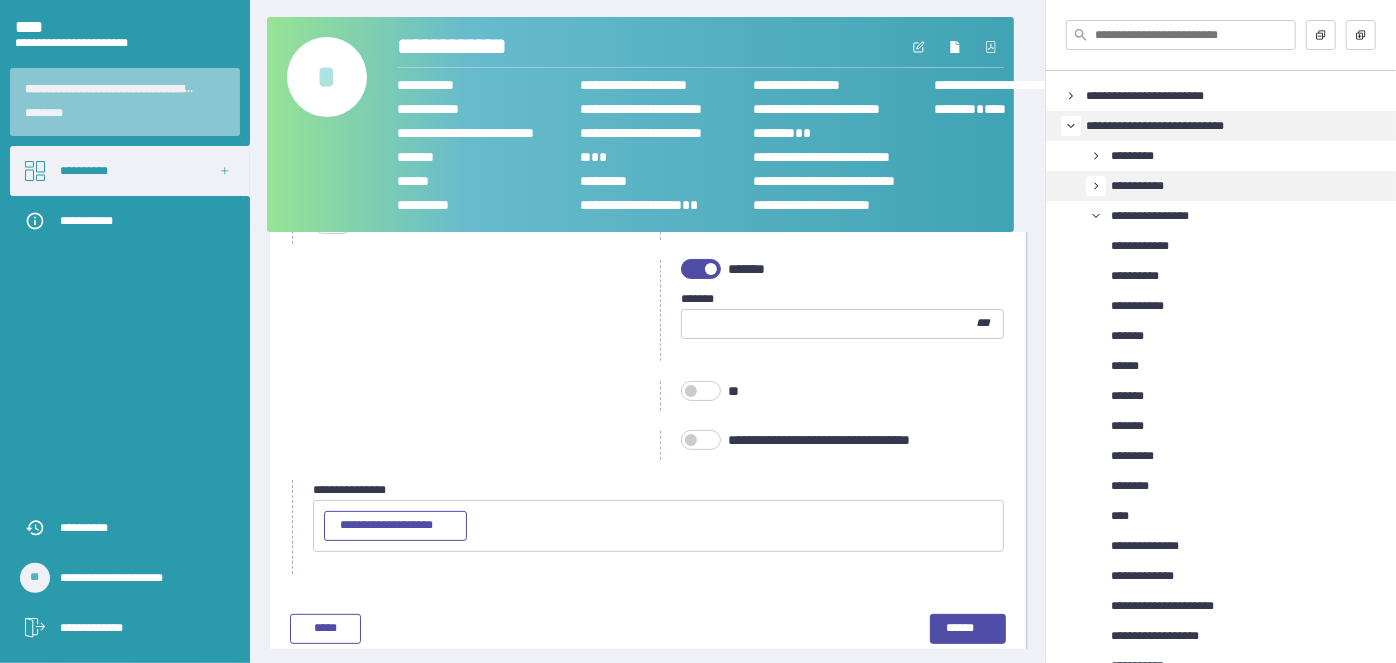 scroll, scrollTop: 1990, scrollLeft: 0, axis: vertical 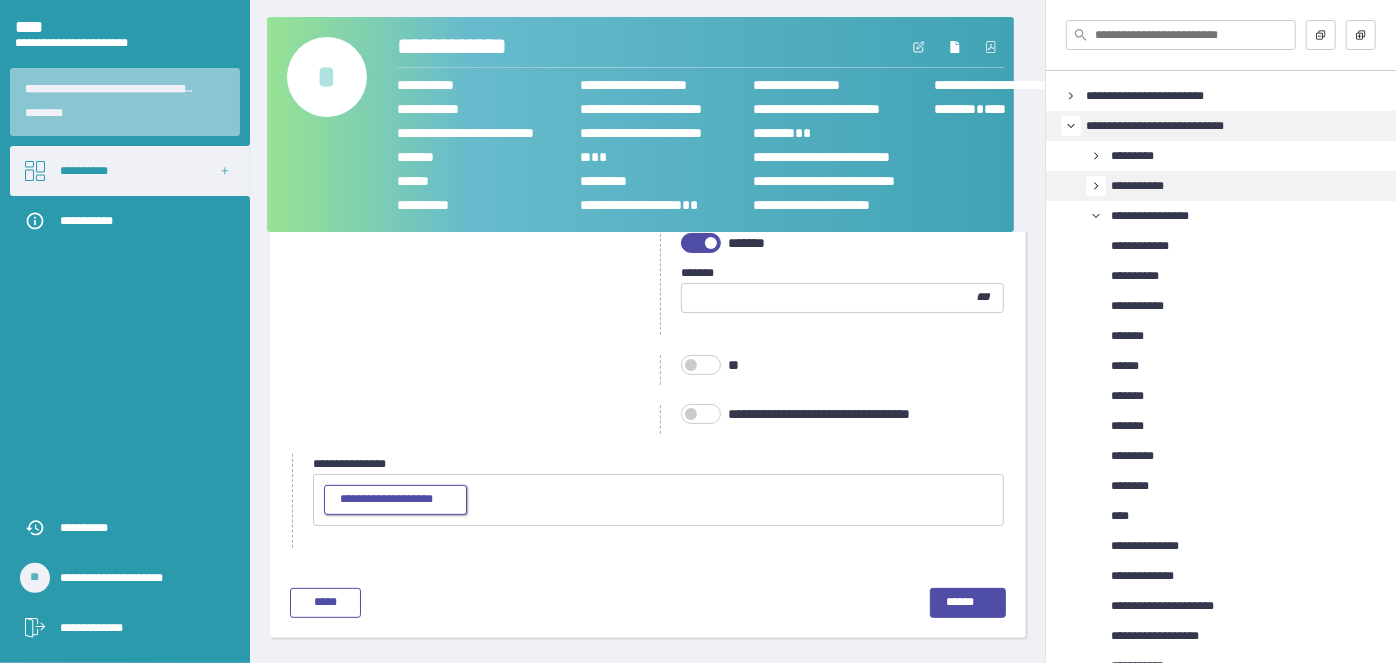 click on "**********" at bounding box center [386, 499] 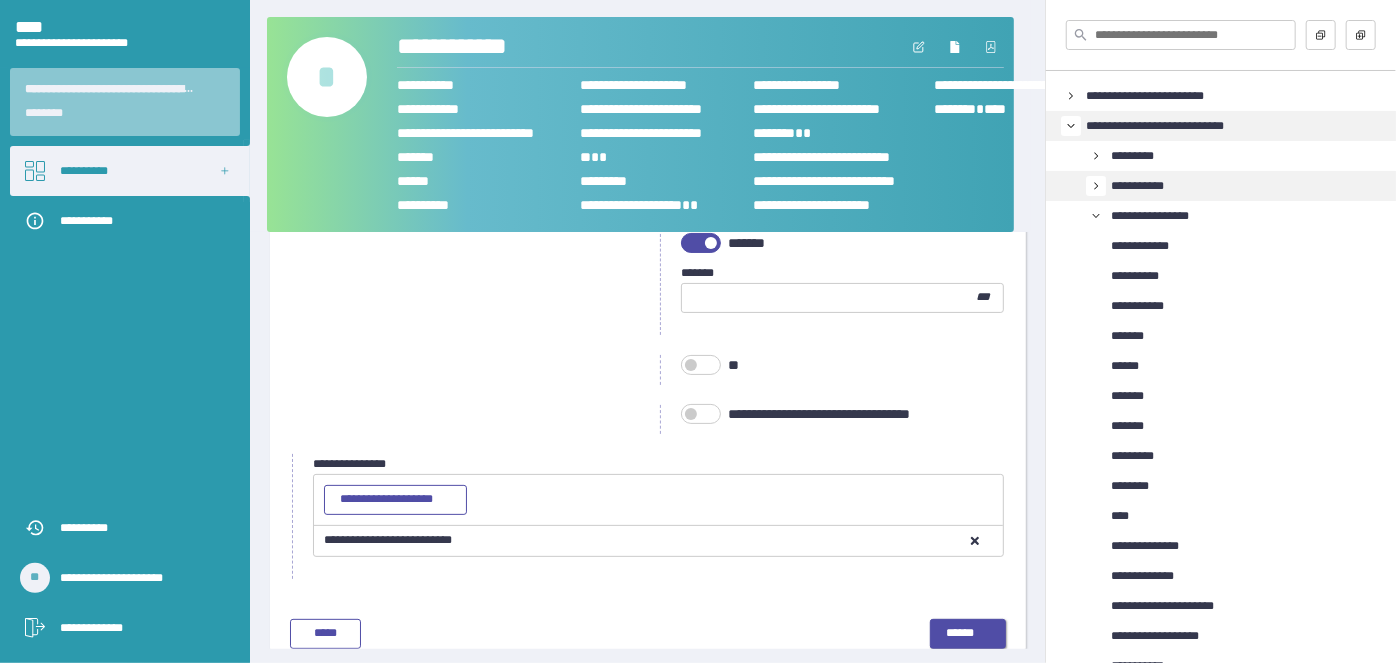 click on "******" at bounding box center (960, 633) 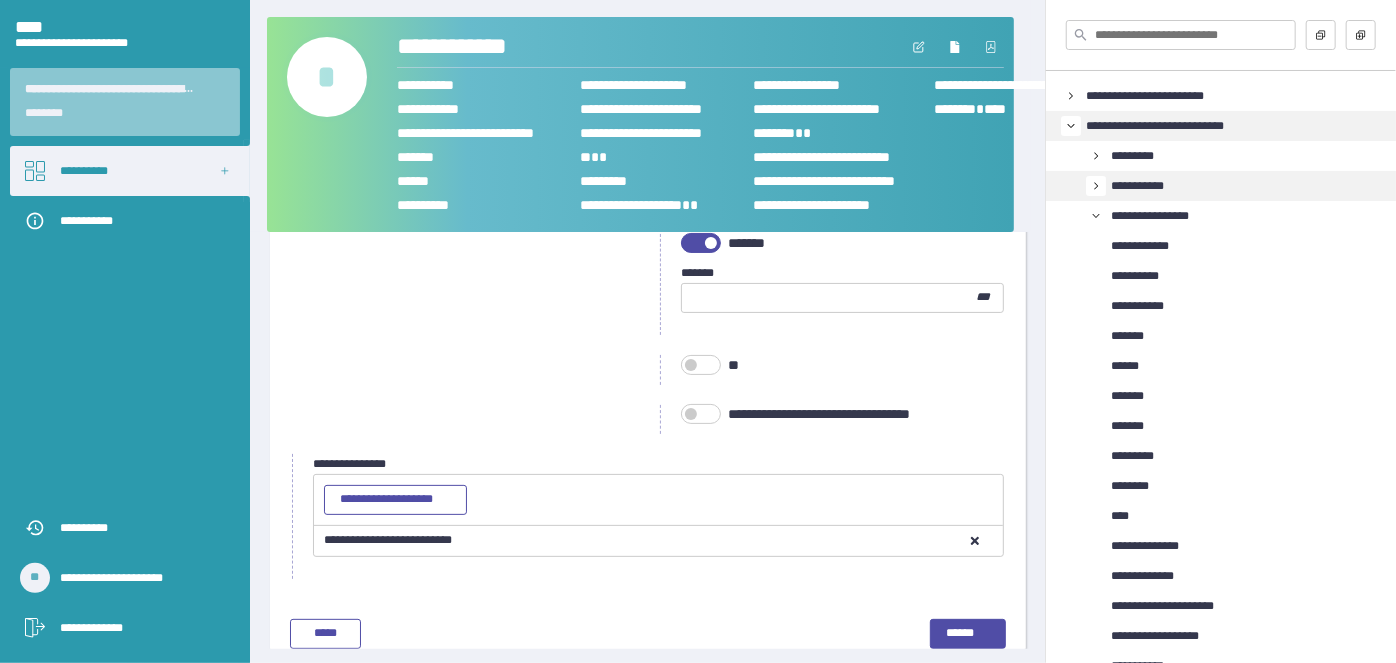 scroll, scrollTop: 55, scrollLeft: 0, axis: vertical 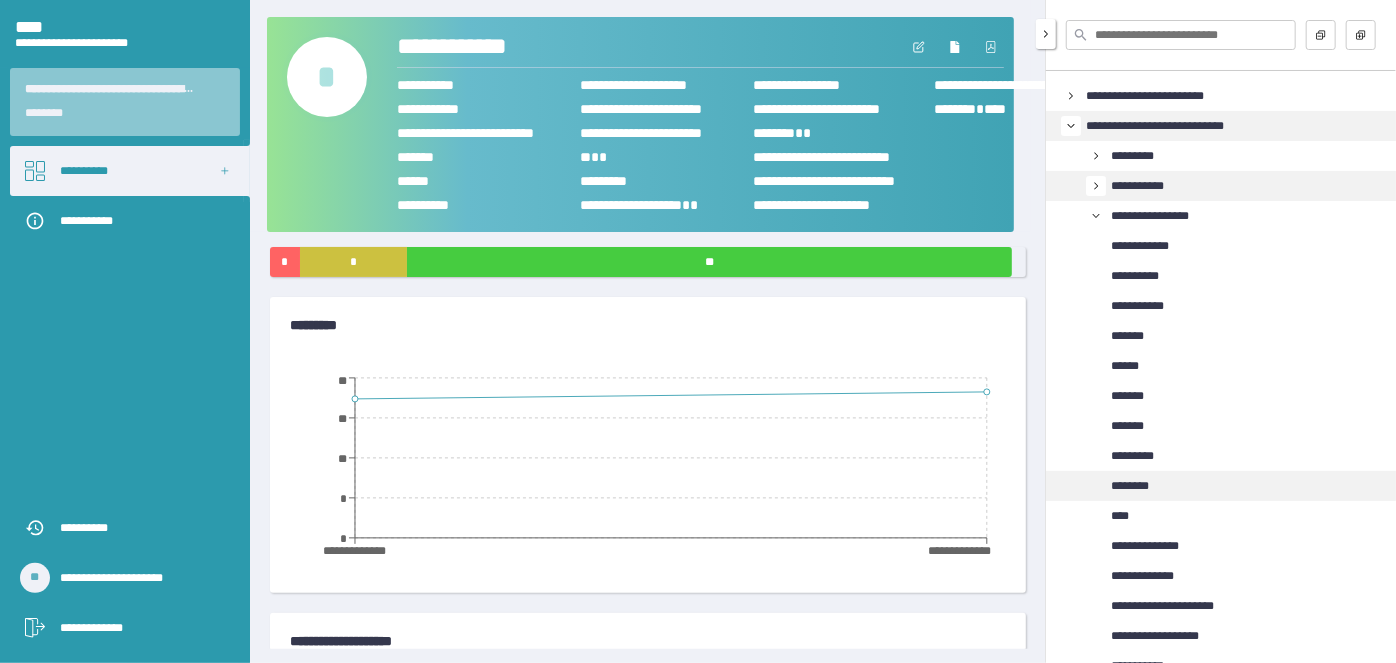 click on "********" at bounding box center [1130, 486] 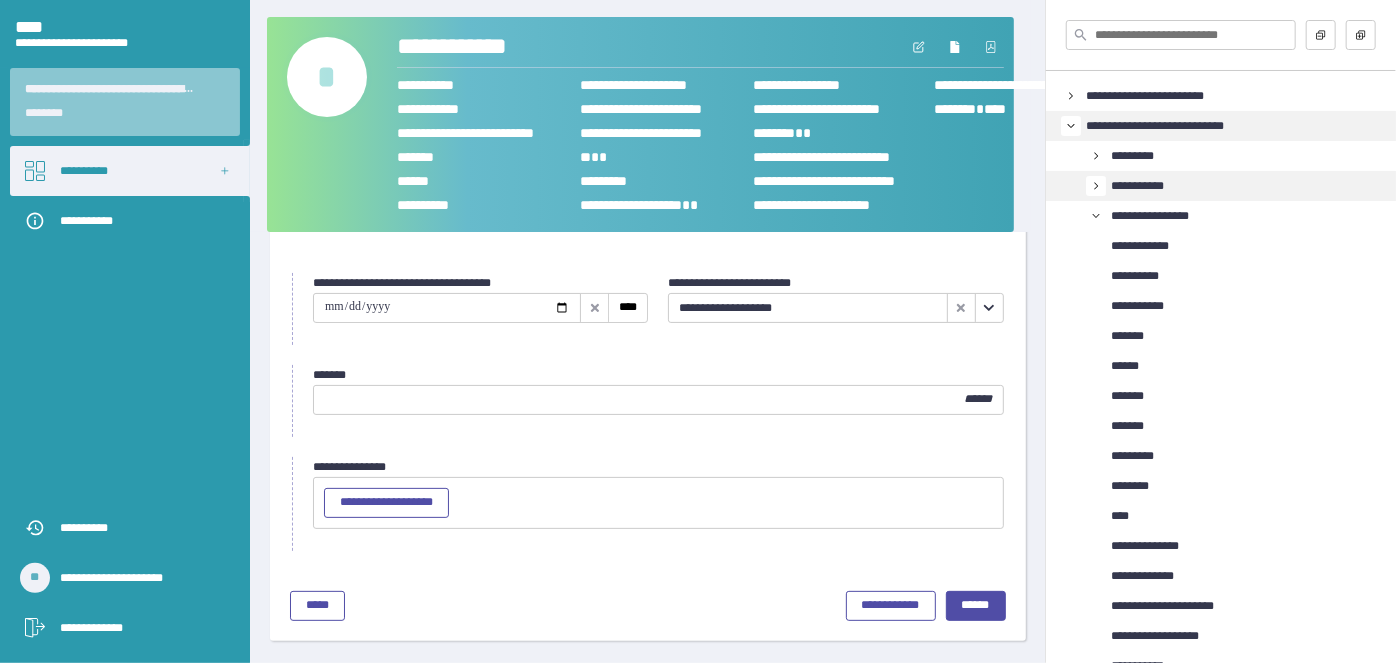 click 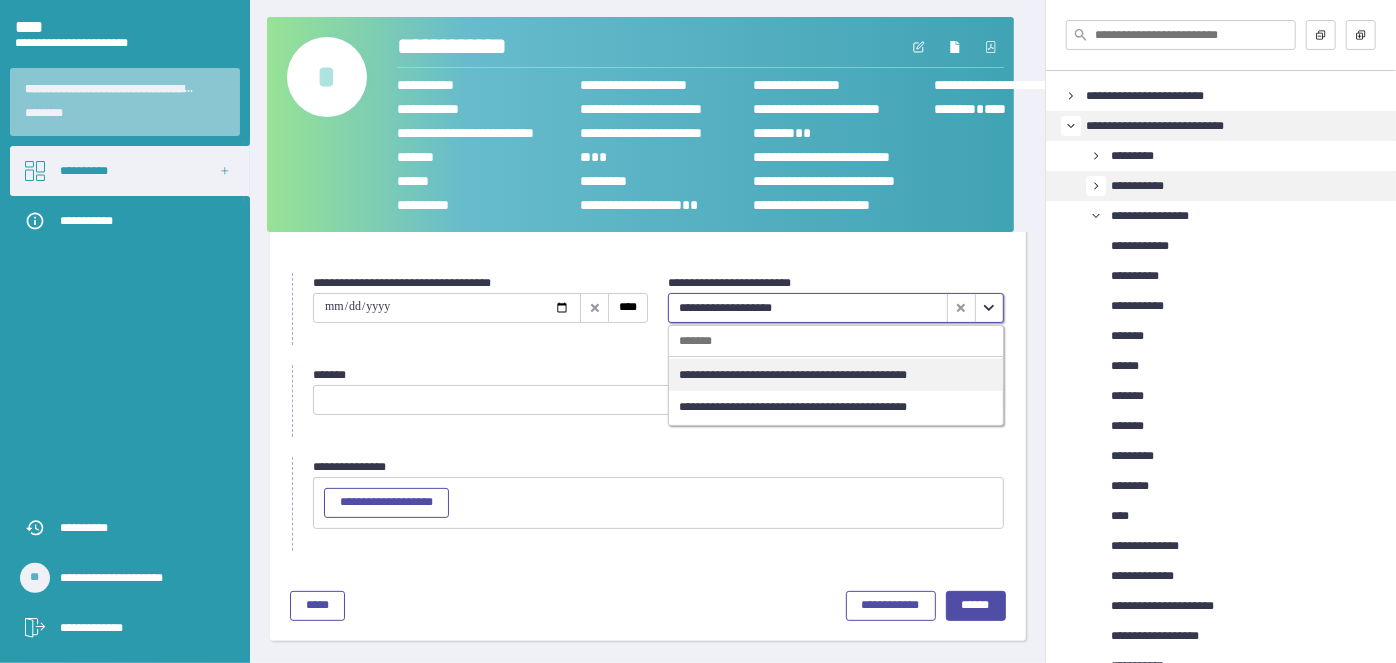 click on "**********" at bounding box center (793, 375) 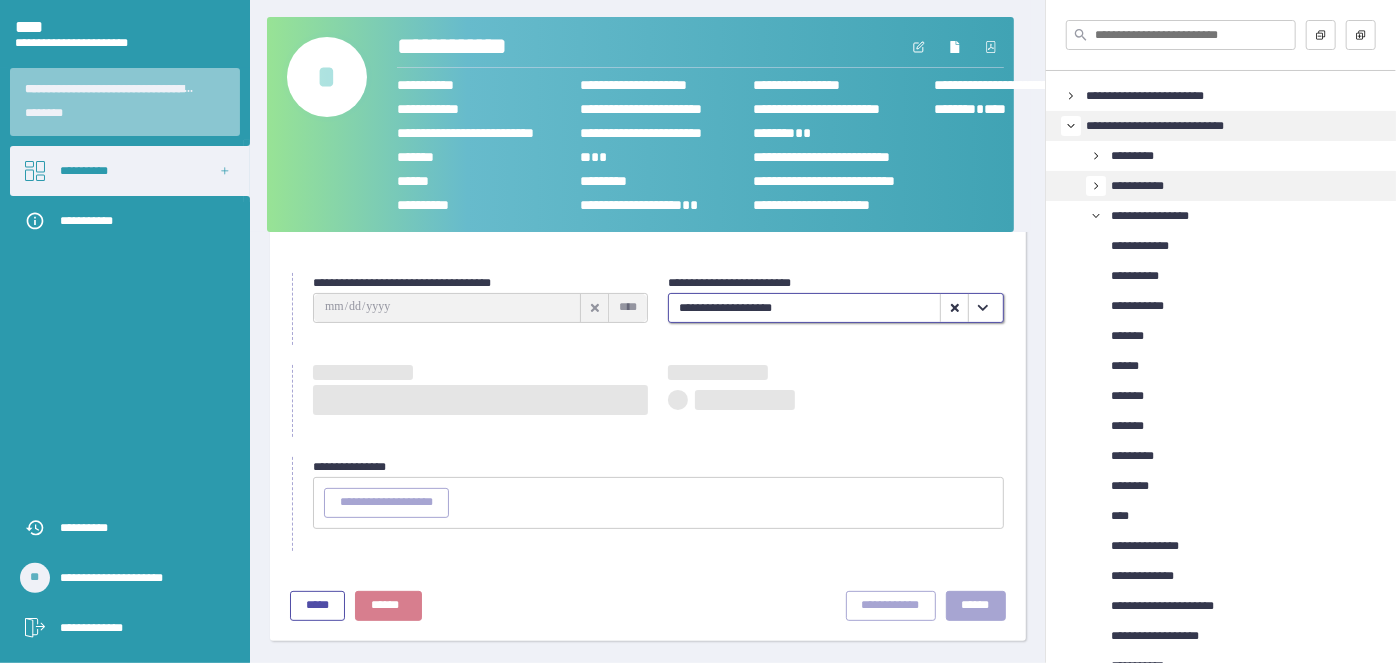 type on "**********" 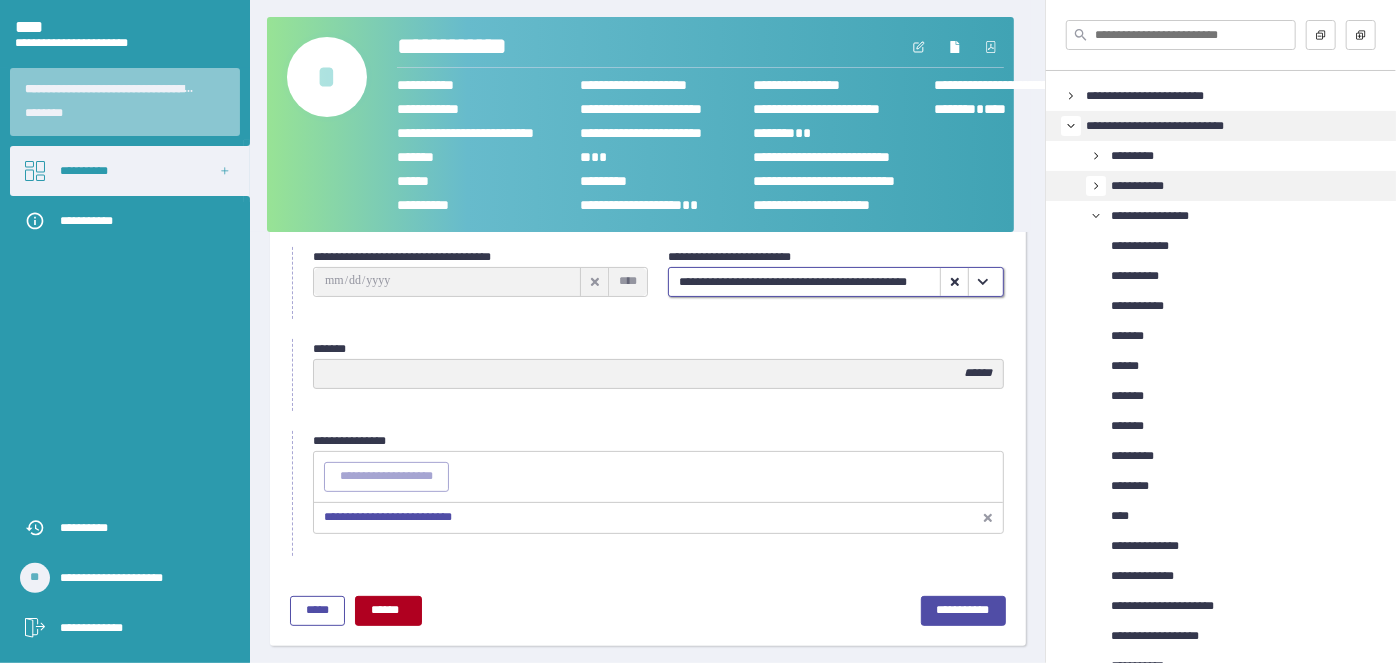 scroll, scrollTop: 96, scrollLeft: 0, axis: vertical 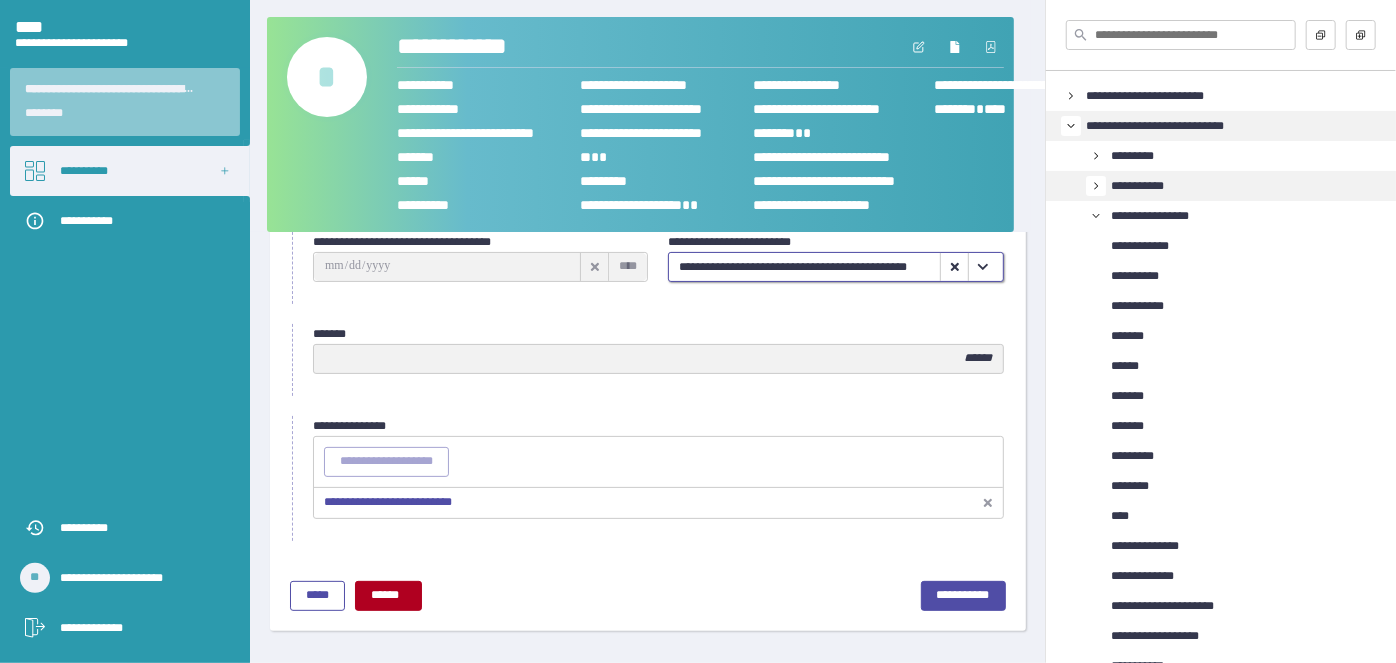 click on "**********" at bounding box center (388, 502) 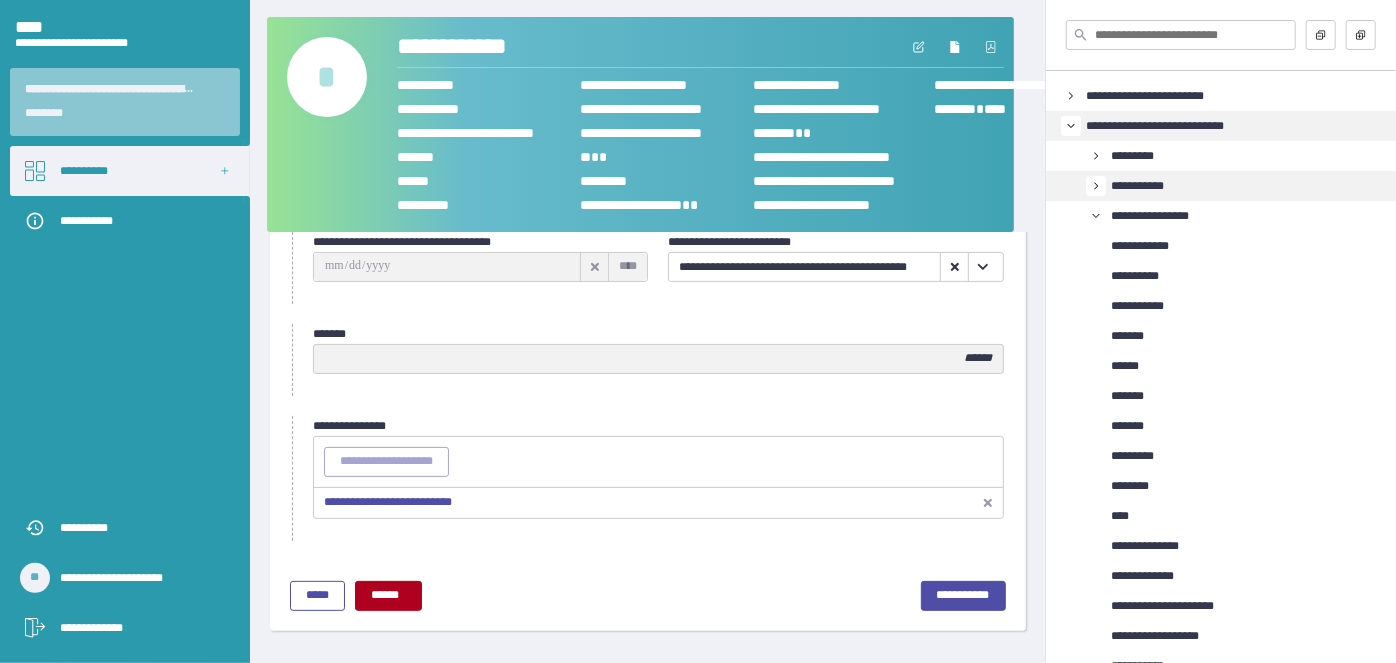 click 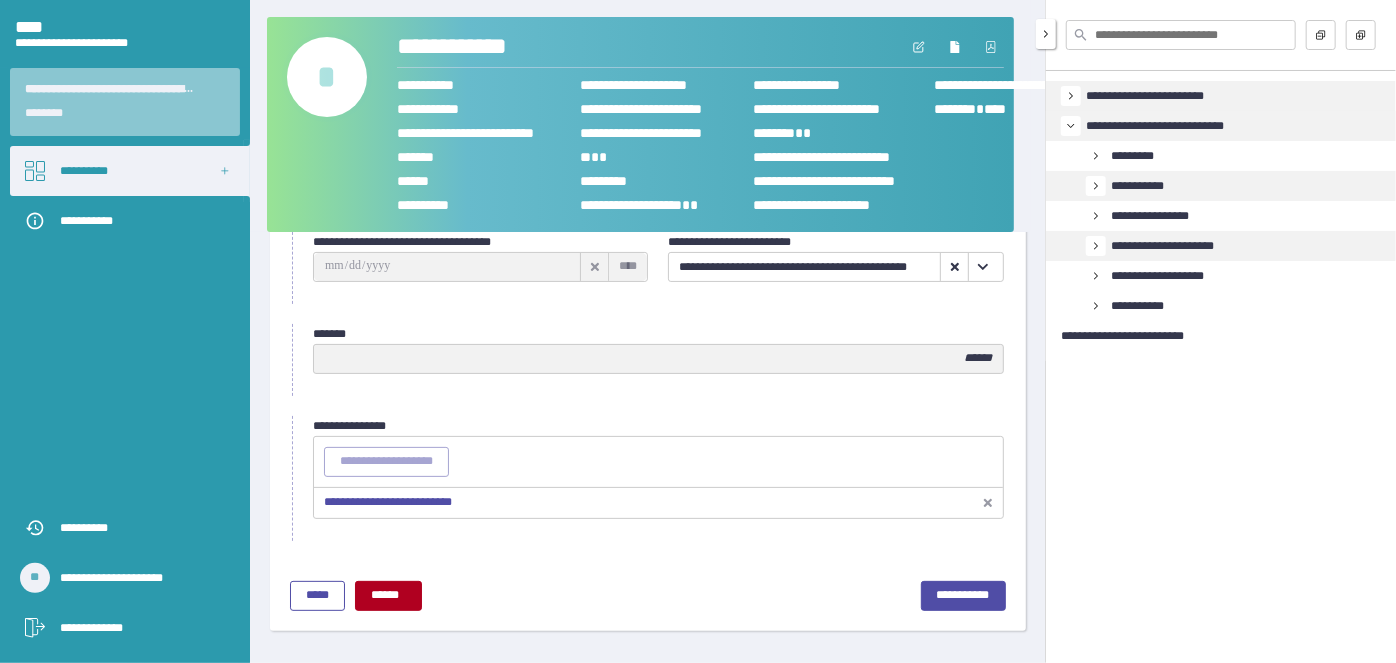 click 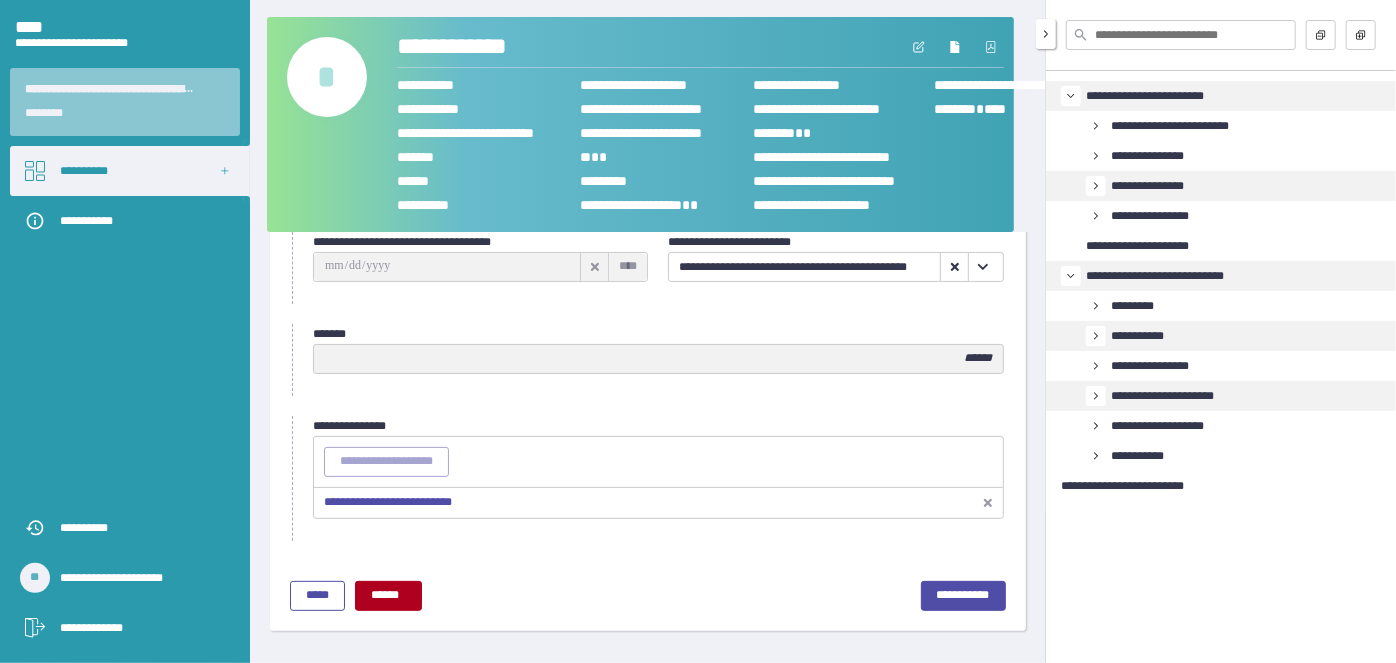 click 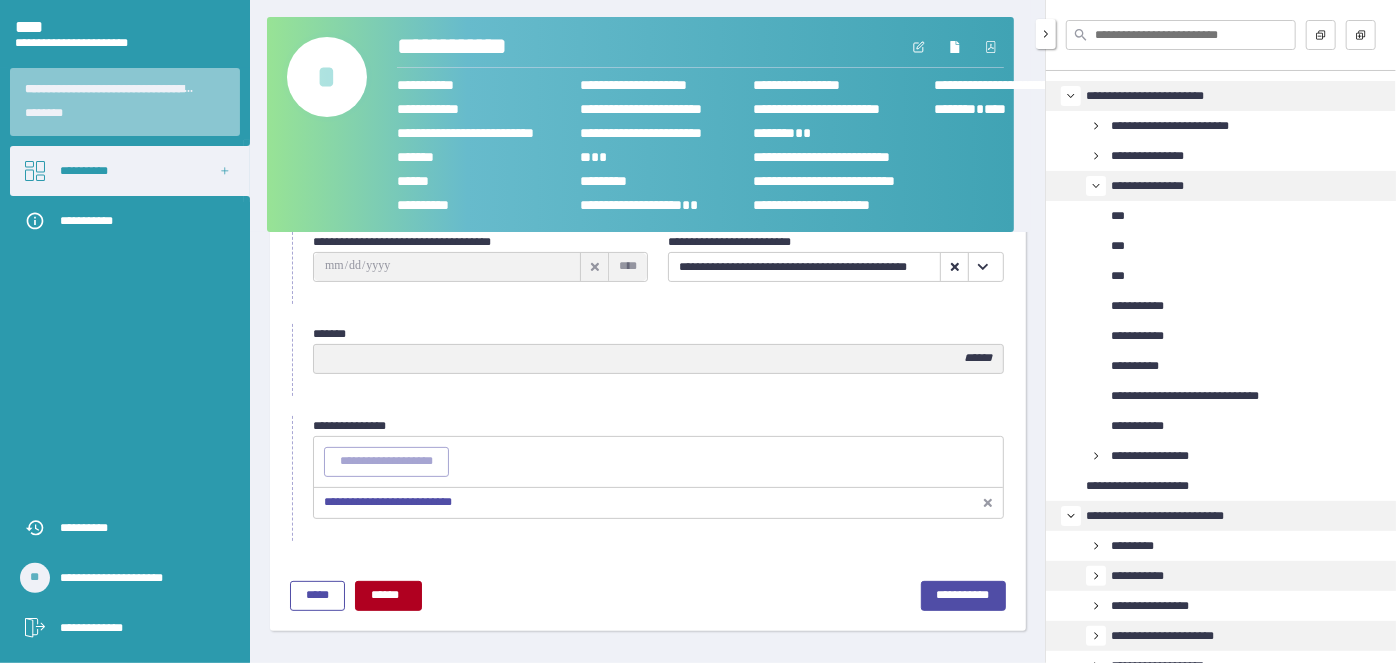 click on "**********" at bounding box center [1147, 186] 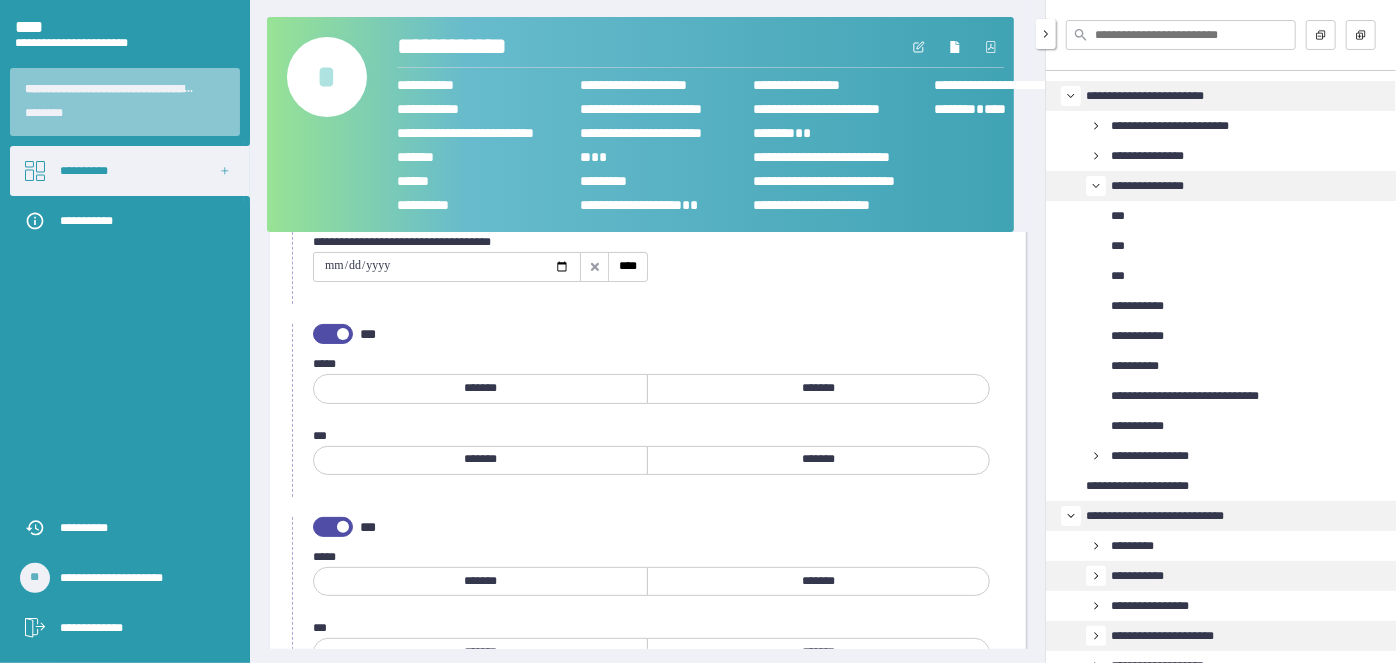 click on "**********" at bounding box center [1147, 186] 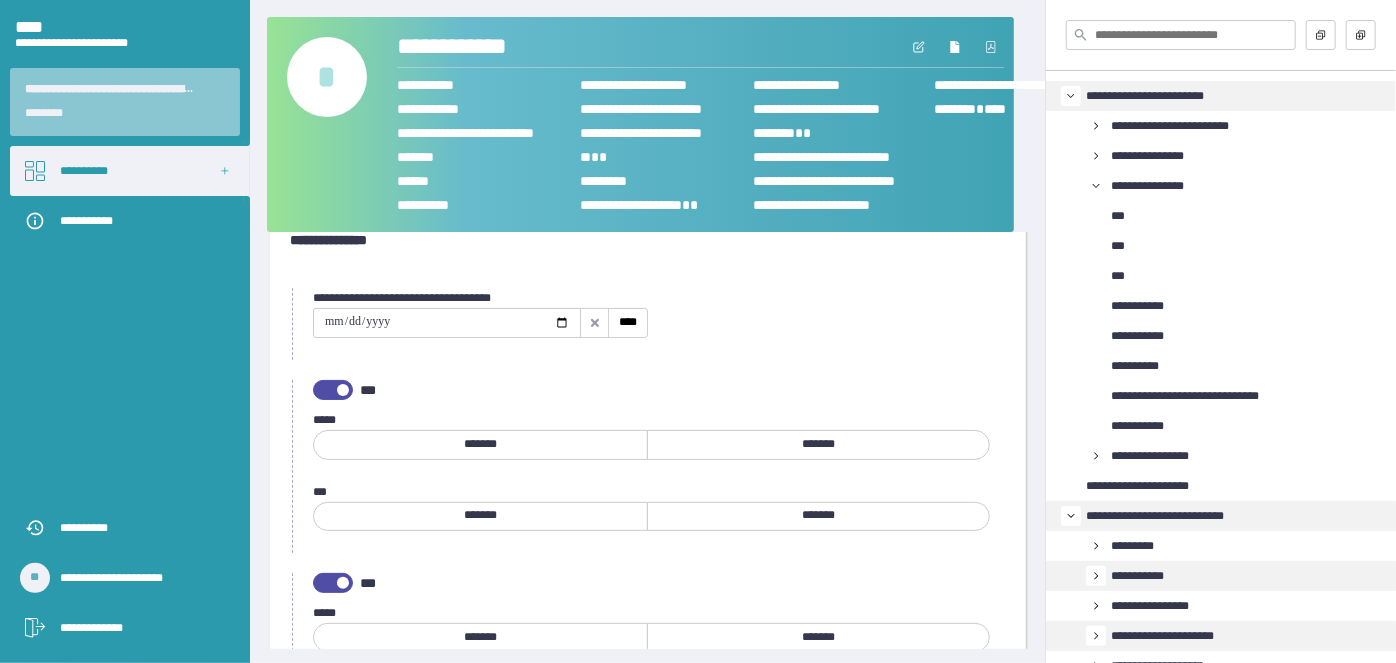 scroll, scrollTop: 0, scrollLeft: 0, axis: both 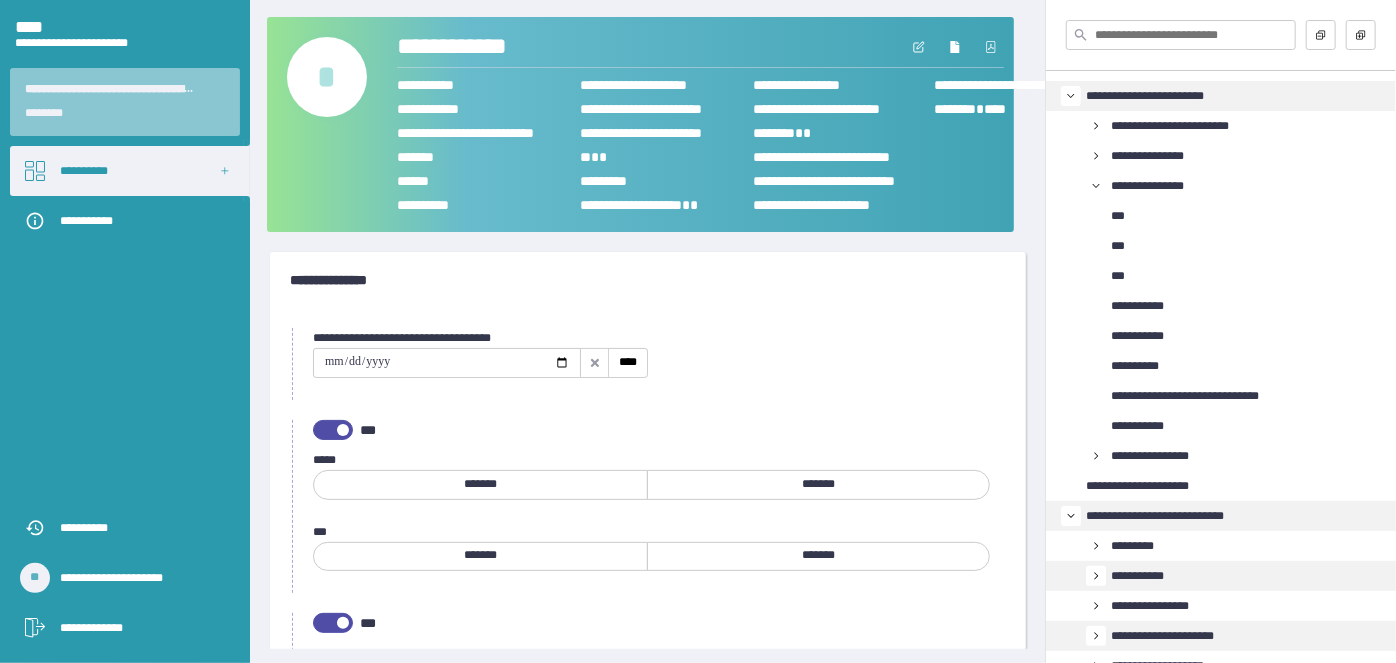 click at bounding box center (447, 363) 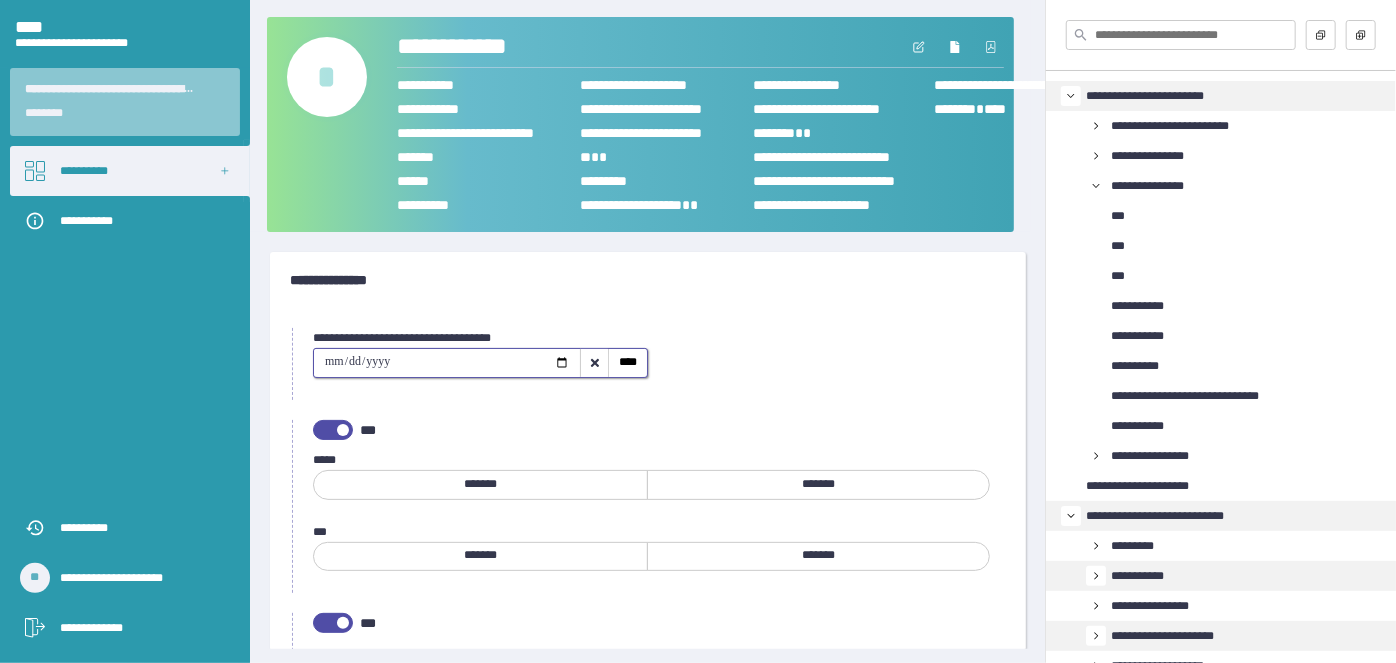 type on "**********" 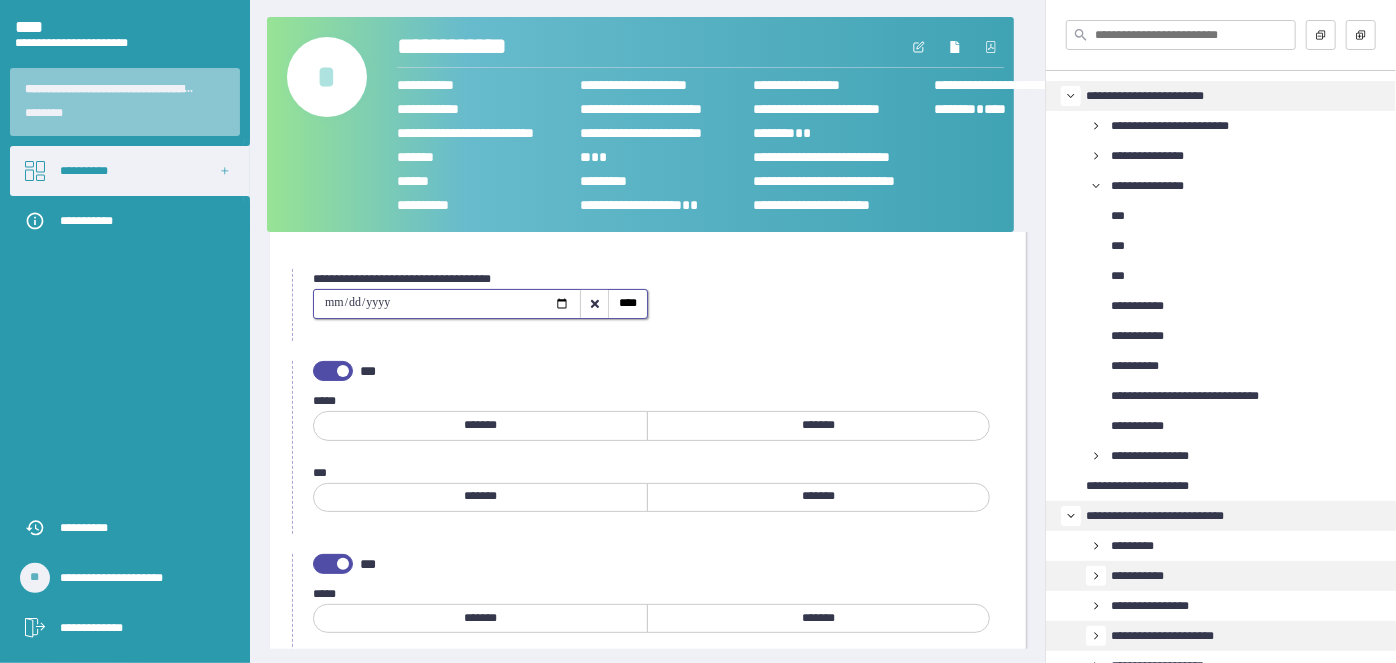 scroll, scrollTop: 90, scrollLeft: 0, axis: vertical 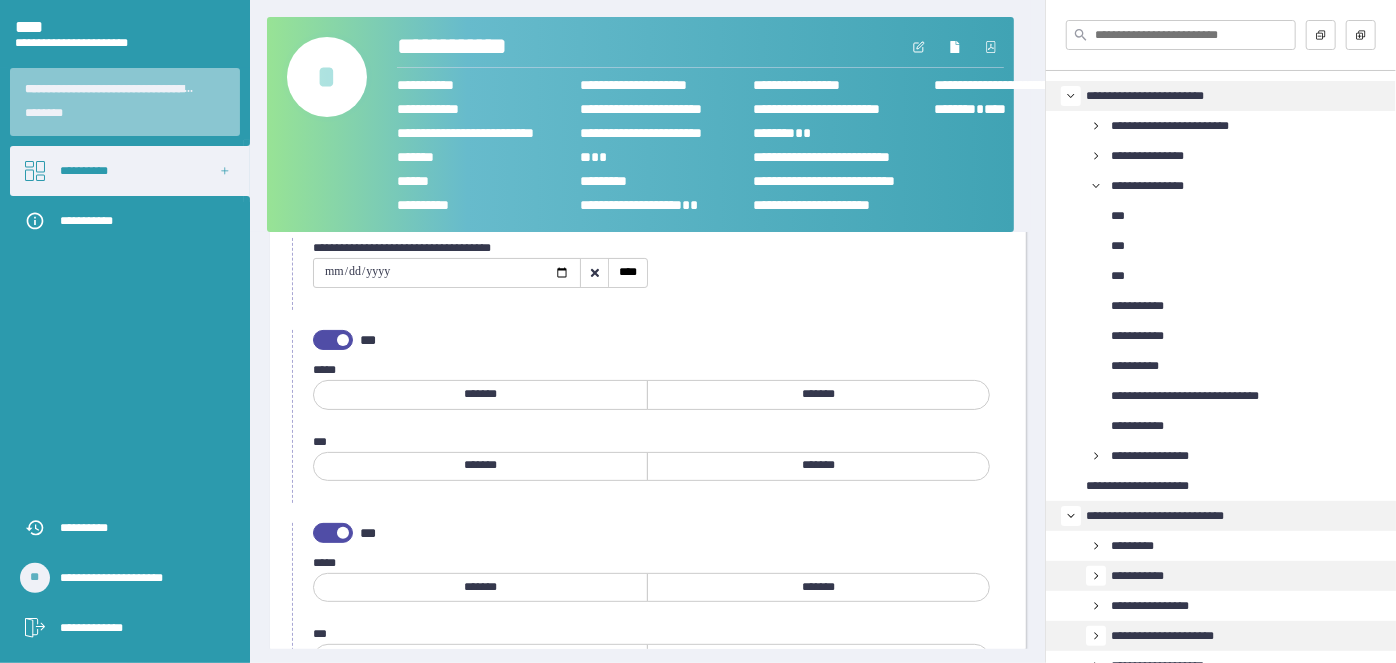 click on "*******" at bounding box center (480, 394) 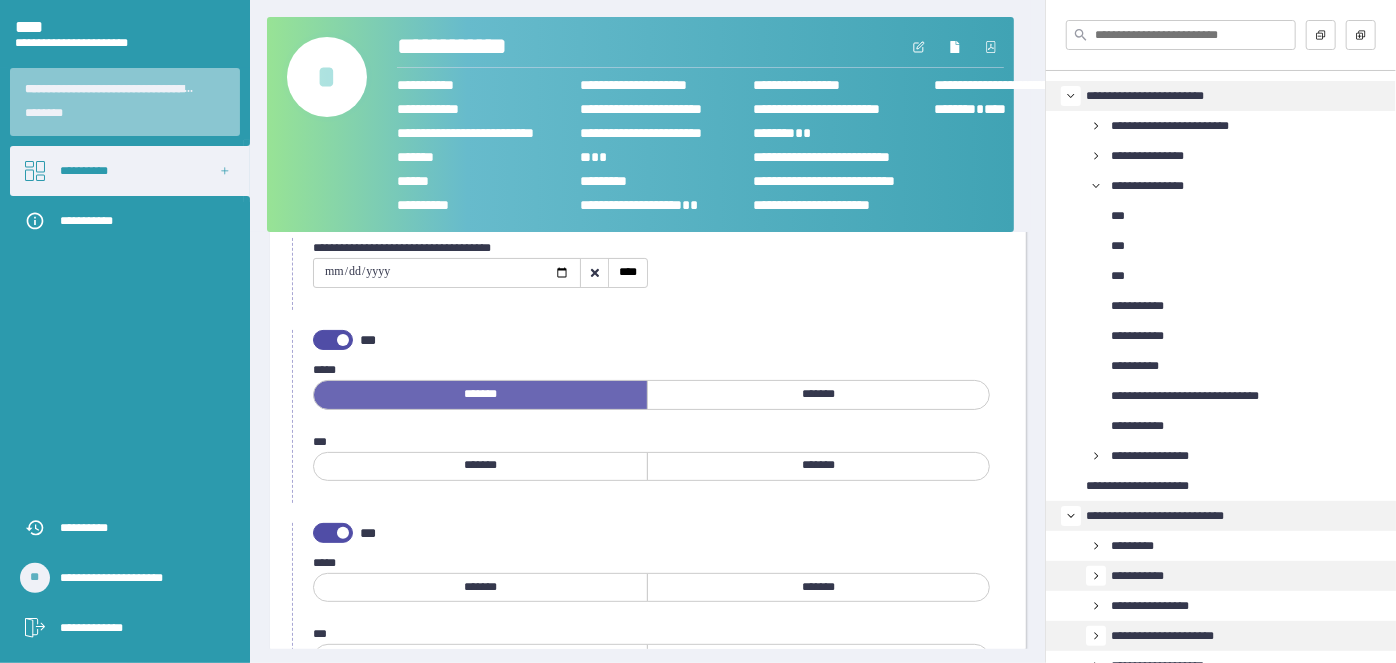 click on "*******" at bounding box center [818, 465] 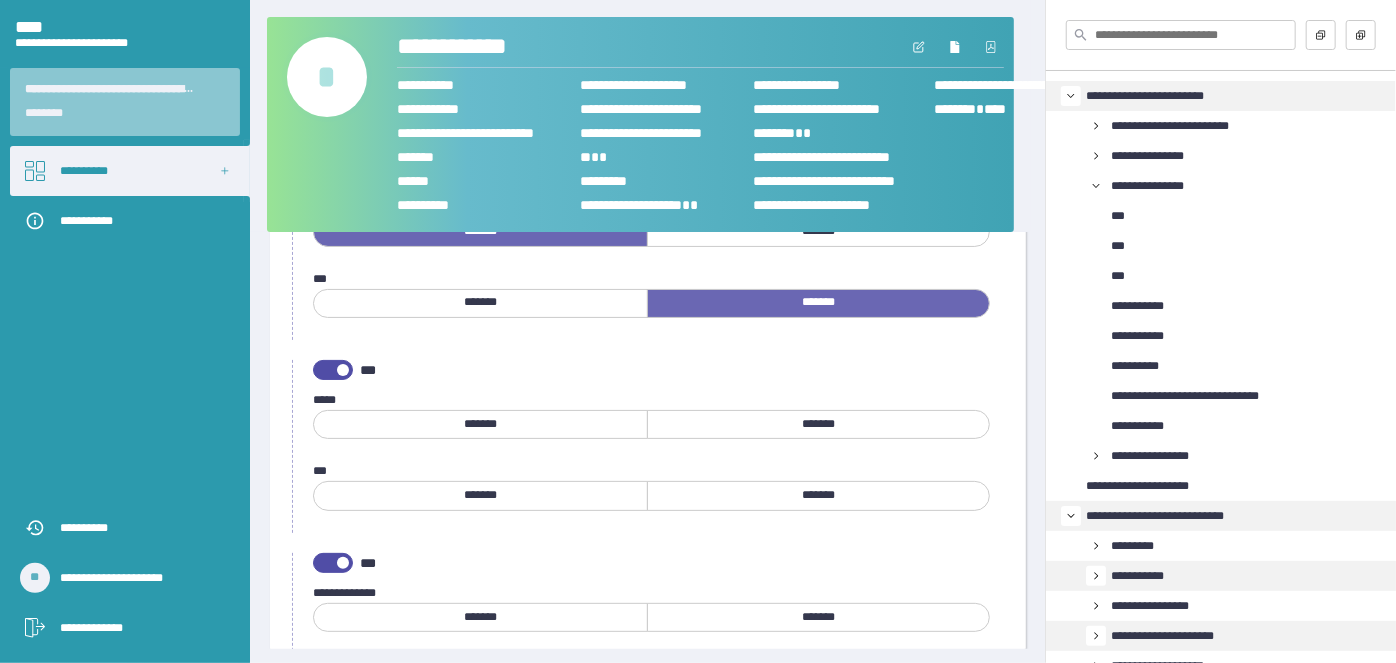 scroll, scrollTop: 272, scrollLeft: 0, axis: vertical 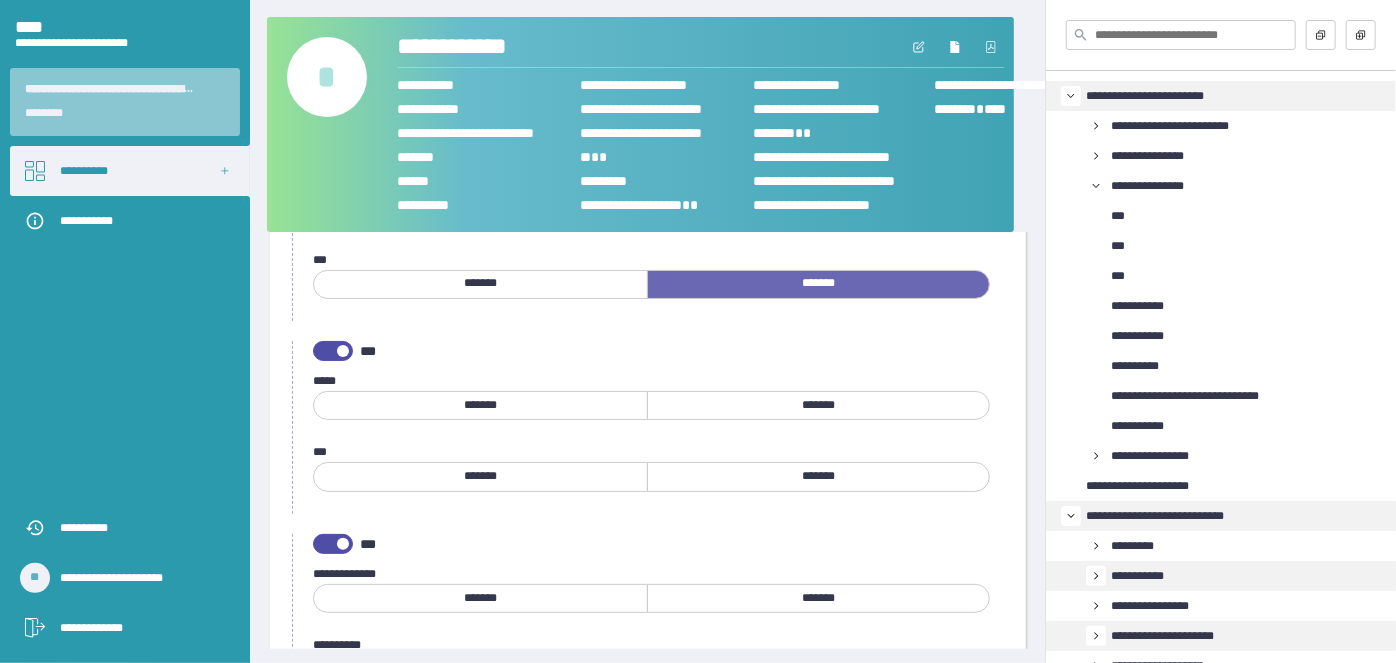 click on "*******" at bounding box center [480, 405] 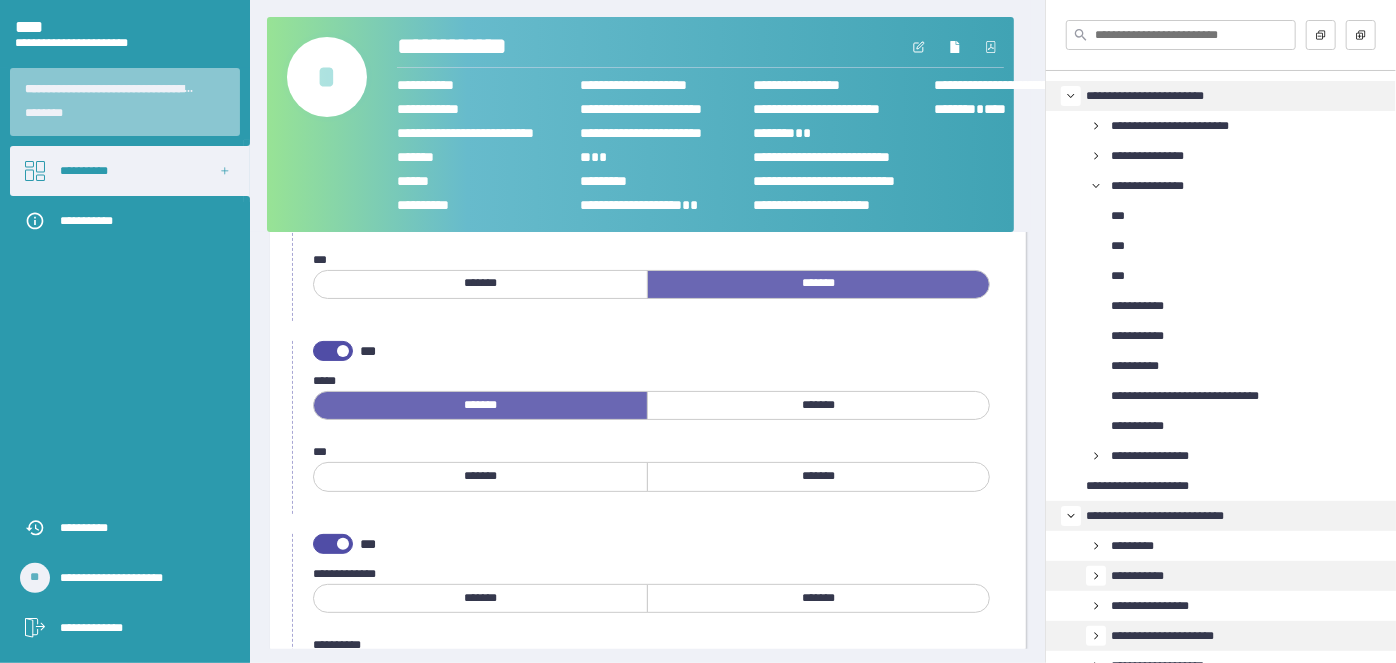 click on "*******" at bounding box center [818, 476] 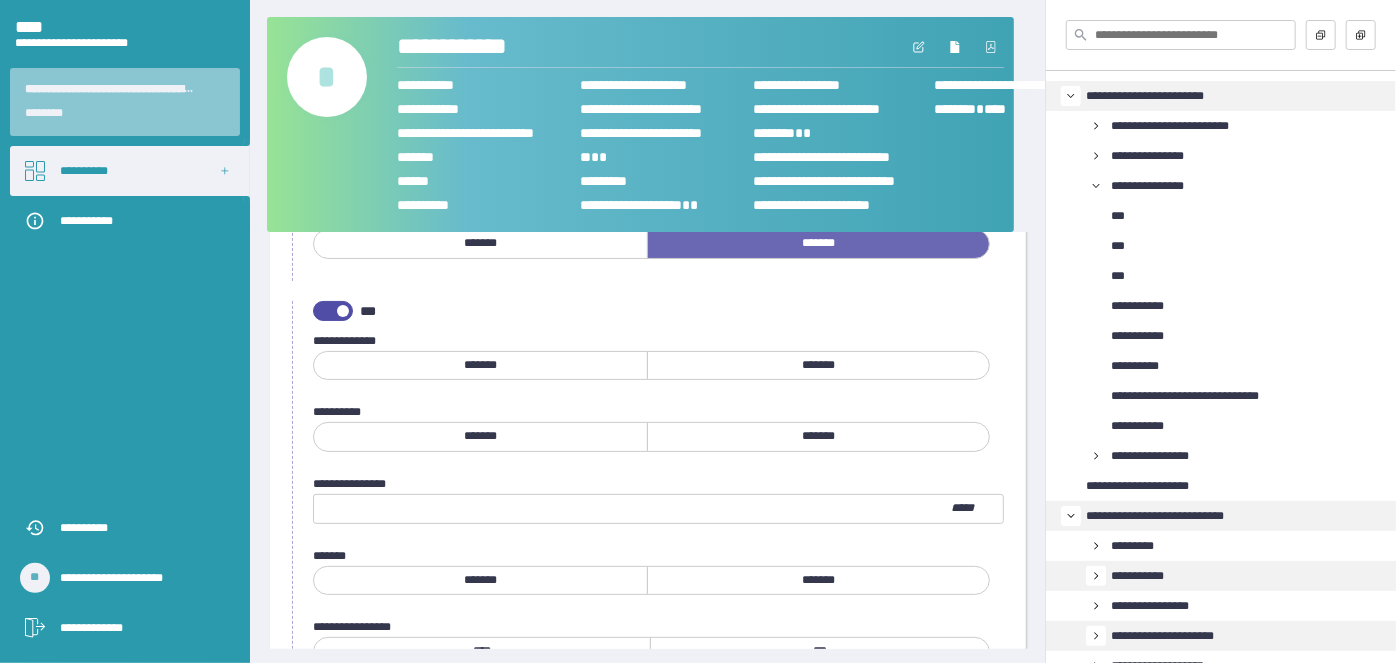 scroll, scrollTop: 545, scrollLeft: 0, axis: vertical 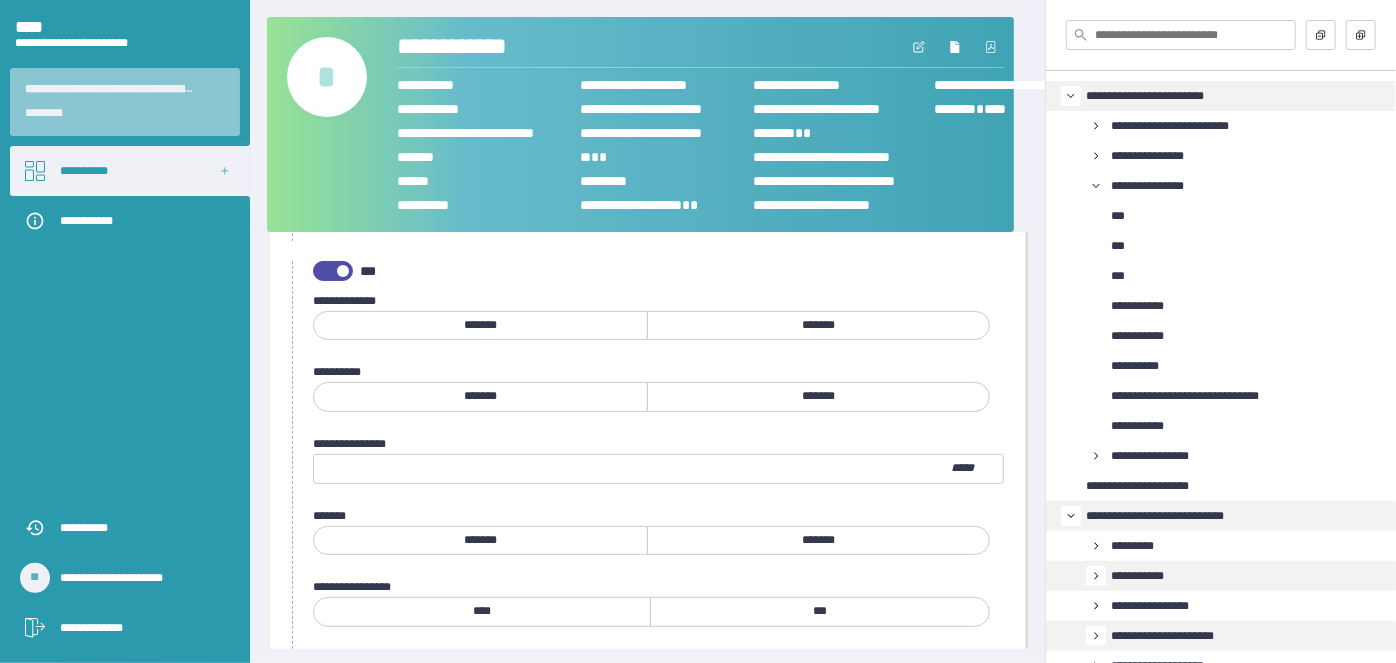 click on "*******" at bounding box center (818, 325) 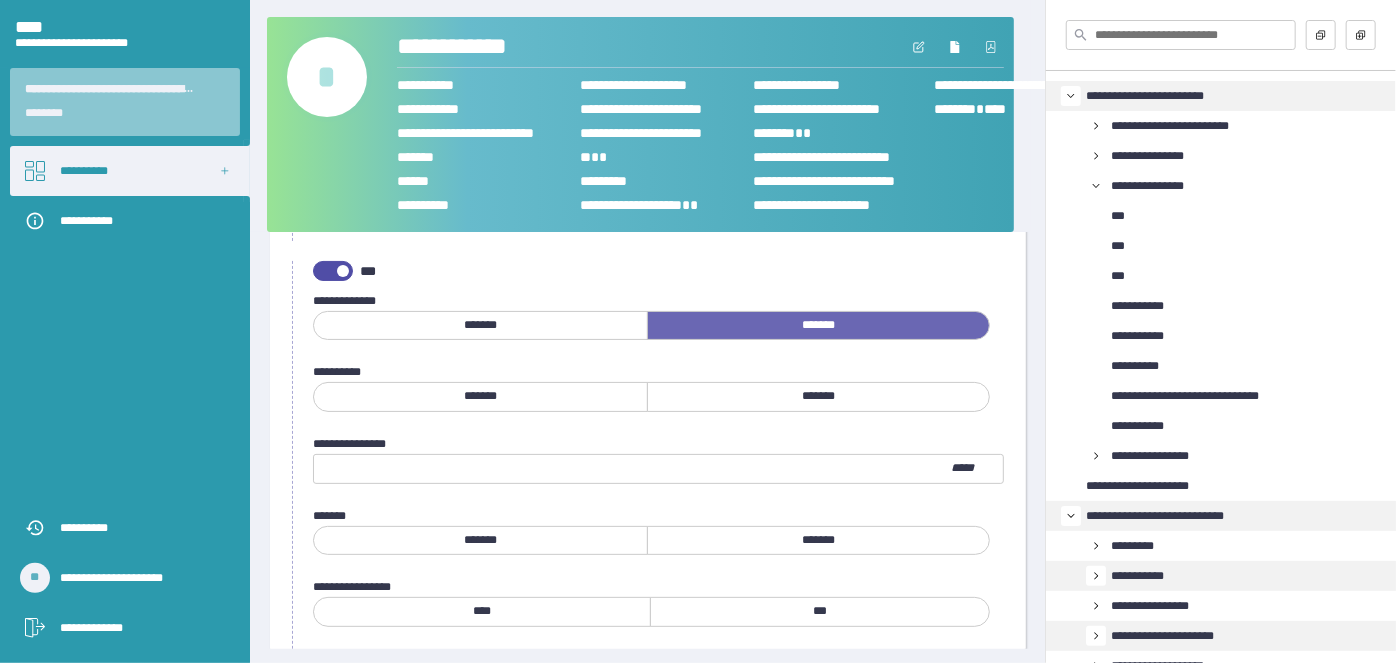 click on "*******" at bounding box center [480, 396] 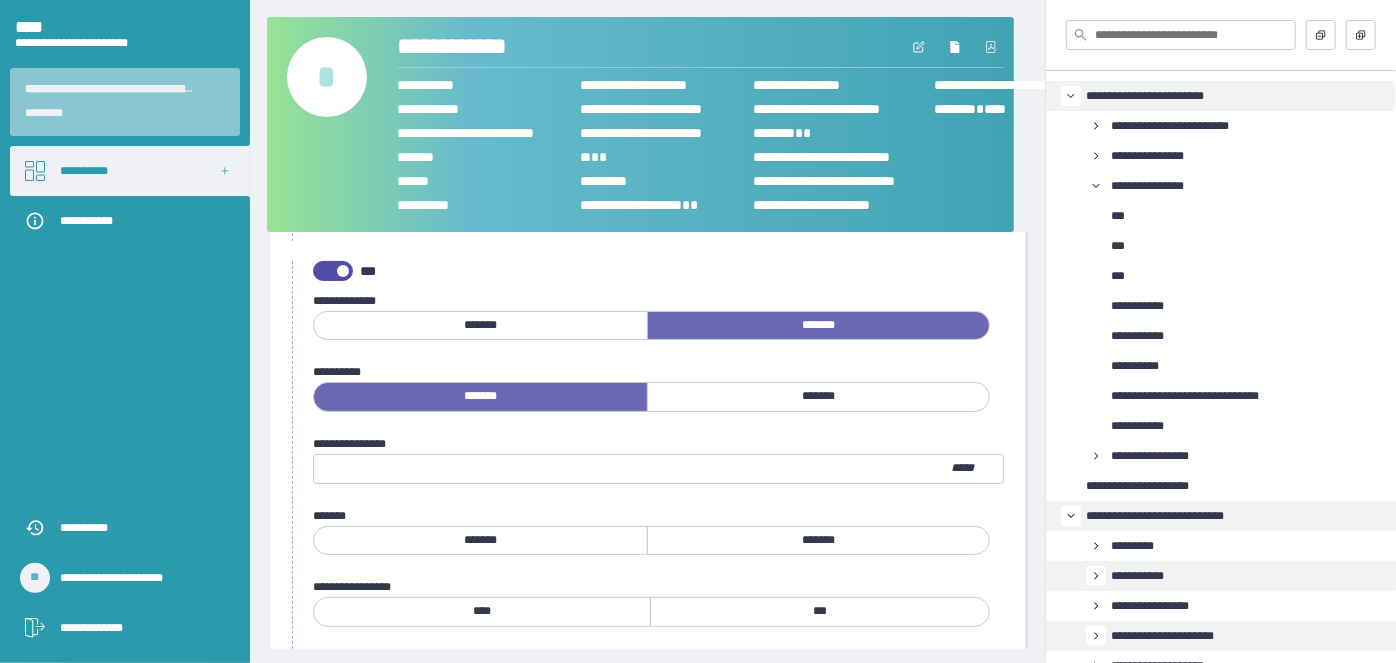 click at bounding box center (632, 469) 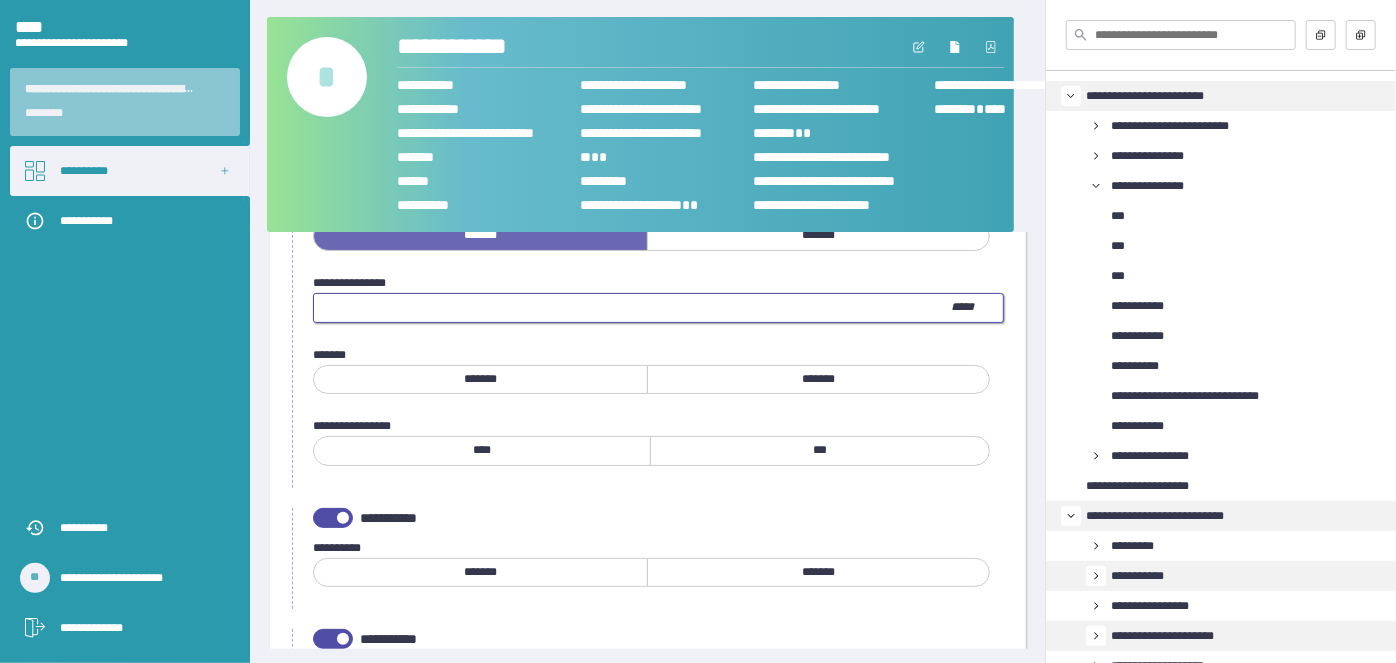 scroll, scrollTop: 727, scrollLeft: 0, axis: vertical 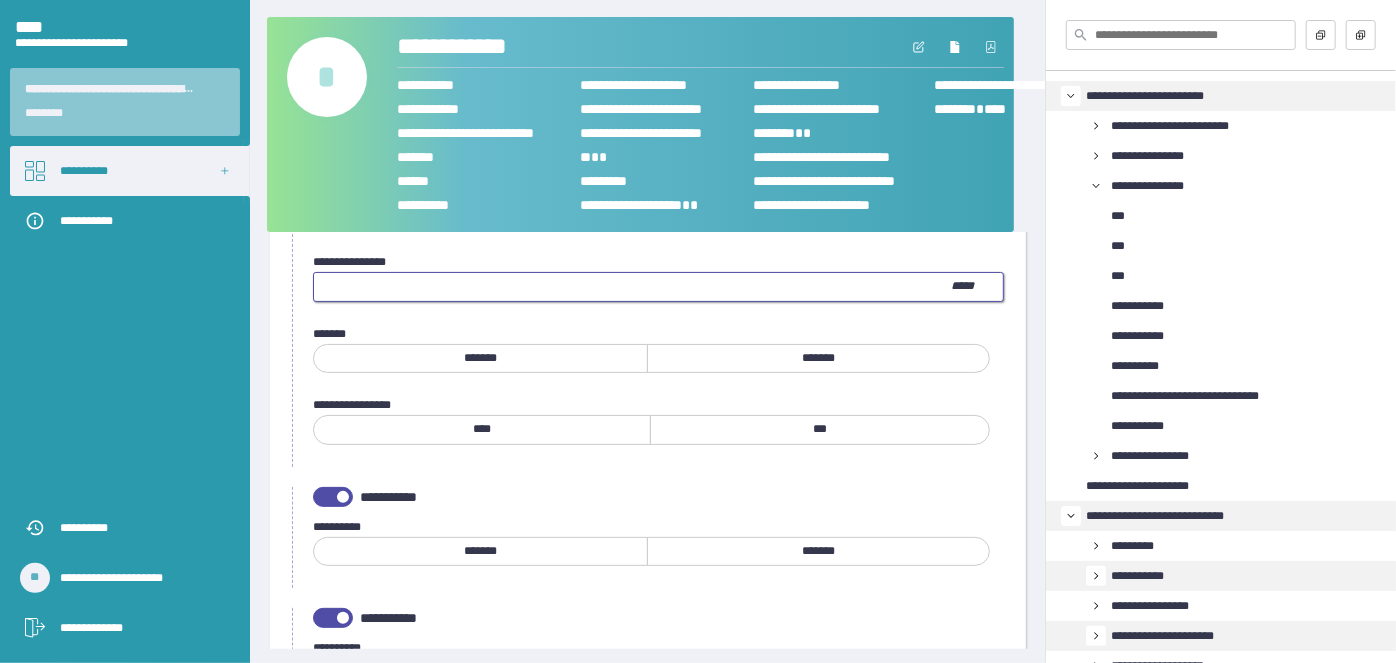 type on "**" 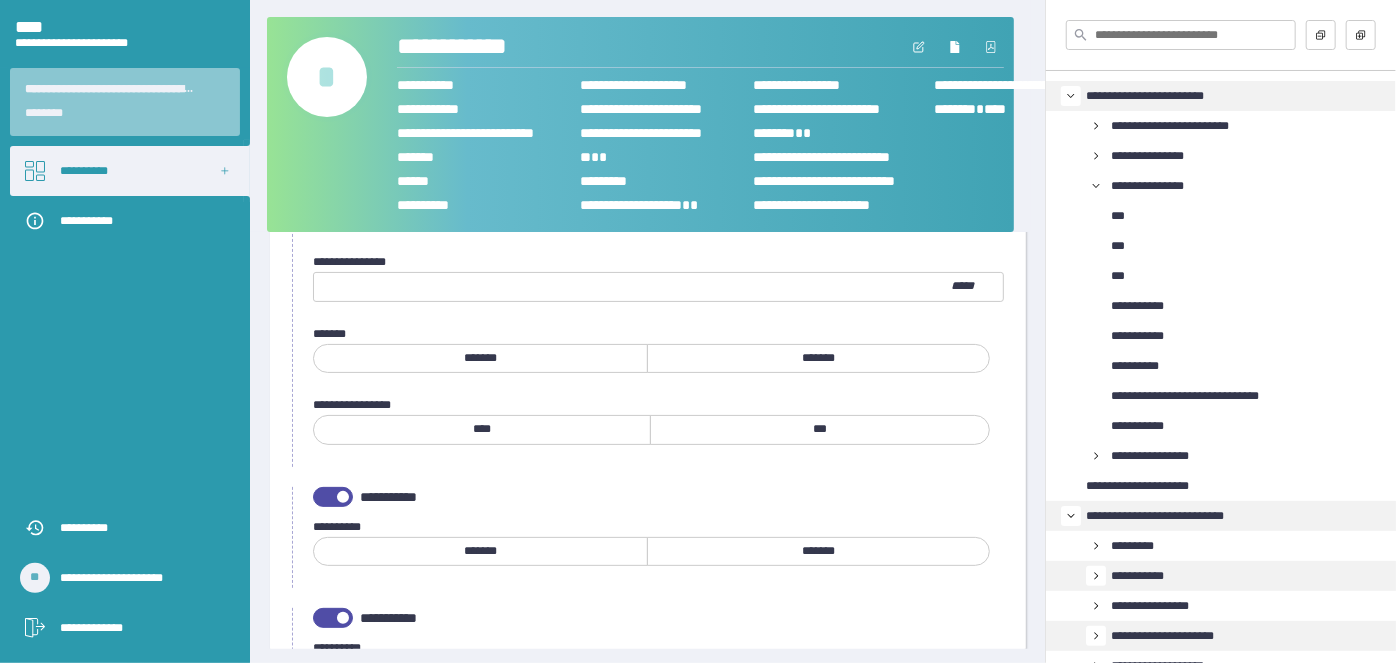 click on "*******" at bounding box center (818, 358) 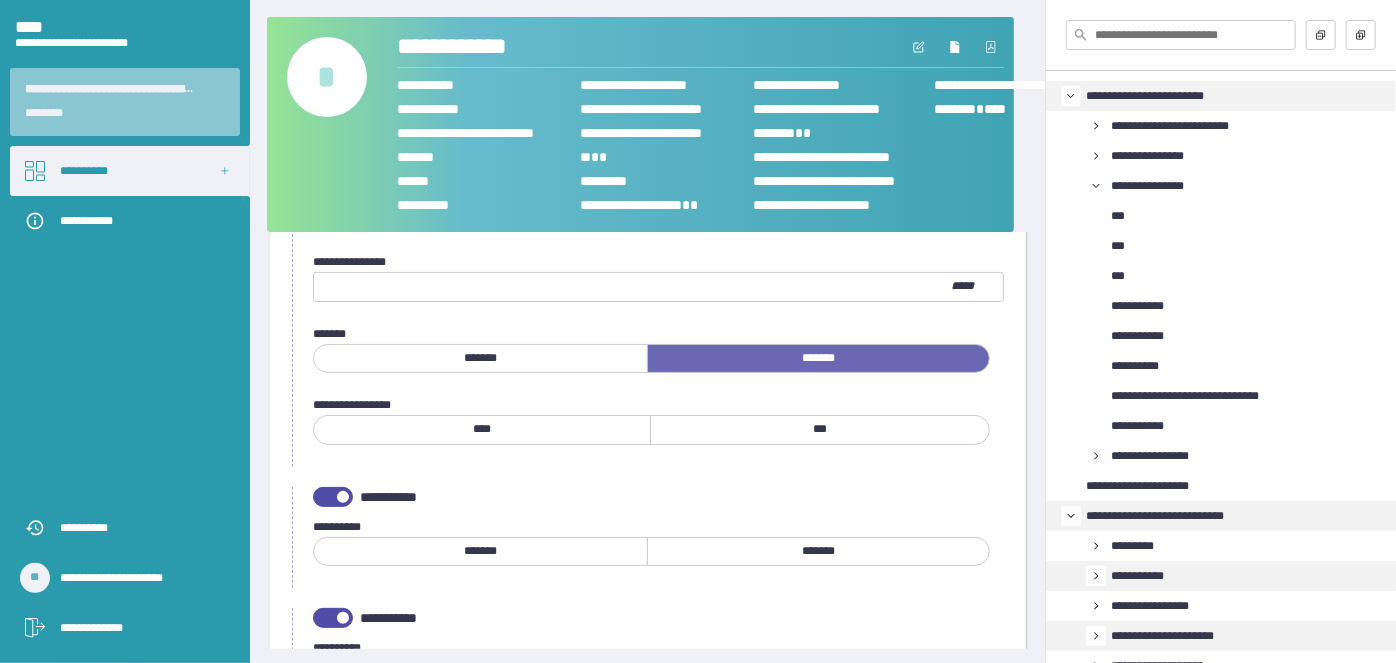 click on "****" at bounding box center [482, 429] 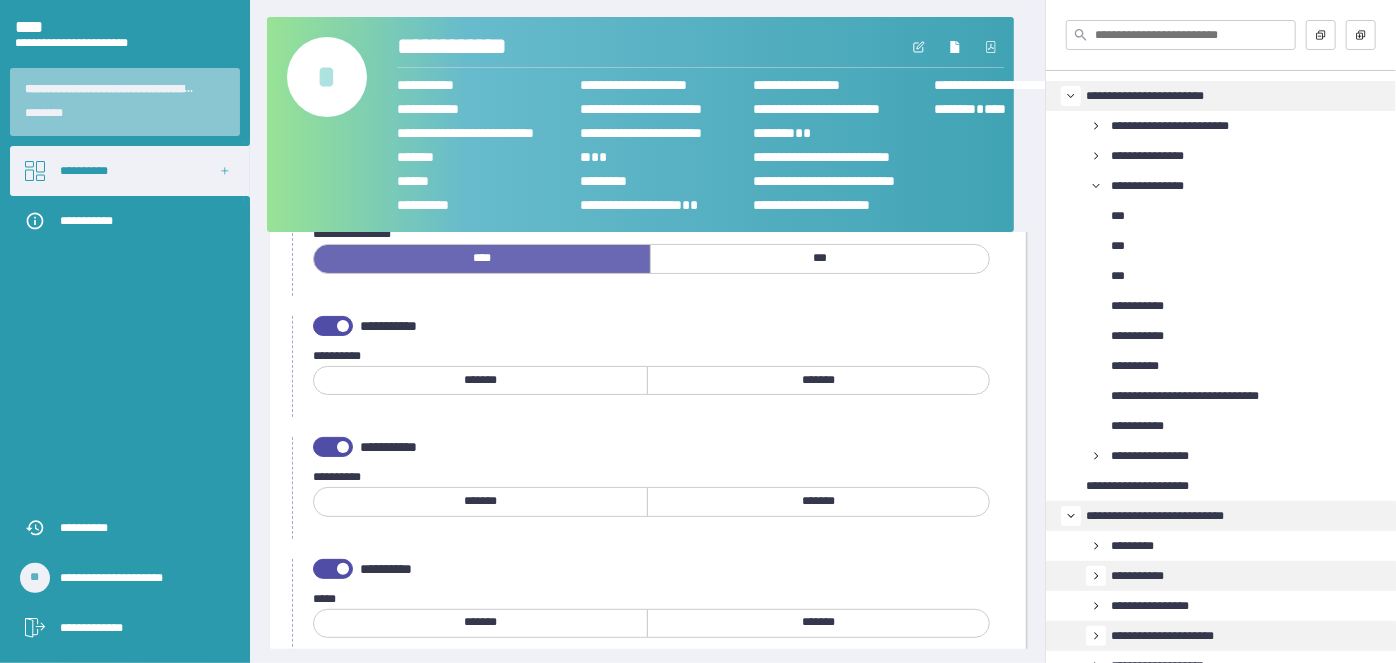 scroll, scrollTop: 909, scrollLeft: 0, axis: vertical 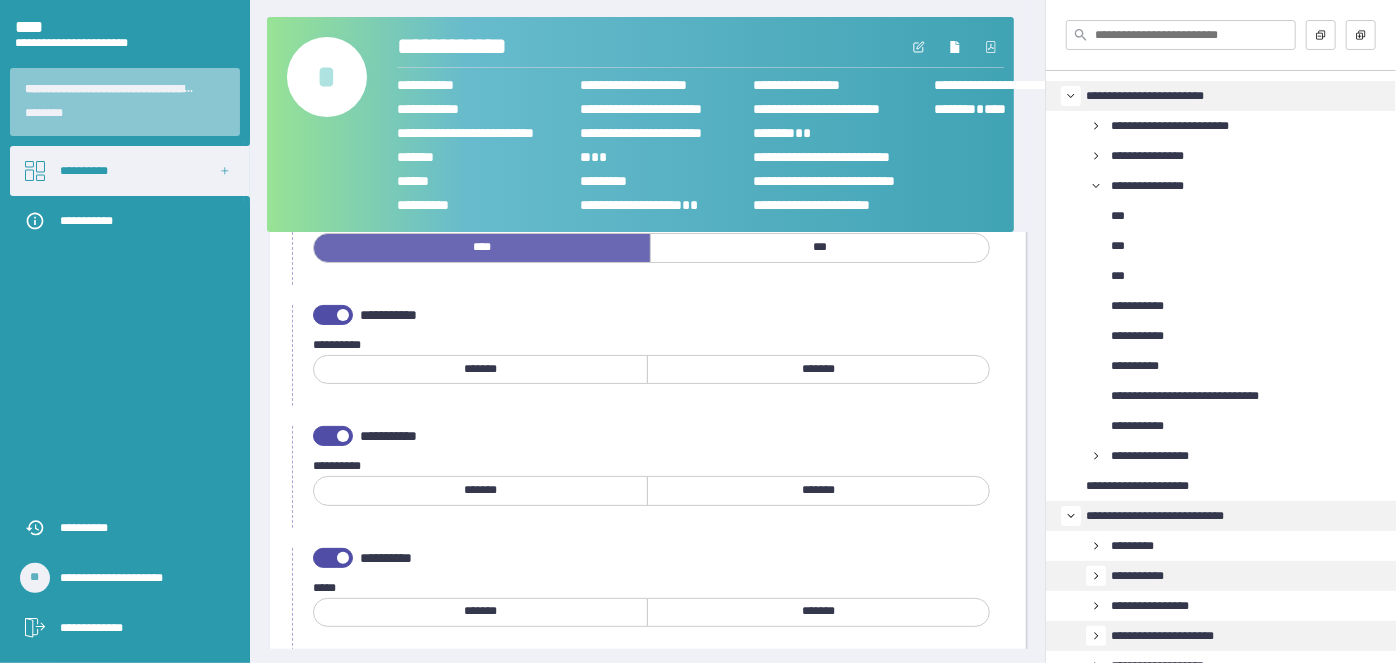 click on "*******" at bounding box center [818, 369] 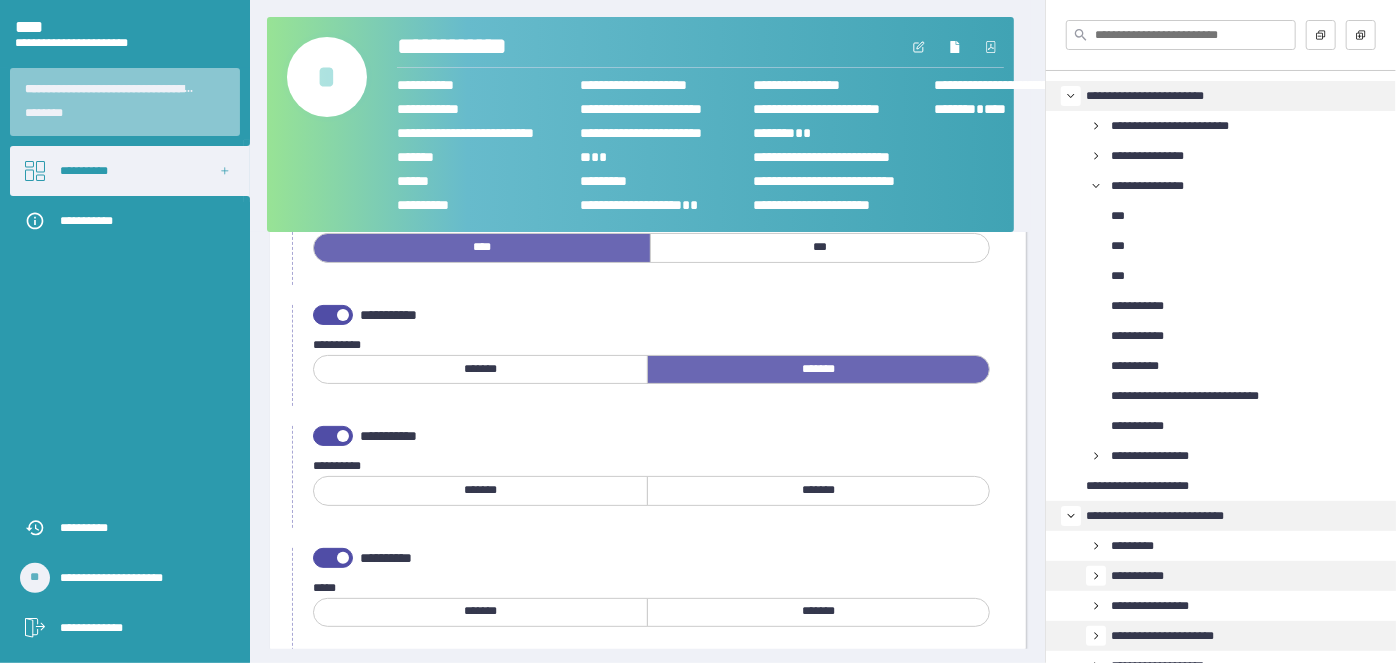 click on "*******" at bounding box center (818, 490) 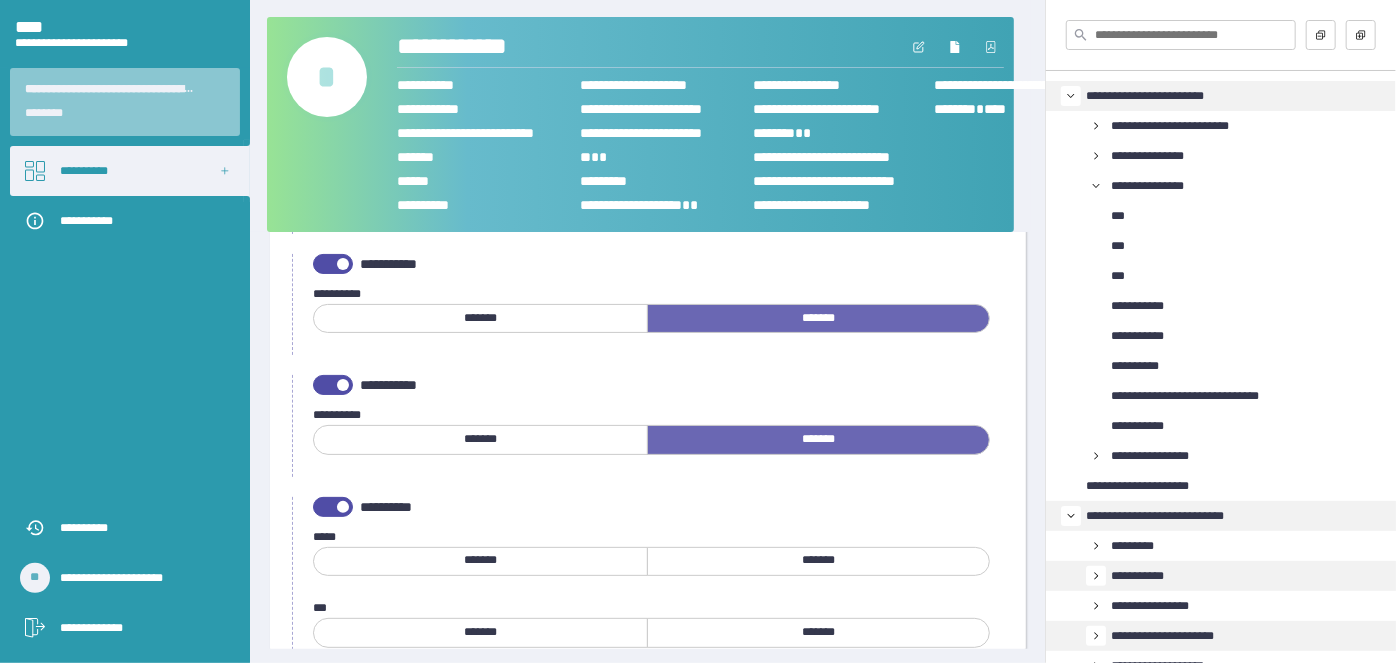 scroll, scrollTop: 1090, scrollLeft: 0, axis: vertical 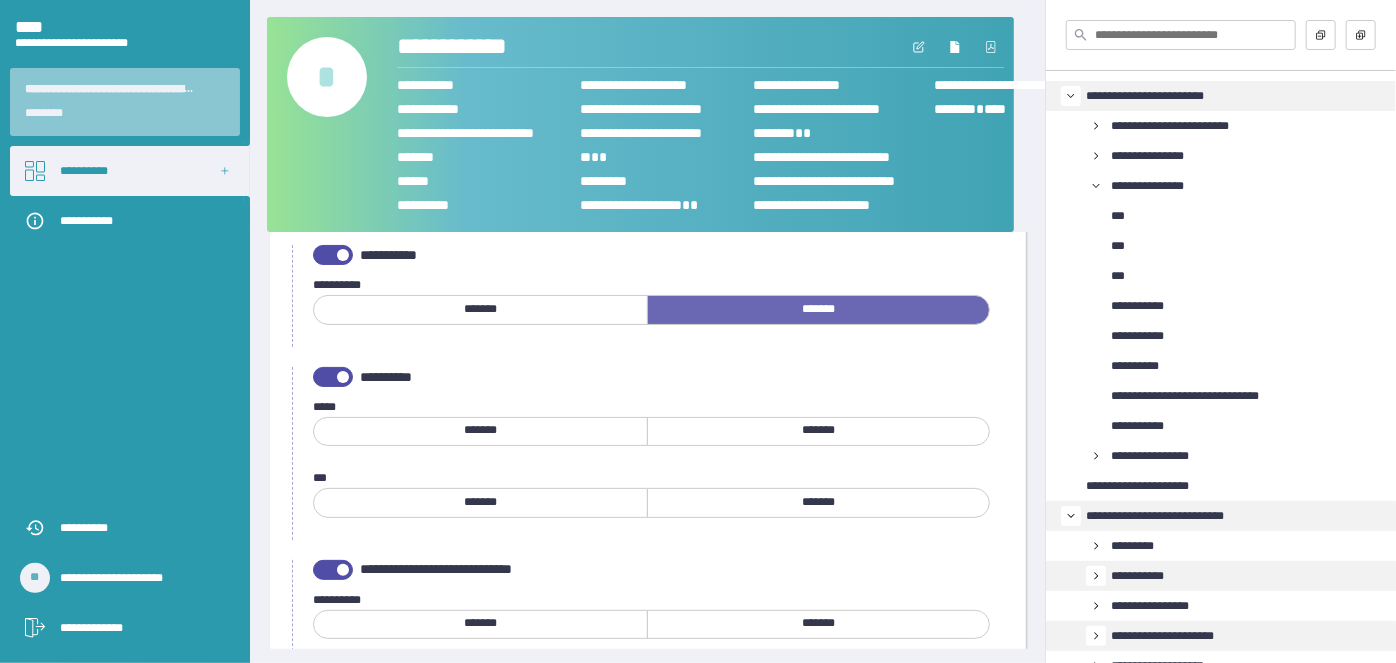 click on "*******" at bounding box center (480, 430) 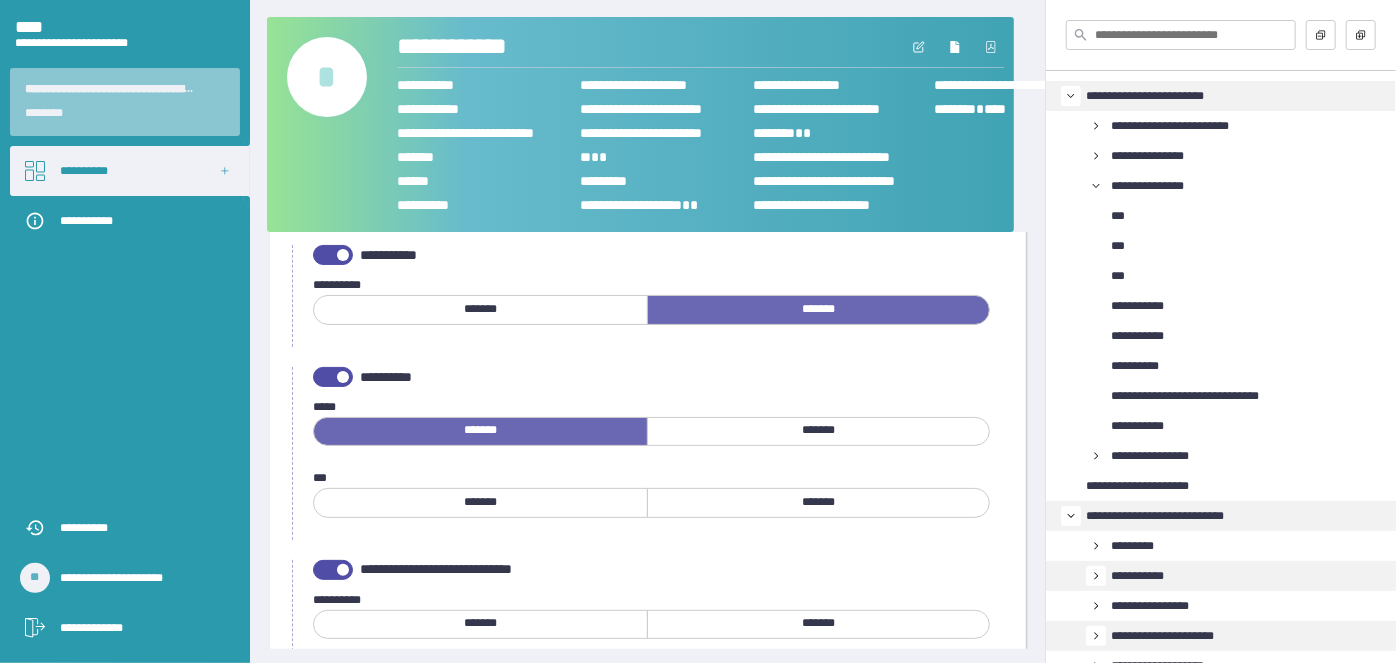 click on "*******" at bounding box center [818, 502] 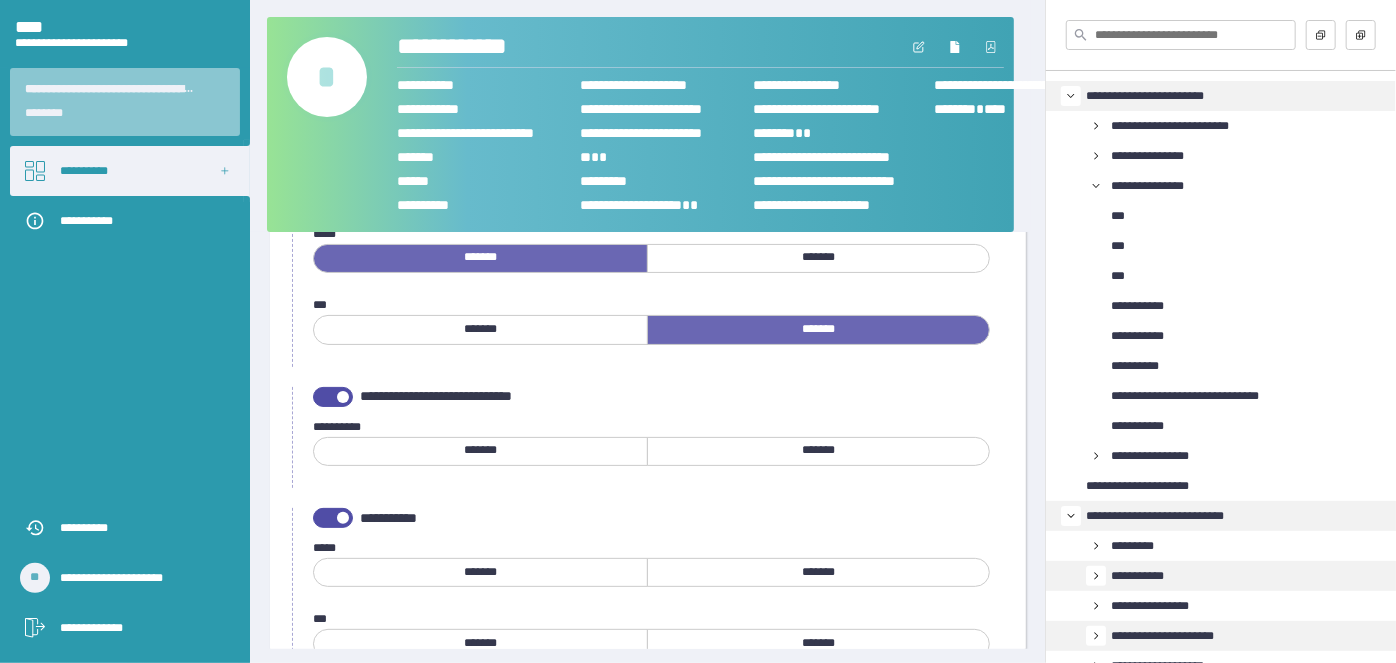scroll, scrollTop: 1272, scrollLeft: 0, axis: vertical 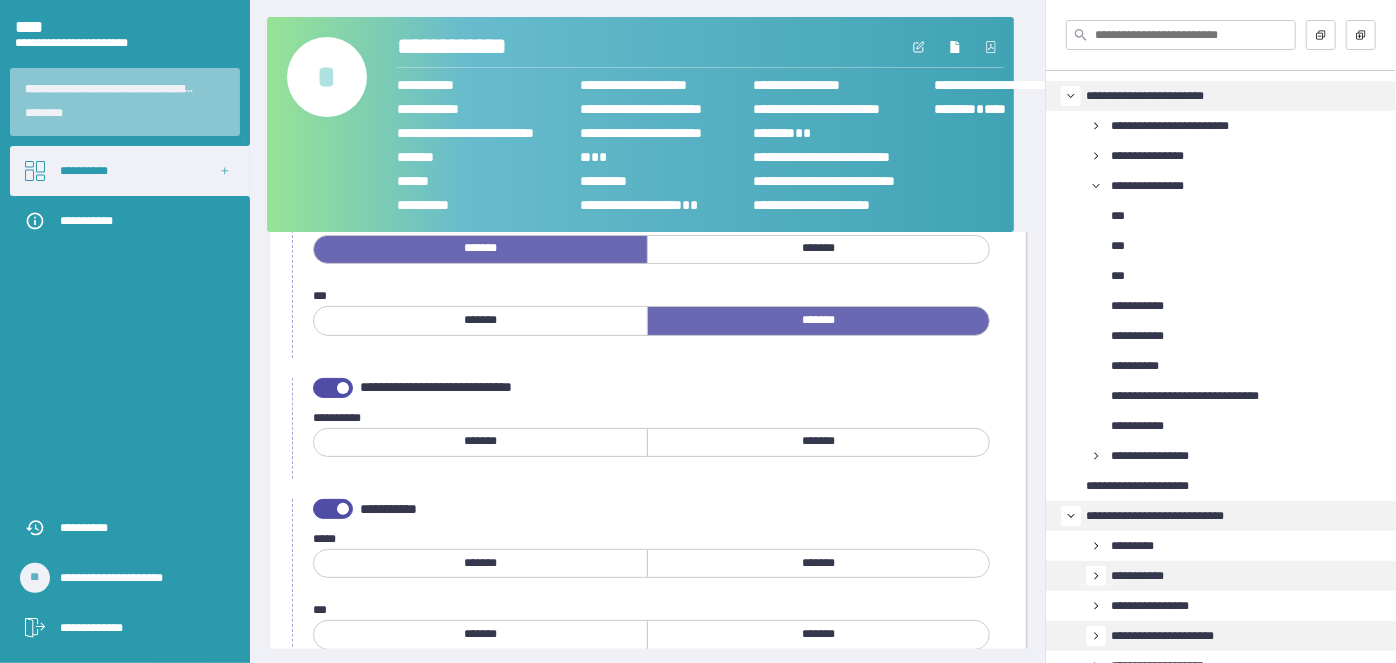 click on "*******" at bounding box center [818, 441] 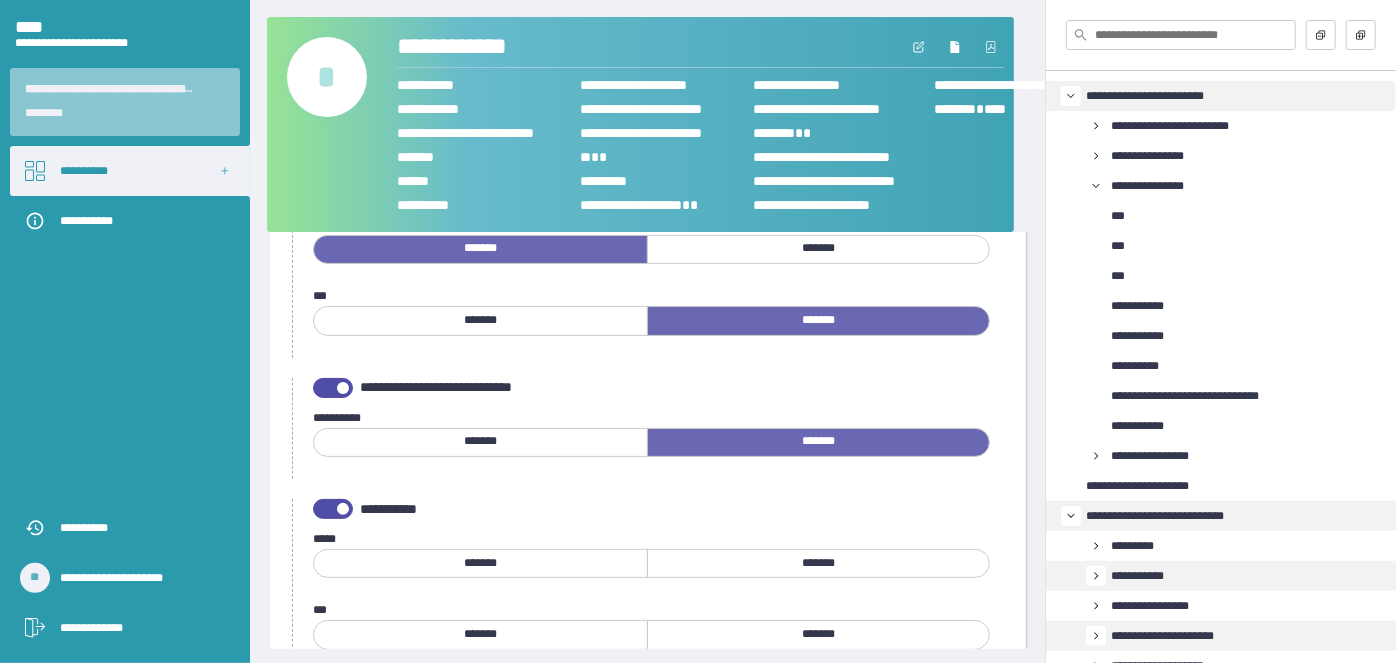 scroll, scrollTop: 1363, scrollLeft: 0, axis: vertical 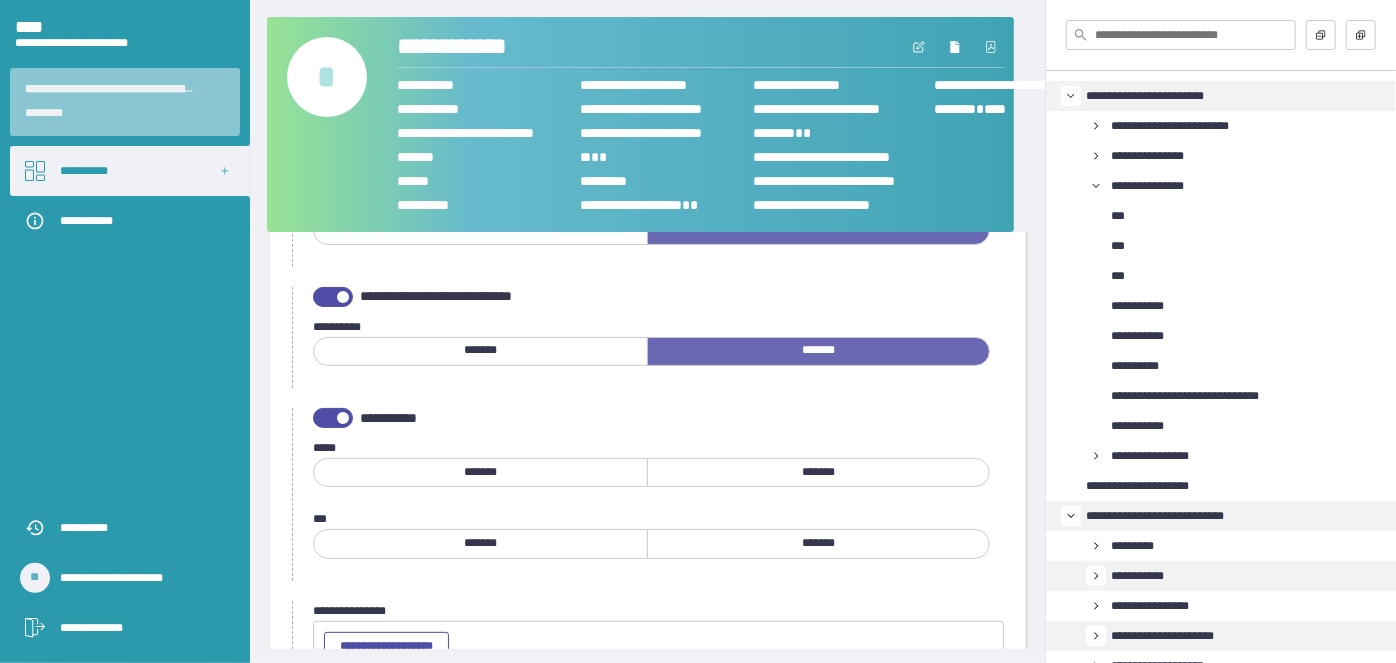 click on "*******" at bounding box center [480, 472] 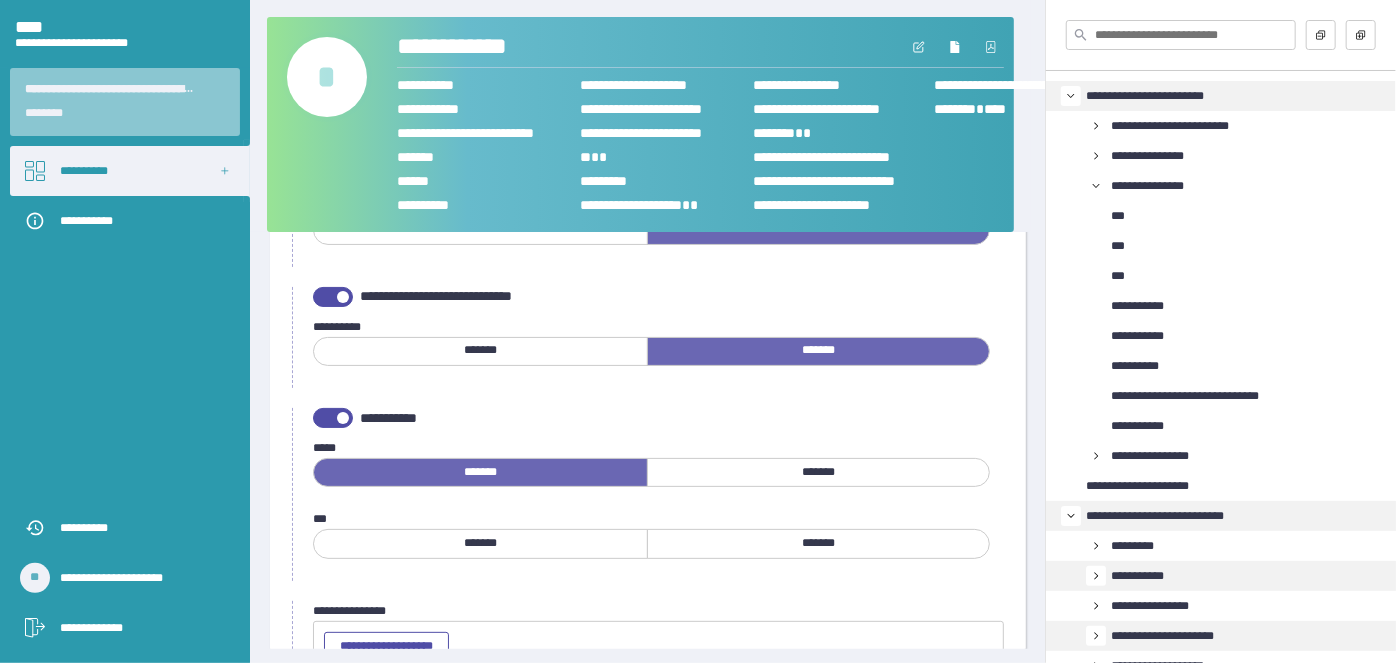 click on "*******" at bounding box center (818, 543) 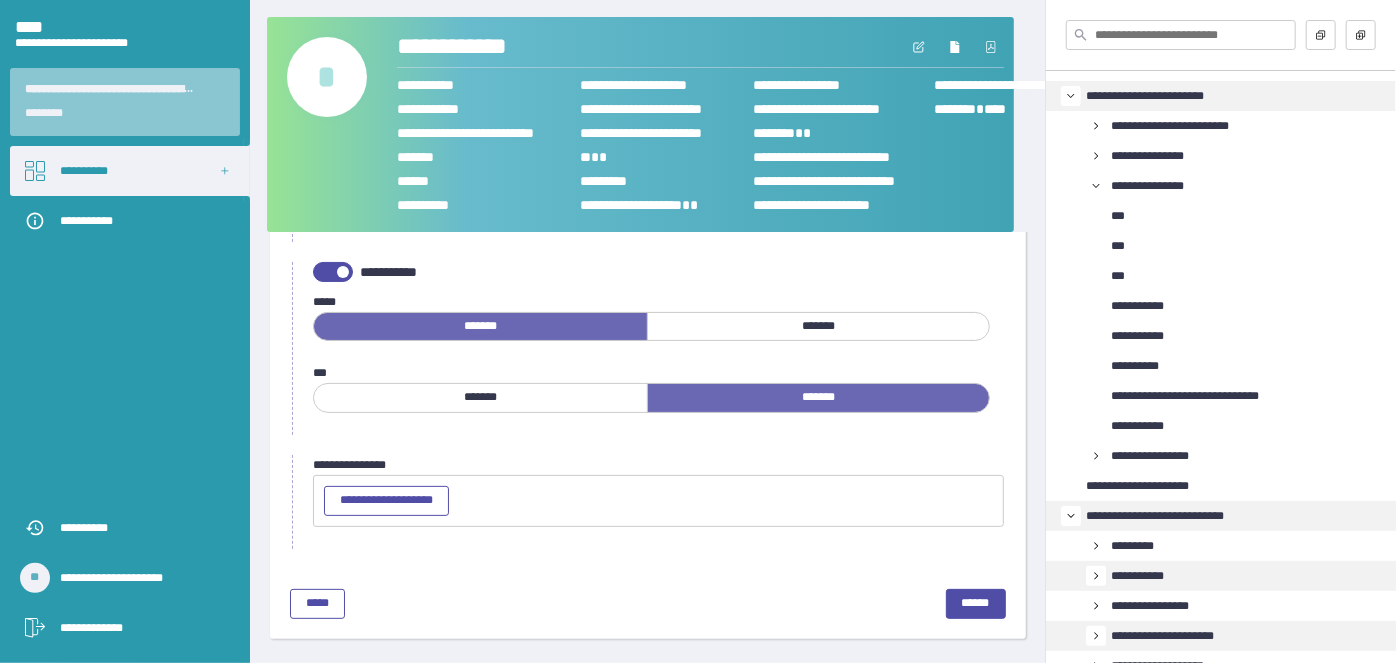 scroll, scrollTop: 1512, scrollLeft: 0, axis: vertical 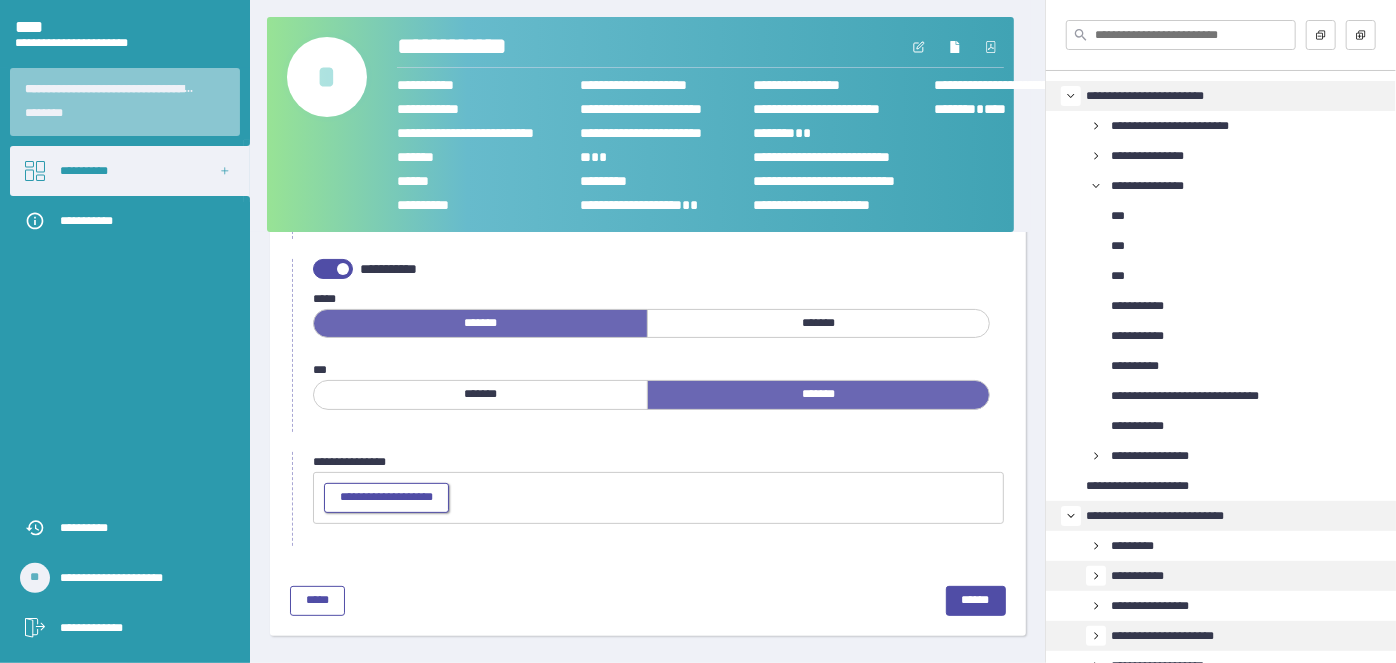 click on "**********" at bounding box center [386, 497] 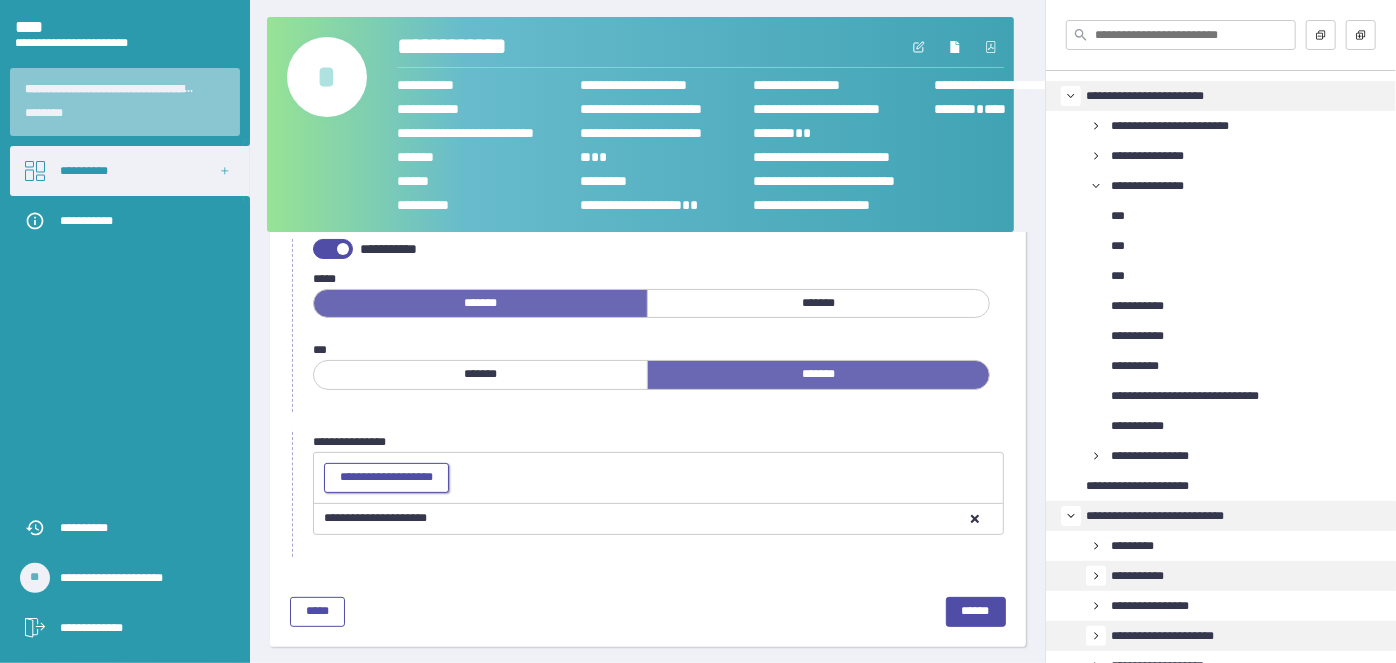 scroll, scrollTop: 1543, scrollLeft: 0, axis: vertical 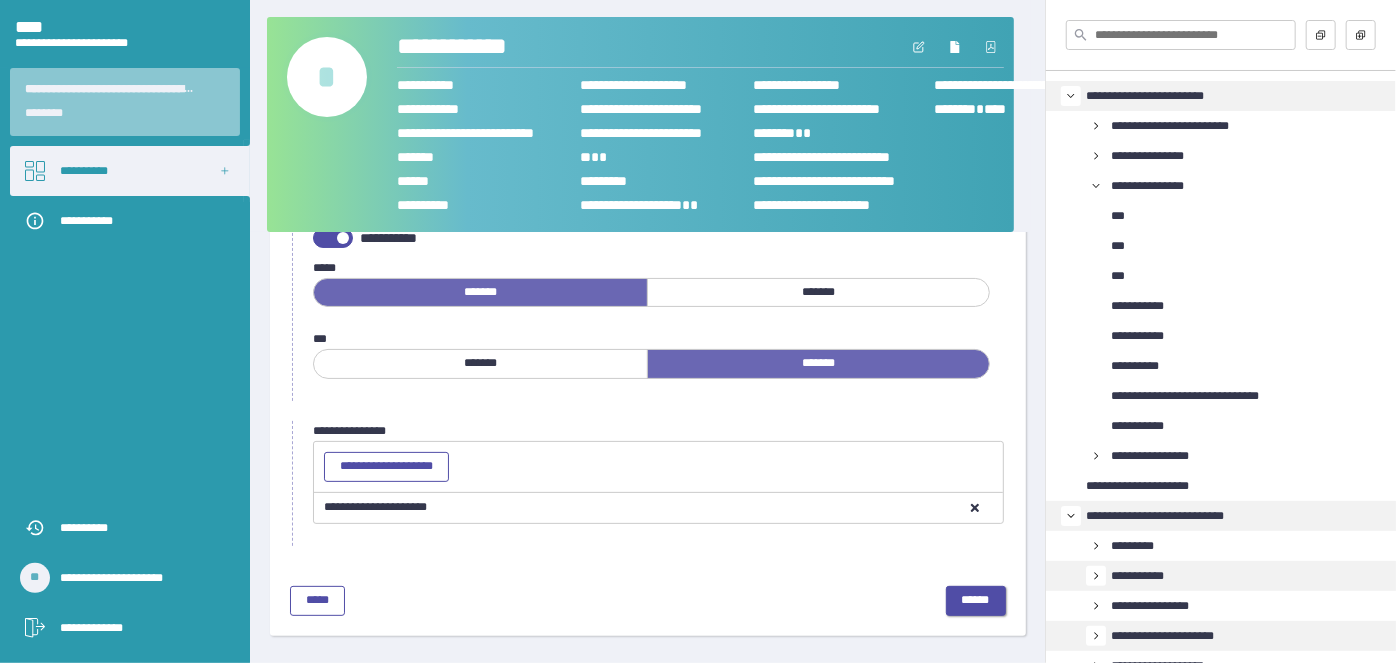 click on "******" at bounding box center (976, 600) 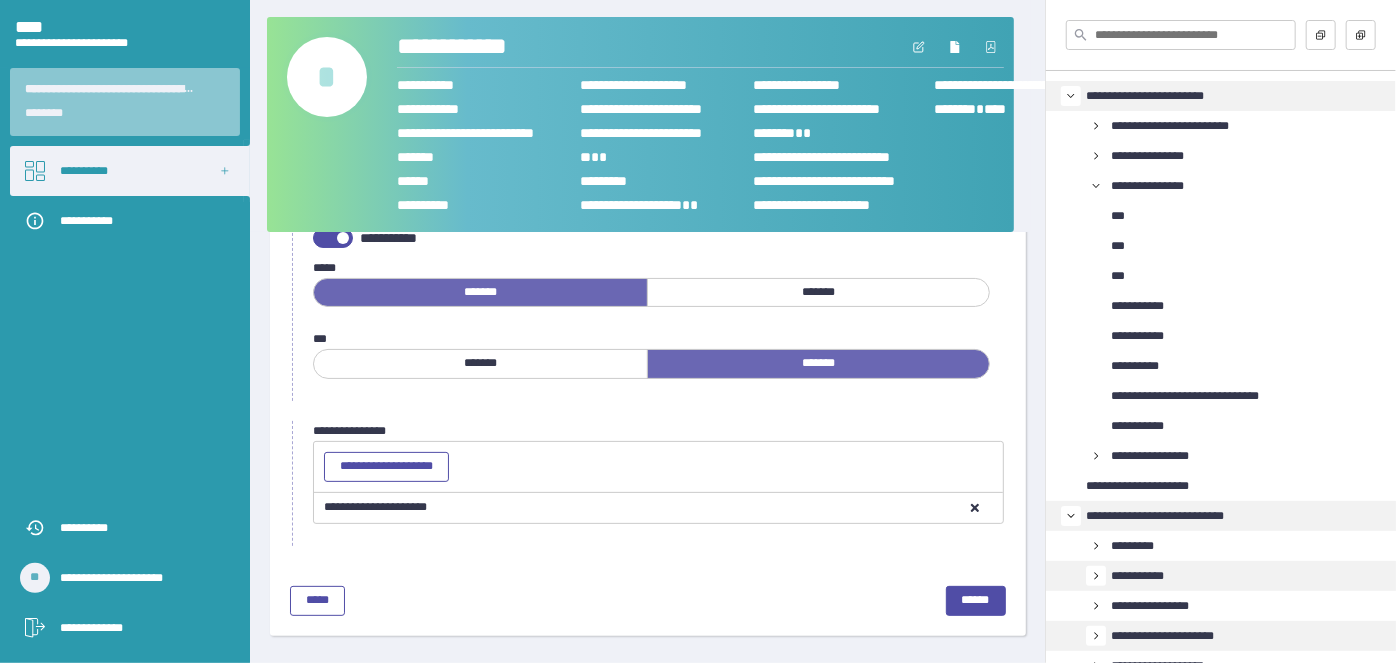 scroll, scrollTop: 85, scrollLeft: 0, axis: vertical 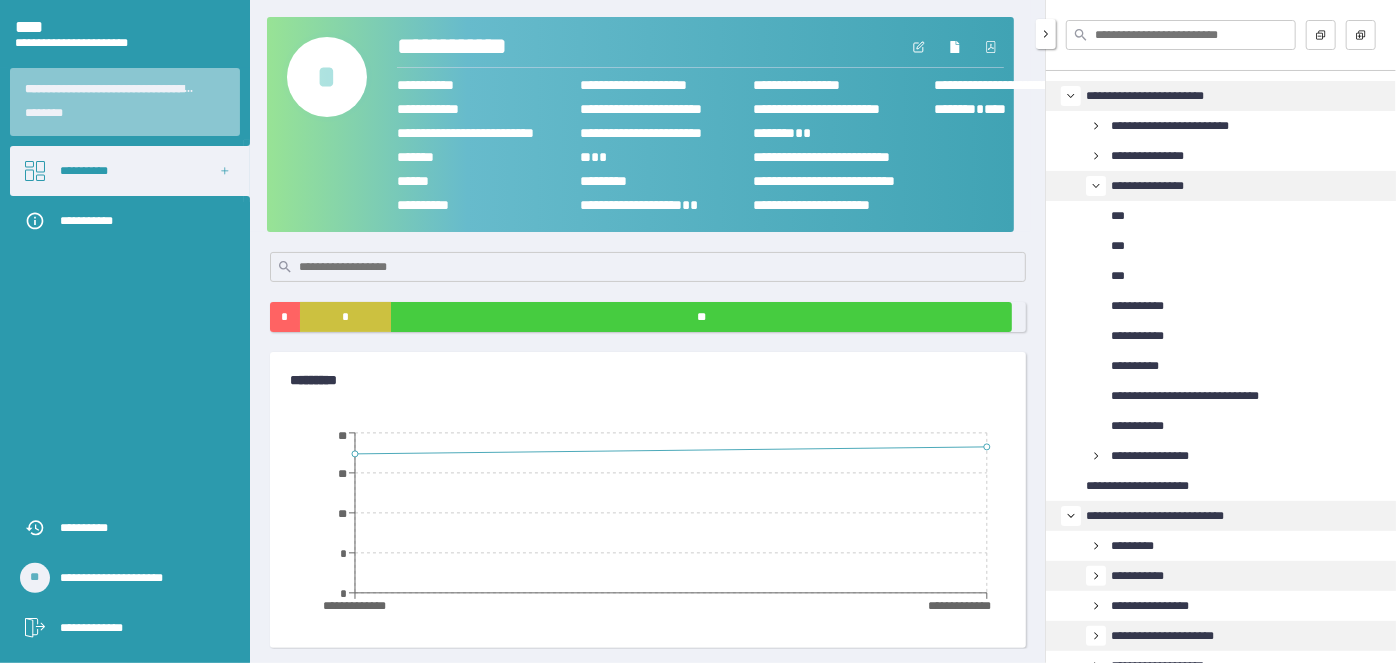 click on "**********" at bounding box center (1147, 186) 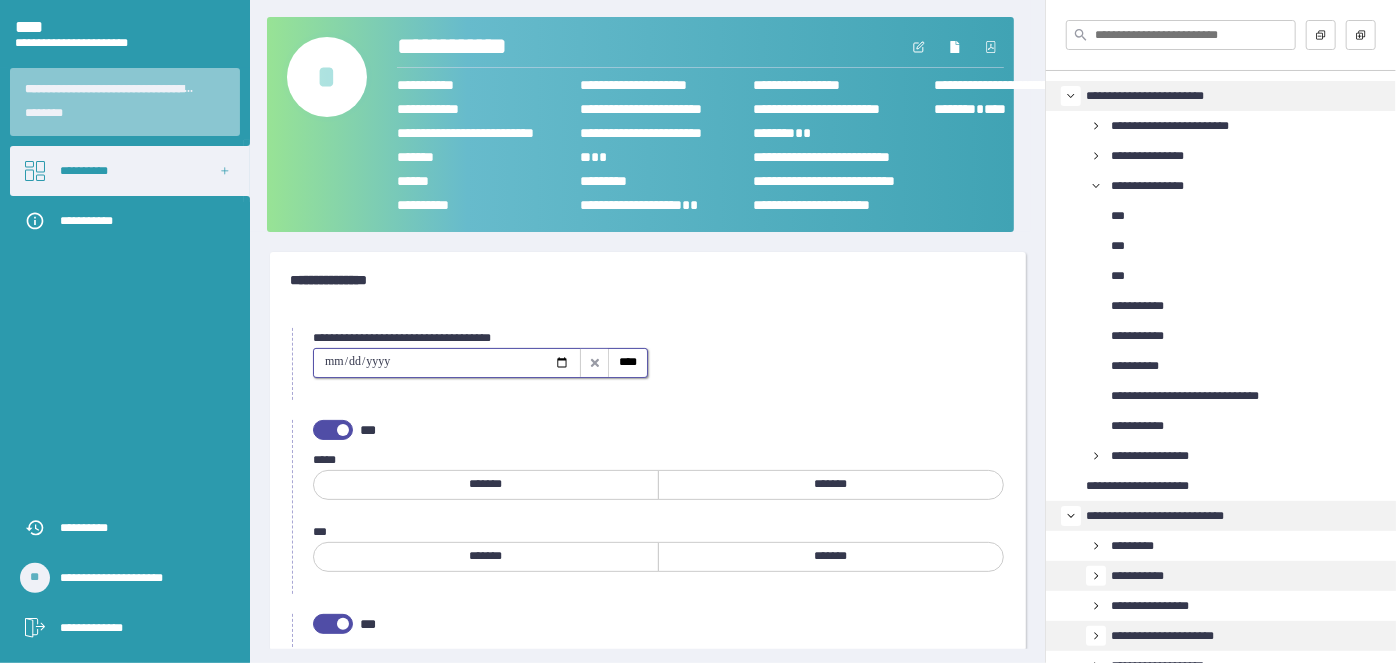 click at bounding box center [447, 363] 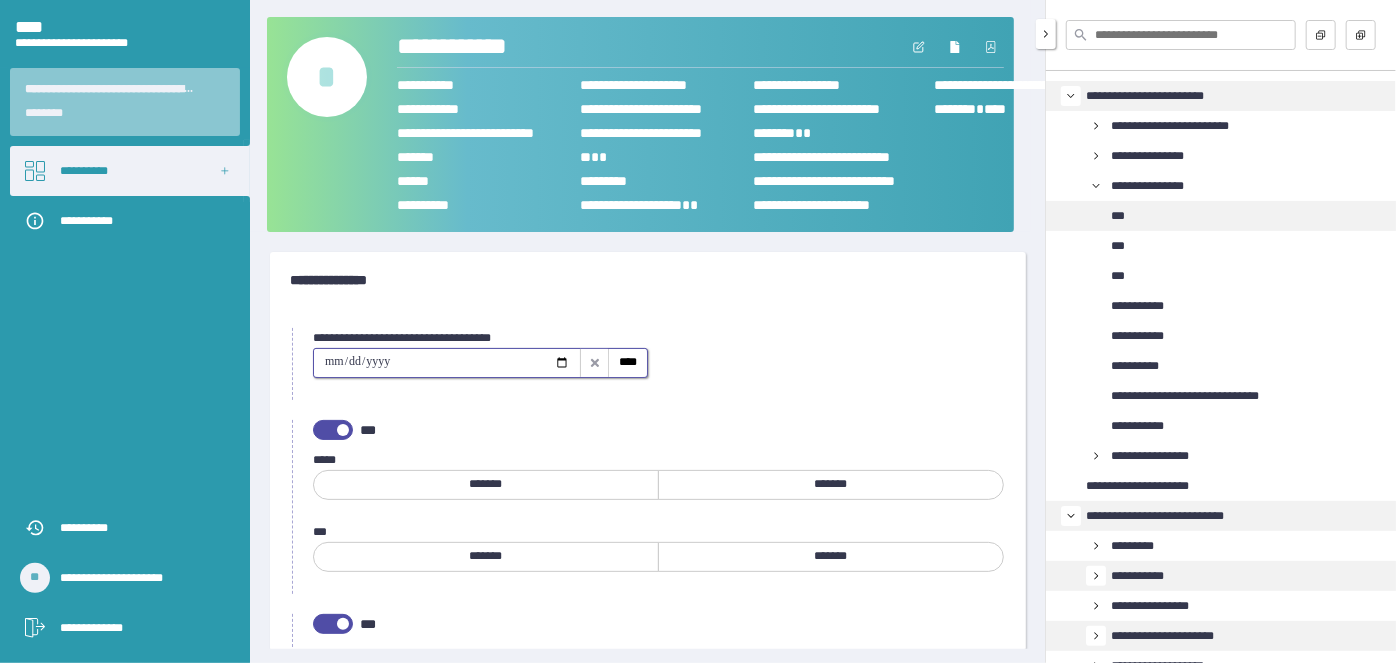click on "***" at bounding box center (1118, 216) 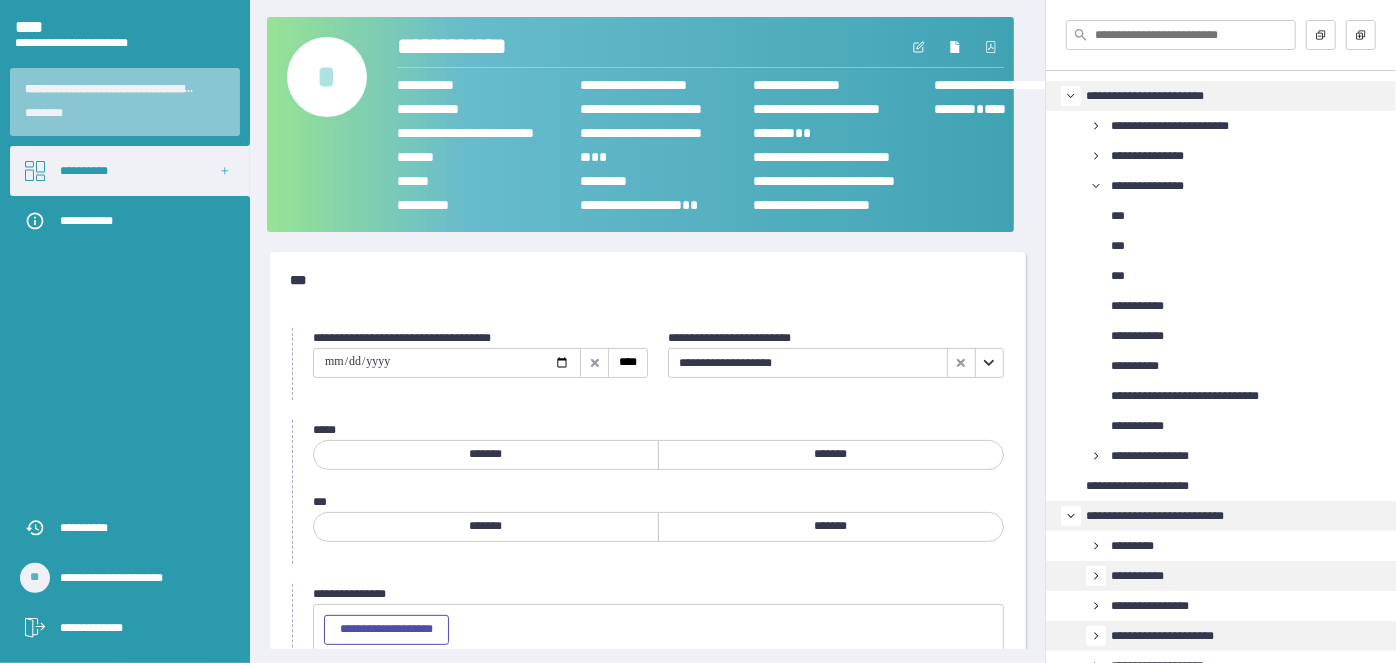 click 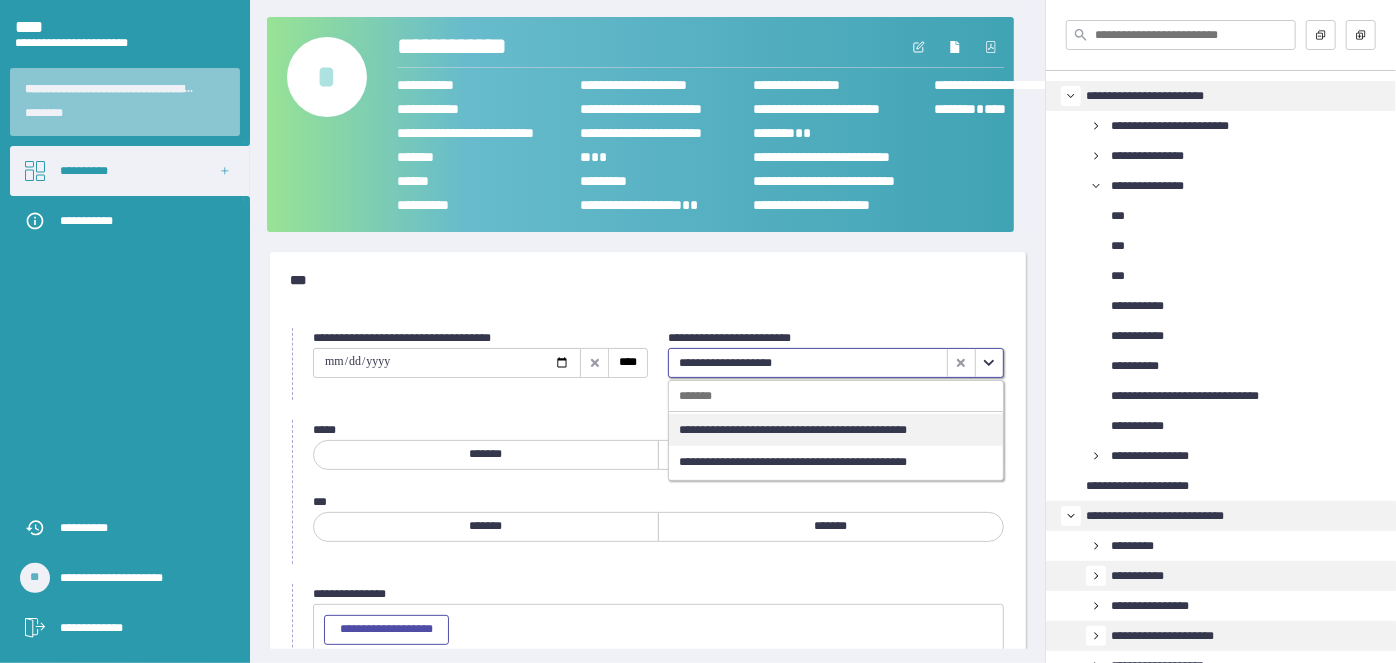 click on "**********" at bounding box center (793, 430) 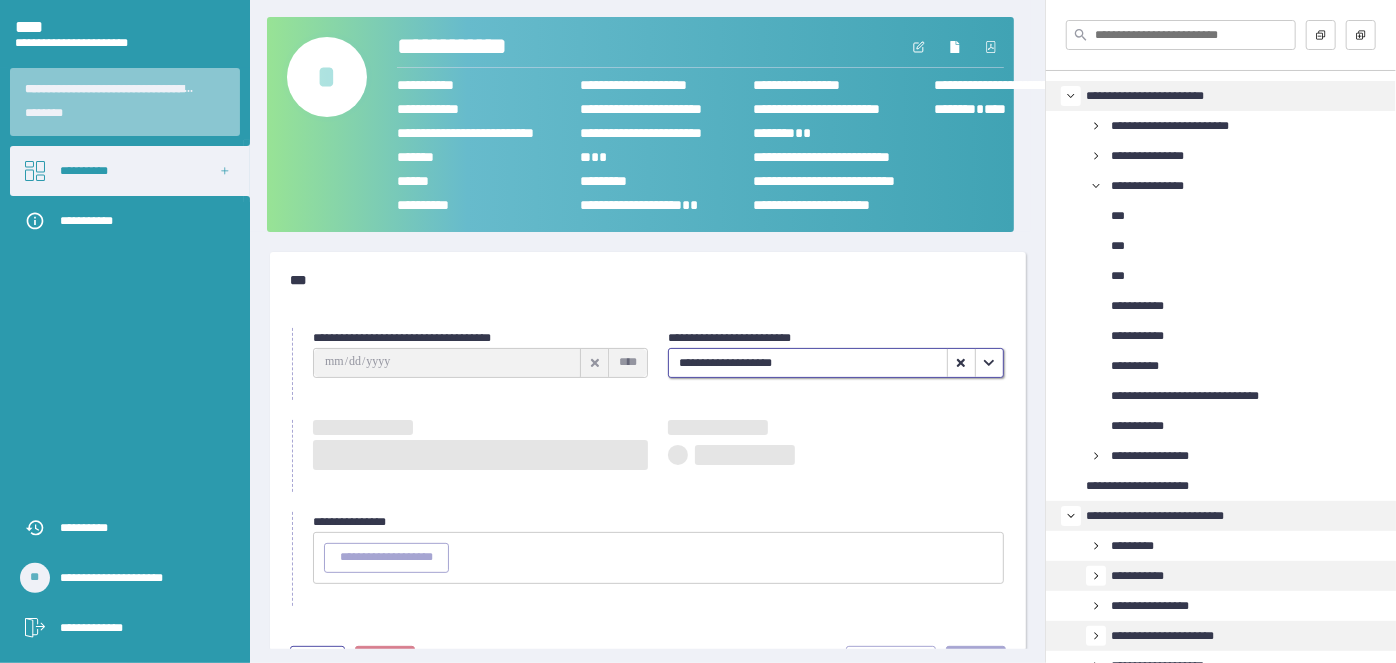 type on "**********" 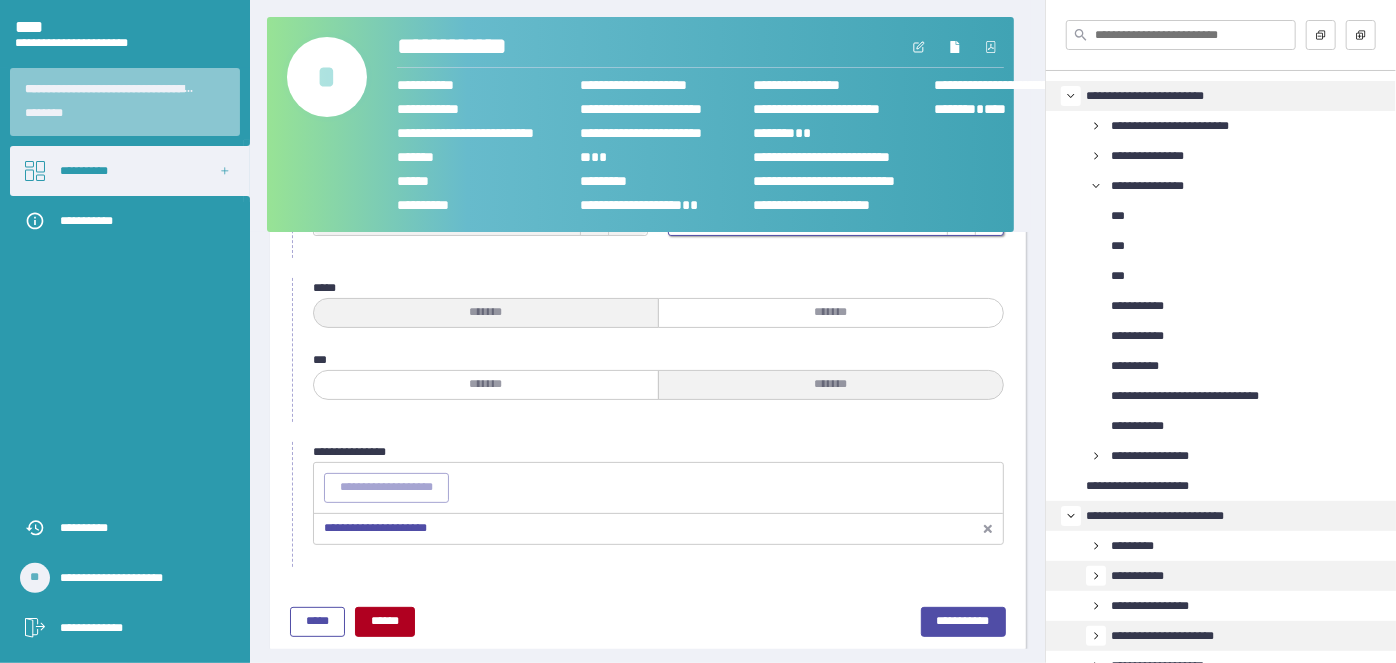 scroll, scrollTop: 167, scrollLeft: 0, axis: vertical 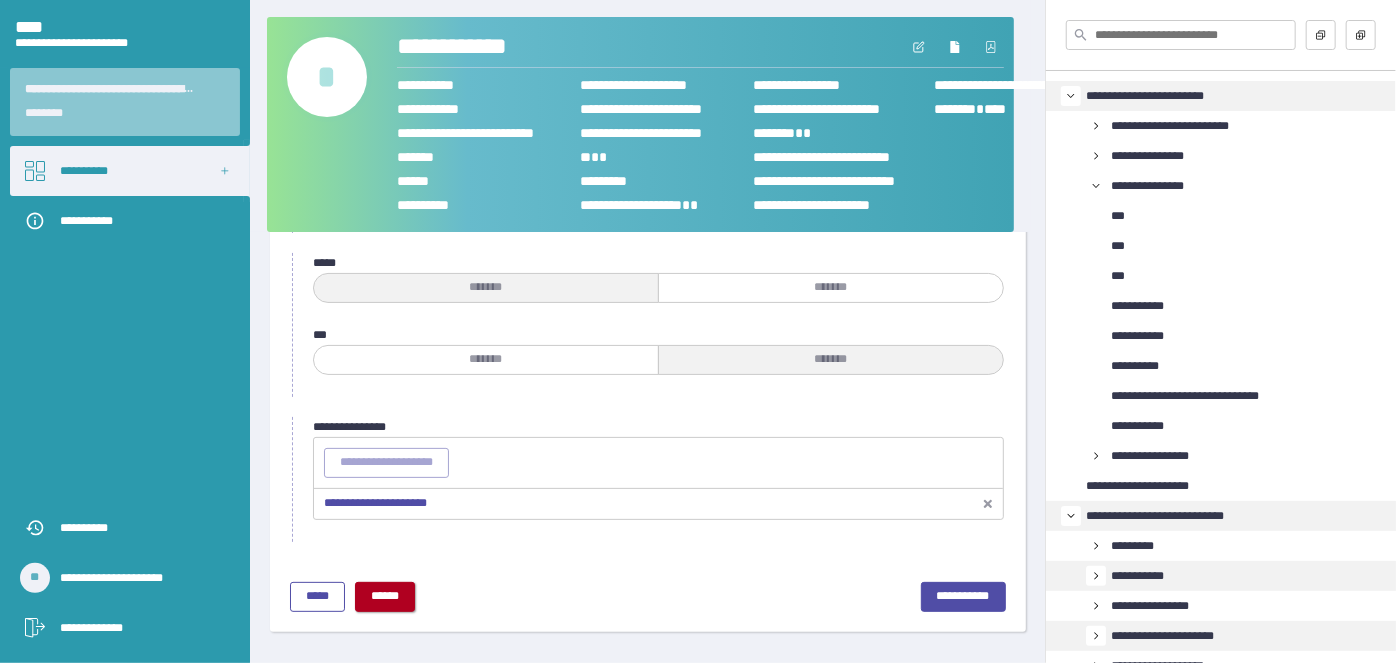 click on "******" at bounding box center (385, 596) 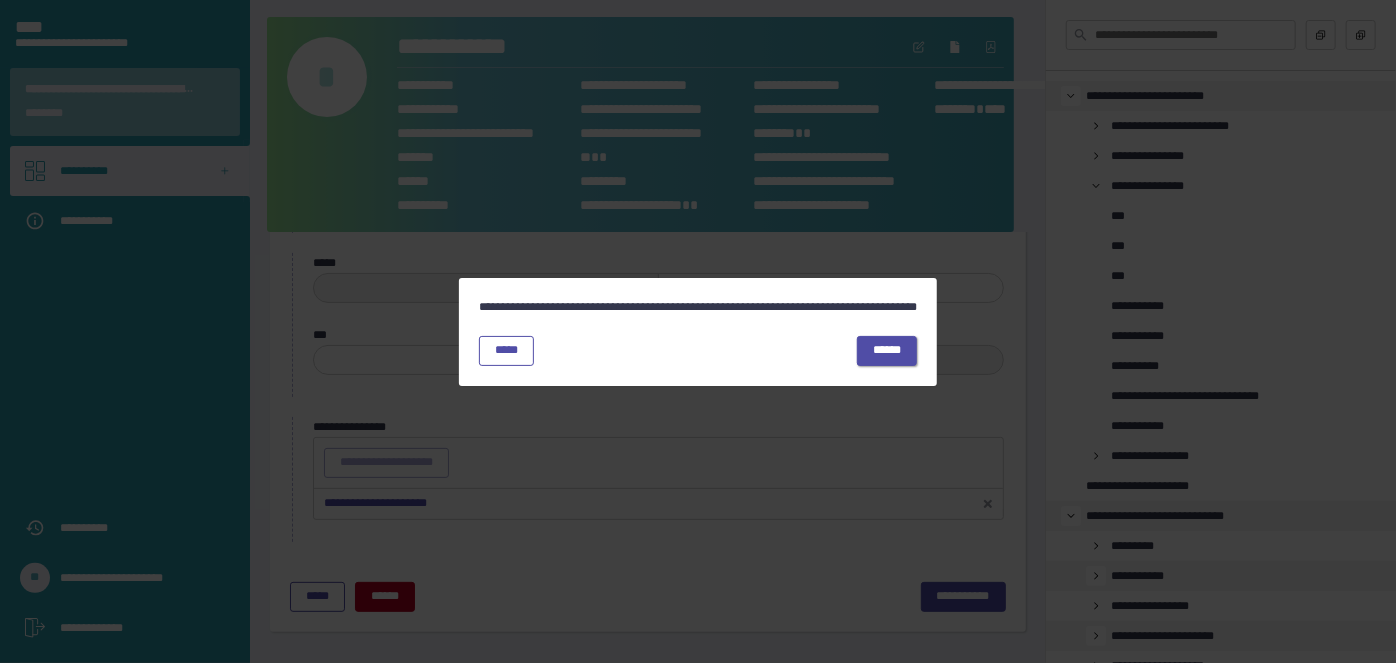 click on "******" at bounding box center [887, 350] 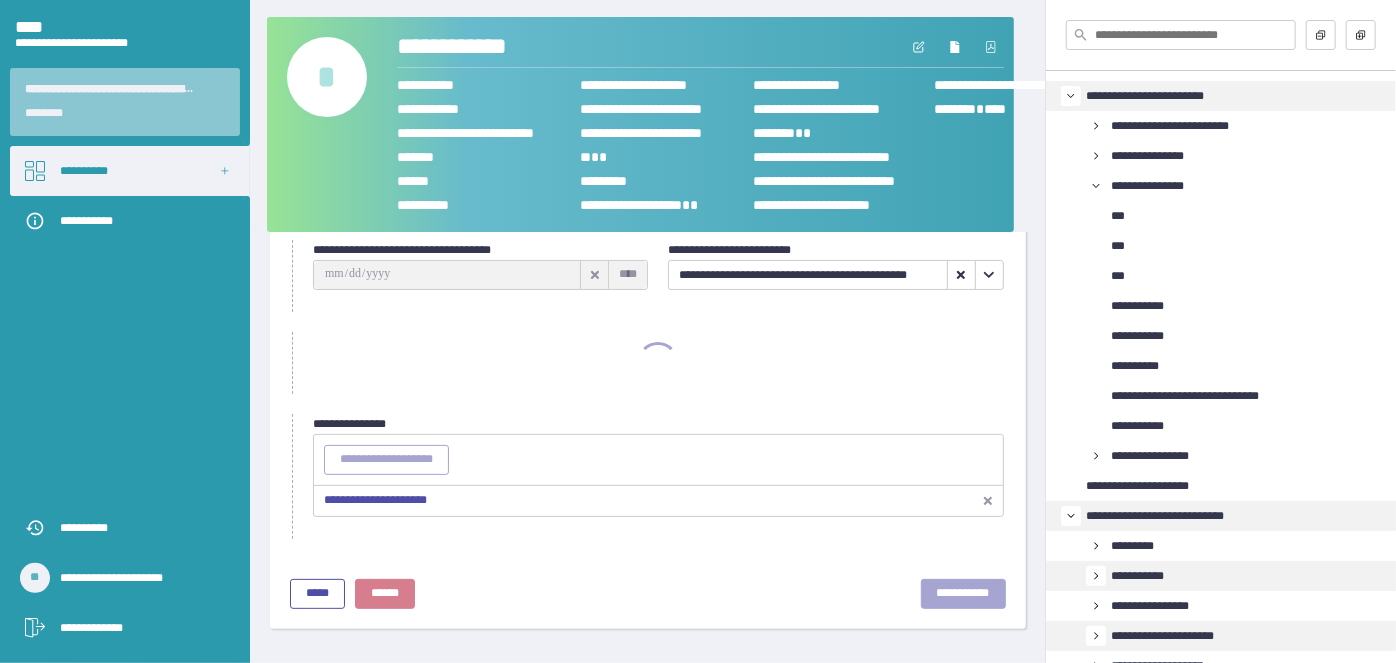 scroll, scrollTop: 85, scrollLeft: 0, axis: vertical 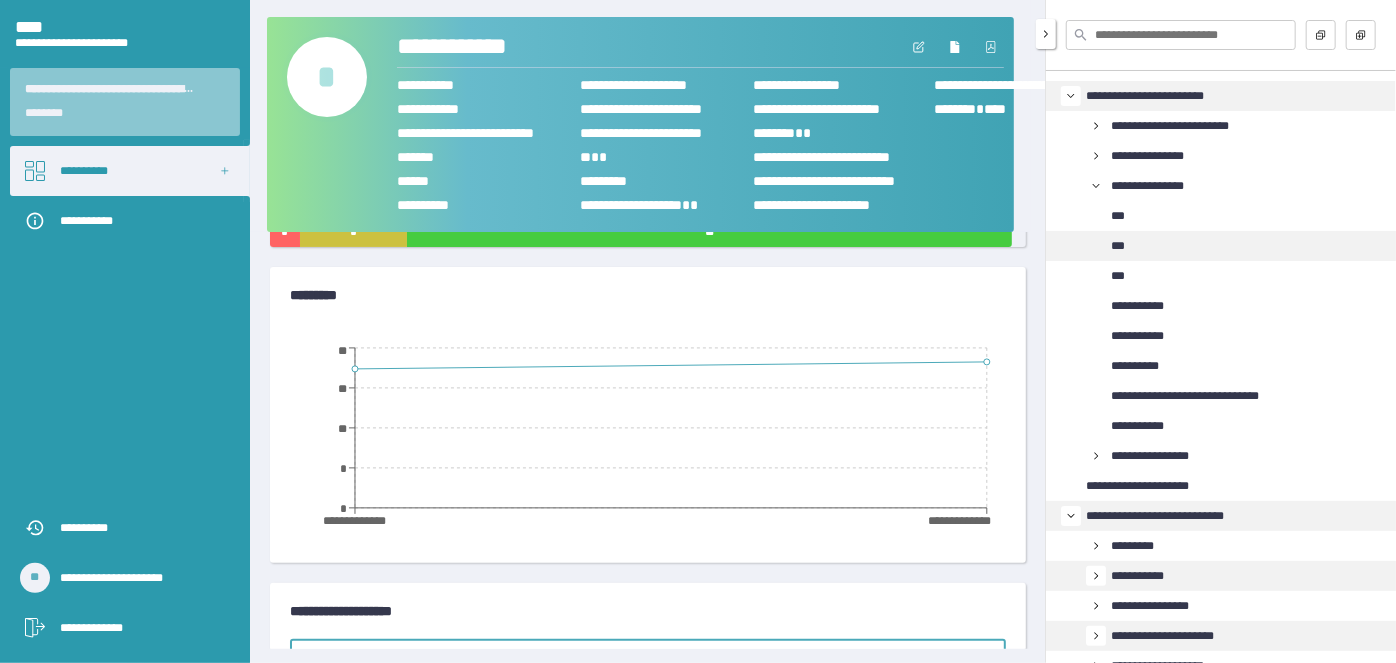 click on "***" at bounding box center (1118, 246) 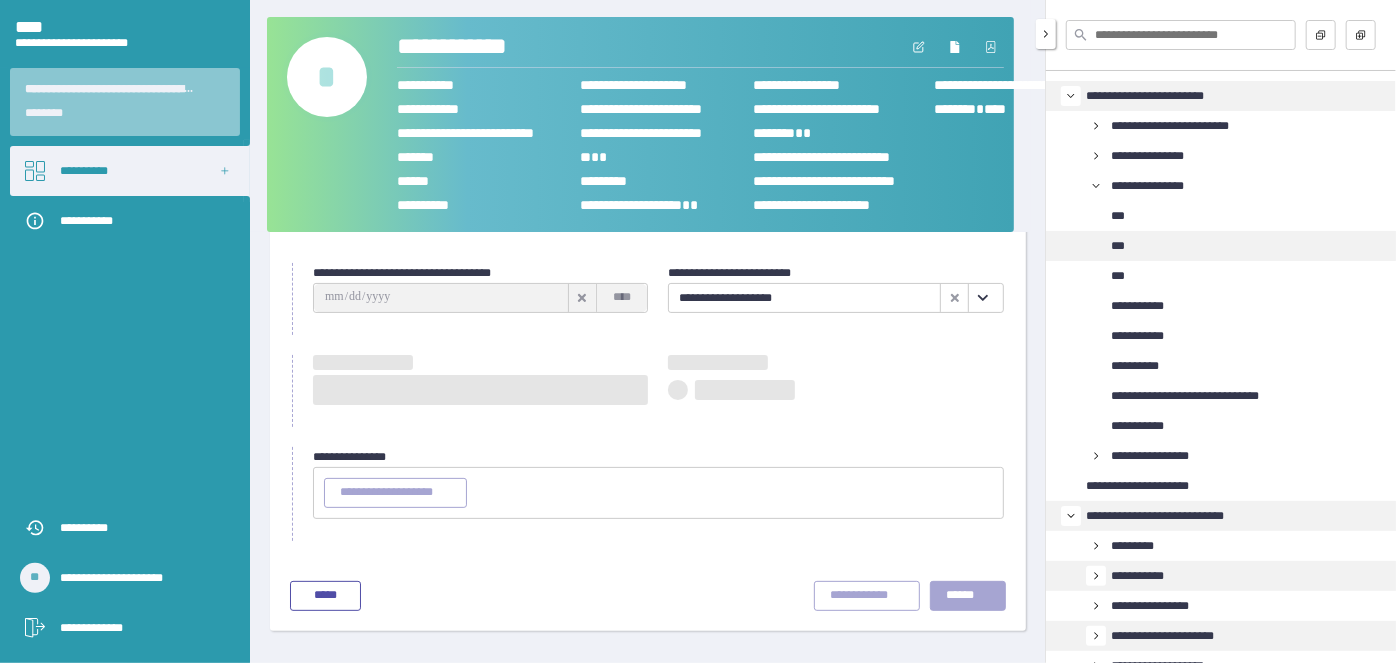 scroll, scrollTop: 85, scrollLeft: 0, axis: vertical 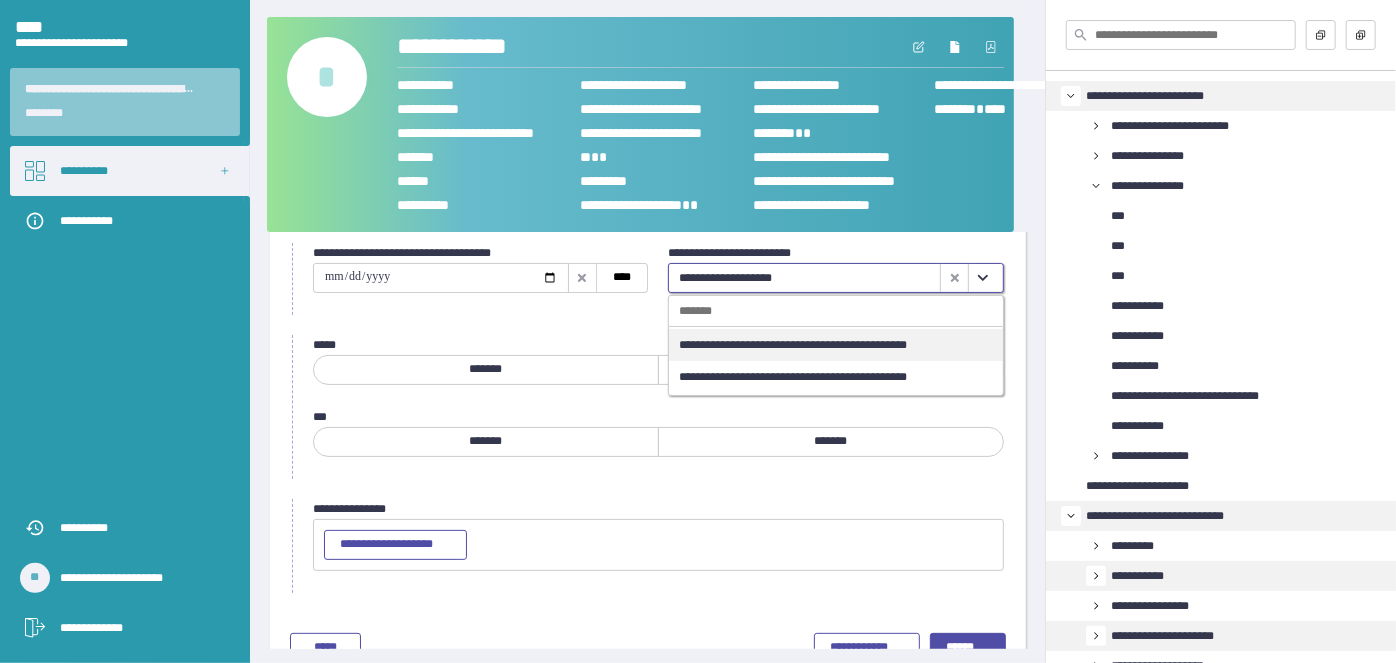 click at bounding box center (982, 278) 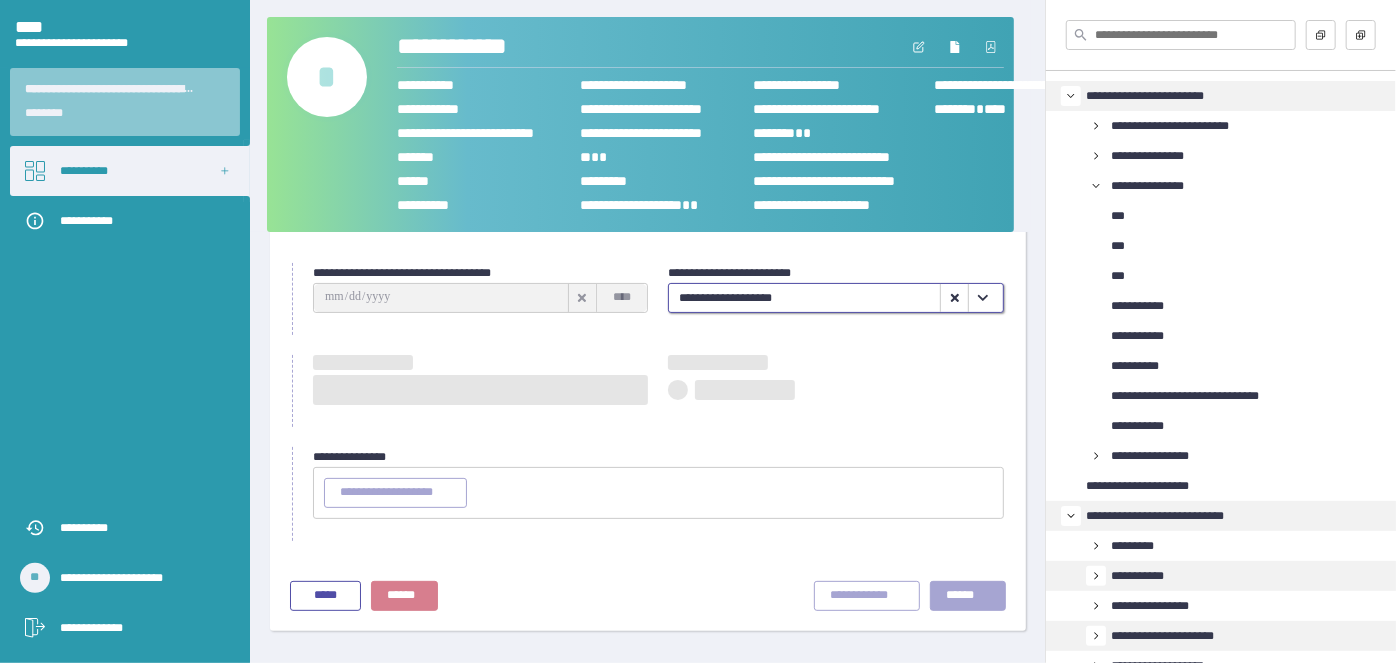 type on "**********" 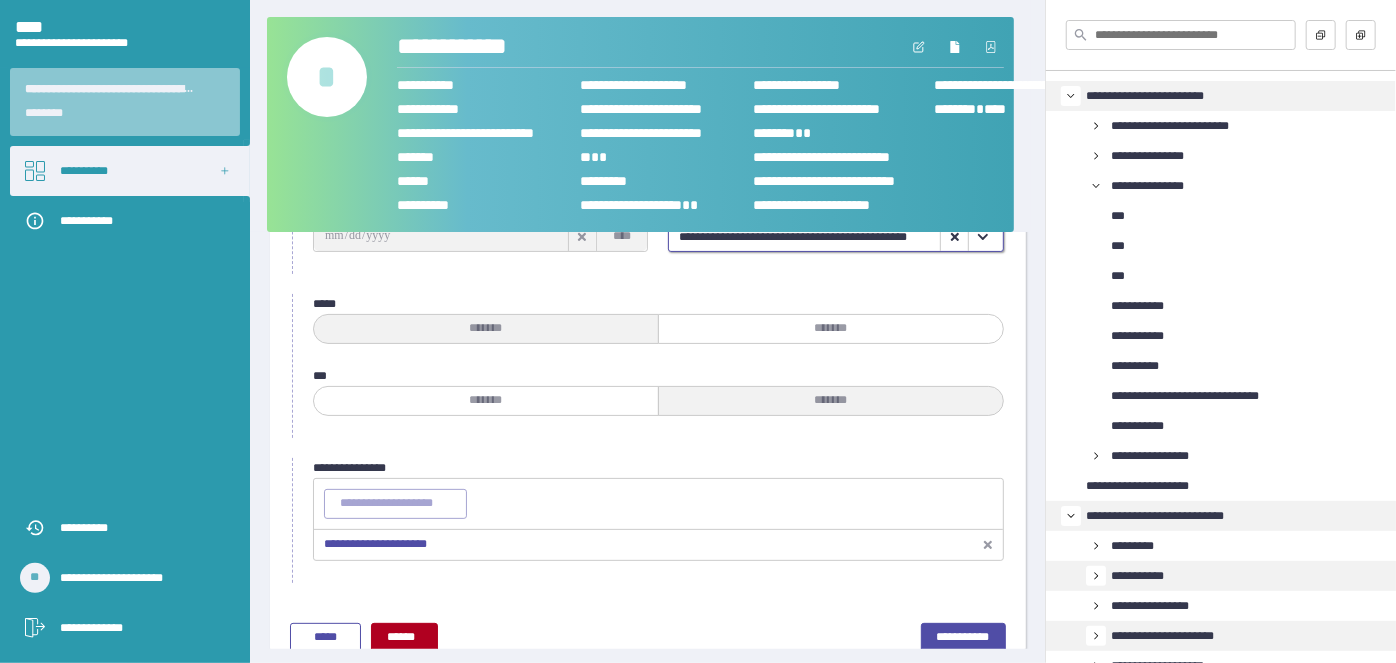 scroll, scrollTop: 167, scrollLeft: 0, axis: vertical 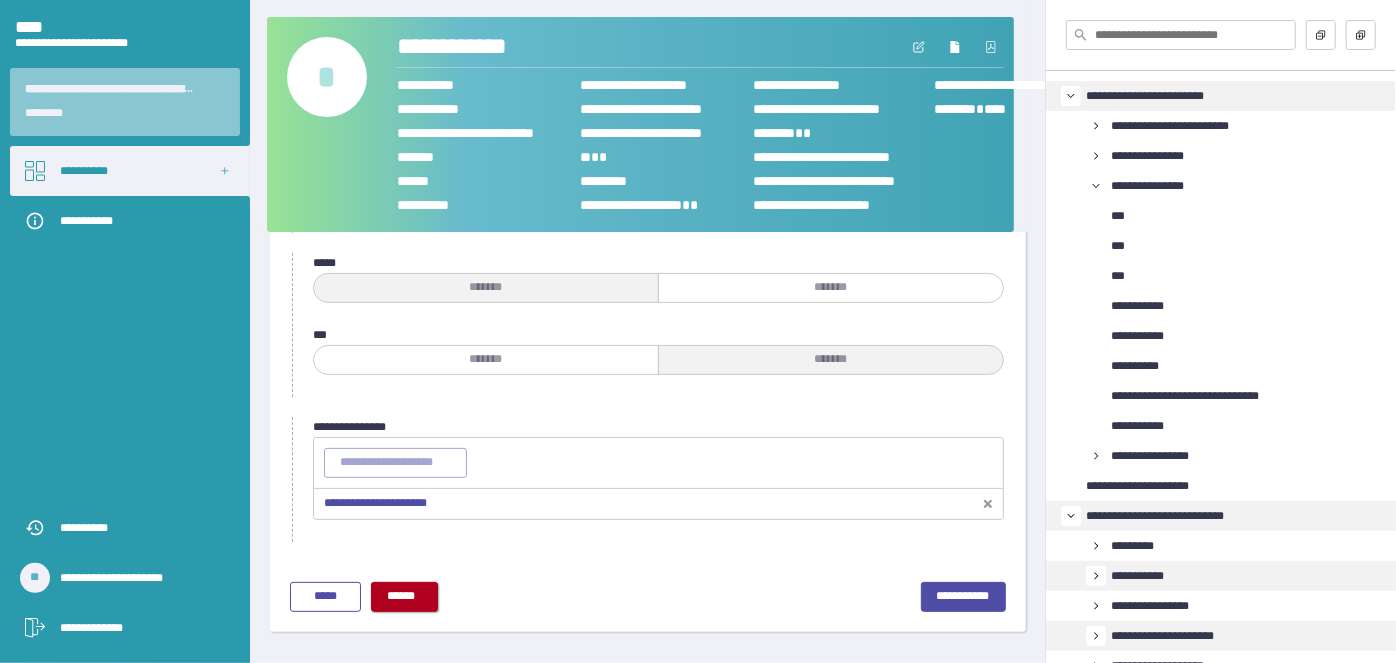click on "******" at bounding box center [401, 596] 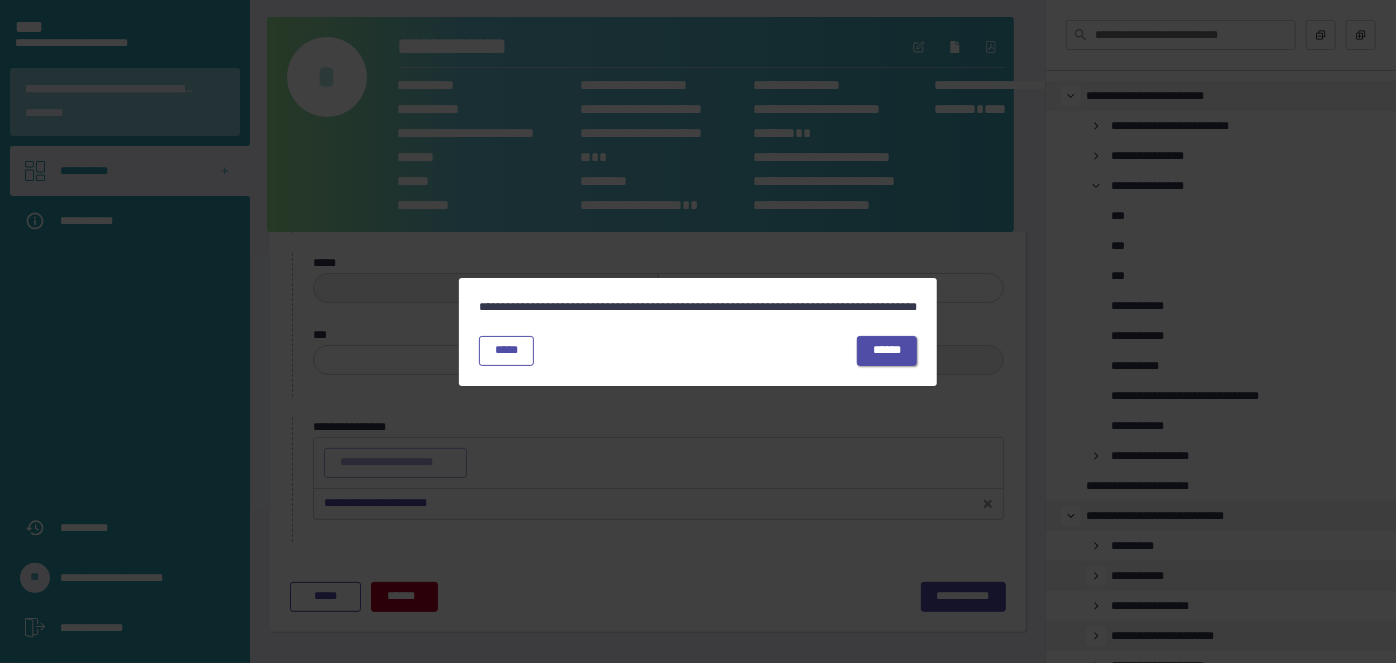 click on "******" at bounding box center [887, 350] 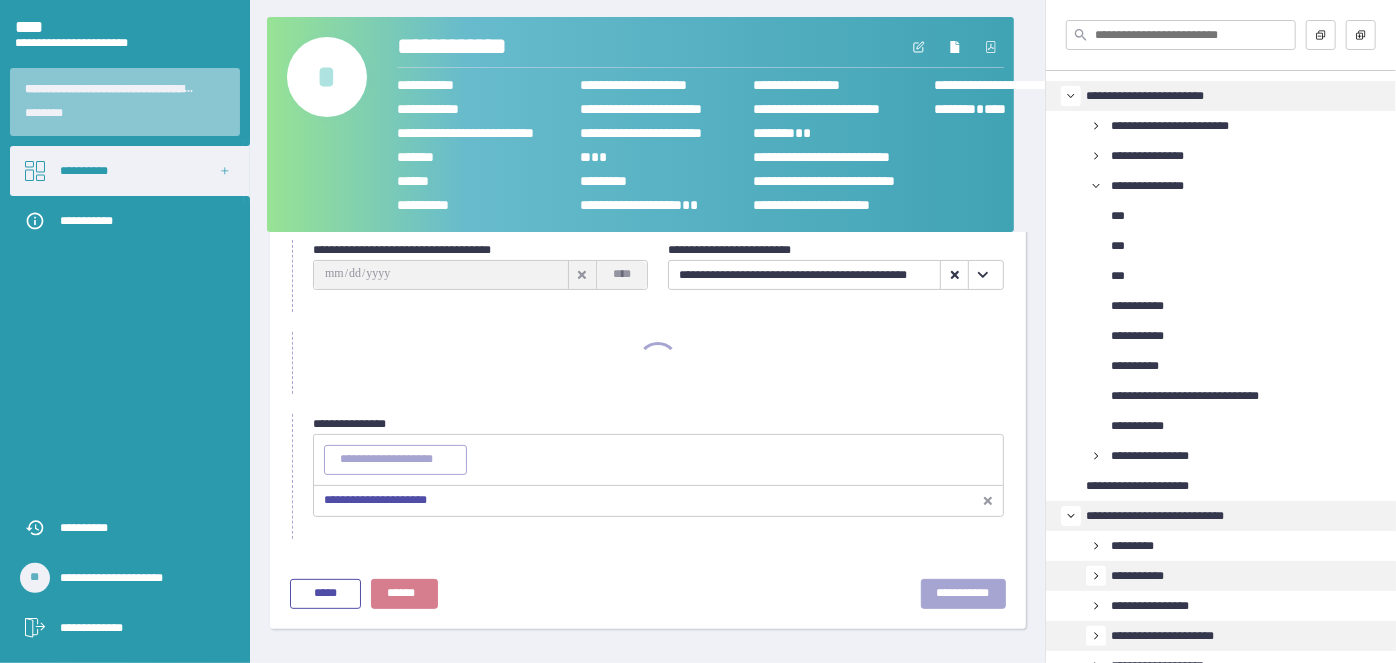 scroll, scrollTop: 85, scrollLeft: 0, axis: vertical 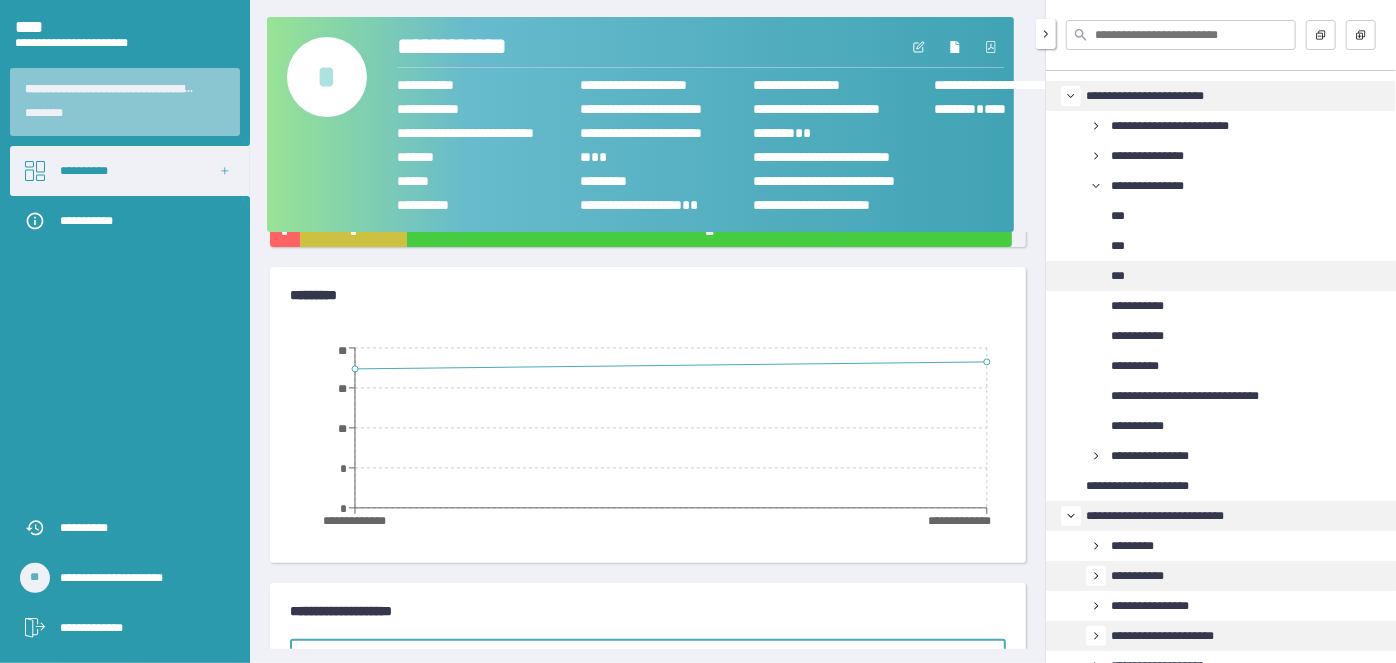 click on "***" at bounding box center [1118, 276] 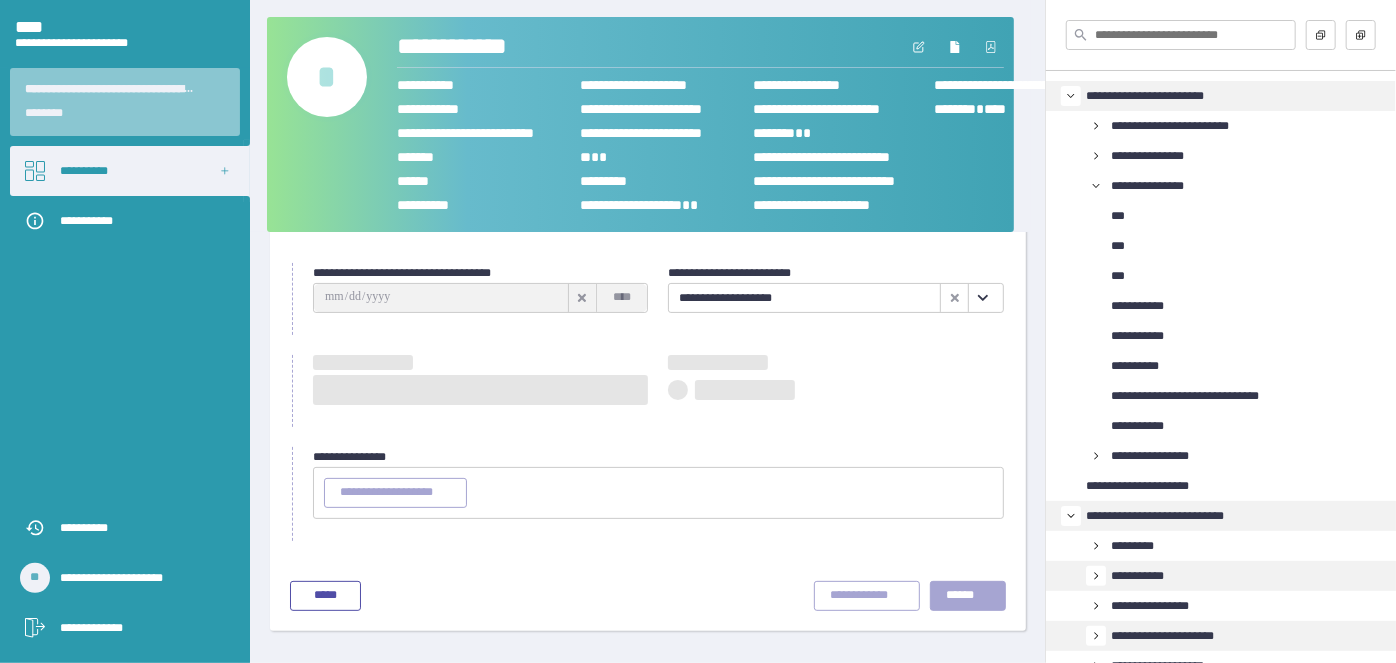 scroll, scrollTop: 85, scrollLeft: 0, axis: vertical 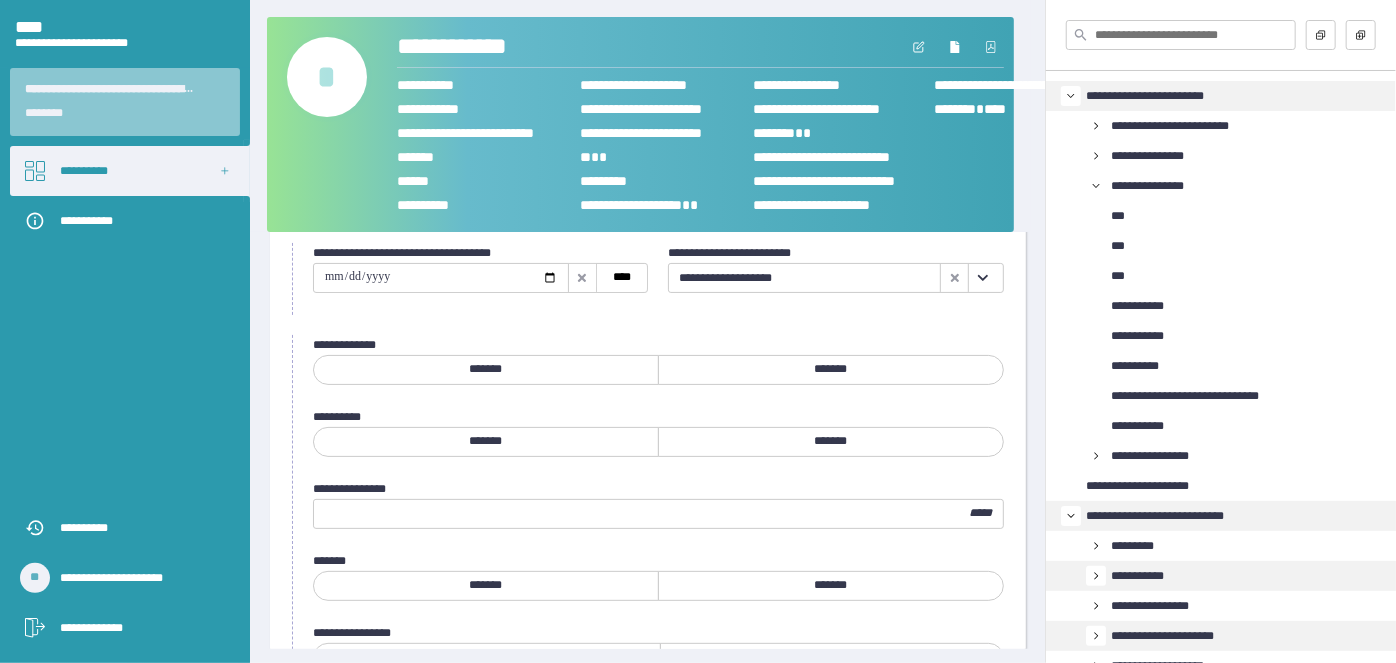 click 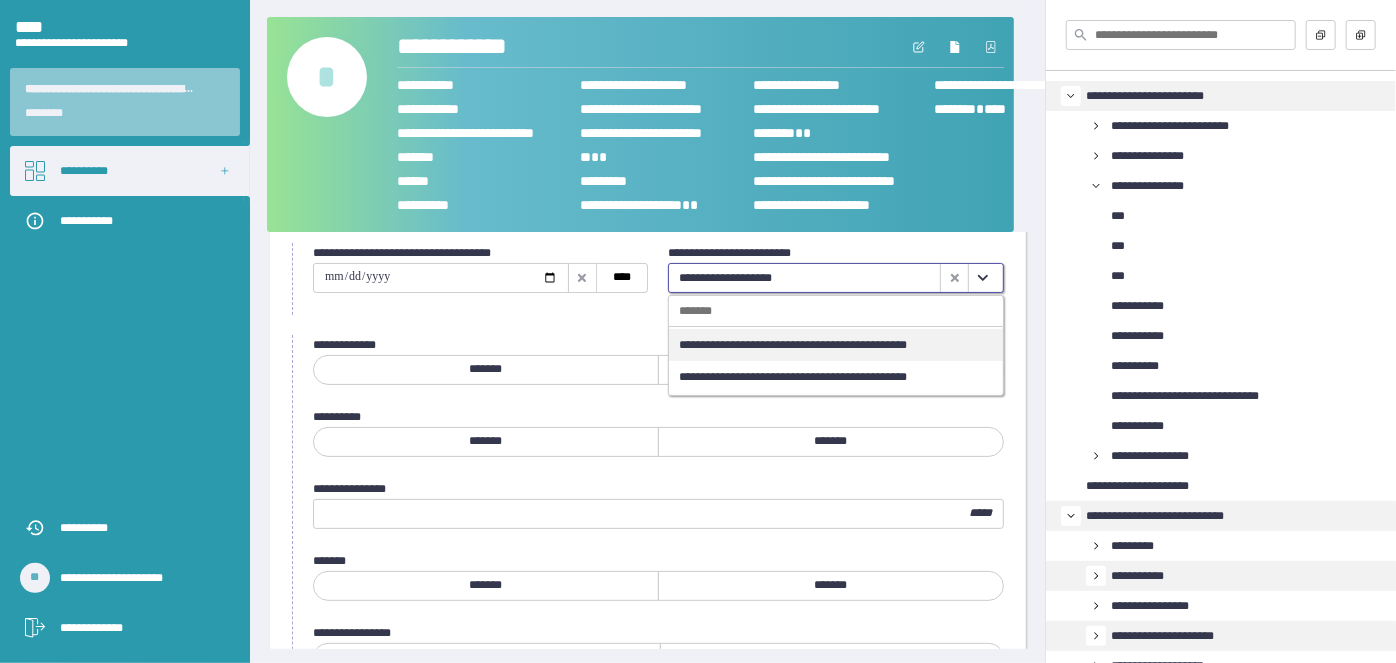 click on "**********" at bounding box center (793, 345) 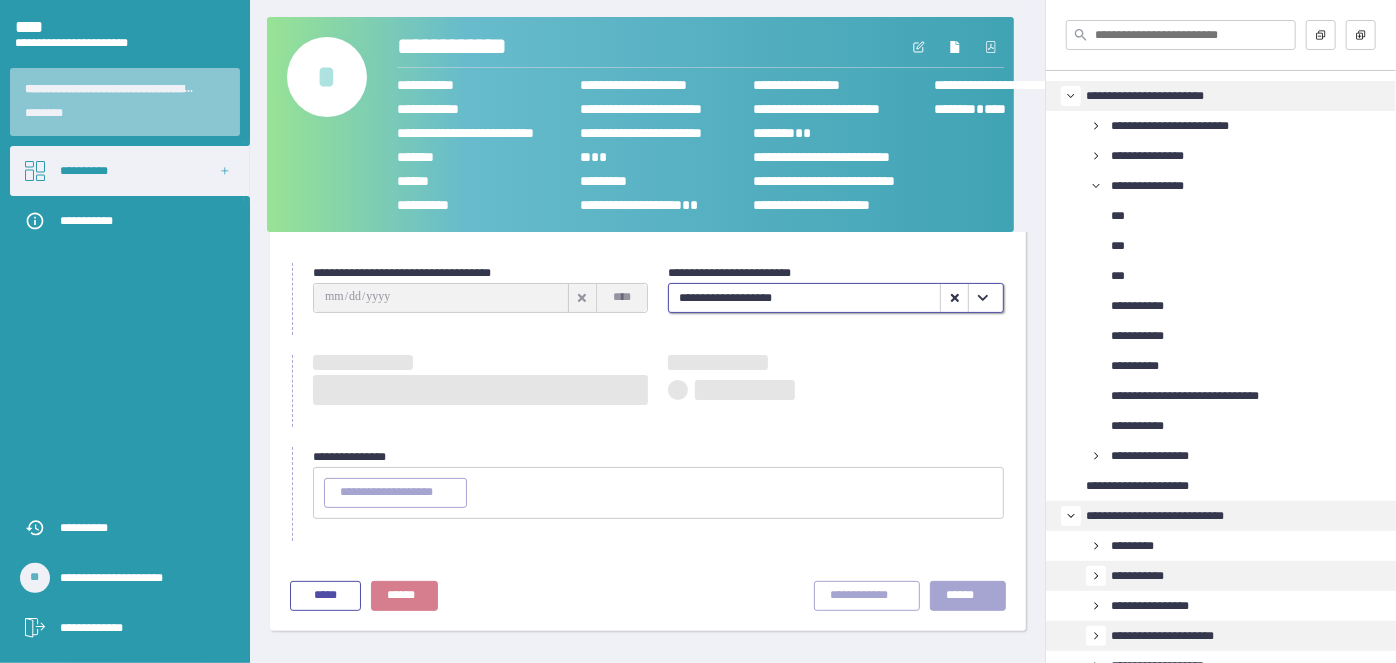 type on "**********" 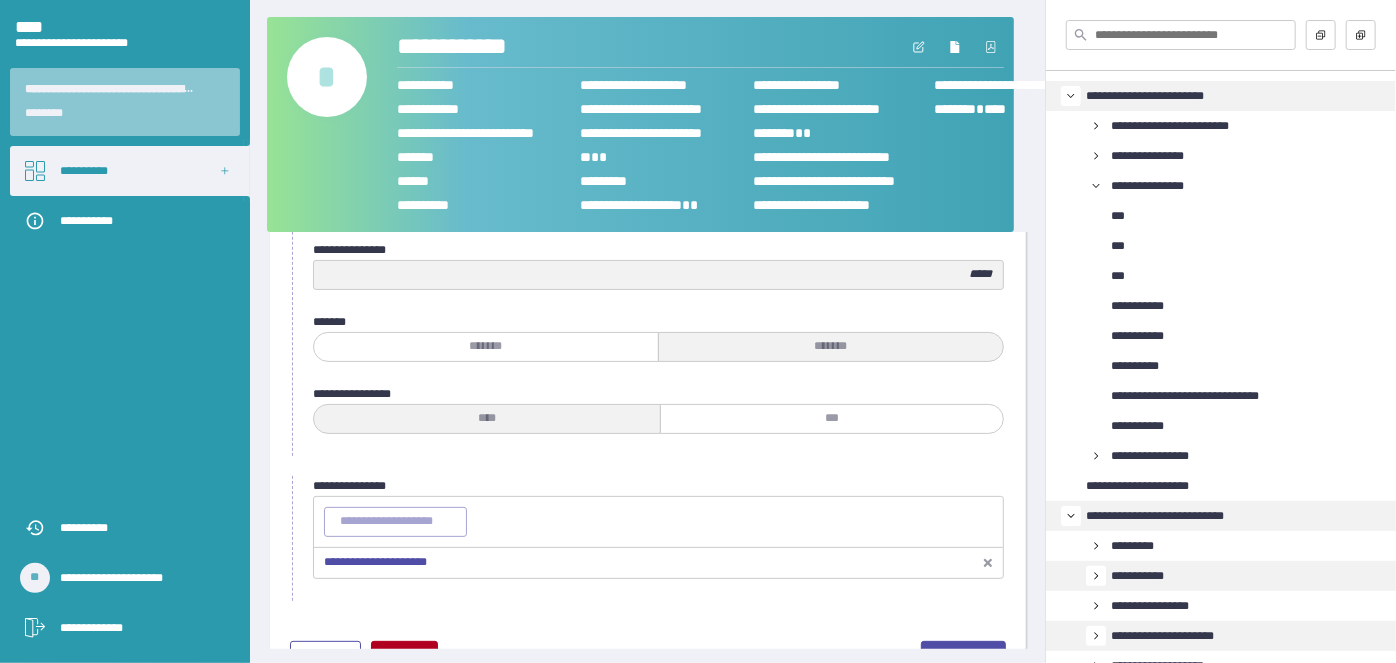 scroll, scrollTop: 381, scrollLeft: 0, axis: vertical 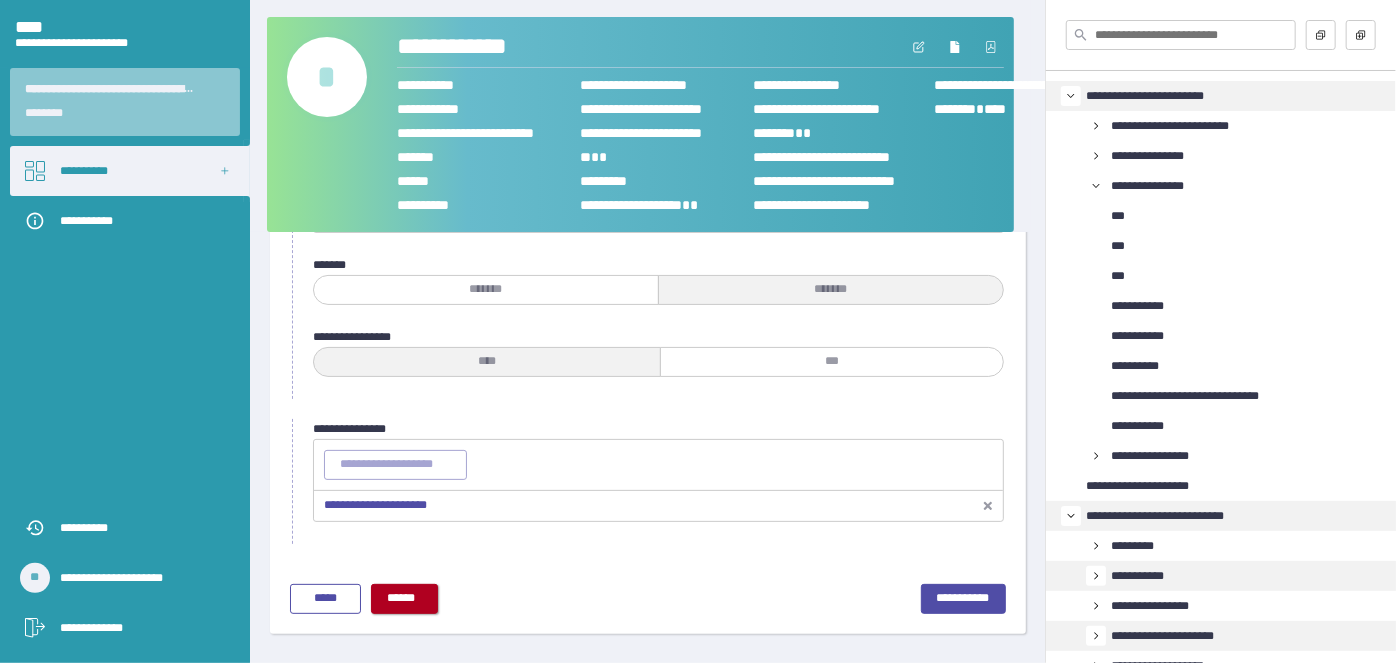 click on "******" at bounding box center (401, 598) 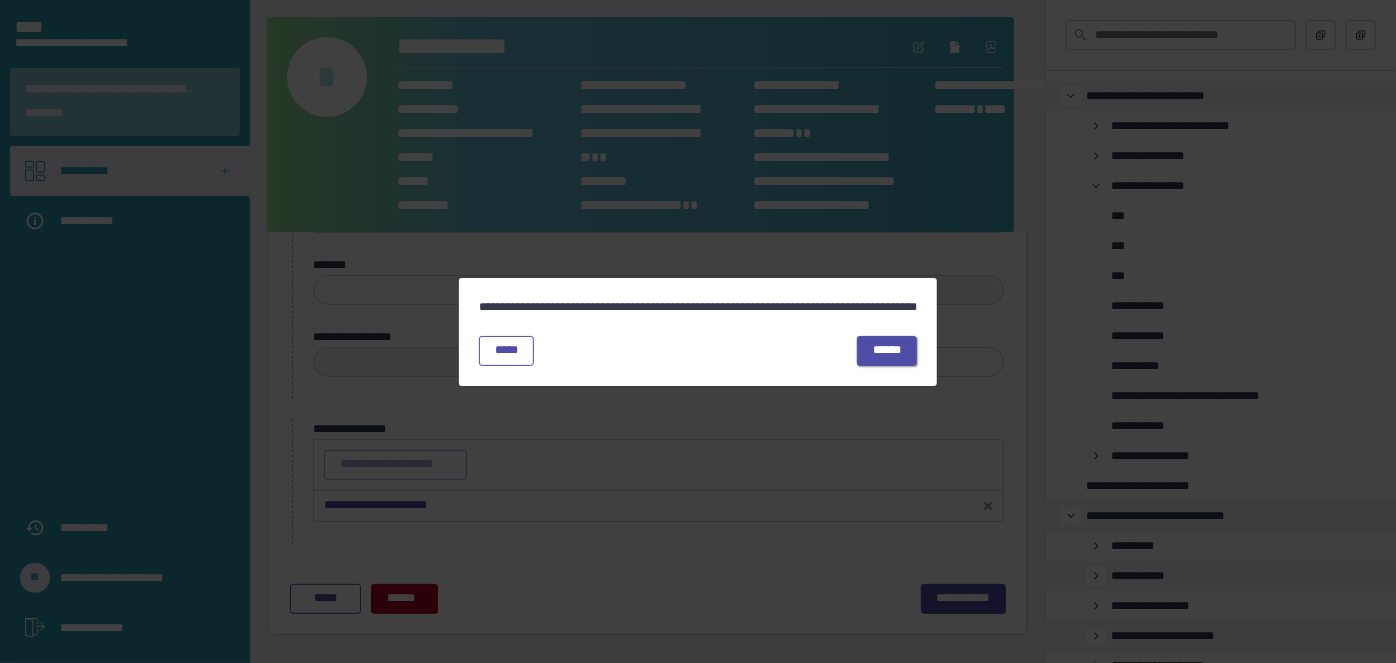 click on "******" at bounding box center [887, 350] 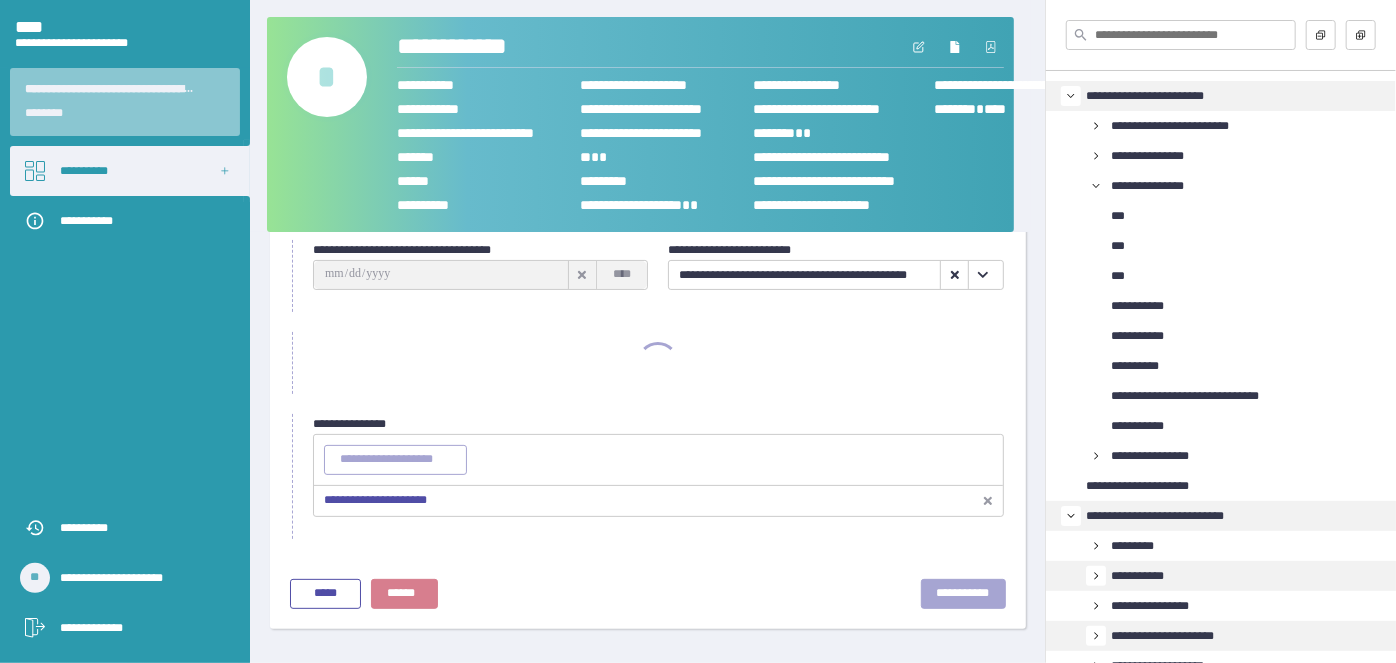 scroll, scrollTop: 85, scrollLeft: 0, axis: vertical 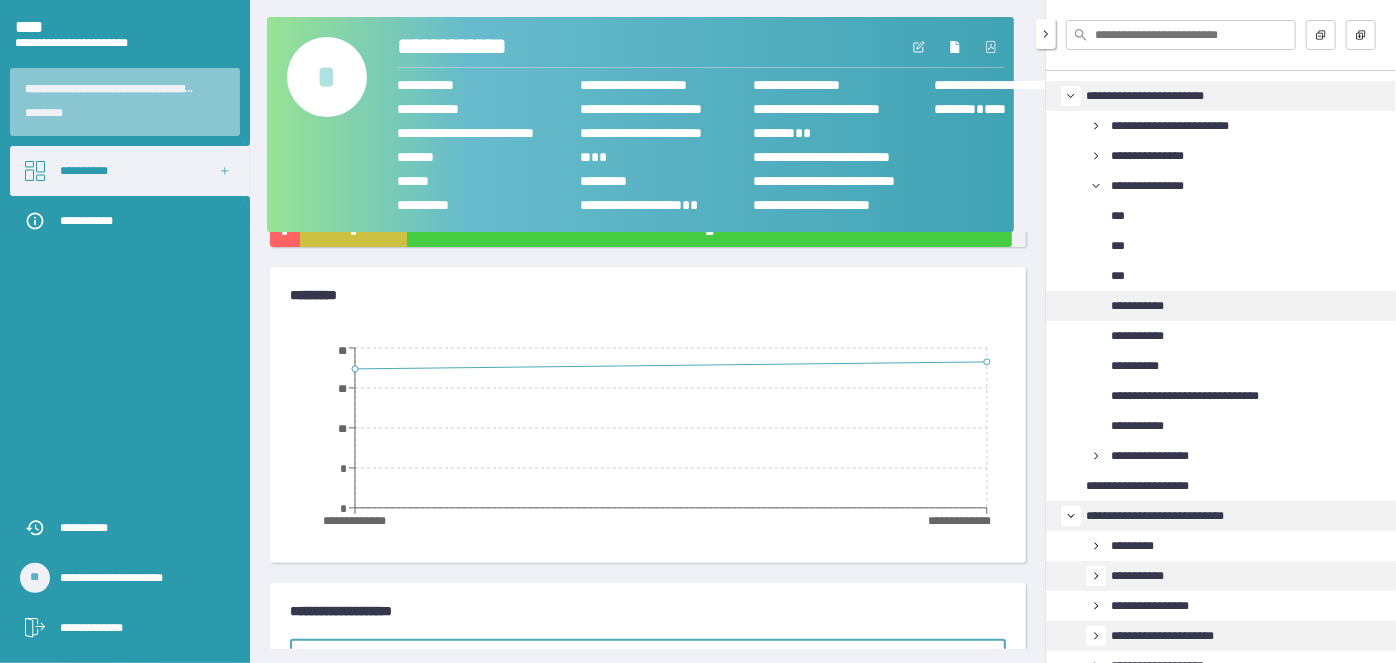 click on "**********" at bounding box center (1137, 306) 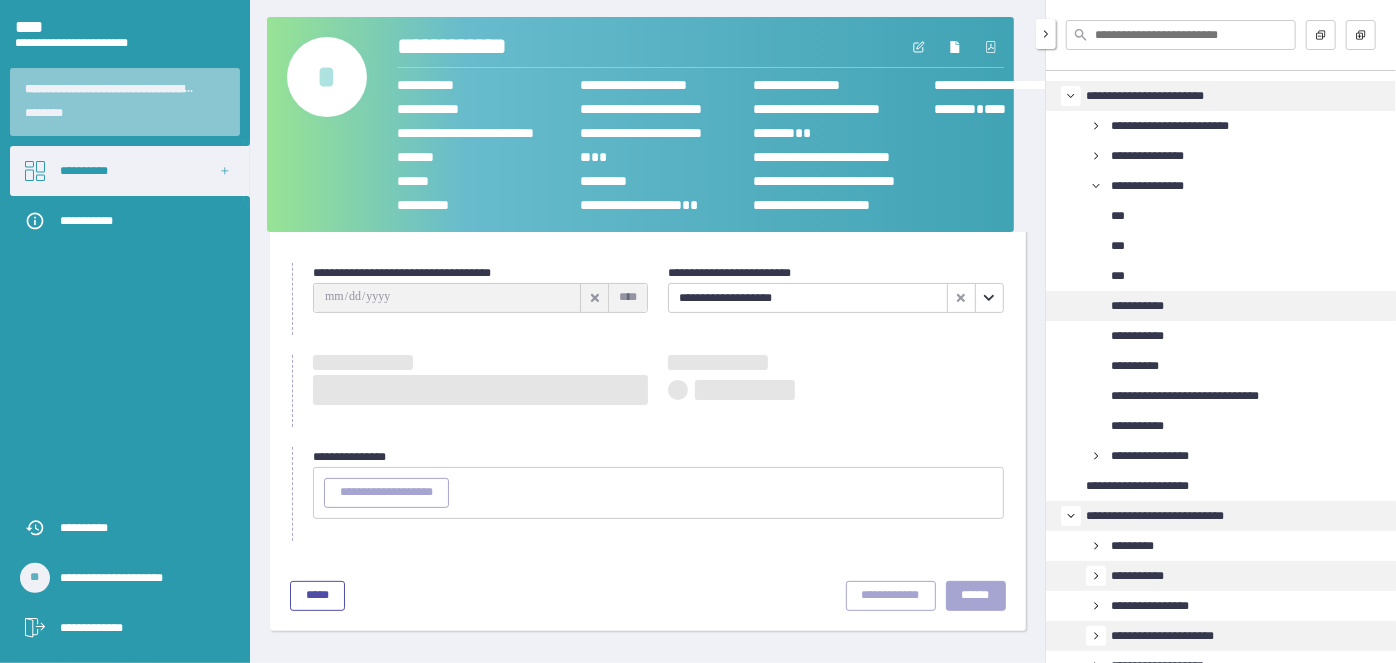 scroll, scrollTop: 64, scrollLeft: 0, axis: vertical 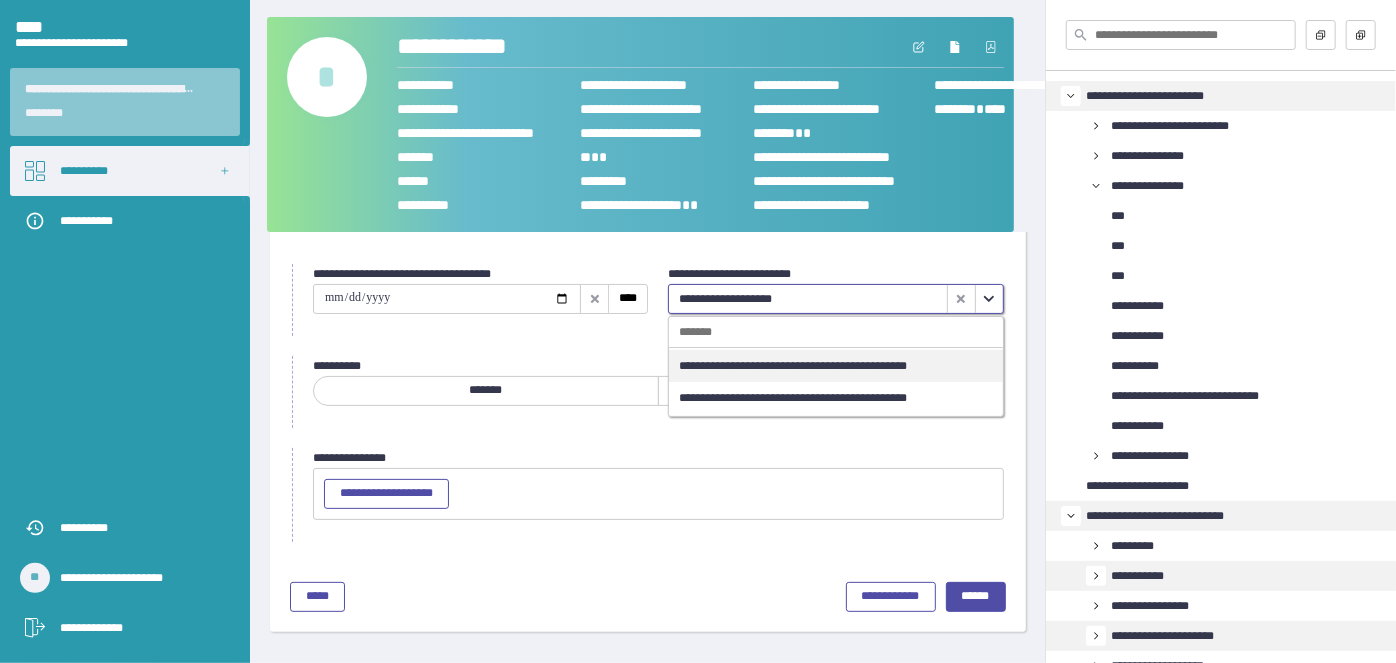 click 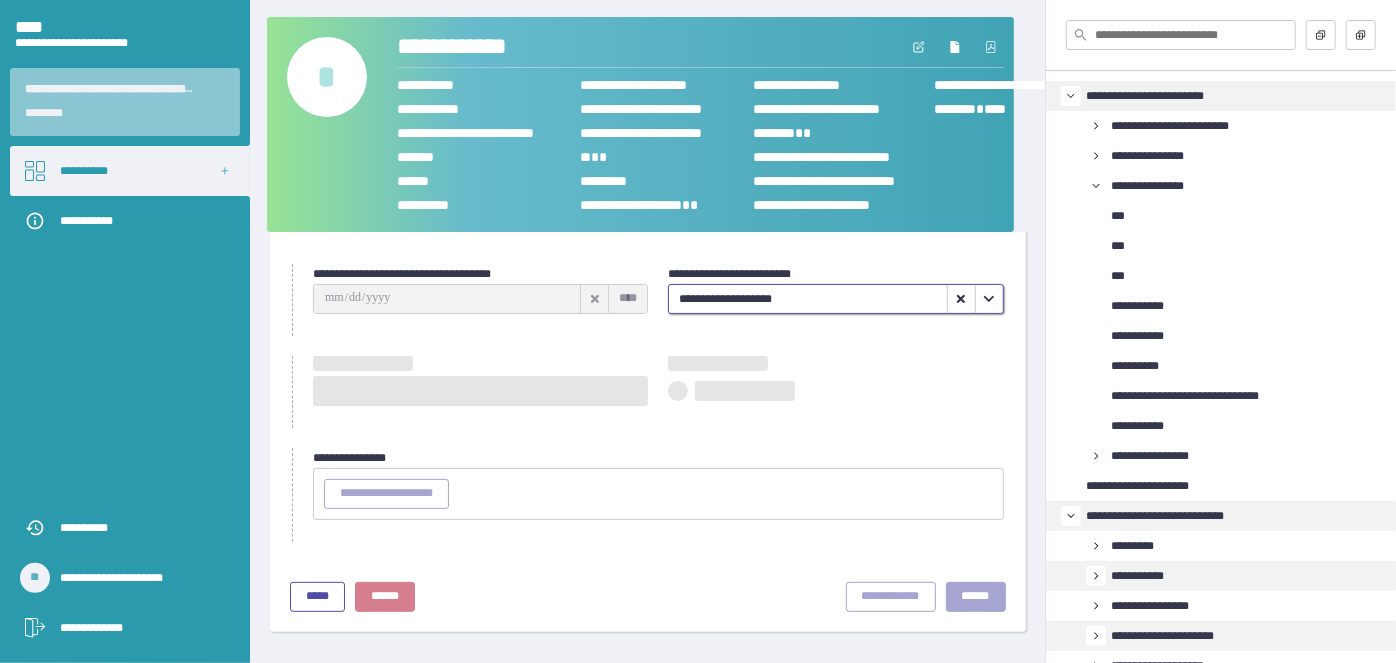 type on "**********" 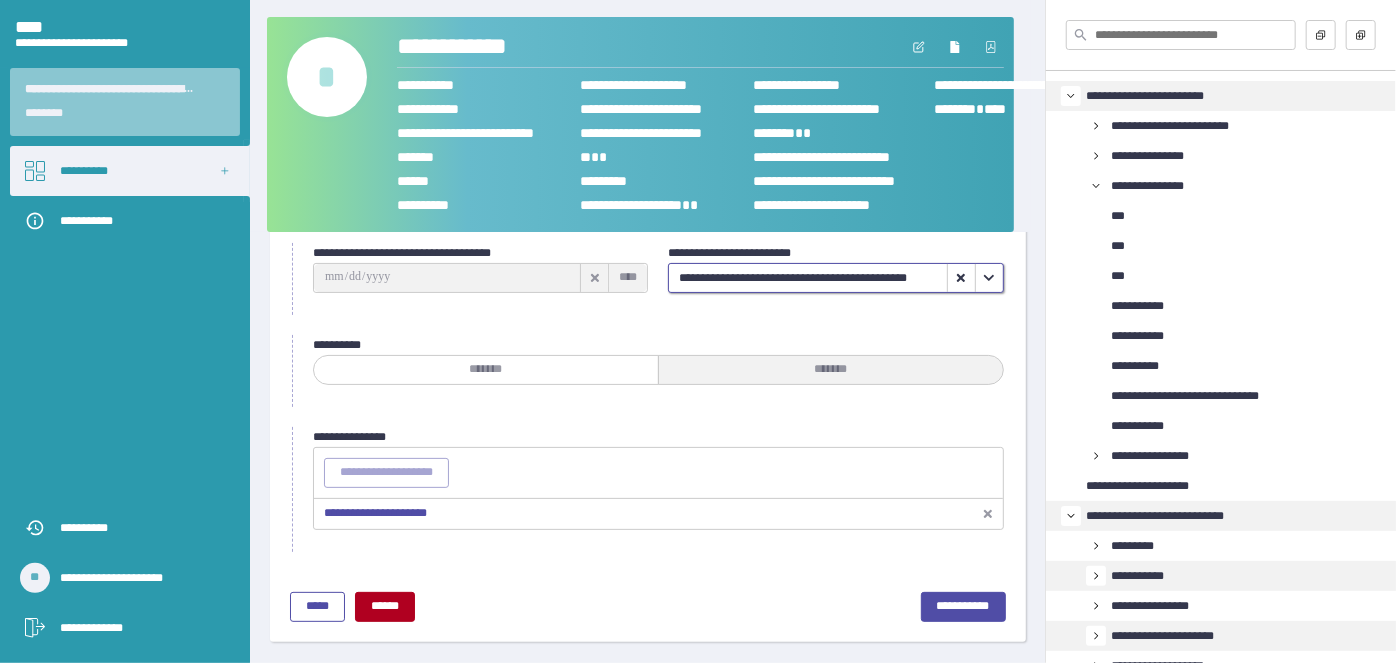 scroll, scrollTop: 96, scrollLeft: 0, axis: vertical 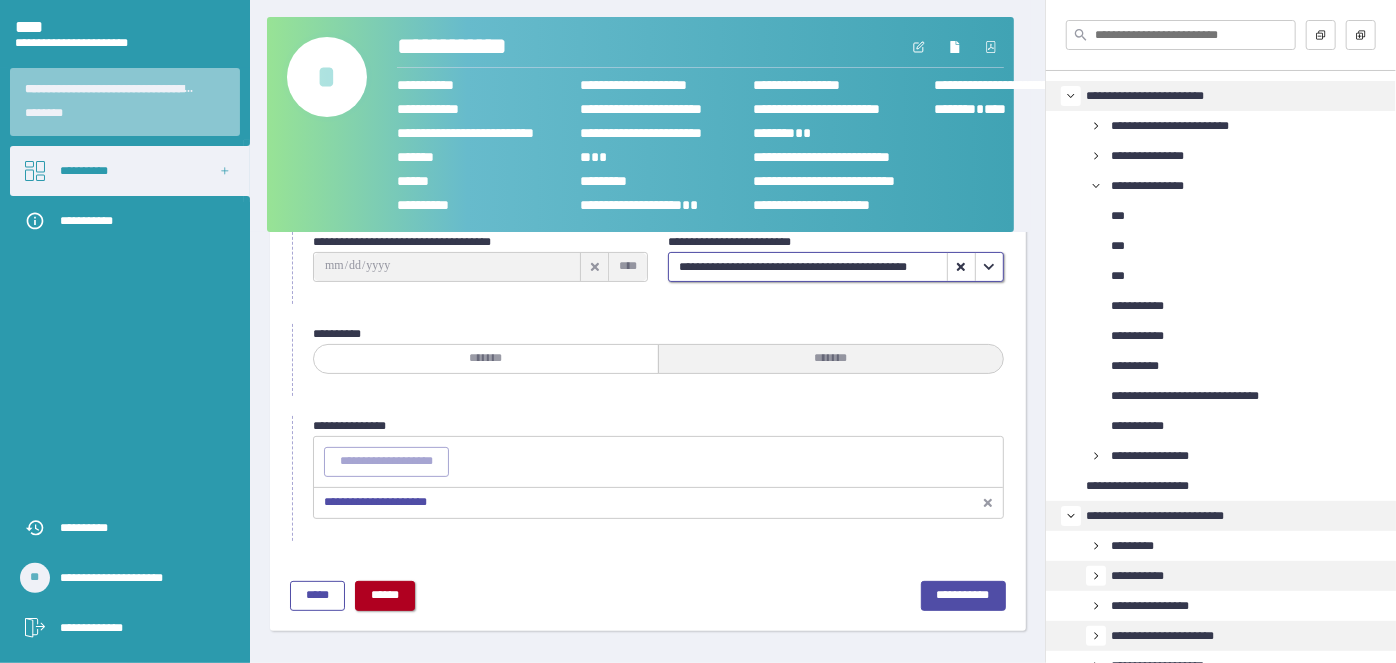 click on "******" at bounding box center (385, 595) 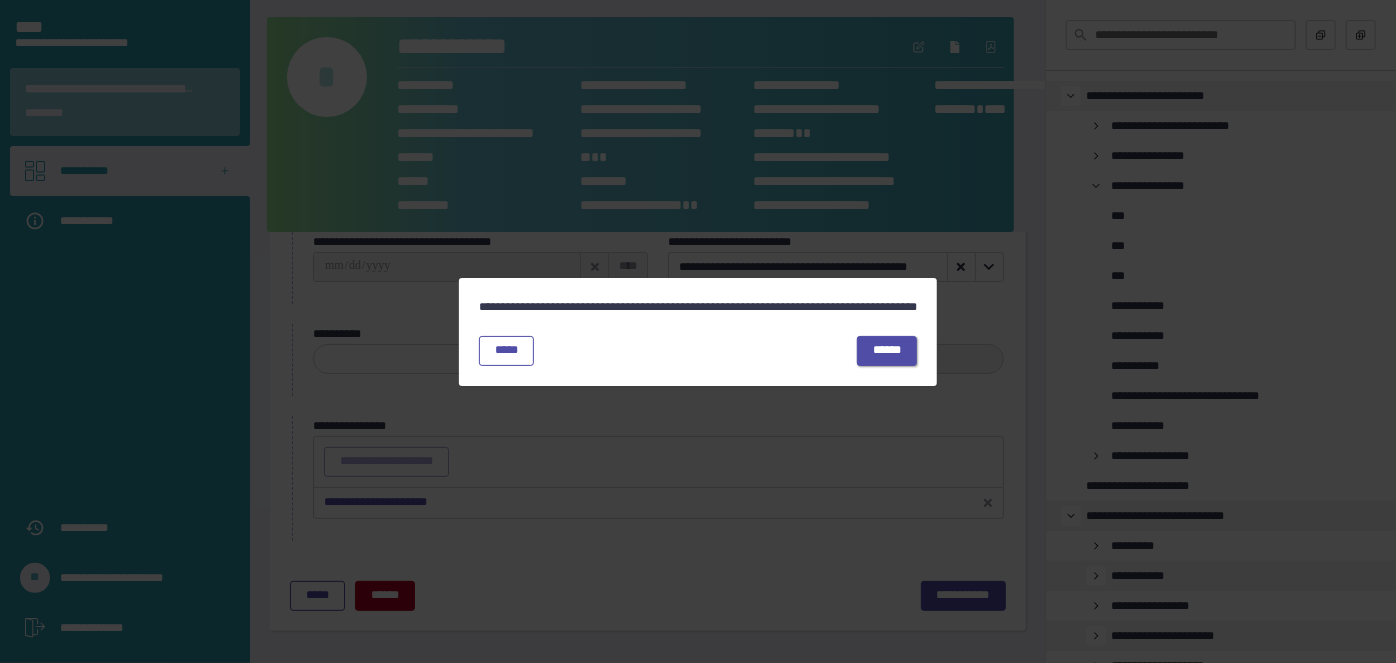 click on "******" at bounding box center [887, 350] 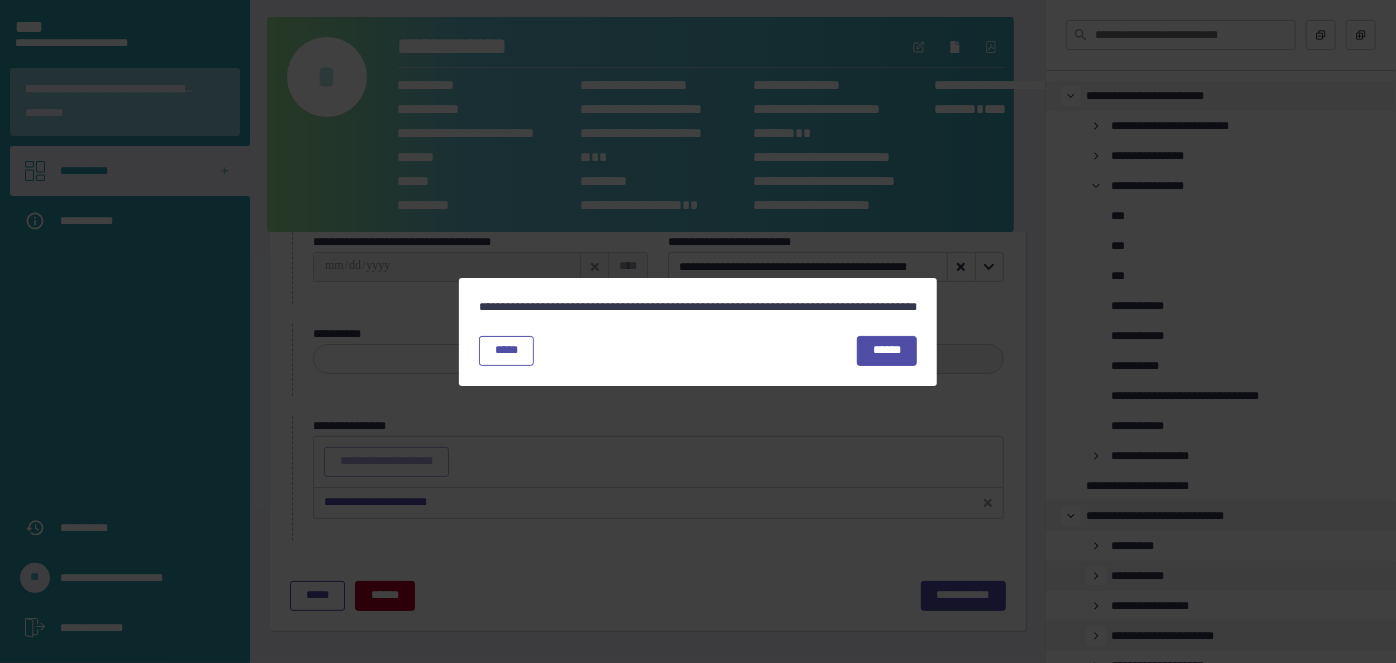 scroll, scrollTop: 85, scrollLeft: 0, axis: vertical 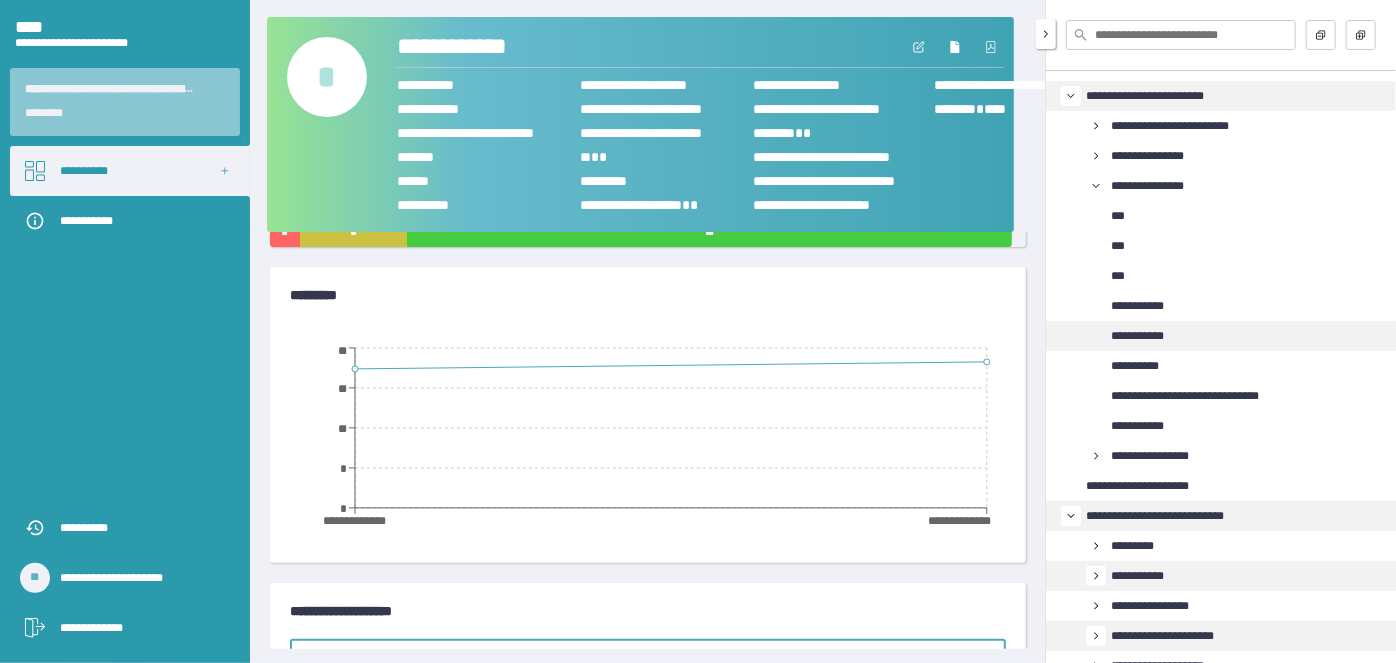 click on "**********" at bounding box center [1137, 336] 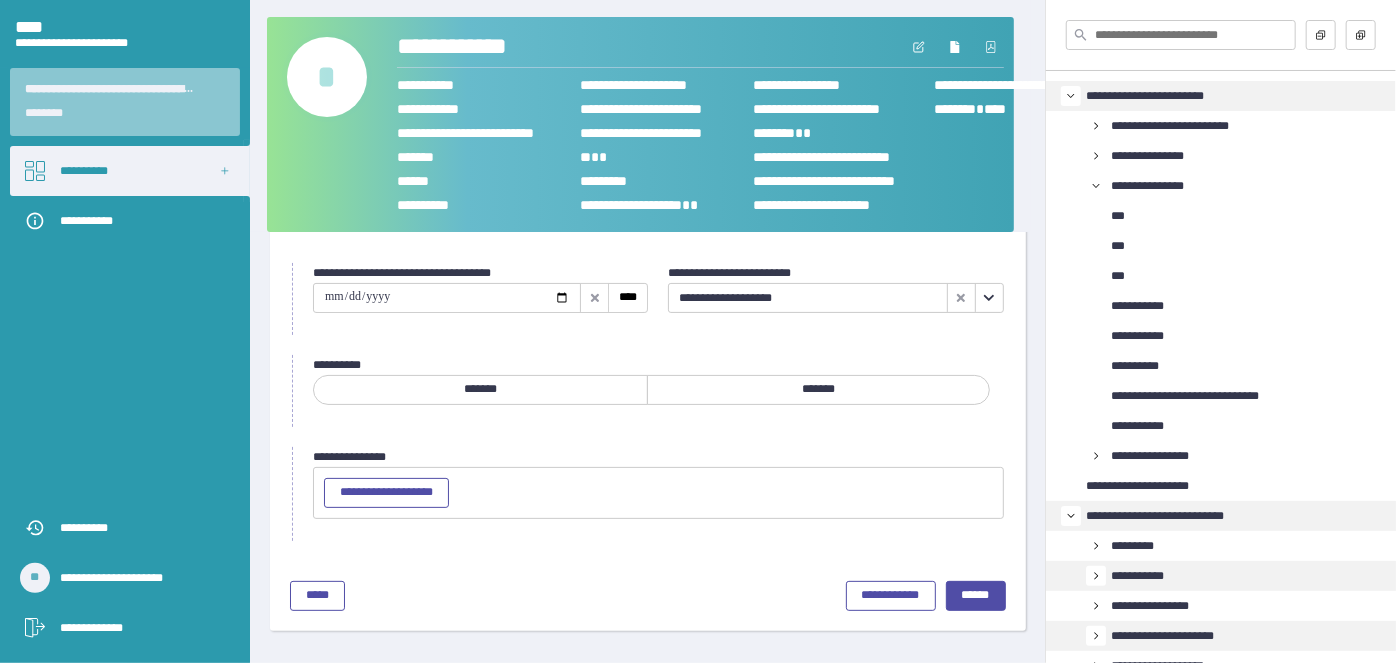 scroll, scrollTop: 64, scrollLeft: 0, axis: vertical 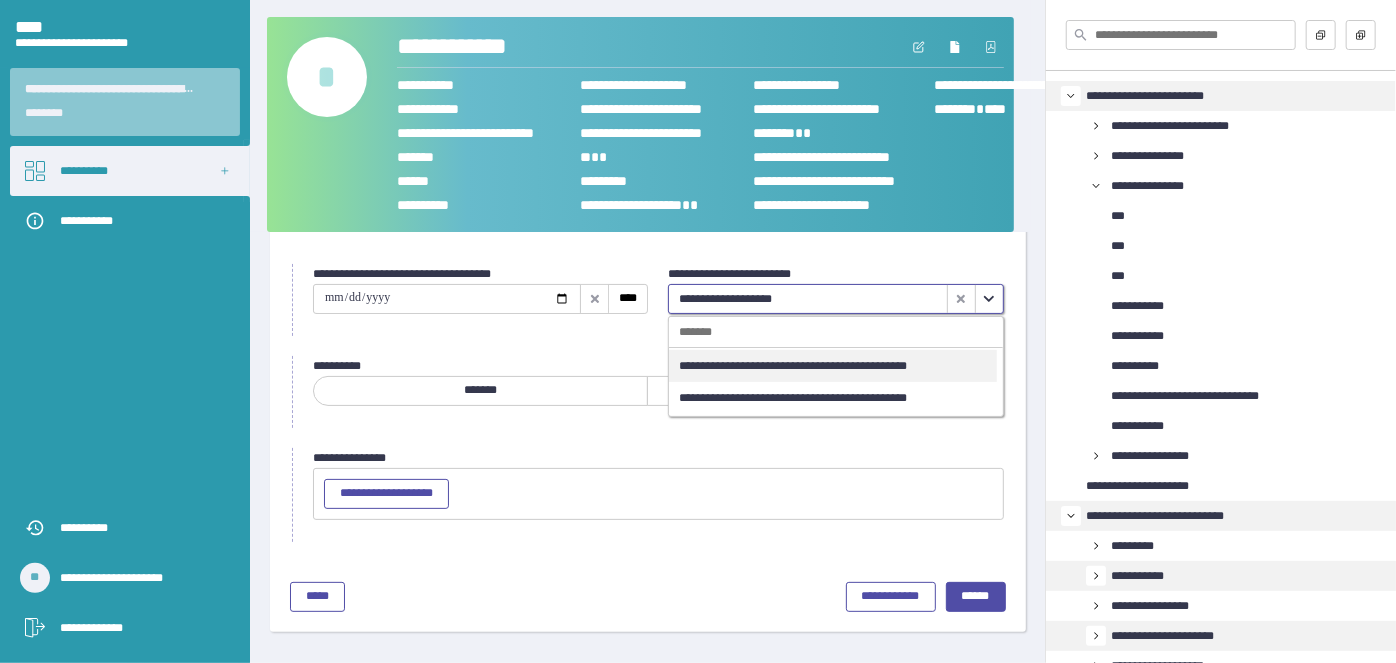 click 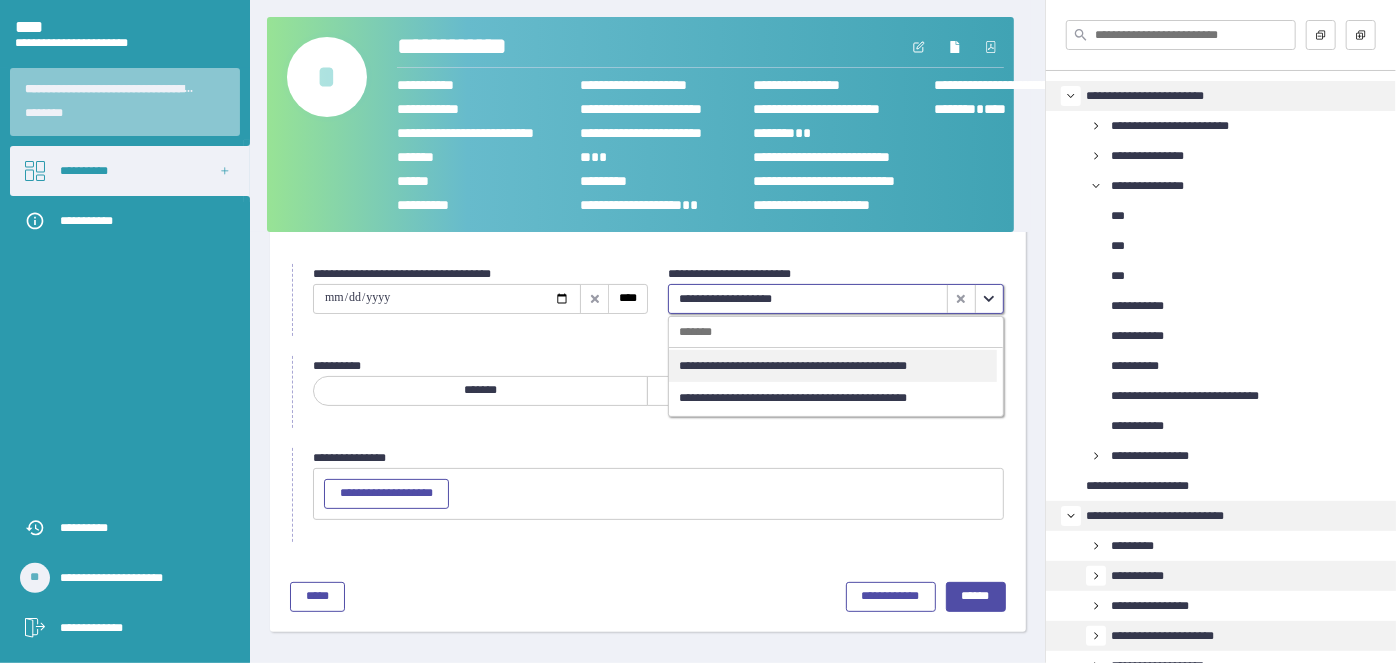 click on "**********" at bounding box center [793, 366] 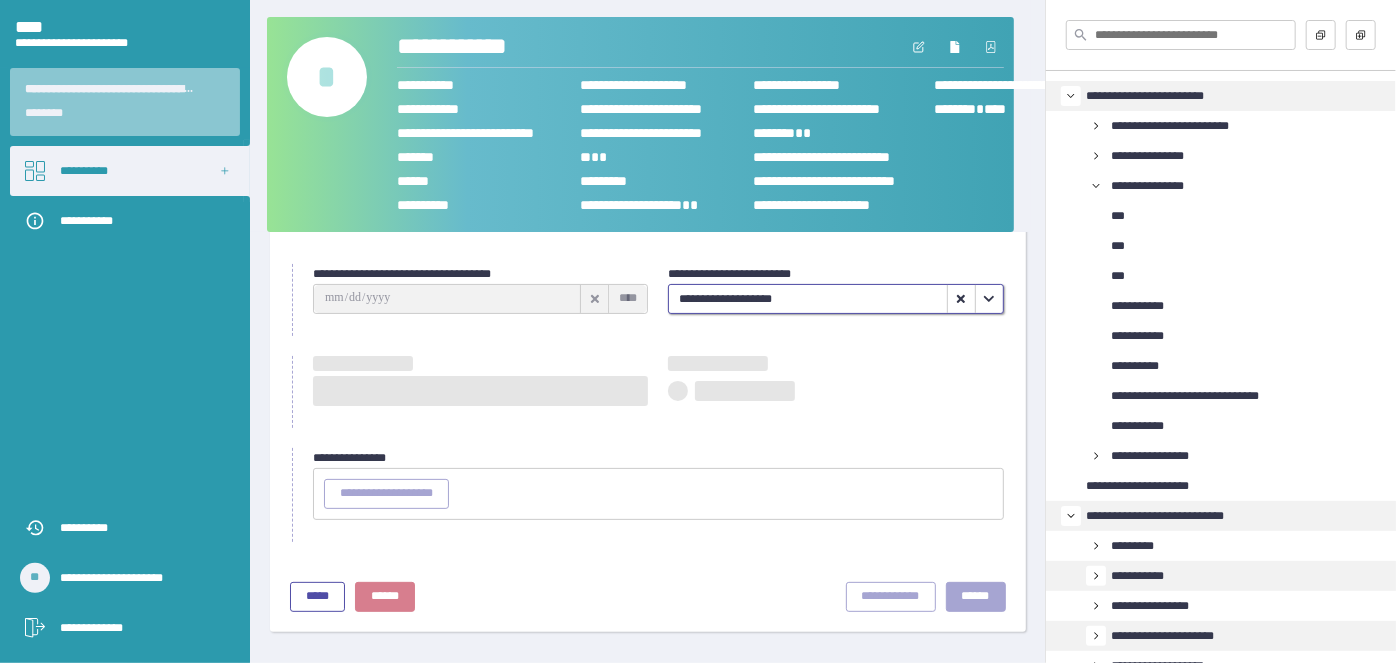 type on "**********" 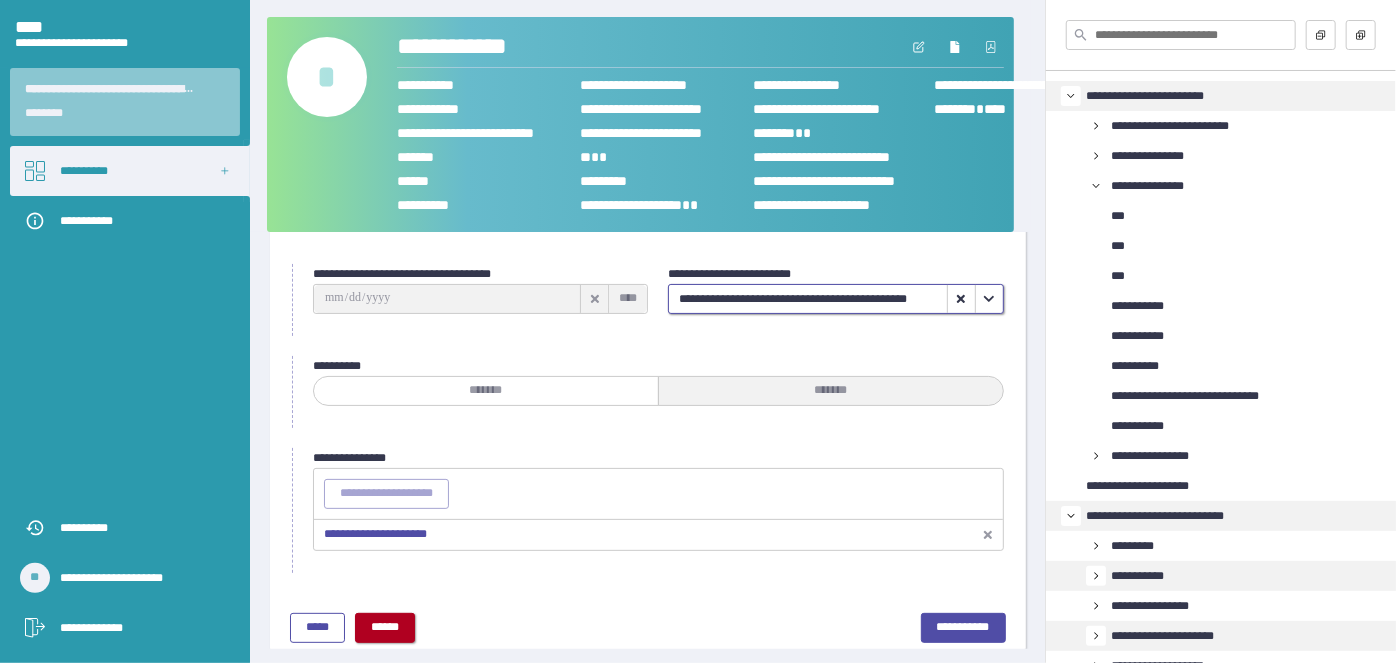 click on "******" at bounding box center (385, 627) 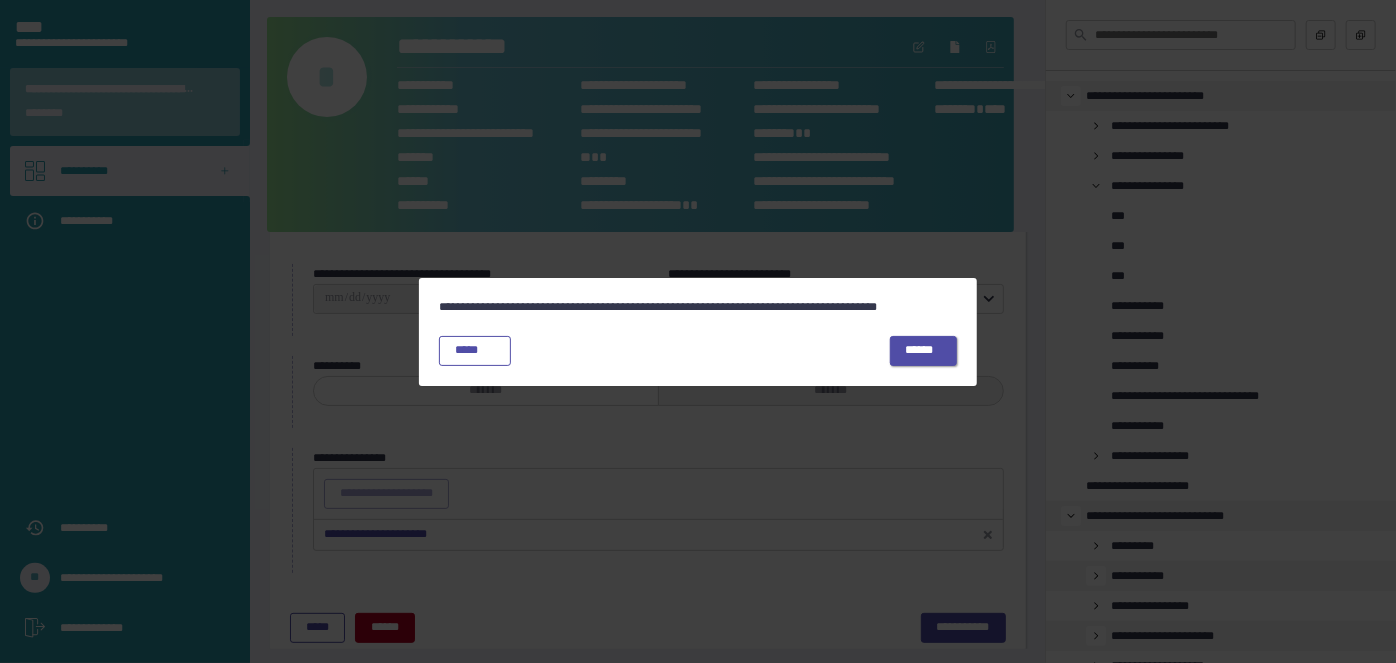 click on "******" at bounding box center (920, 350) 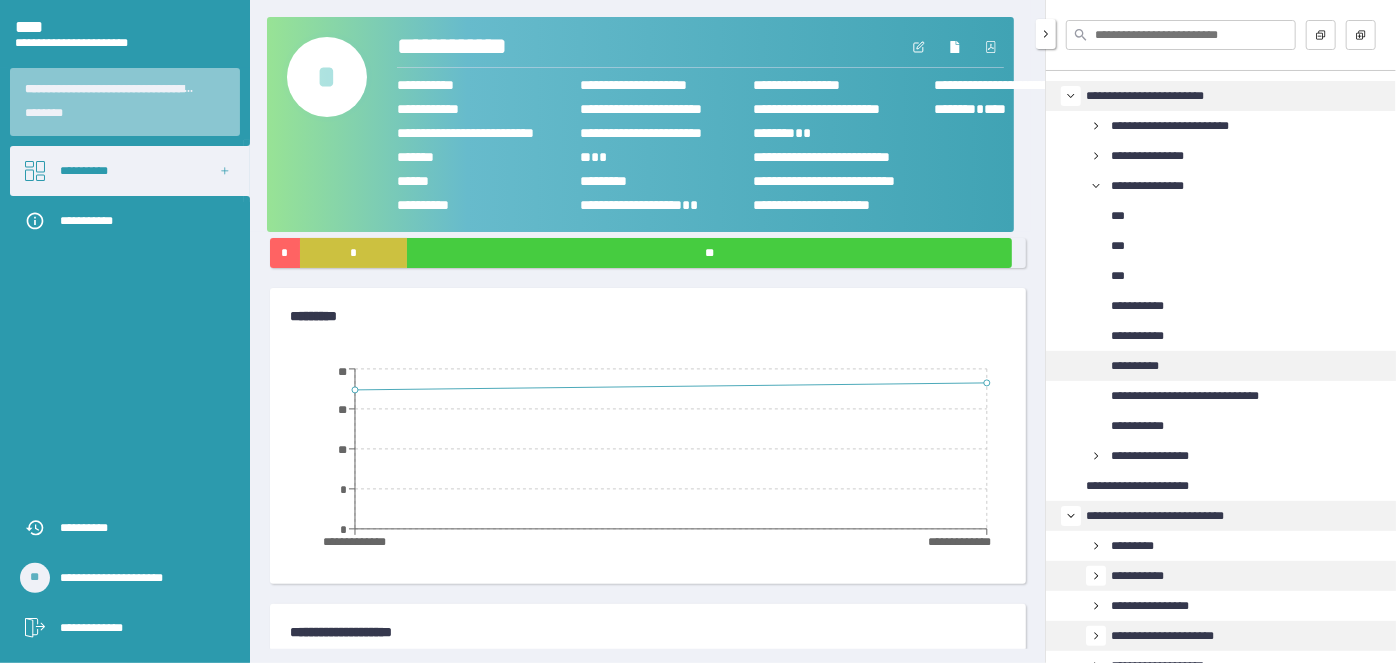 click on "**********" at bounding box center (1135, 366) 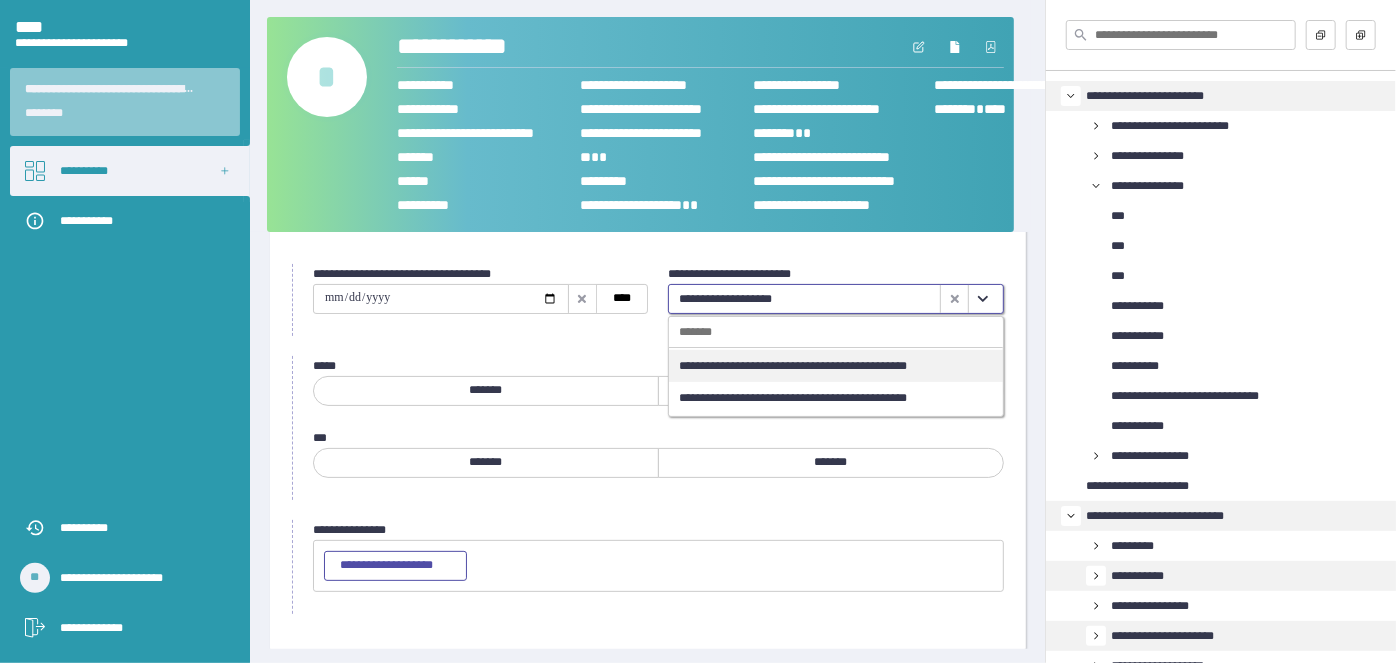 click at bounding box center (982, 299) 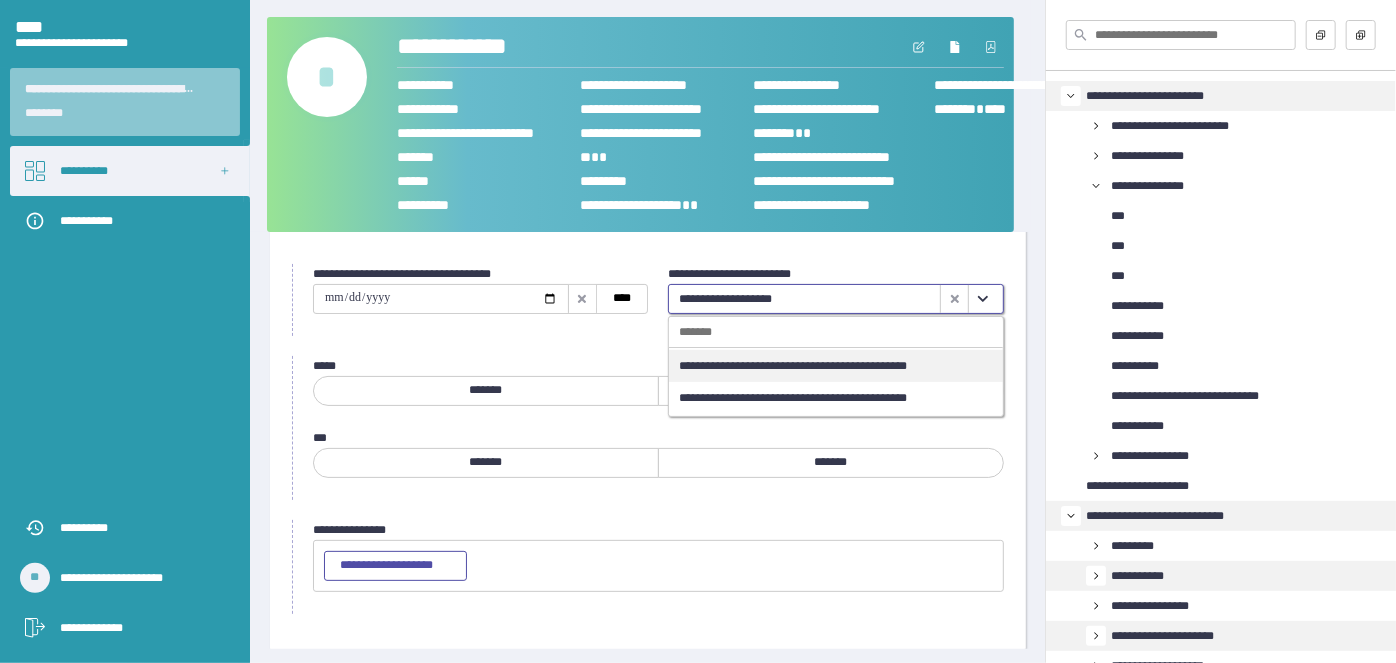 click on "**********" at bounding box center (793, 366) 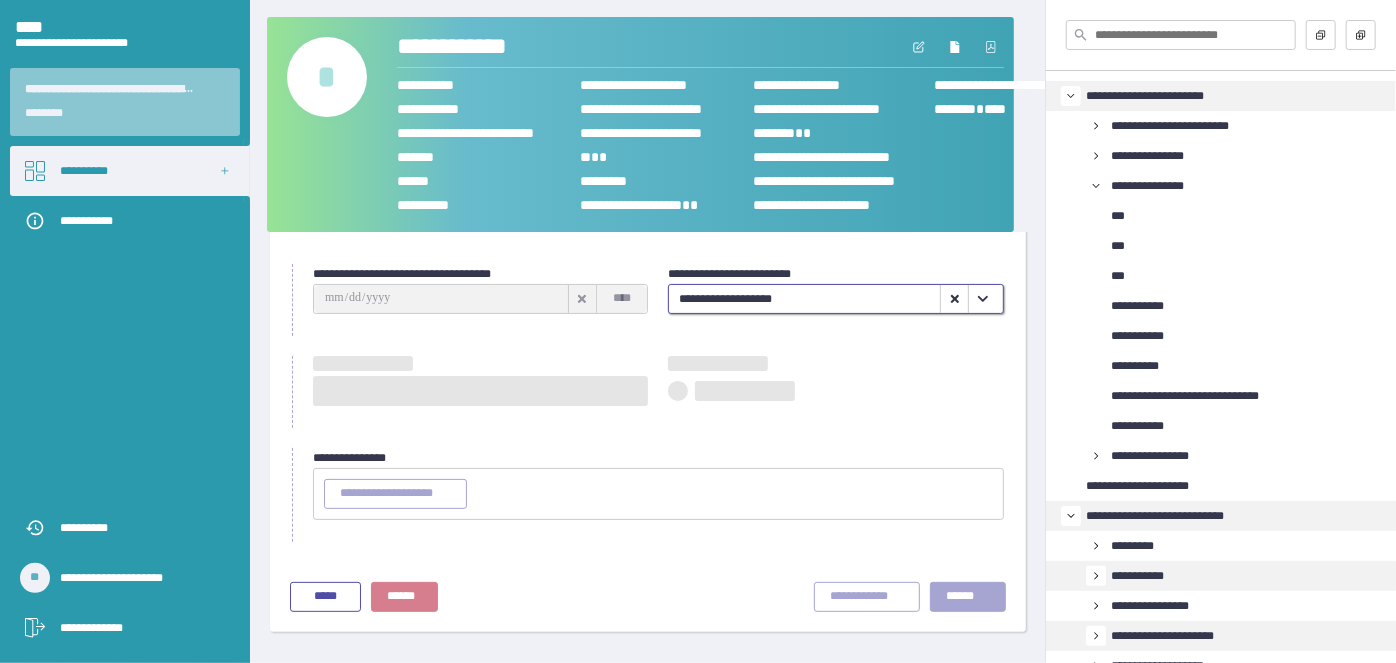 type on "**********" 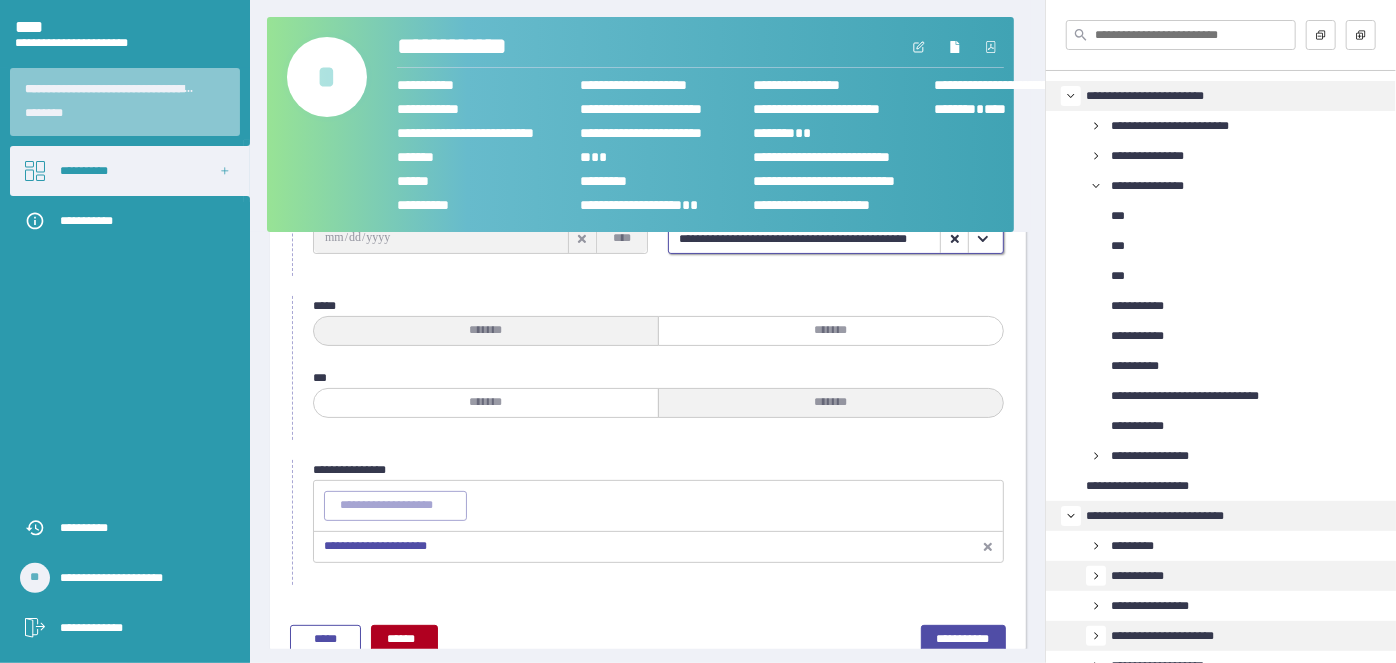 scroll, scrollTop: 167, scrollLeft: 0, axis: vertical 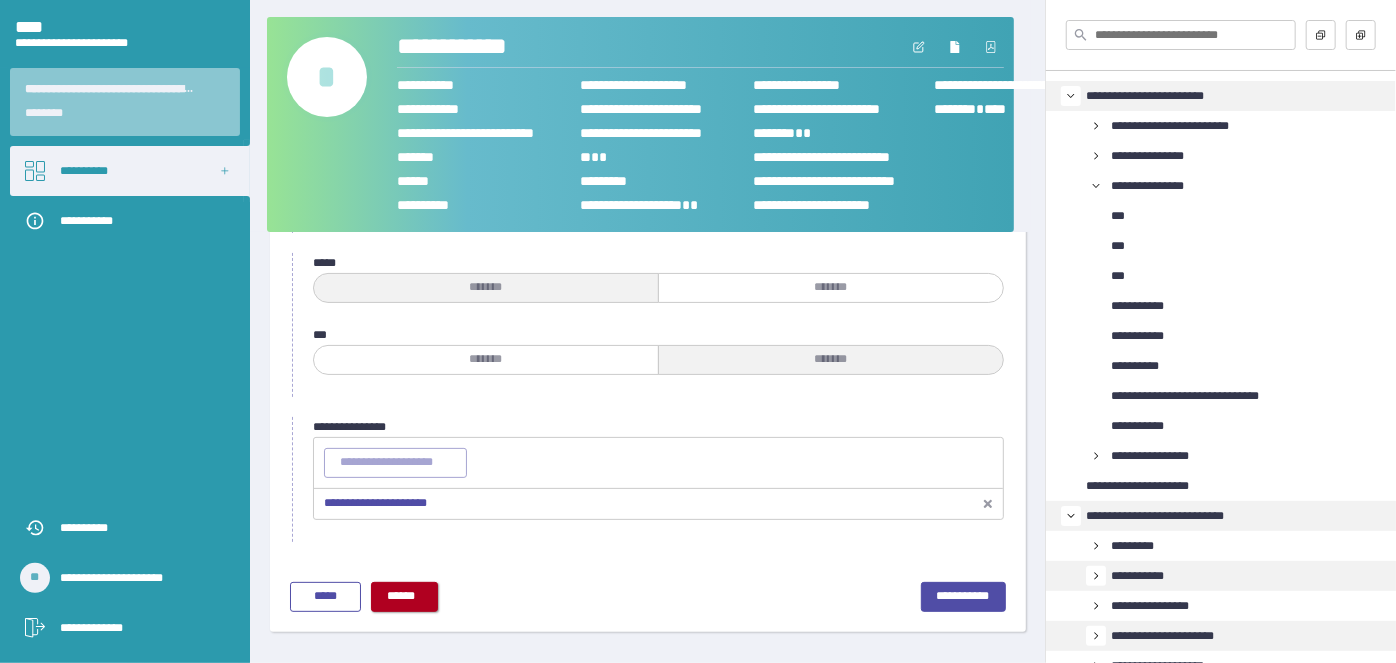 click on "******" at bounding box center (401, 596) 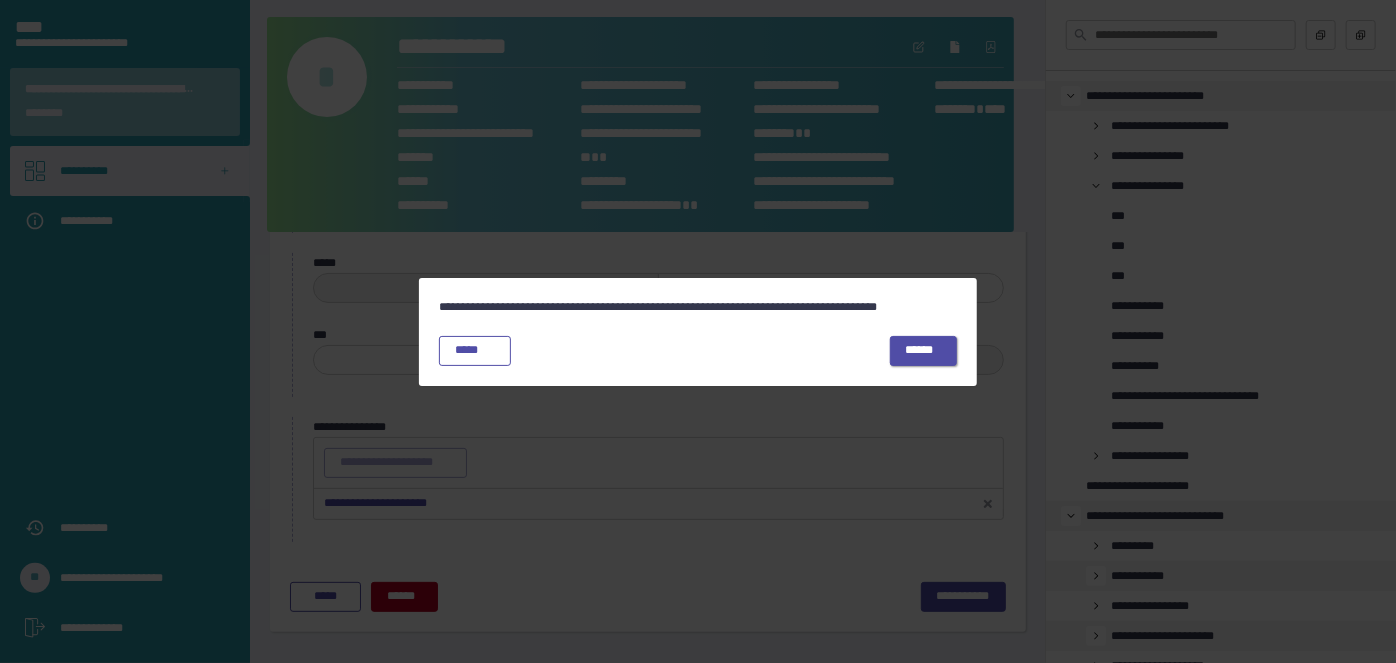 click on "******" at bounding box center (920, 350) 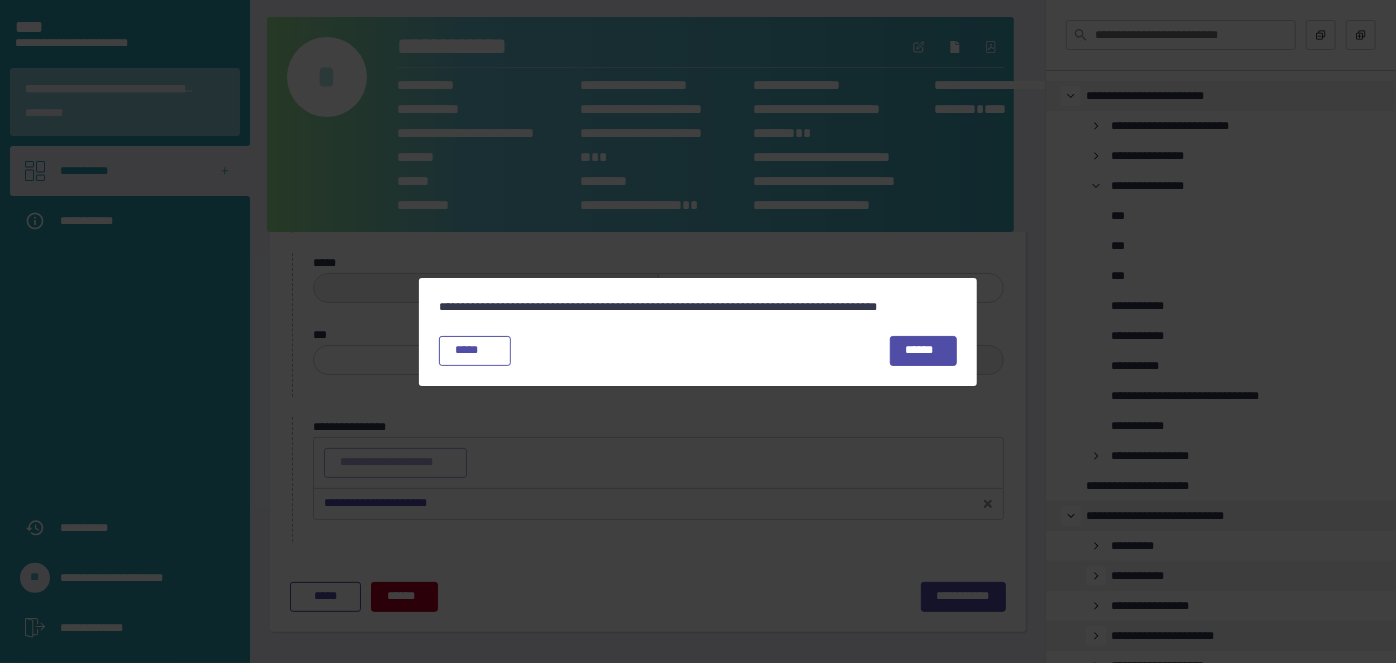 scroll, scrollTop: 85, scrollLeft: 0, axis: vertical 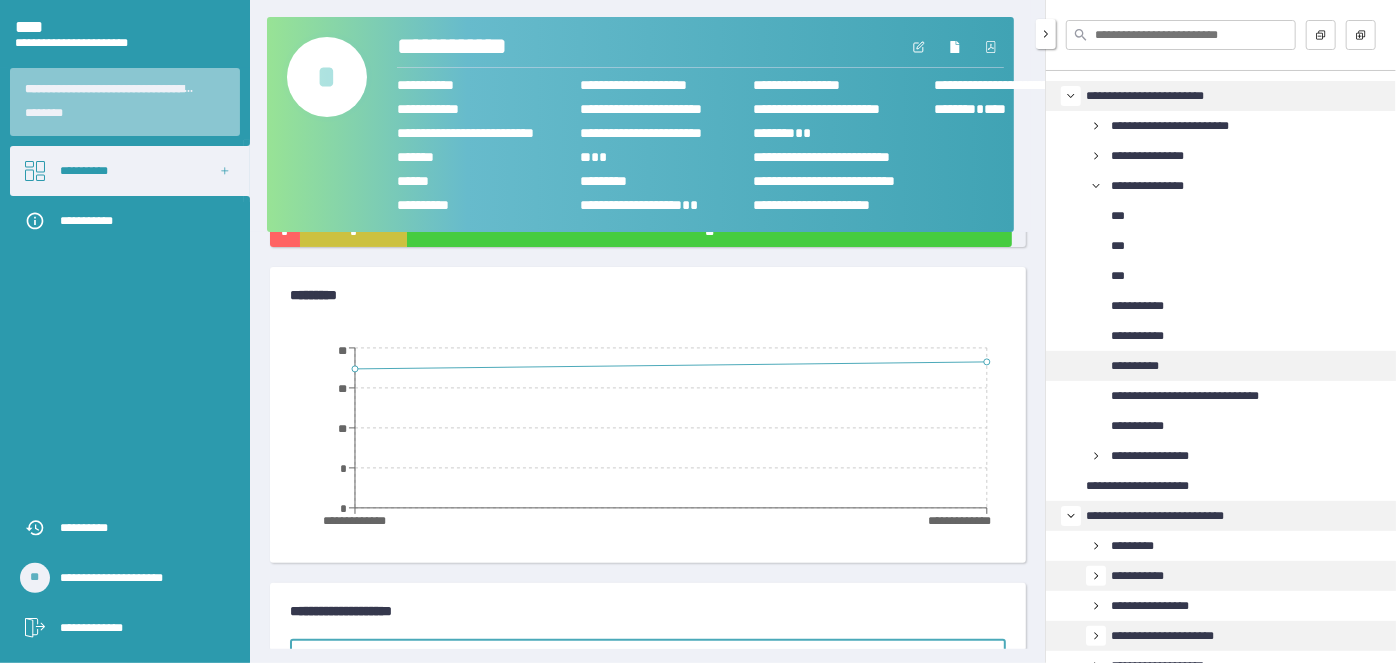 click on "**********" at bounding box center (1135, 366) 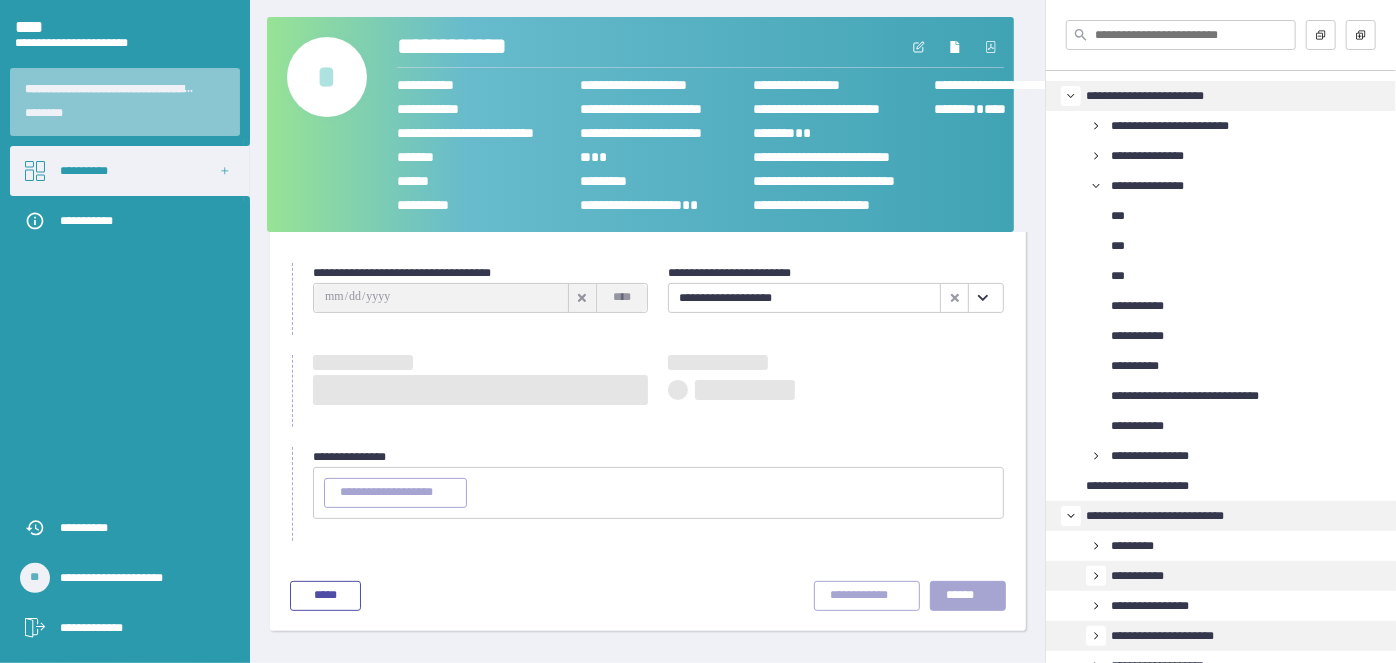 scroll, scrollTop: 85, scrollLeft: 0, axis: vertical 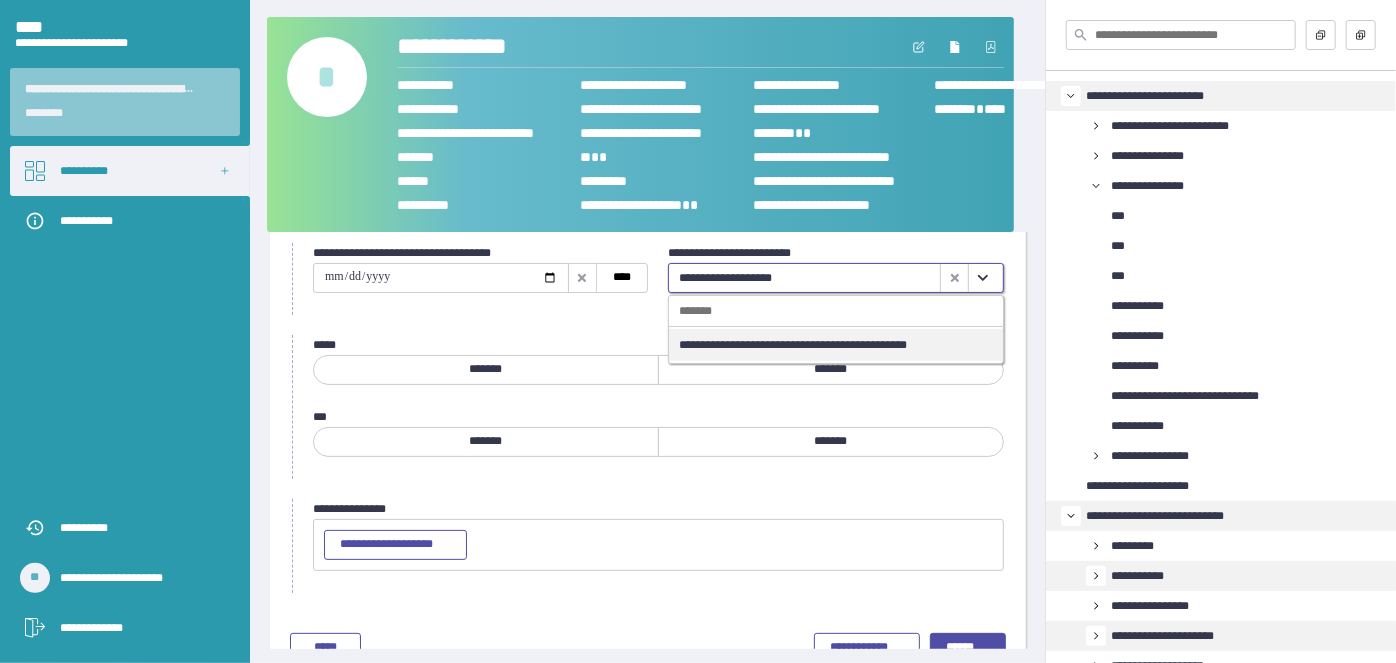 click 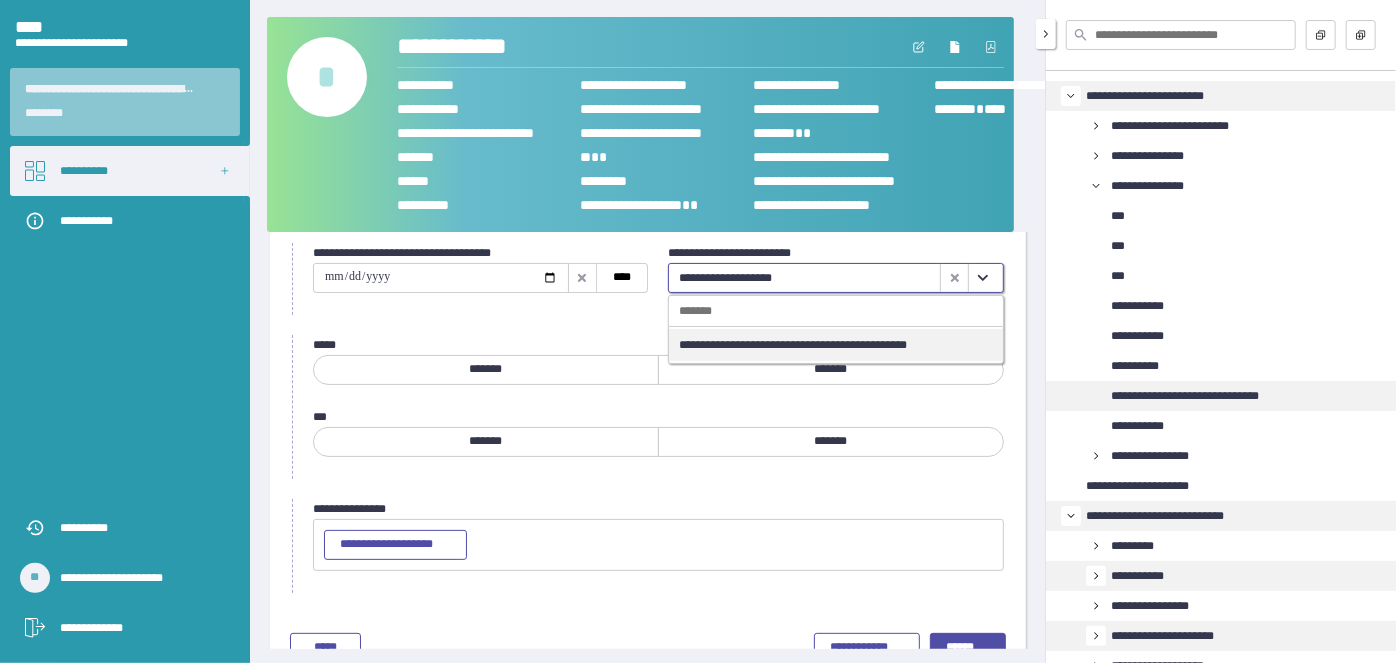 click on "**********" at bounding box center [1185, 396] 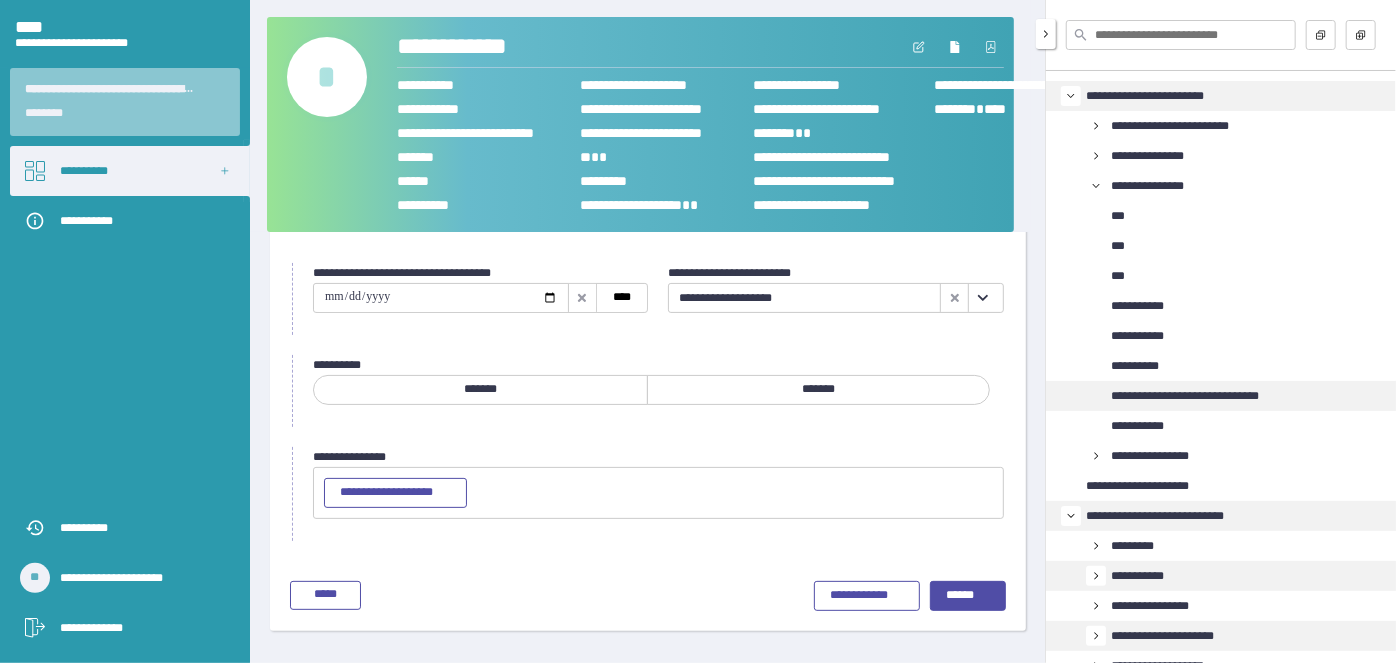 scroll, scrollTop: 64, scrollLeft: 0, axis: vertical 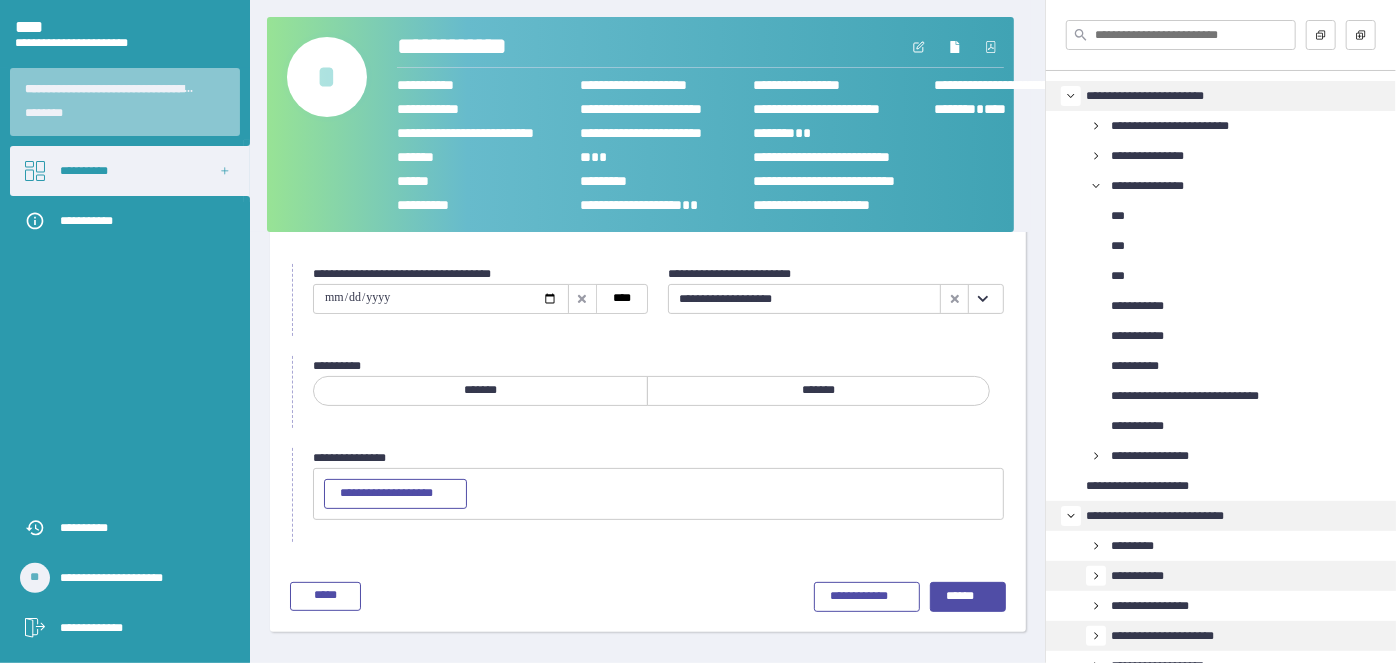 click 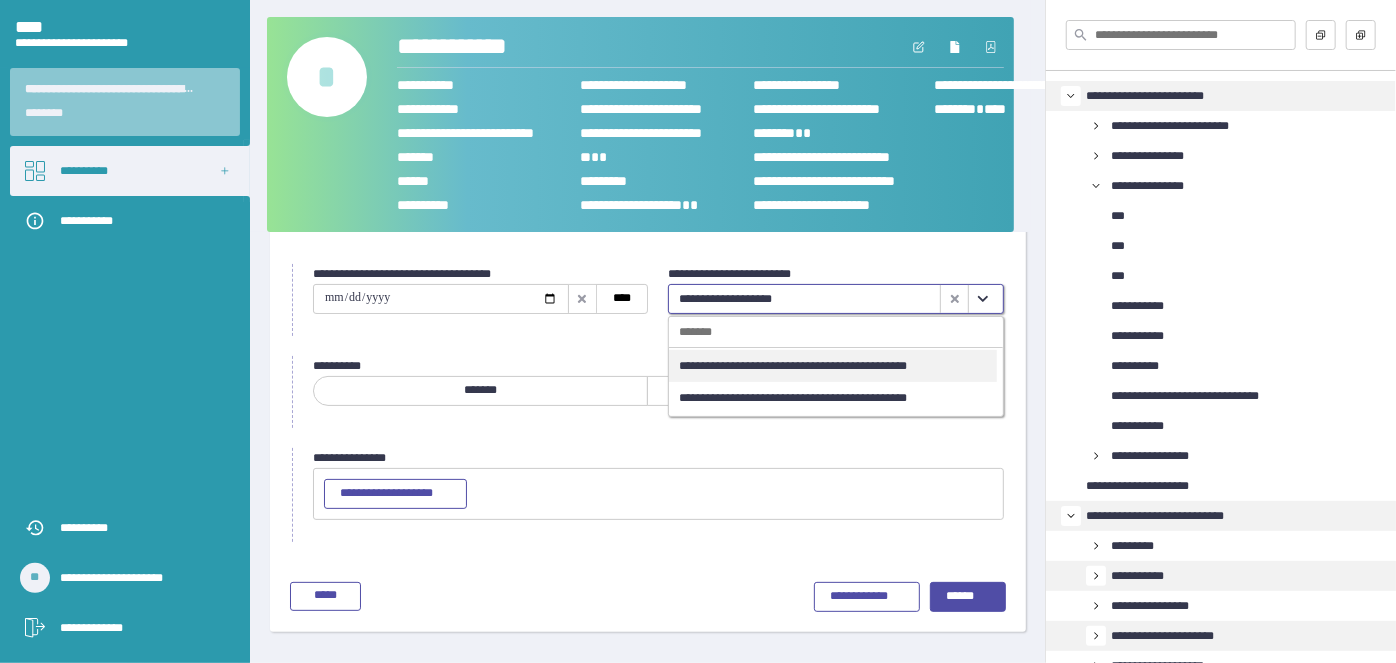 click on "**********" at bounding box center [793, 366] 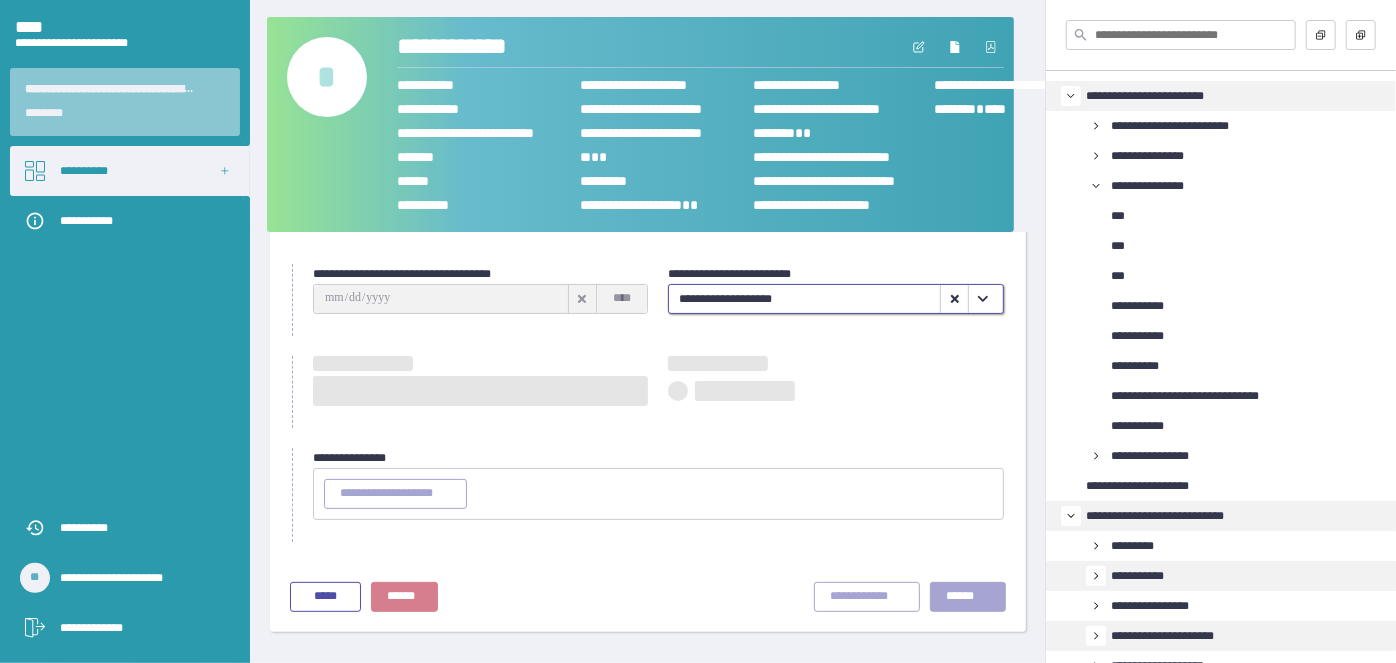 type on "**********" 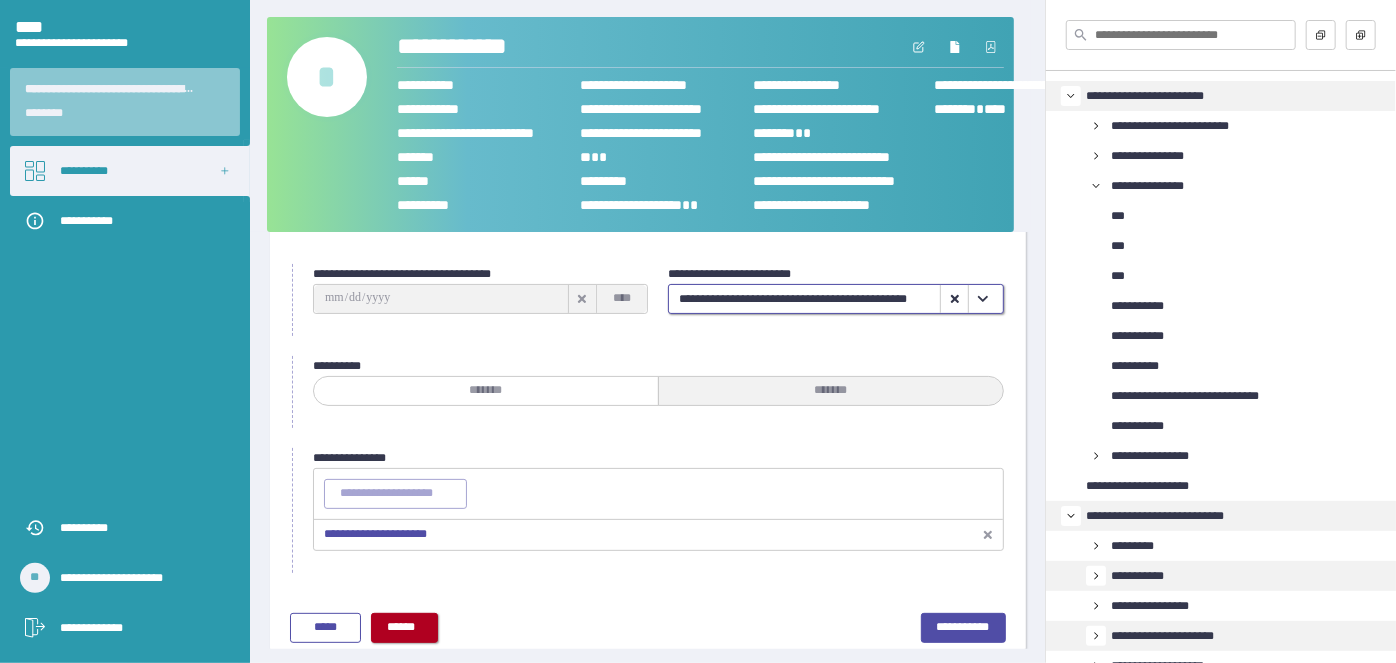 click on "******" at bounding box center [401, 627] 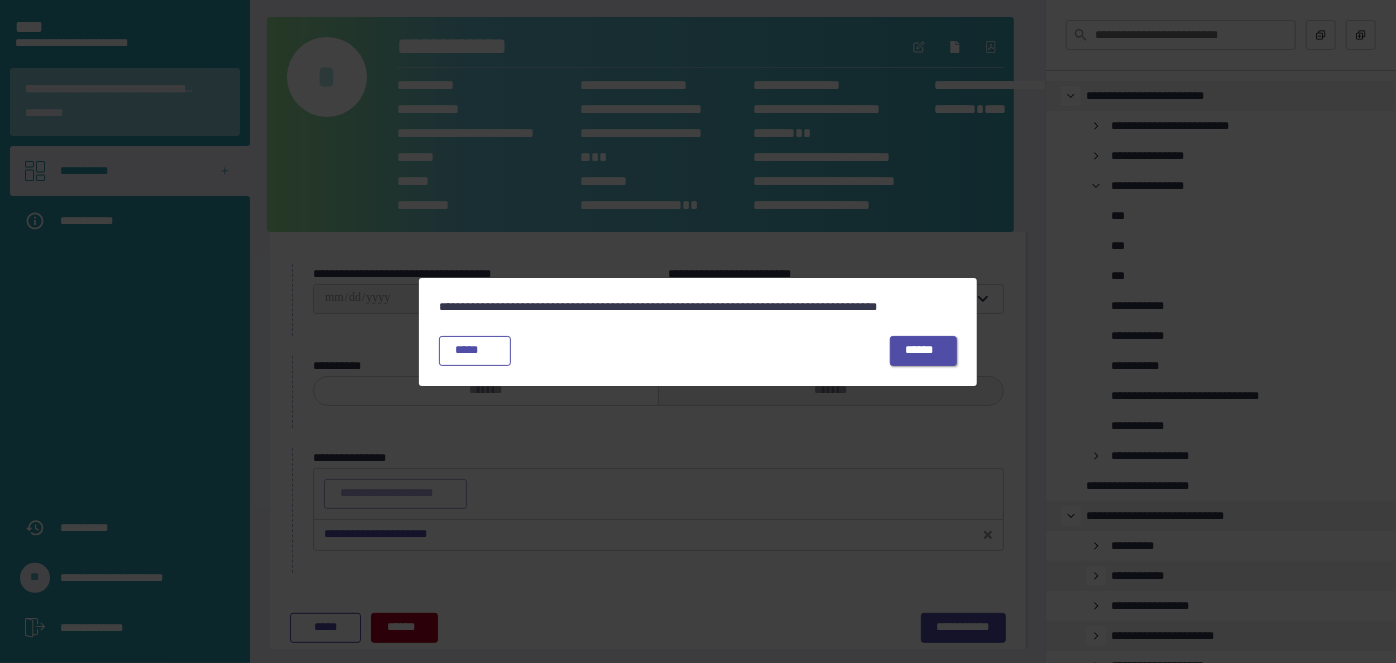 click on "******" at bounding box center [920, 350] 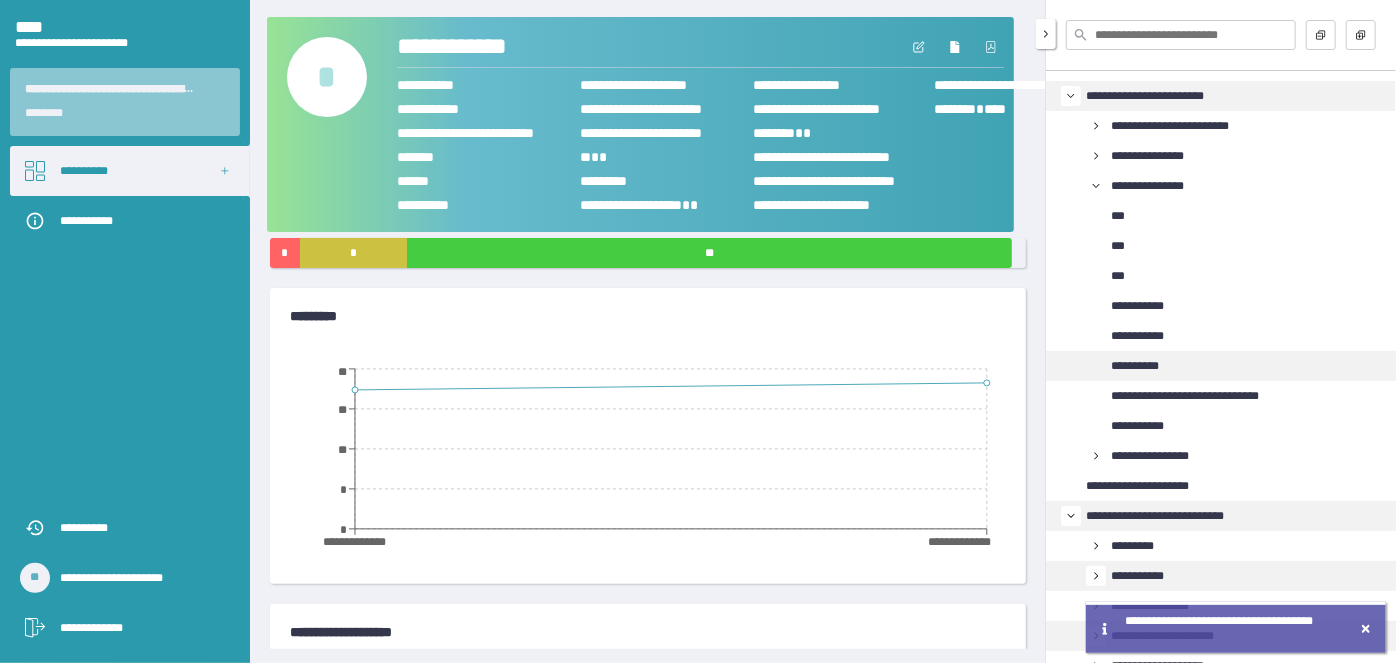 drag, startPoint x: 1141, startPoint y: 382, endPoint x: 1144, endPoint y: 367, distance: 15.297058 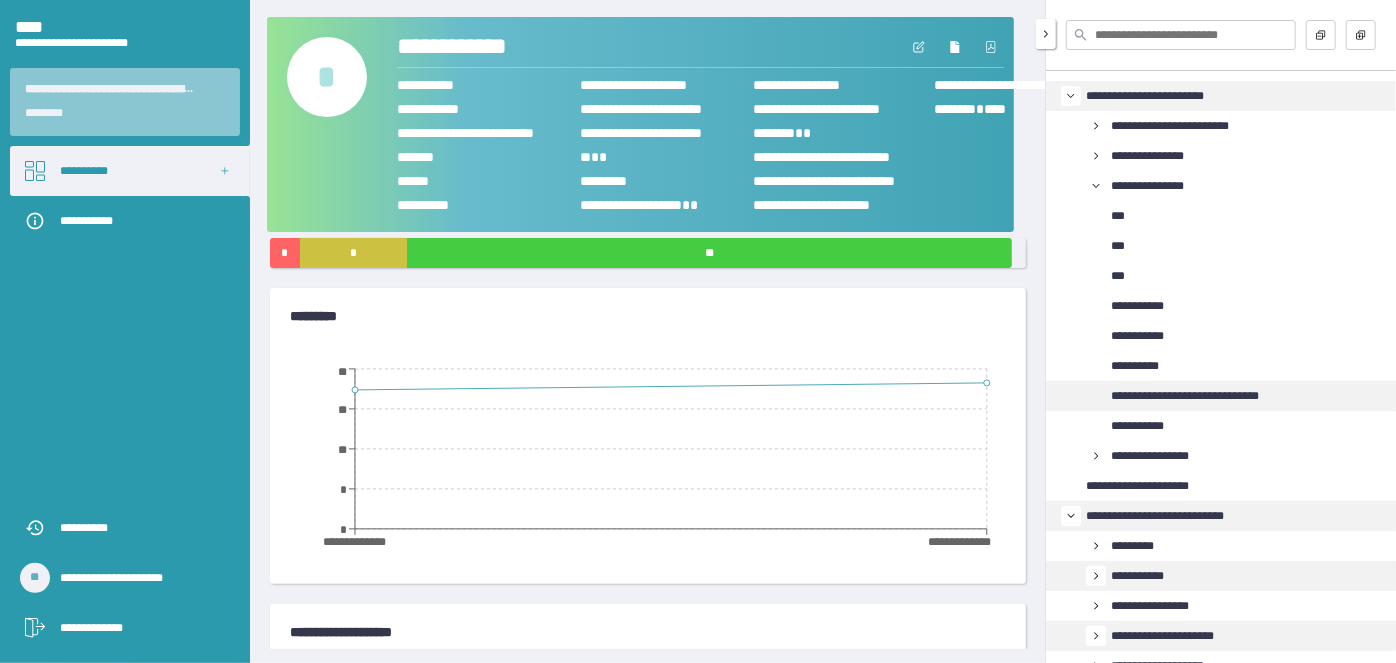 click on "**********" at bounding box center [1185, 396] 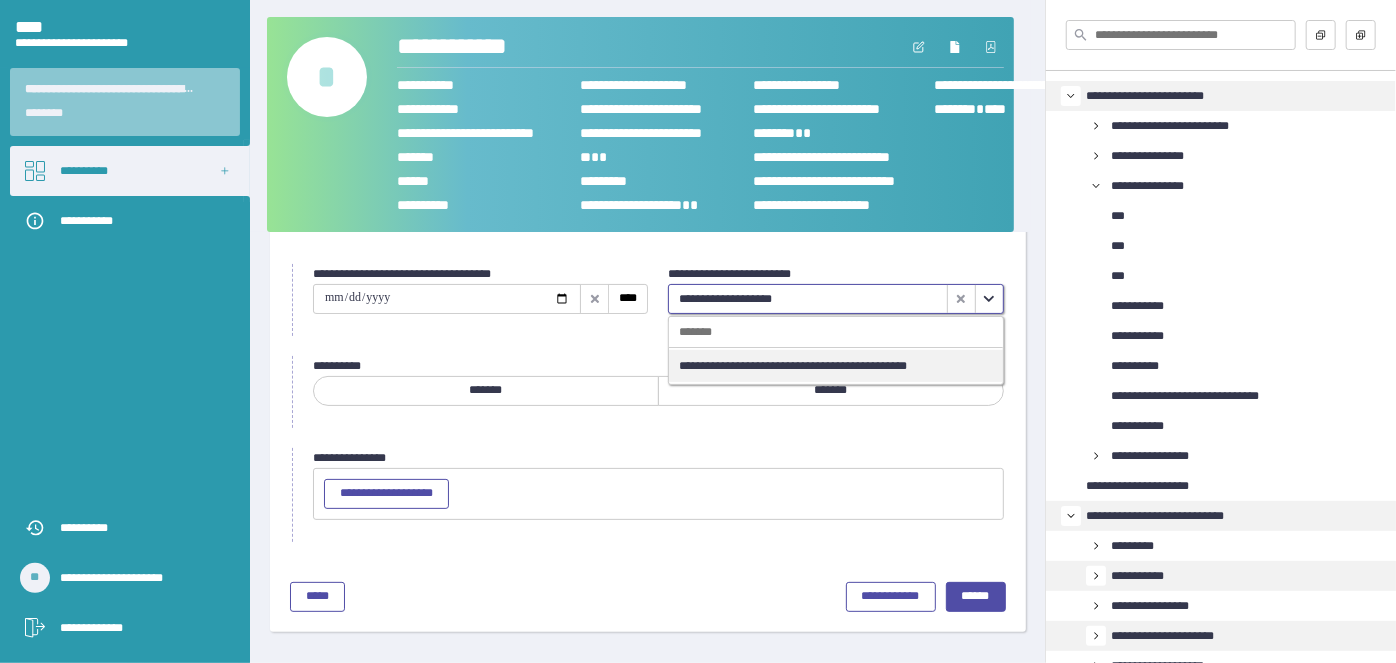 click 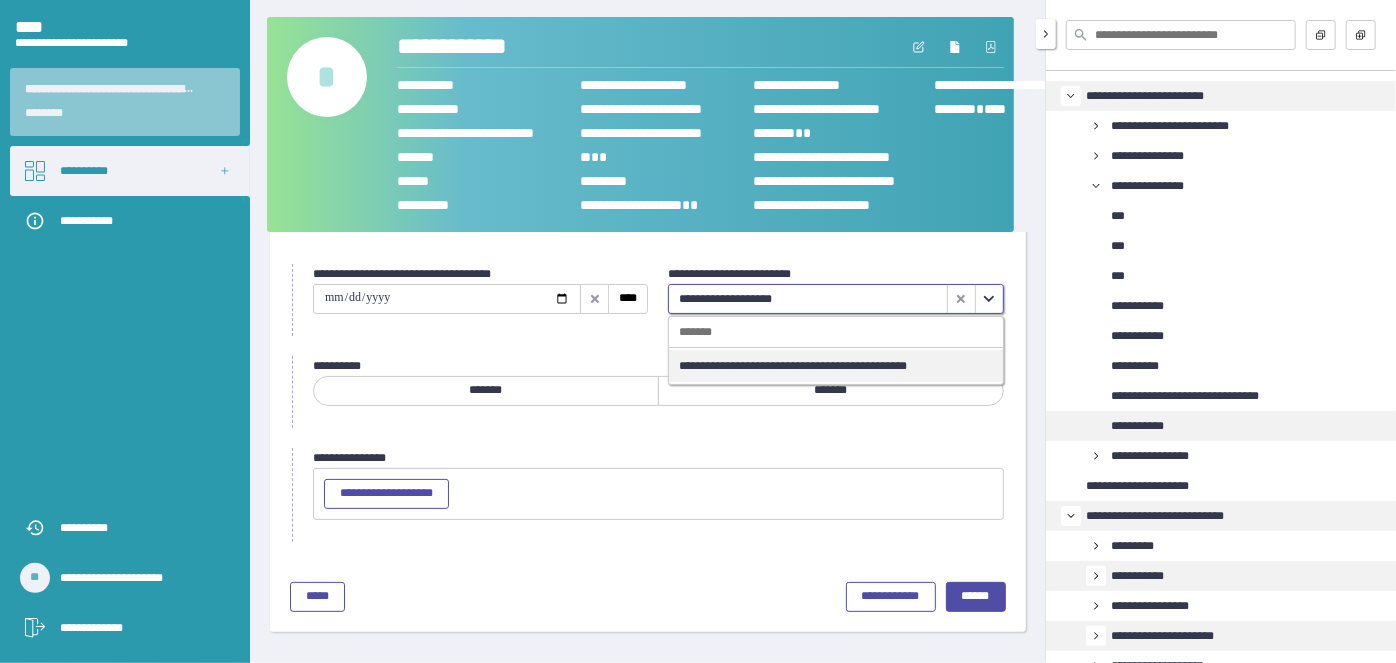 click on "**********" at bounding box center [1137, 426] 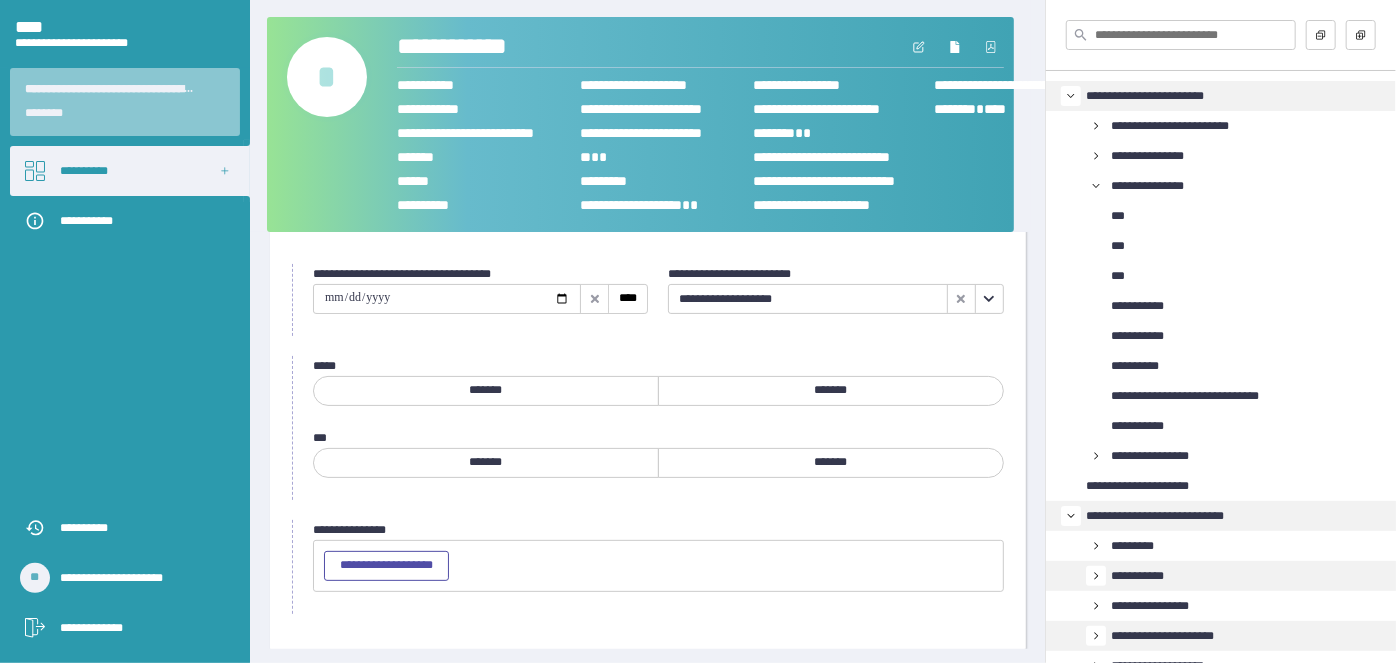 click 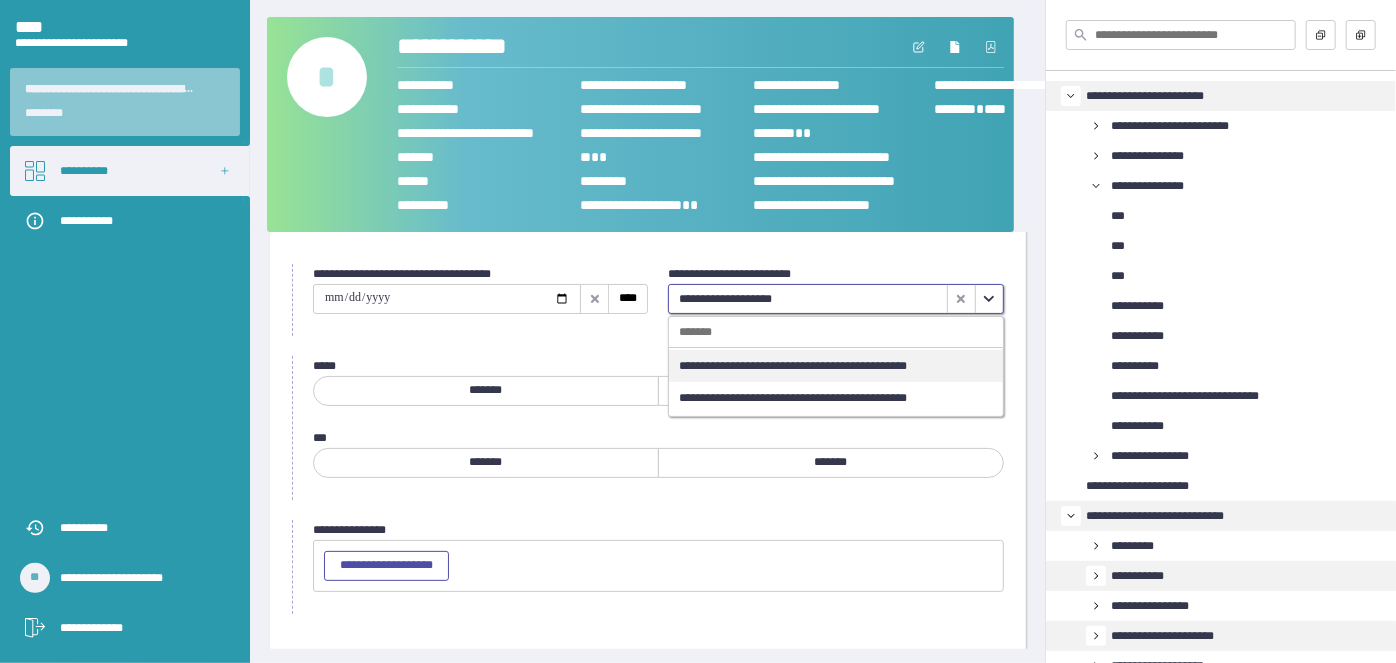 click on "**********" at bounding box center [793, 366] 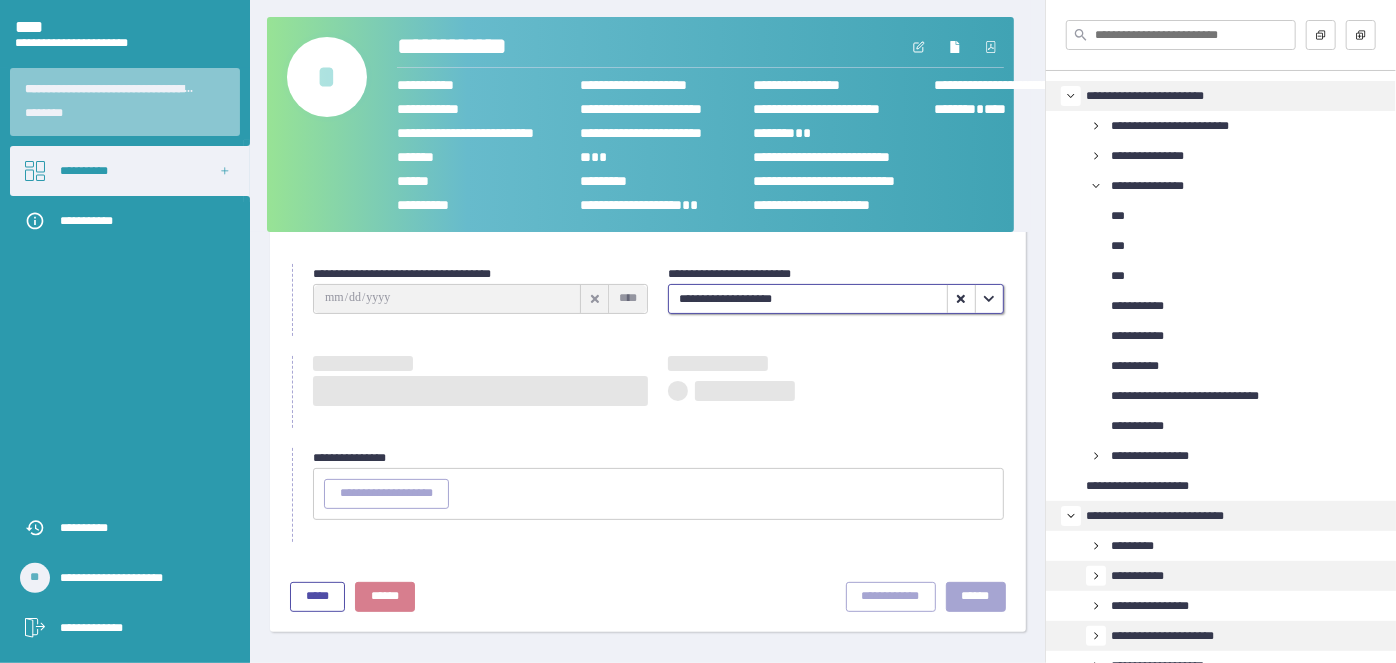 type on "**********" 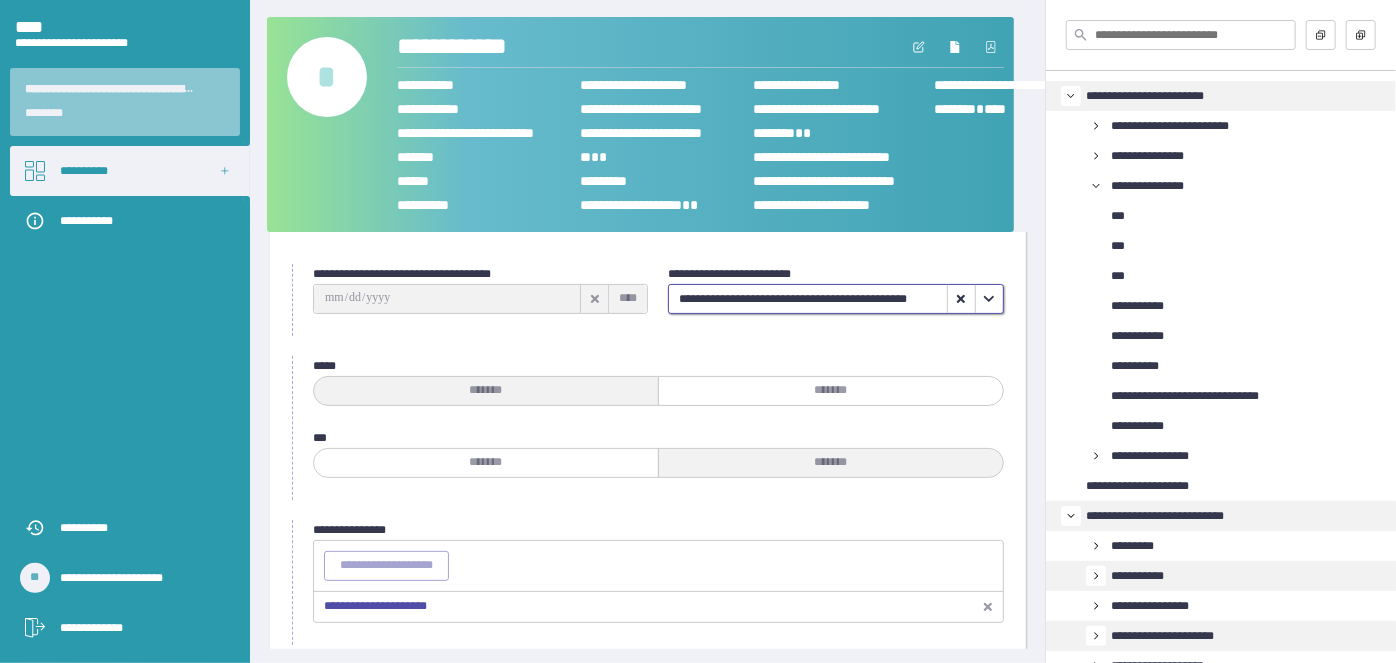 scroll, scrollTop: 155, scrollLeft: 0, axis: vertical 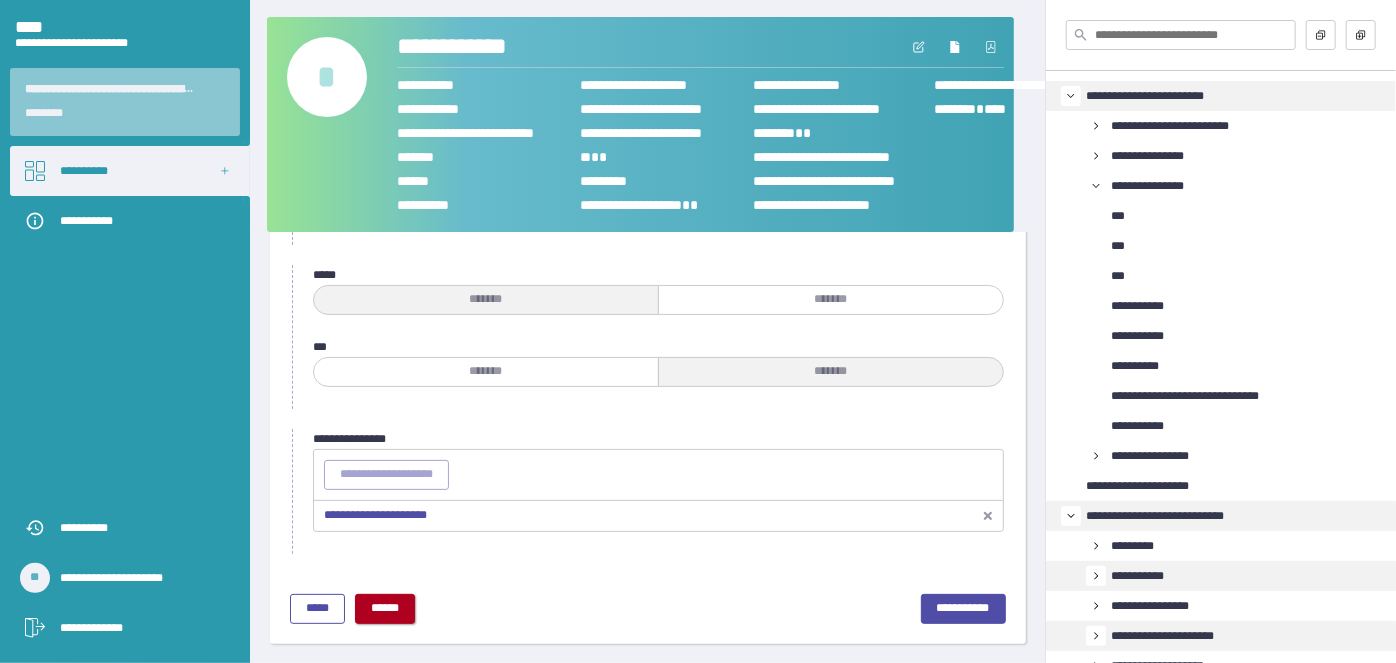 click on "******" at bounding box center (385, 608) 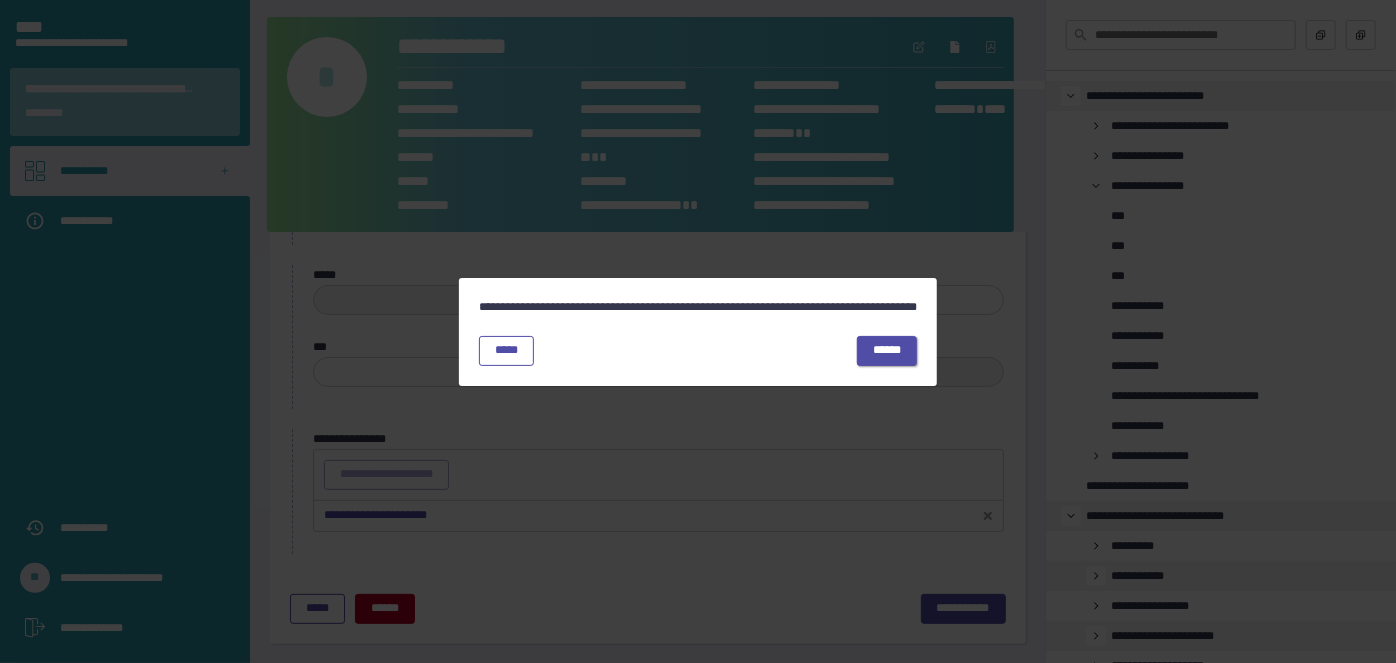 click on "******" at bounding box center [887, 351] 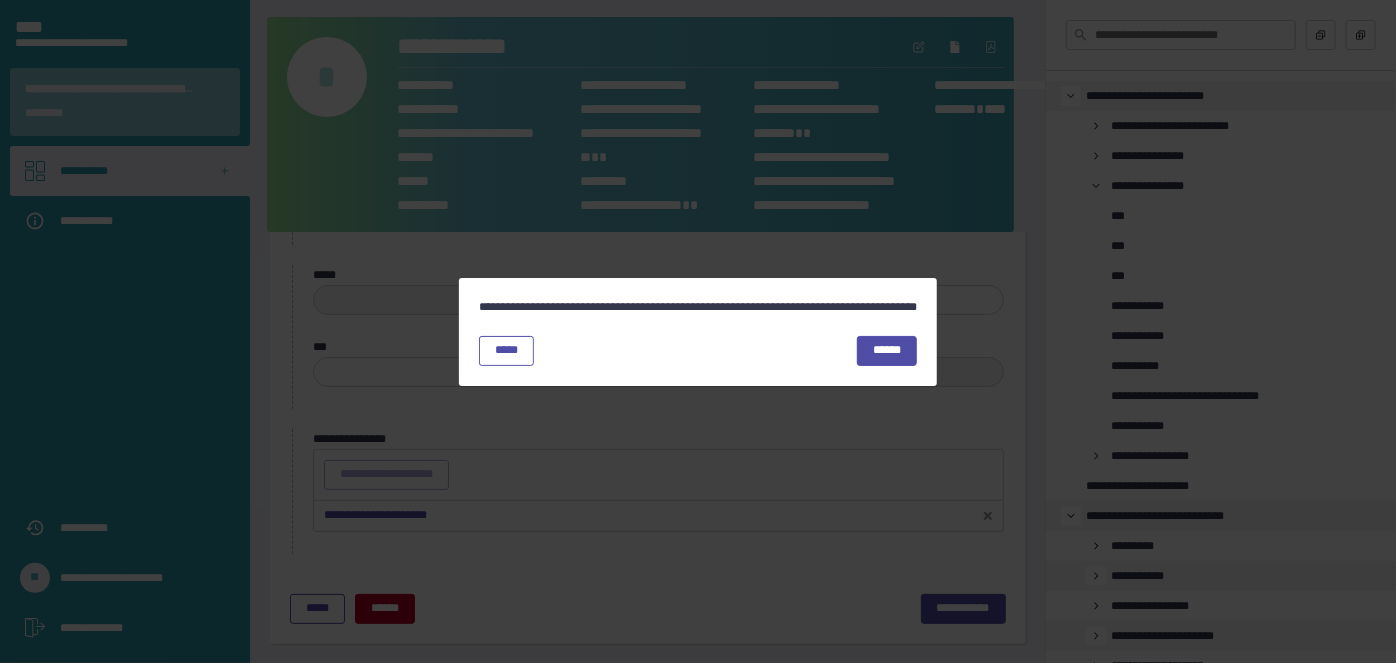 scroll, scrollTop: 85, scrollLeft: 0, axis: vertical 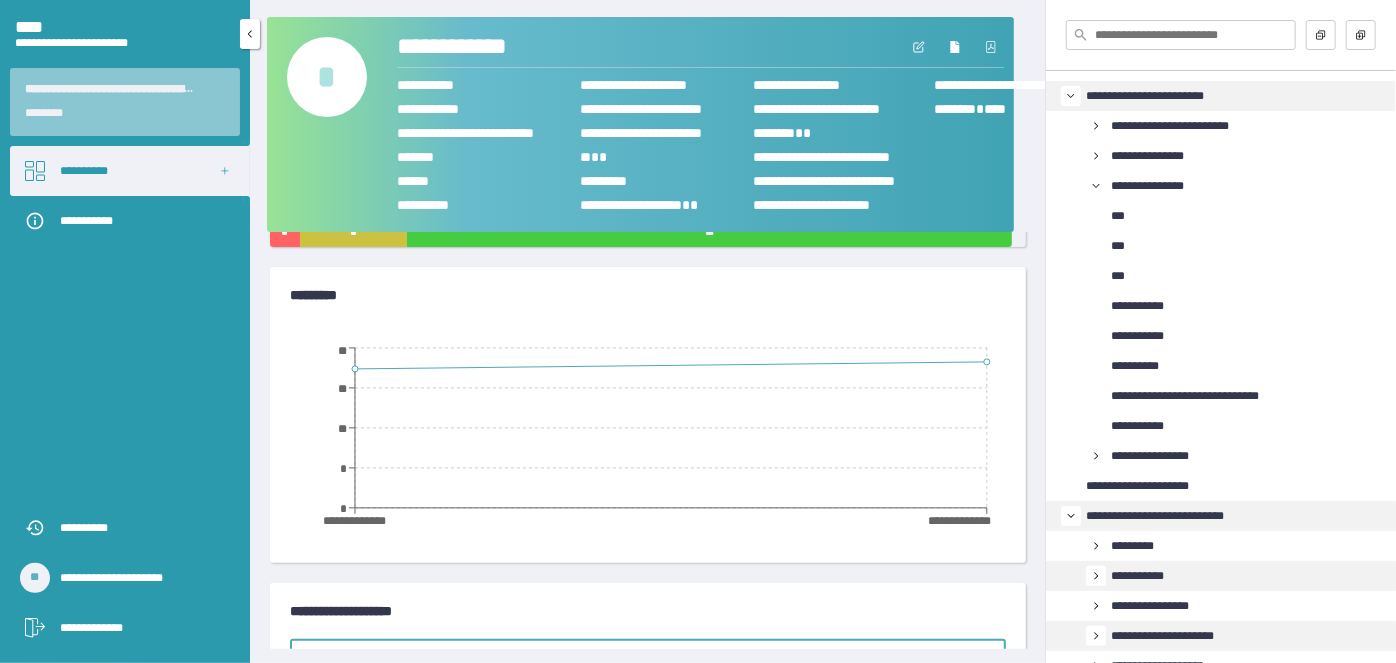 click on "**********" at bounding box center [84, 171] 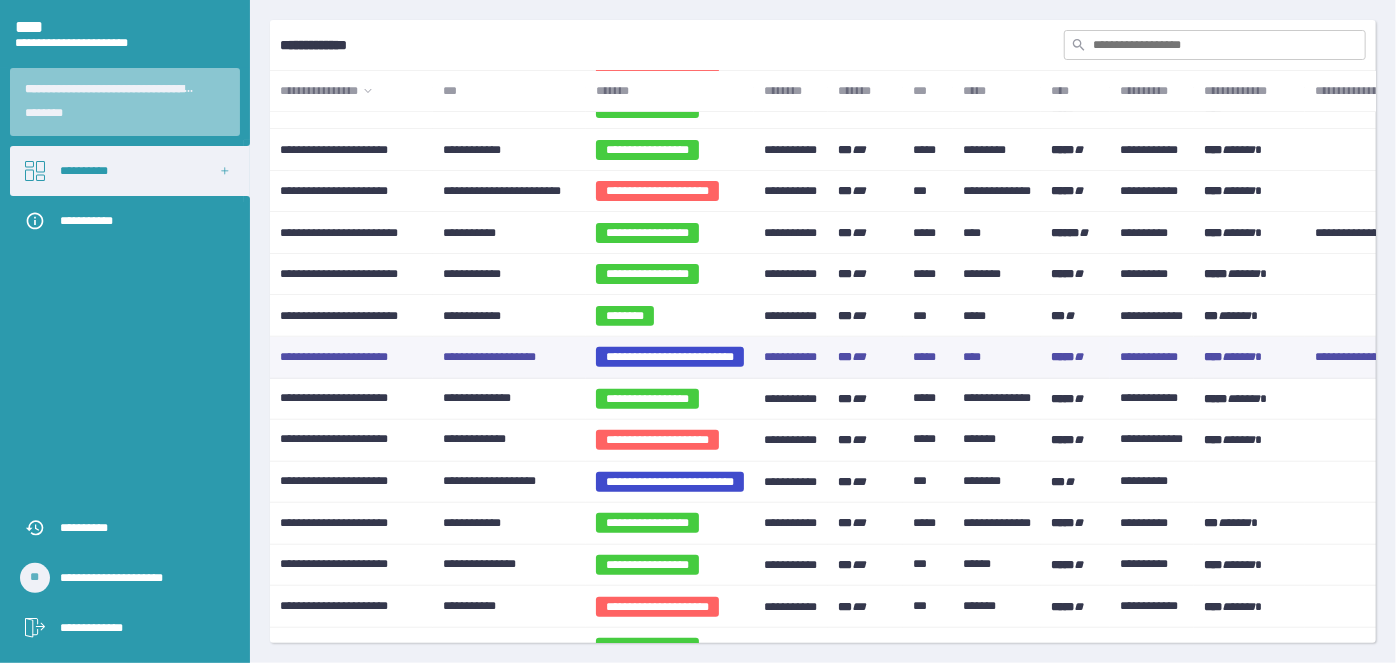 scroll, scrollTop: 272, scrollLeft: 0, axis: vertical 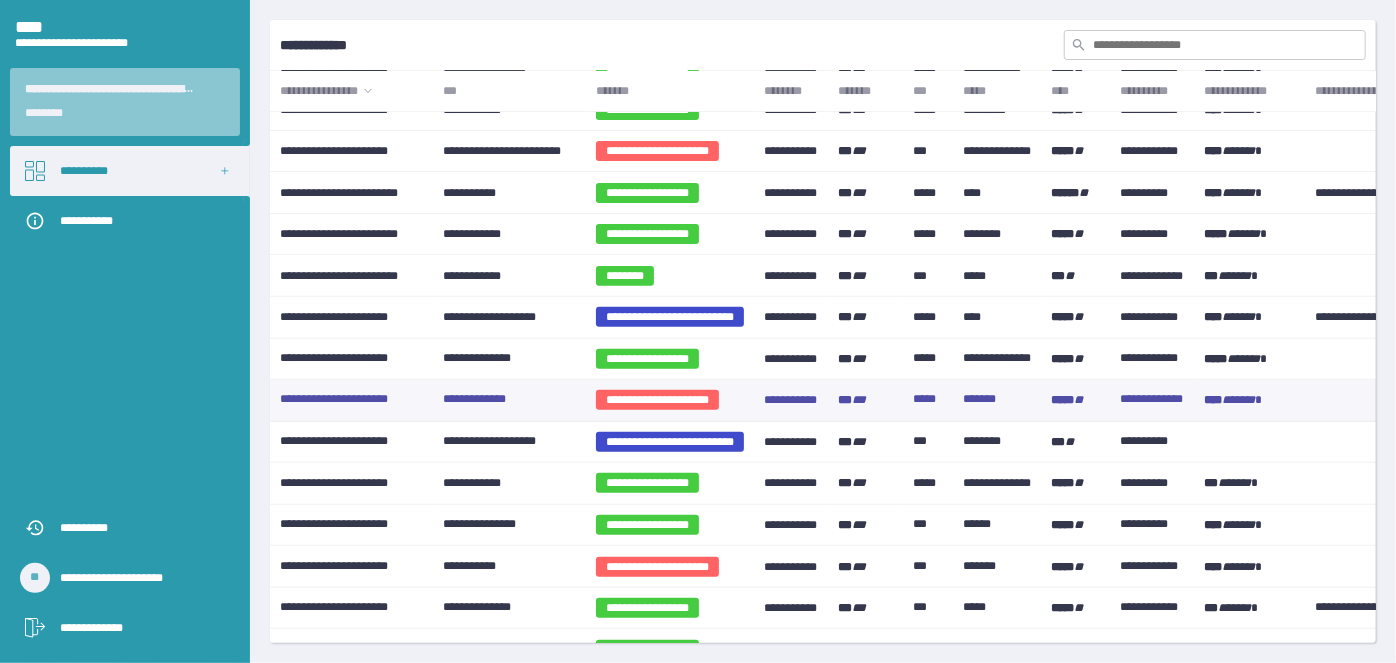 click on "**********" at bounding box center (474, 400) 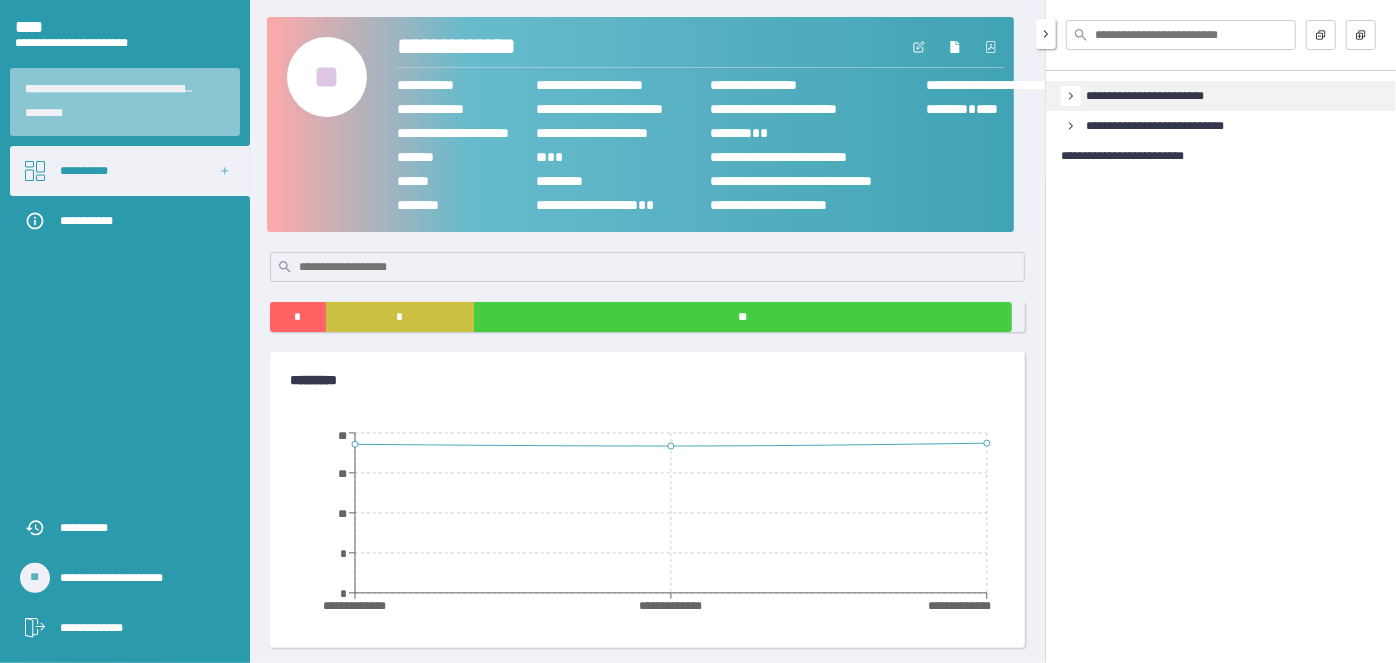 click 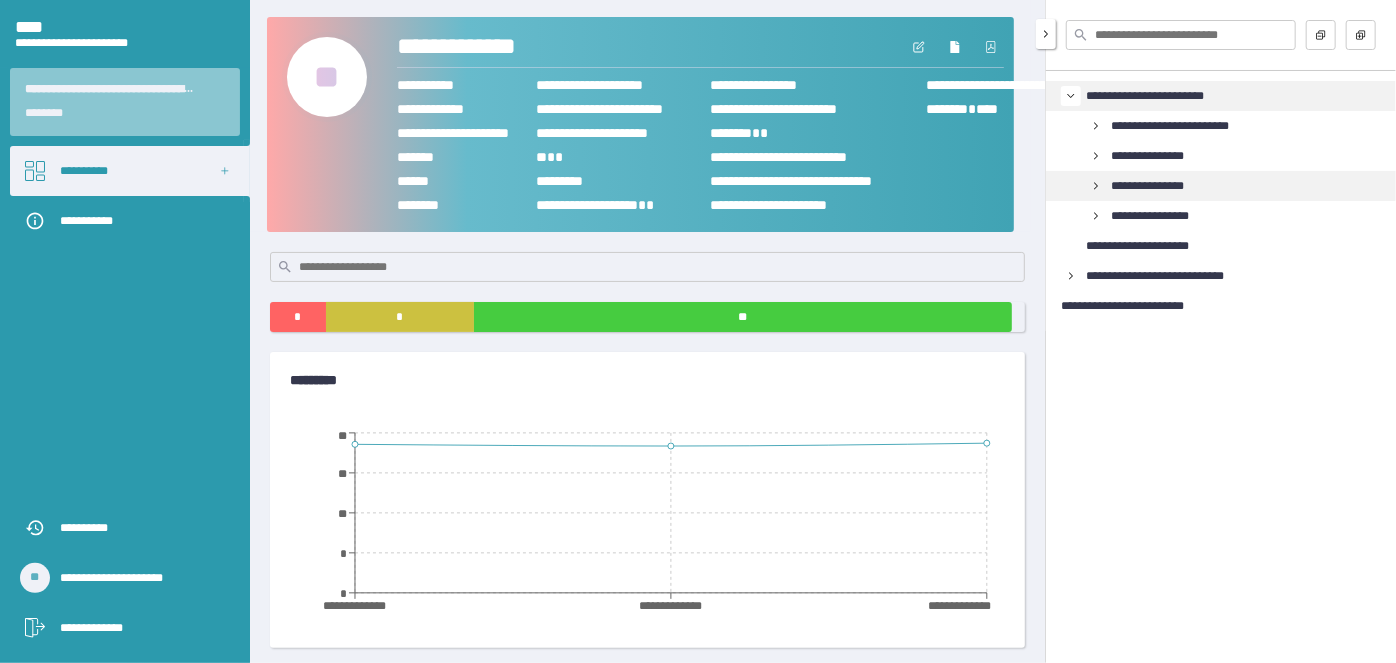 click on "**********" at bounding box center [1147, 186] 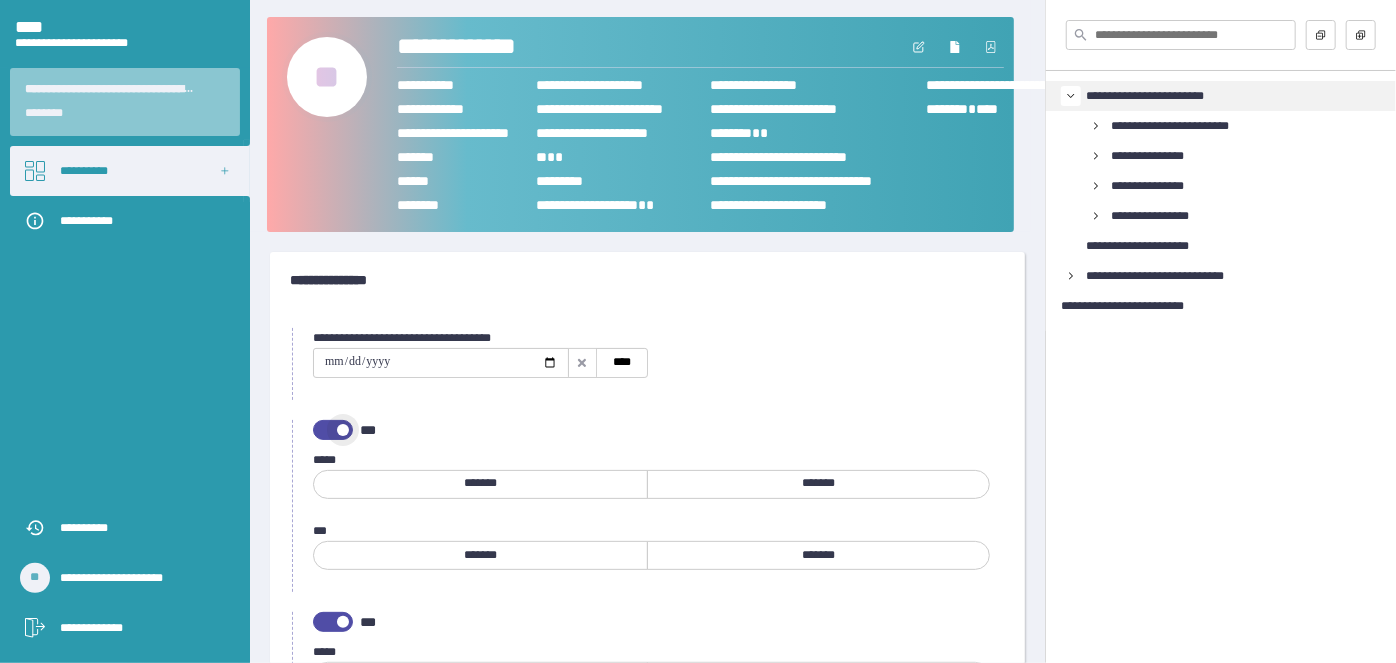 click at bounding box center [333, 430] 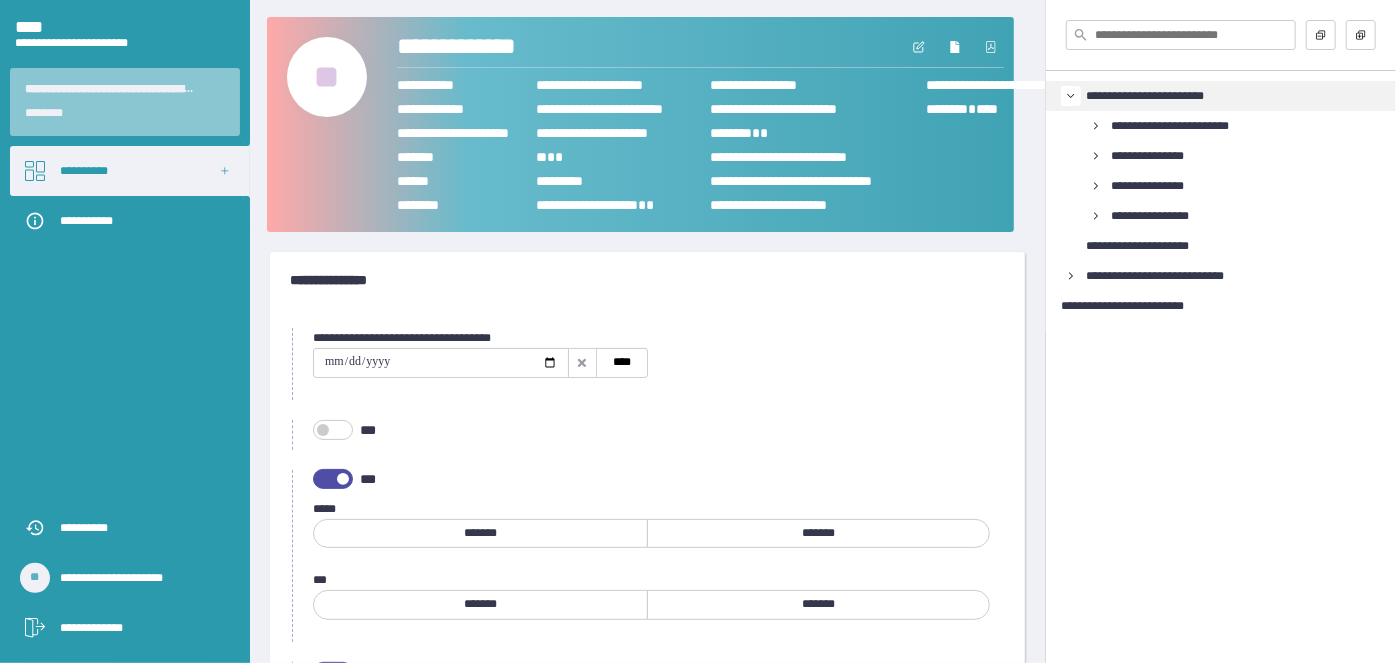 click at bounding box center [323, 430] 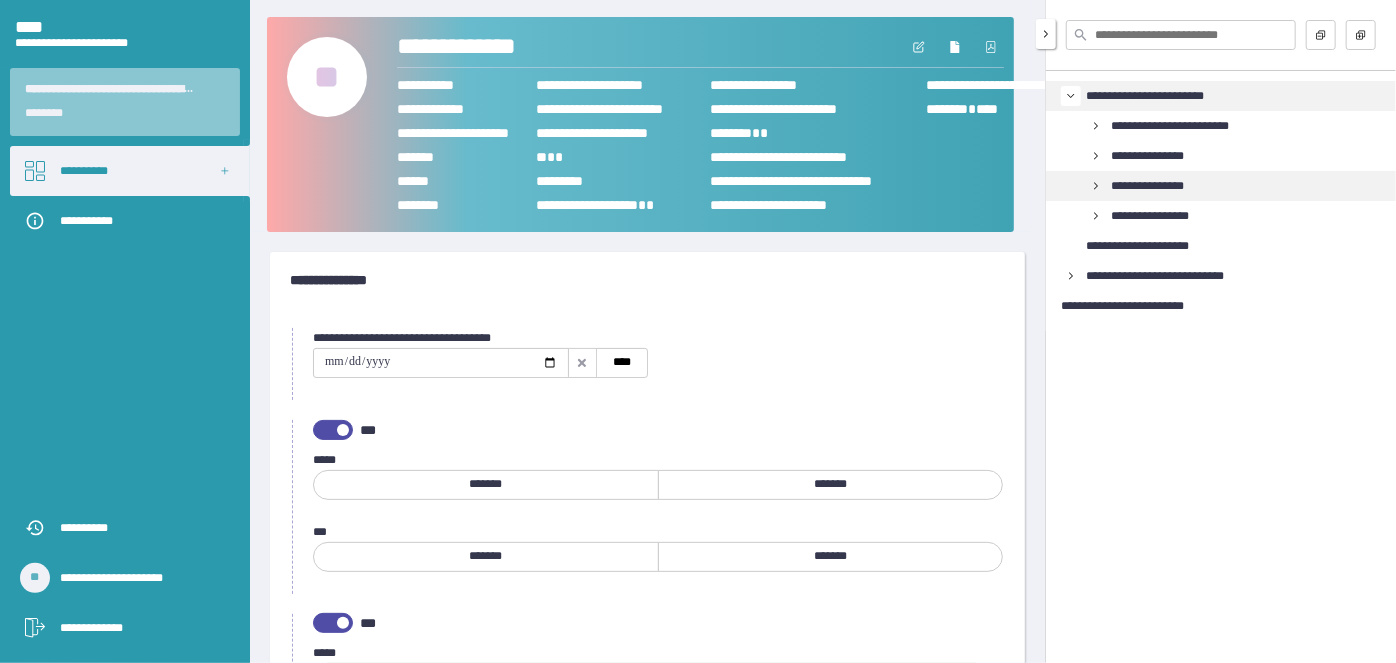 click on "**********" at bounding box center (1147, 186) 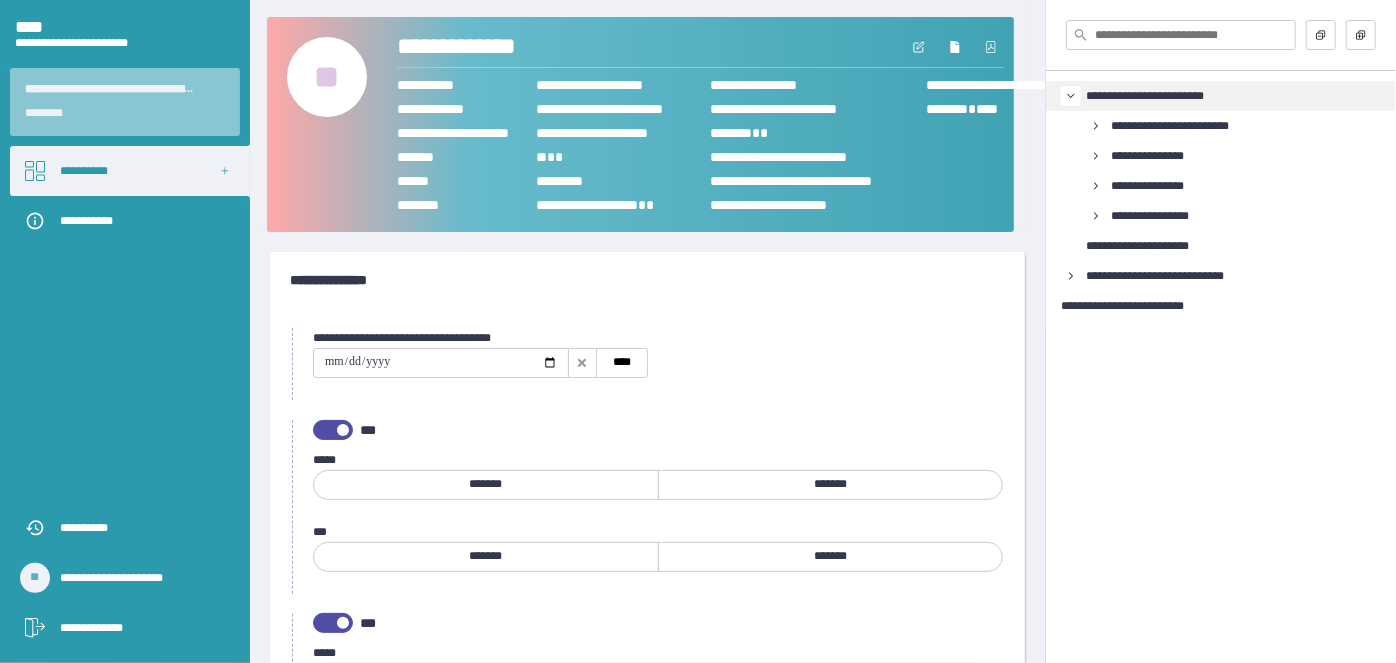 click at bounding box center (441, 363) 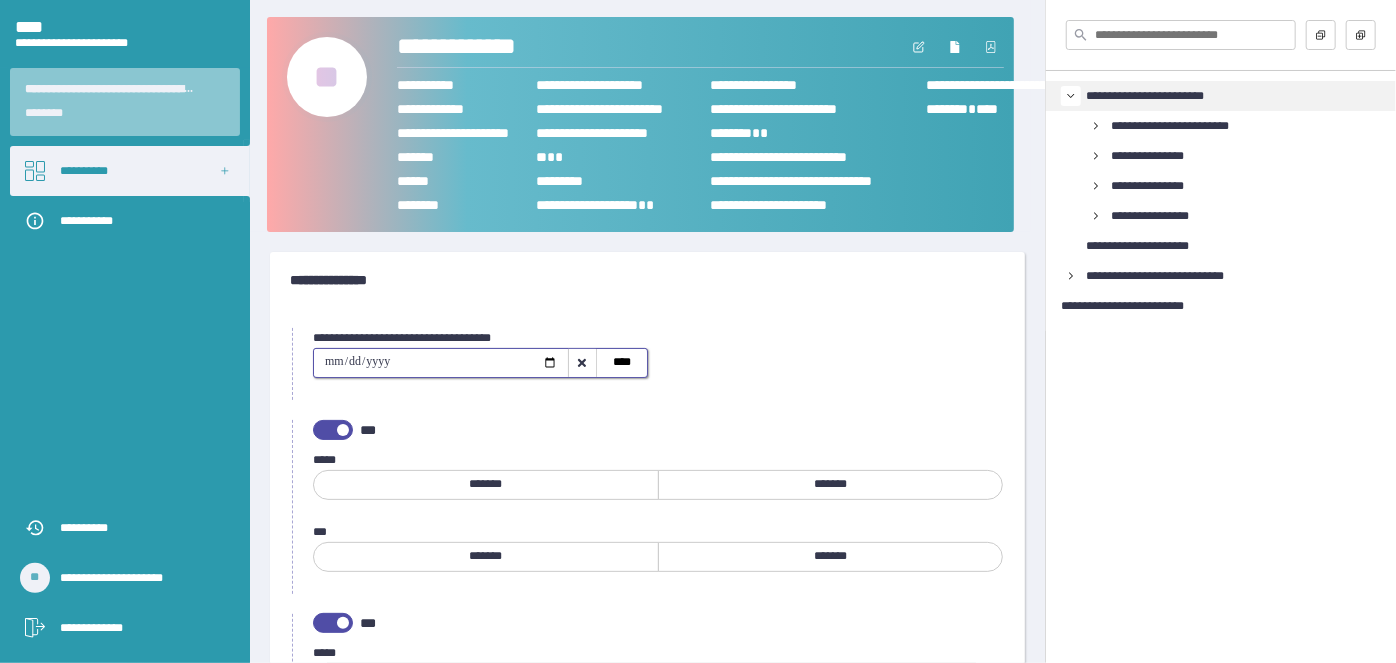 type on "**********" 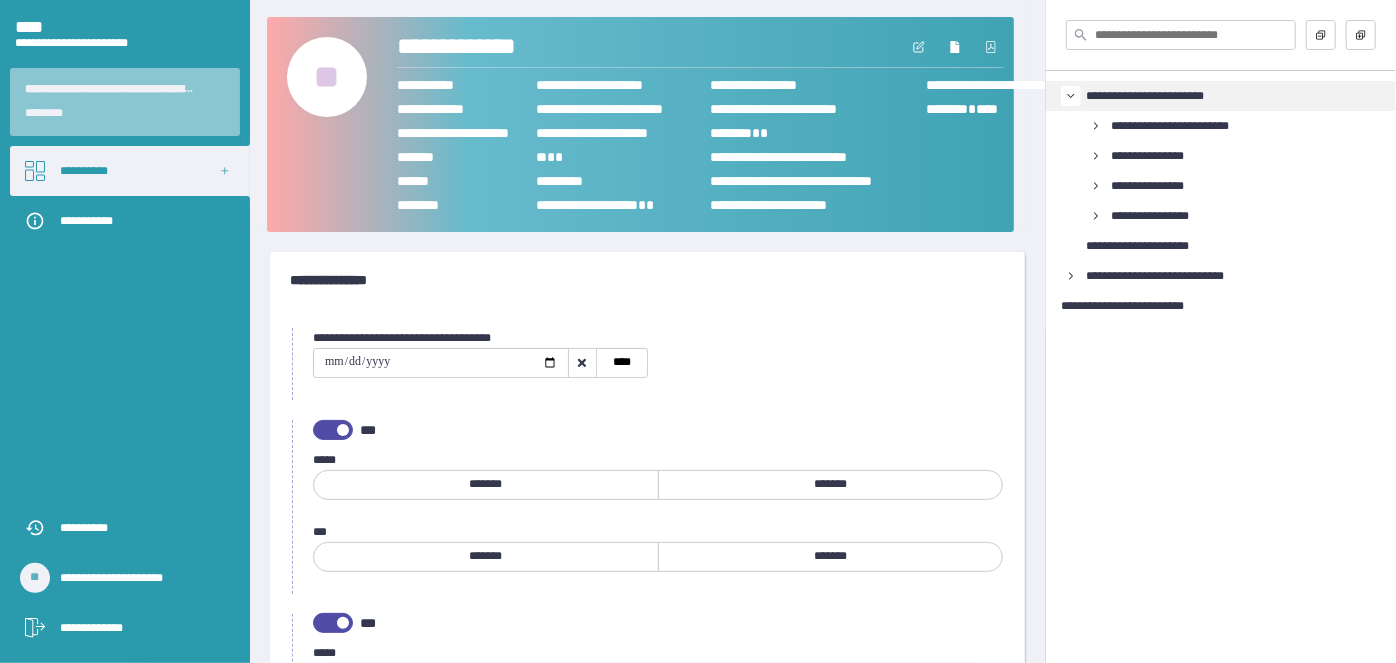 click on "*******" at bounding box center (485, 484) 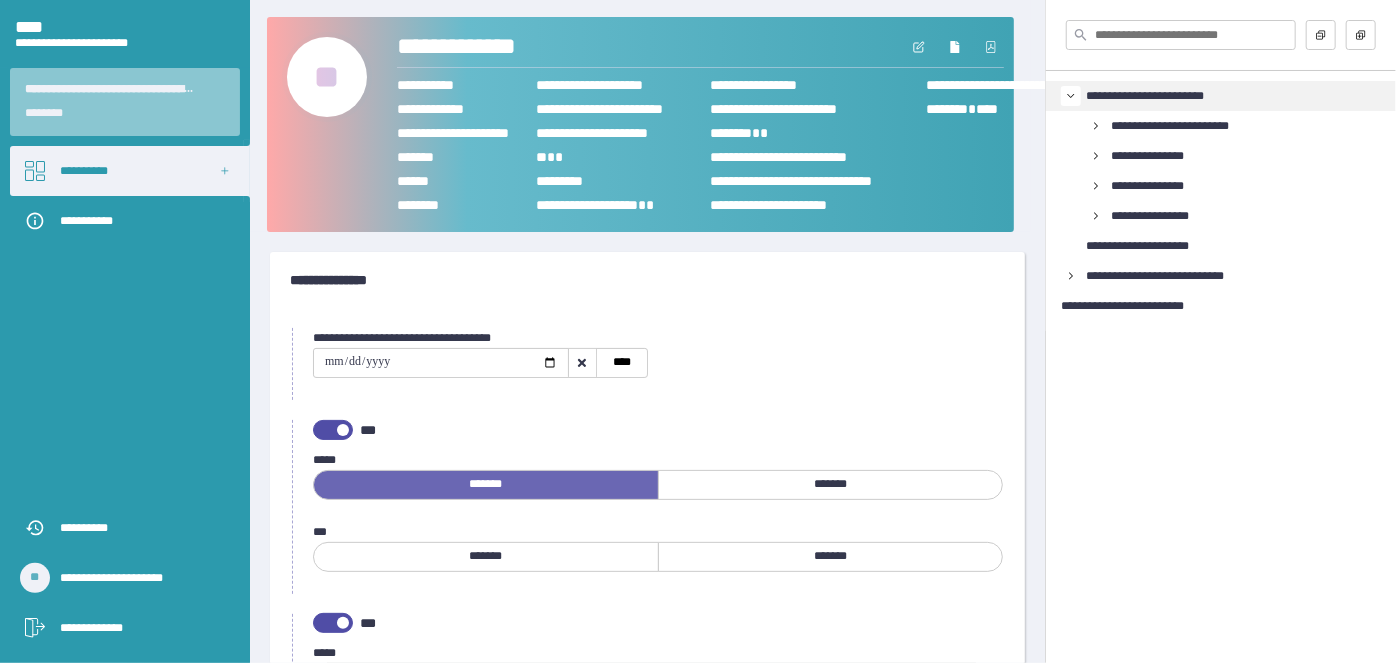 click on "*******" at bounding box center (830, 556) 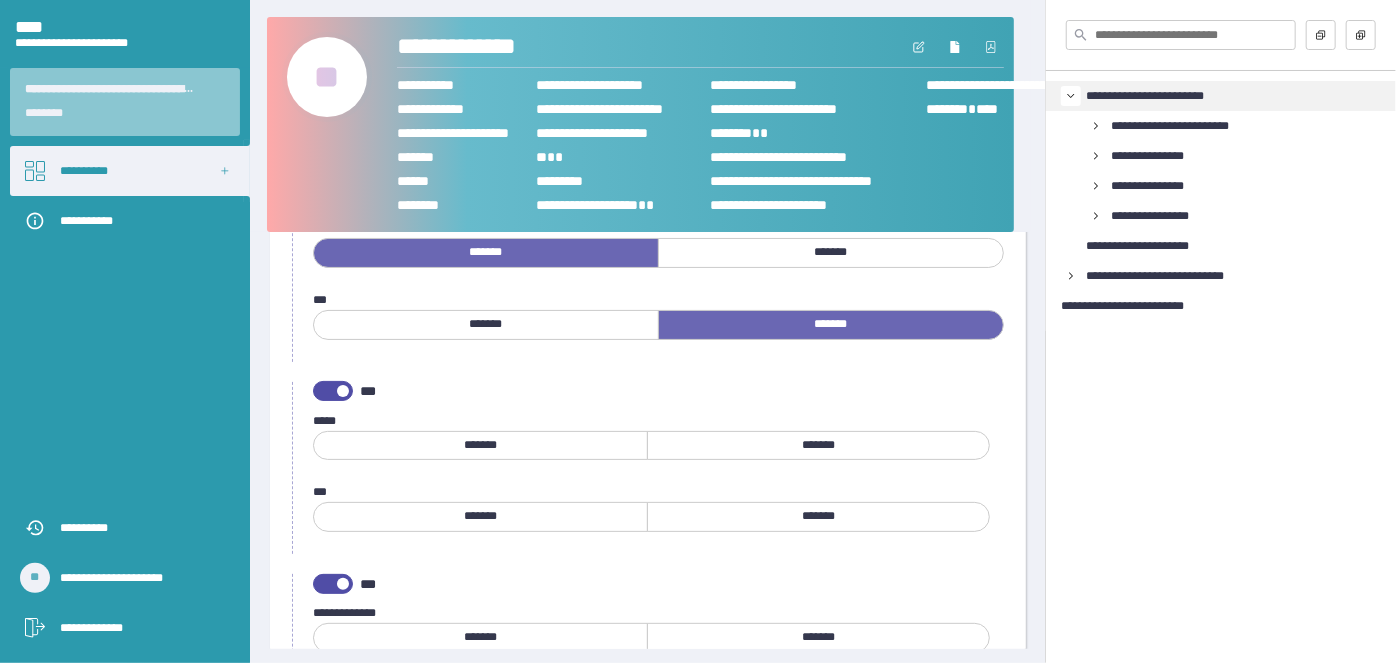 scroll, scrollTop: 272, scrollLeft: 0, axis: vertical 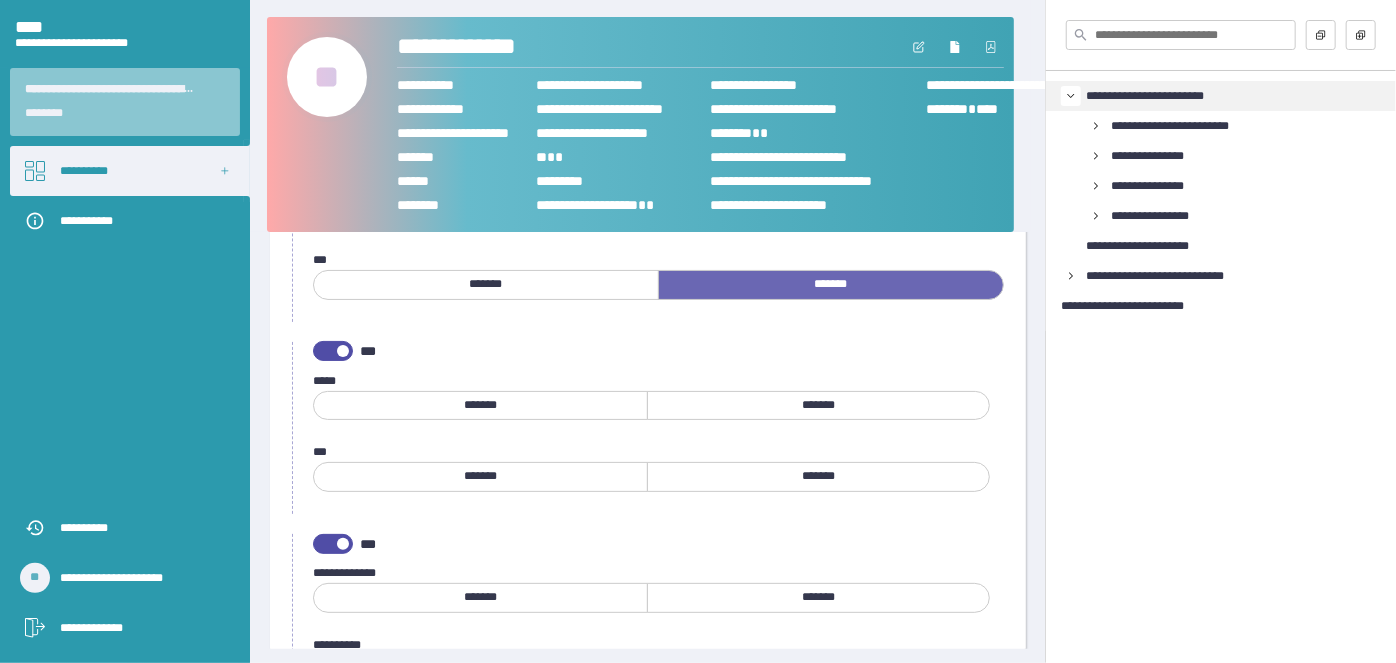 drag, startPoint x: 488, startPoint y: 402, endPoint x: 536, endPoint y: 416, distance: 50 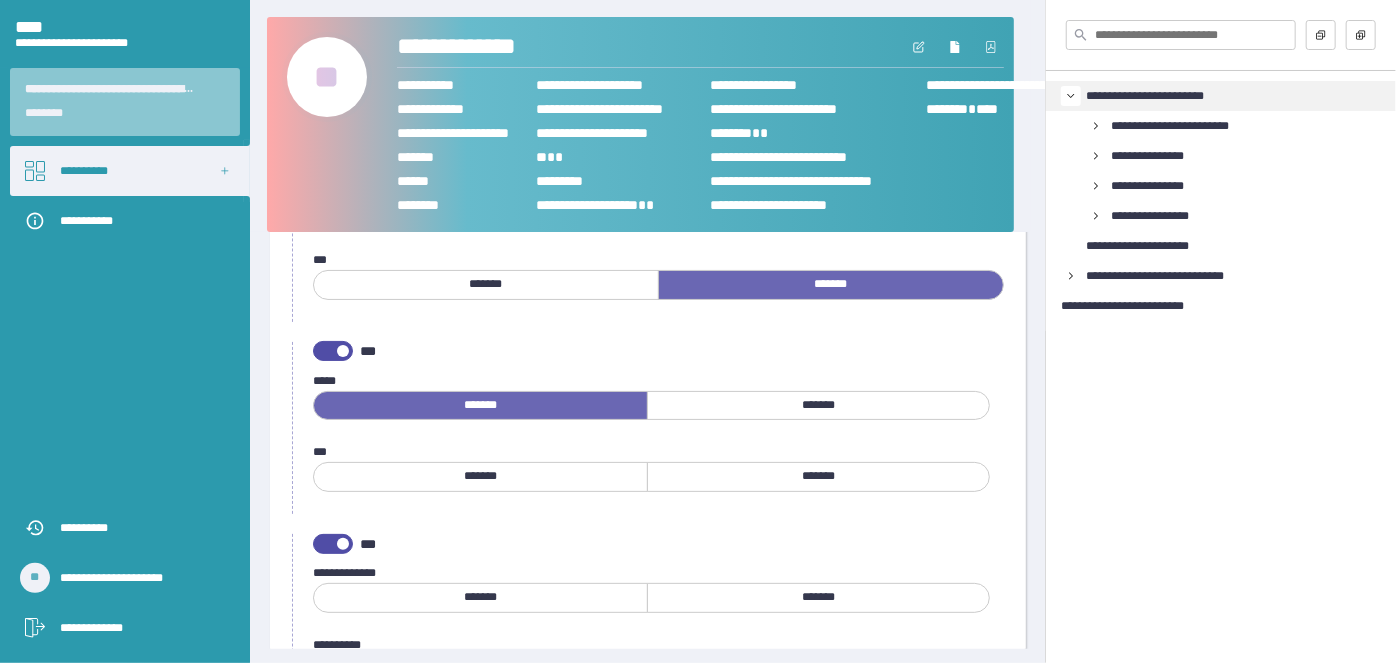 click on "*******" at bounding box center (818, 476) 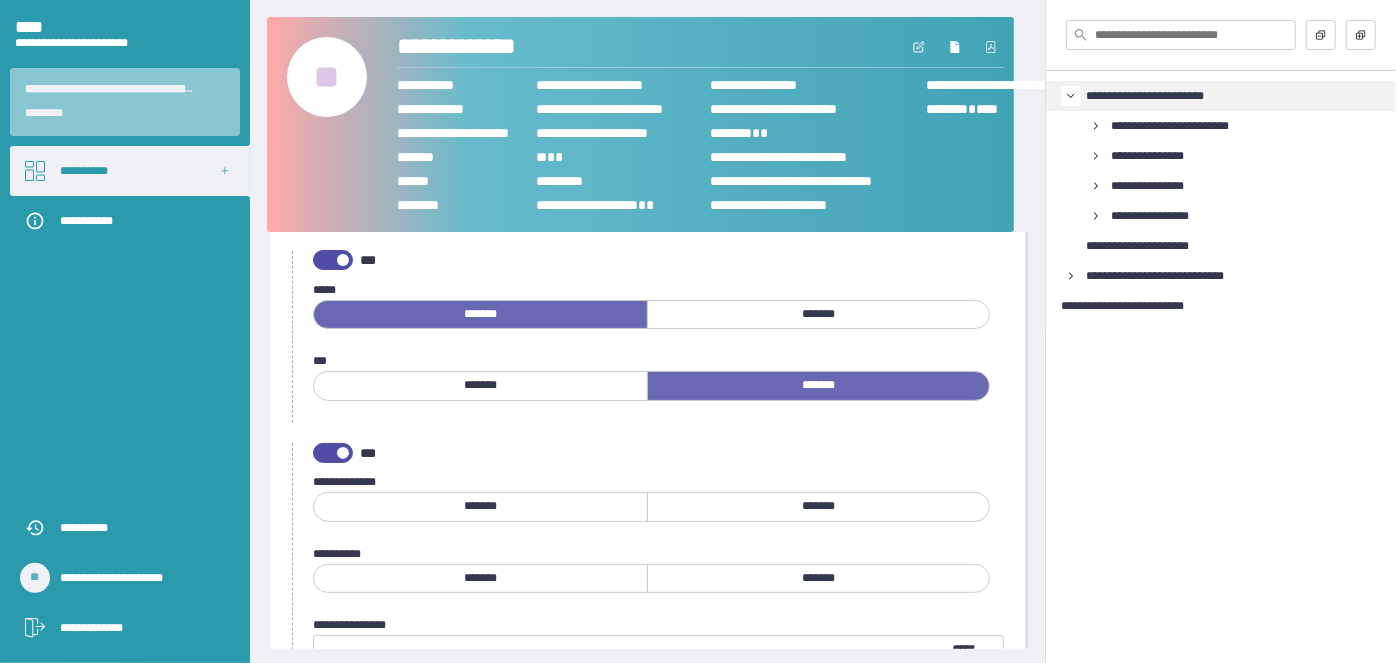 scroll, scrollTop: 454, scrollLeft: 0, axis: vertical 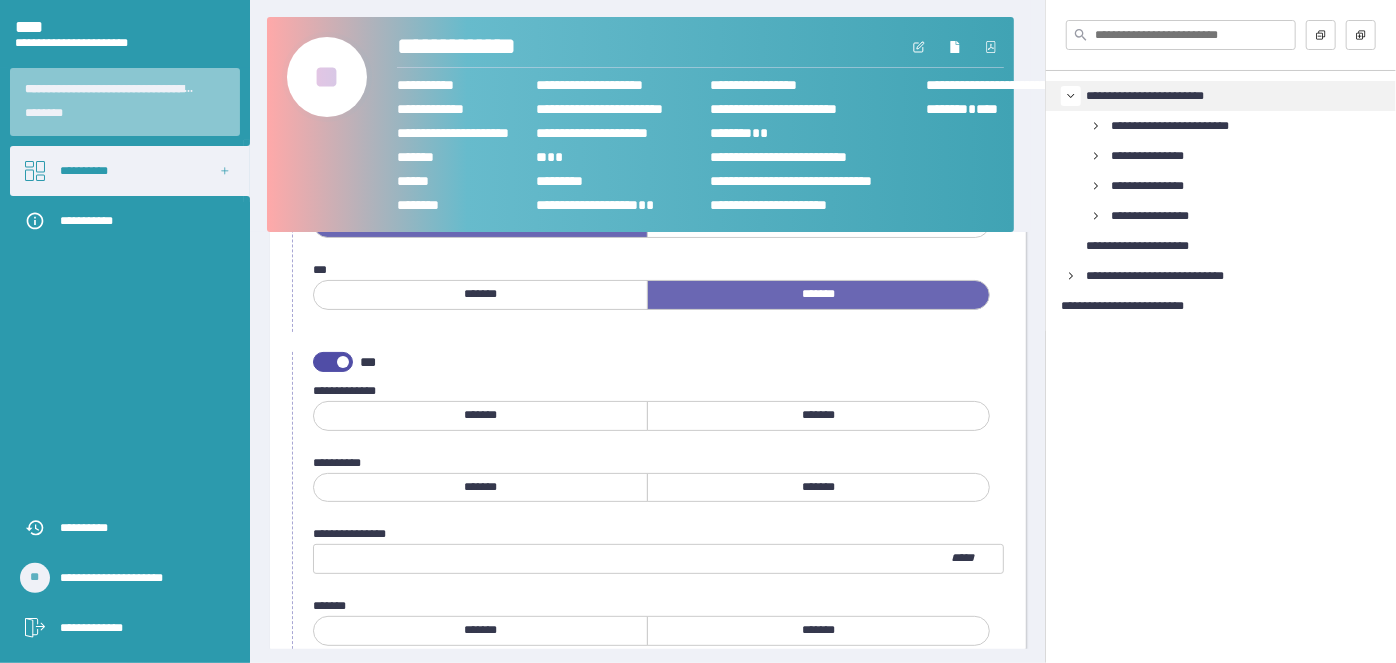 click on "*******" at bounding box center [818, 415] 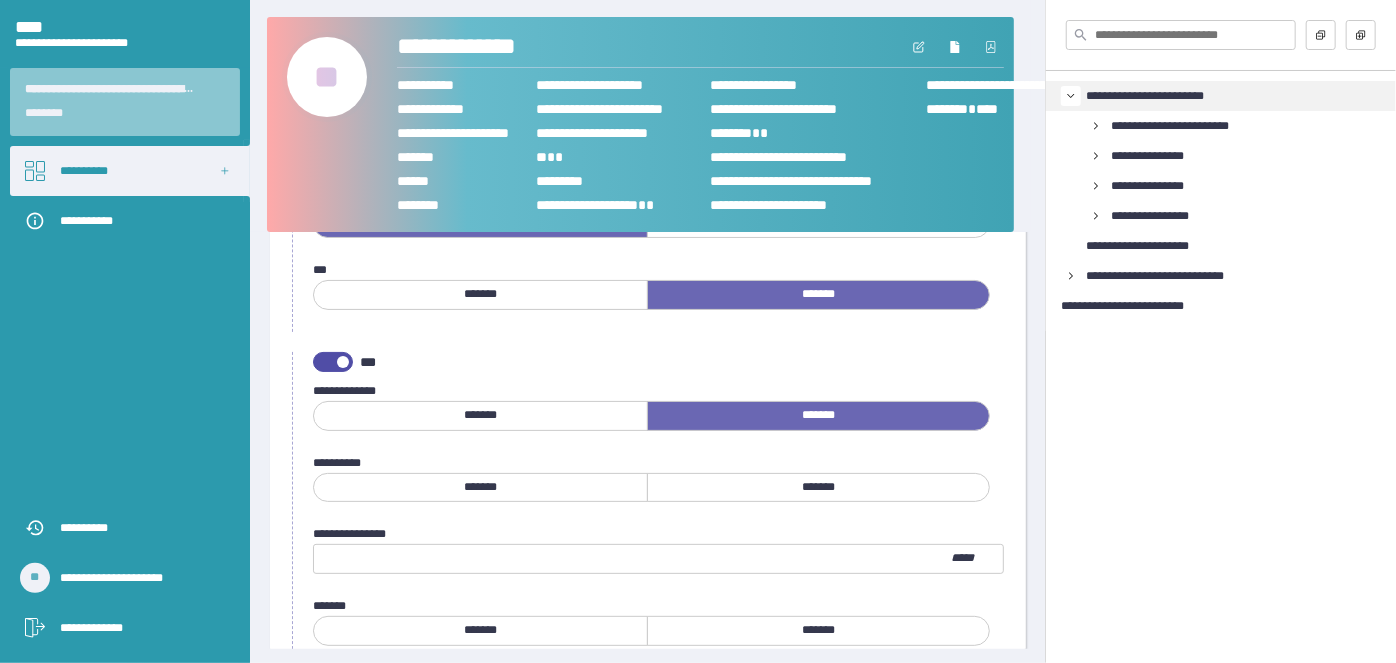 click on "*******" at bounding box center (480, 487) 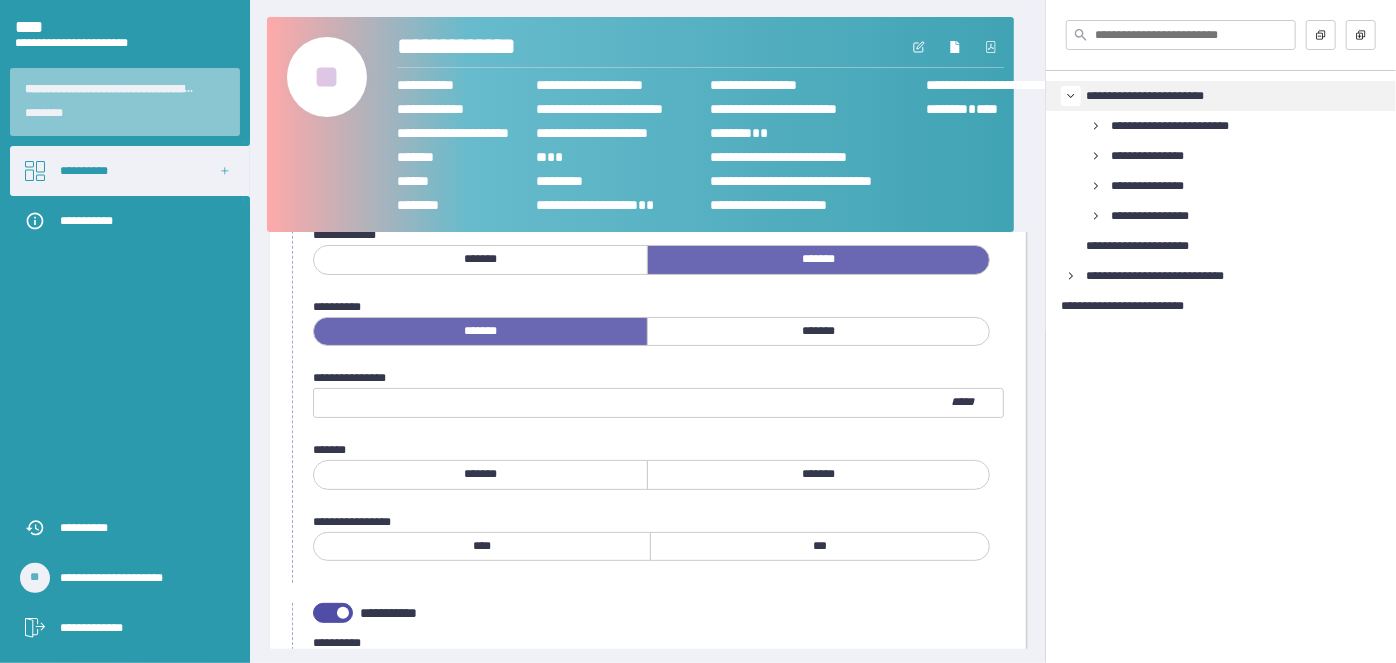scroll, scrollTop: 636, scrollLeft: 0, axis: vertical 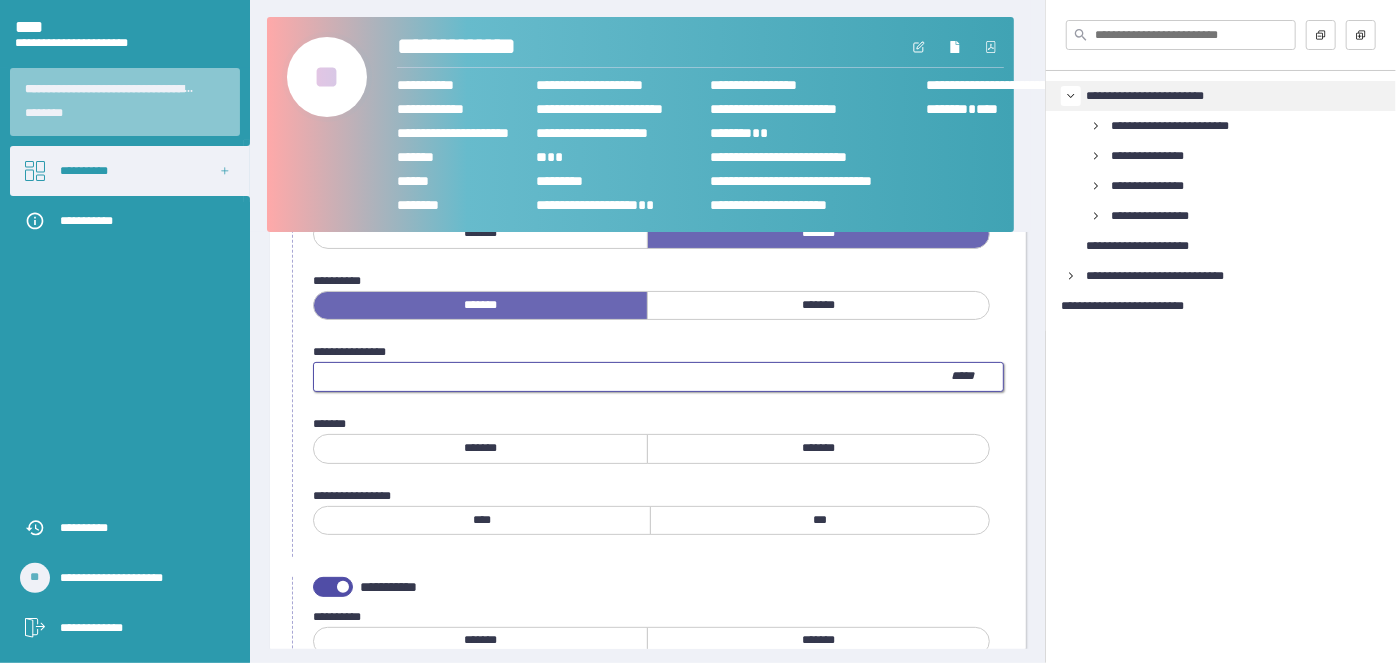 click at bounding box center [632, 377] 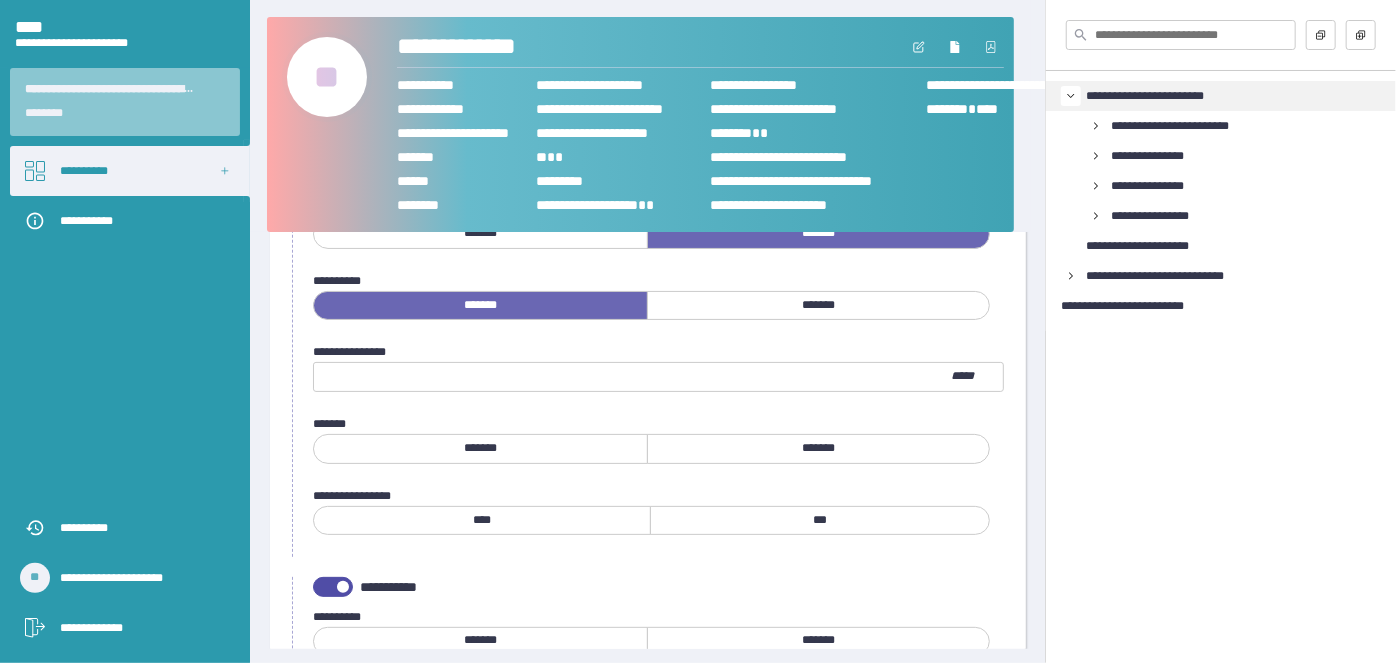 click on "*******" at bounding box center [818, 448] 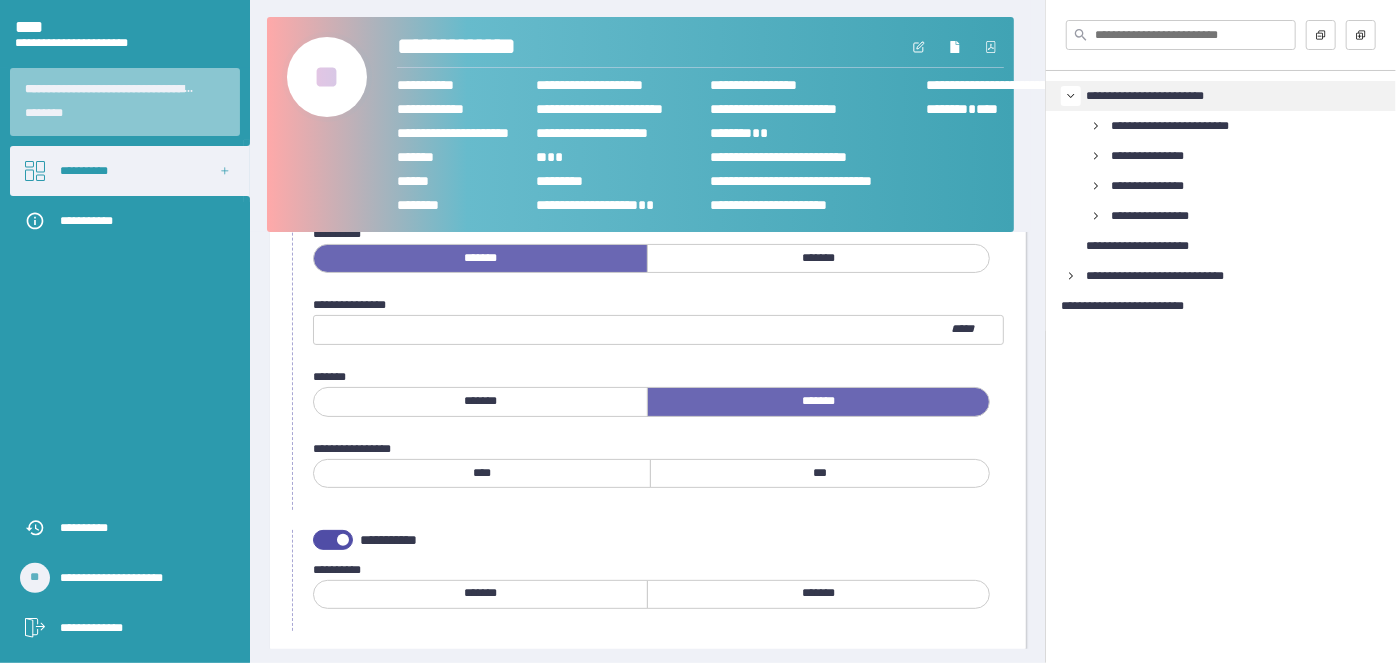 scroll, scrollTop: 727, scrollLeft: 0, axis: vertical 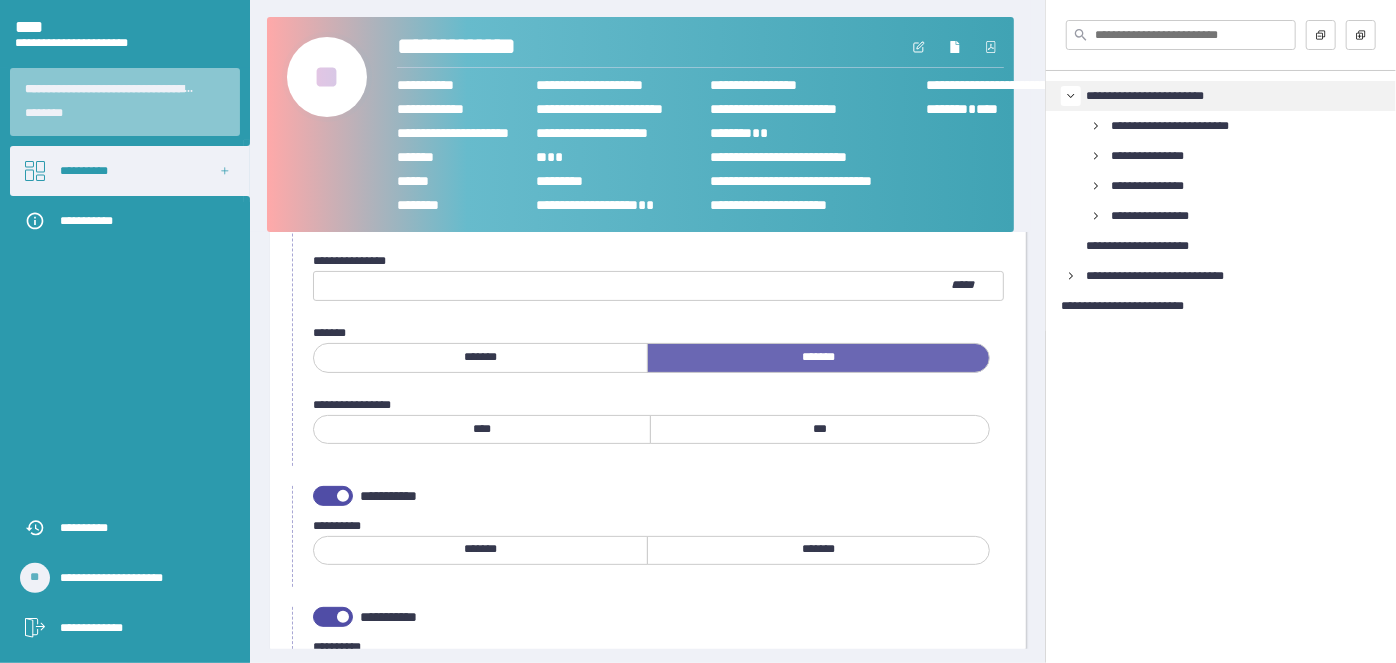 click on "****" at bounding box center [482, 429] 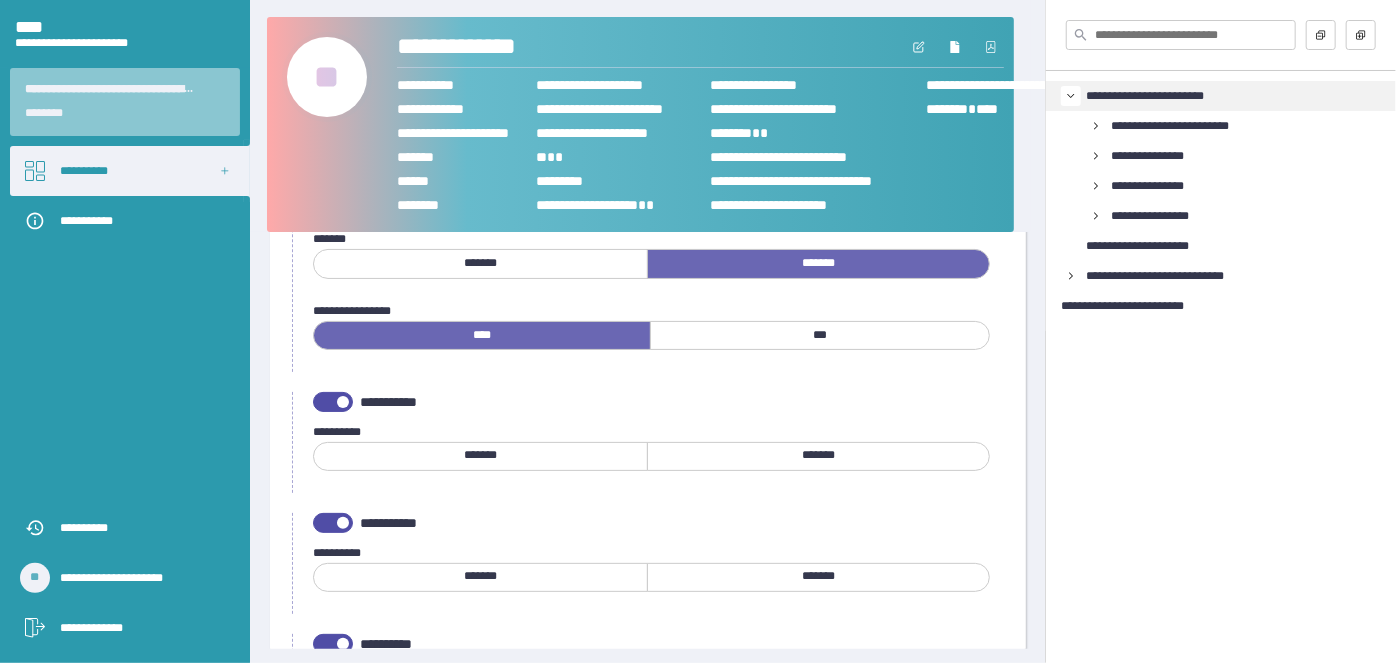 scroll, scrollTop: 909, scrollLeft: 0, axis: vertical 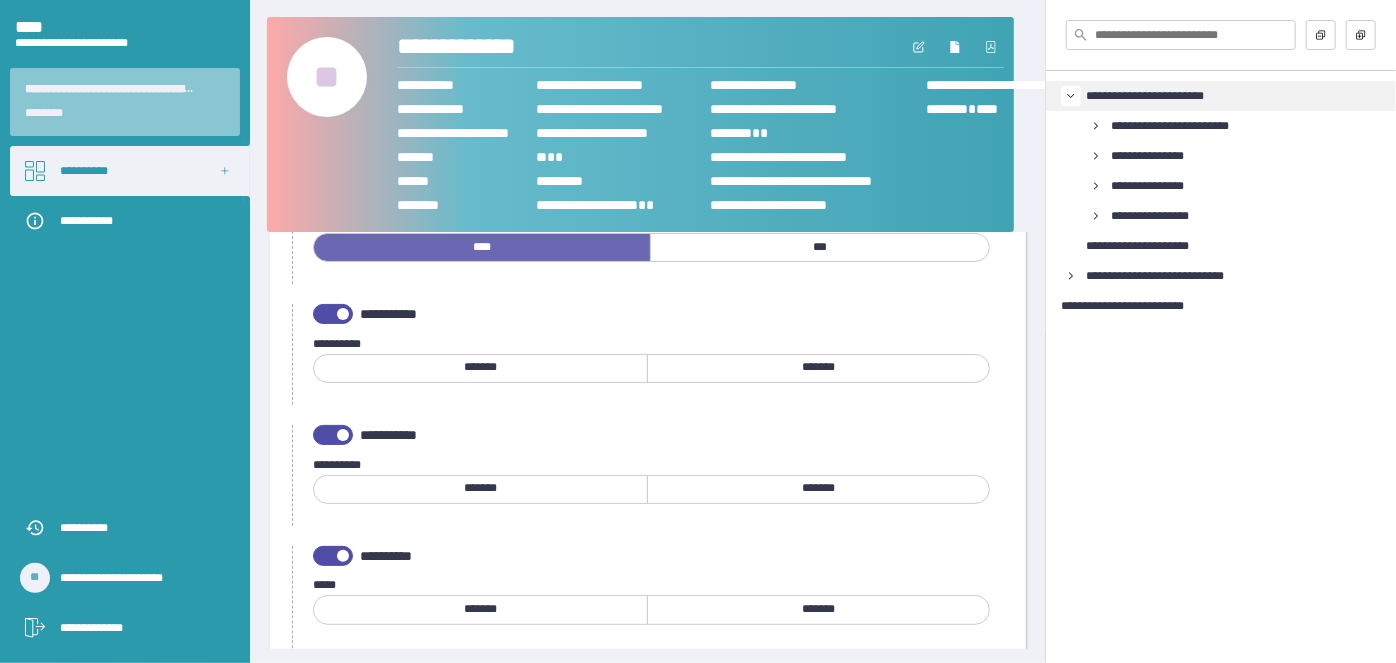 click on "*******" at bounding box center [819, 368] 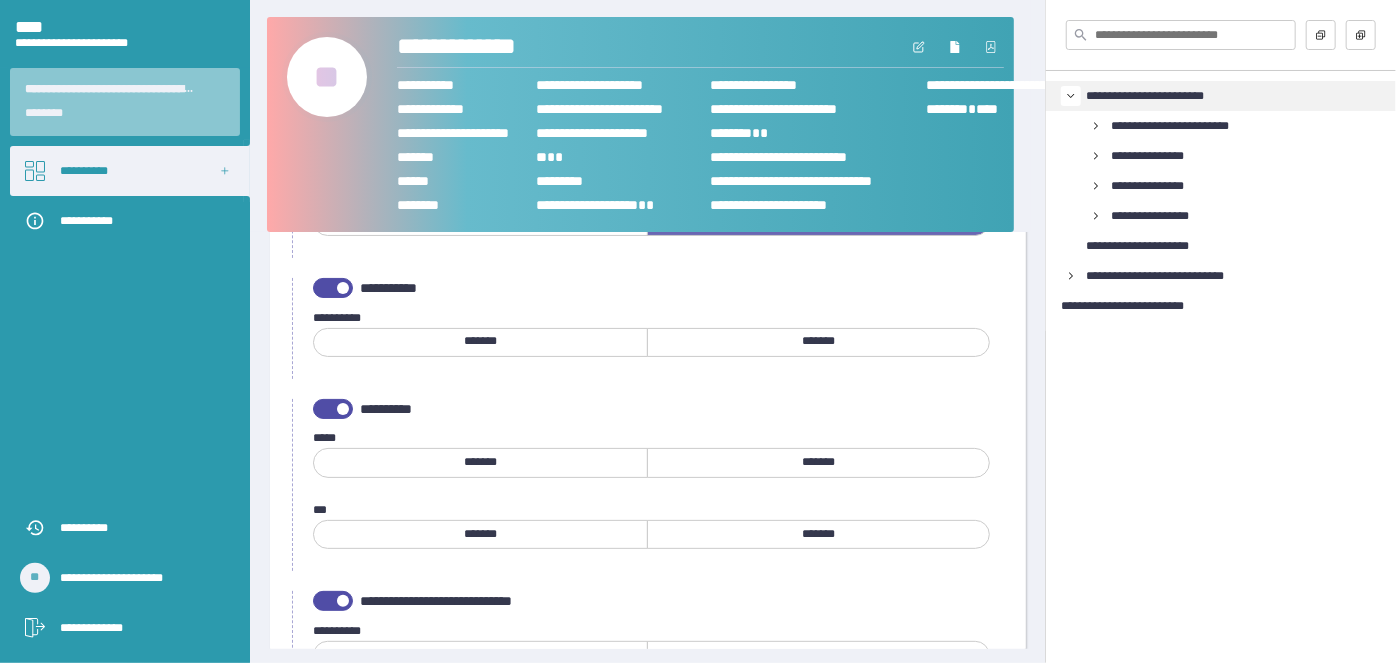 scroll, scrollTop: 1090, scrollLeft: 0, axis: vertical 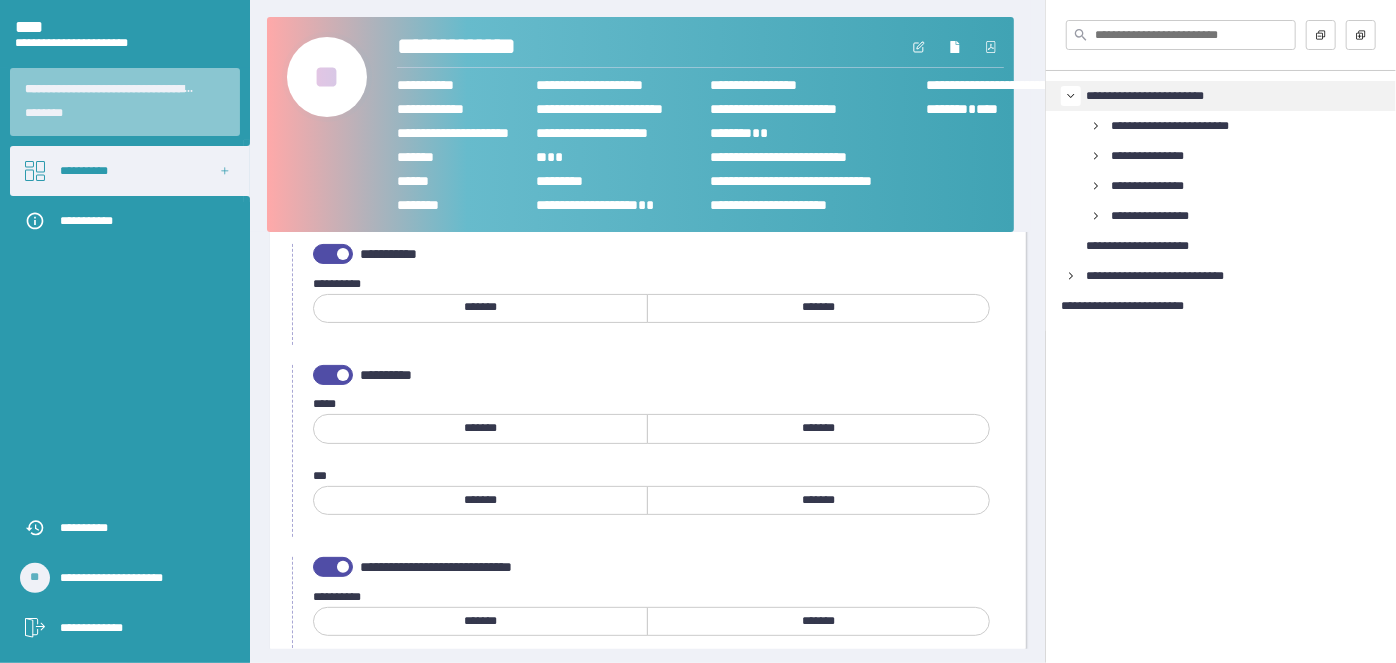 click on "*******" at bounding box center [818, 307] 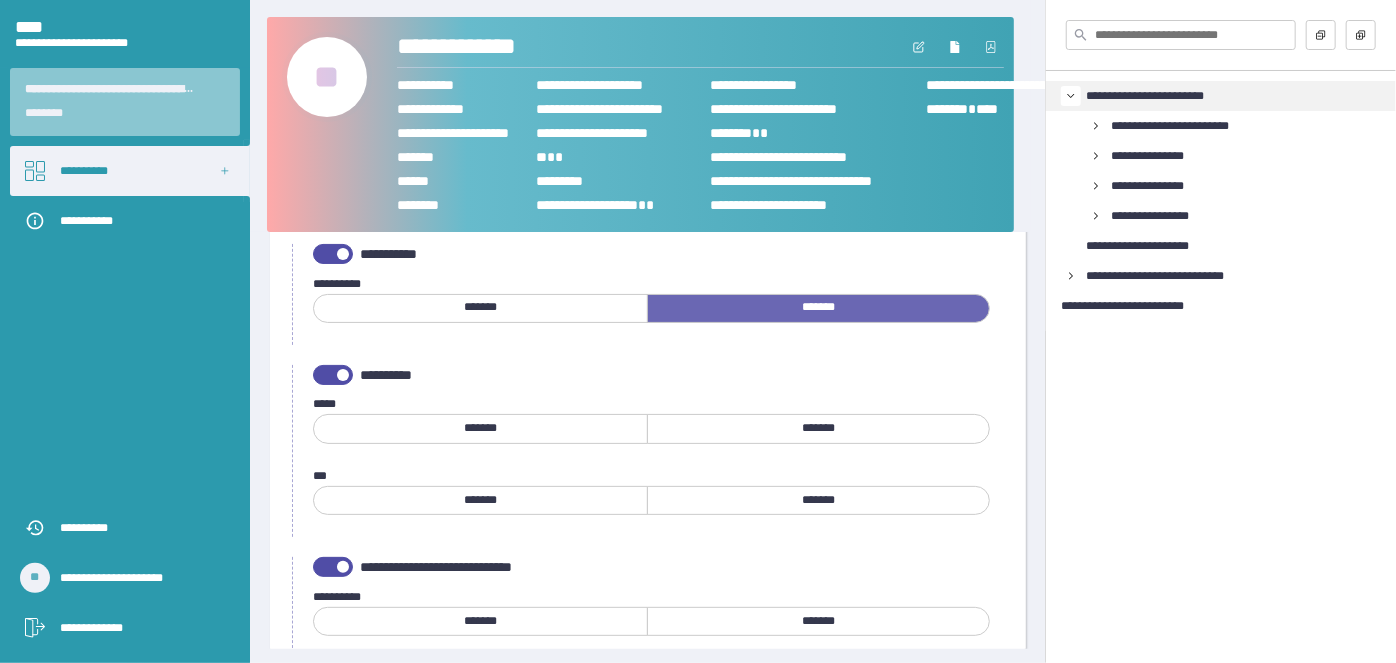 click on "*******" at bounding box center (480, 428) 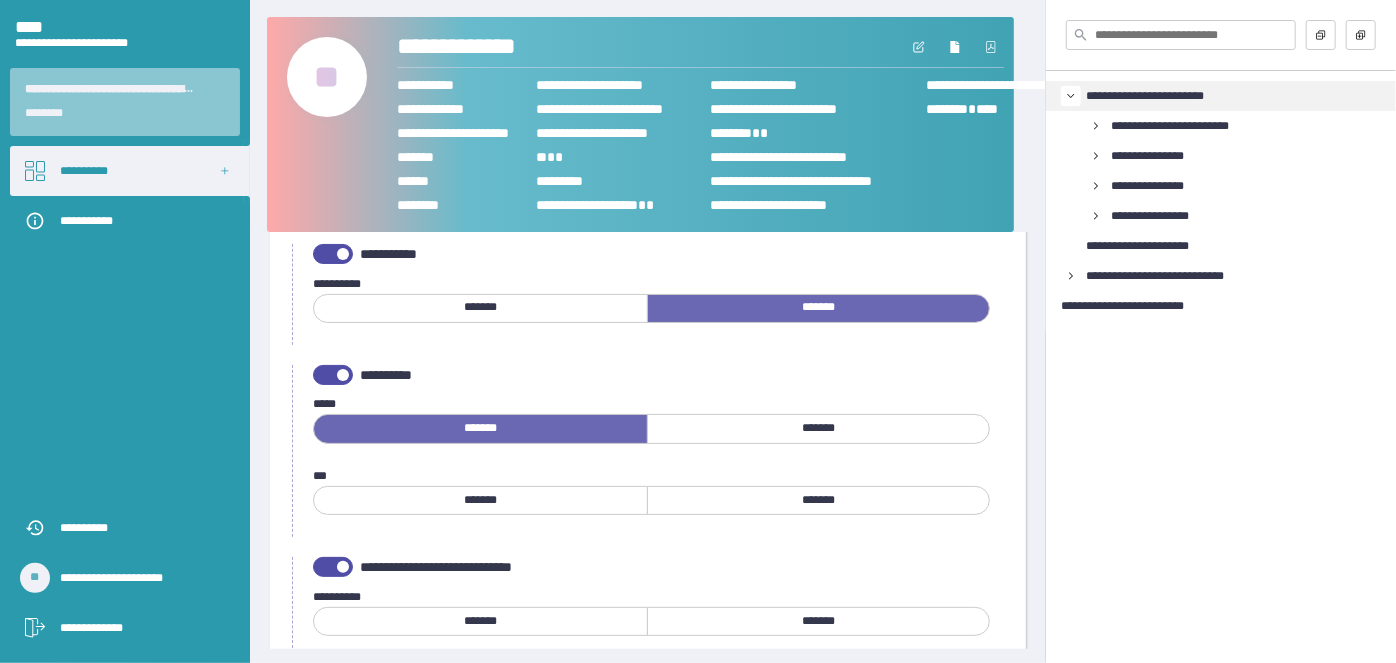click on "*******" at bounding box center [818, 500] 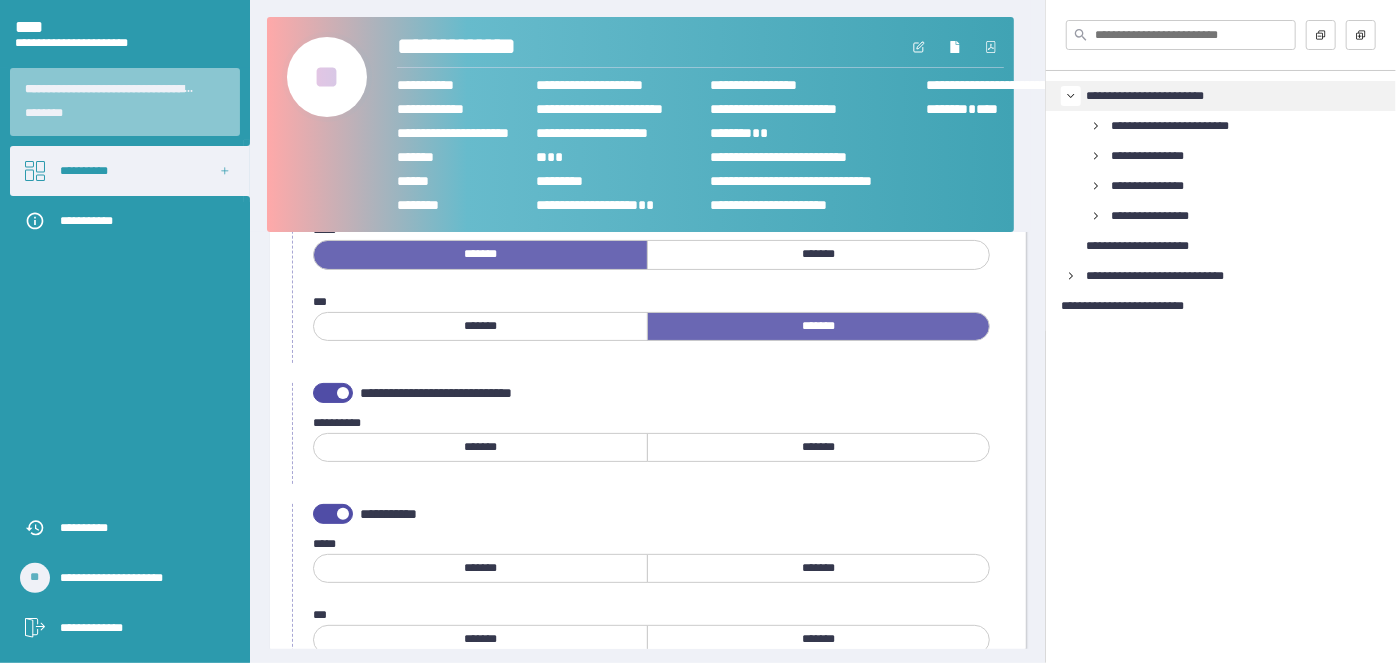 scroll, scrollTop: 1272, scrollLeft: 0, axis: vertical 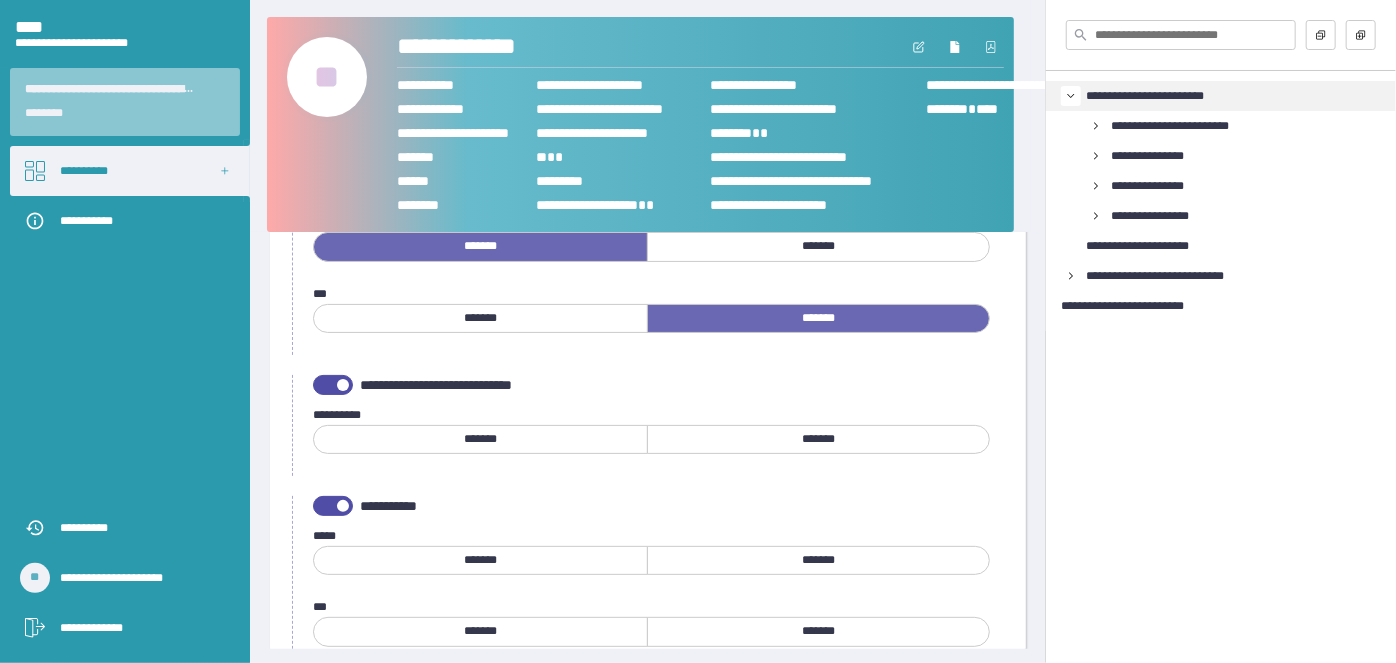 click on "*******" at bounding box center (818, 439) 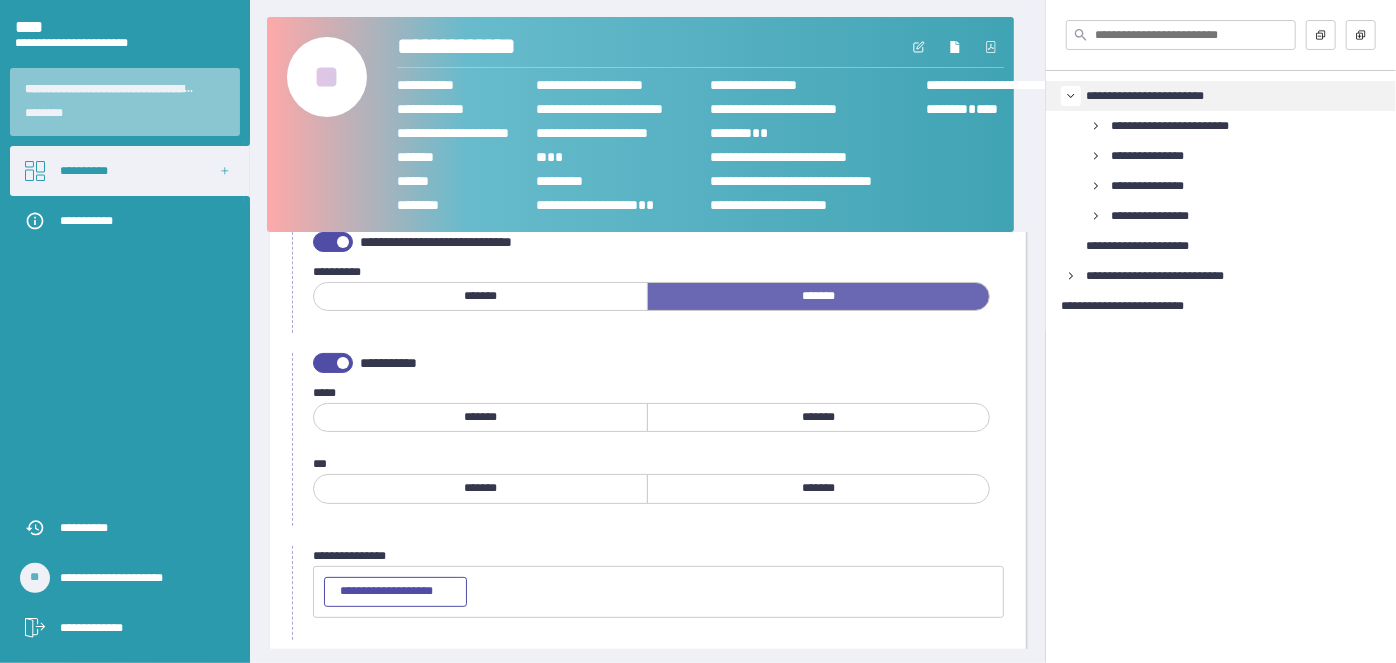 scroll, scrollTop: 1454, scrollLeft: 0, axis: vertical 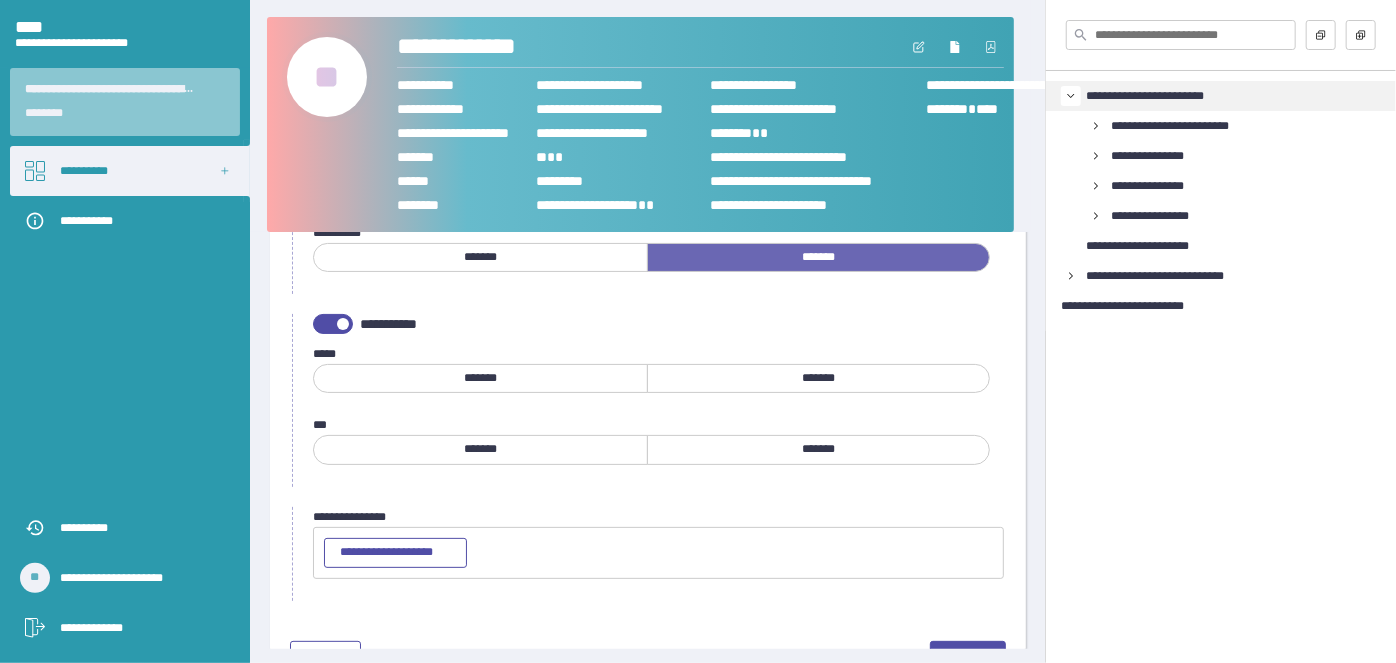 click on "*******" at bounding box center (480, 378) 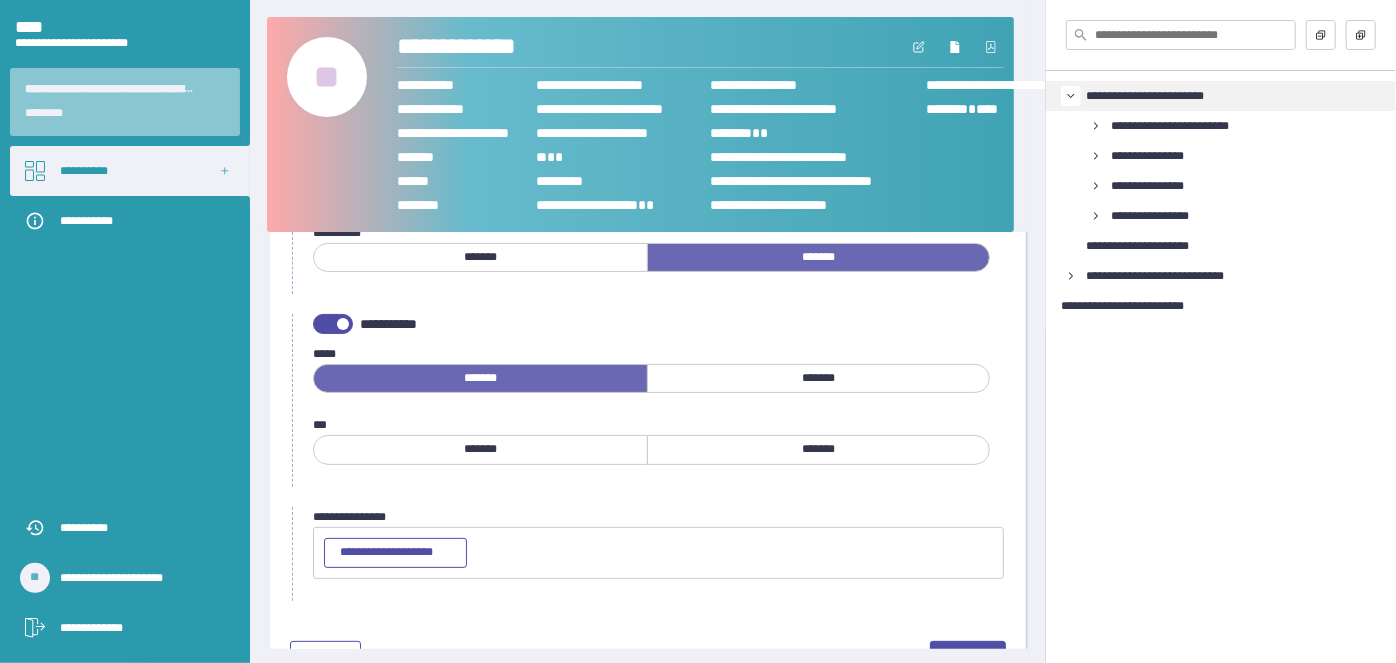 click on "*******" at bounding box center (818, 449) 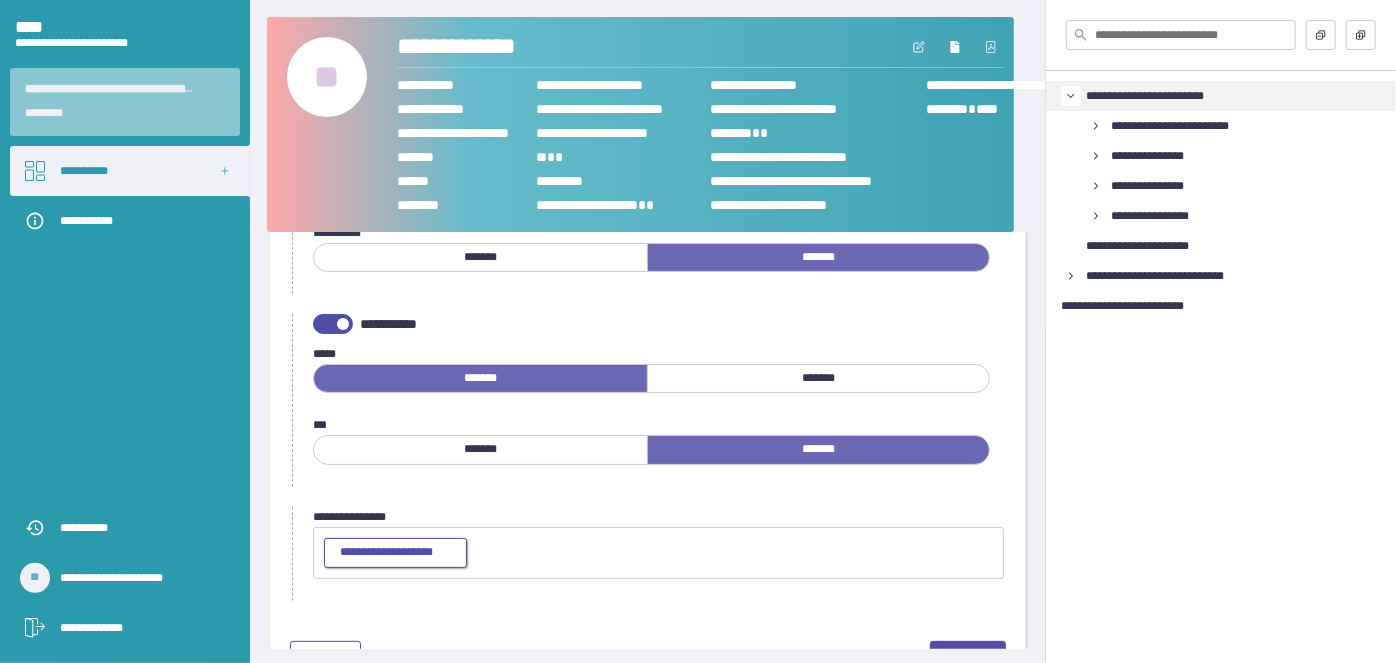 click on "**********" at bounding box center [386, 552] 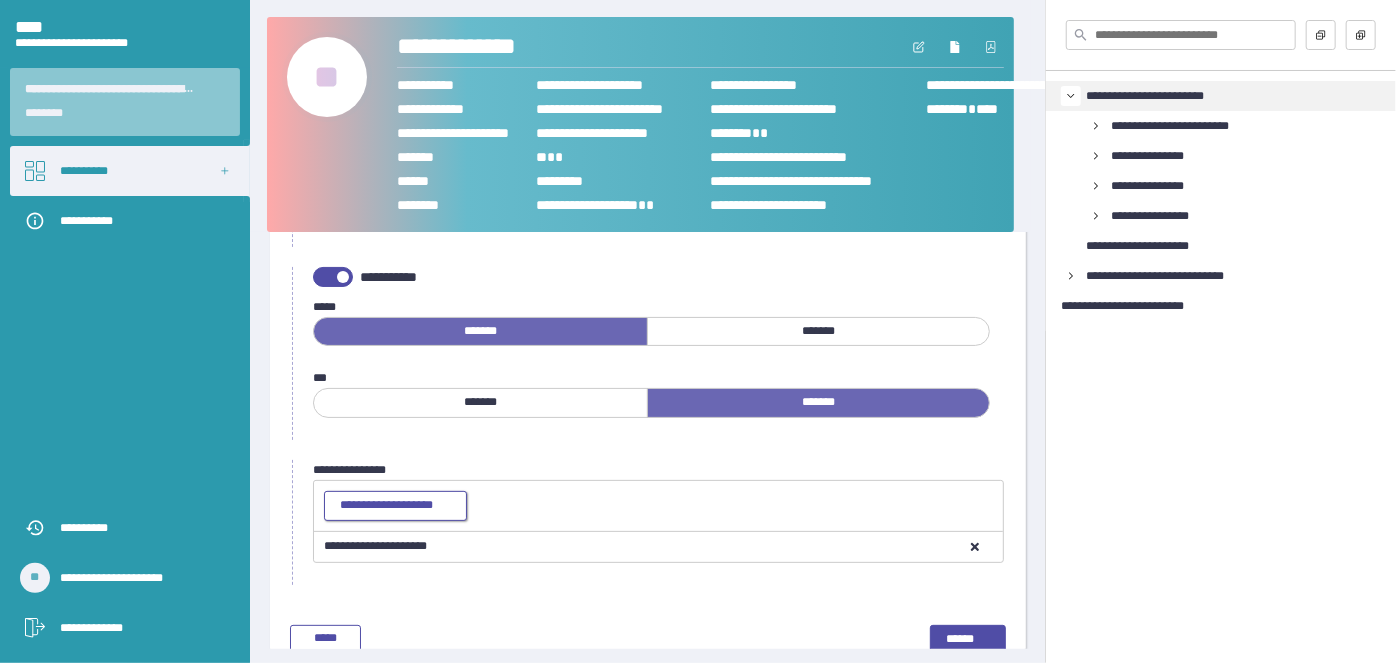 scroll, scrollTop: 1543, scrollLeft: 0, axis: vertical 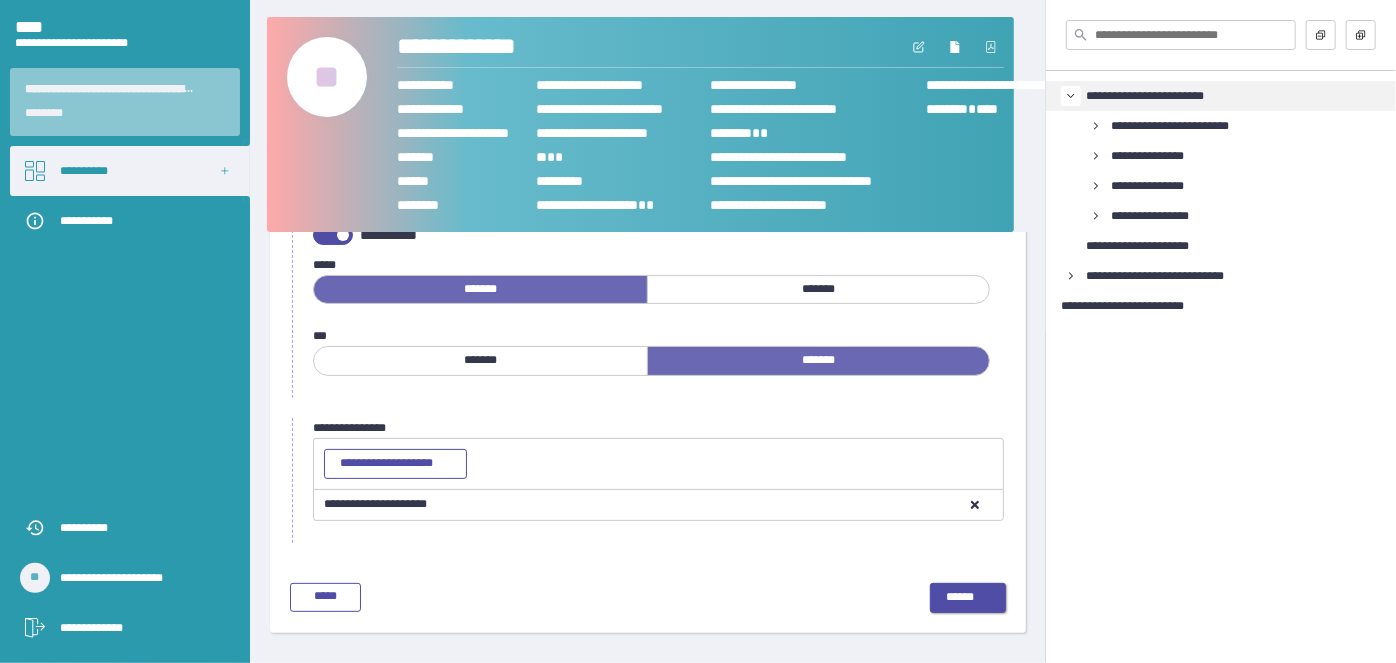 click on "******" at bounding box center [960, 597] 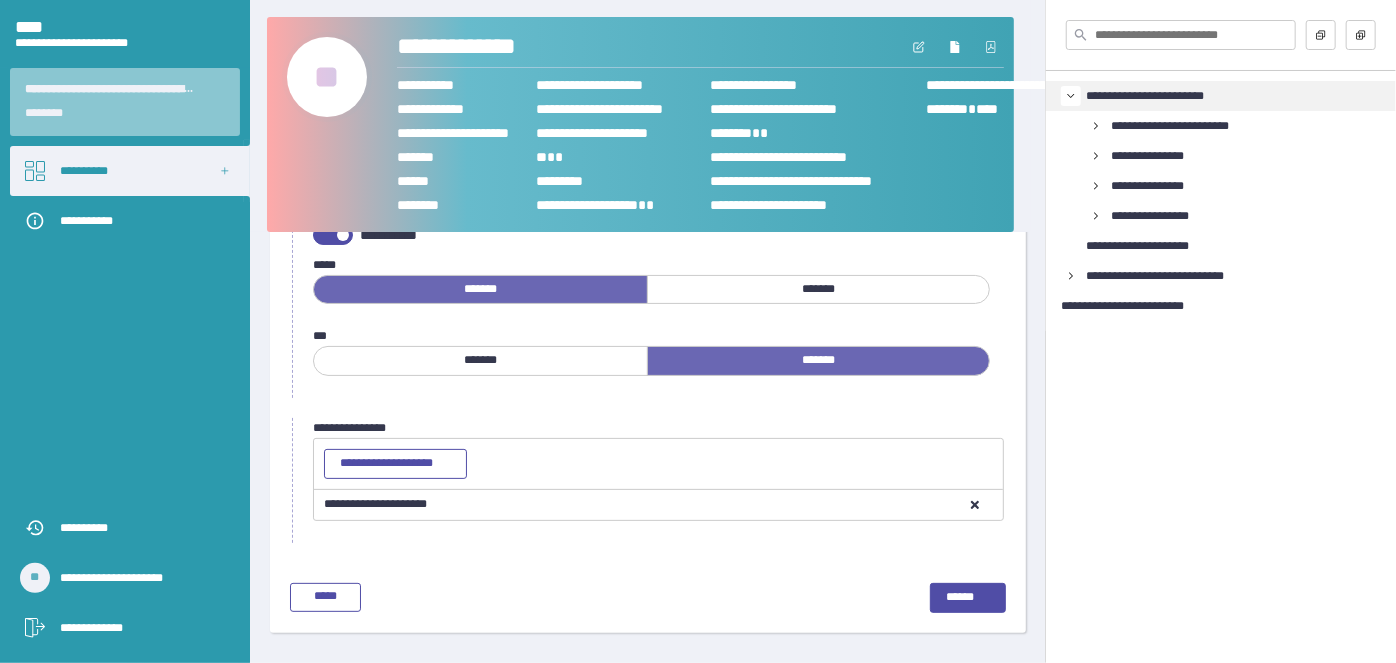 scroll, scrollTop: 85, scrollLeft: 0, axis: vertical 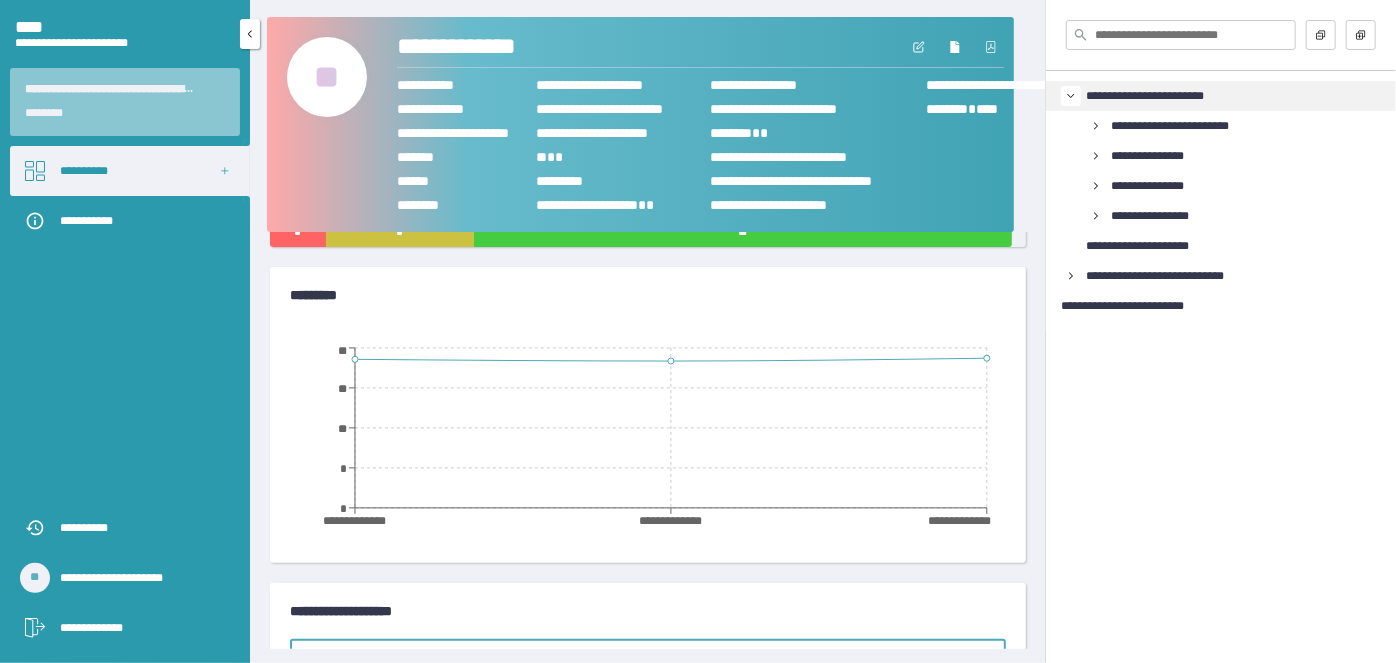 click on "**********" at bounding box center [84, 171] 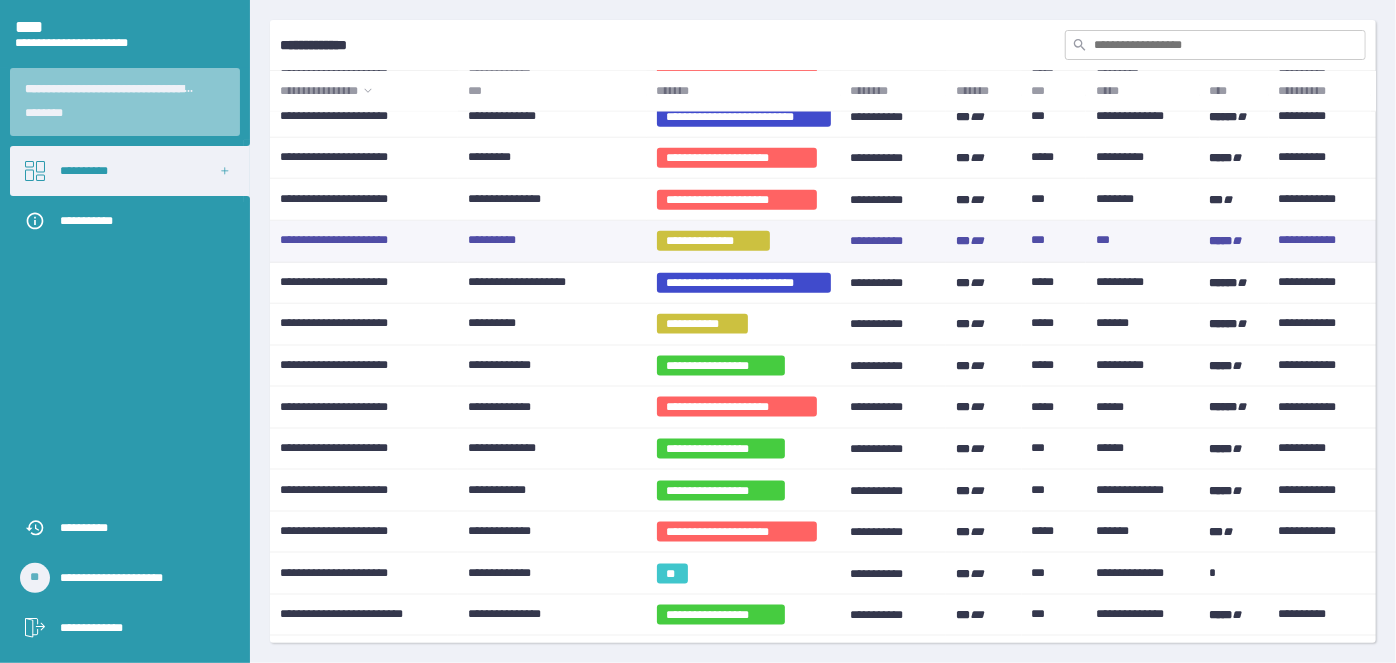 scroll, scrollTop: 1272, scrollLeft: 0, axis: vertical 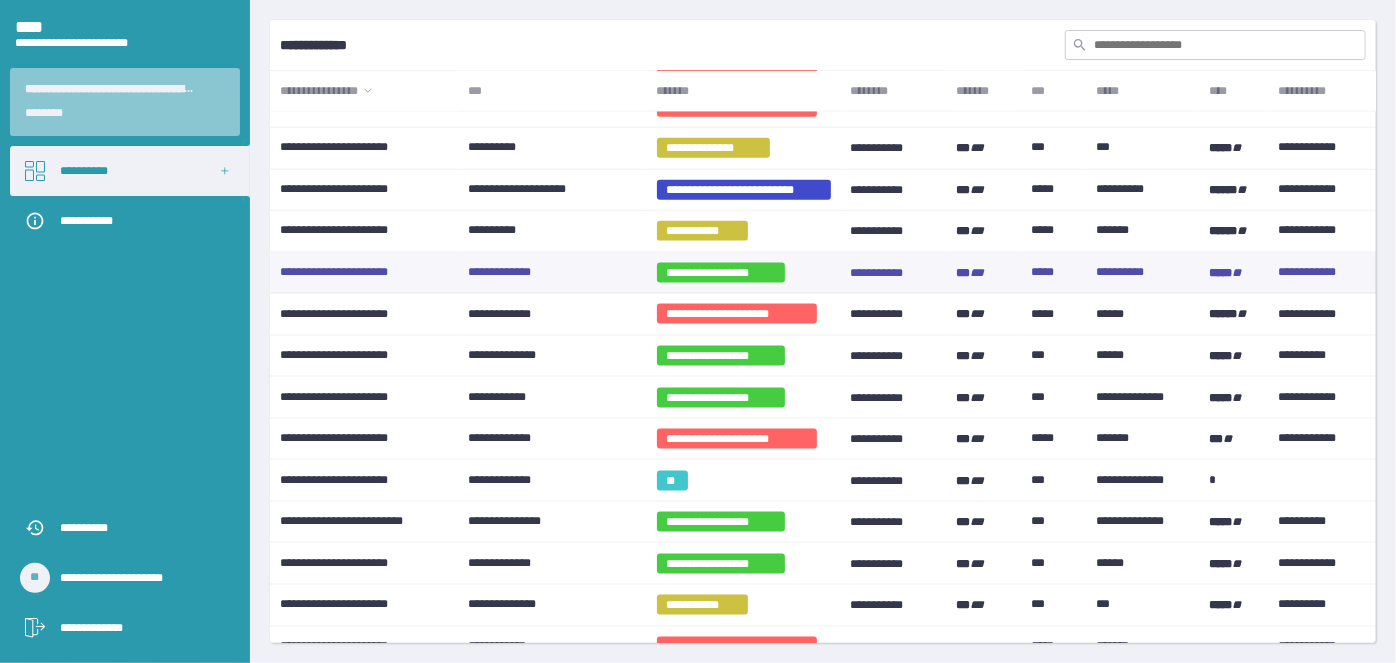 click on "**********" at bounding box center (499, 273) 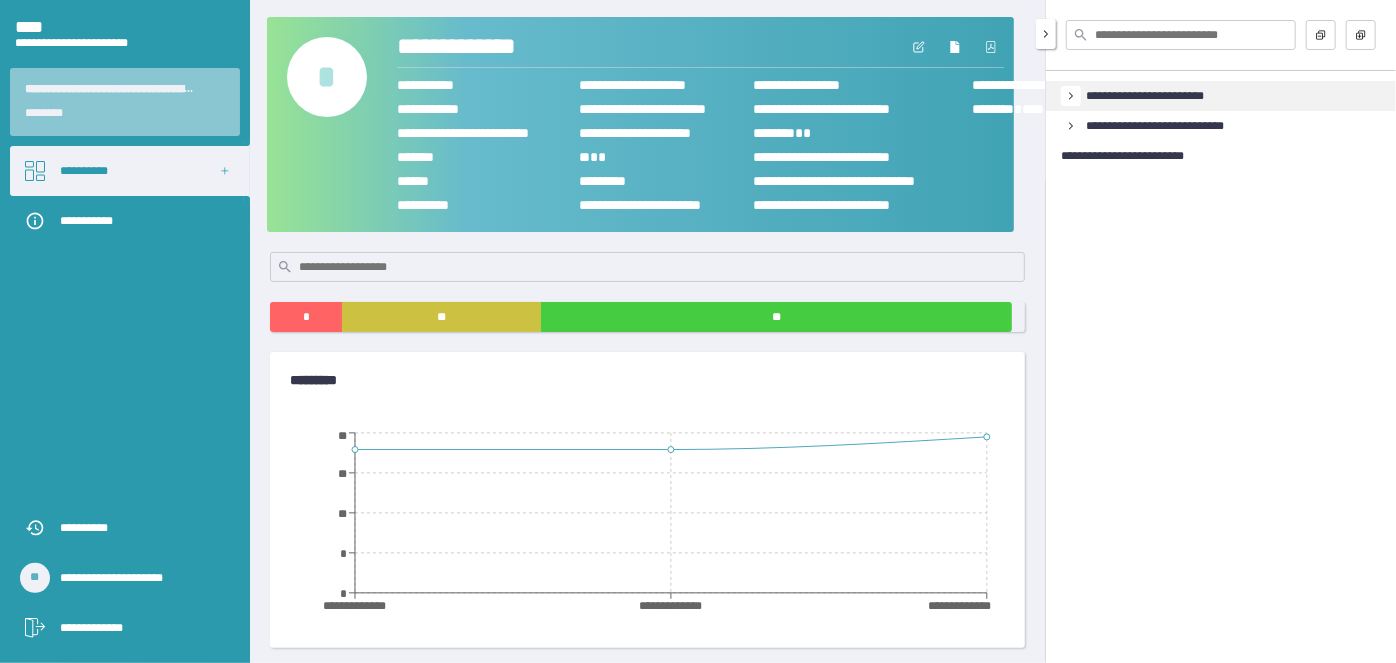 click 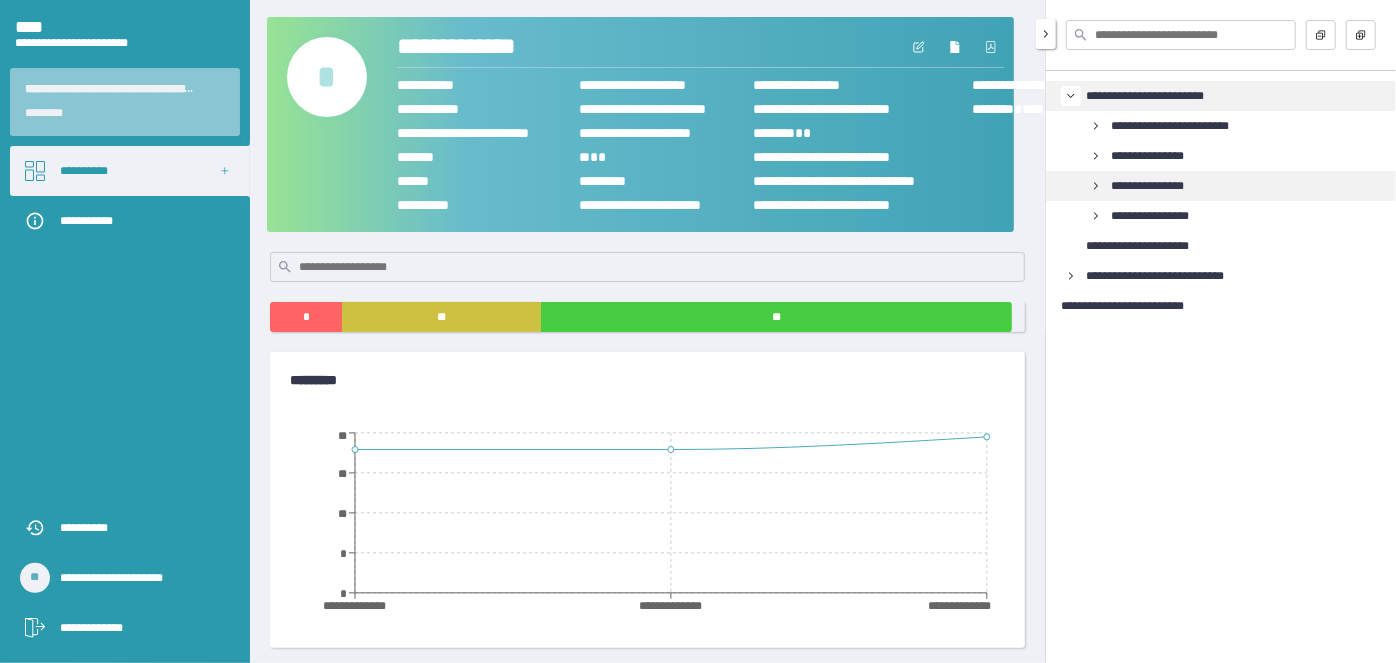 click on "**********" at bounding box center (1147, 186) 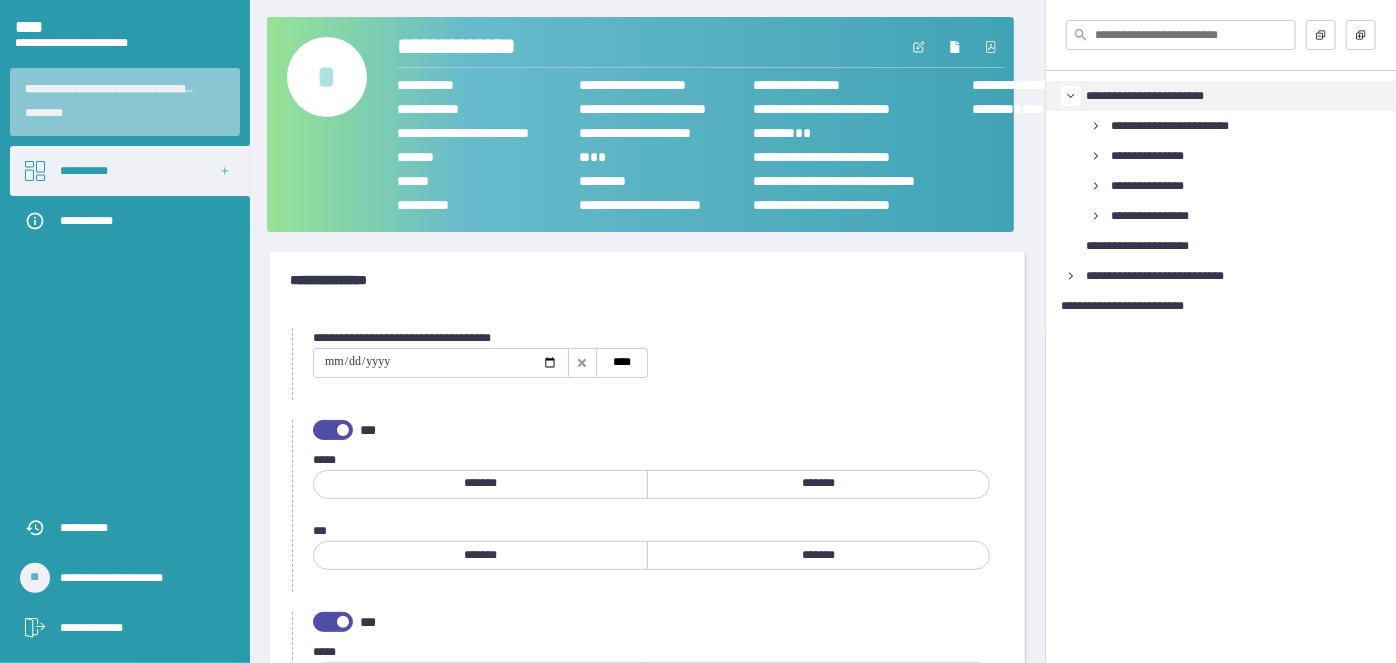 click at bounding box center (441, 363) 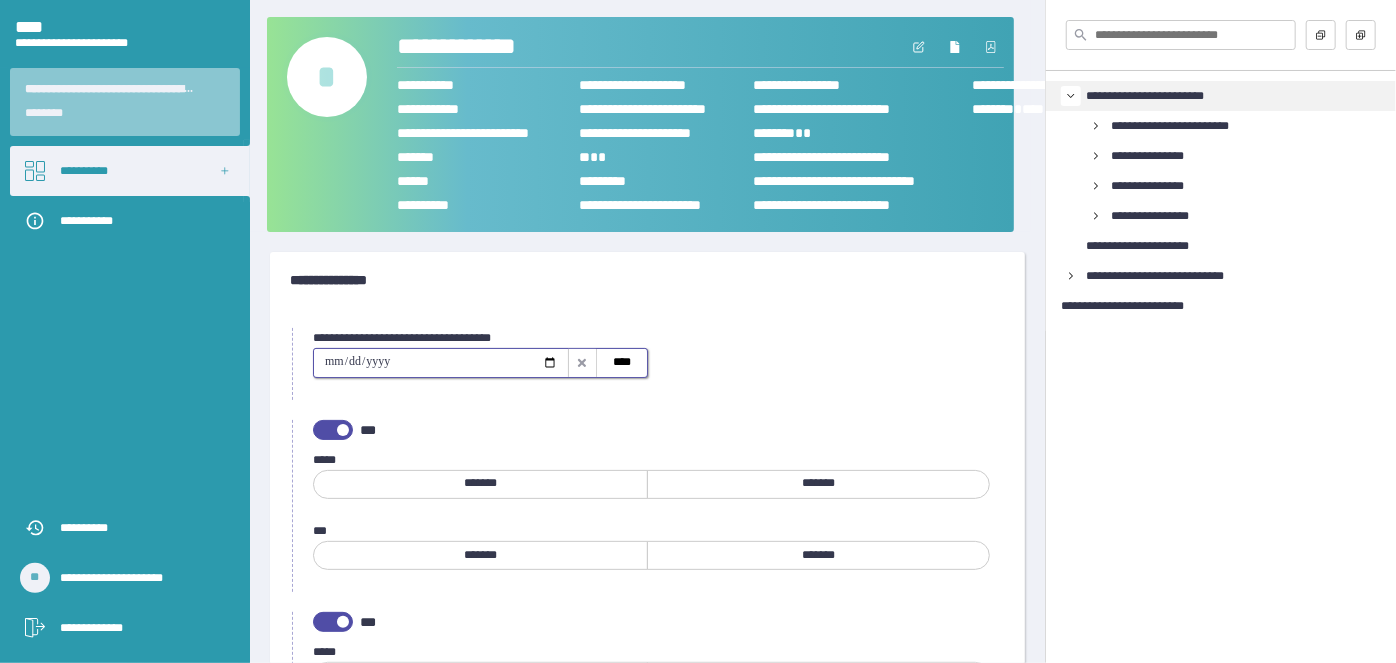 click at bounding box center [441, 363] 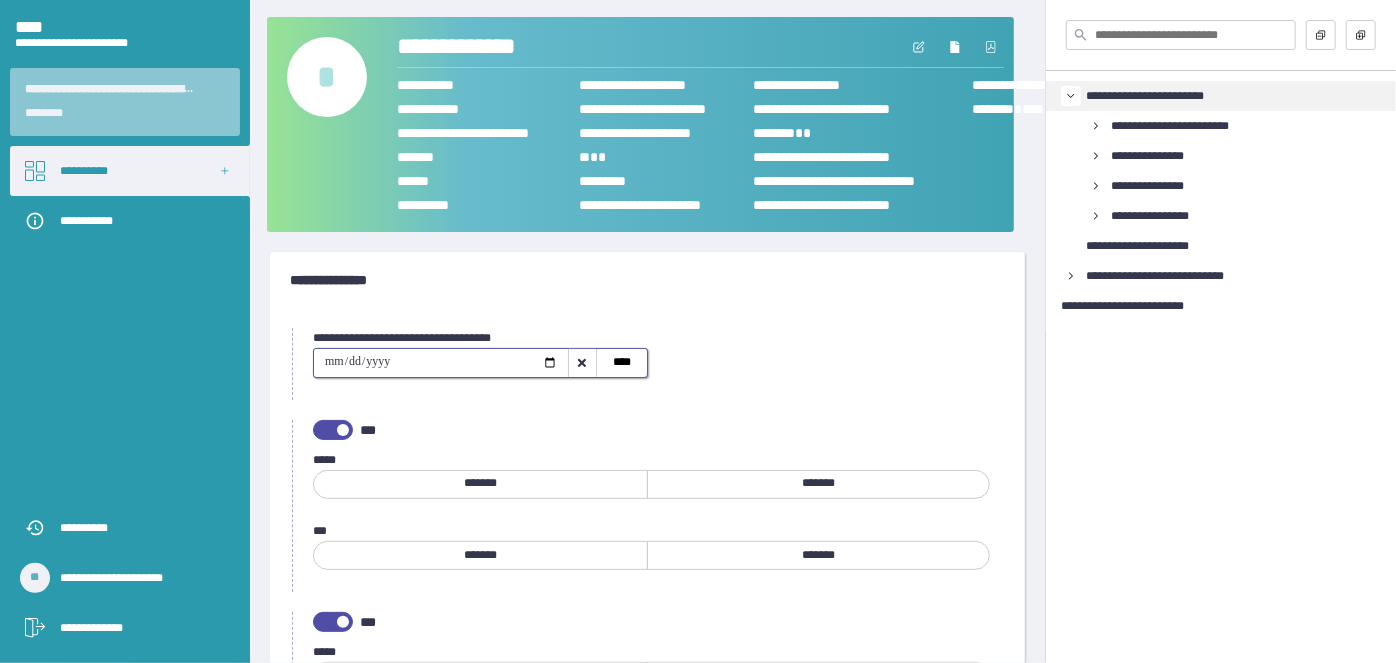 type on "**********" 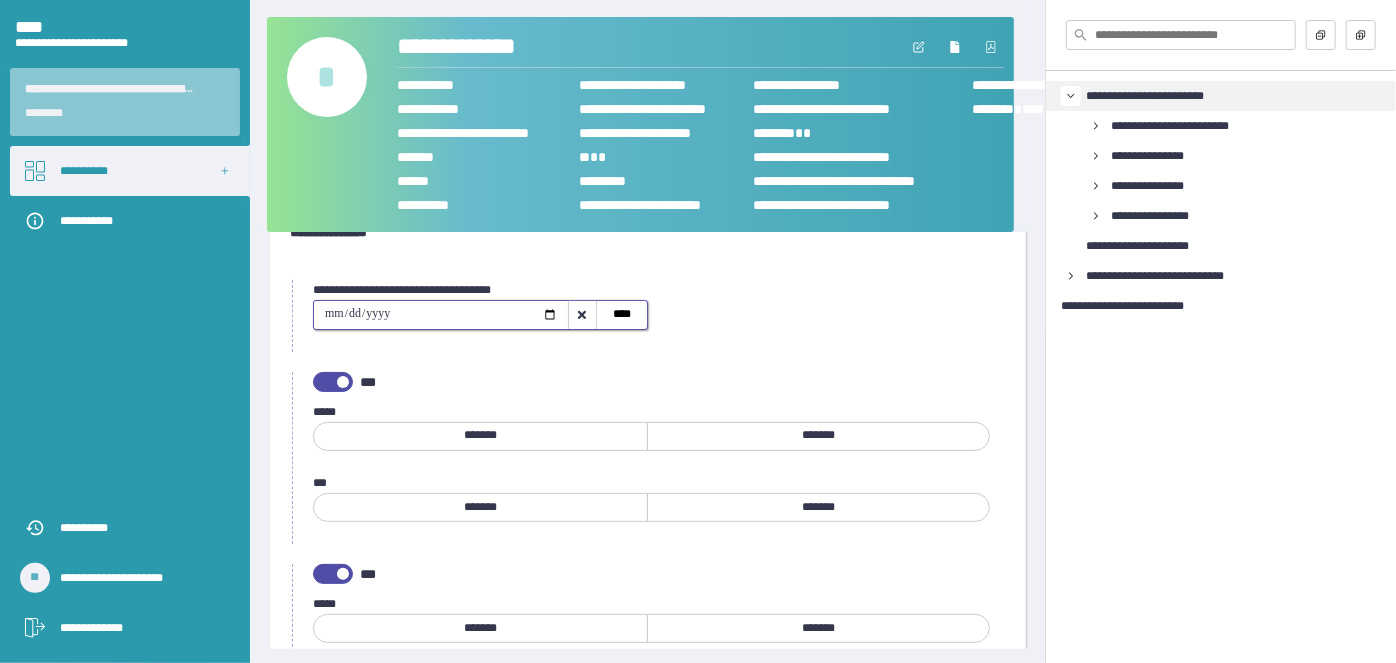 scroll, scrollTop: 90, scrollLeft: 0, axis: vertical 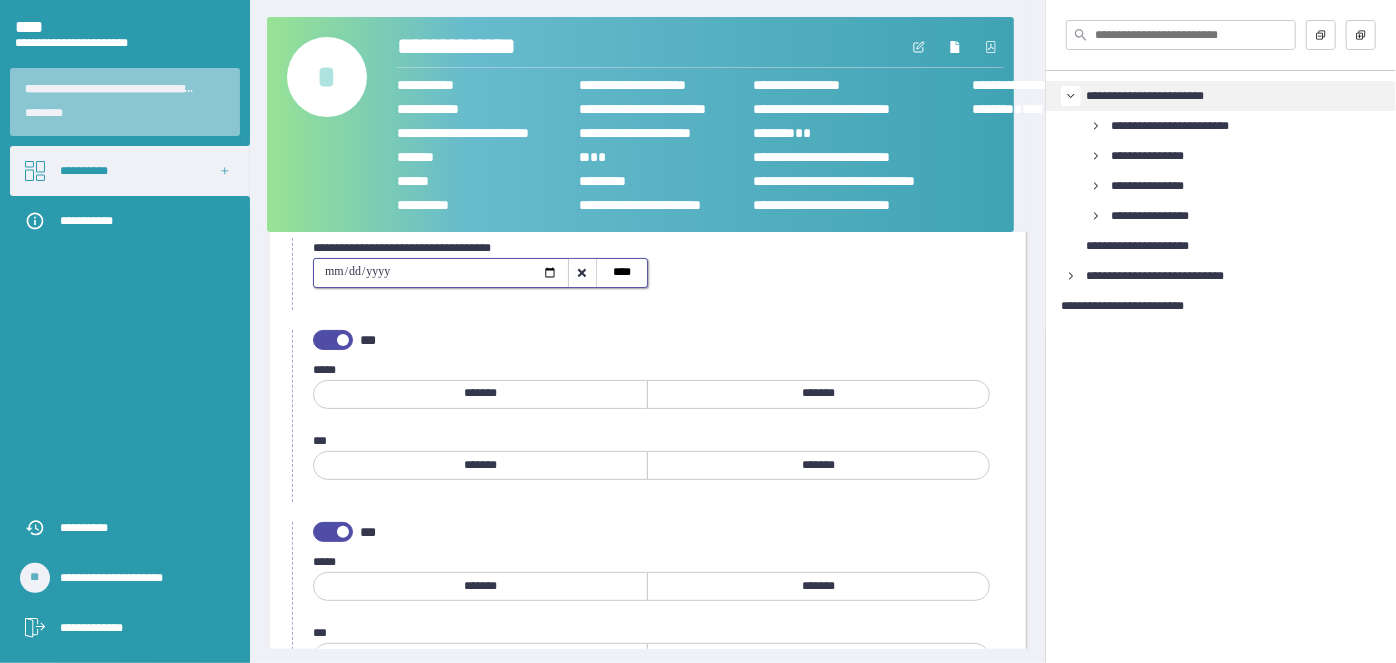 click on "*******" at bounding box center (480, 393) 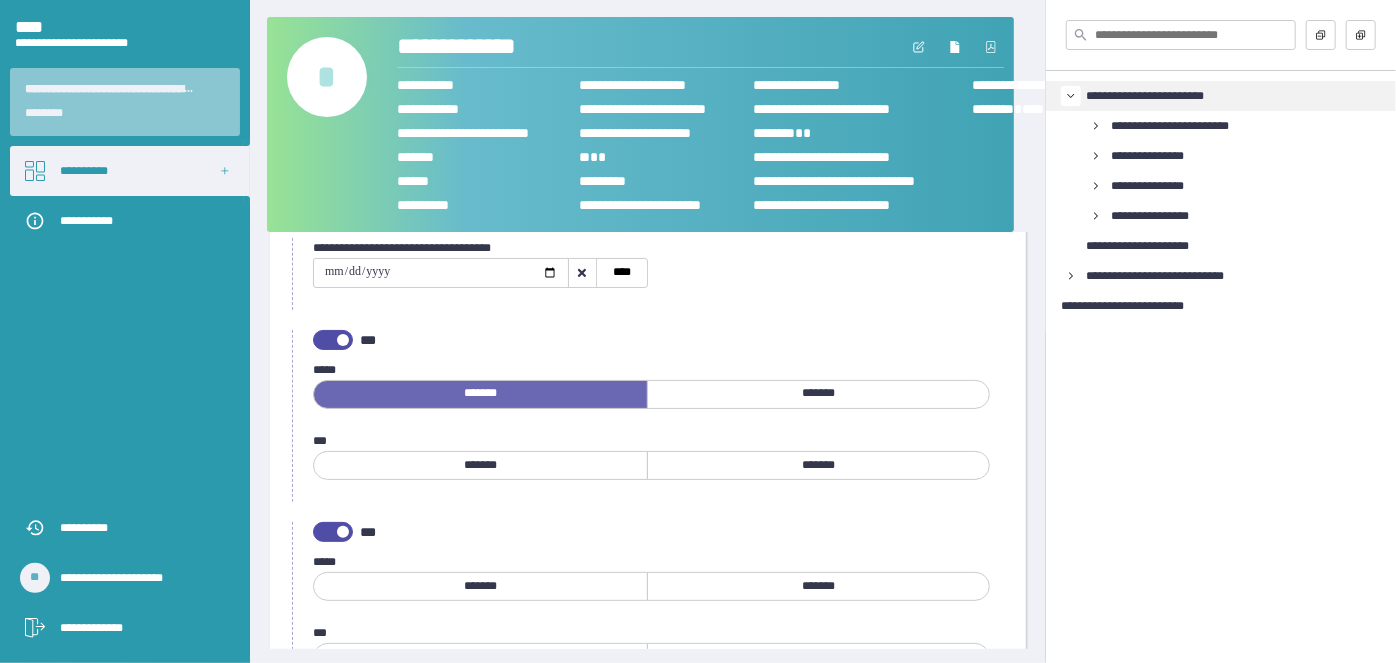 click on "*******" at bounding box center (818, 465) 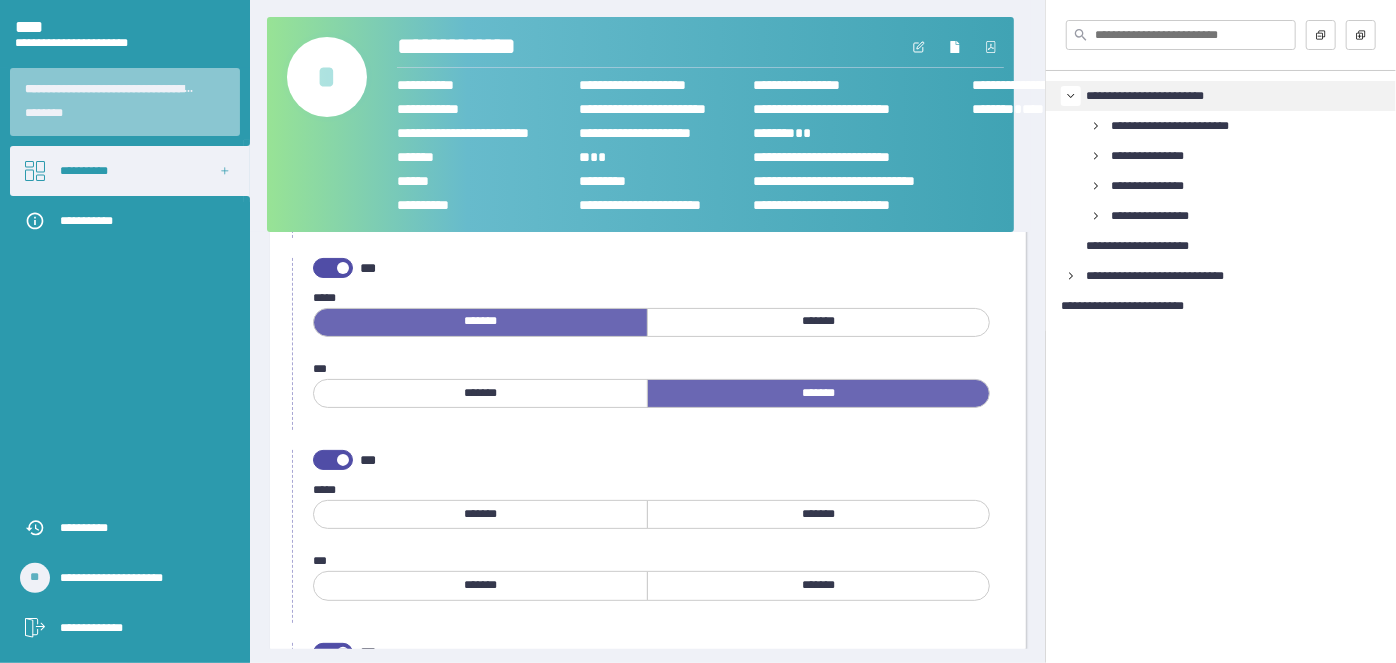 scroll, scrollTop: 272, scrollLeft: 0, axis: vertical 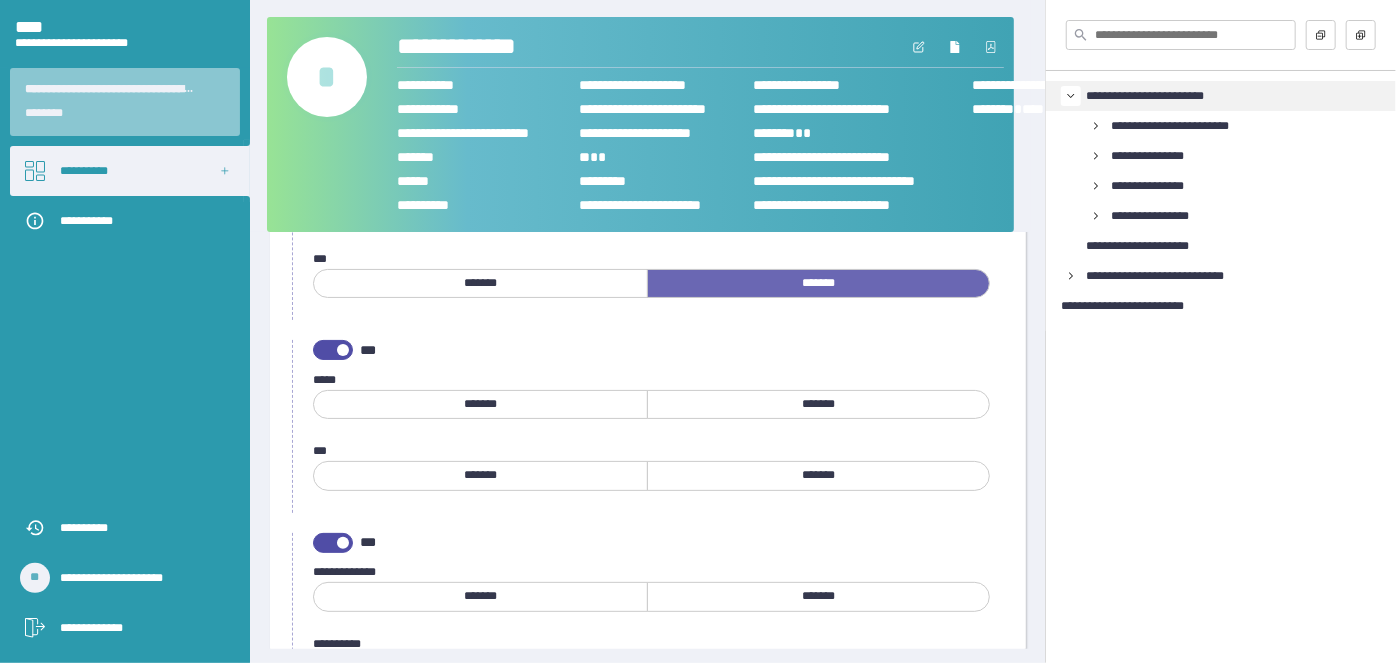 click on "*******" at bounding box center [480, 404] 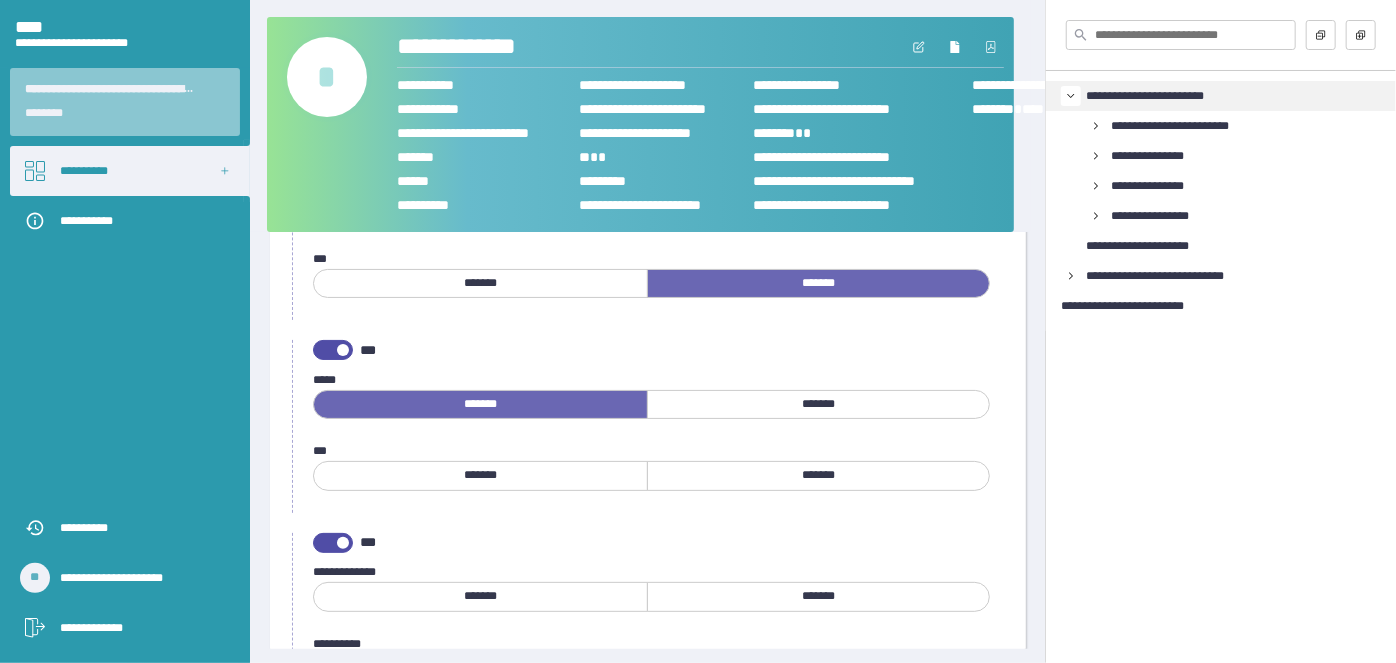 click on "*******" at bounding box center (818, 475) 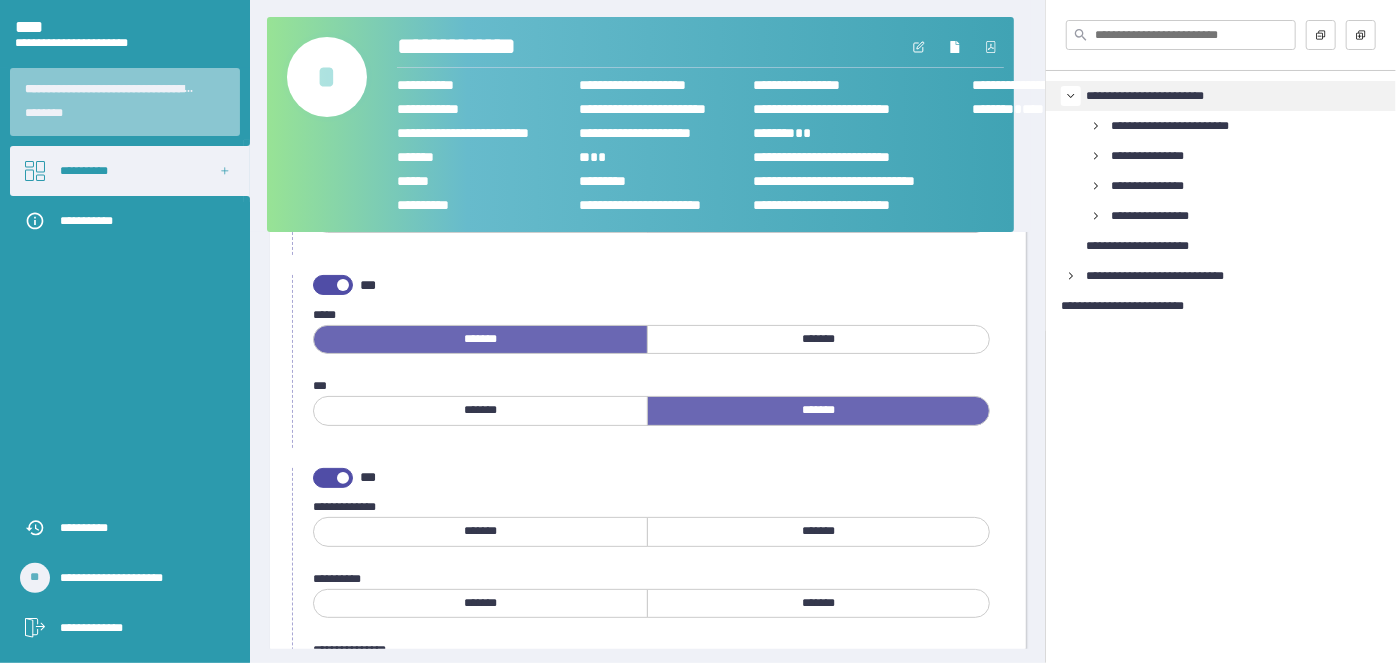 scroll, scrollTop: 454, scrollLeft: 0, axis: vertical 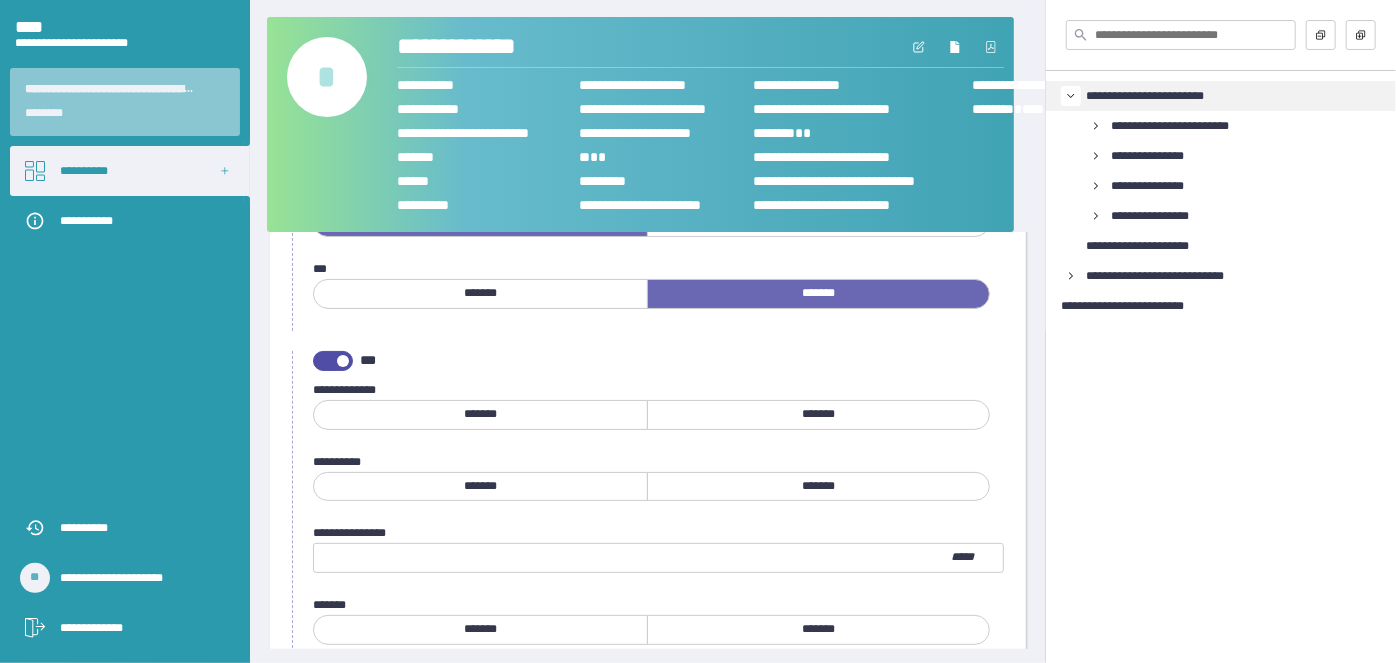 click on "*******" at bounding box center (818, 414) 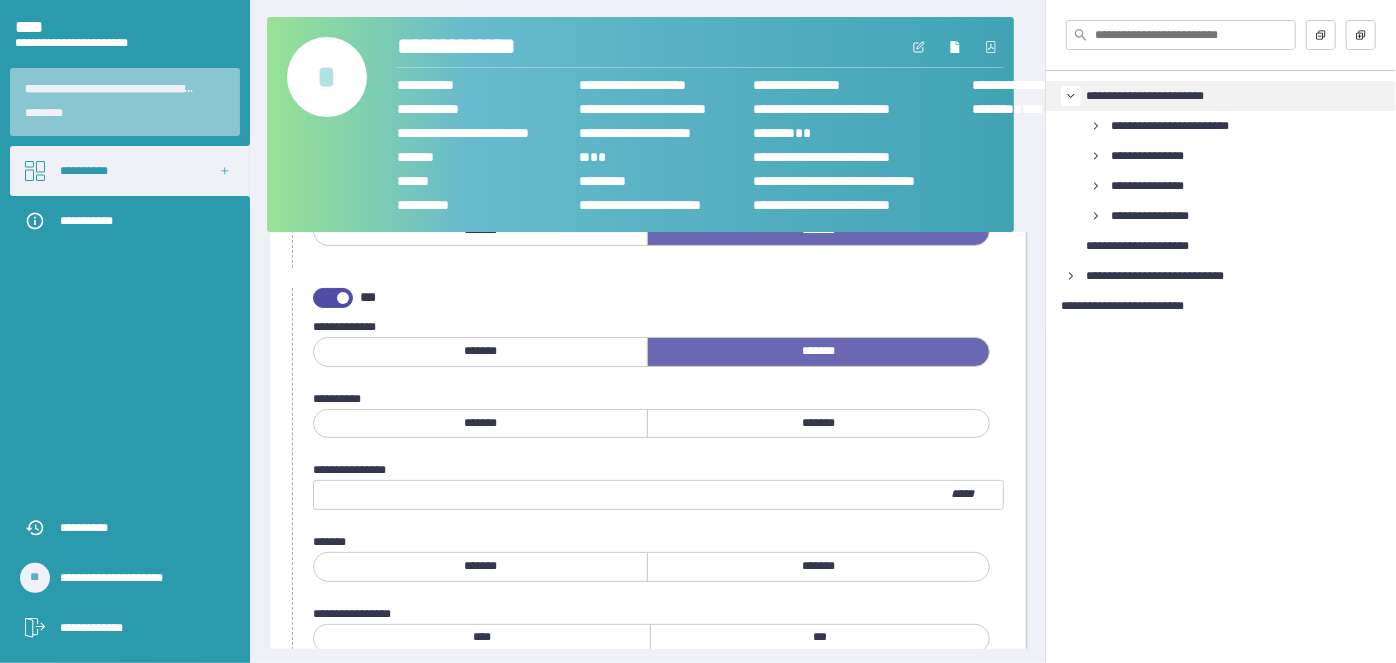 scroll, scrollTop: 545, scrollLeft: 0, axis: vertical 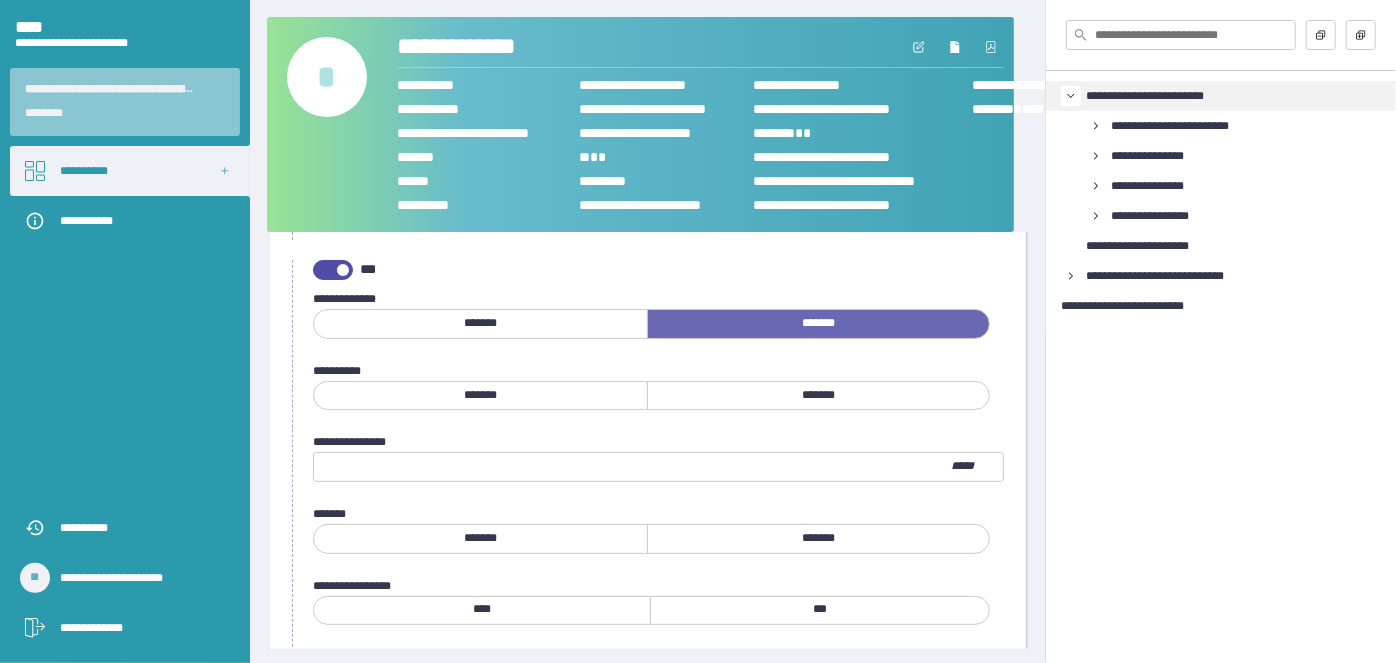 click on "*******" at bounding box center (480, 395) 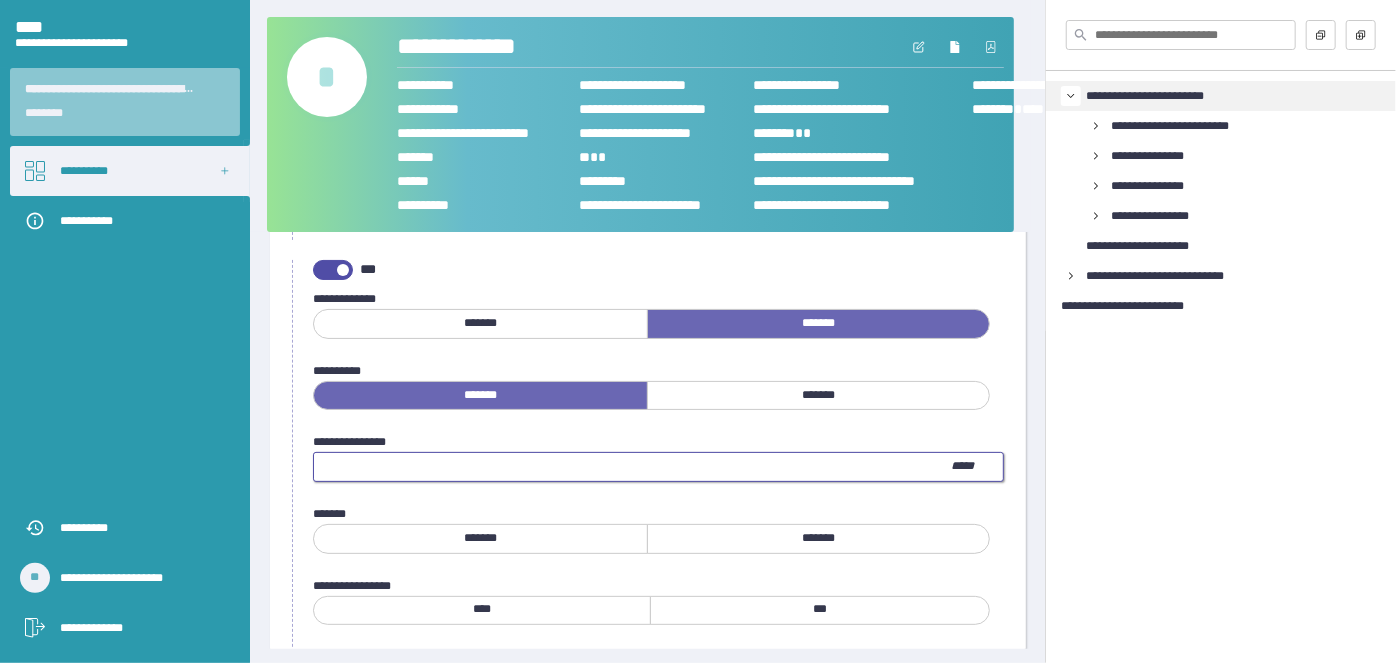 click at bounding box center [632, 467] 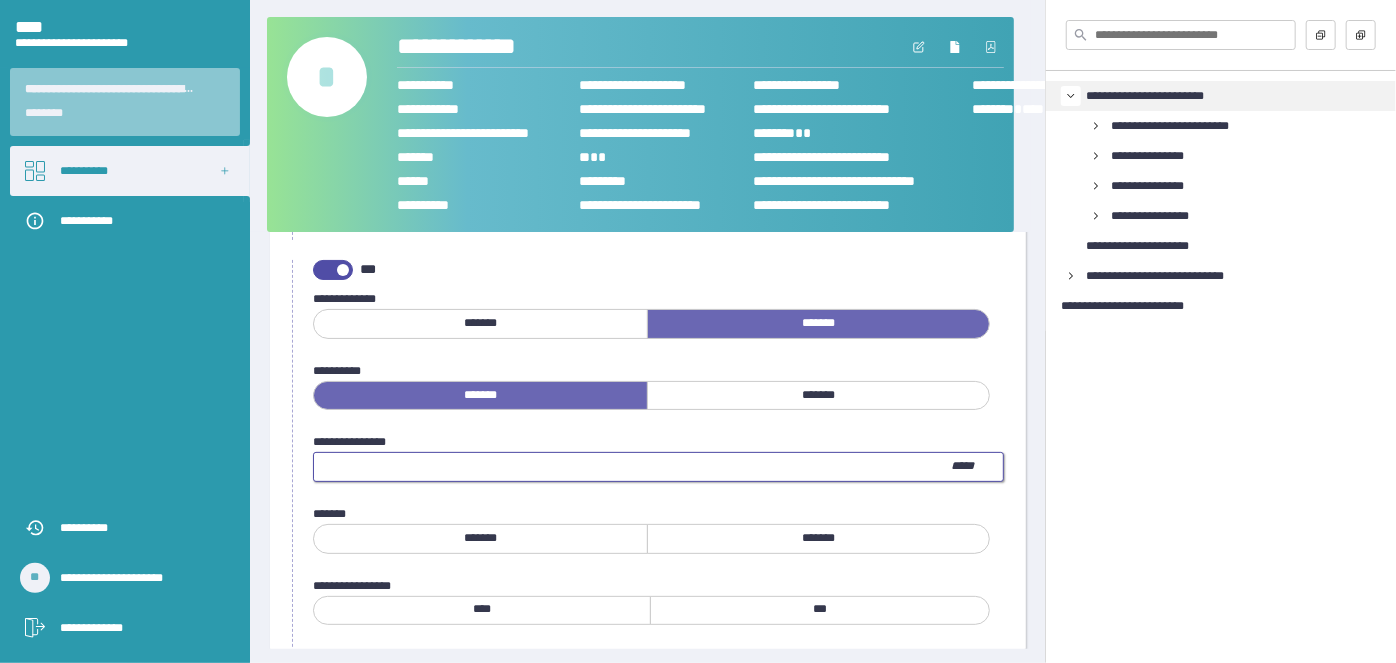 type on "***" 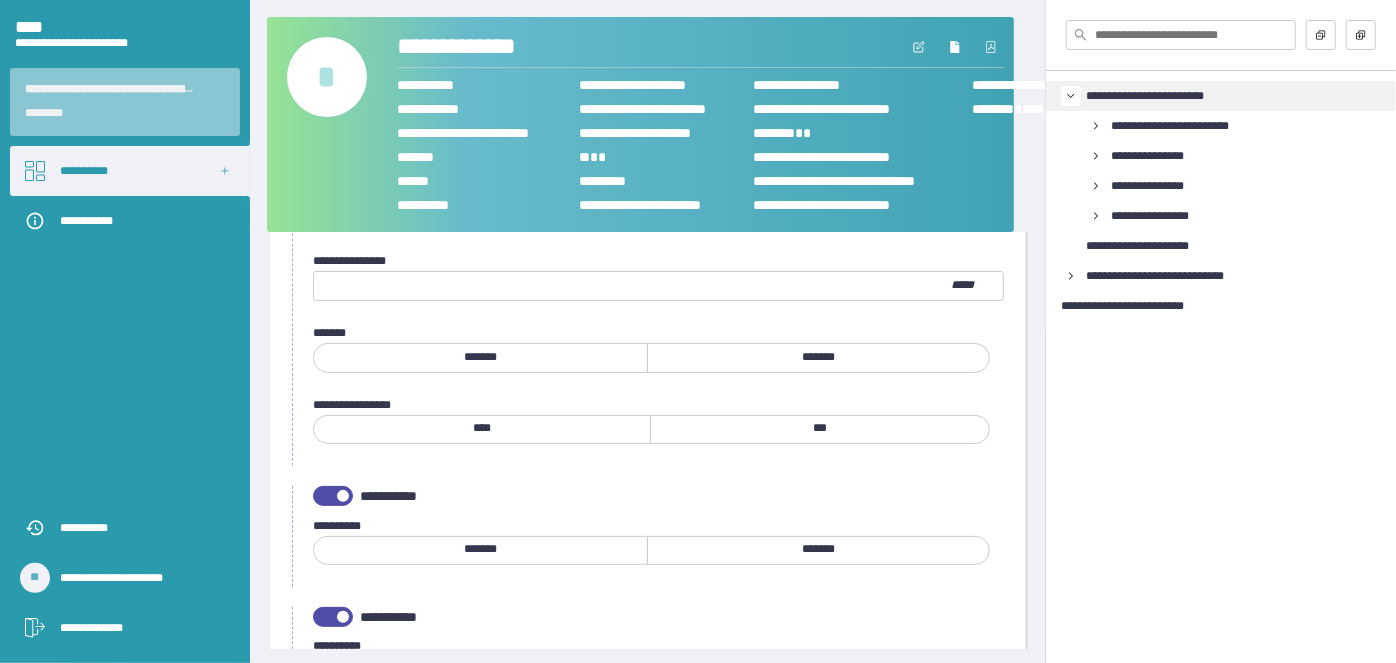 scroll, scrollTop: 727, scrollLeft: 0, axis: vertical 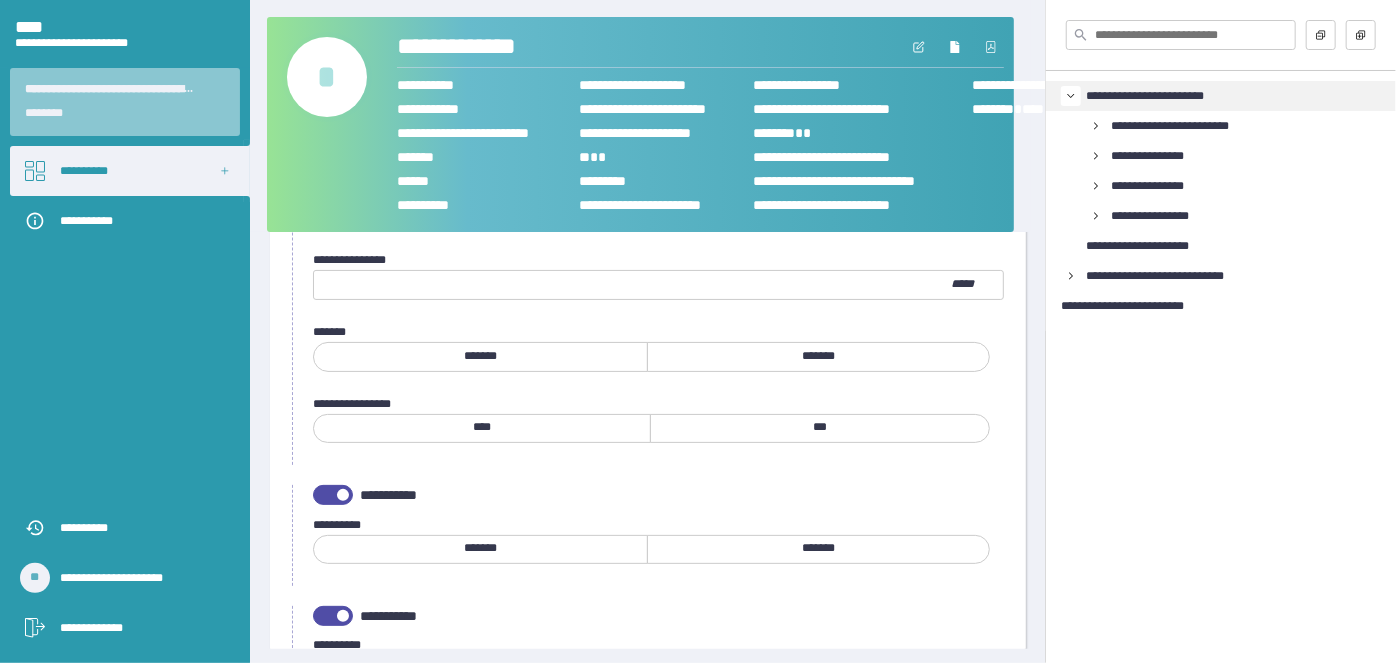 click on "*******" at bounding box center (818, 356) 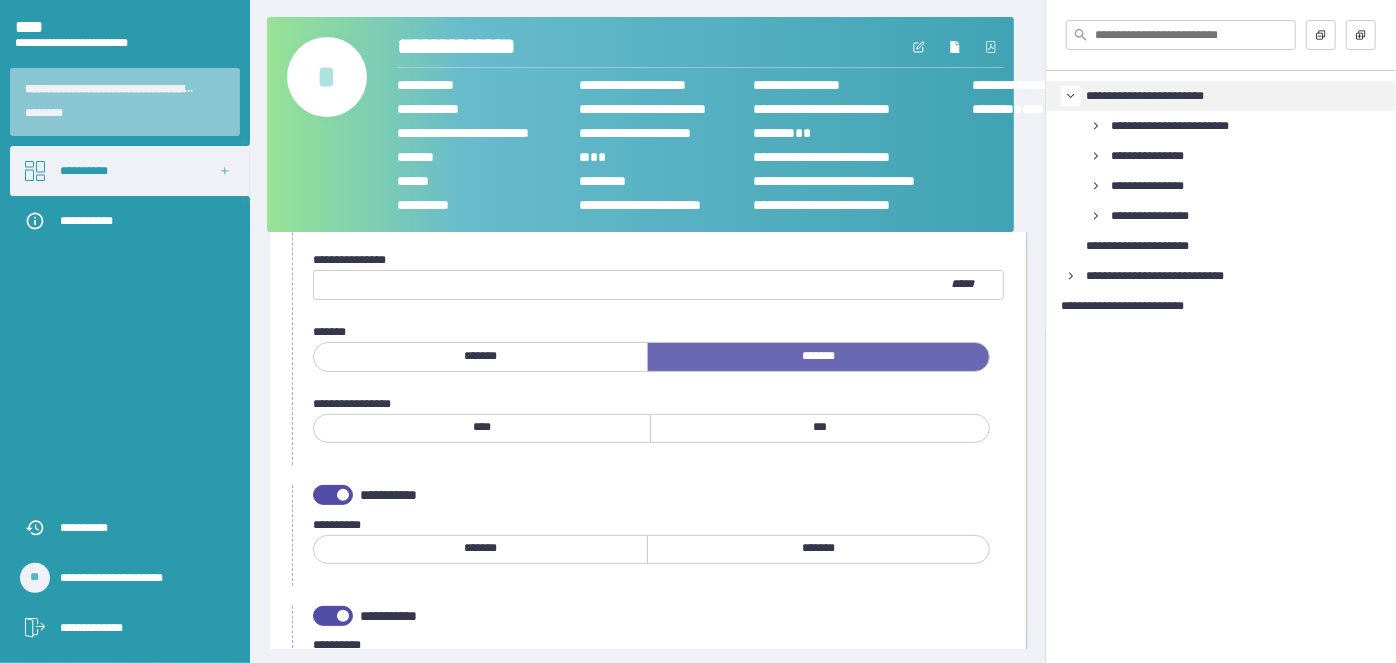 click on "****" at bounding box center (482, 427) 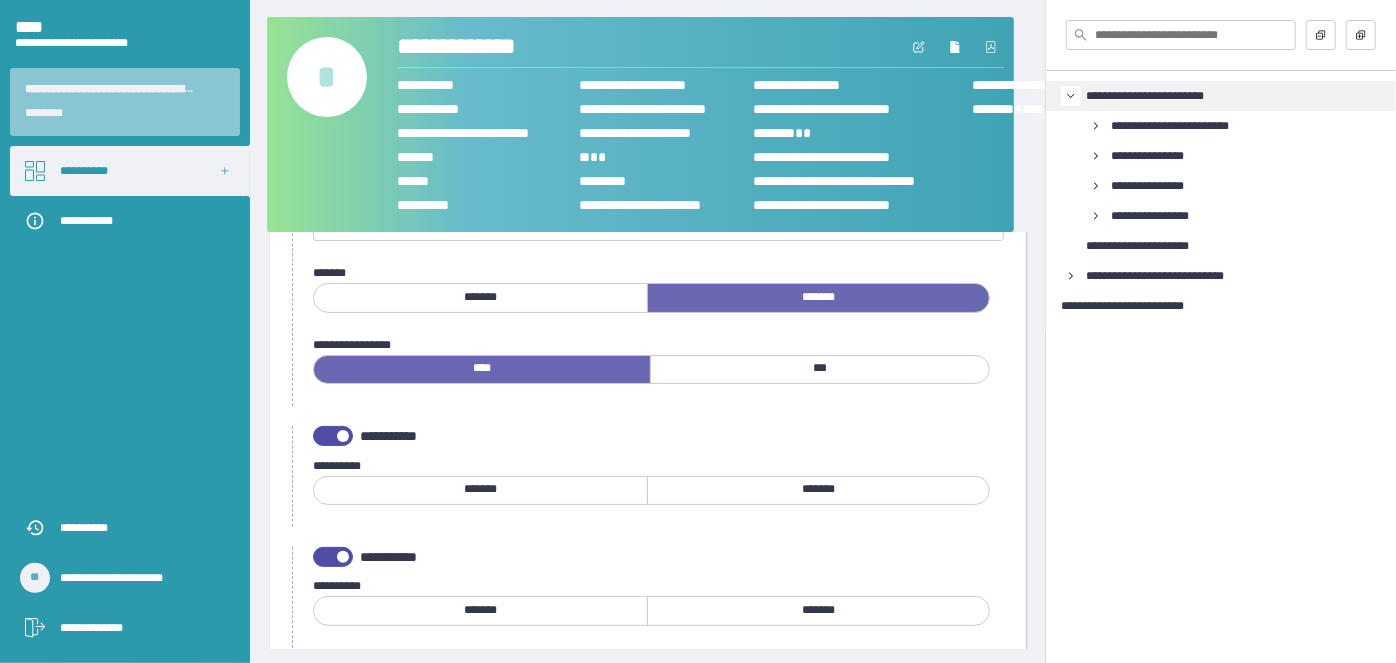 scroll, scrollTop: 909, scrollLeft: 0, axis: vertical 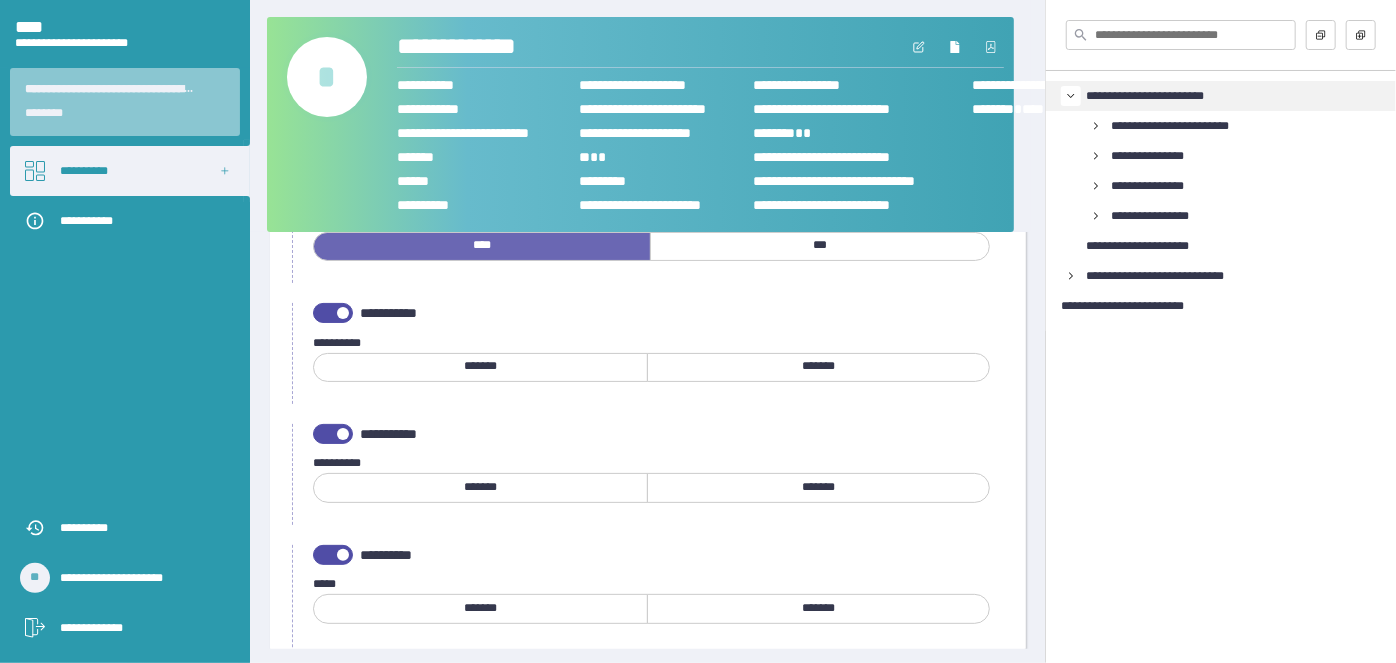 click on "*******" at bounding box center [818, 366] 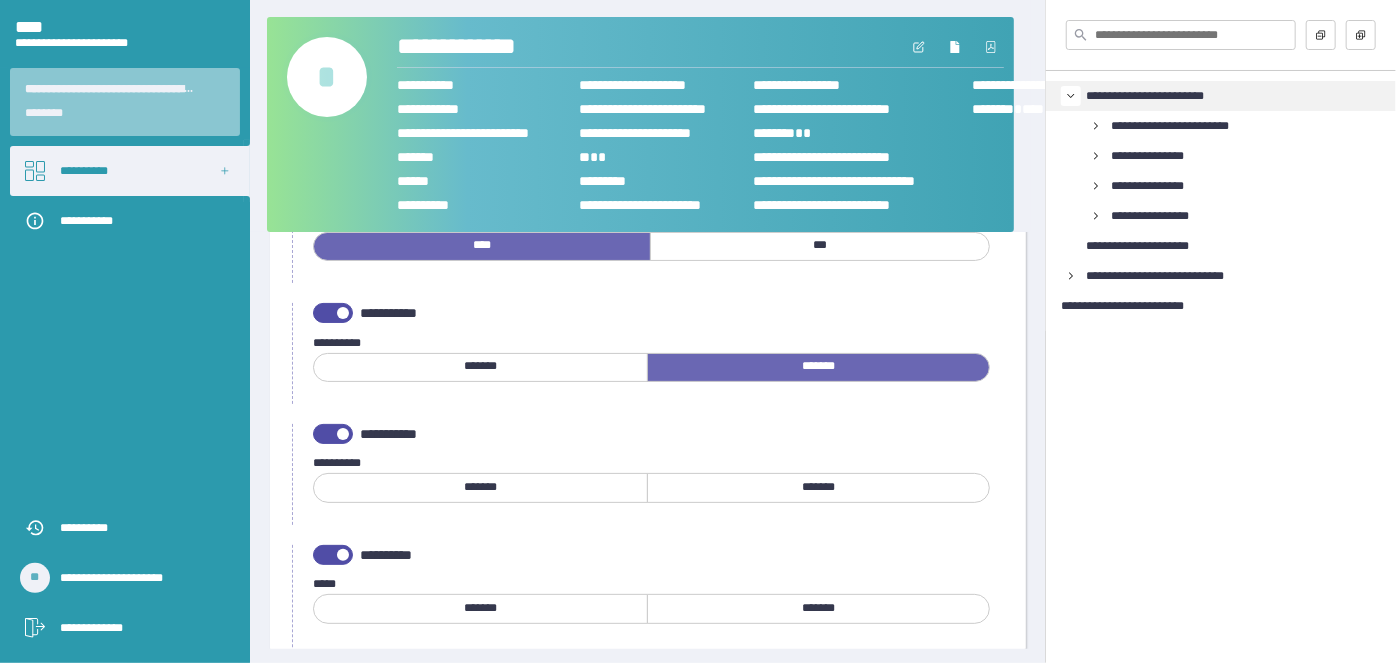scroll, scrollTop: 1000, scrollLeft: 0, axis: vertical 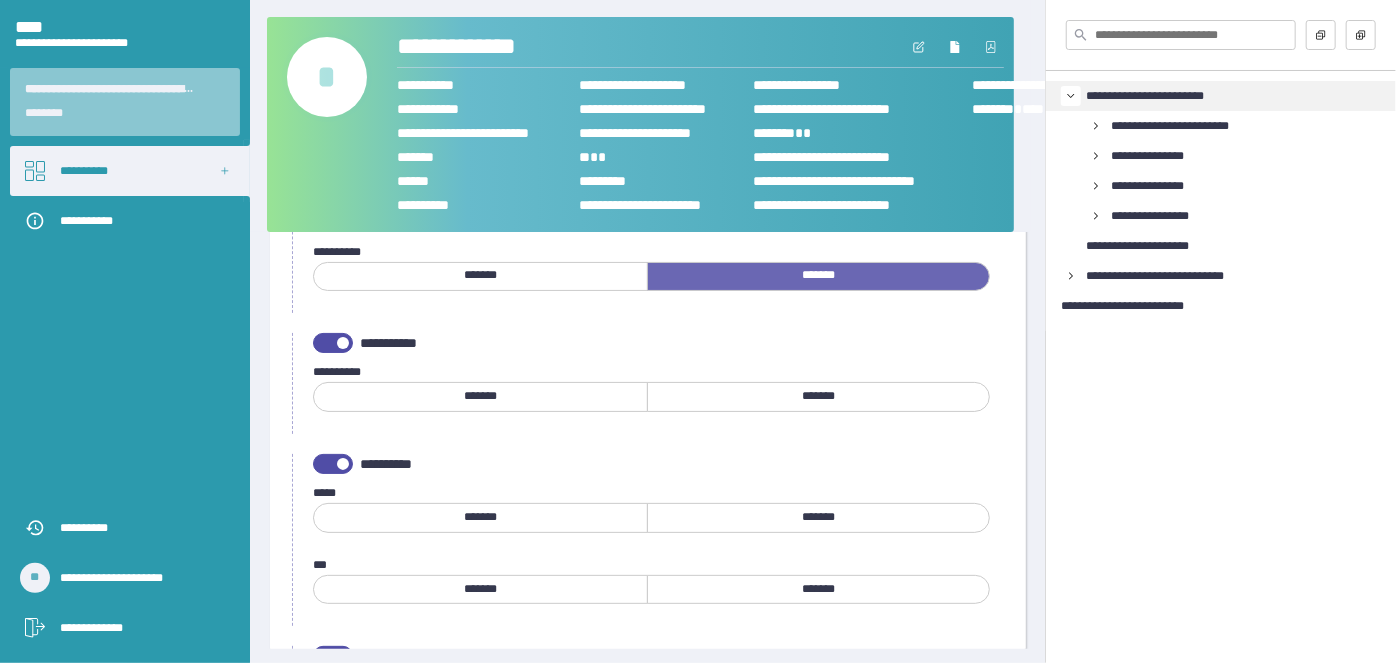 click on "*******" at bounding box center (818, 396) 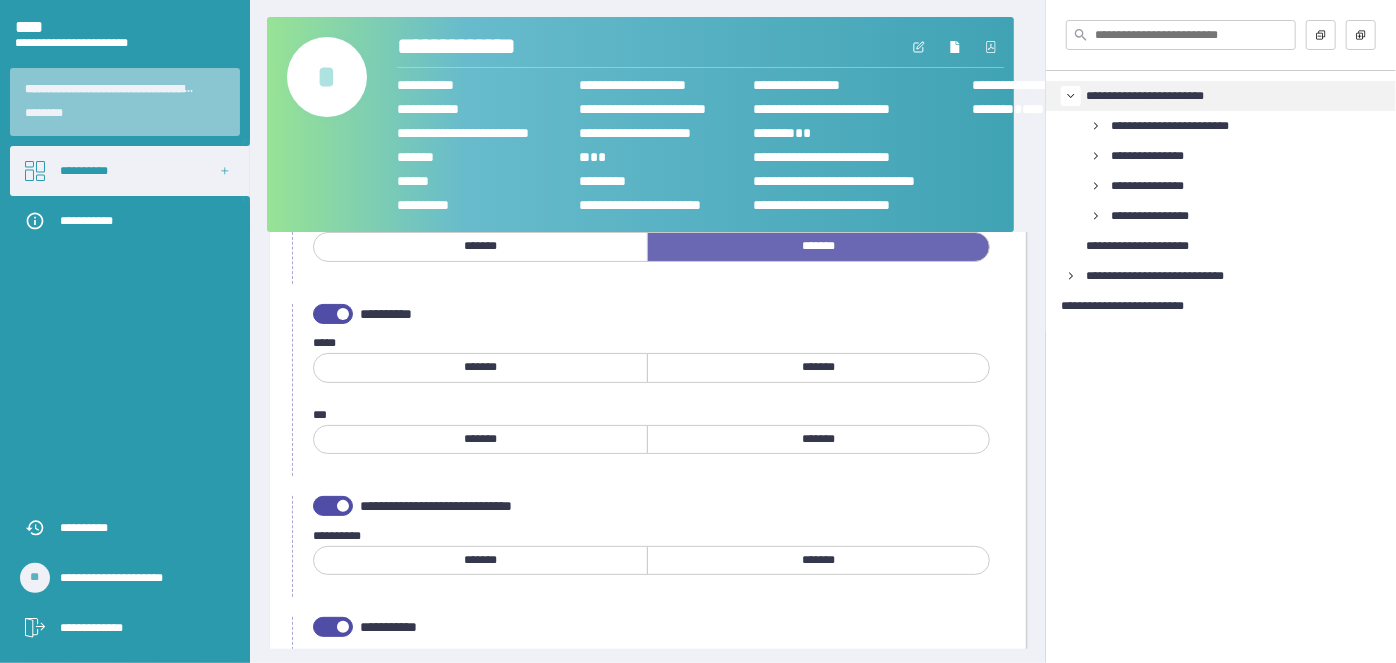 scroll, scrollTop: 1181, scrollLeft: 0, axis: vertical 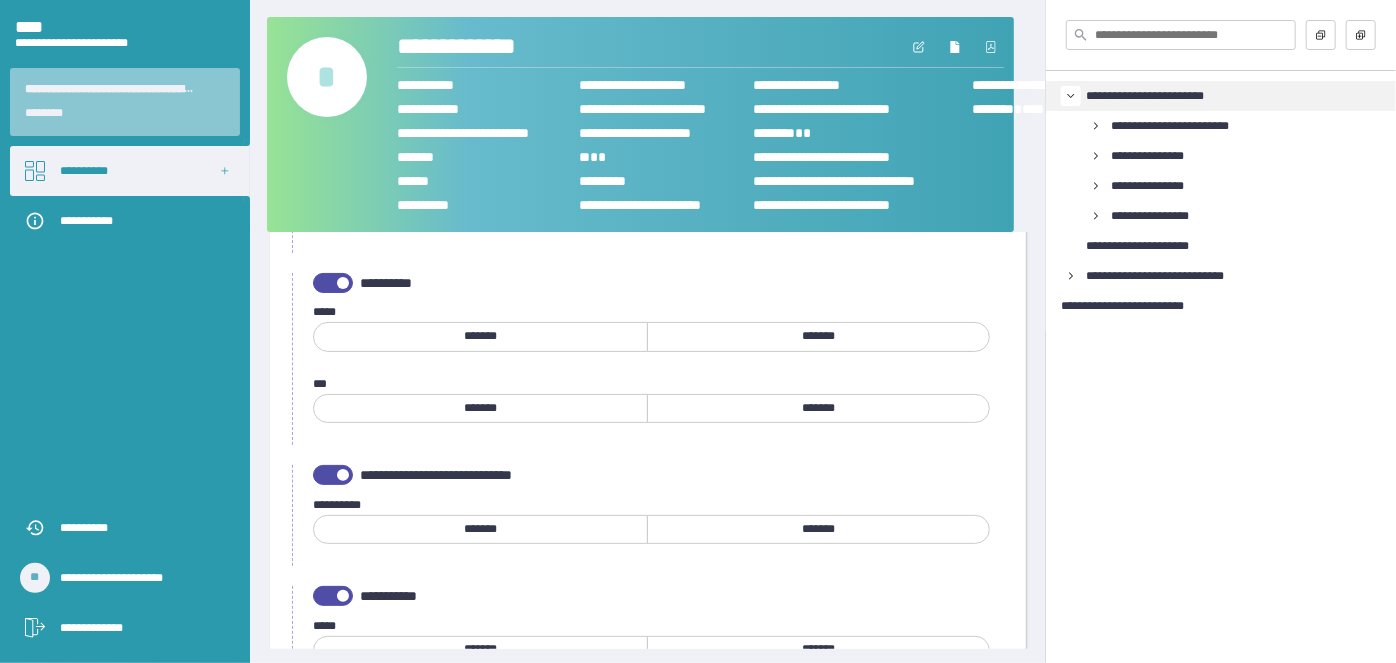 click on "*******" at bounding box center (480, 336) 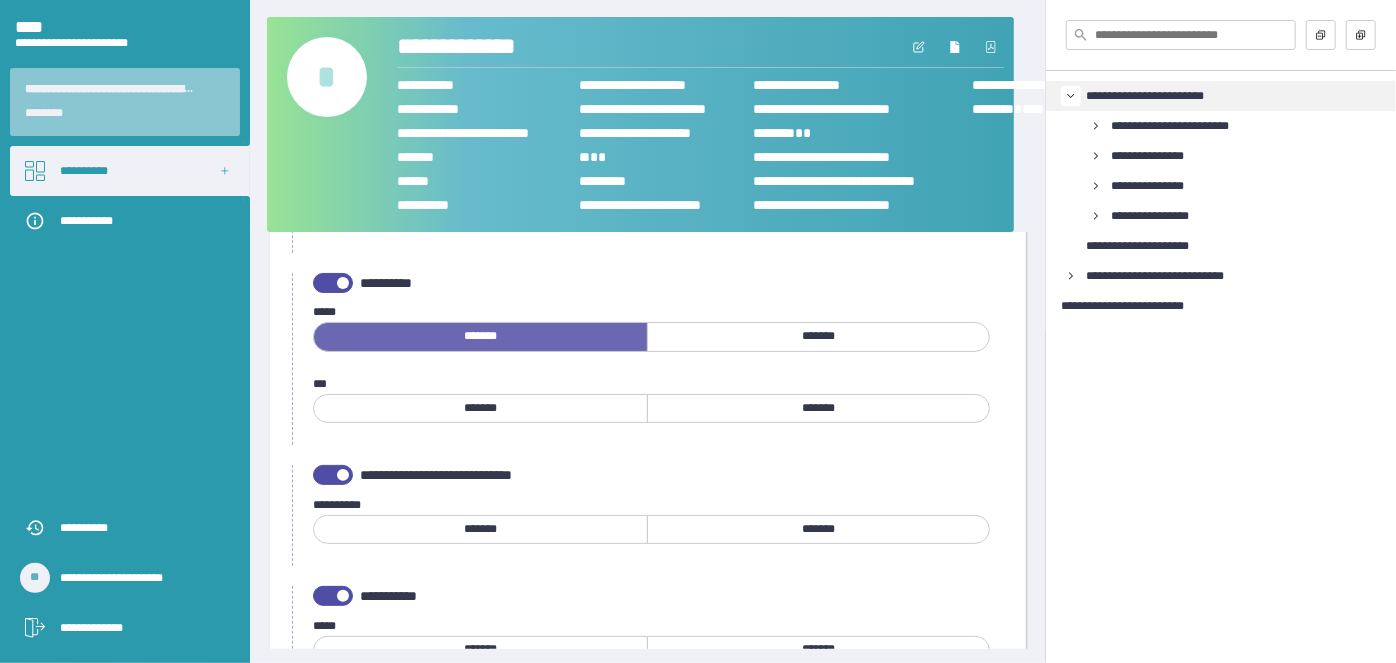click on "*******" at bounding box center [818, 408] 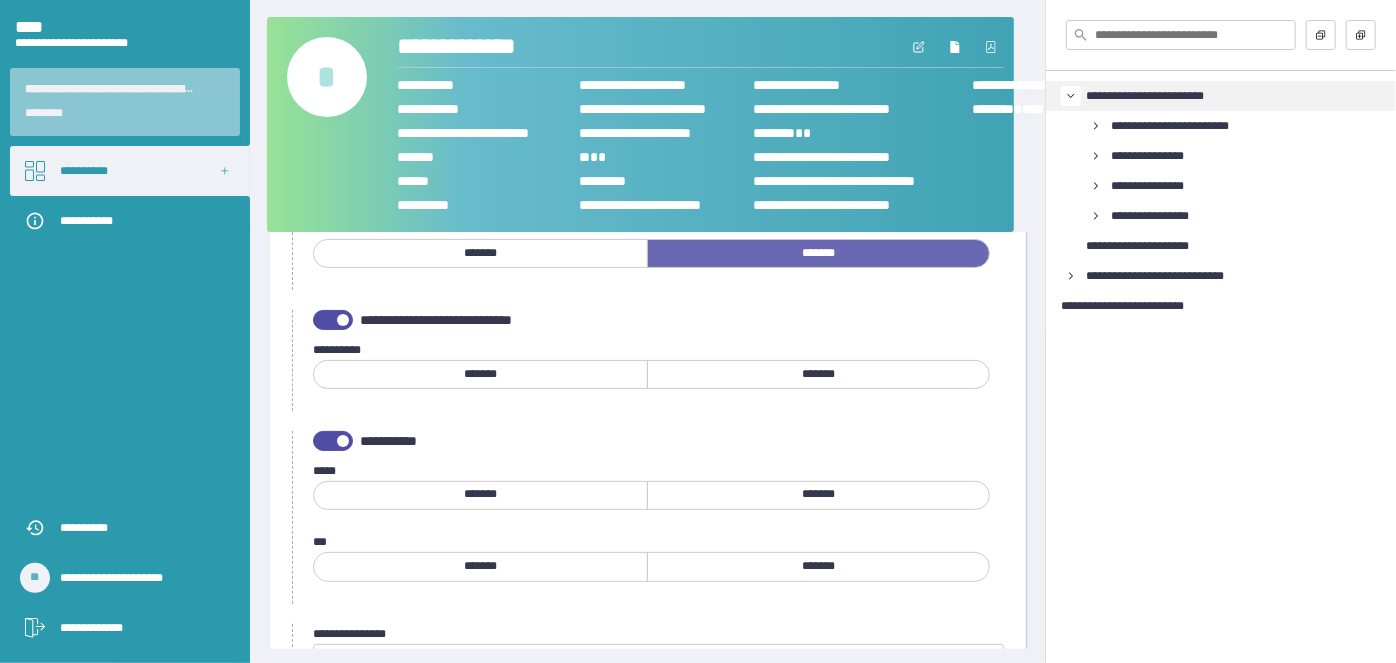 scroll, scrollTop: 1363, scrollLeft: 0, axis: vertical 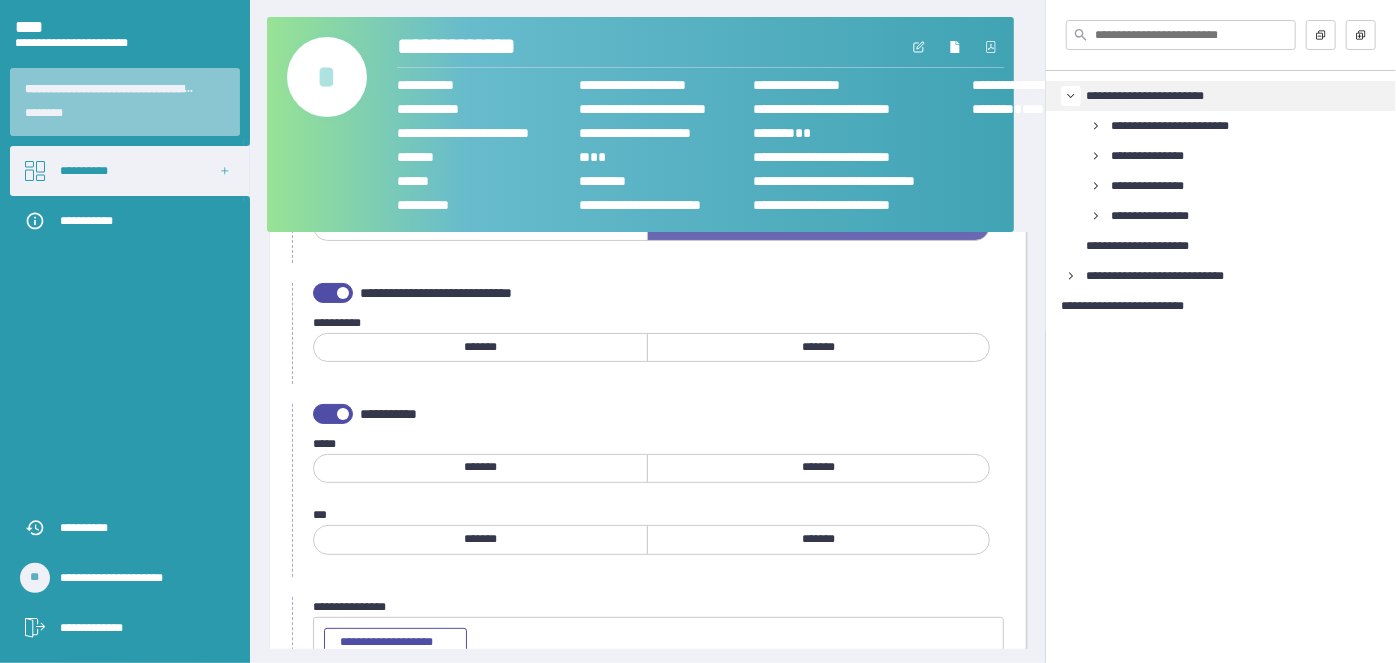 click on "*******" at bounding box center [818, 347] 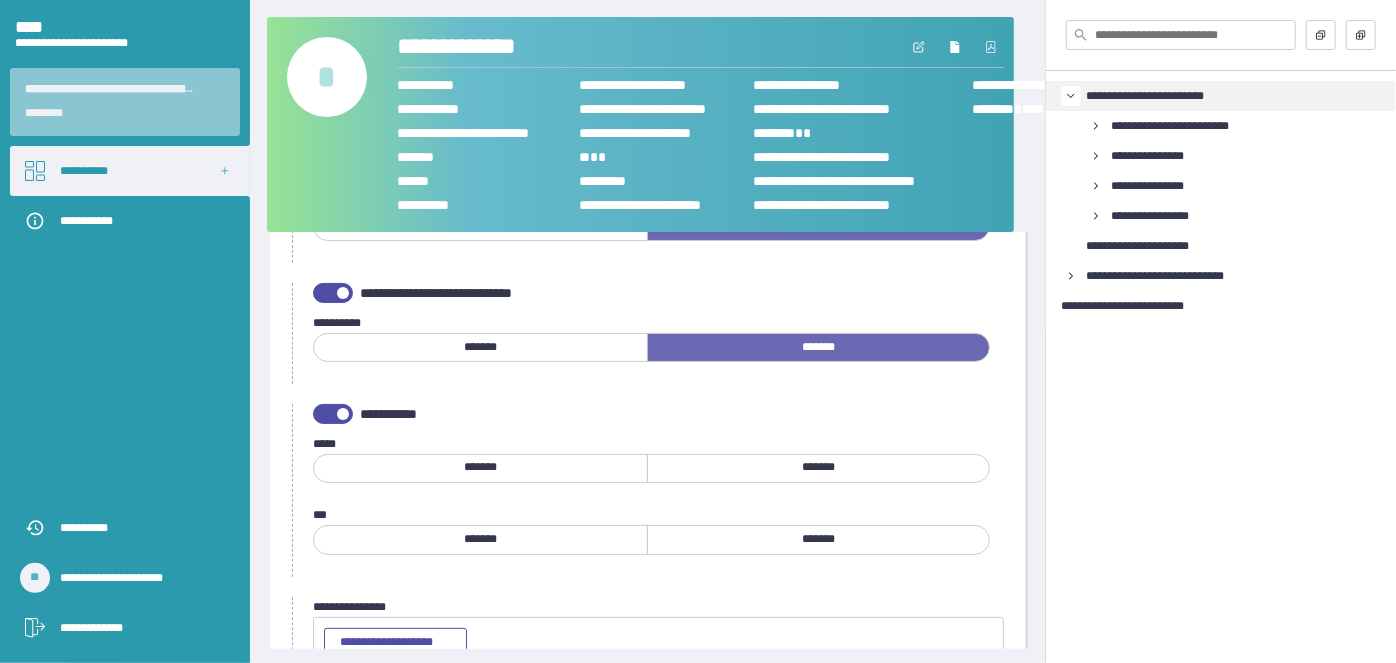 click on "*******" at bounding box center (480, 467) 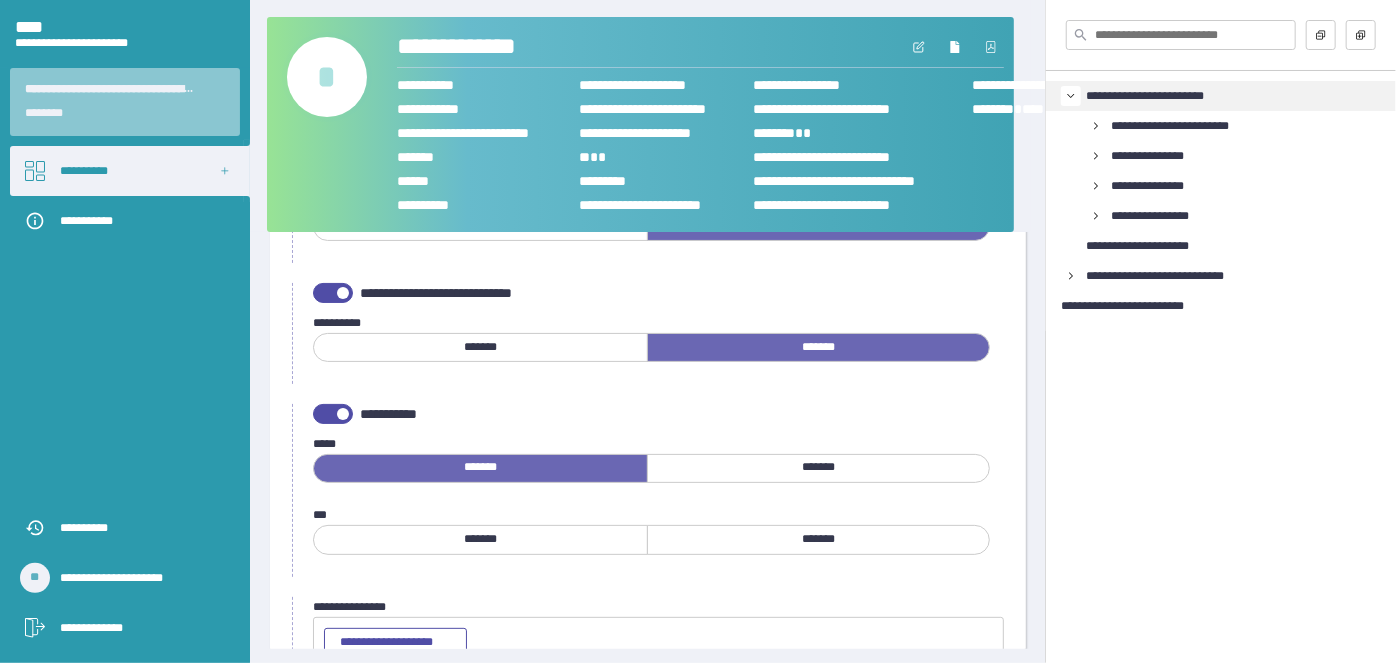 click on "*******" at bounding box center (818, 539) 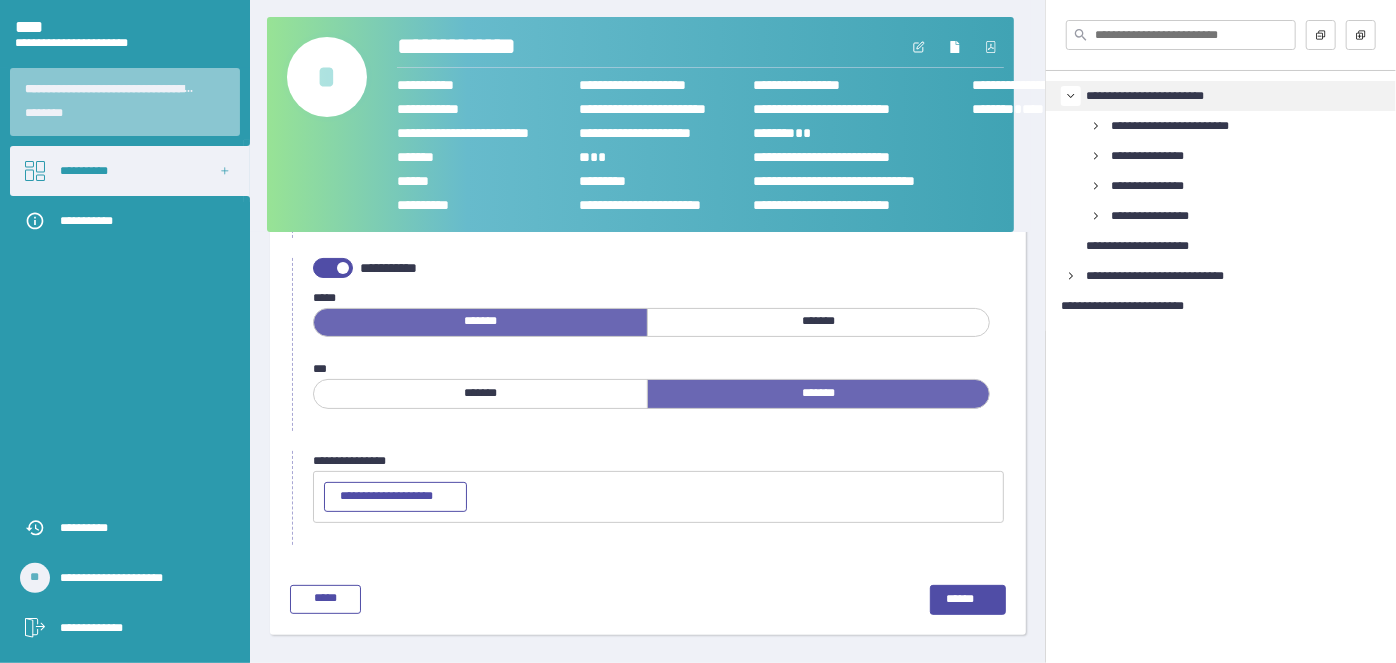 scroll, scrollTop: 1512, scrollLeft: 0, axis: vertical 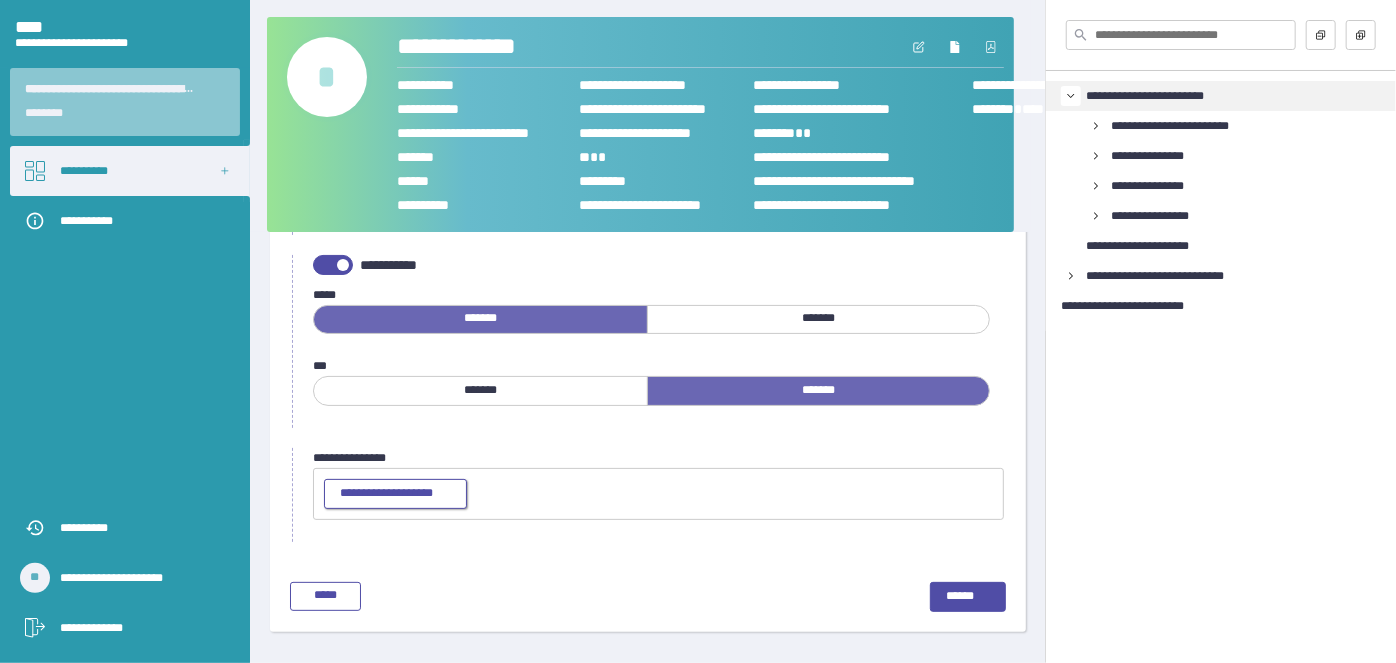 click on "**********" at bounding box center (386, 493) 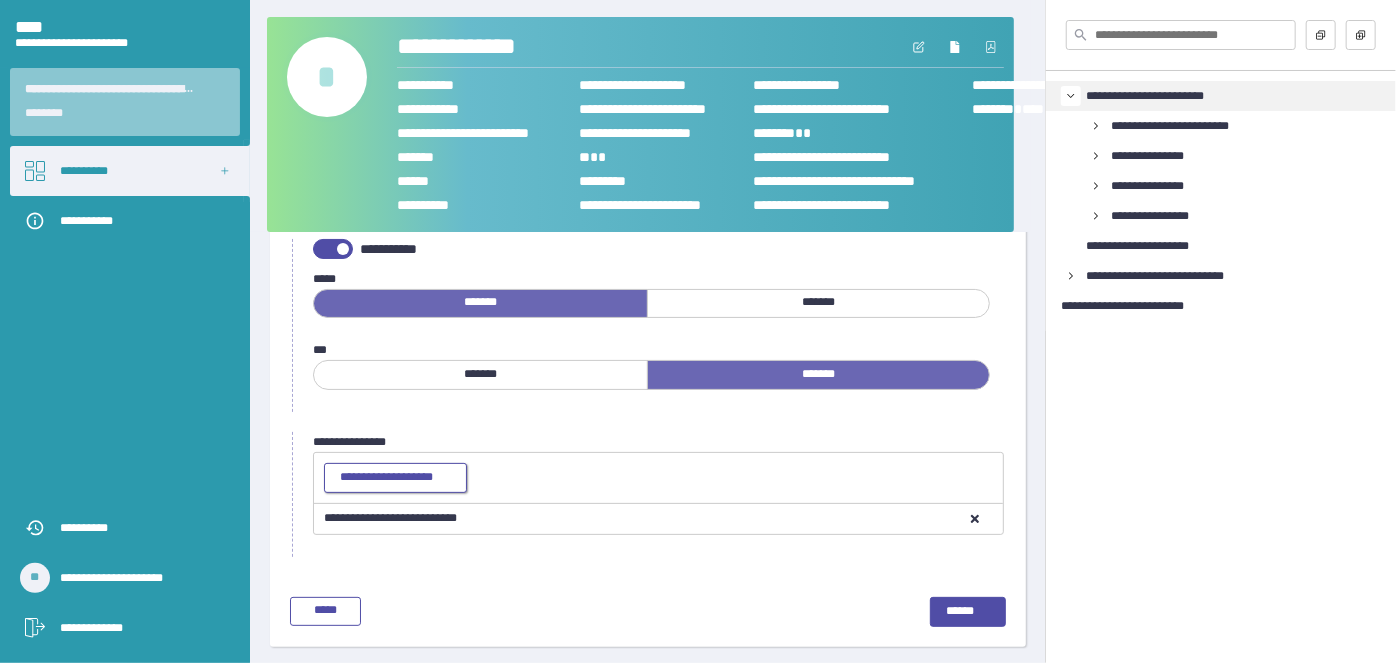 scroll, scrollTop: 1543, scrollLeft: 0, axis: vertical 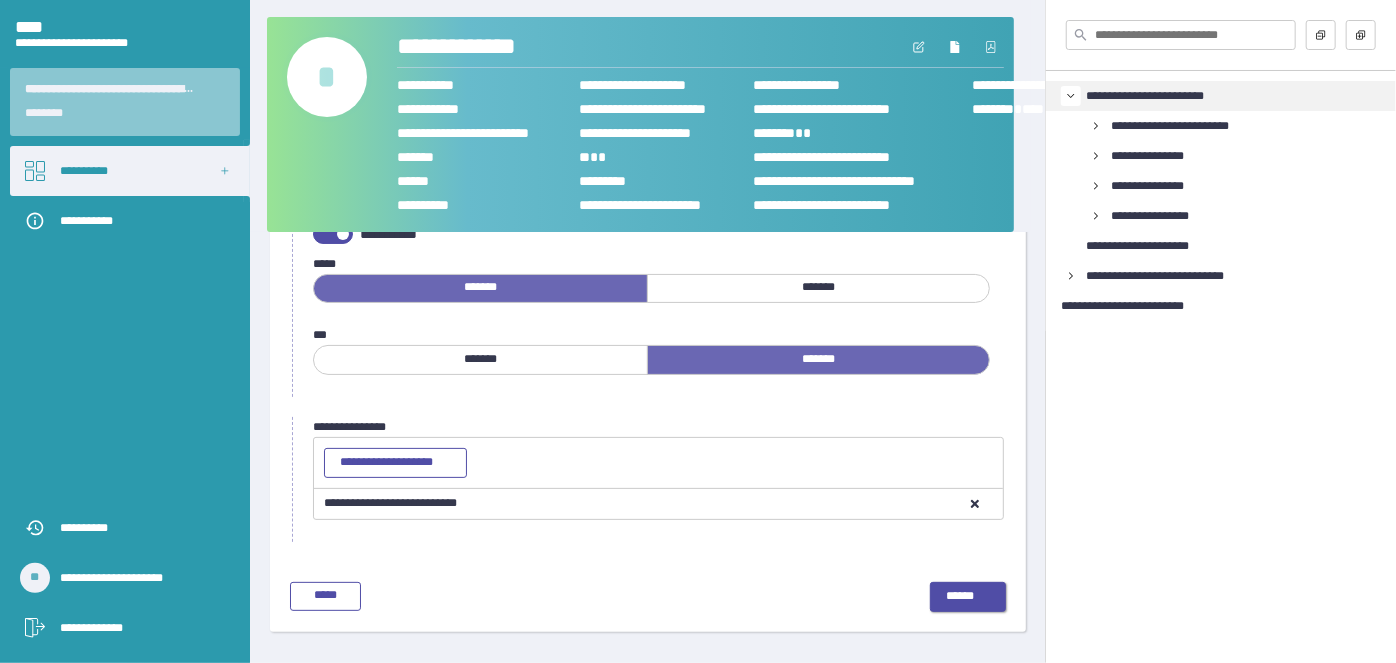 click on "******" at bounding box center (960, 596) 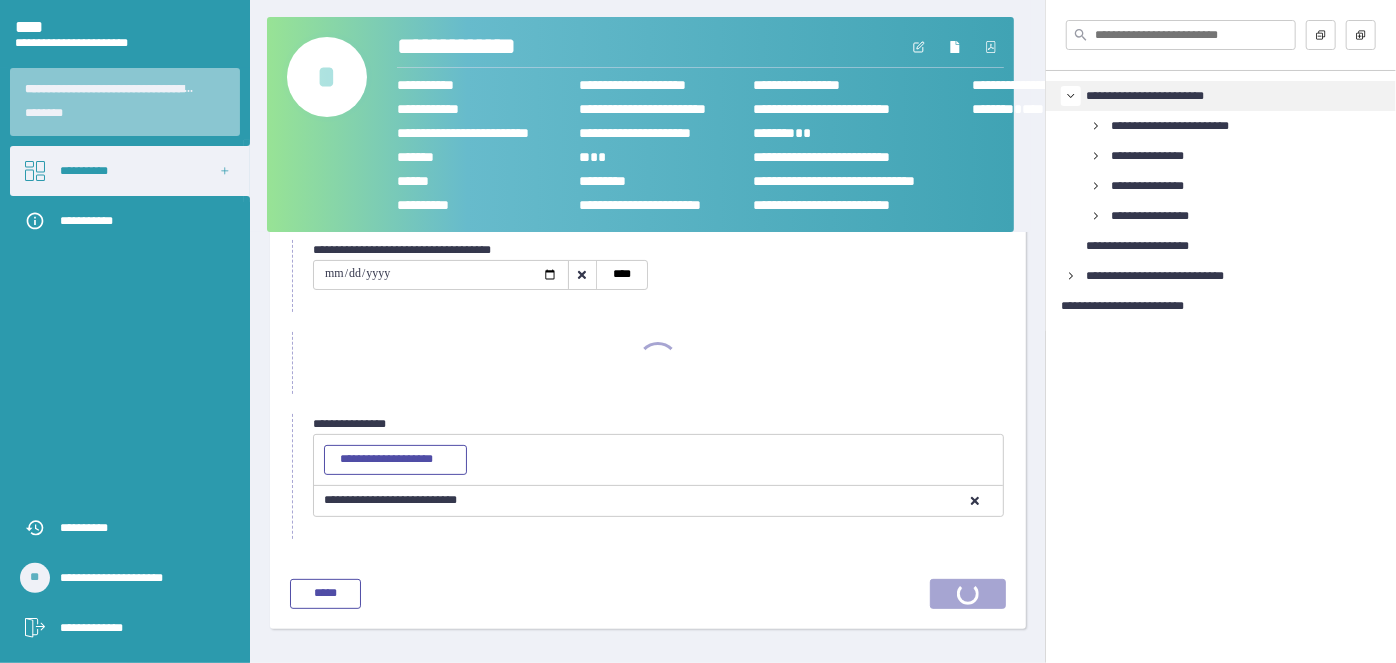 scroll, scrollTop: 85, scrollLeft: 0, axis: vertical 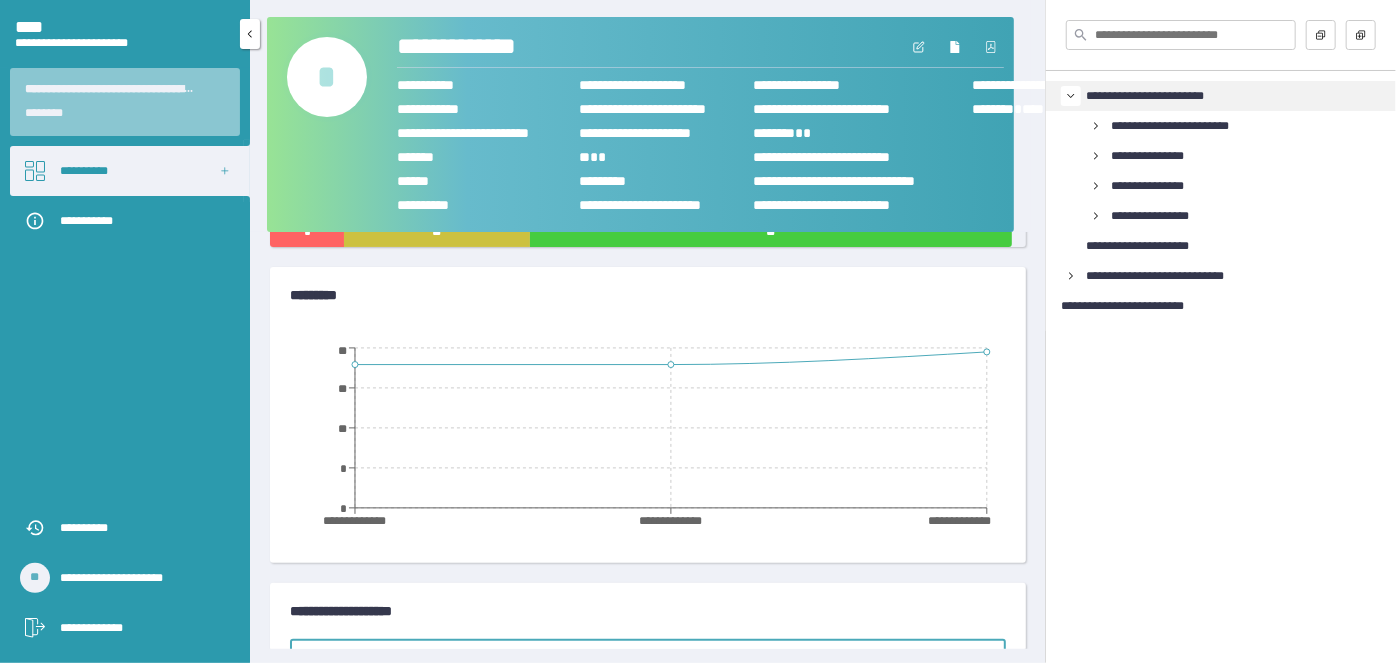 click on "**********" at bounding box center (130, 171) 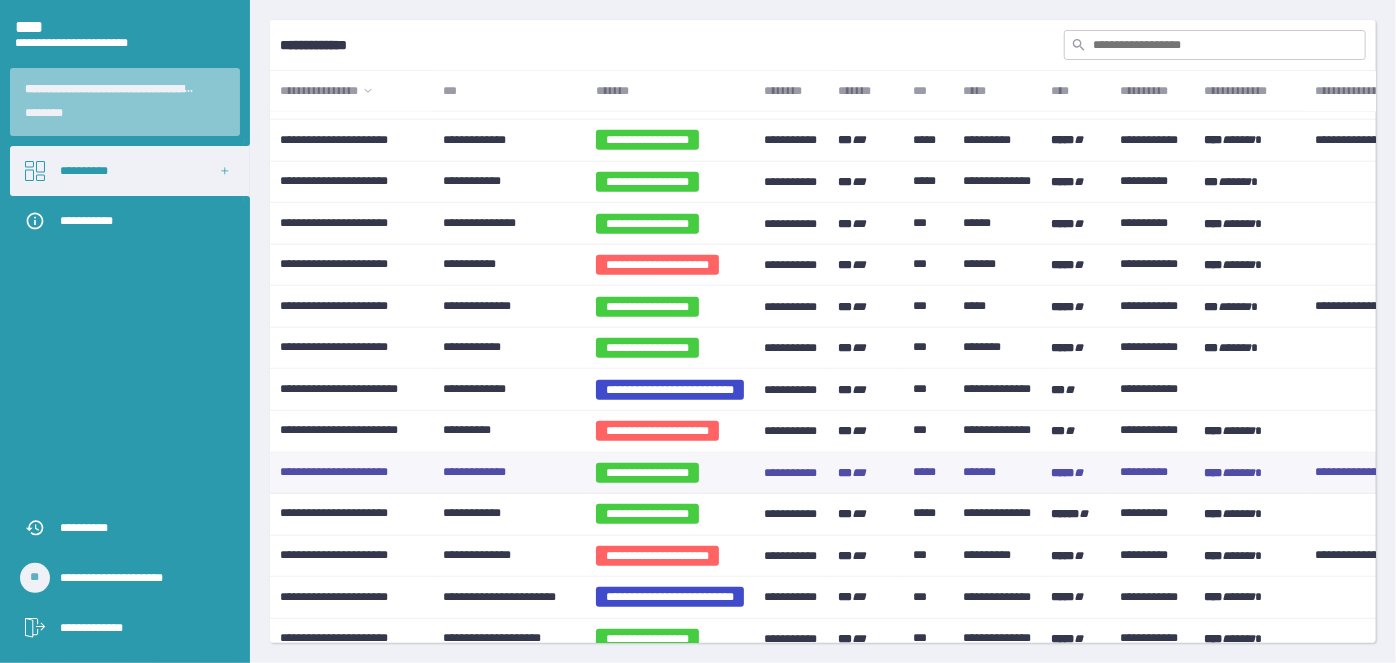 scroll, scrollTop: 636, scrollLeft: 0, axis: vertical 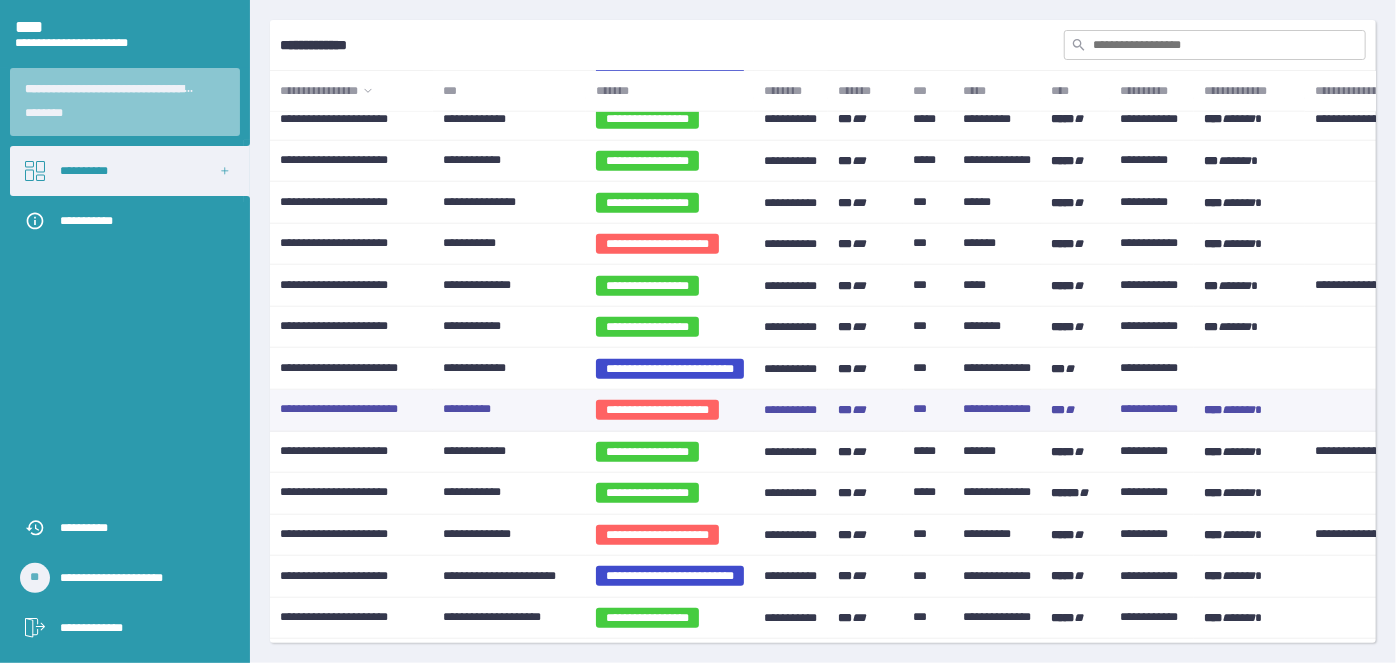 click on "**********" at bounding box center (467, 410) 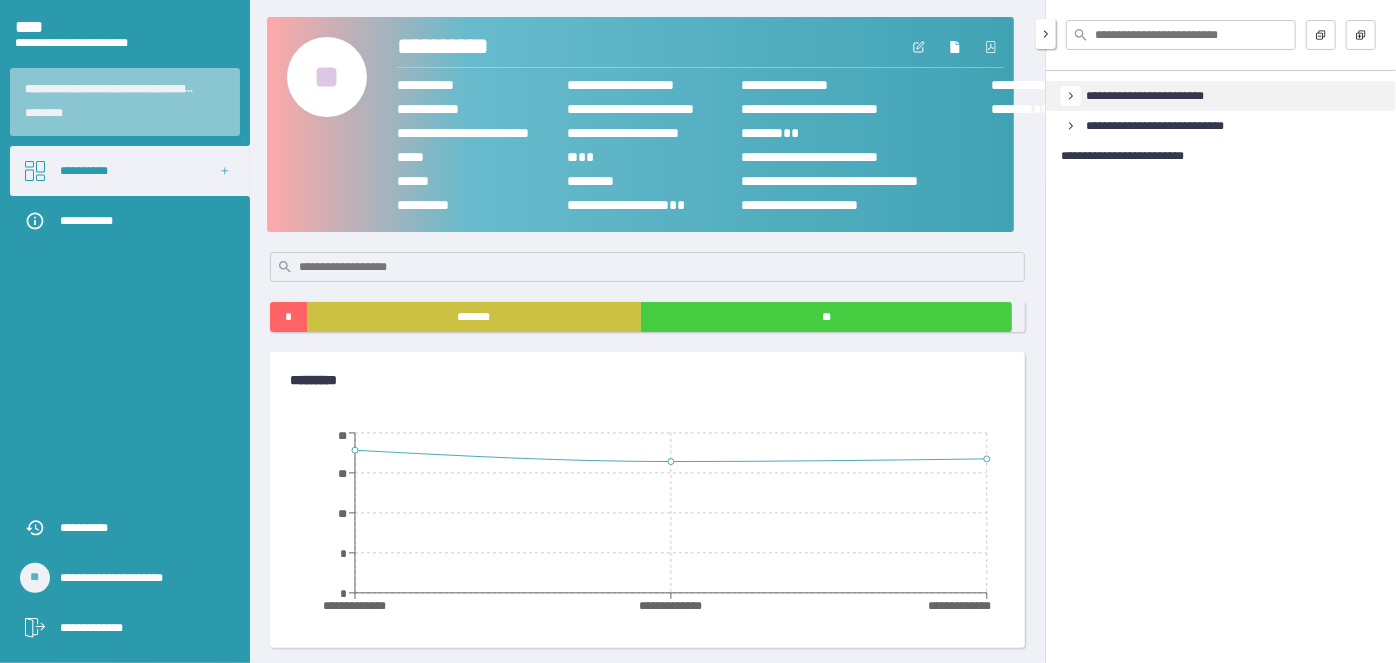 click 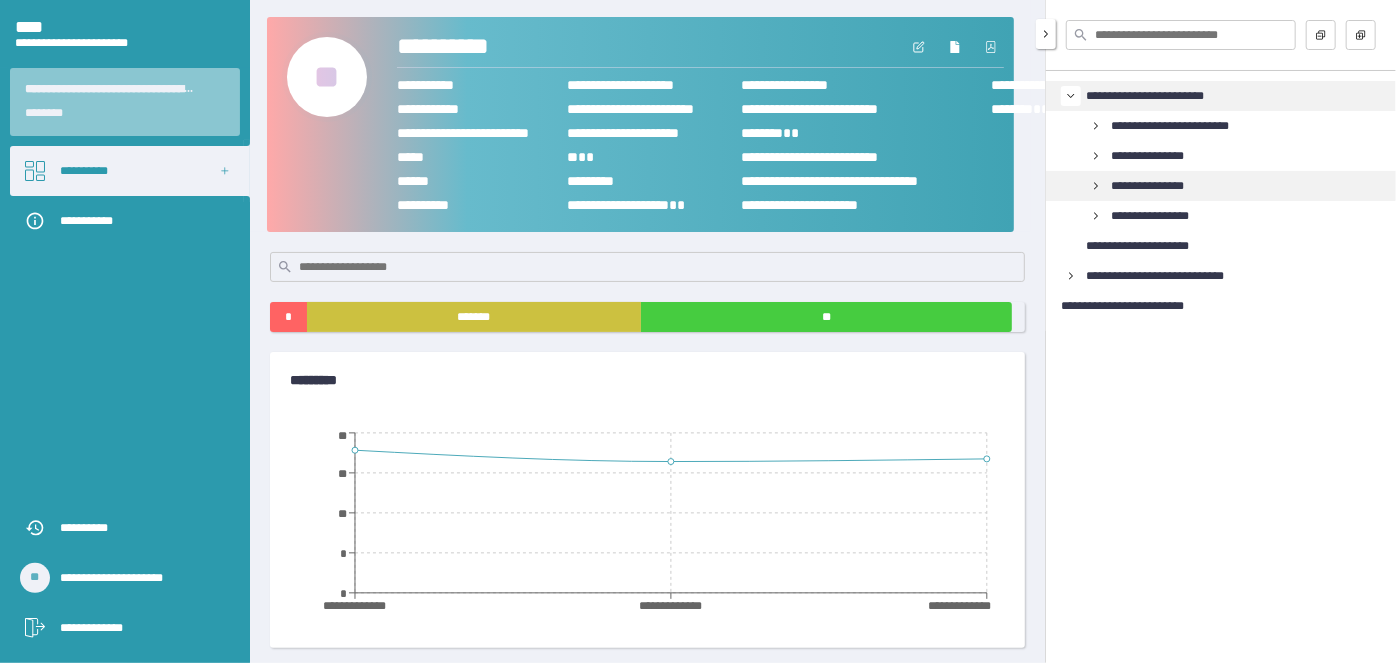 click on "**********" at bounding box center [1147, 186] 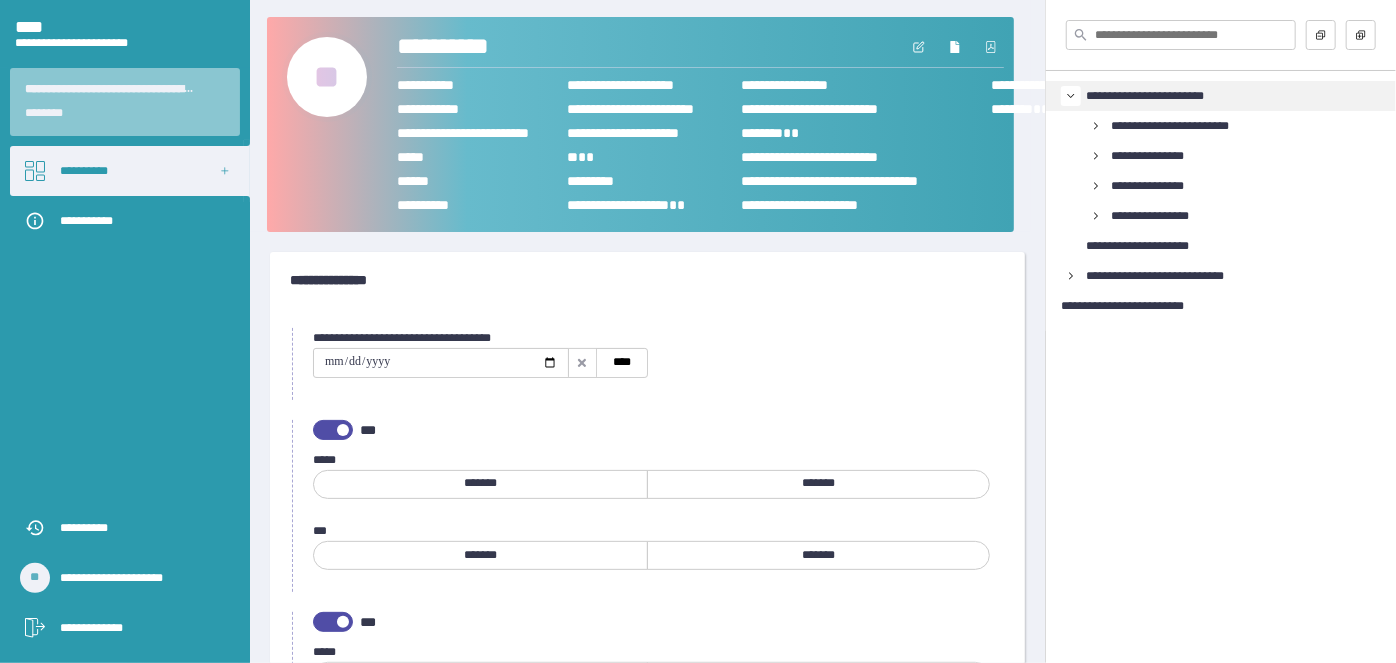 click at bounding box center (441, 363) 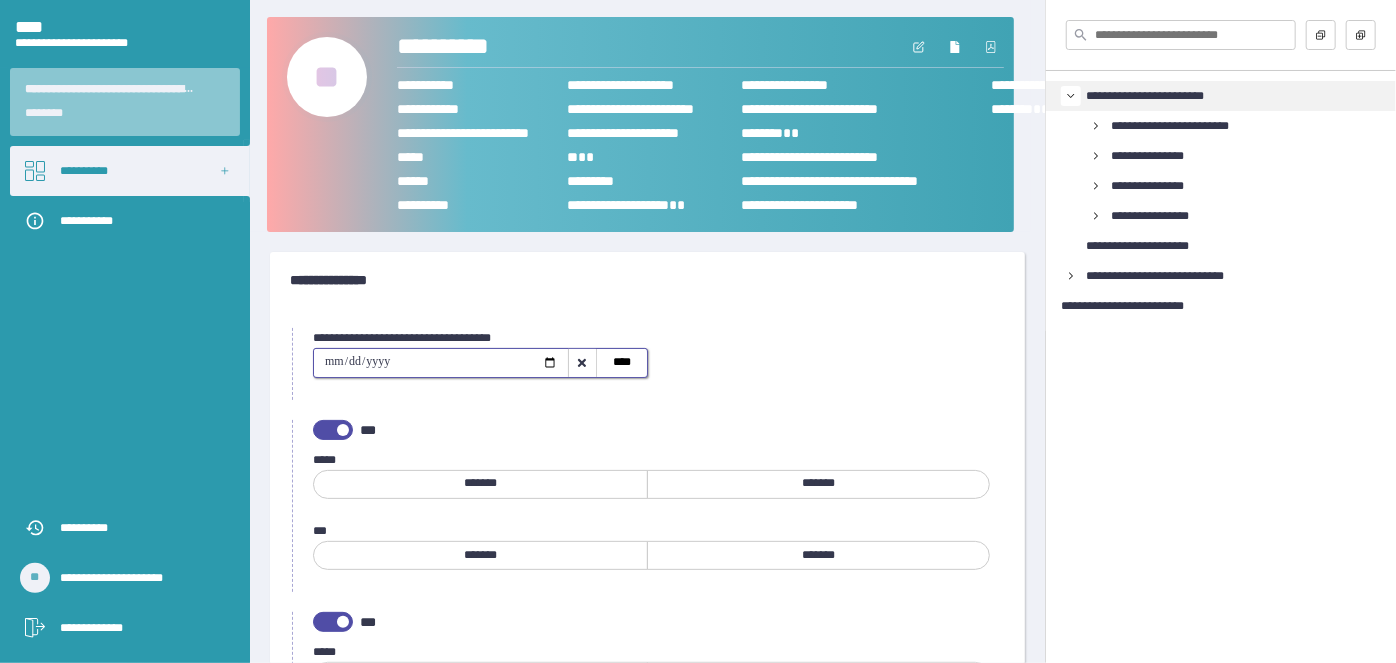 type on "**********" 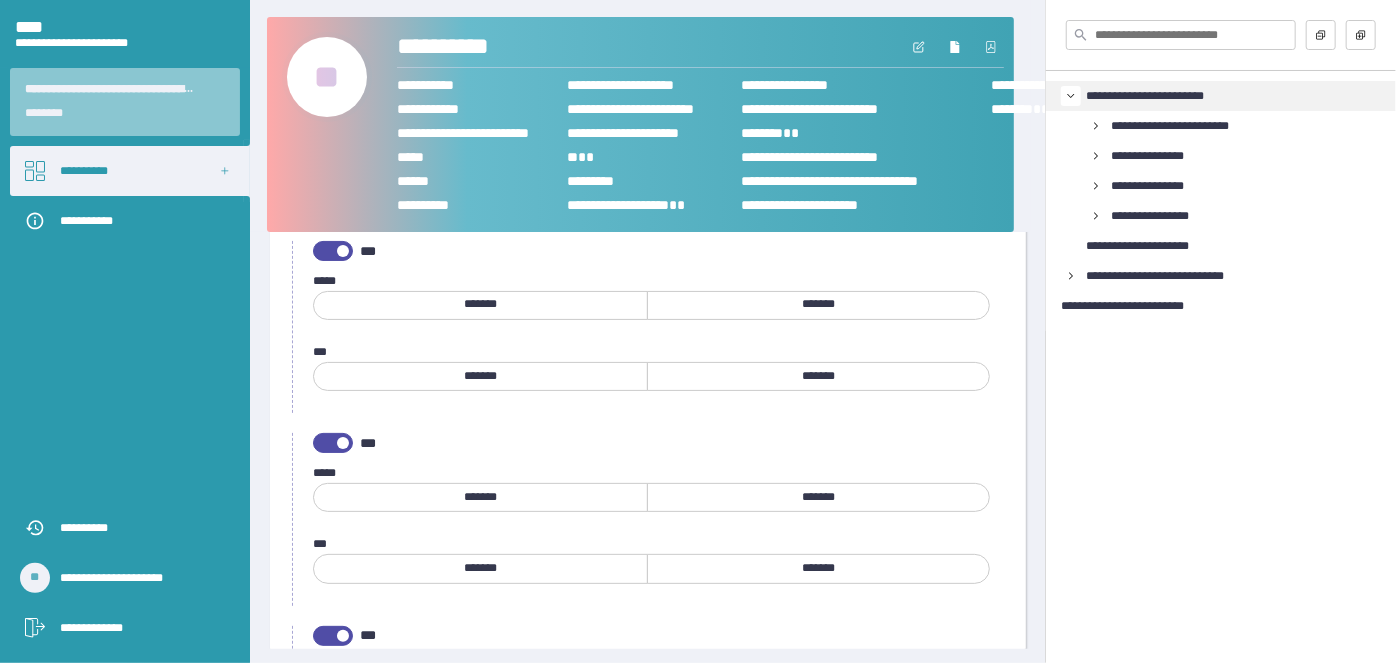 scroll, scrollTop: 181, scrollLeft: 0, axis: vertical 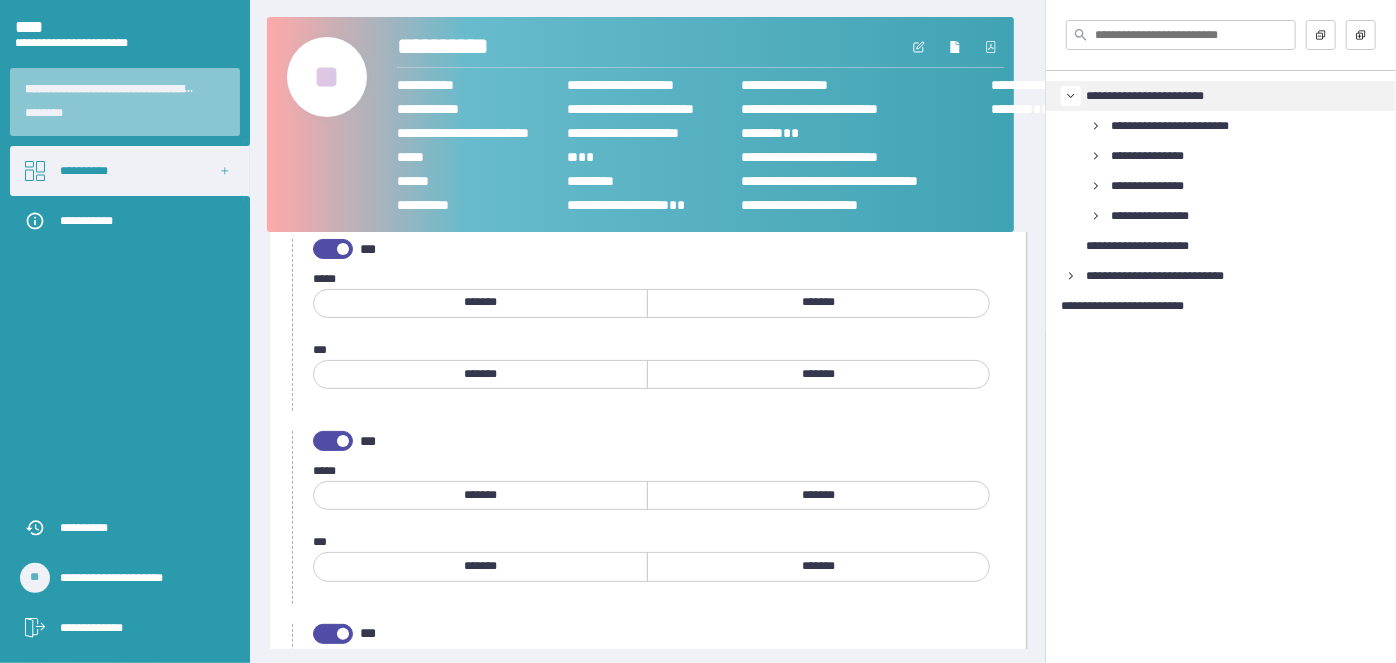 click on "*******" at bounding box center (480, 302) 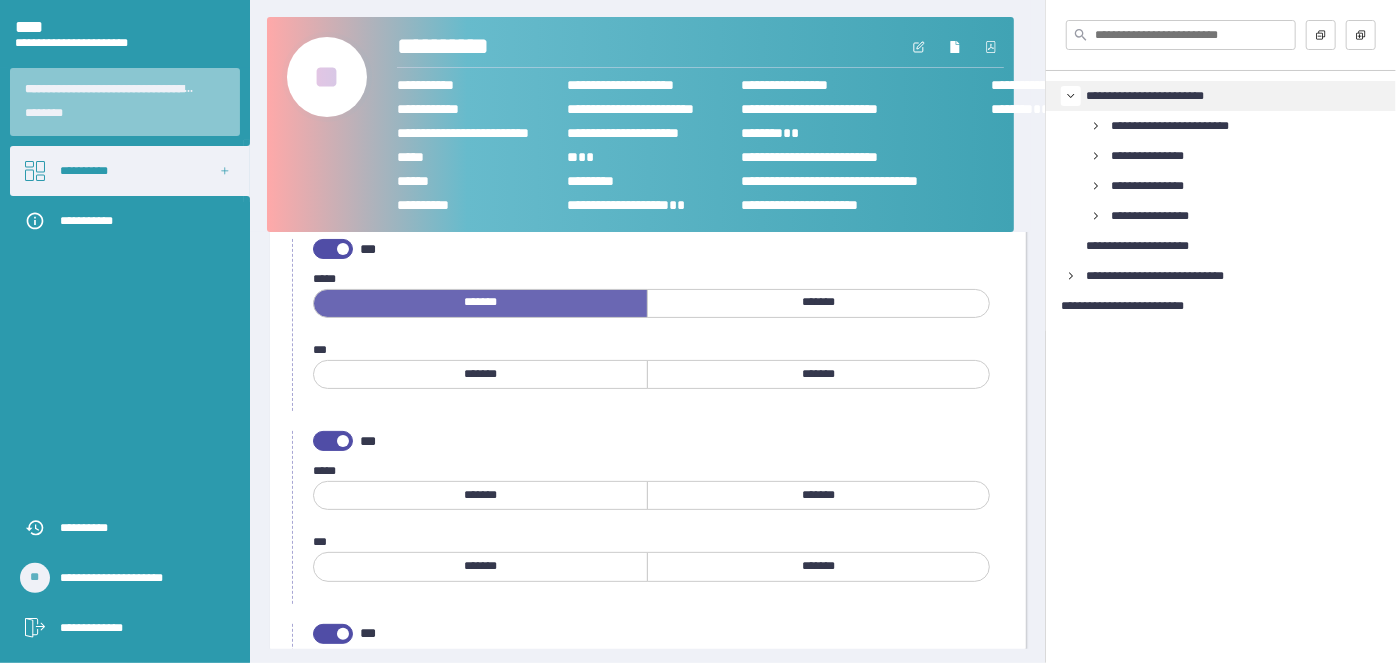 click on "*******" at bounding box center [818, 374] 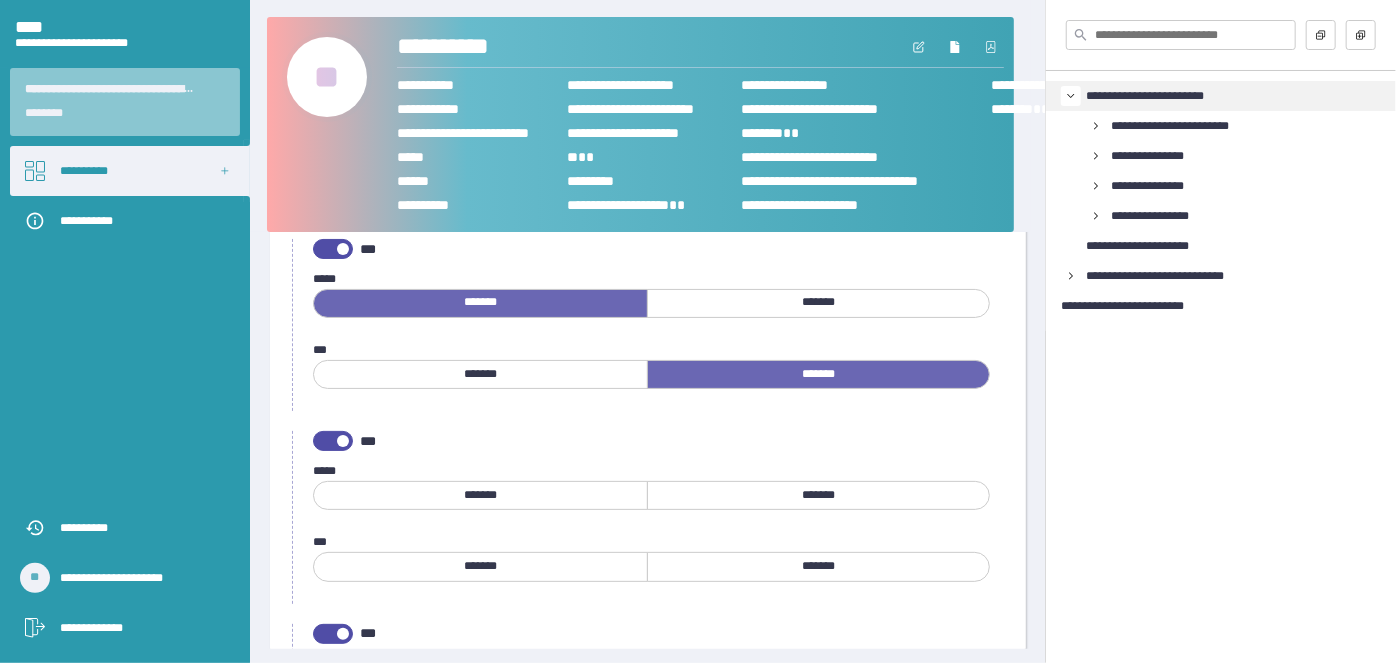 click on "*******" at bounding box center (480, 495) 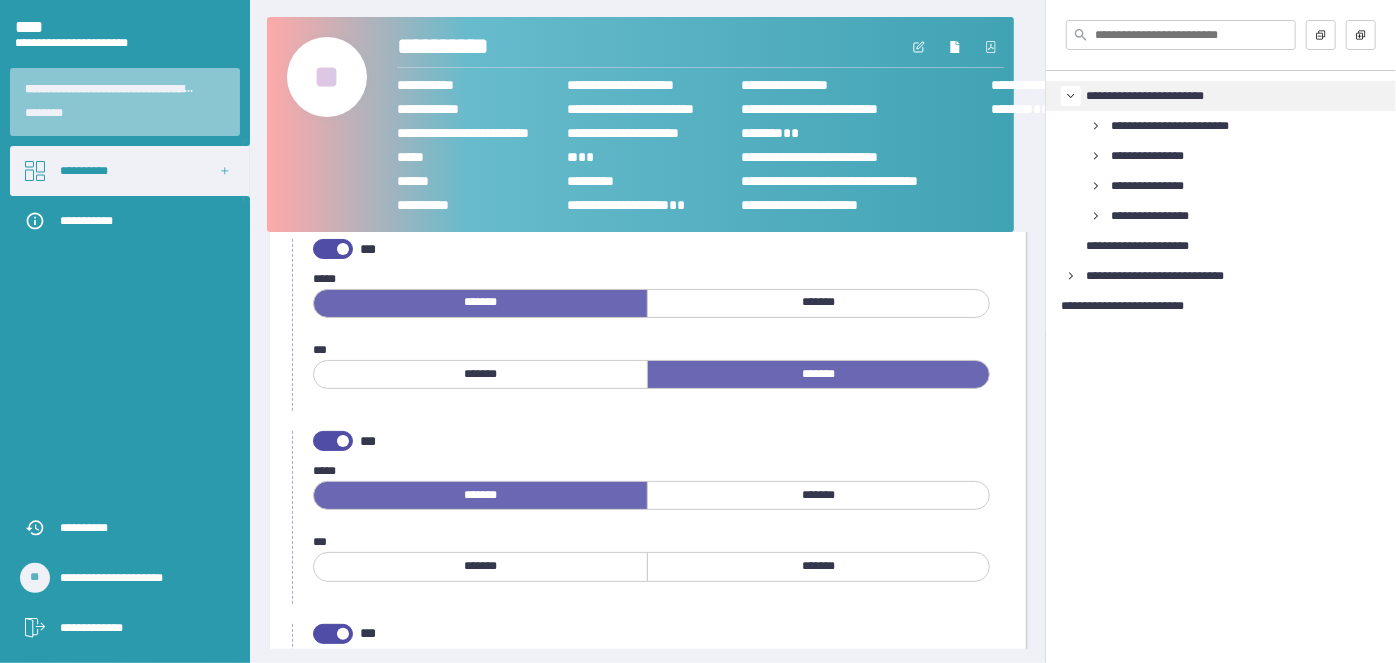 click on "*******" at bounding box center [818, 566] 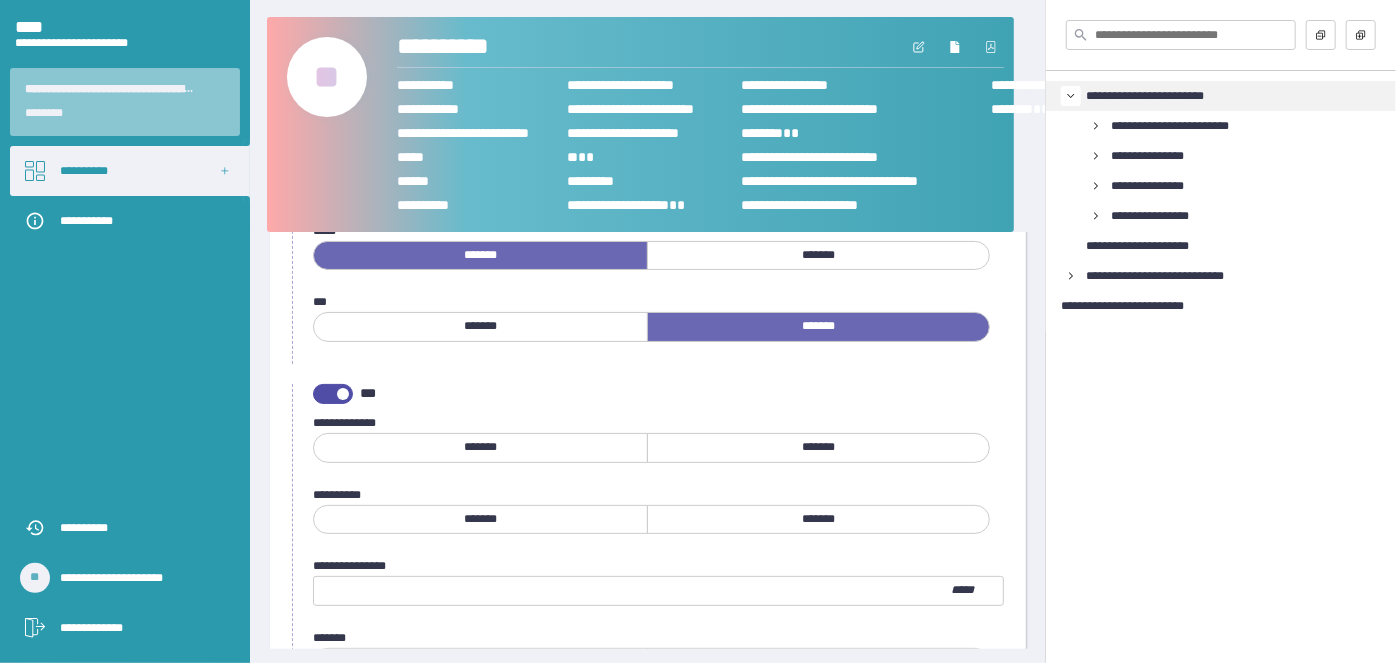 scroll, scrollTop: 454, scrollLeft: 0, axis: vertical 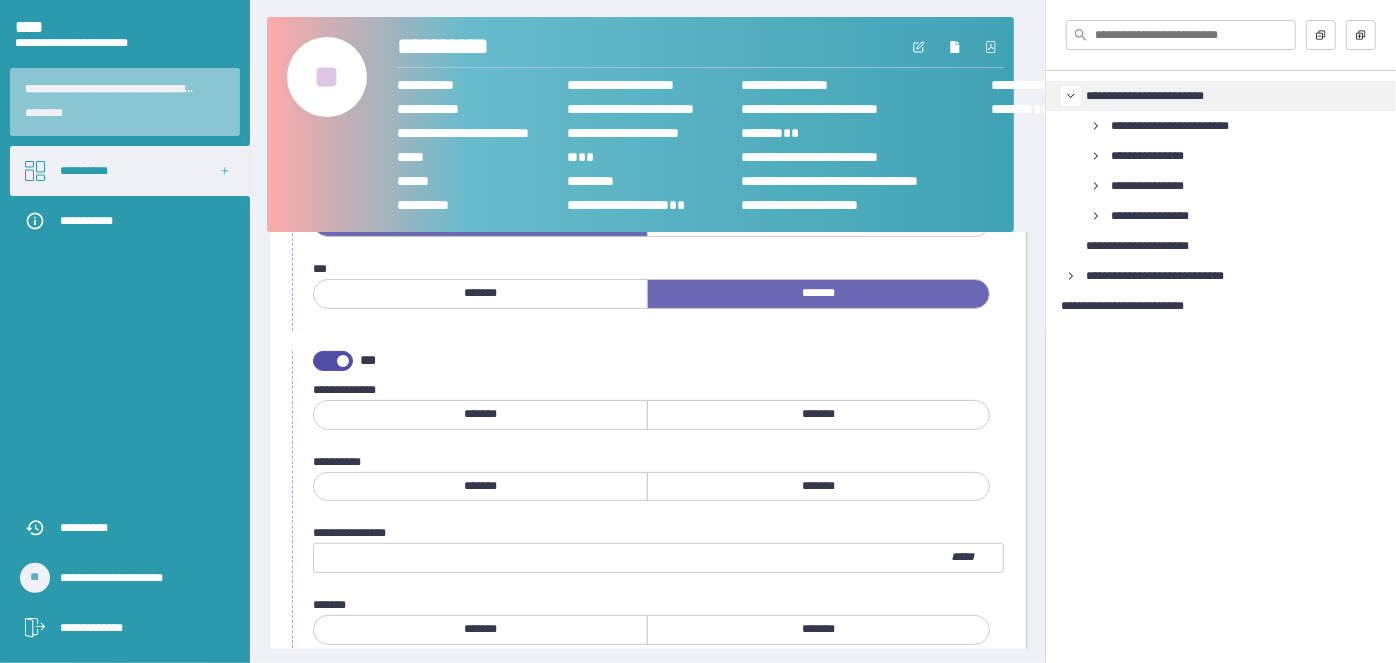 click on "*******" at bounding box center (818, 414) 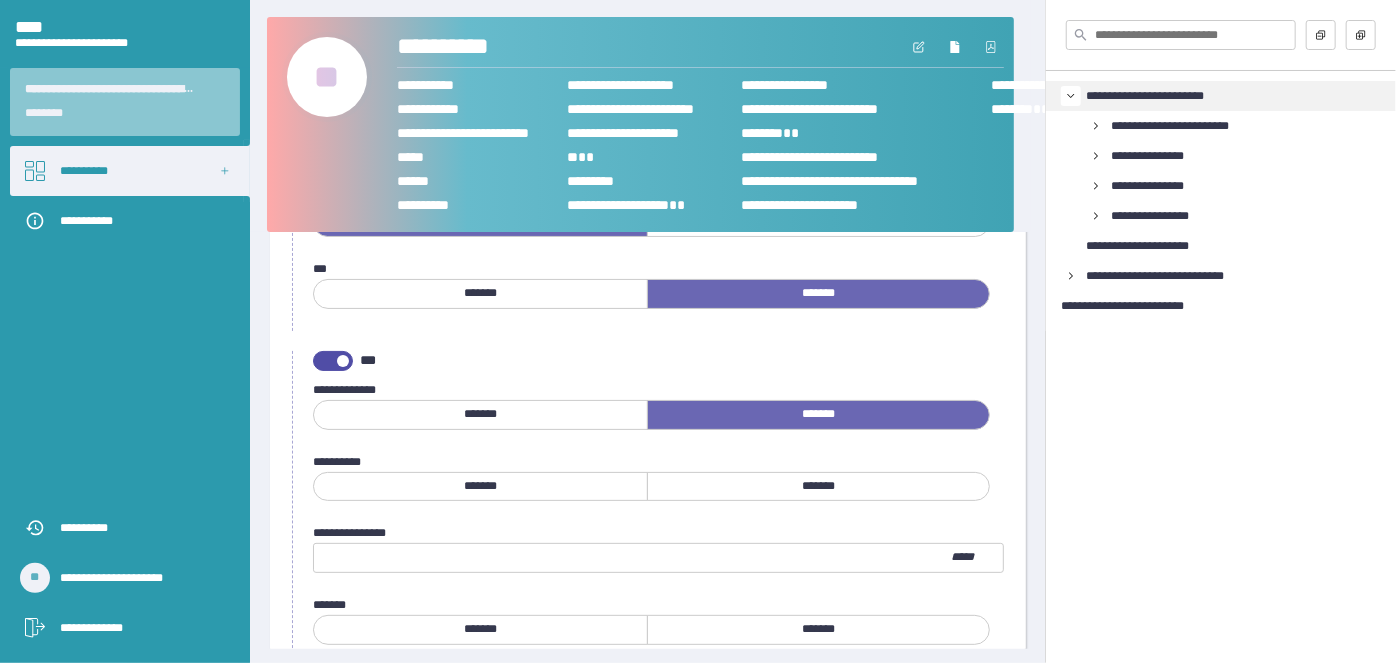 click on "*******" at bounding box center [818, 486] 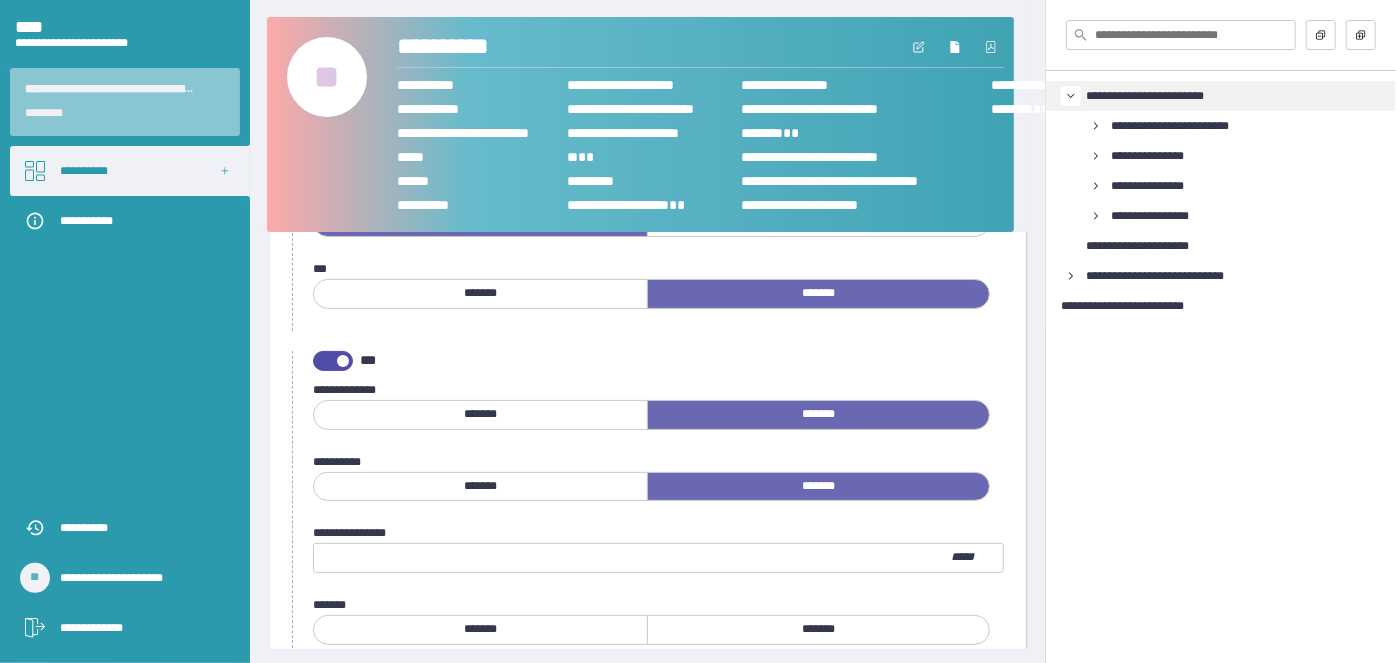 click at bounding box center (632, 558) 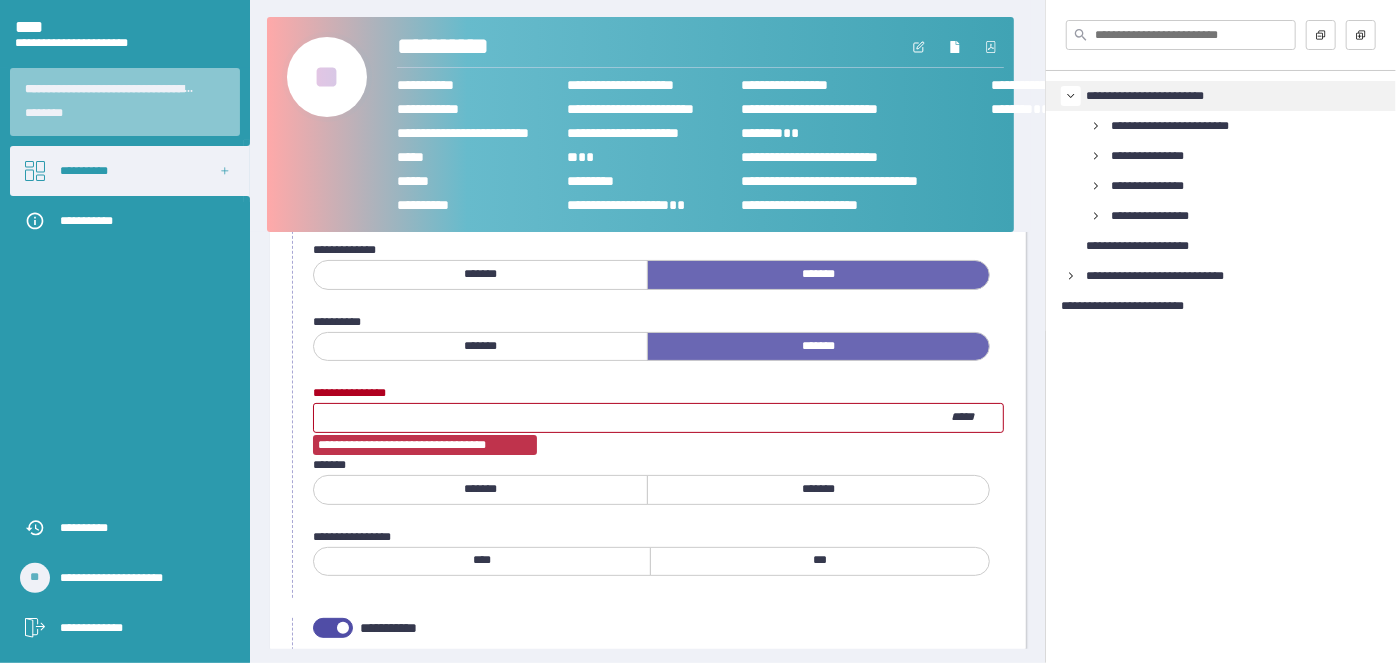 scroll, scrollTop: 636, scrollLeft: 0, axis: vertical 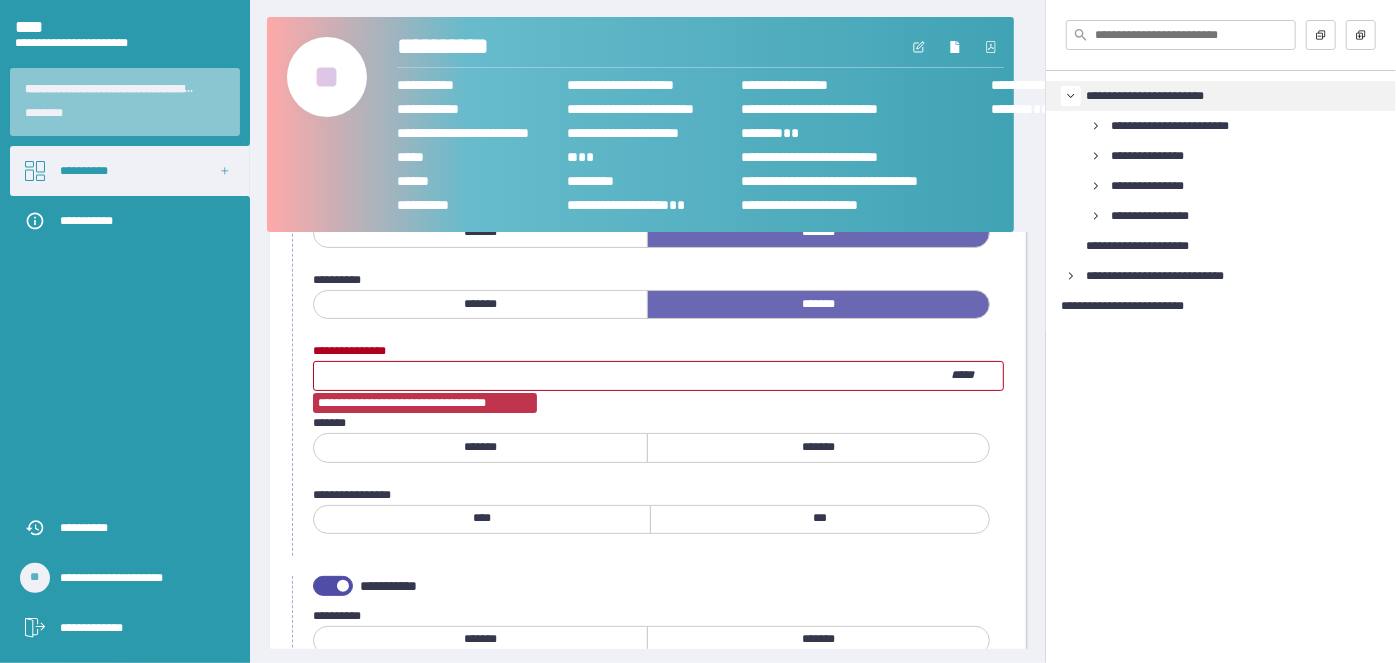 click on "***" at bounding box center (632, 376) 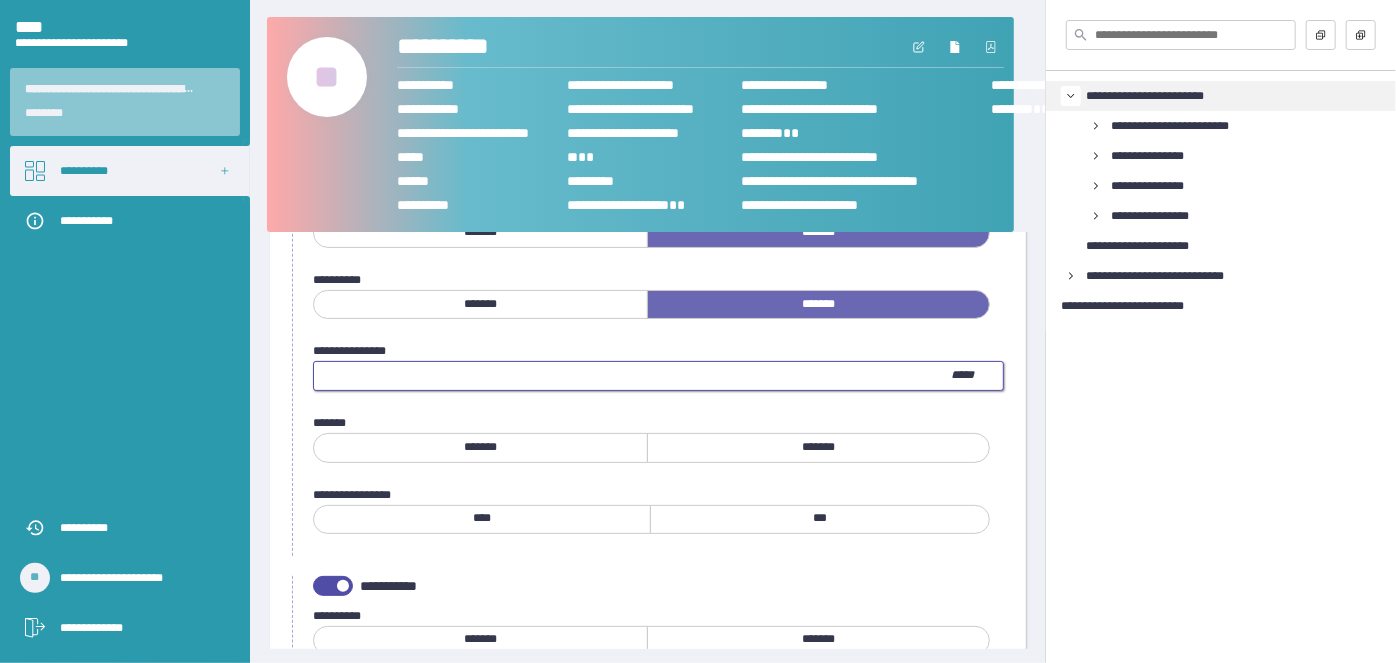 type on "*" 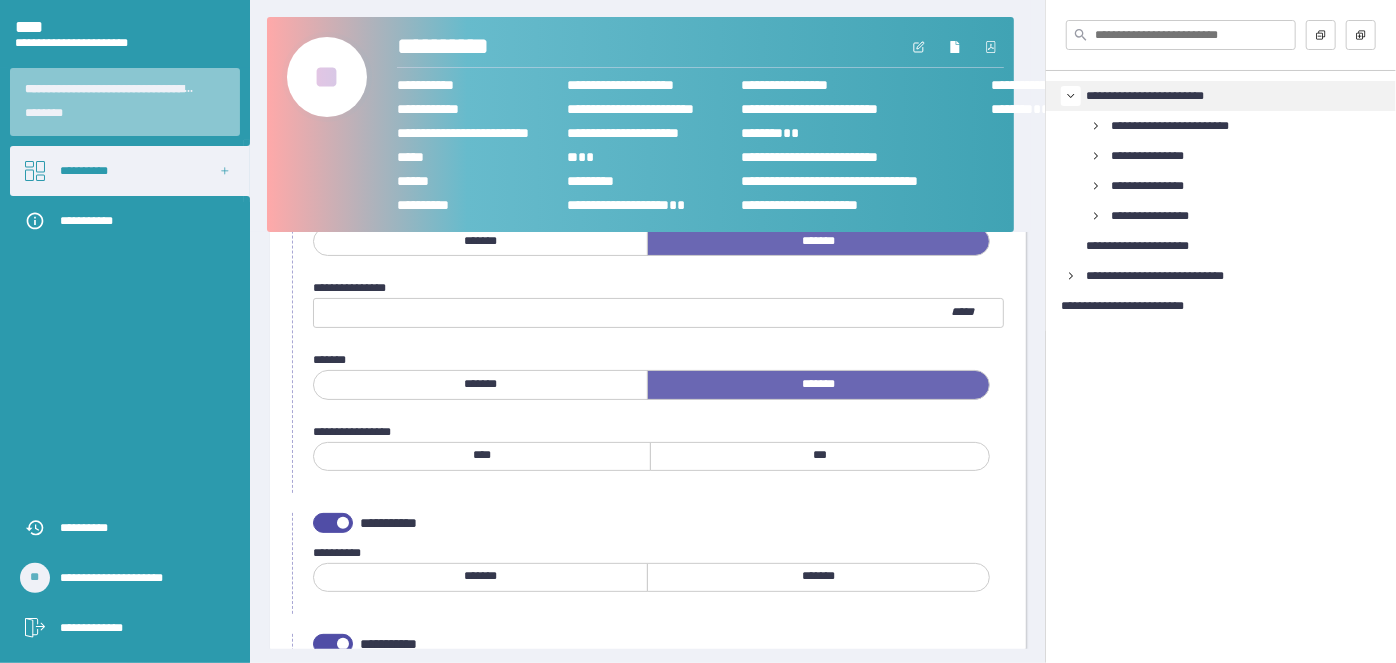 scroll, scrollTop: 727, scrollLeft: 0, axis: vertical 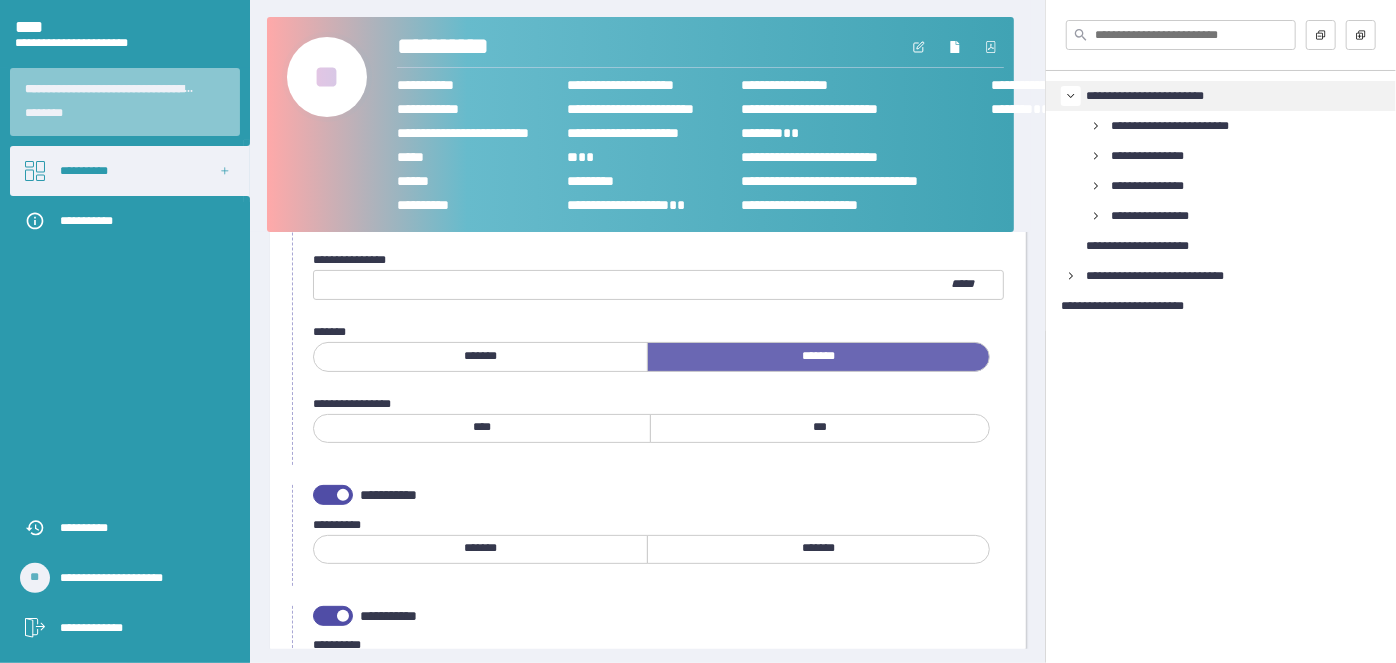 click on "****" at bounding box center [482, 427] 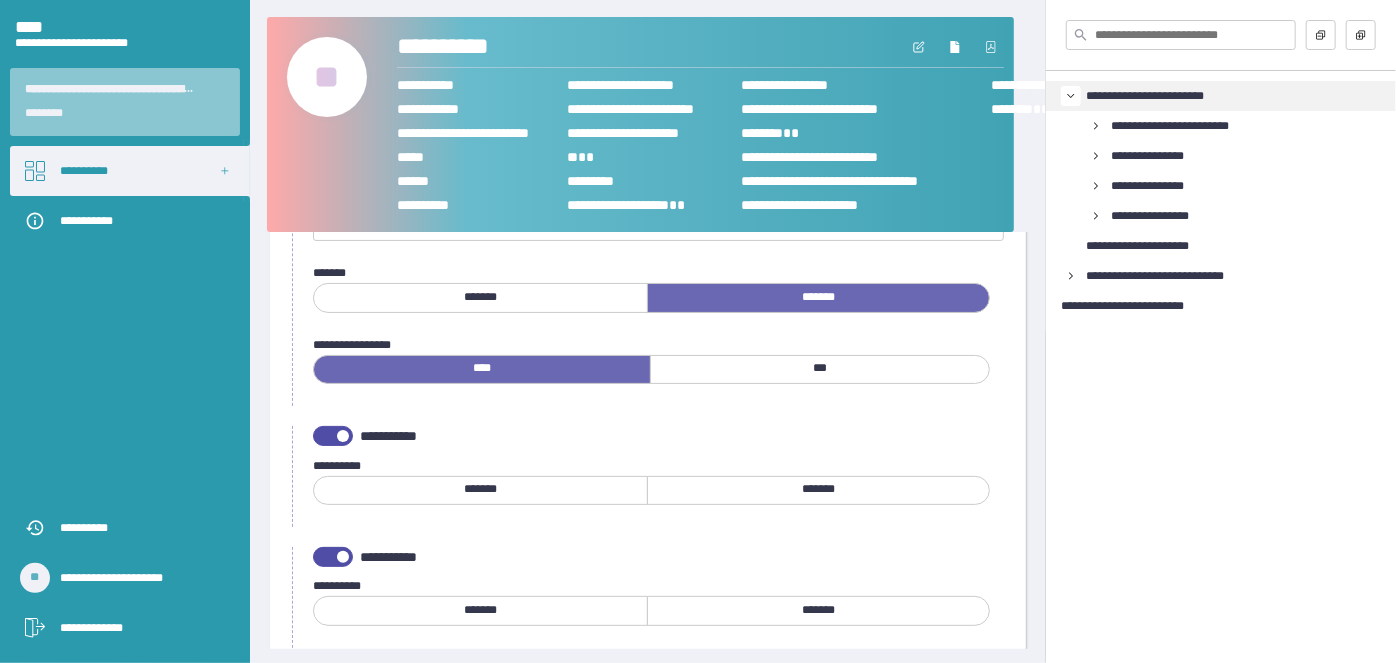 scroll, scrollTop: 818, scrollLeft: 0, axis: vertical 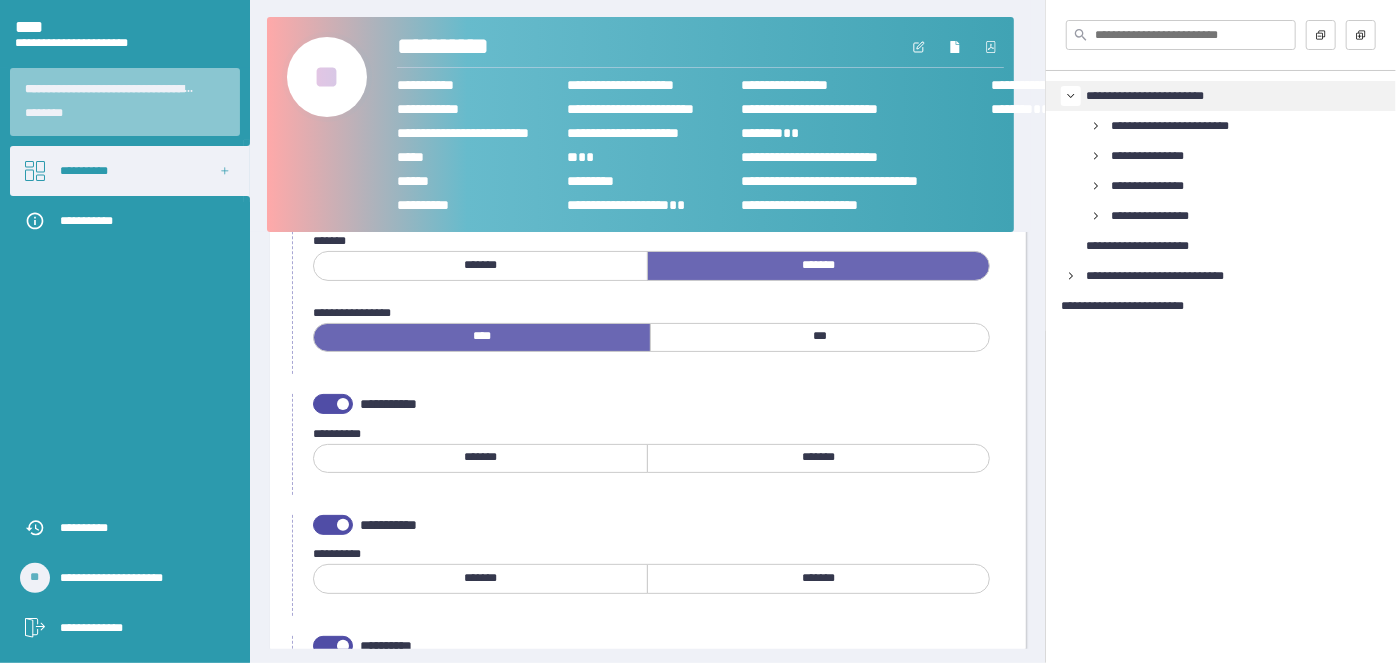 click on "*******" at bounding box center (818, 457) 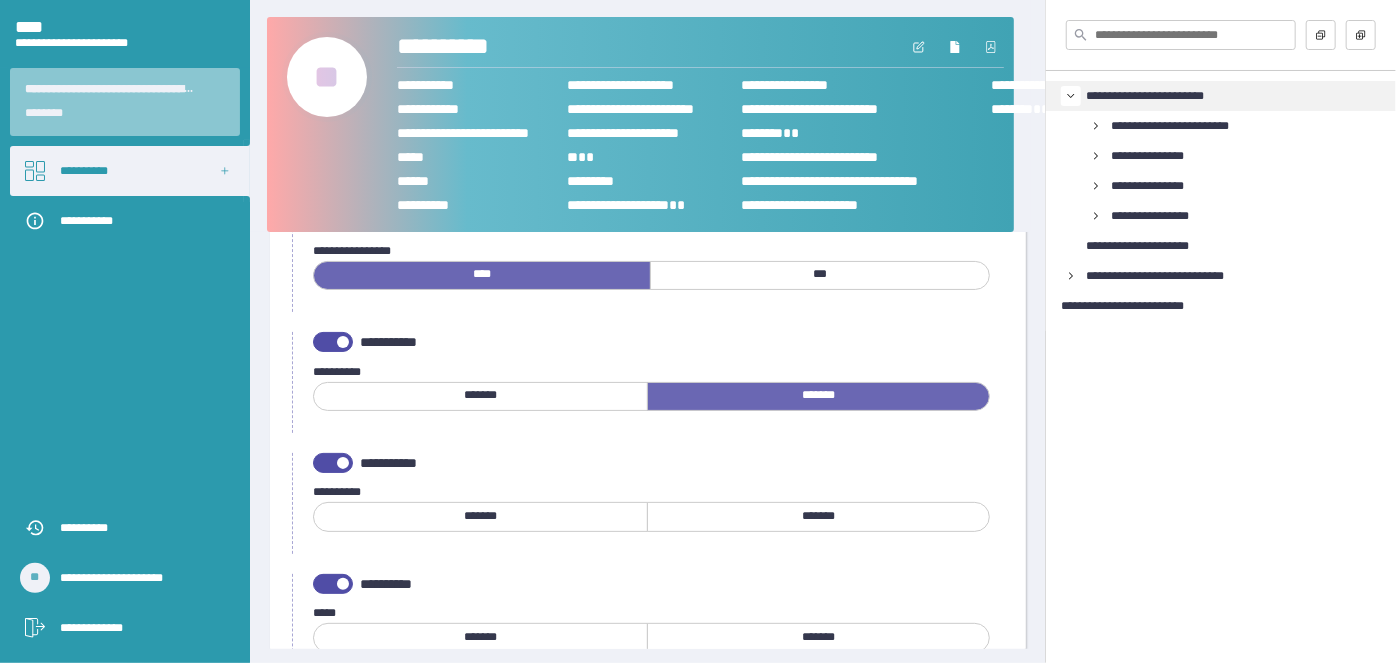 scroll, scrollTop: 909, scrollLeft: 0, axis: vertical 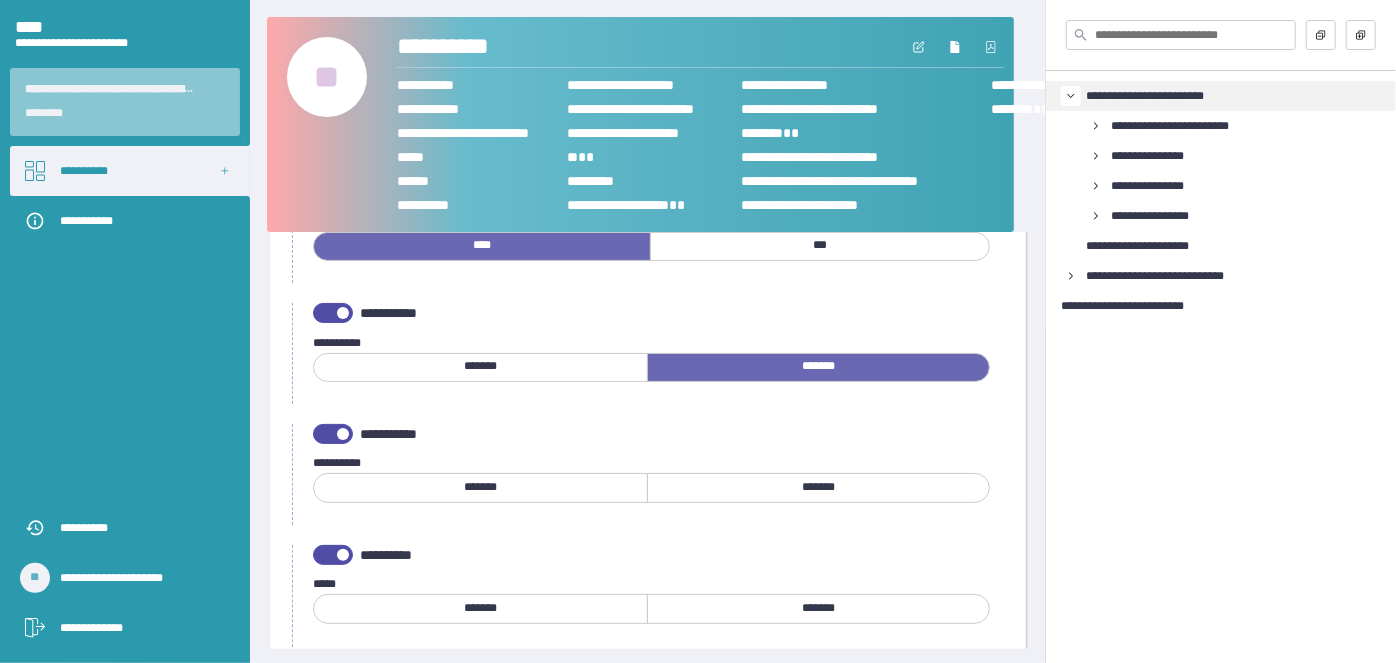 click on "*******" at bounding box center [818, 487] 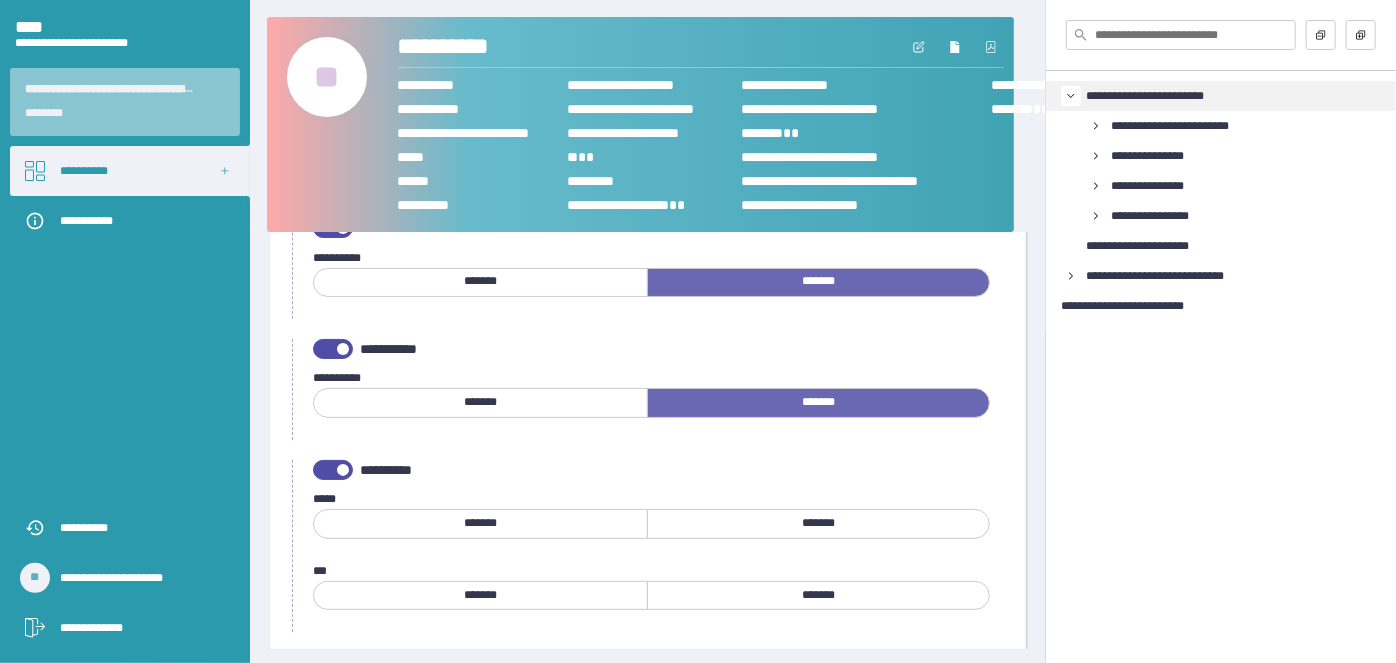scroll, scrollTop: 1090, scrollLeft: 0, axis: vertical 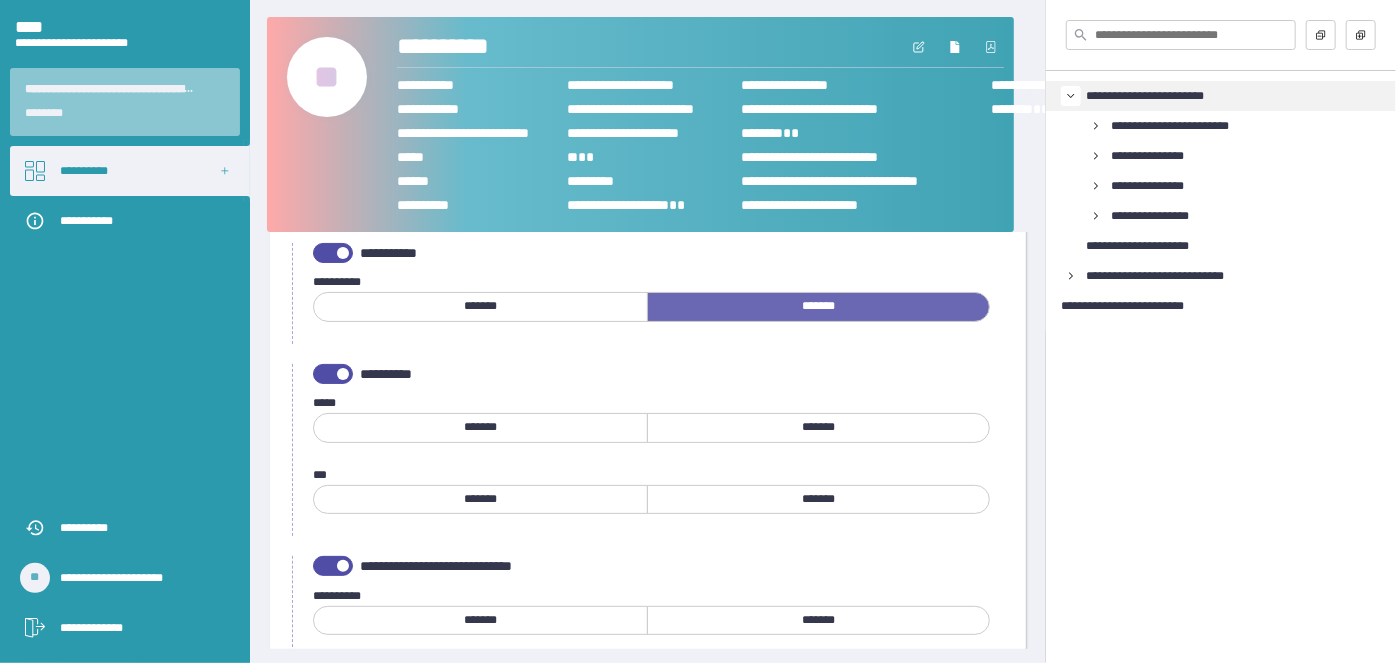 click on "*******" at bounding box center (480, 427) 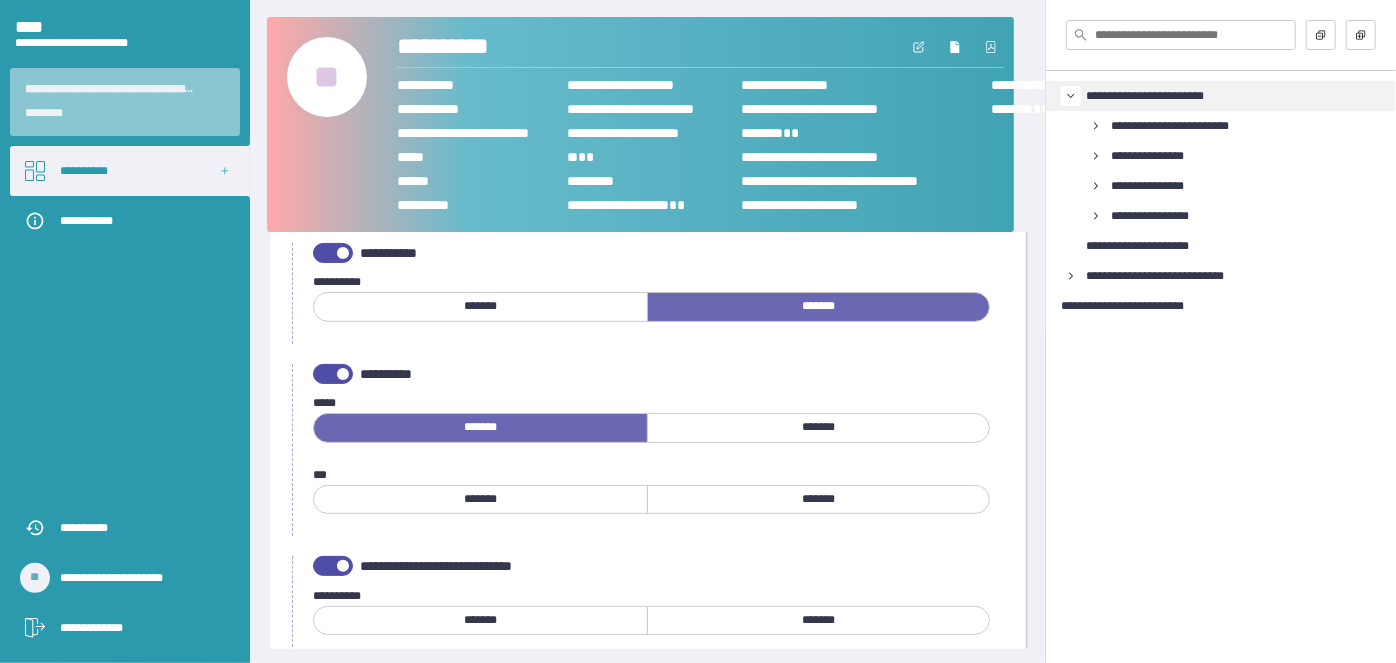 click on "*******" at bounding box center [818, 499] 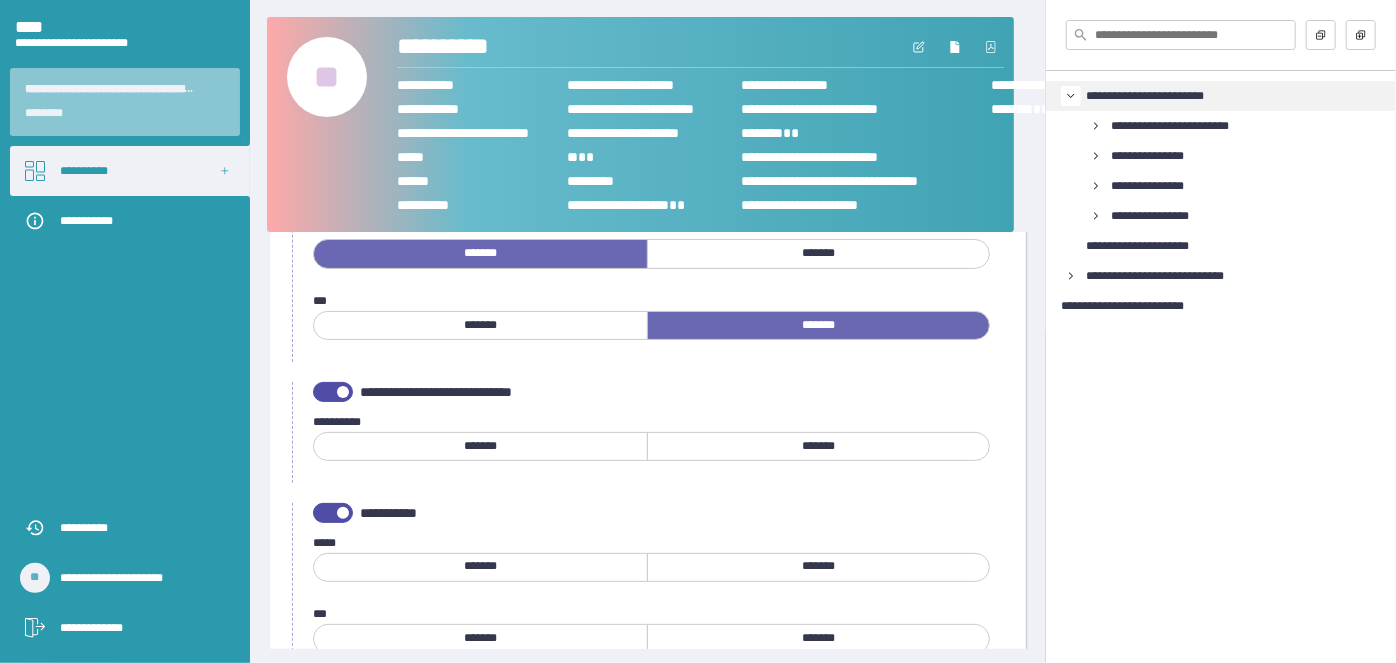 scroll, scrollTop: 1363, scrollLeft: 0, axis: vertical 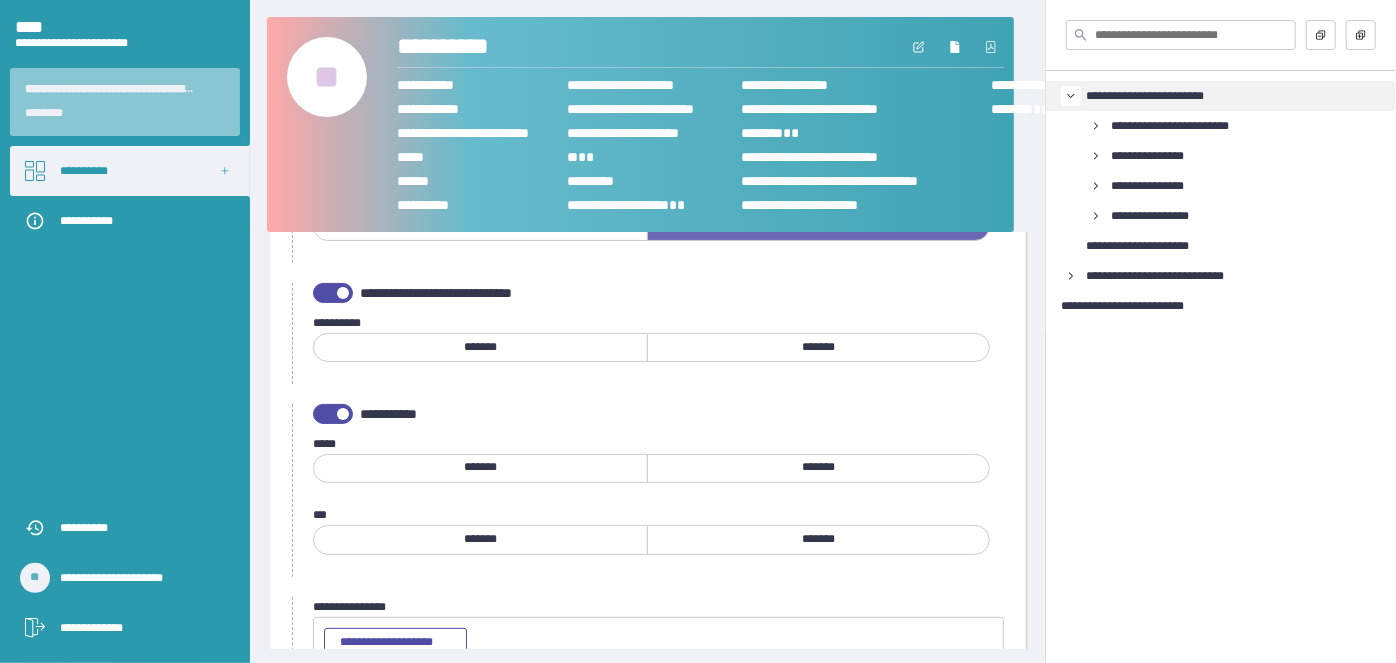 click on "*******" at bounding box center (819, 347) 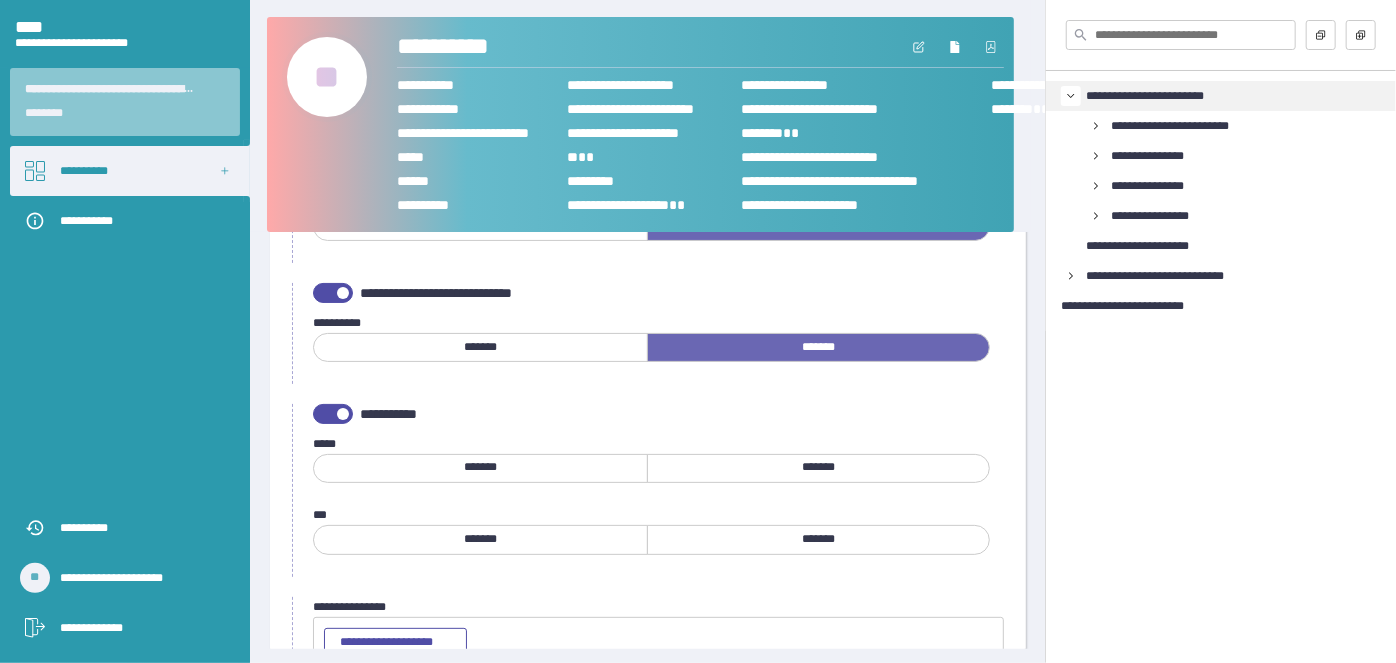 click on "*******" at bounding box center (480, 467) 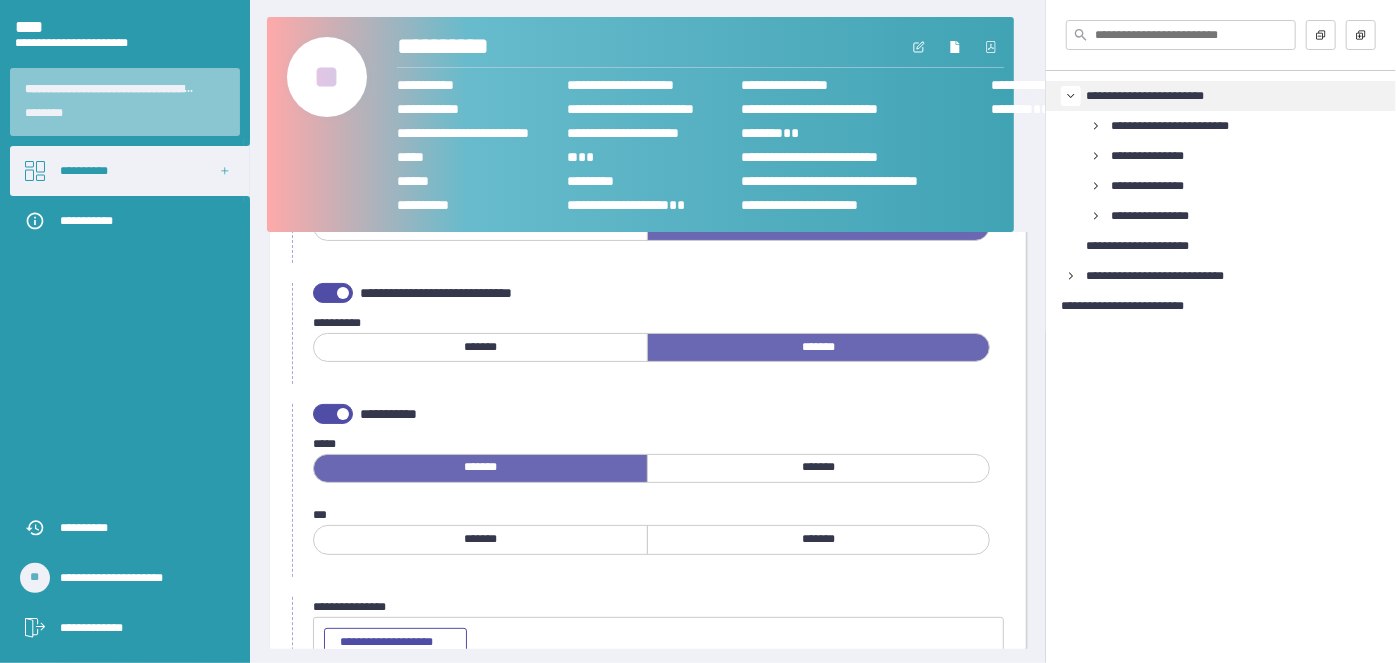 click on "*******" at bounding box center (818, 539) 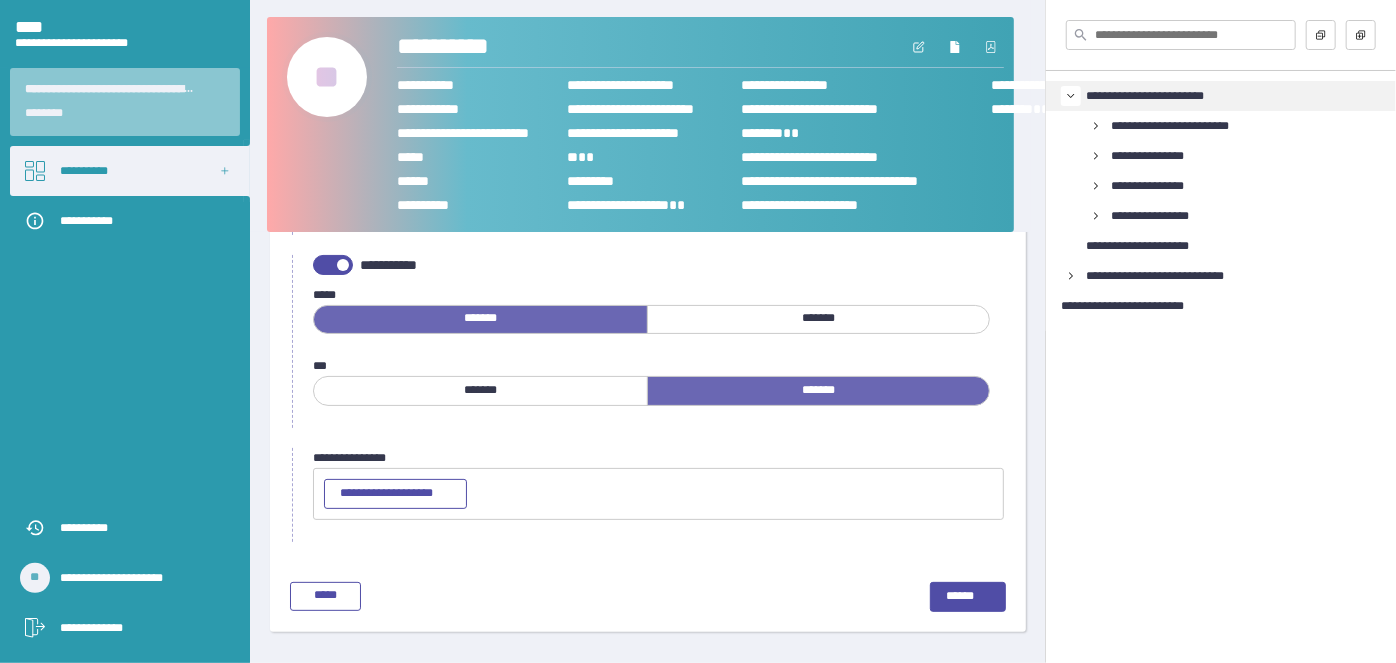 scroll, scrollTop: 1512, scrollLeft: 0, axis: vertical 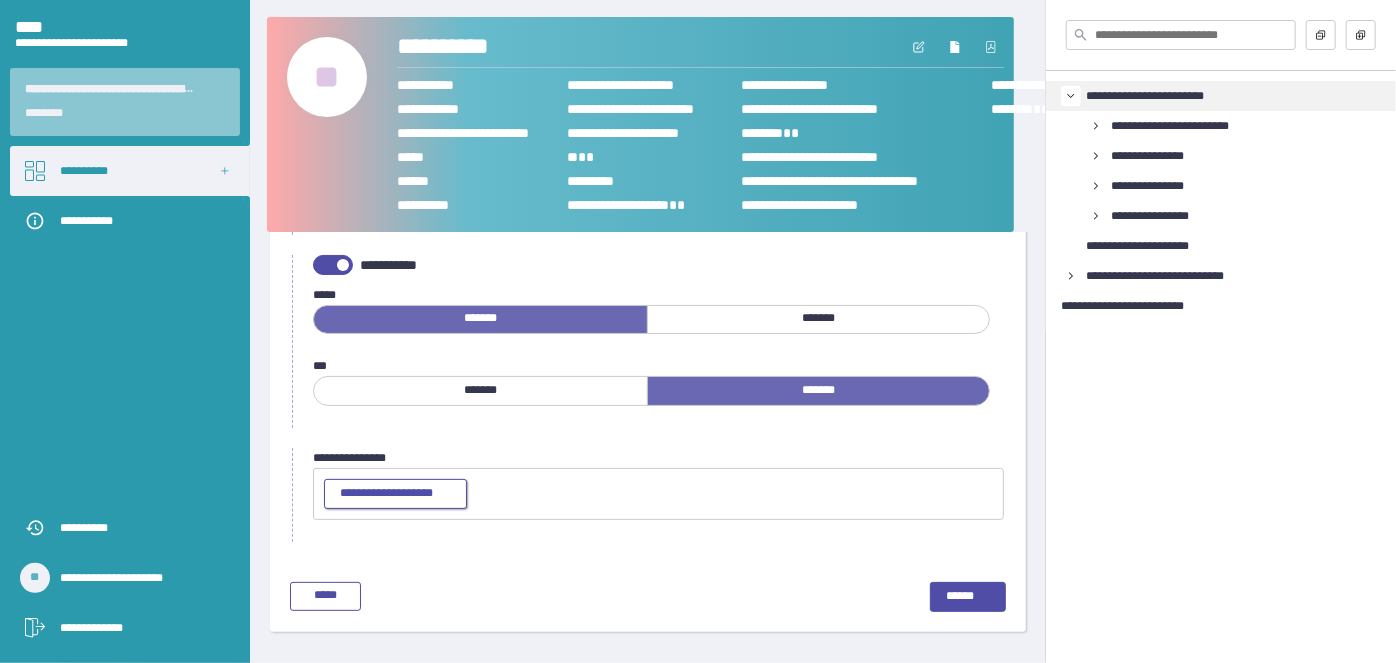 click on "**********" at bounding box center (386, 493) 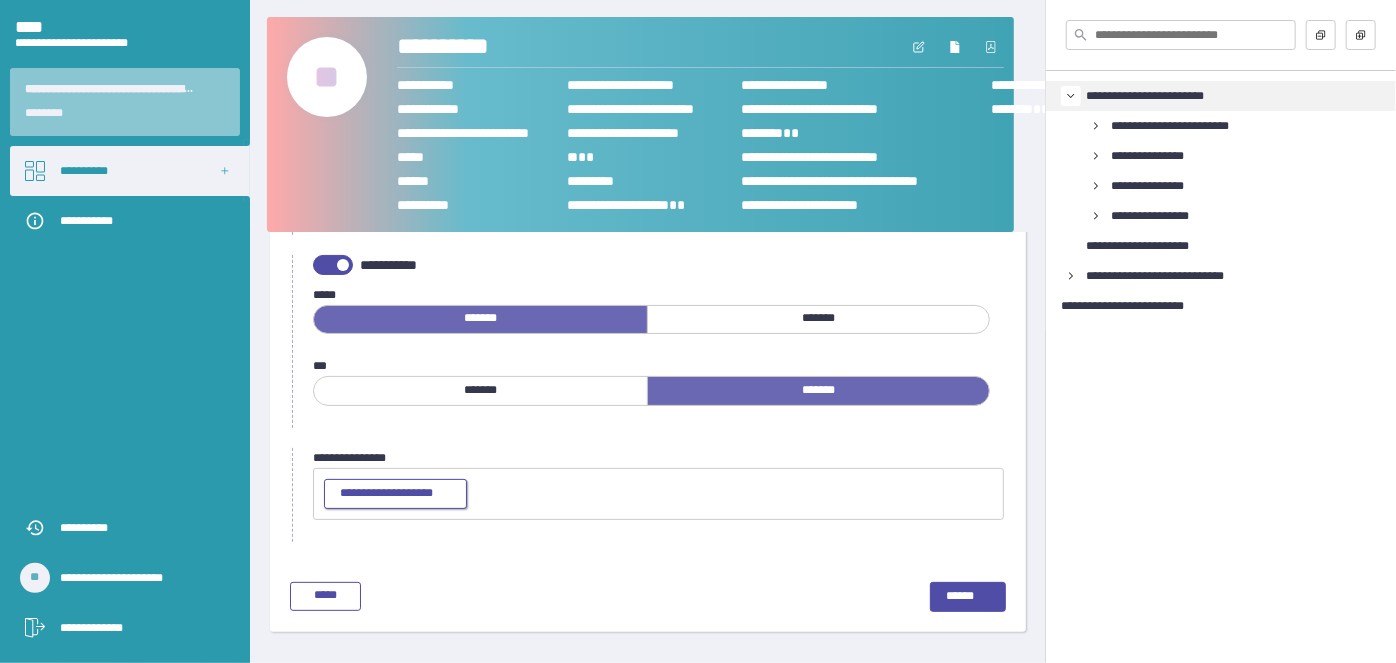 click on "**********" at bounding box center [386, 493] 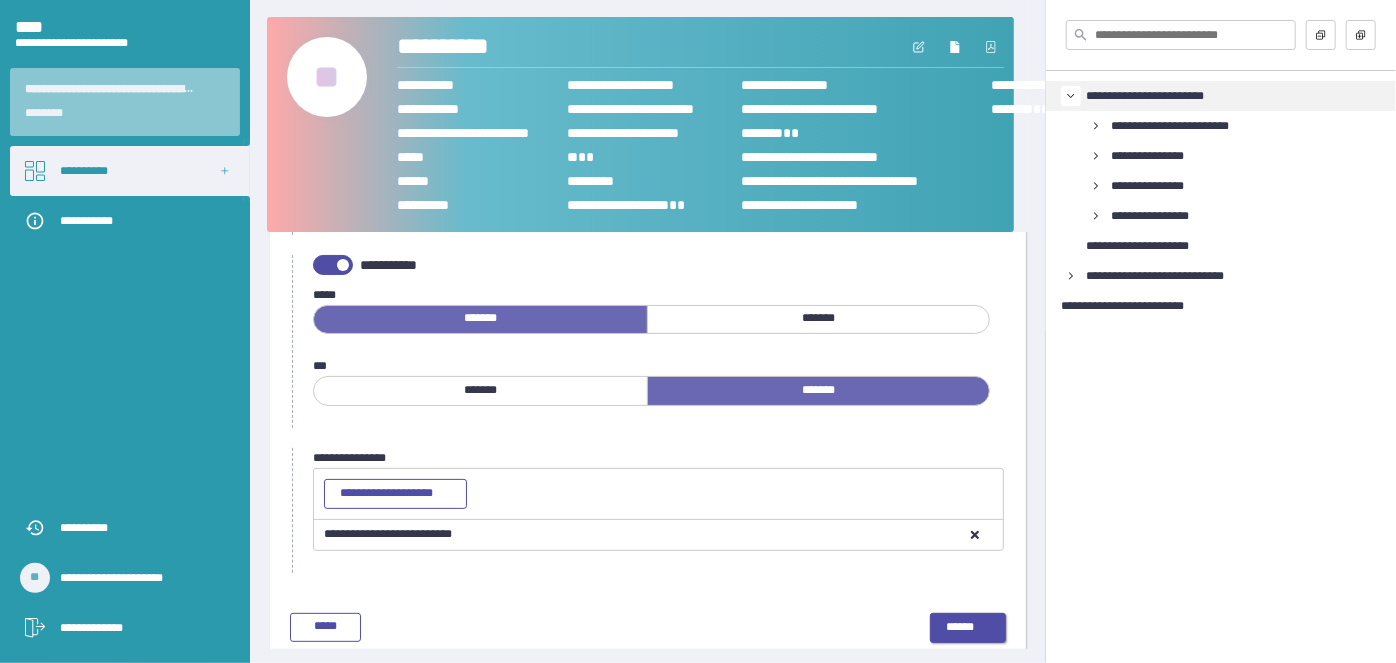 click on "******" at bounding box center [960, 627] 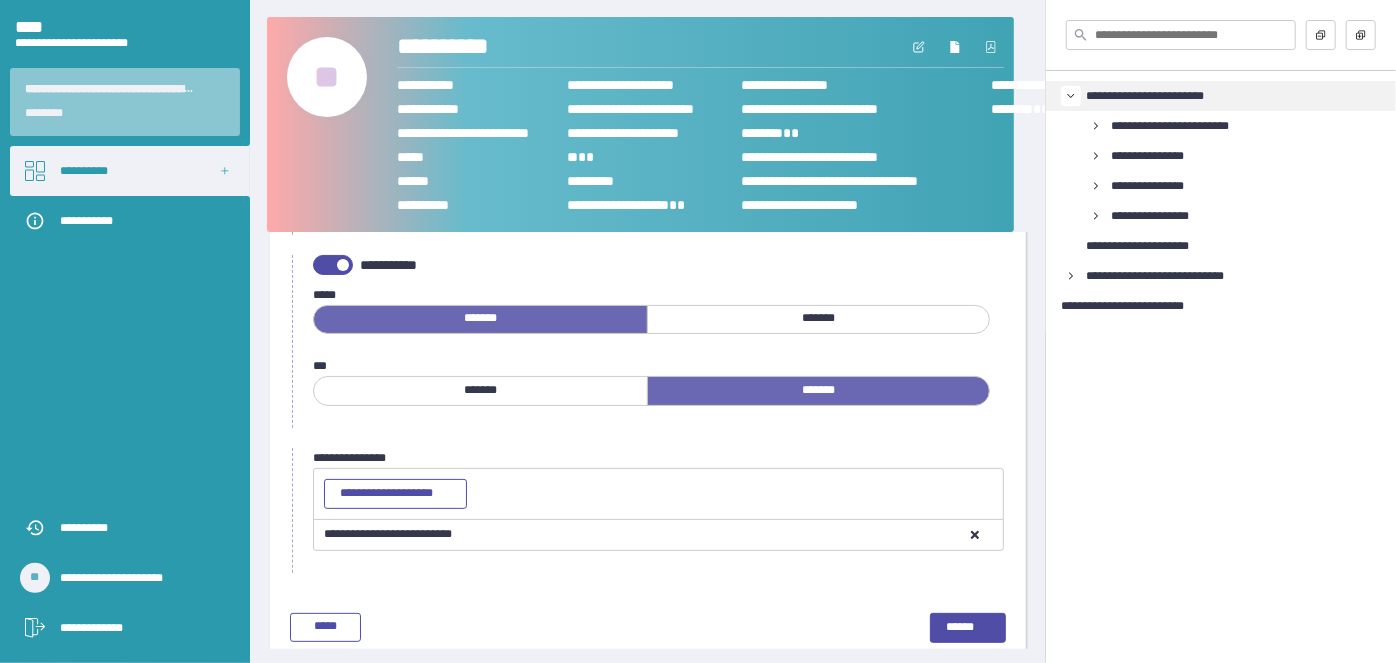 scroll, scrollTop: 55, scrollLeft: 0, axis: vertical 